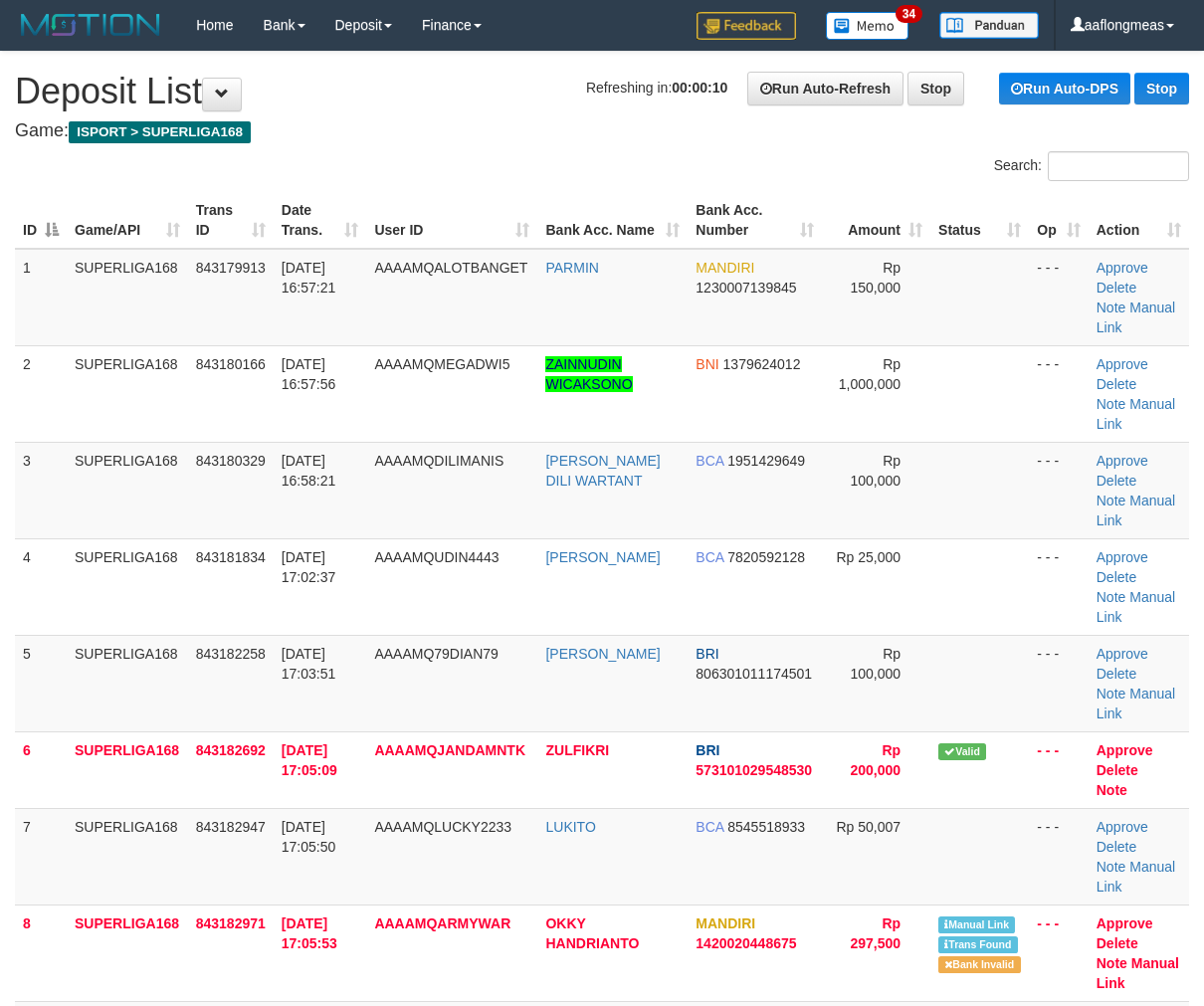 scroll, scrollTop: 0, scrollLeft: 0, axis: both 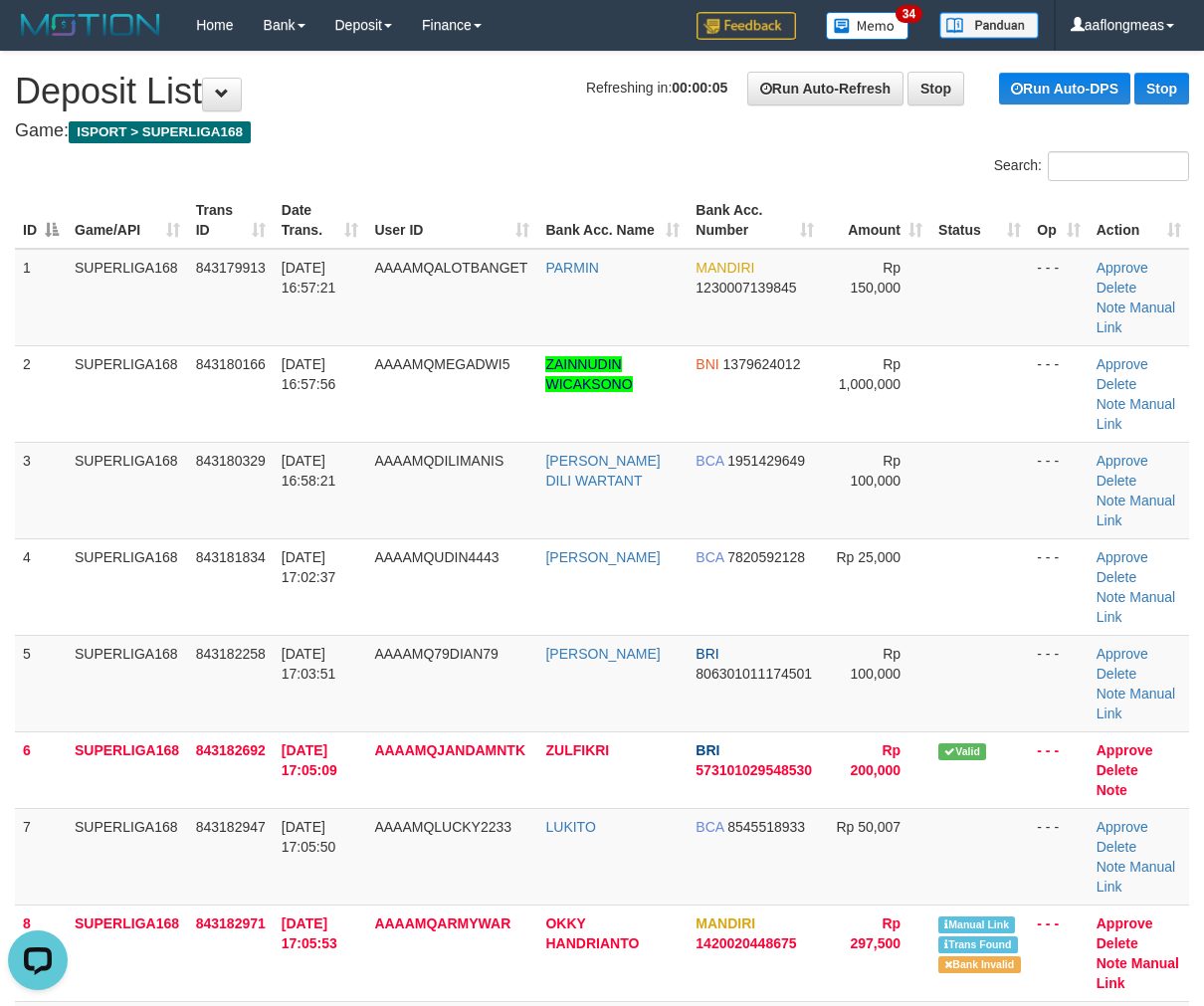 drag, startPoint x: 965, startPoint y: 589, endPoint x: 1214, endPoint y: 580, distance: 249.1626 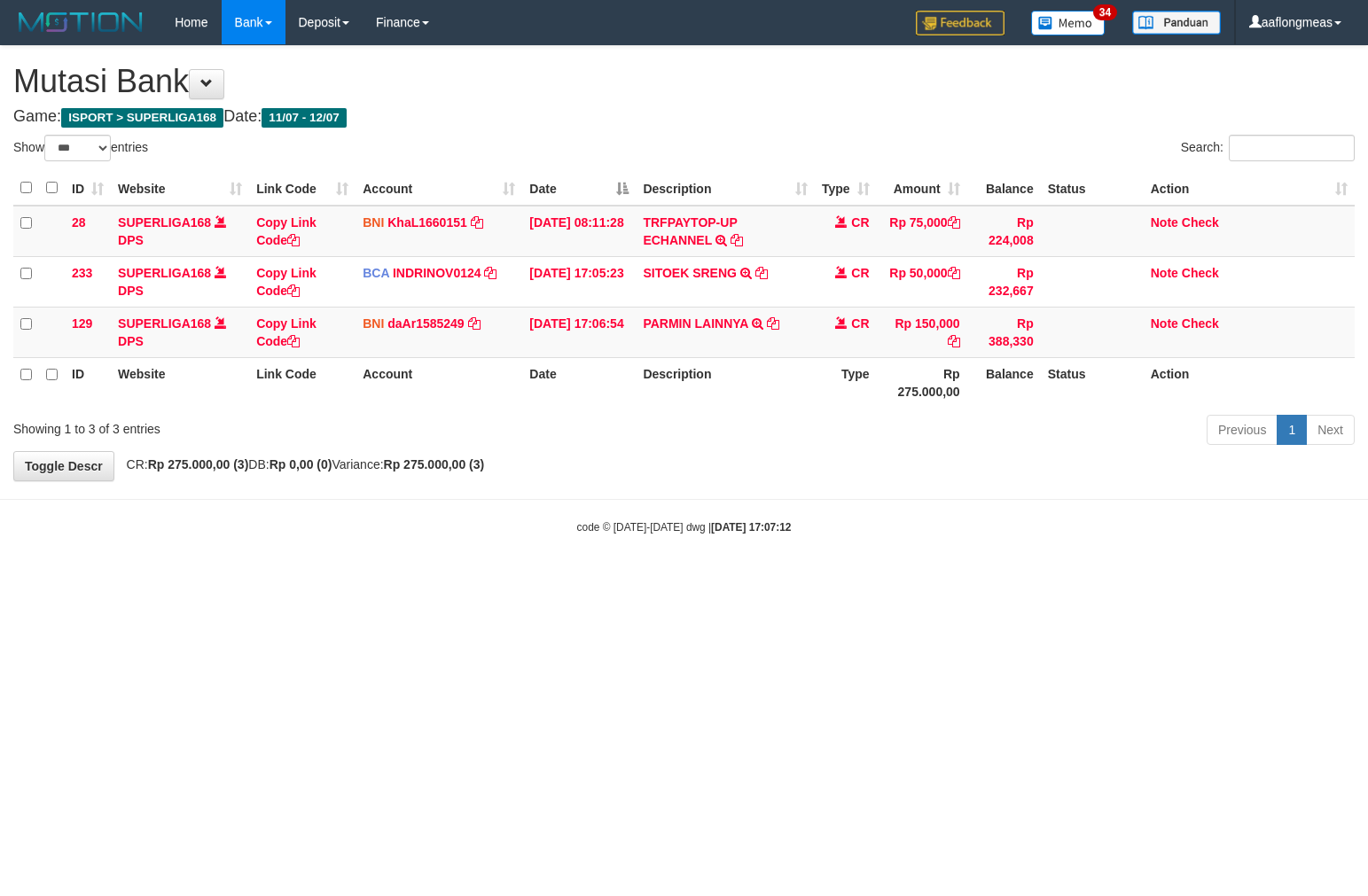 select on "***" 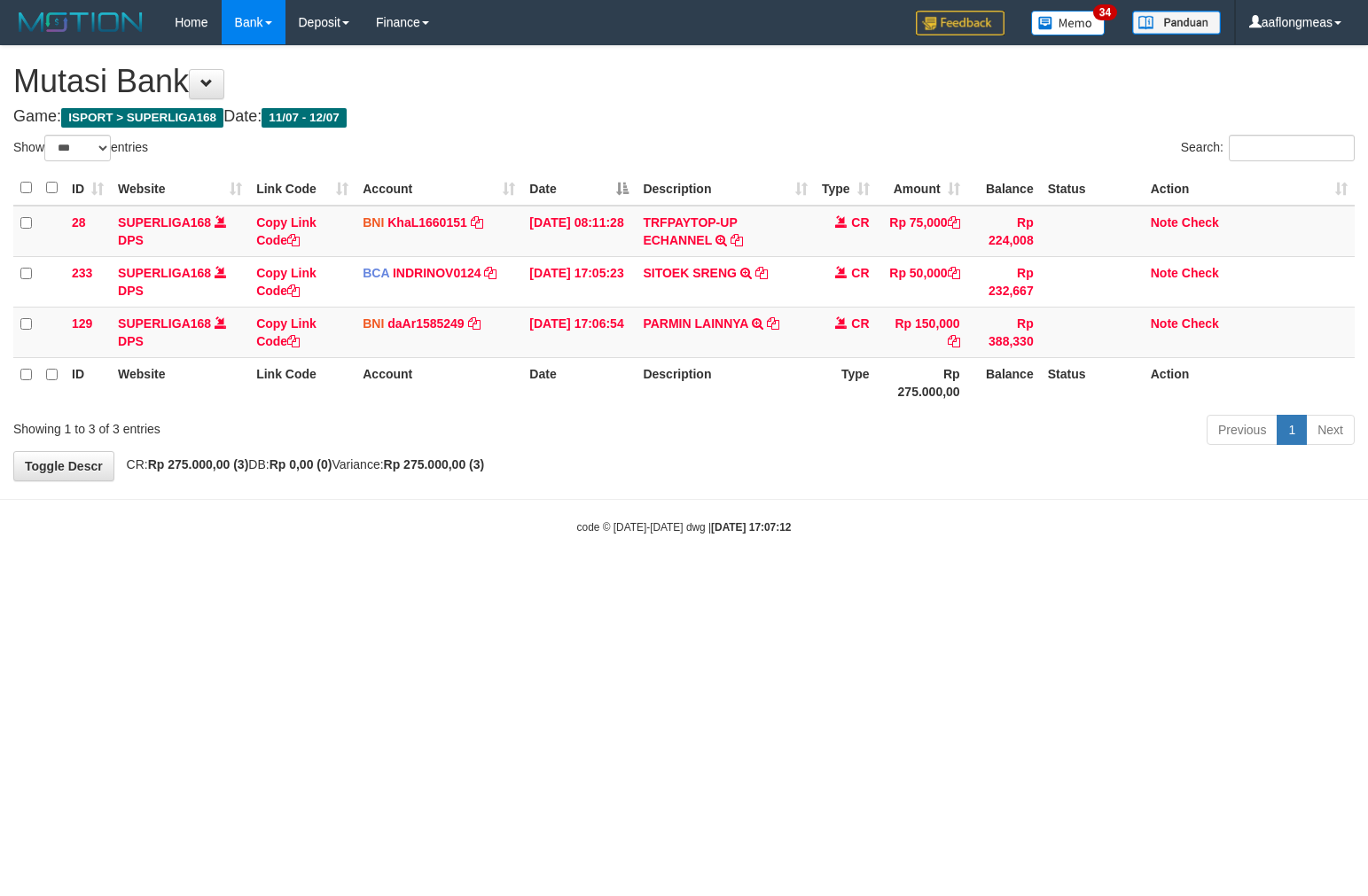 scroll, scrollTop: 0, scrollLeft: 0, axis: both 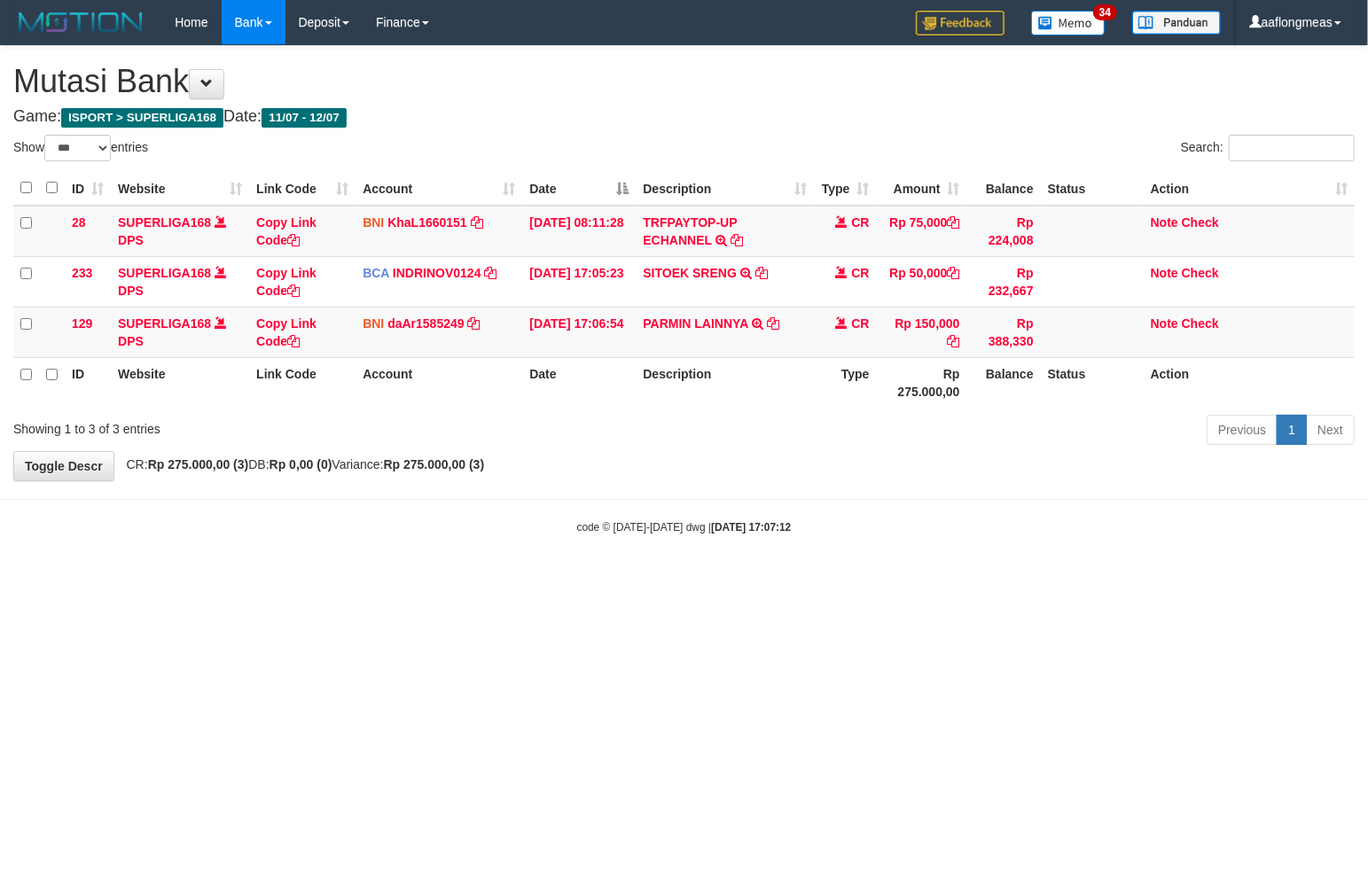click on "2025/07/12 17:07:12" at bounding box center [751, 527] 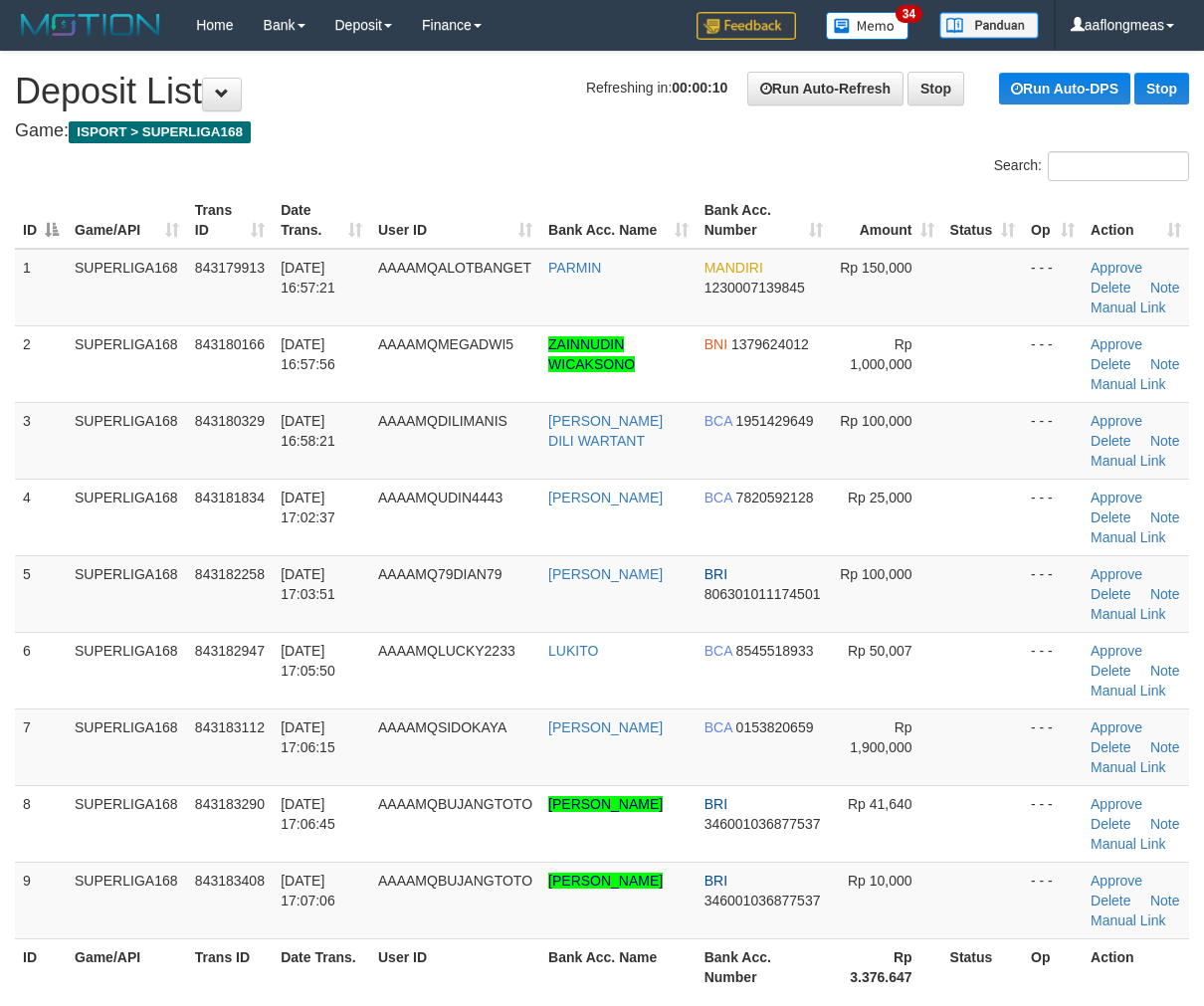 scroll, scrollTop: 0, scrollLeft: 0, axis: both 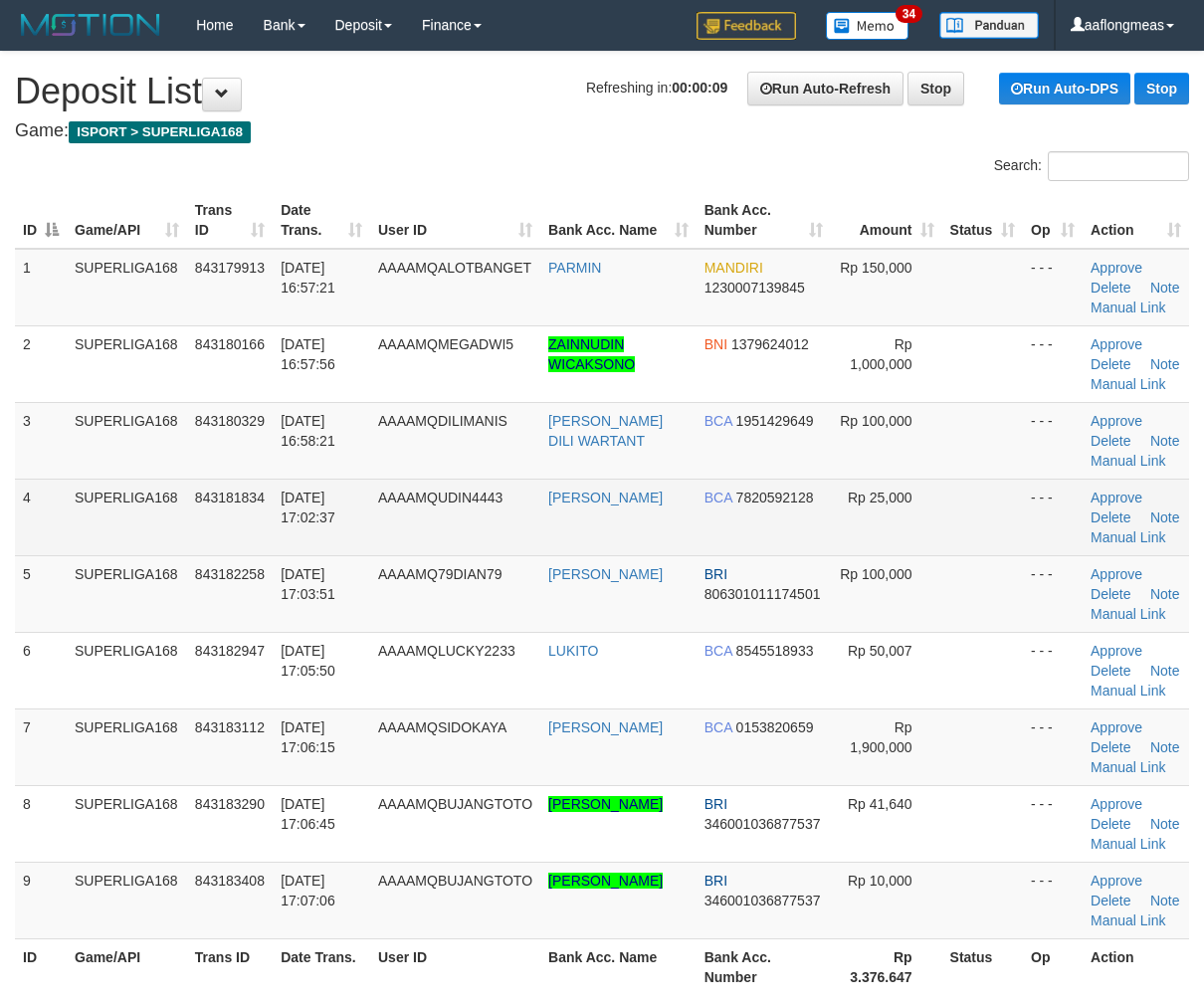 click on "Rp 25,000" at bounding box center [887, 516] 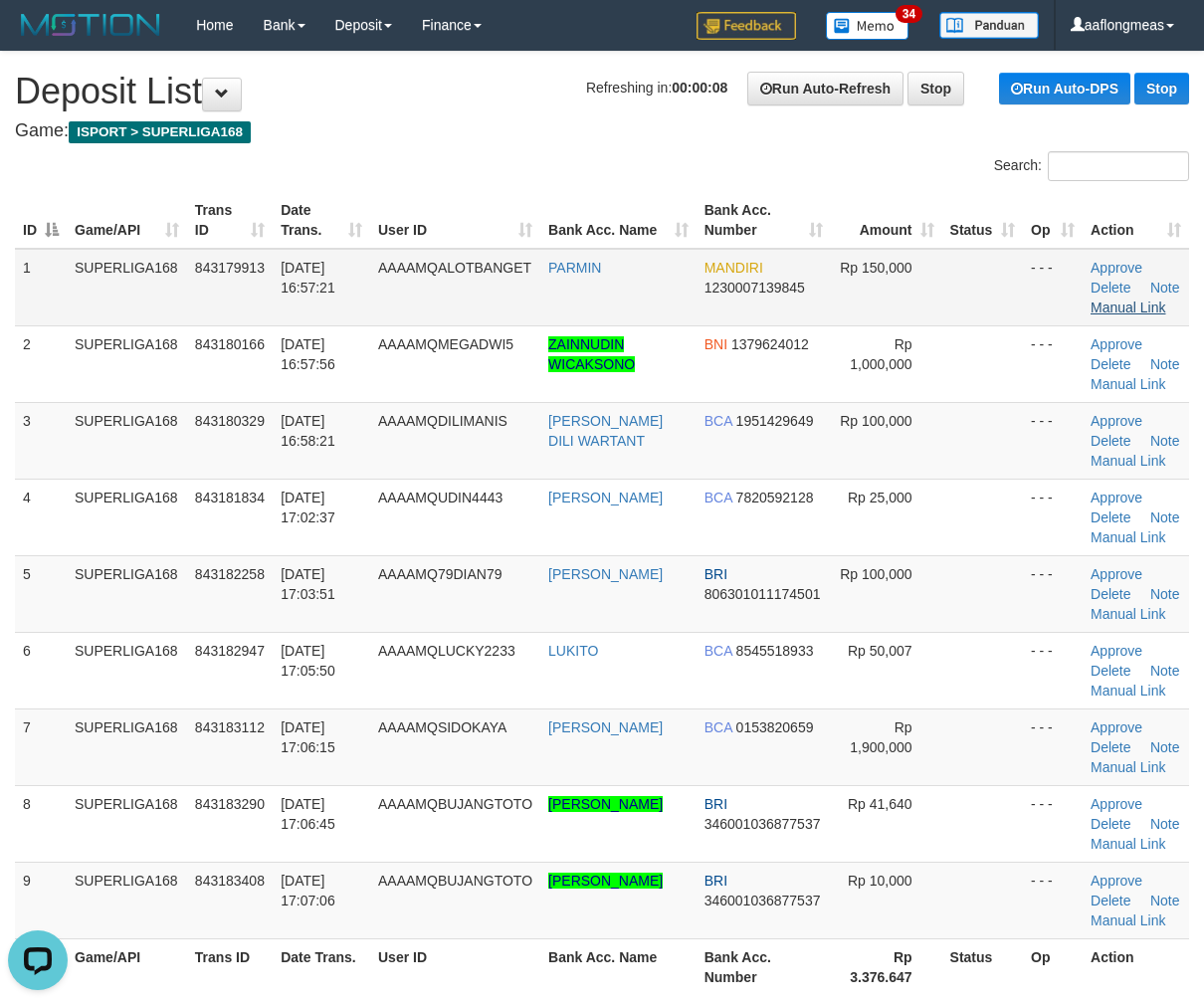 scroll, scrollTop: 0, scrollLeft: 0, axis: both 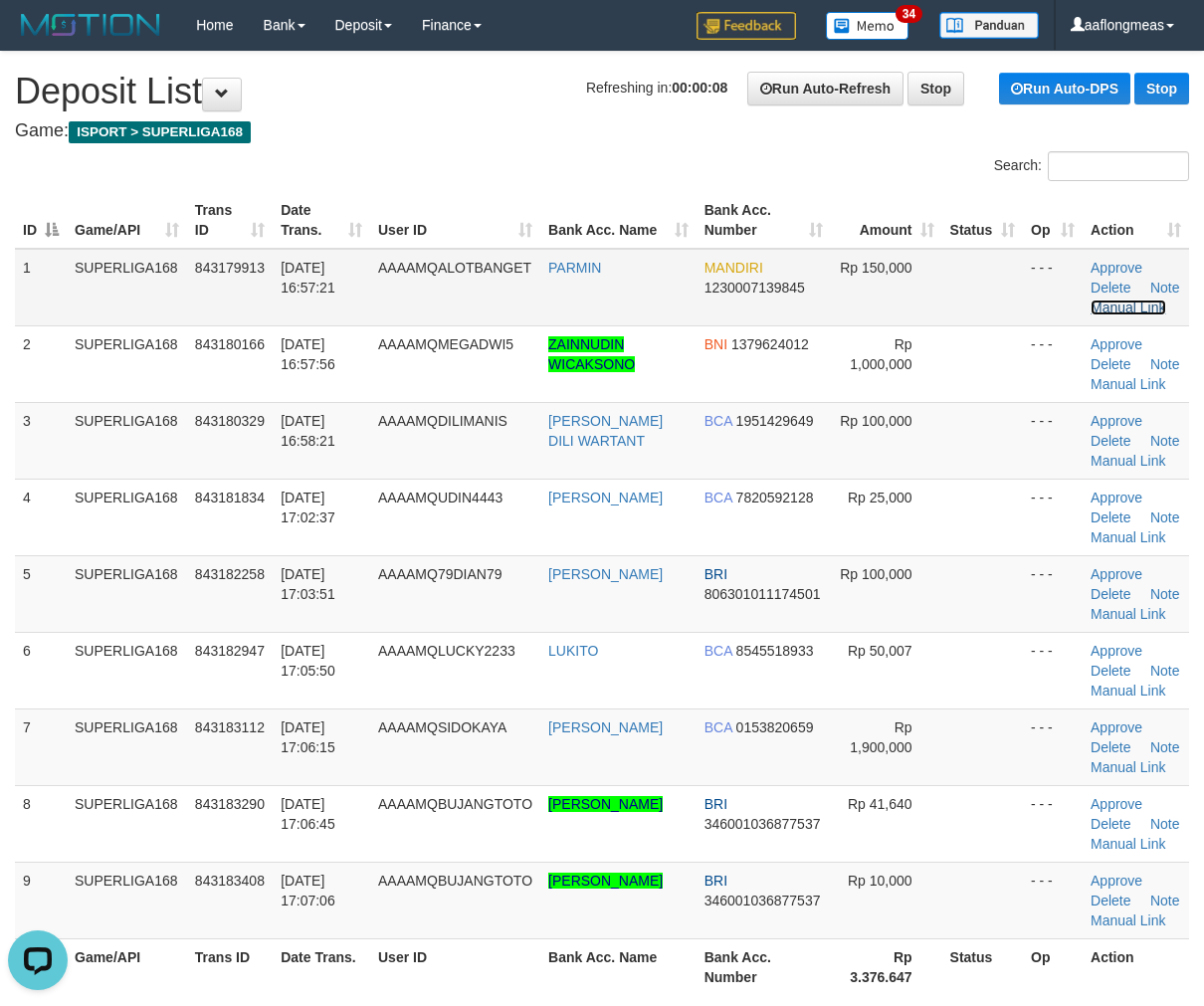 click on "Manual Link" at bounding box center [1128, 307] 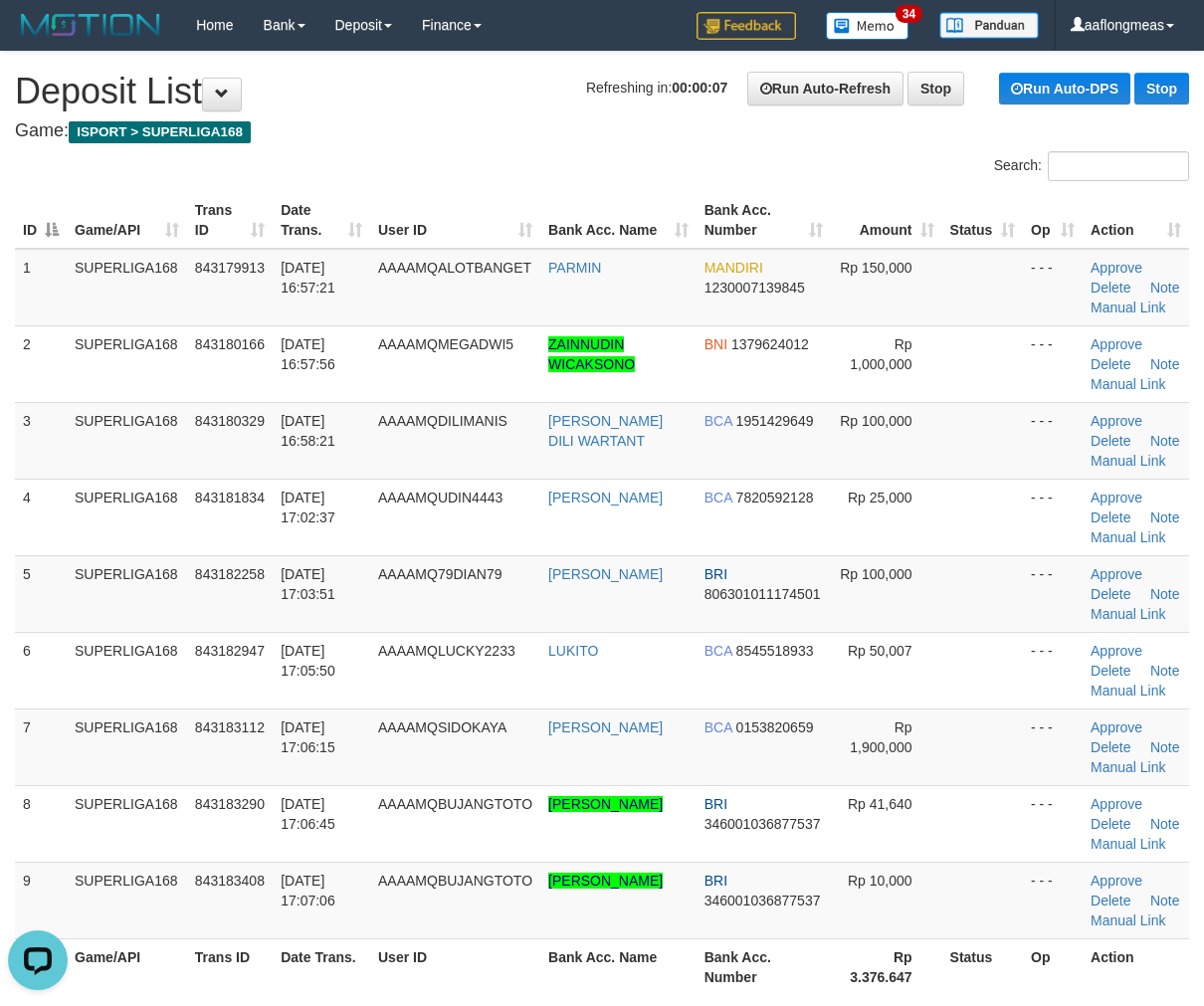 drag, startPoint x: 957, startPoint y: 472, endPoint x: 1209, endPoint y: 504, distance: 254.0236 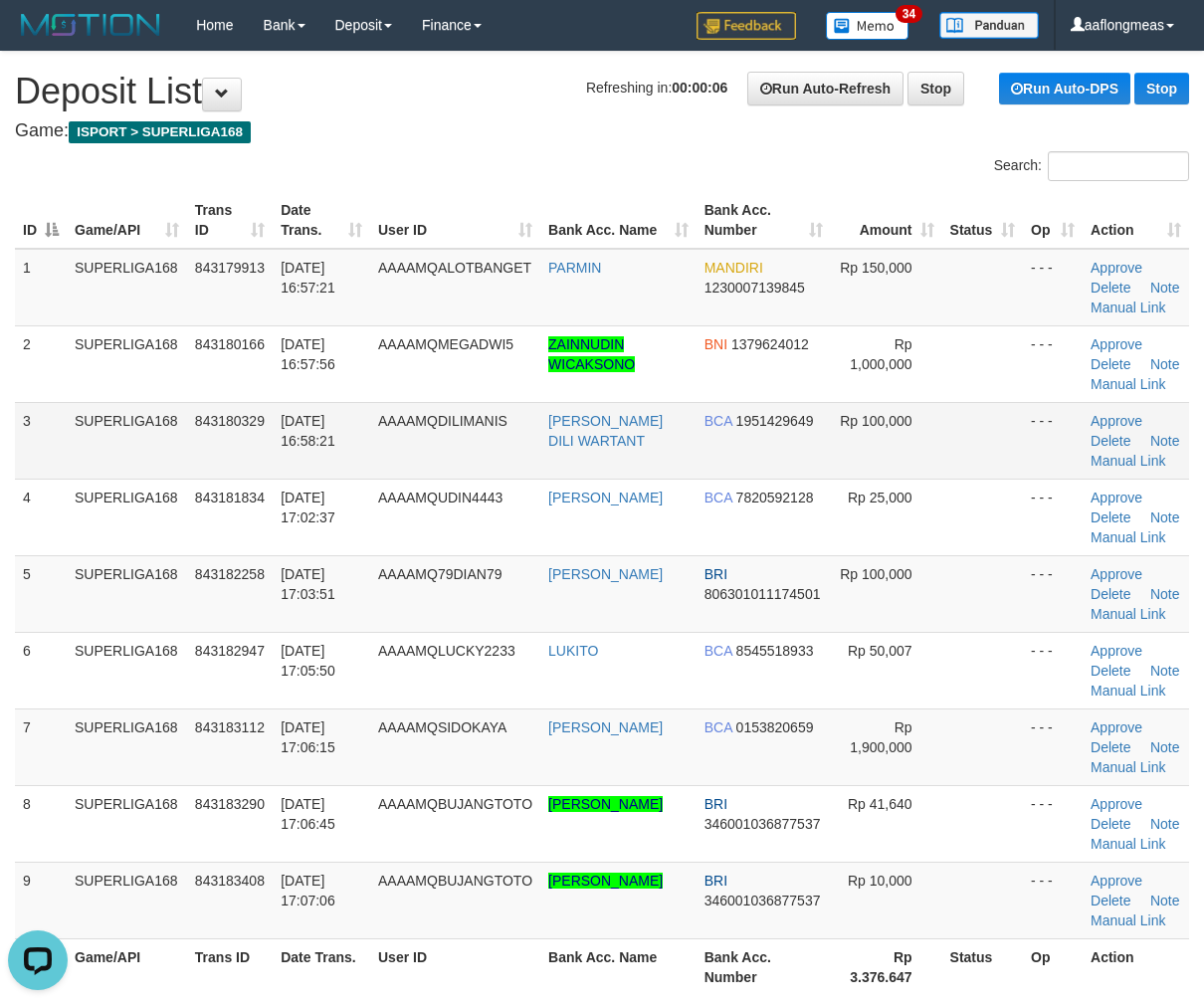 click at bounding box center [982, 440] 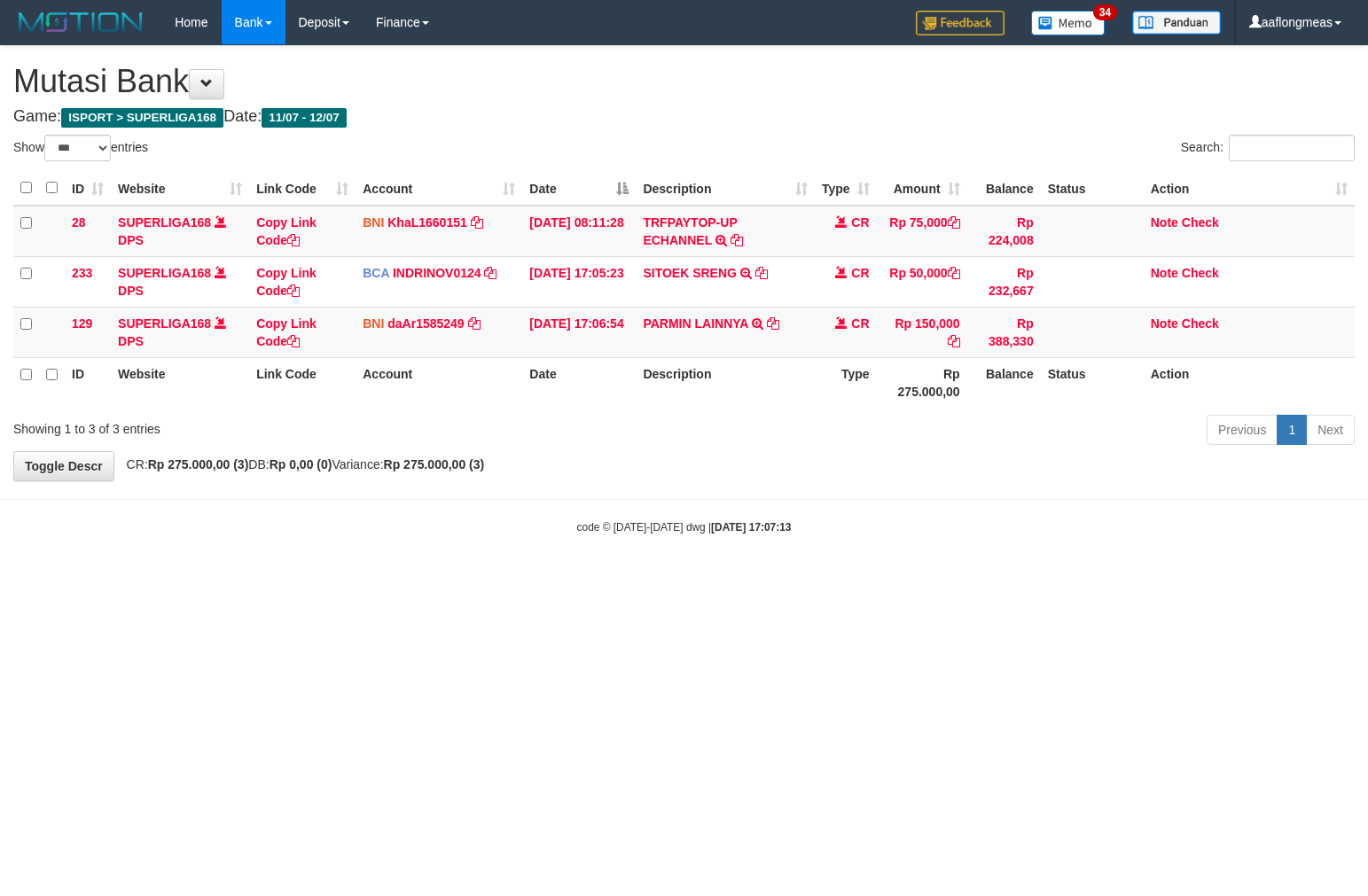 select on "***" 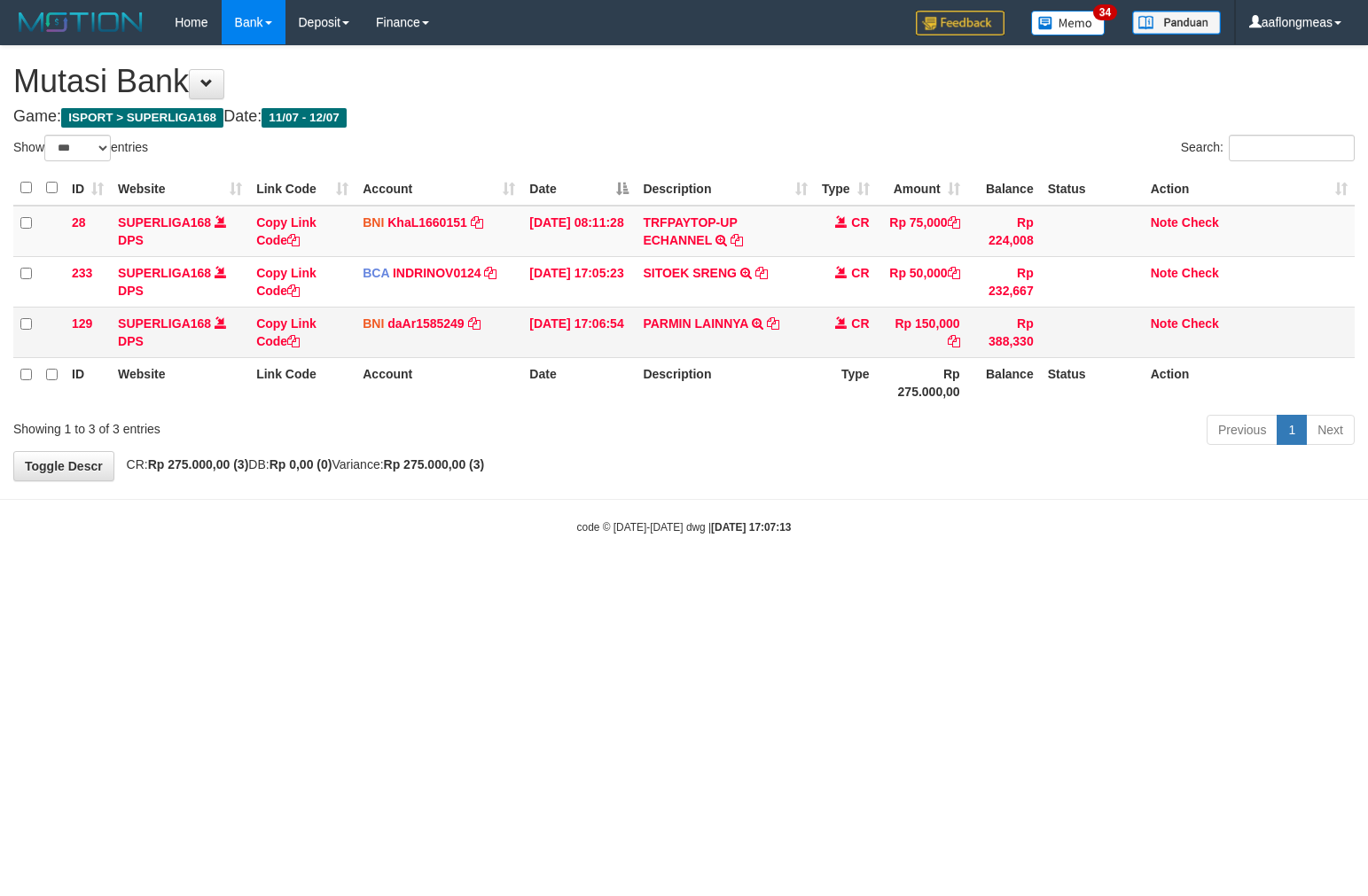 scroll, scrollTop: 0, scrollLeft: 0, axis: both 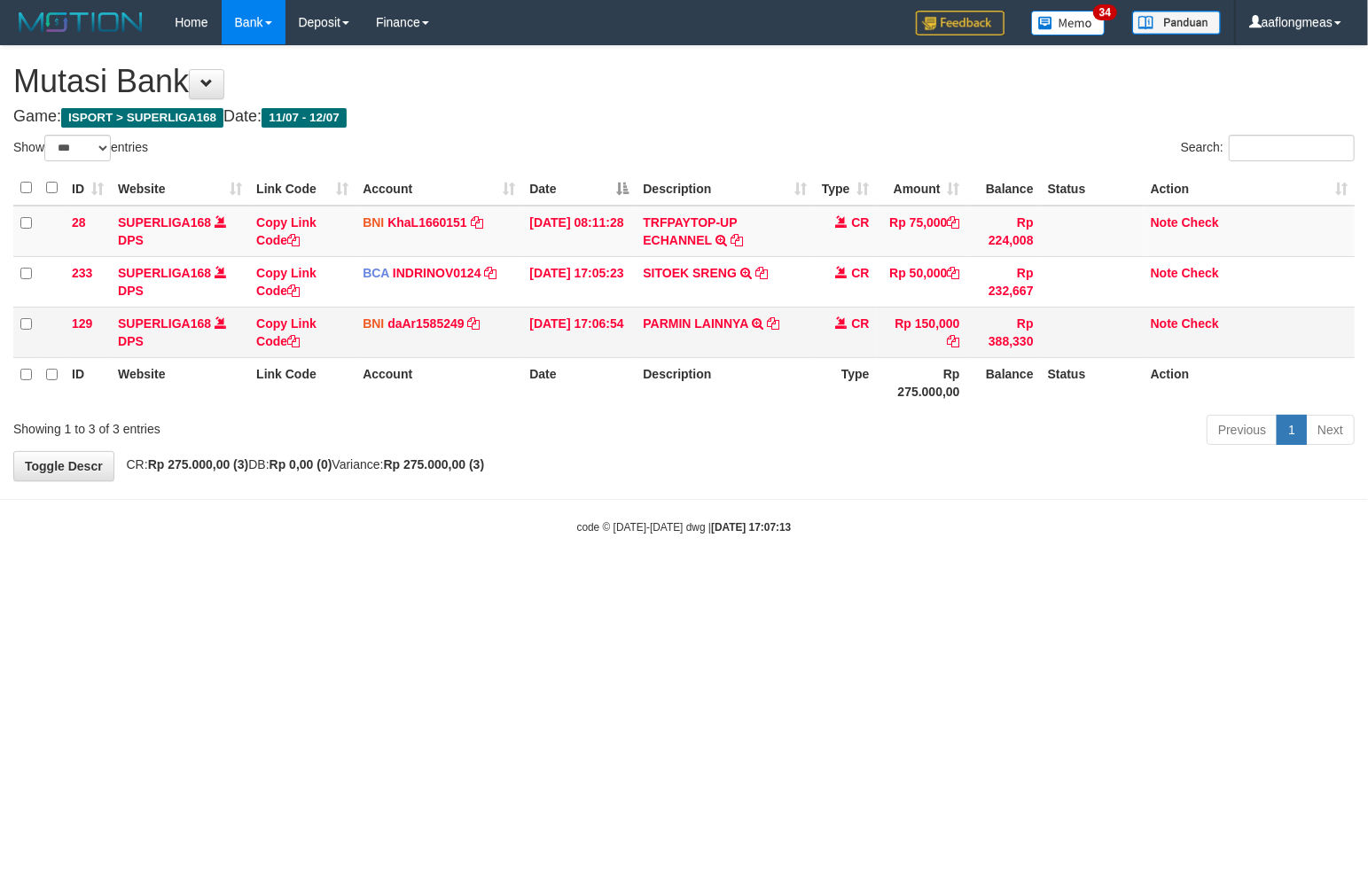click on "PARMIN LAINNYA         TRF/PAY/TOP-UP ECHANNEL PARMIN LAINNYA" at bounding box center (724, 331) 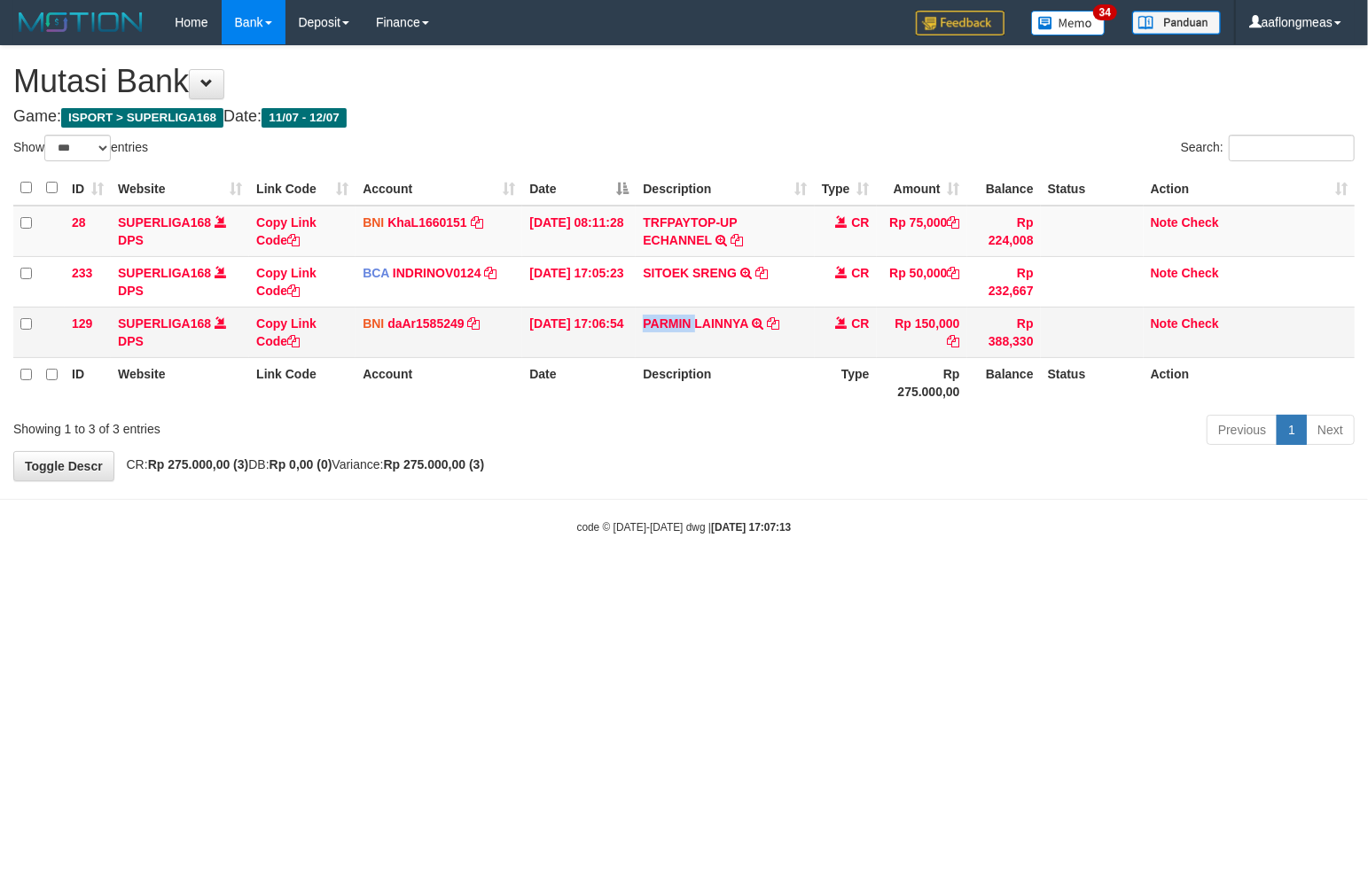 click on "PARMIN LAINNYA         TRF/PAY/TOP-UP ECHANNEL PARMIN LAINNYA" at bounding box center (724, 331) 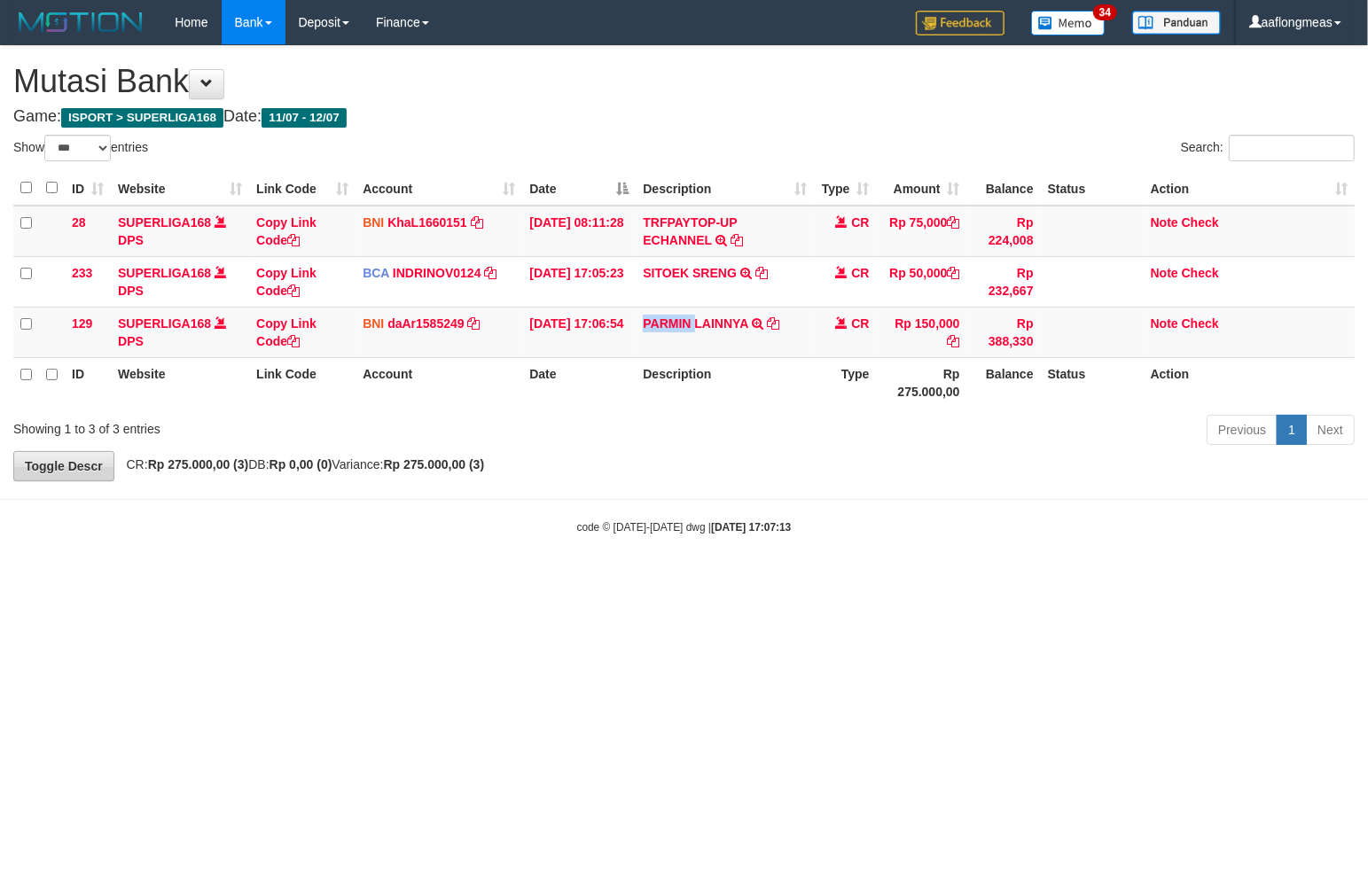 copy on "PARMIN" 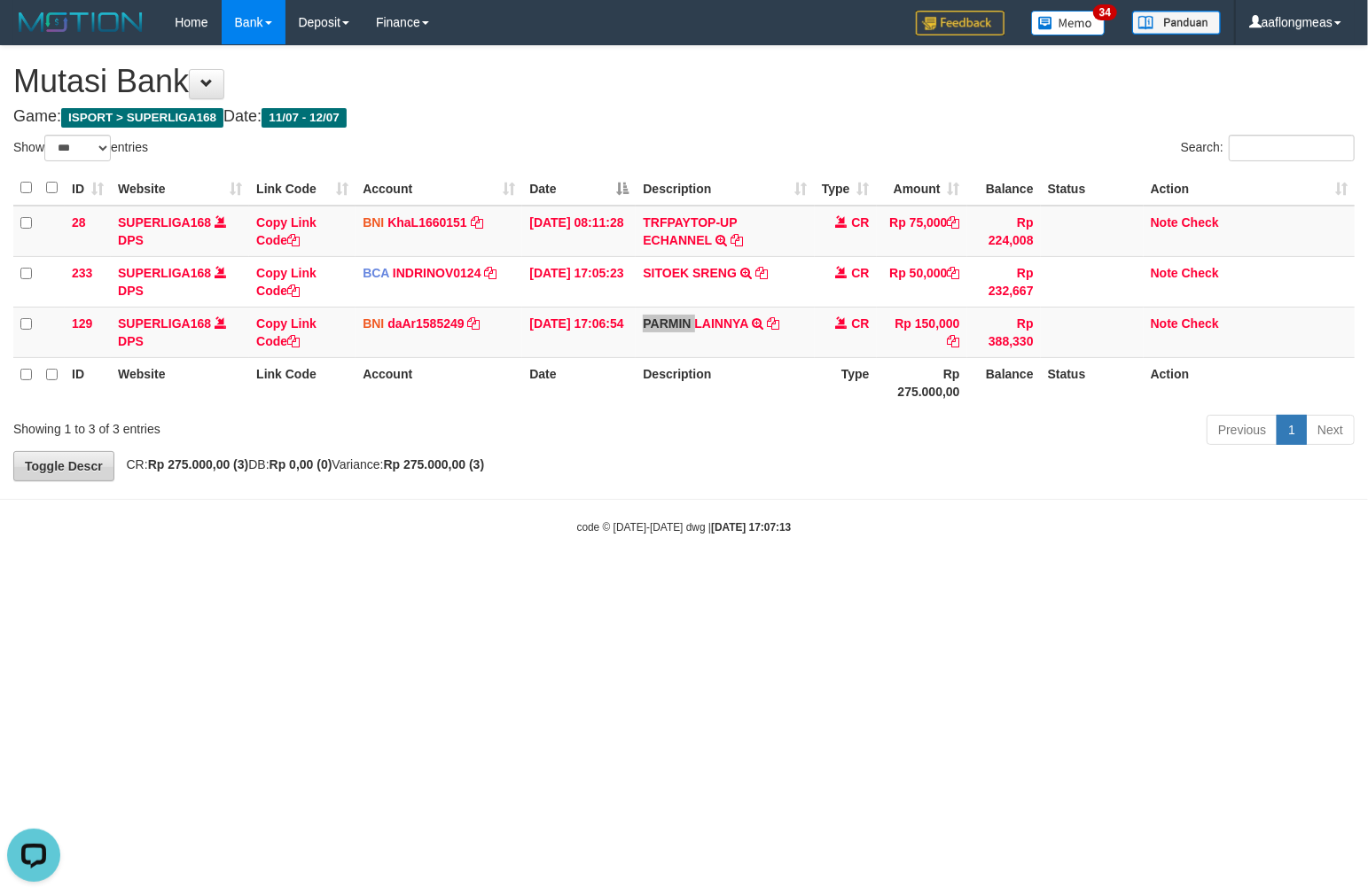 scroll, scrollTop: 0, scrollLeft: 0, axis: both 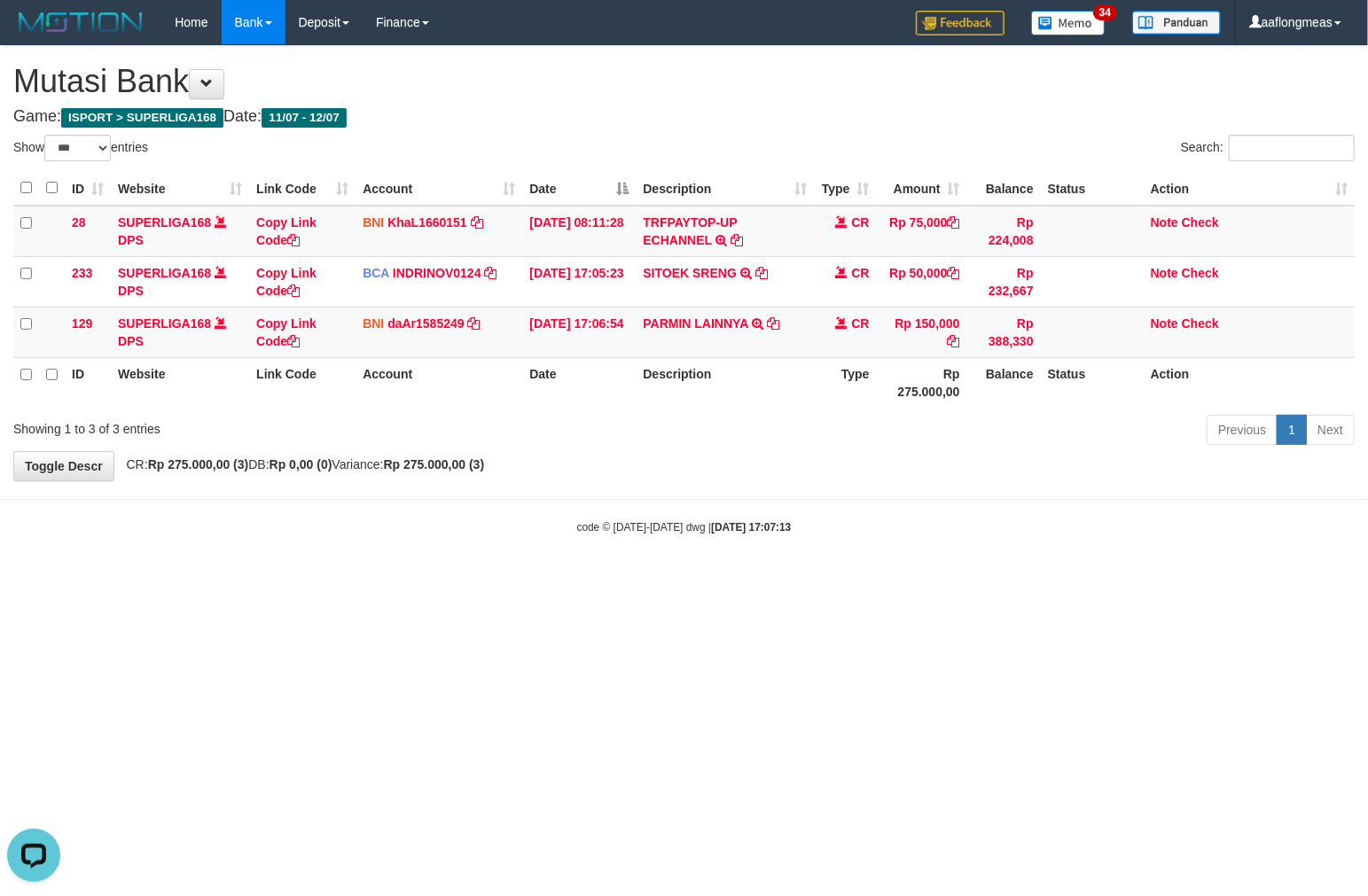drag, startPoint x: 748, startPoint y: 486, endPoint x: 214, endPoint y: 518, distance: 534.9579 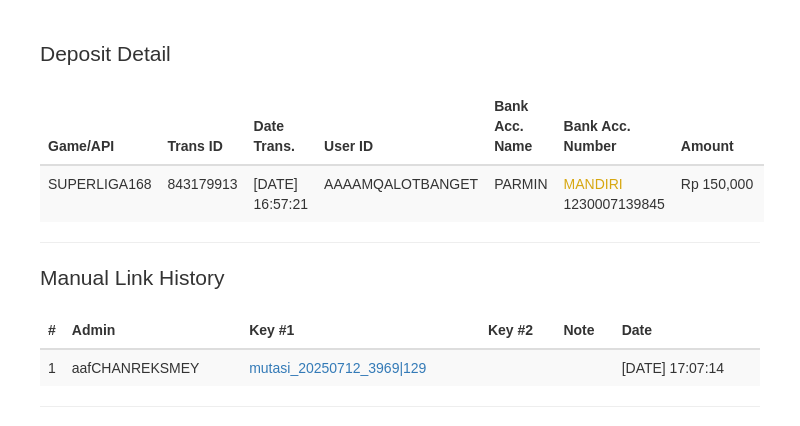 scroll, scrollTop: 425, scrollLeft: 0, axis: vertical 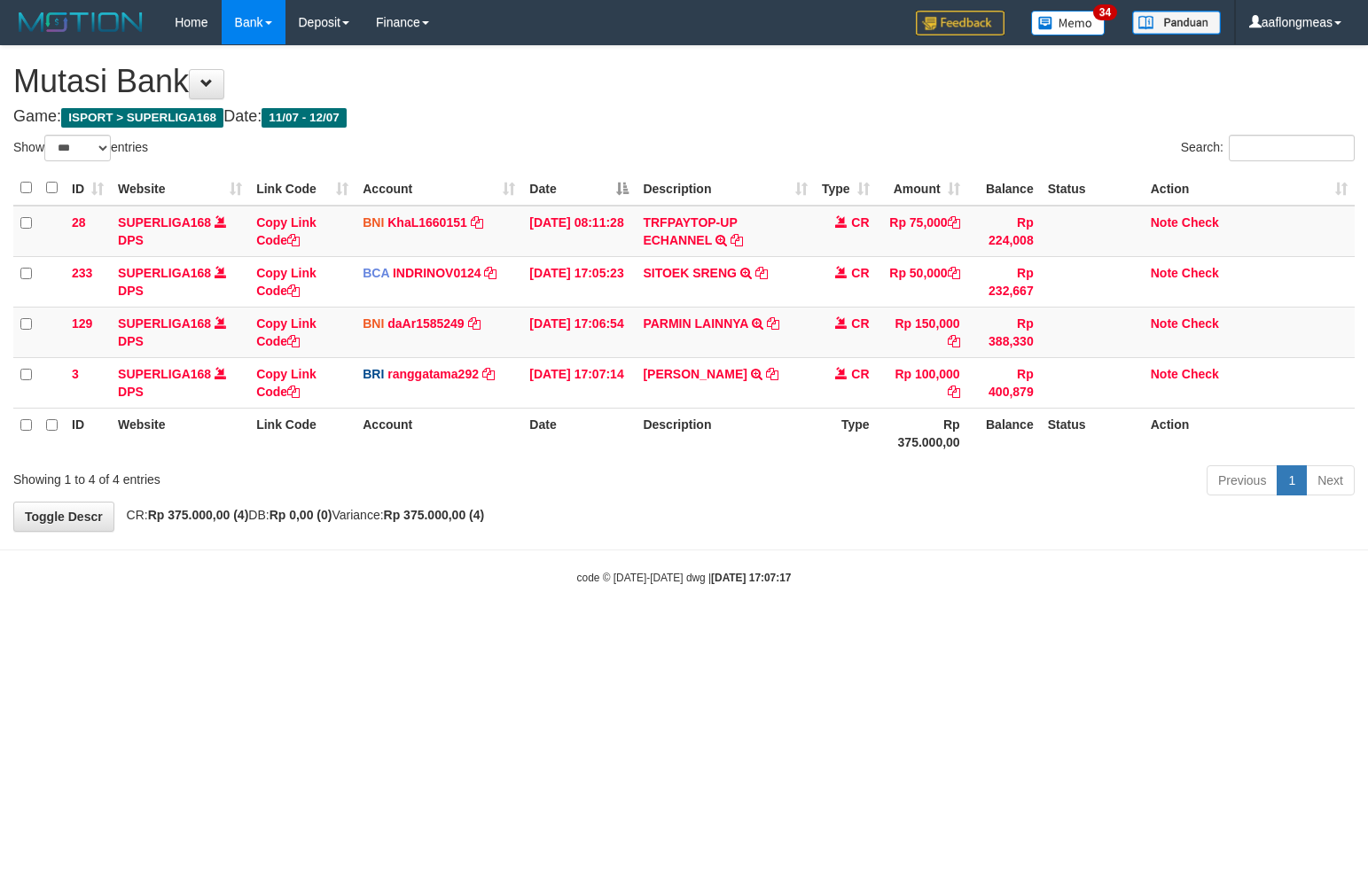 select on "***" 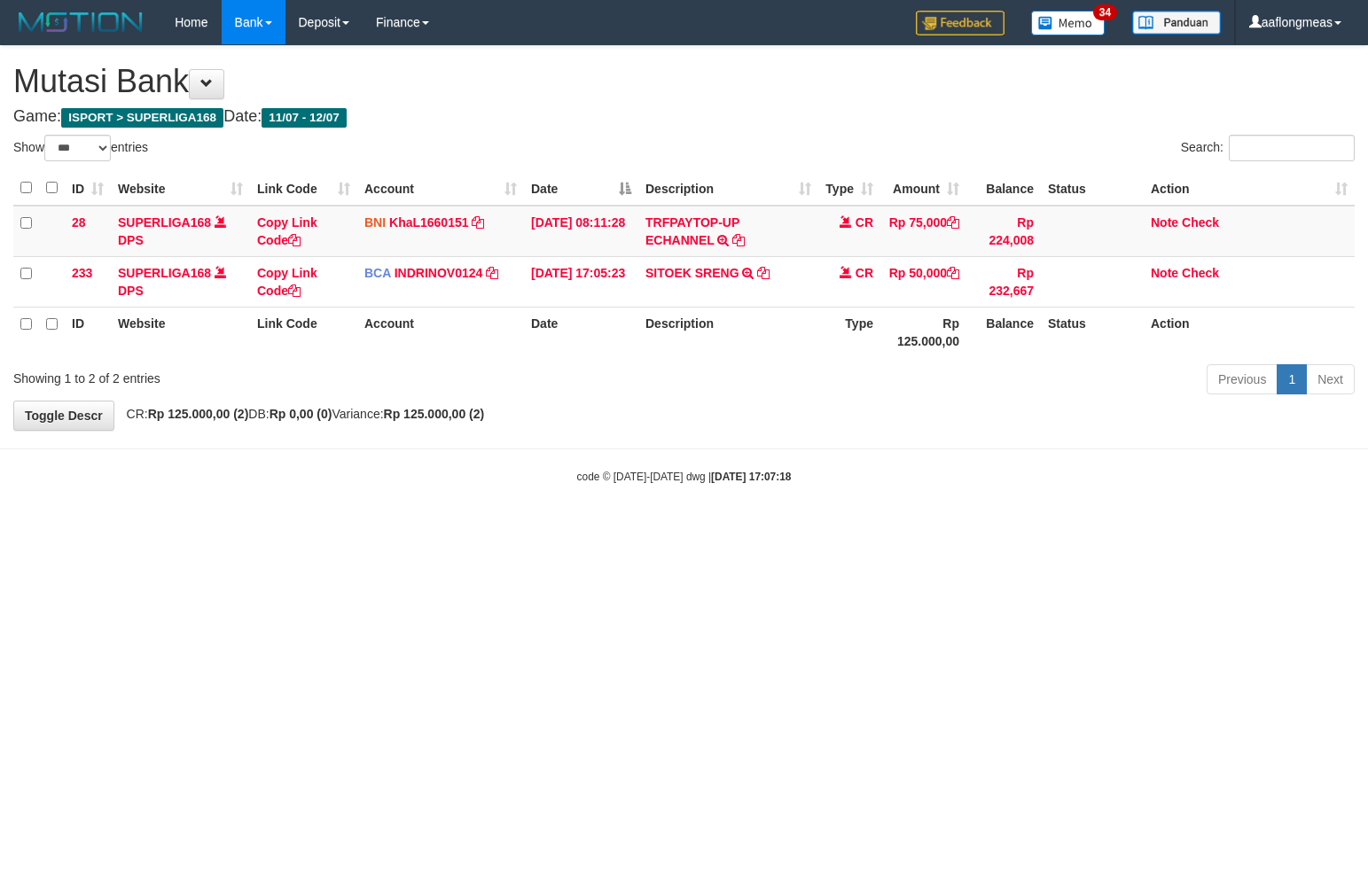 select on "***" 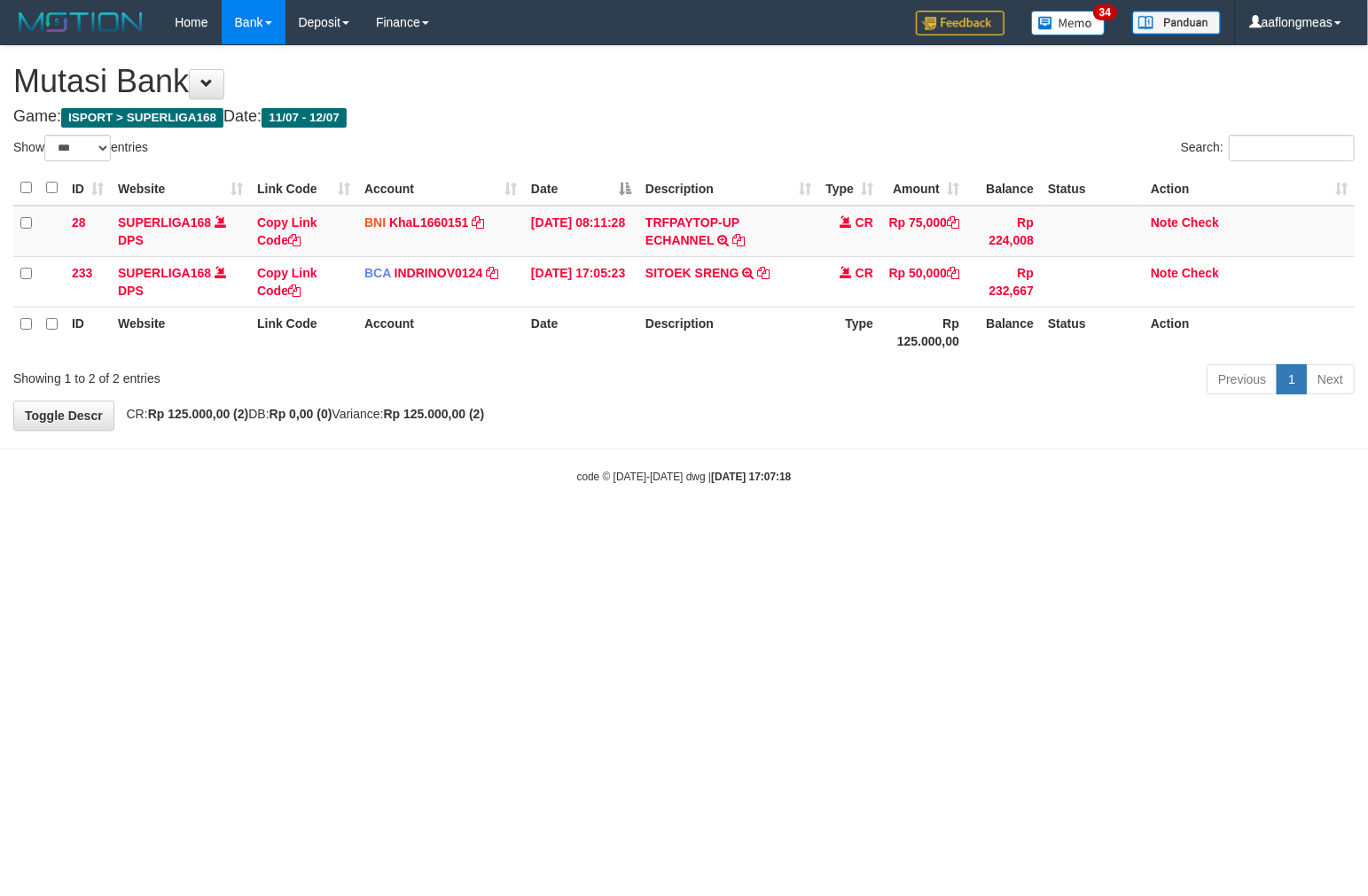 click on "**********" at bounding box center [684, 238] 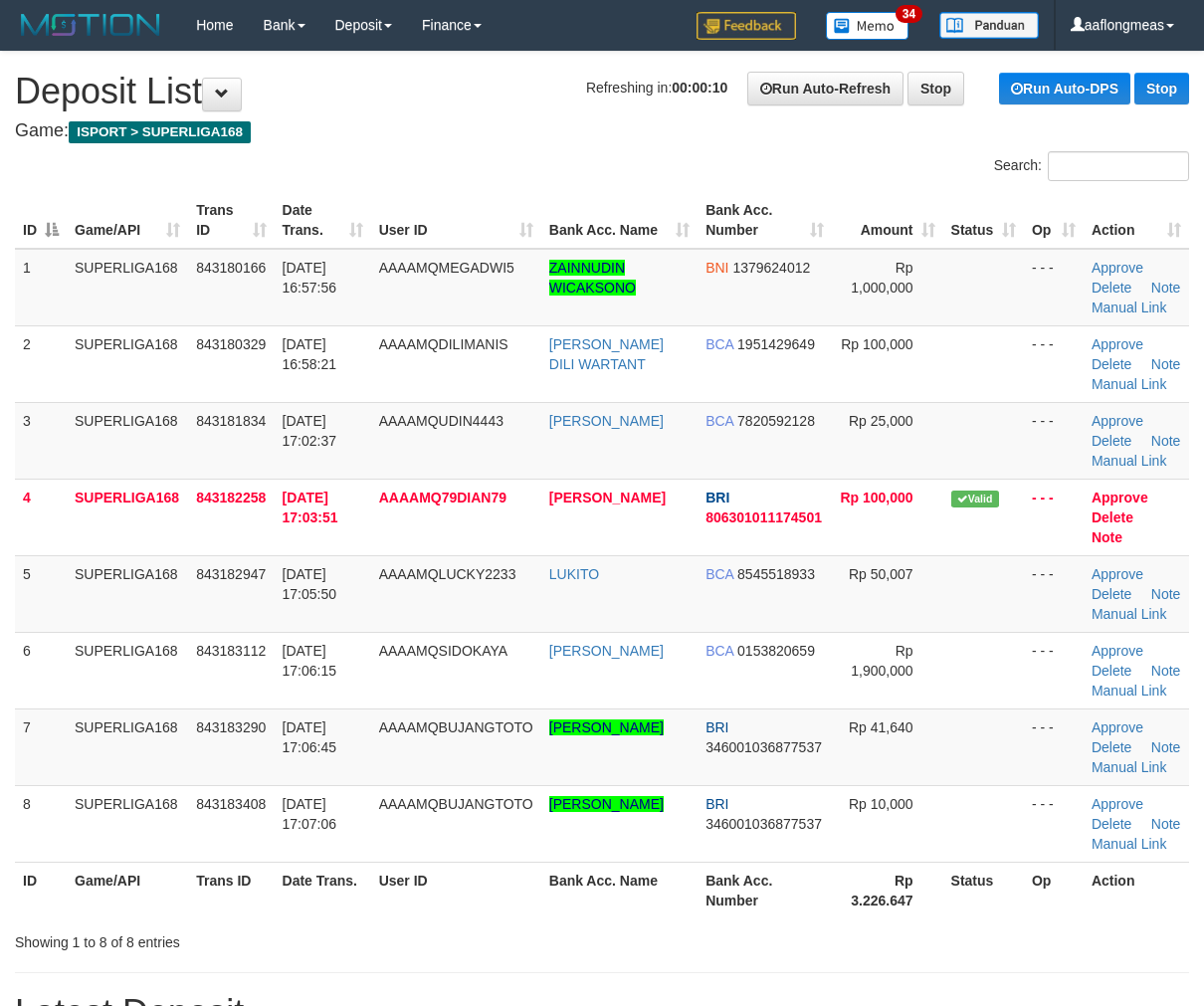 scroll, scrollTop: 0, scrollLeft: 0, axis: both 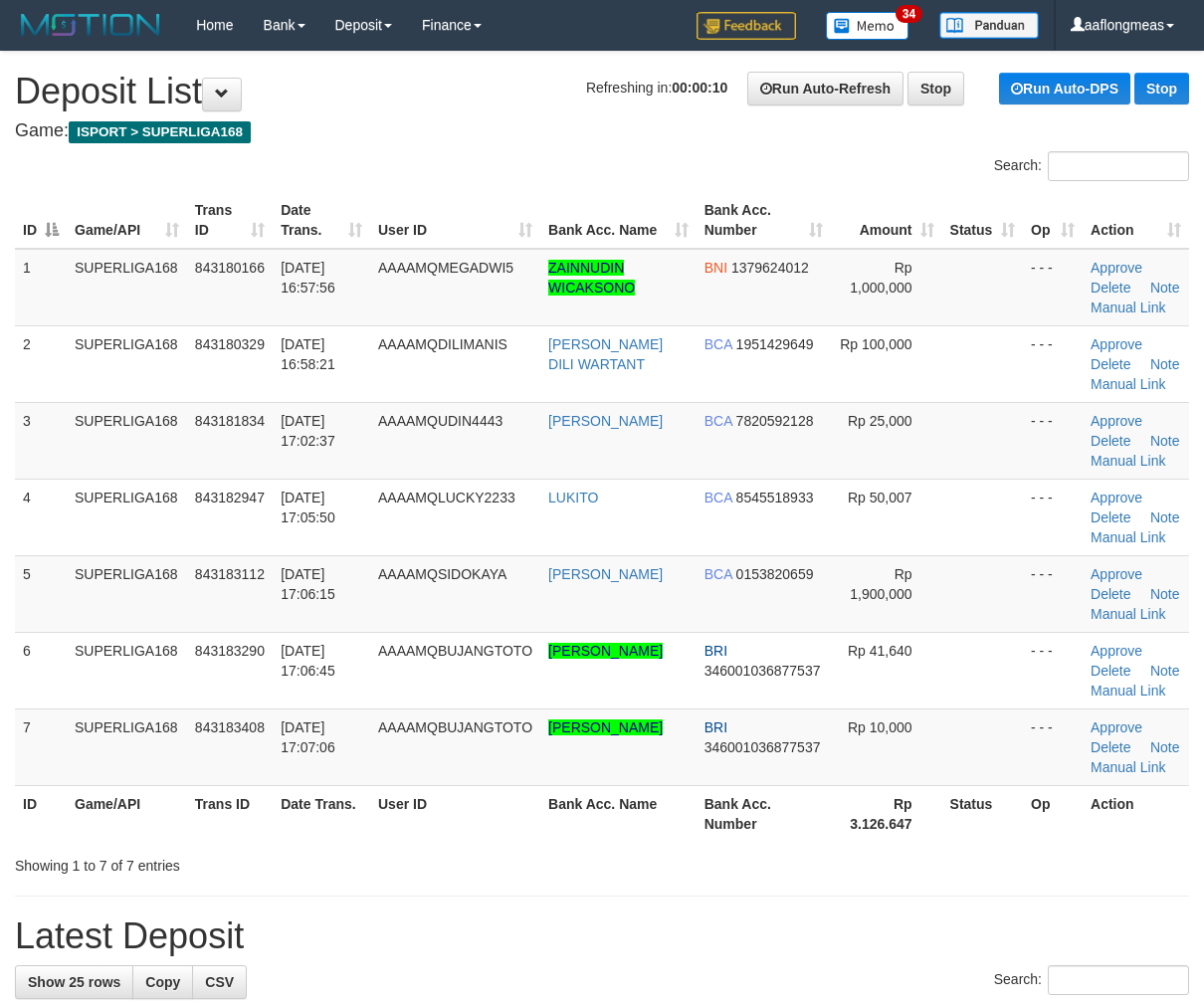 drag, startPoint x: 996, startPoint y: 430, endPoint x: 1212, endPoint y: 450, distance: 216.92395 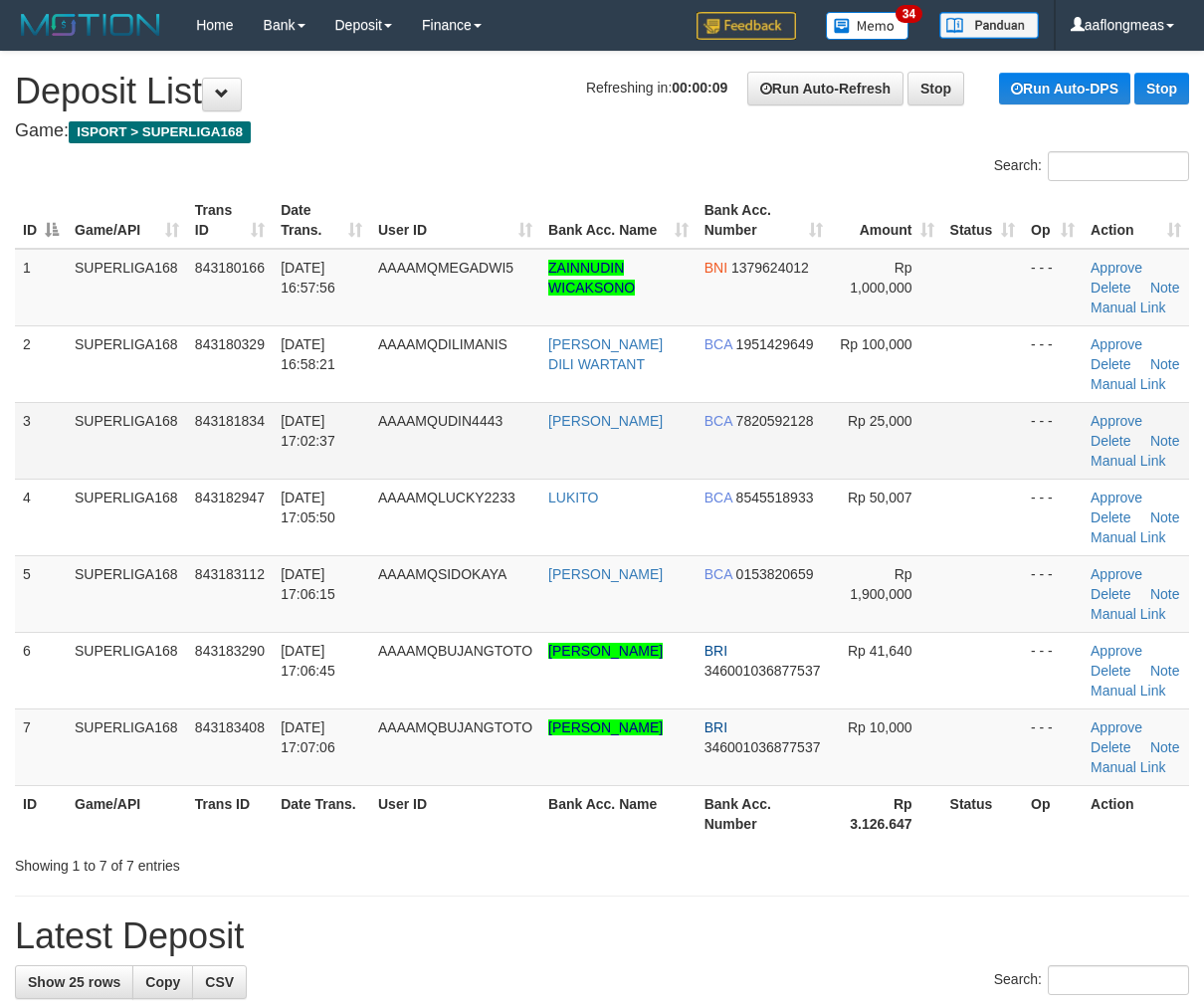 click at bounding box center [982, 440] 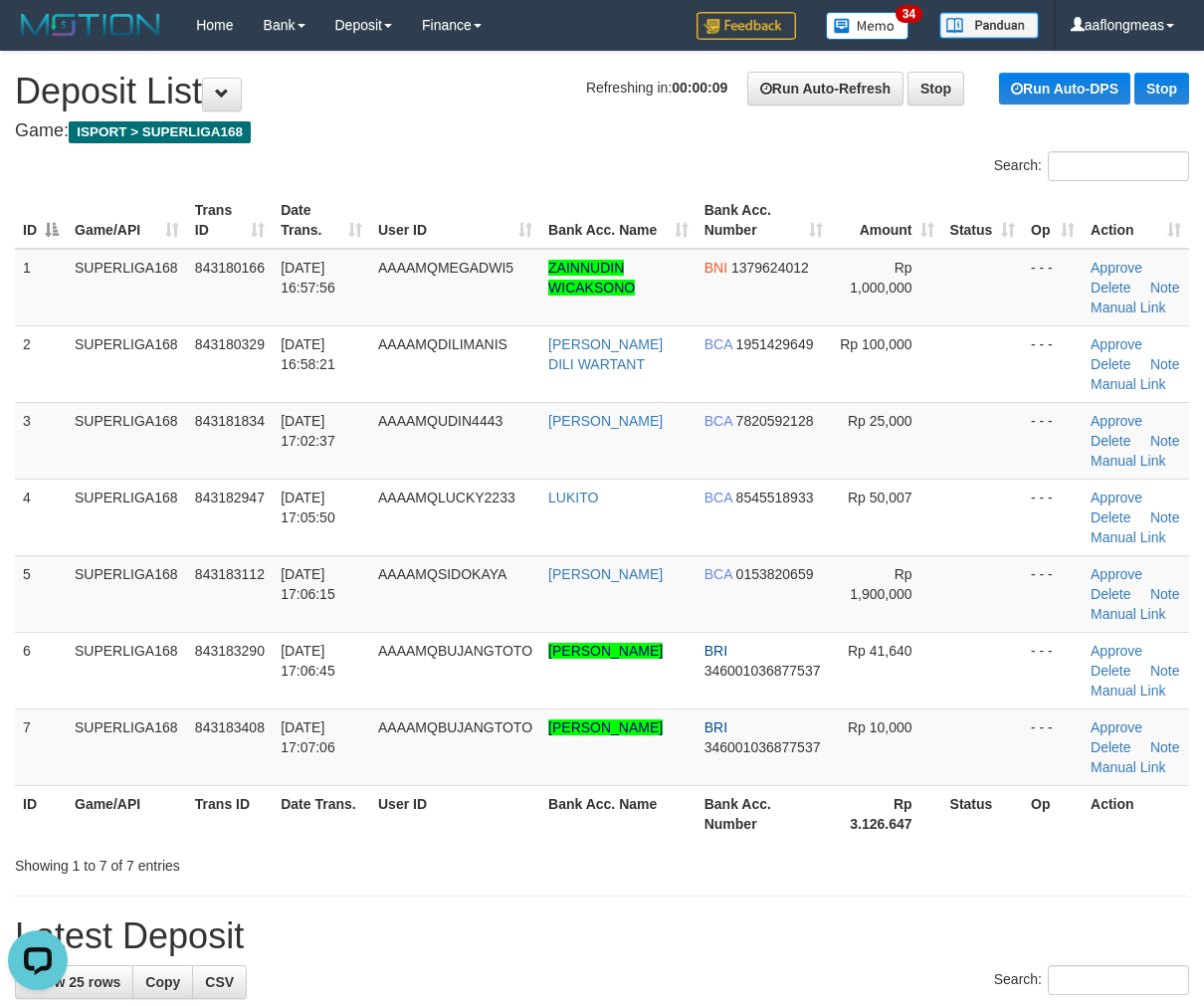 scroll, scrollTop: 0, scrollLeft: 0, axis: both 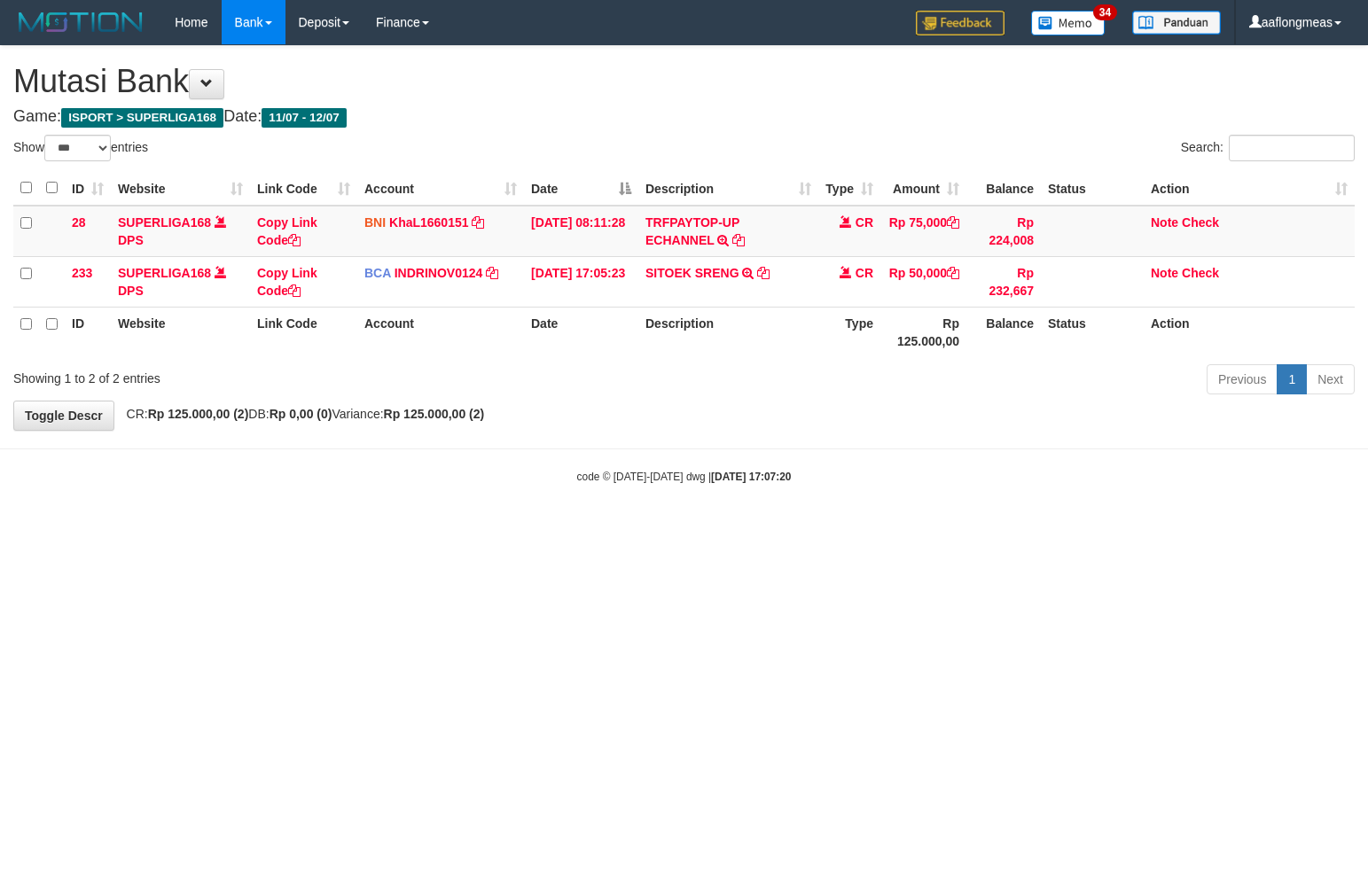 select on "***" 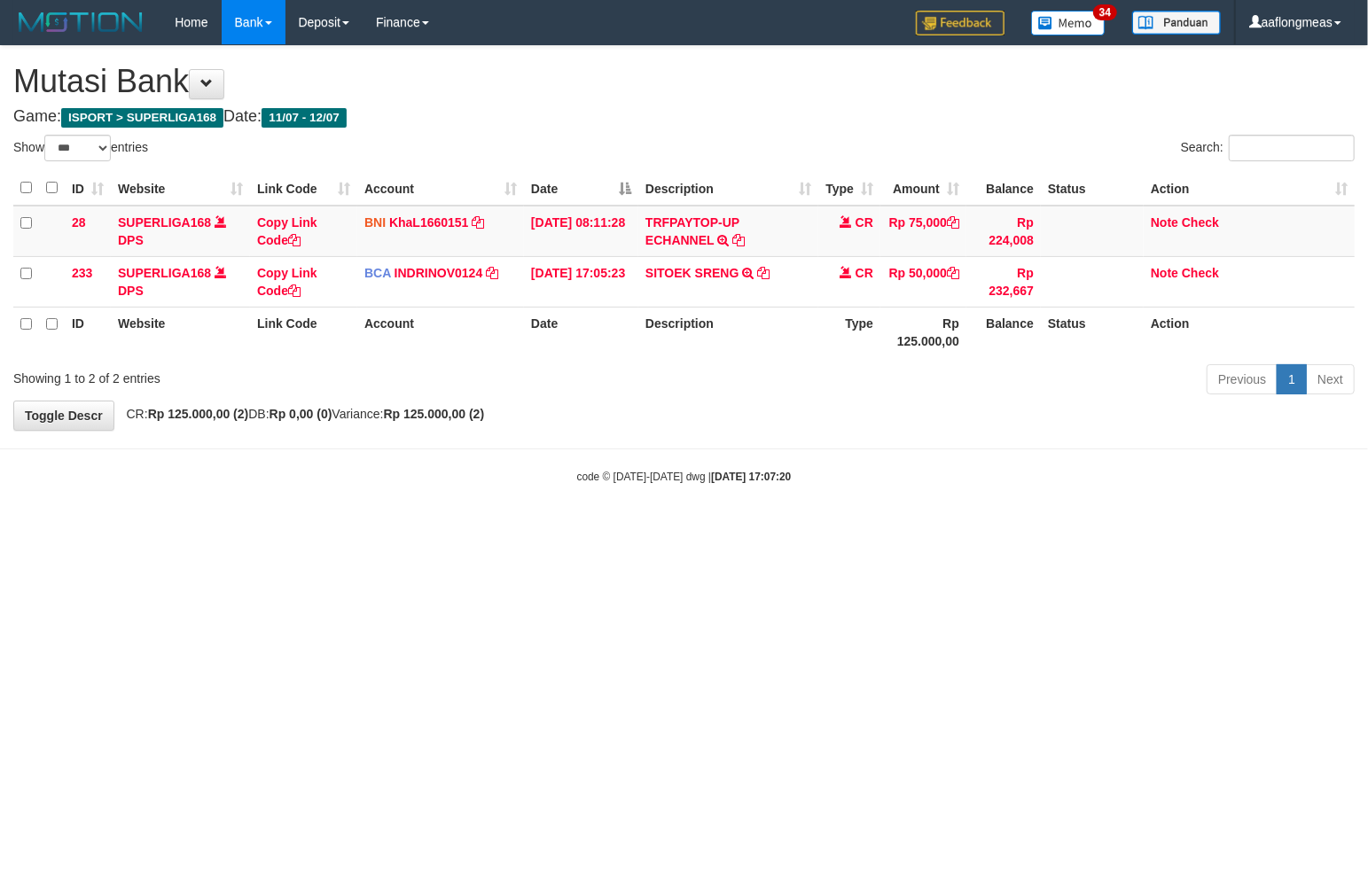 drag, startPoint x: 0, startPoint y: 0, endPoint x: 670, endPoint y: 459, distance: 812.1459 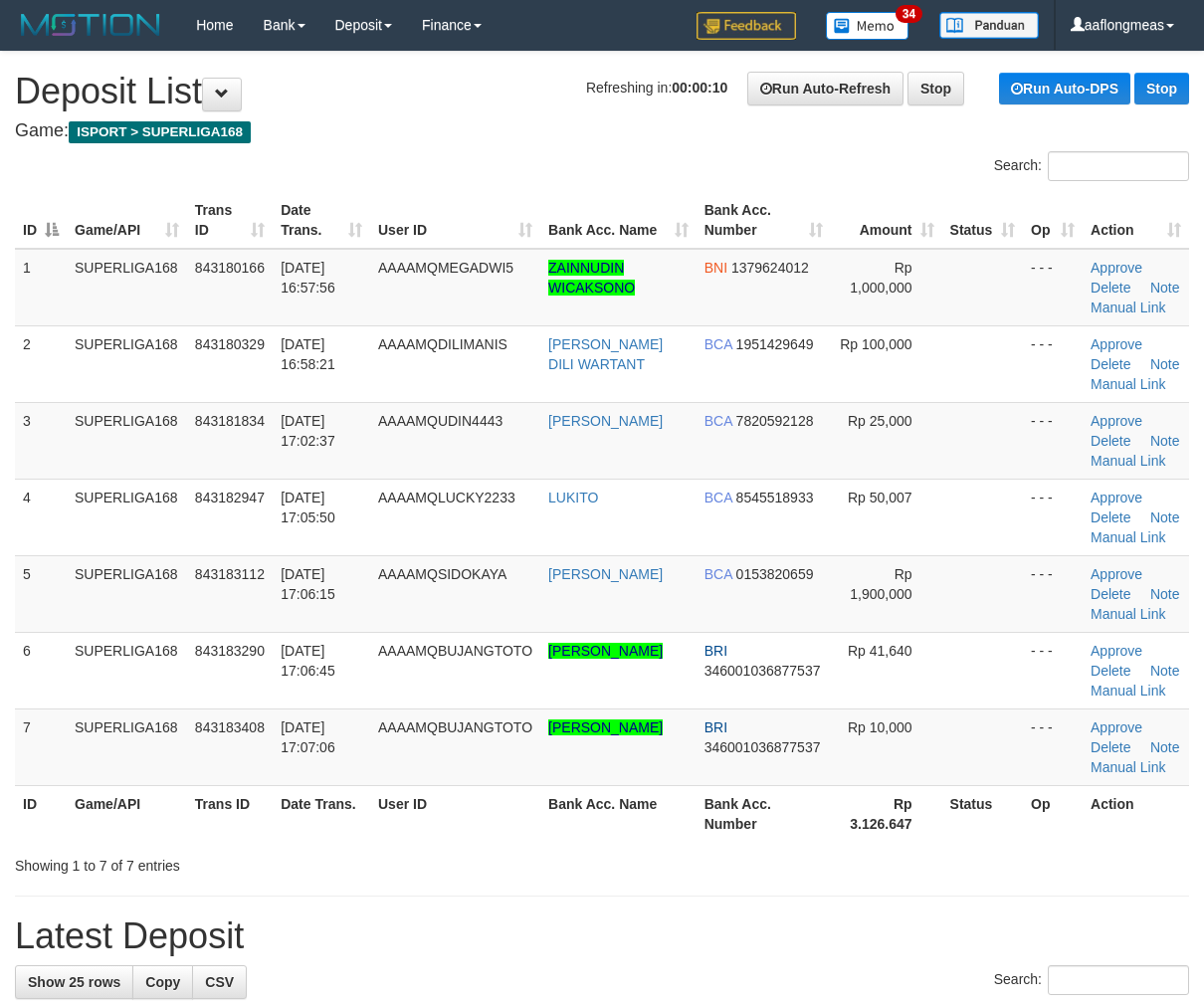 scroll, scrollTop: 0, scrollLeft: 0, axis: both 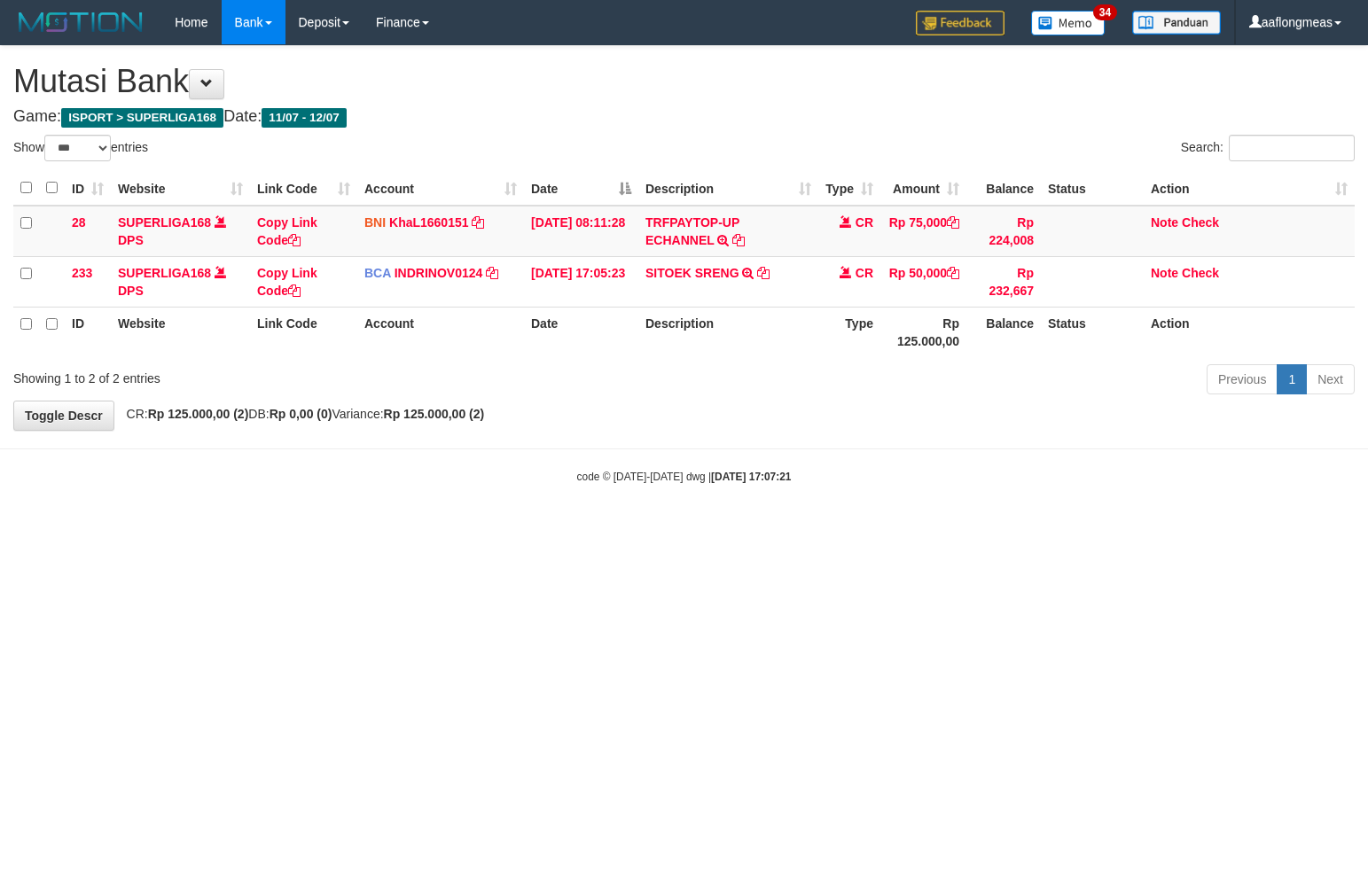 select on "***" 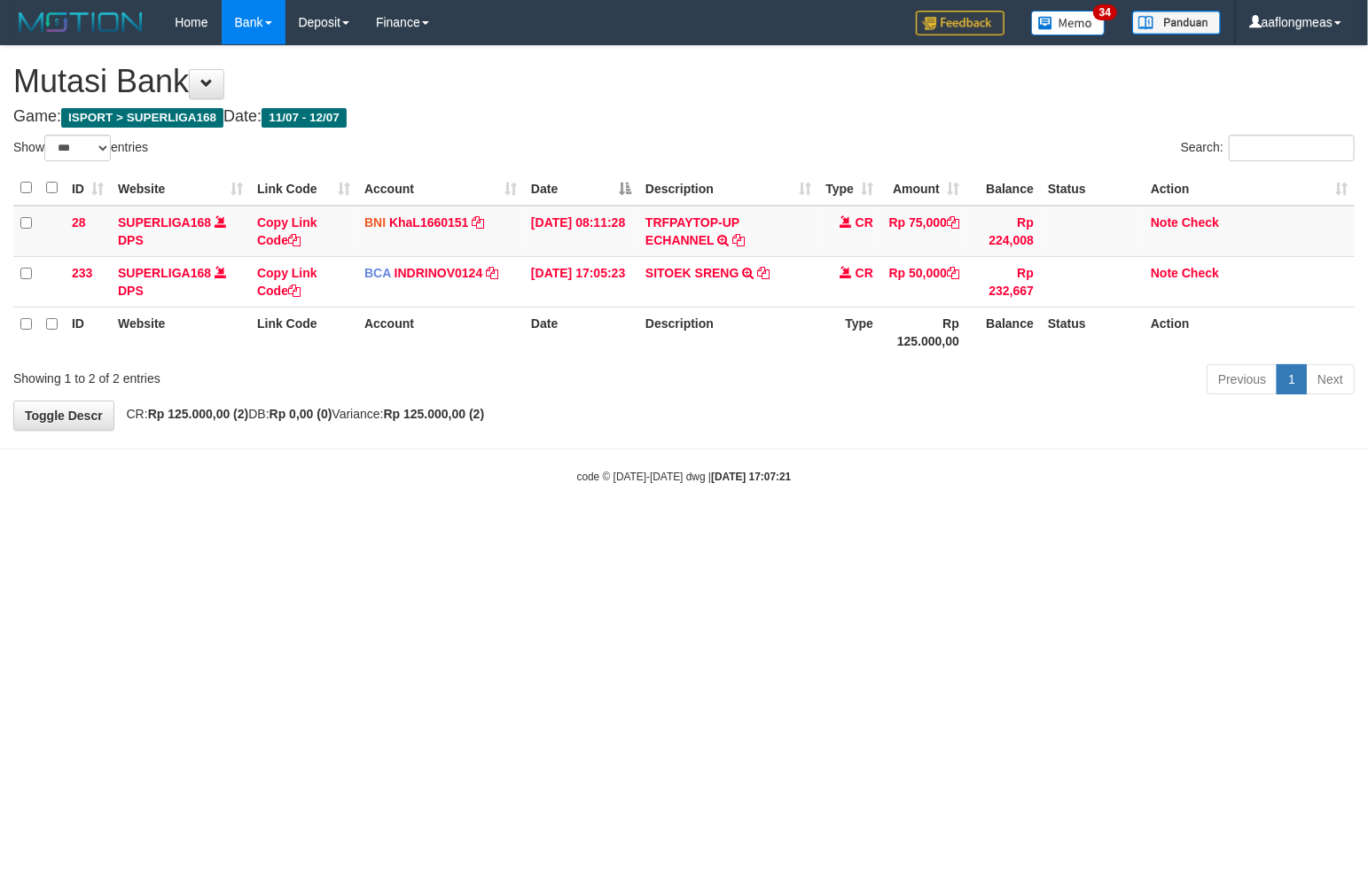 click on "[DATE] 17:07:21" at bounding box center [751, 477] 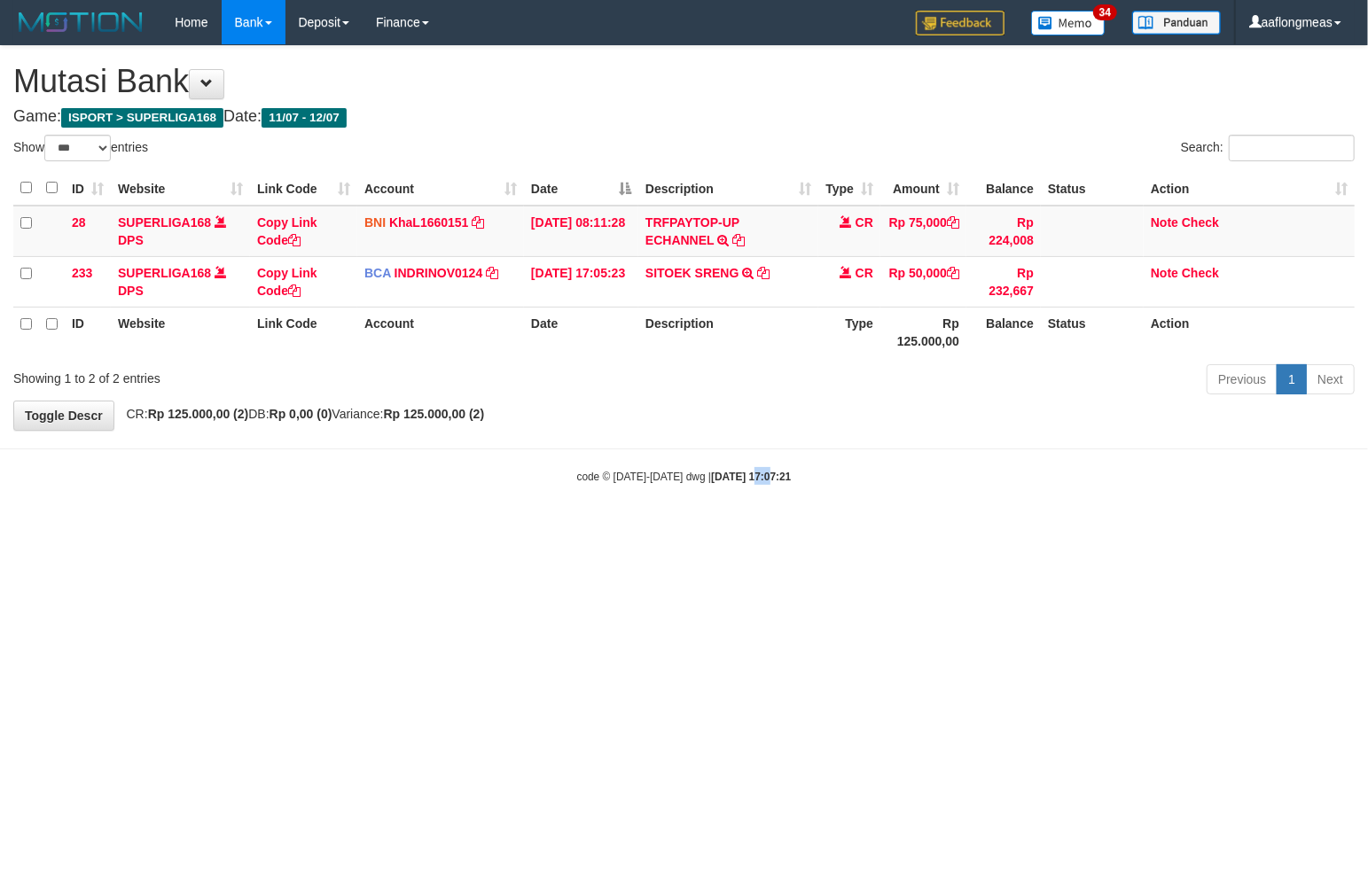 click on "2025/07/12 17:07:21" at bounding box center [751, 477] 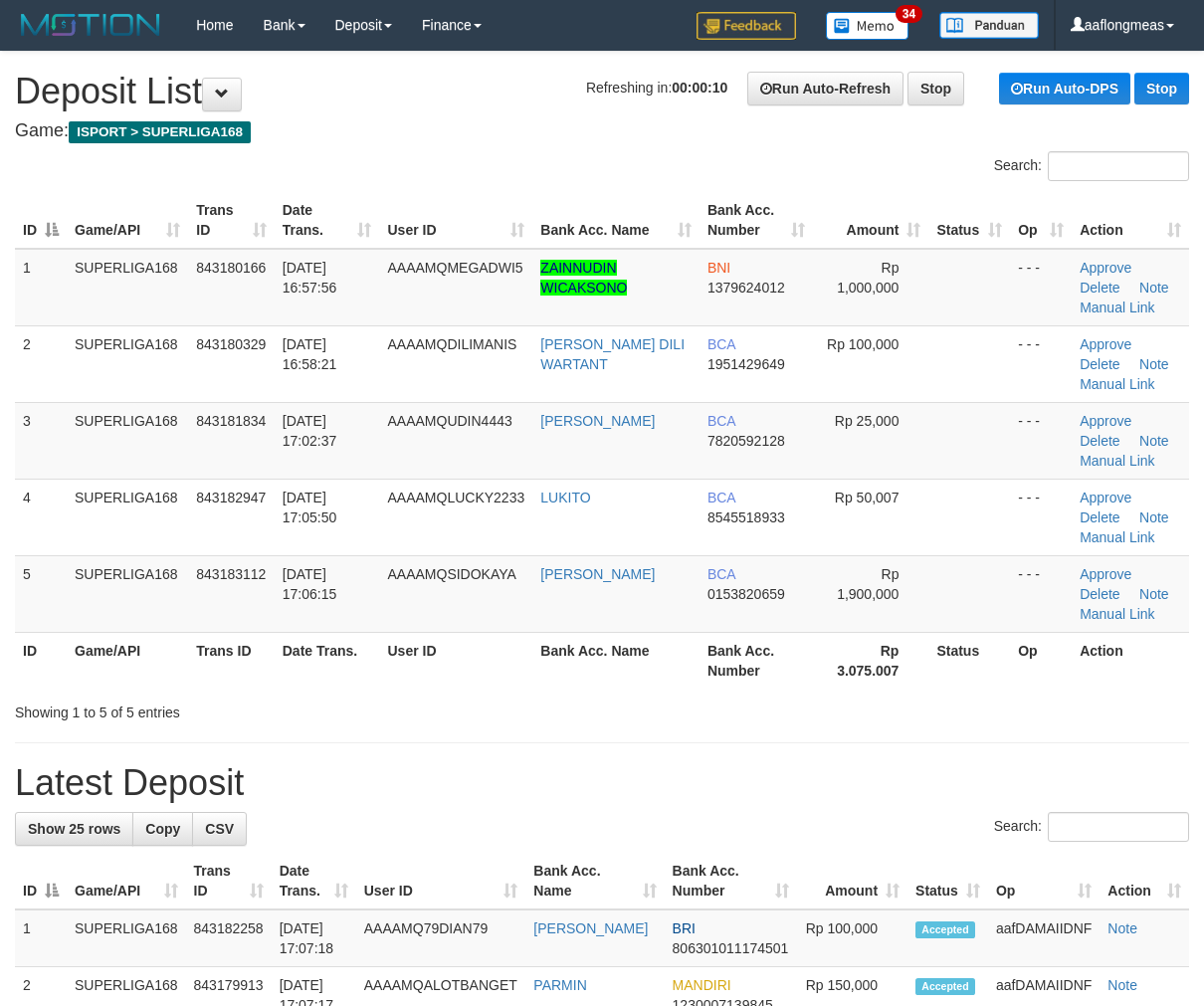 scroll, scrollTop: 0, scrollLeft: 0, axis: both 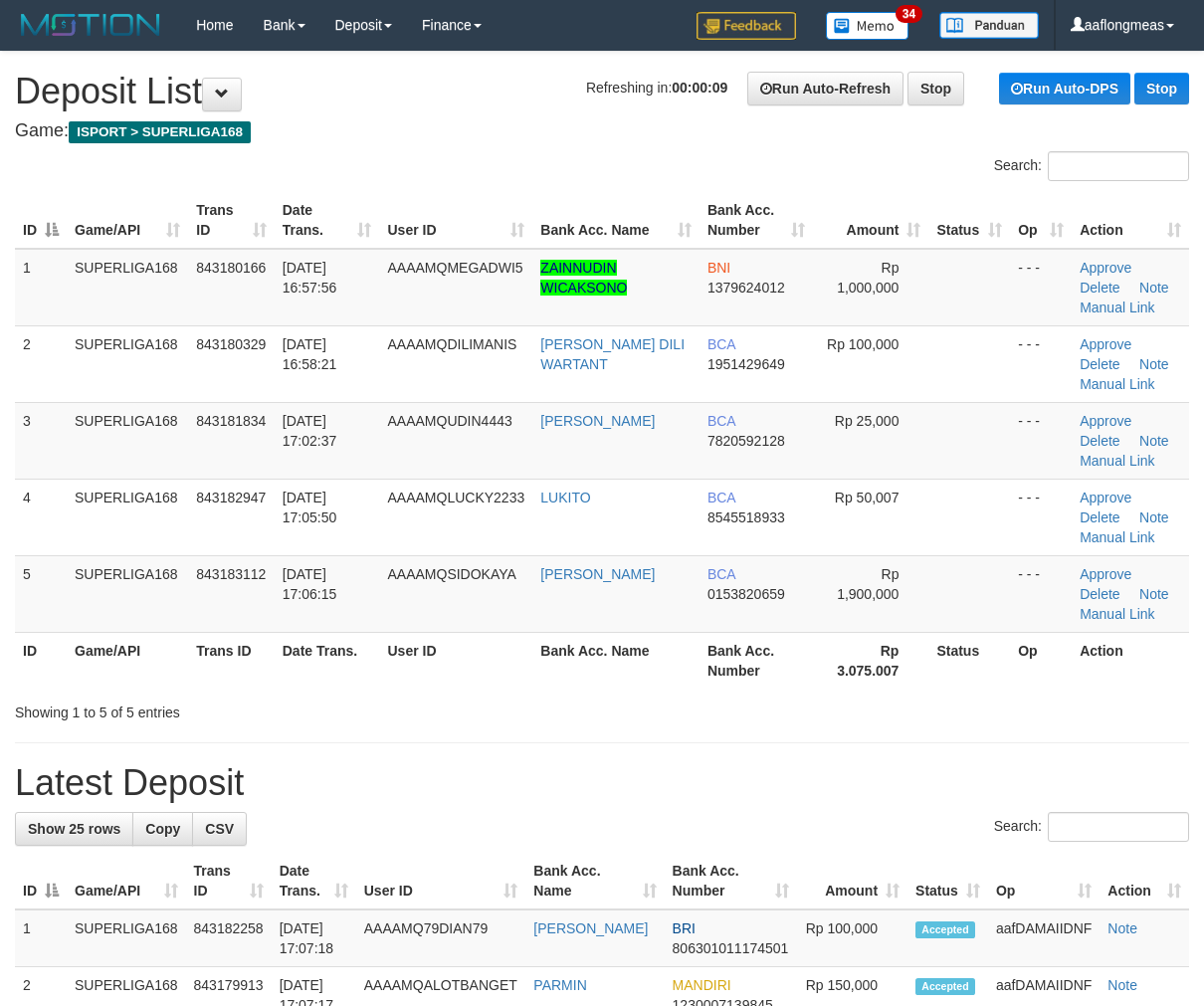 drag, startPoint x: 903, startPoint y: 463, endPoint x: 1209, endPoint y: 489, distance: 307.10259 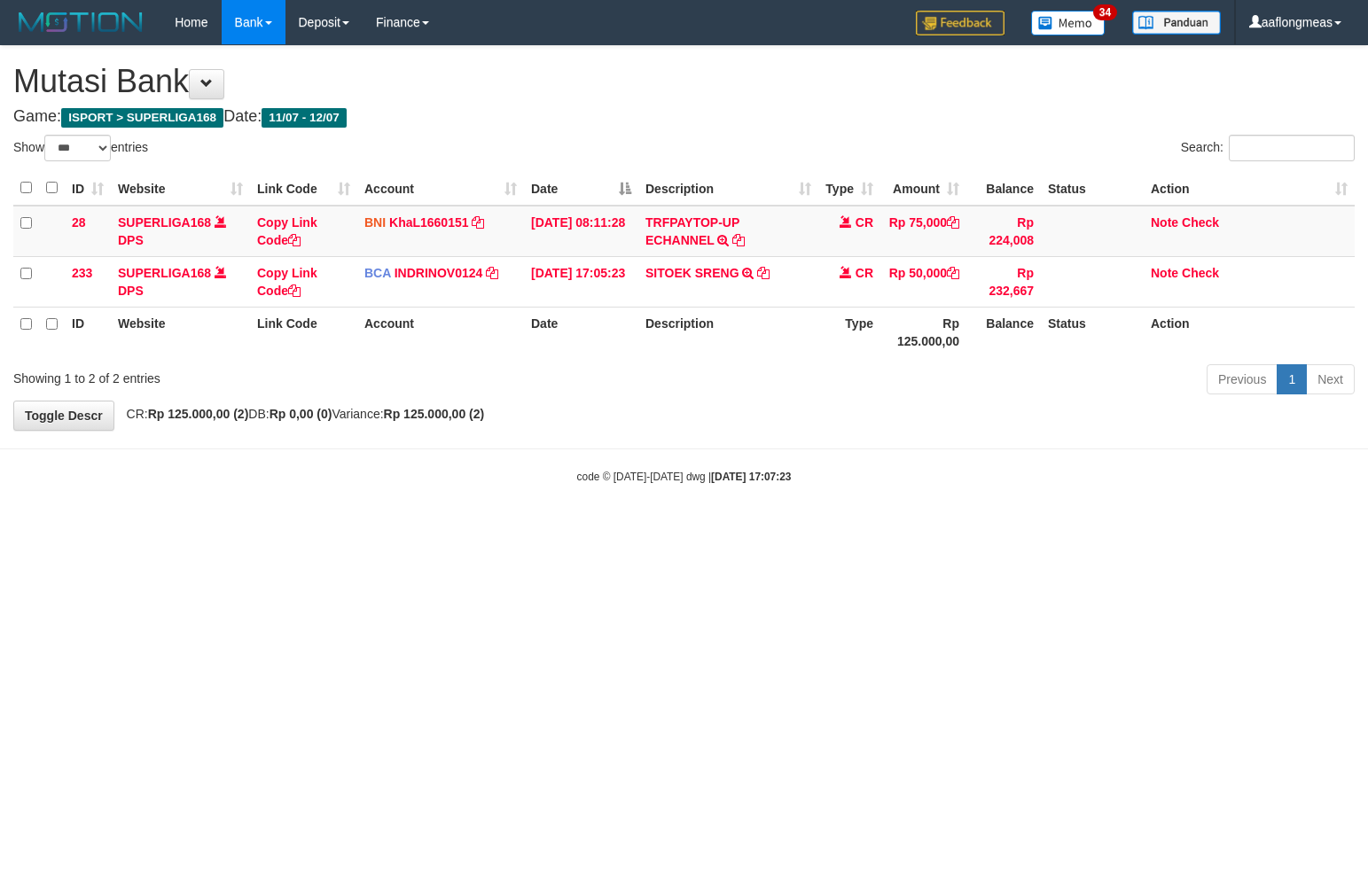 select on "***" 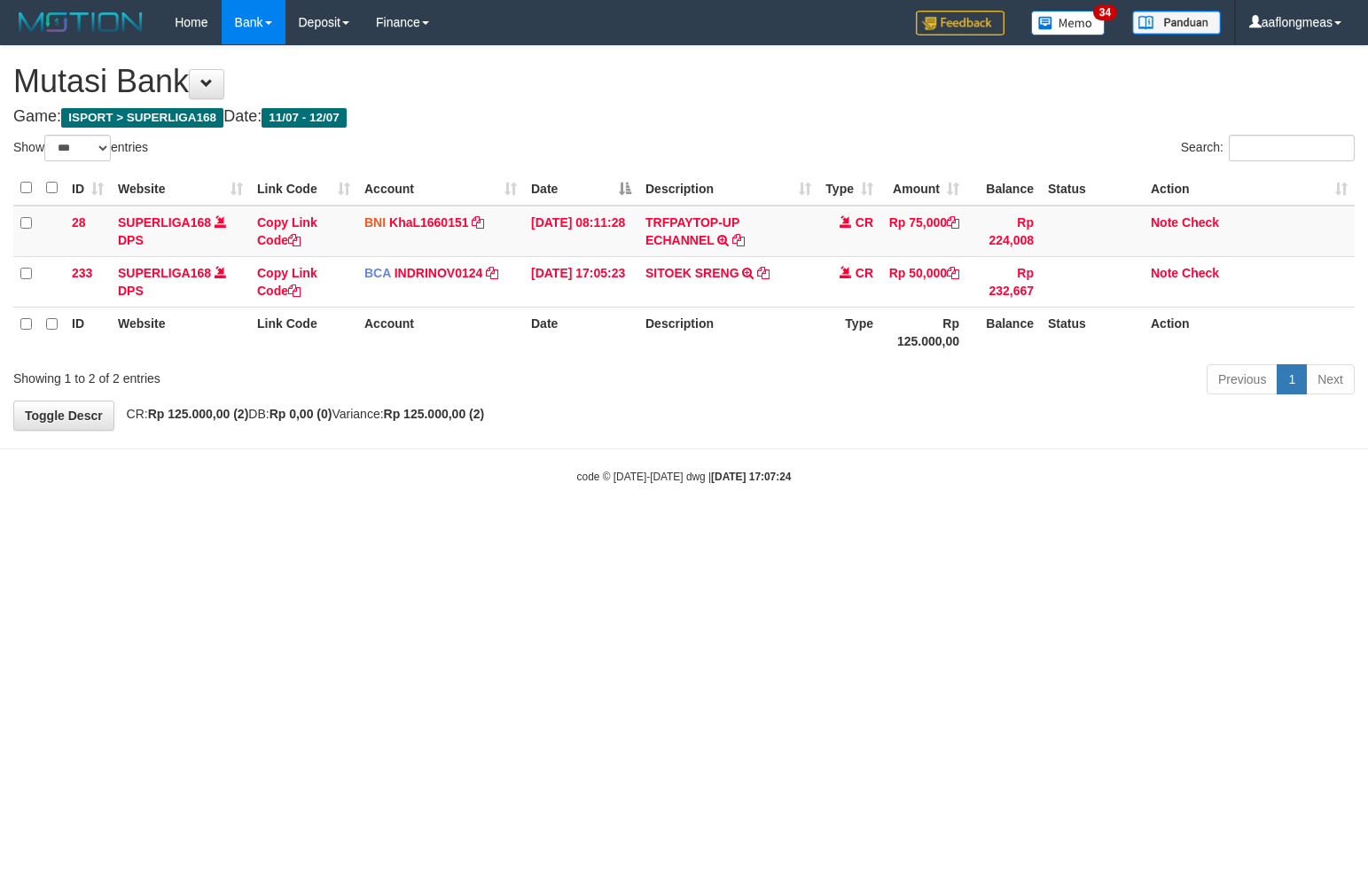 select on "***" 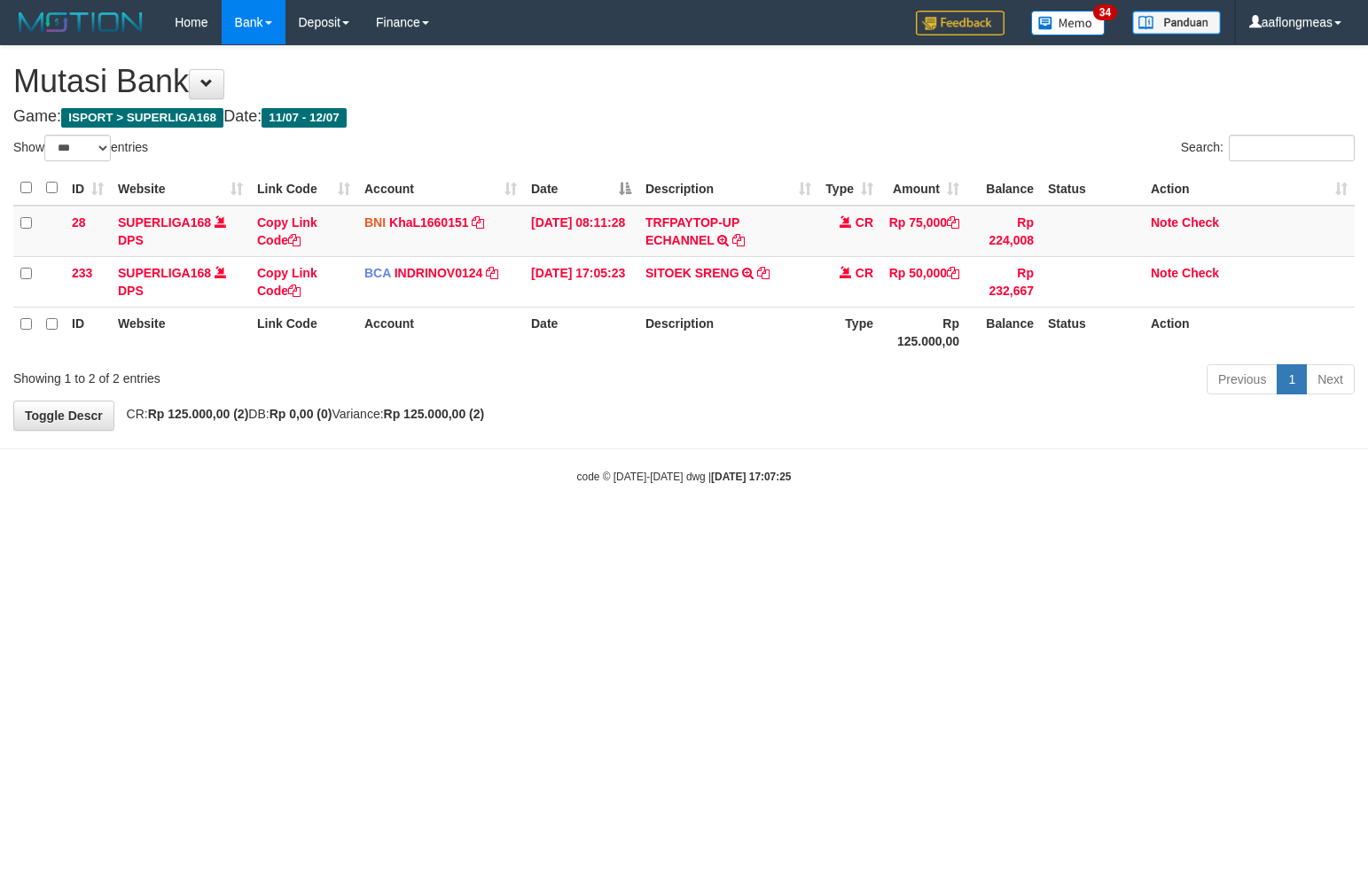 select on "***" 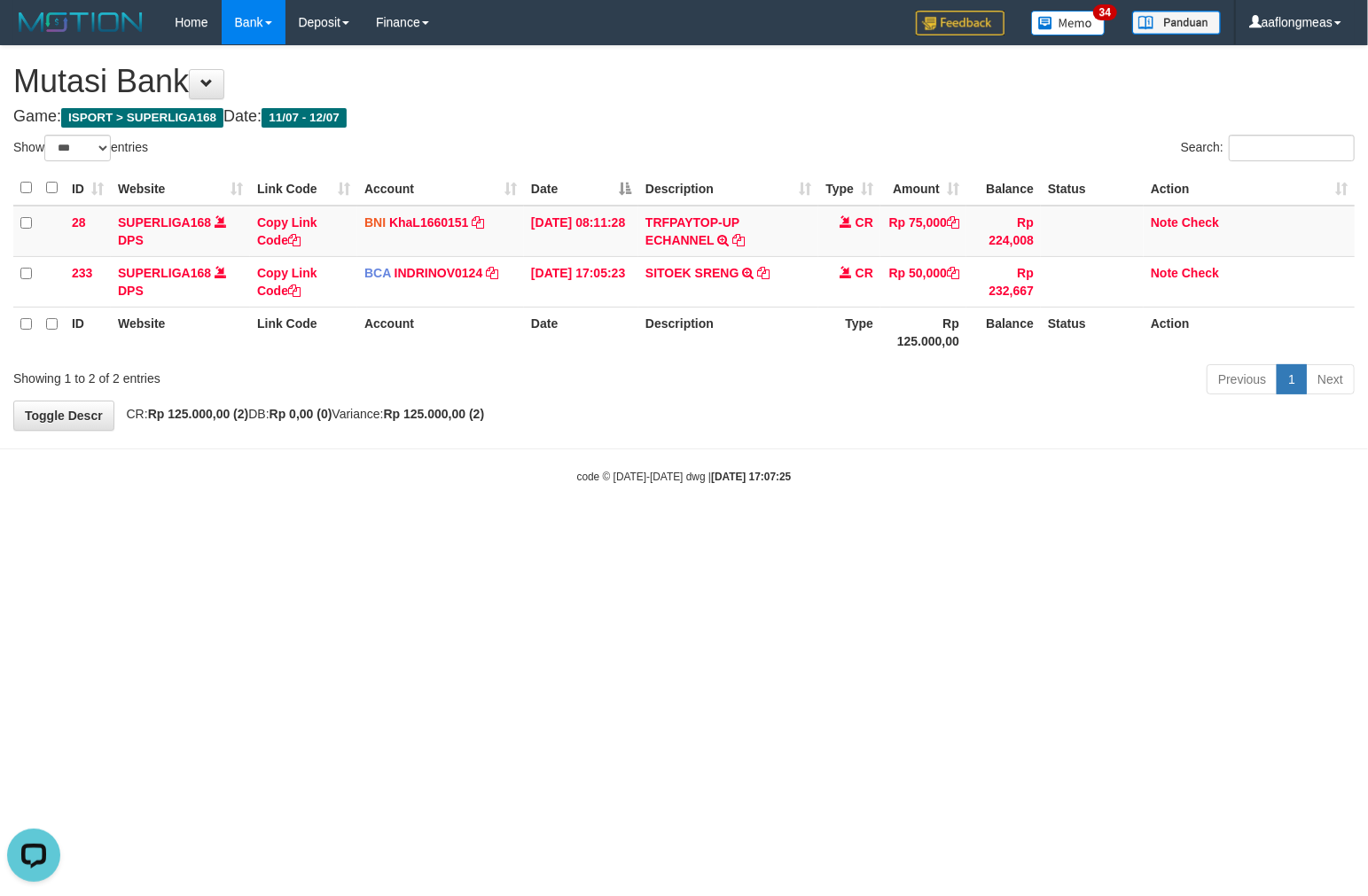 scroll, scrollTop: 0, scrollLeft: 0, axis: both 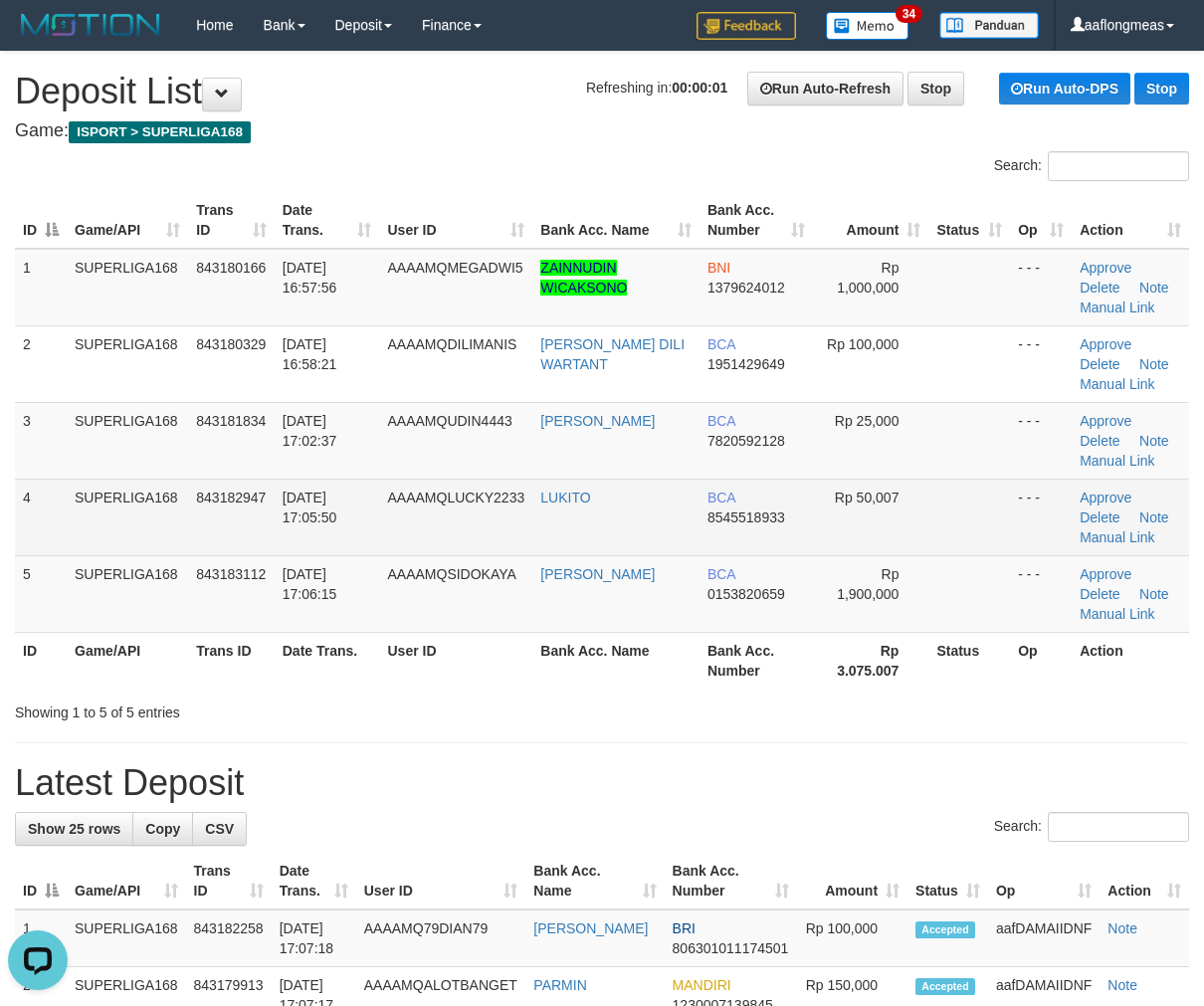 click on "Rp 50,007" at bounding box center [871, 516] 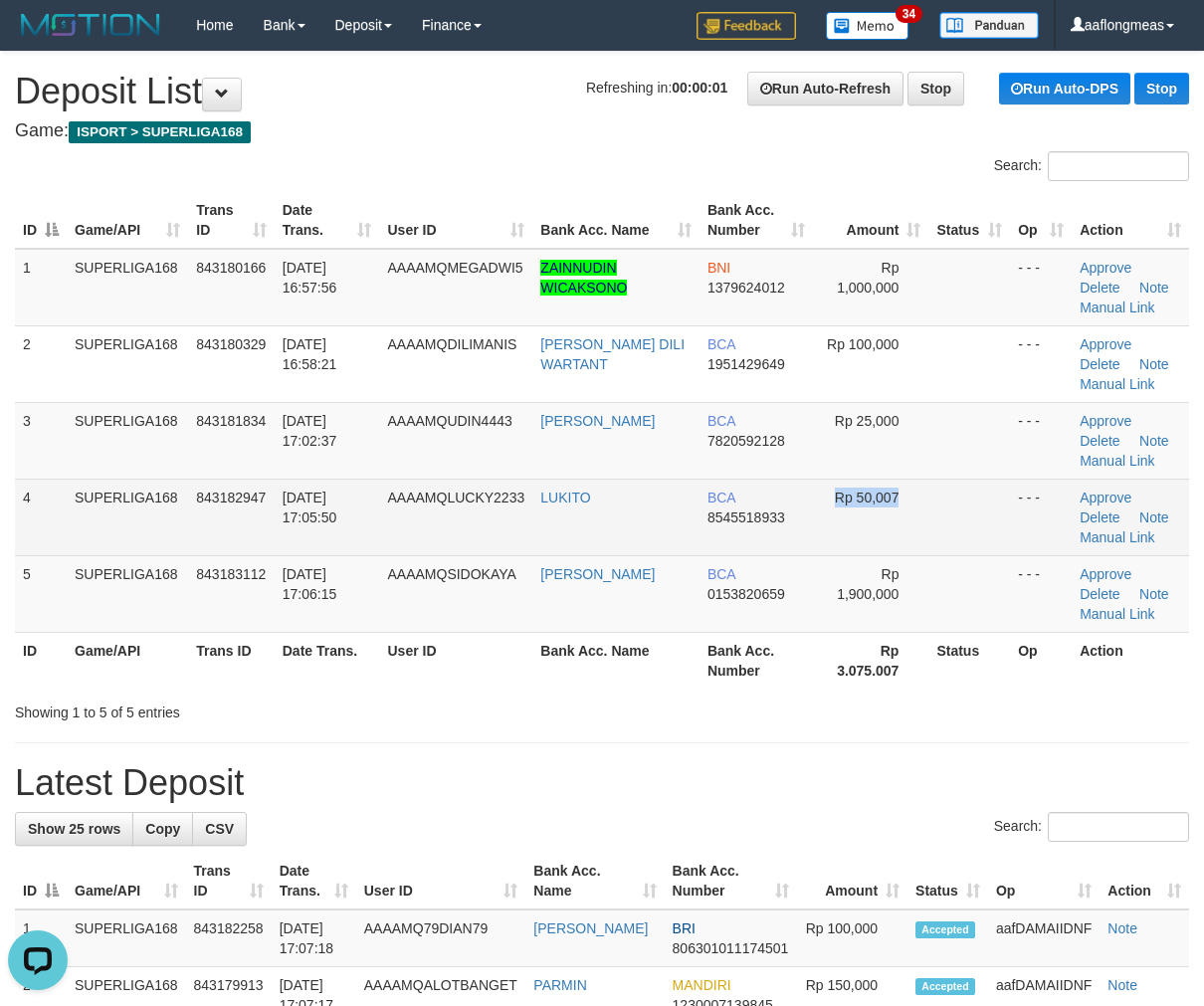 click on "Rp 50,007" at bounding box center [871, 516] 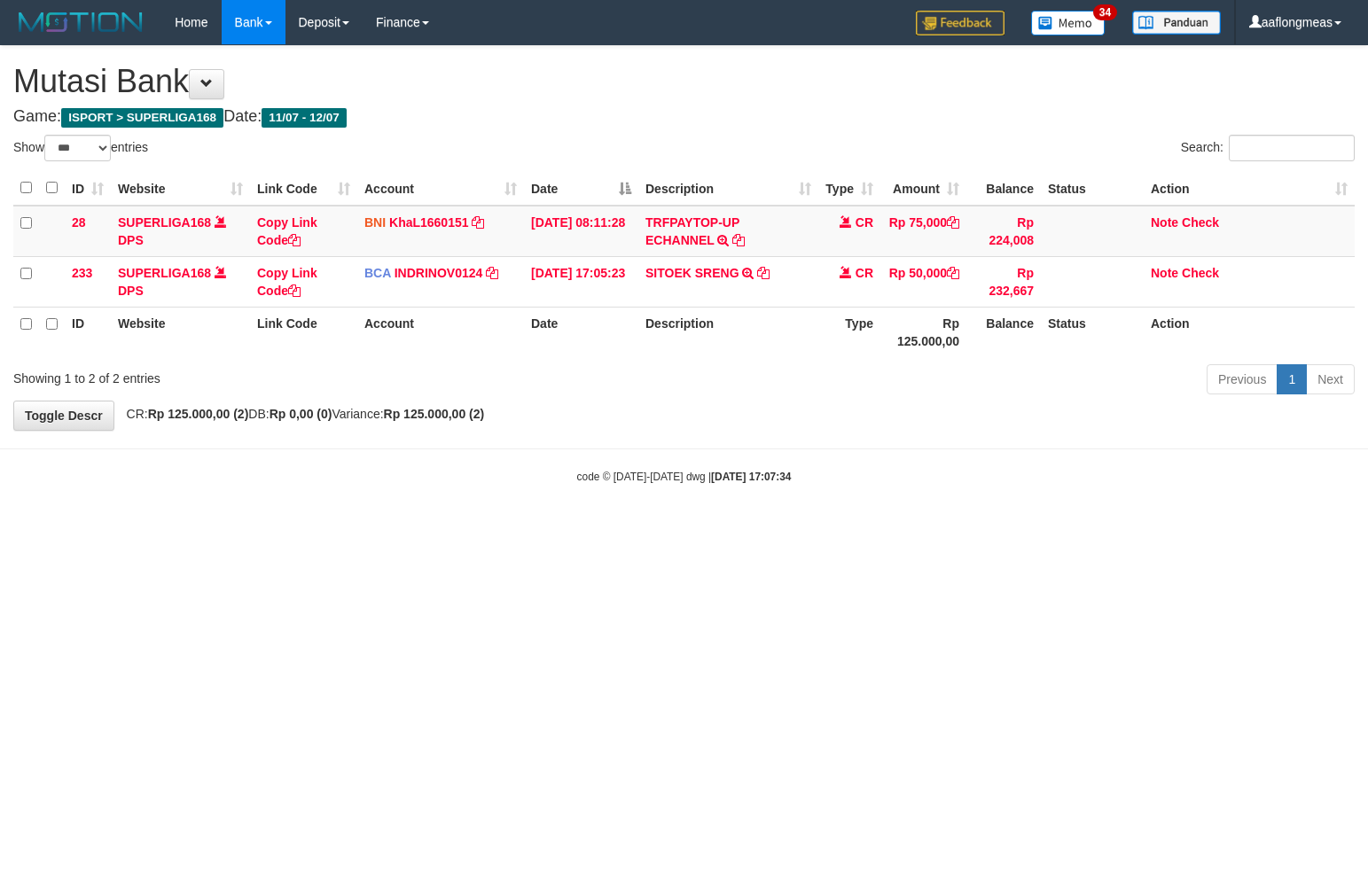 select on "***" 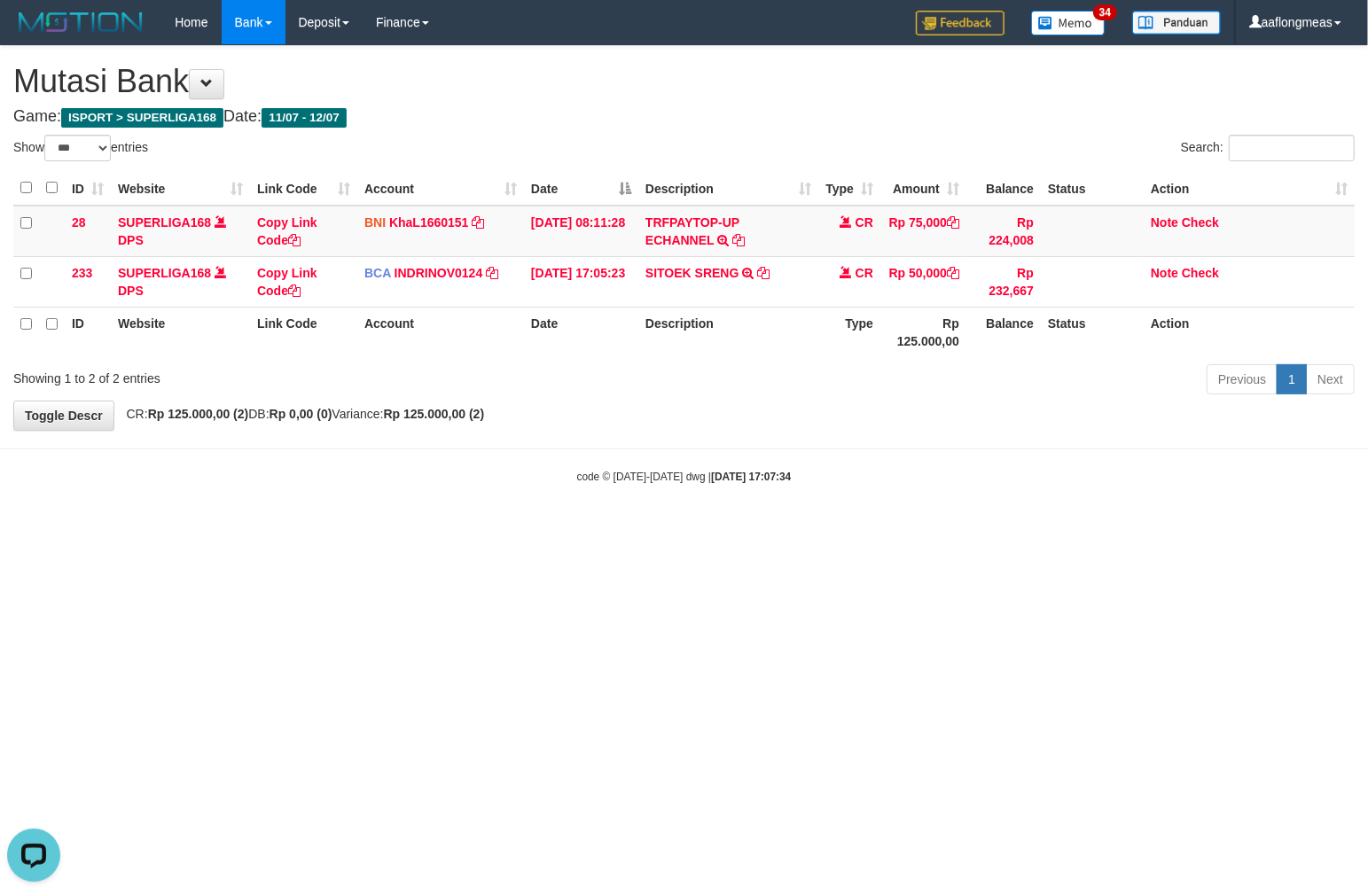 scroll, scrollTop: 0, scrollLeft: 0, axis: both 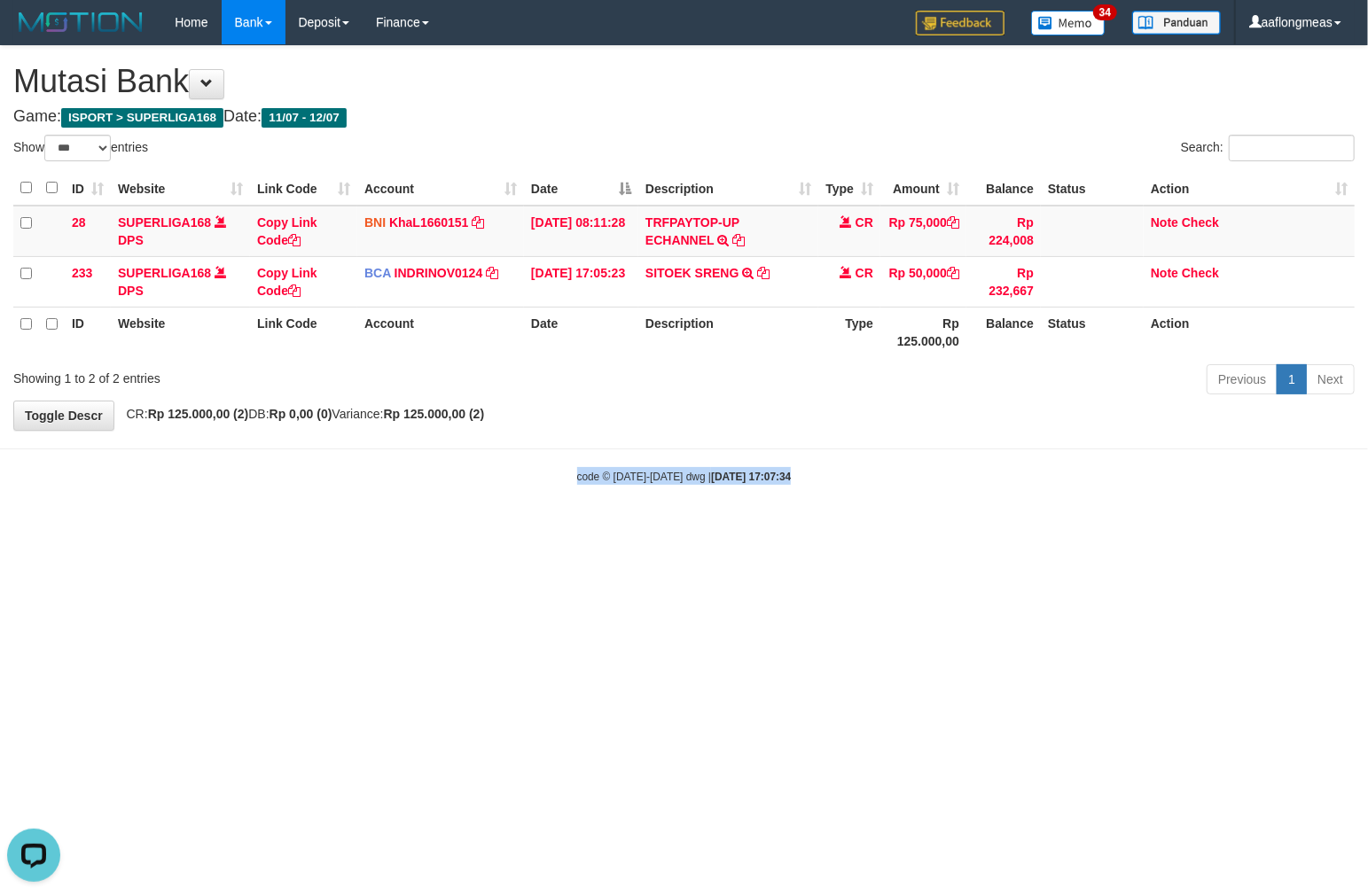 click on "code © 2012-2018 dwg |  2025/07/12 17:07:34" at bounding box center [684, 476] 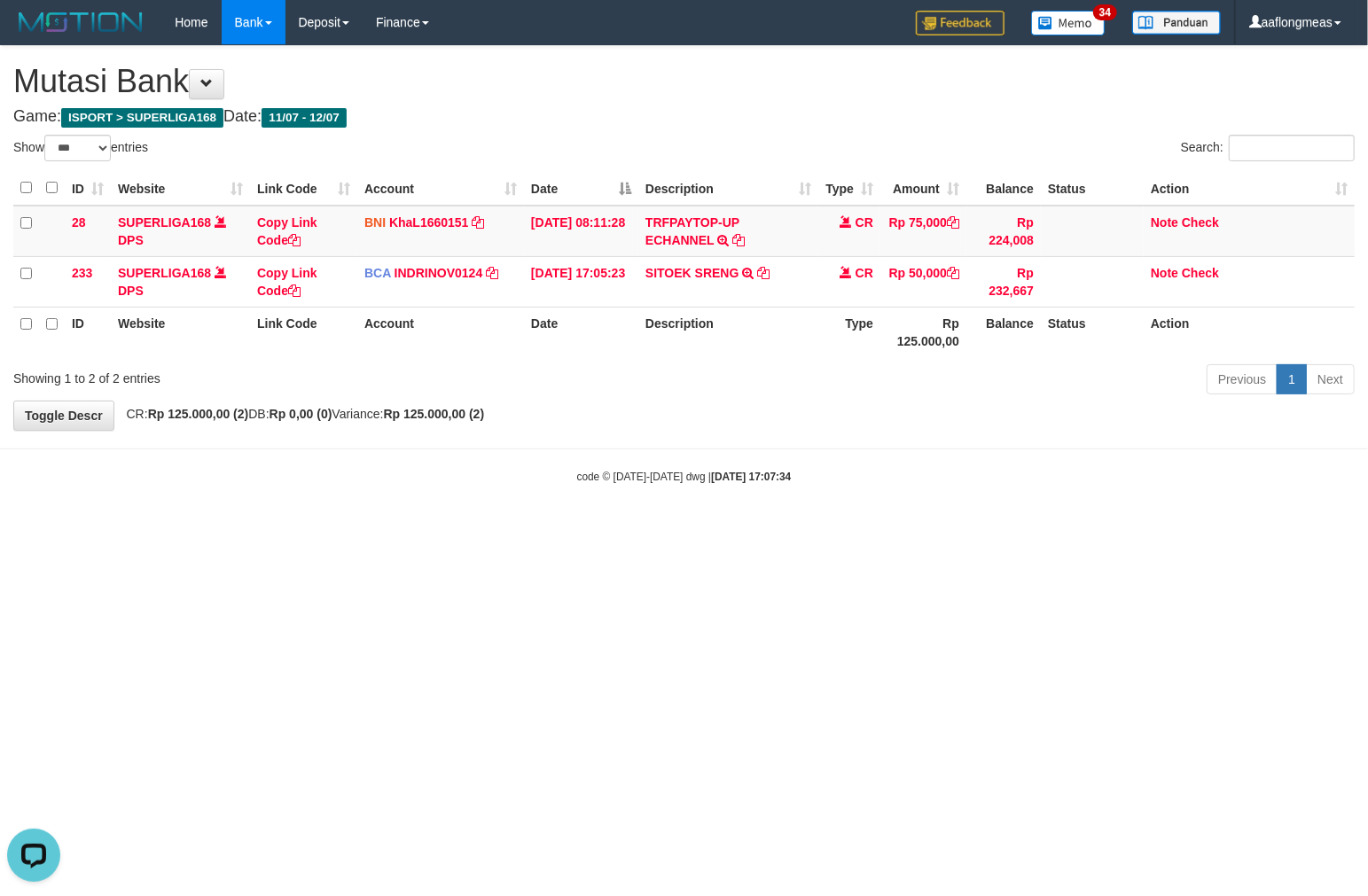 click on "2025/07/12 17:07:34" at bounding box center (751, 477) 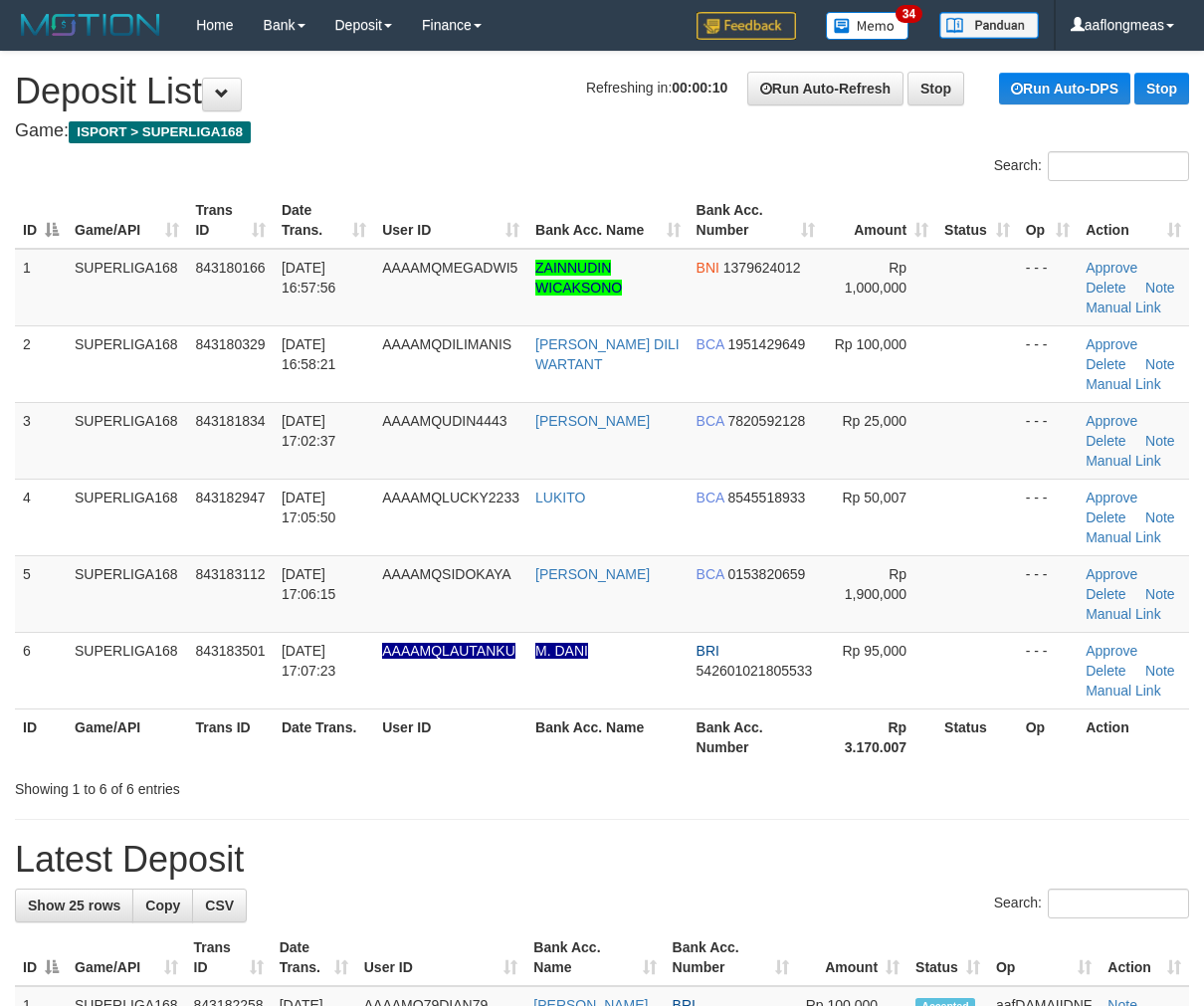 scroll, scrollTop: 0, scrollLeft: 0, axis: both 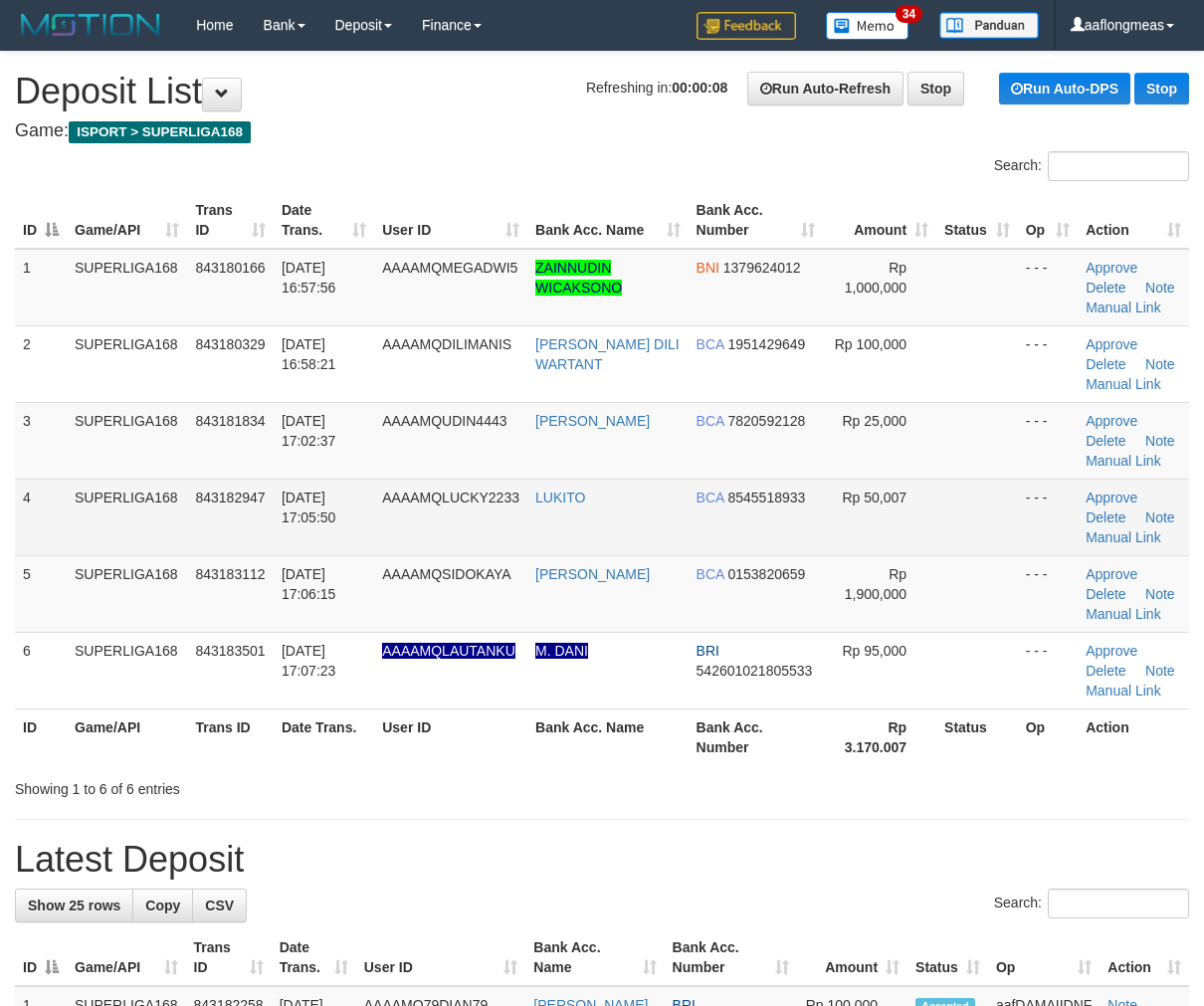 click at bounding box center [977, 516] 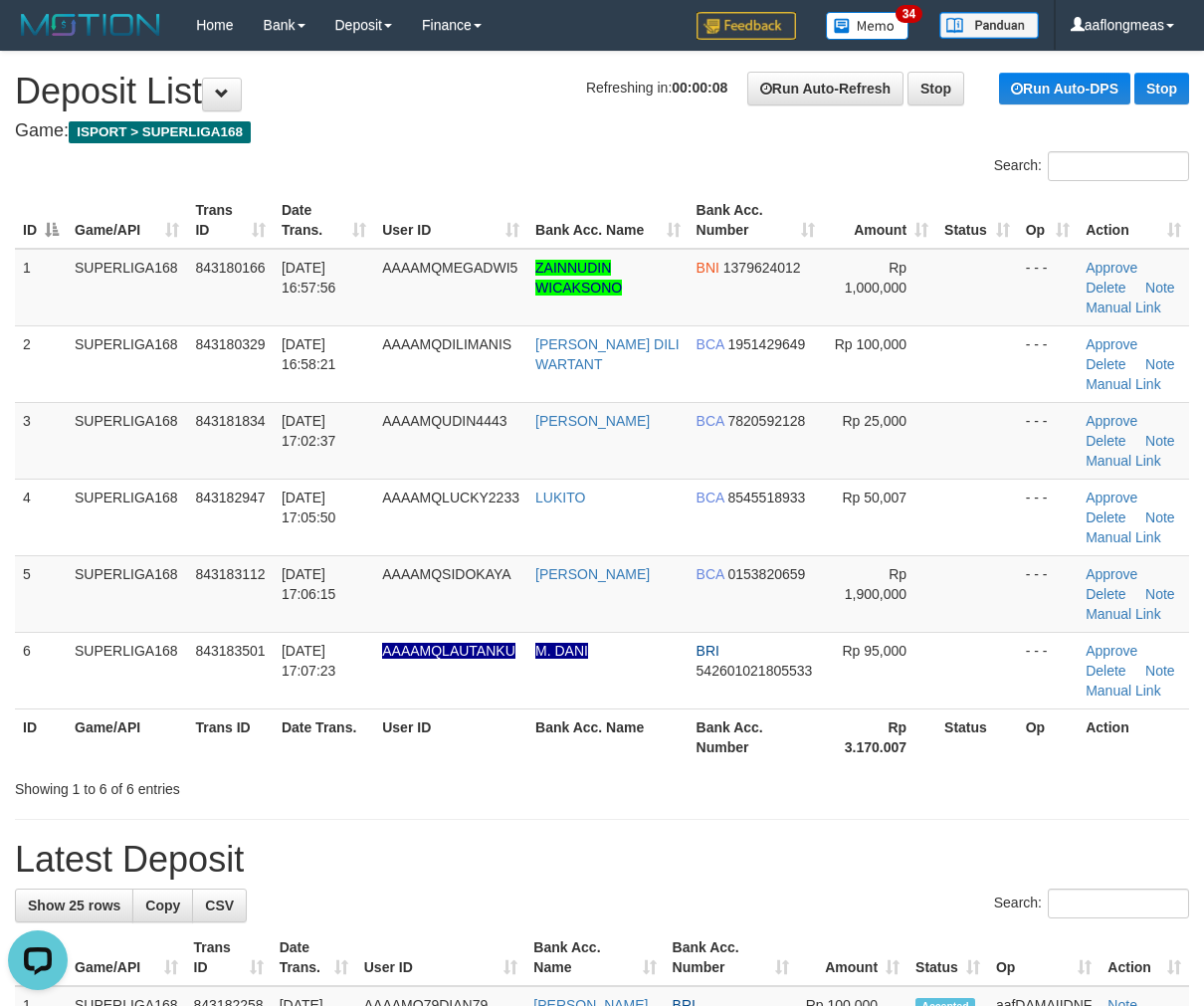 scroll, scrollTop: 0, scrollLeft: 0, axis: both 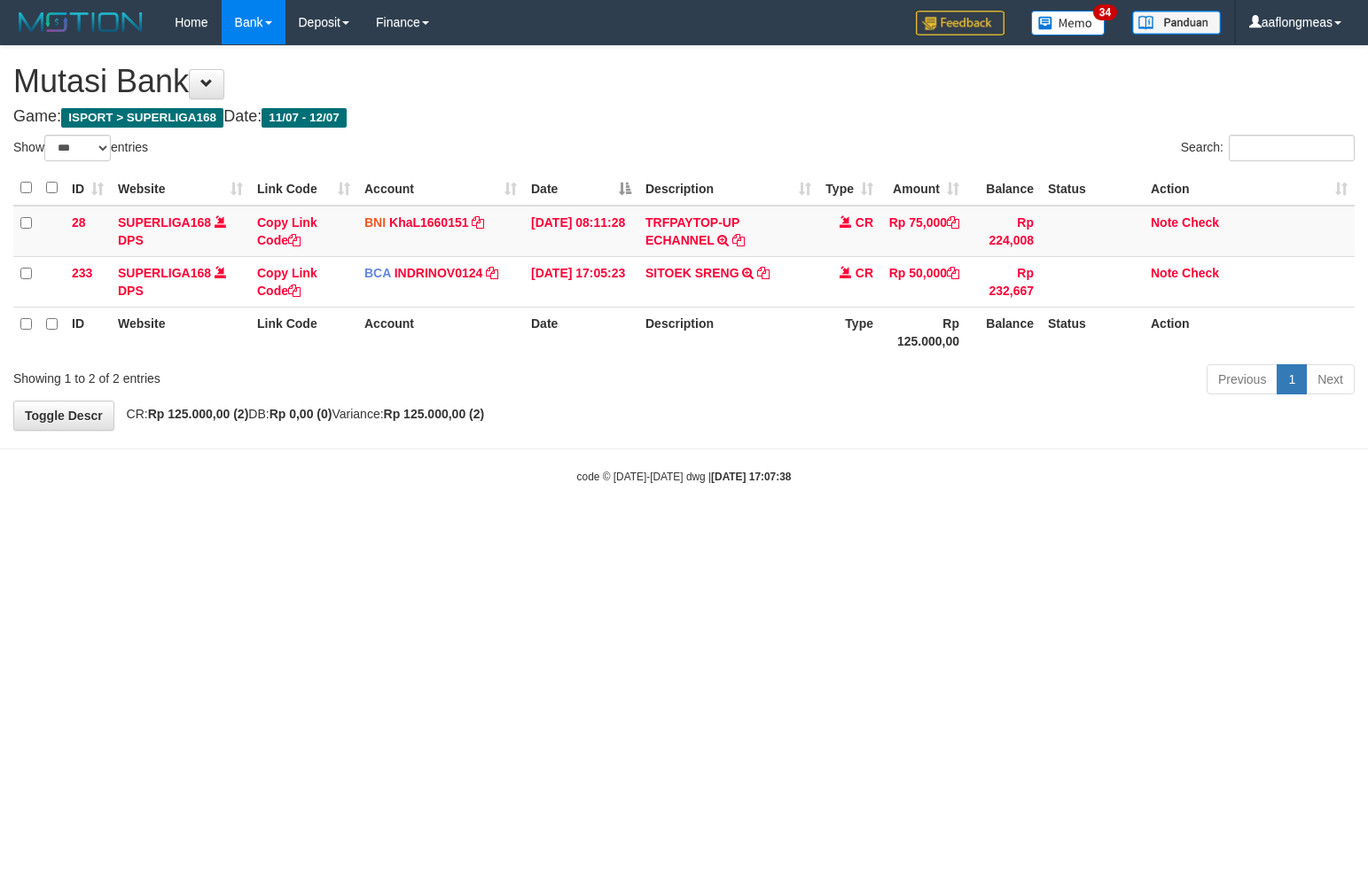 select on "***" 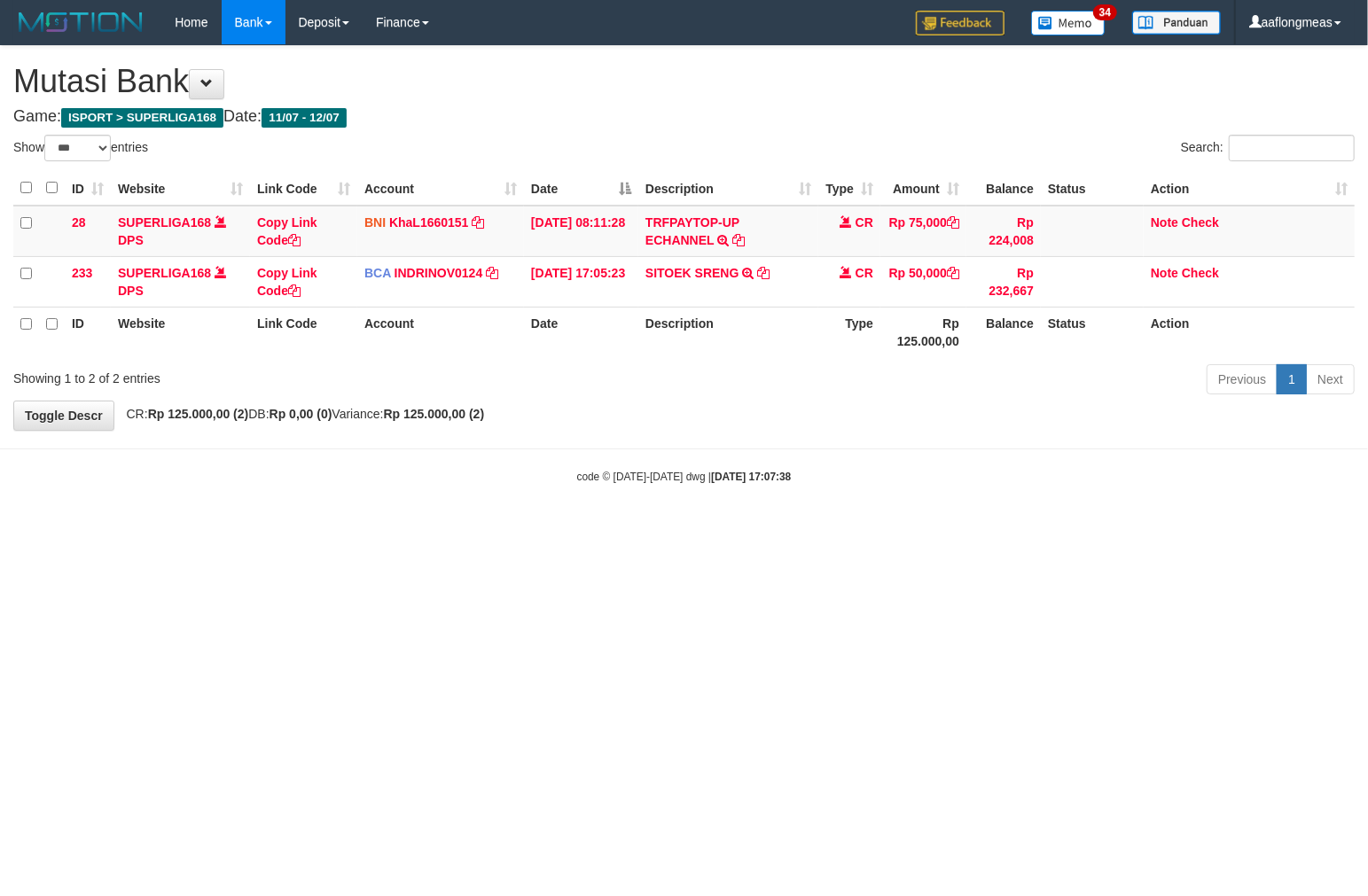 click on "Toggle navigation
Home
Bank
Account List
Load
By Website
Group
[ISPORT]													SUPERLIGA168
By Load Group (DPS)
34" at bounding box center (684, 264) 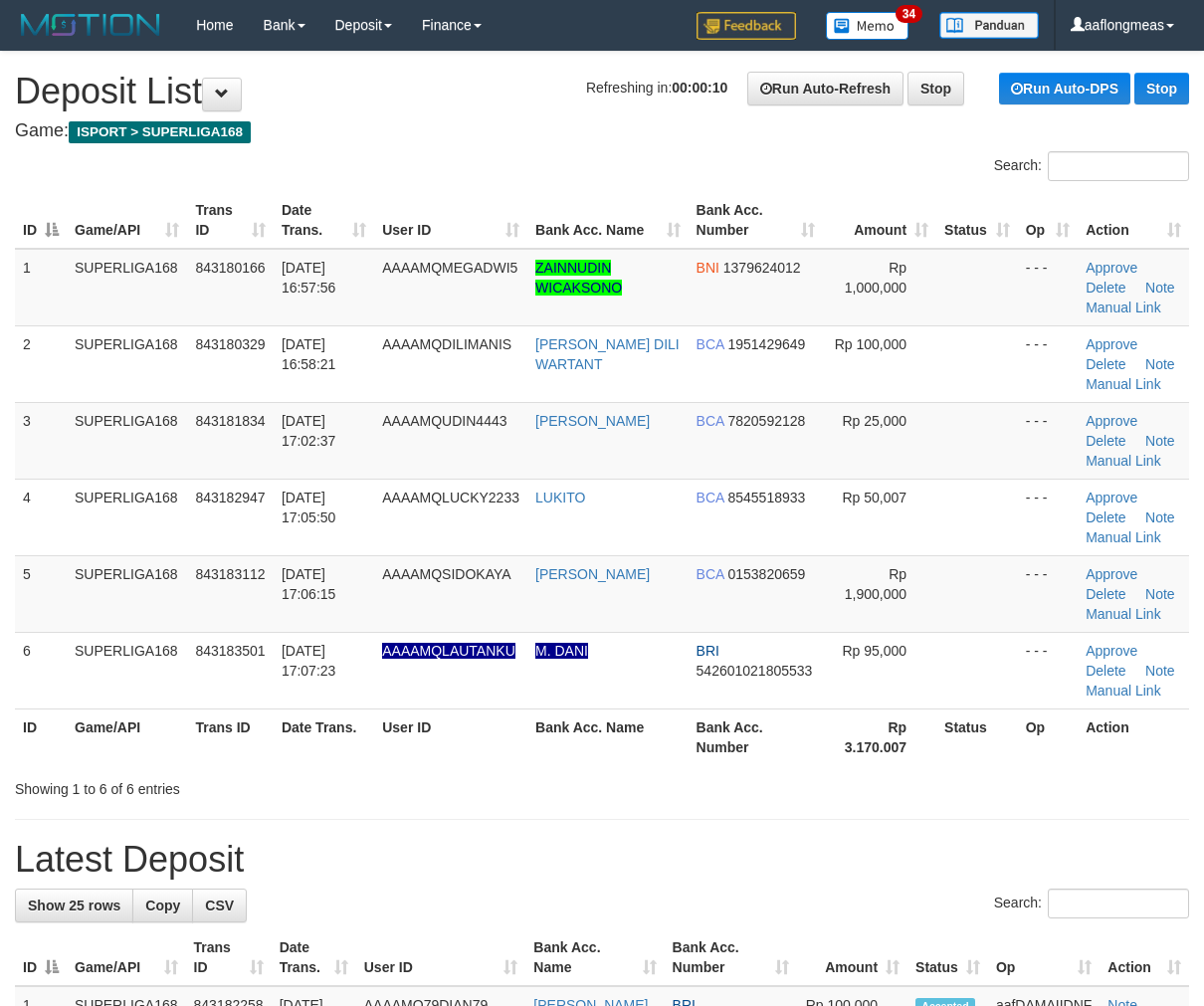 scroll, scrollTop: 0, scrollLeft: 0, axis: both 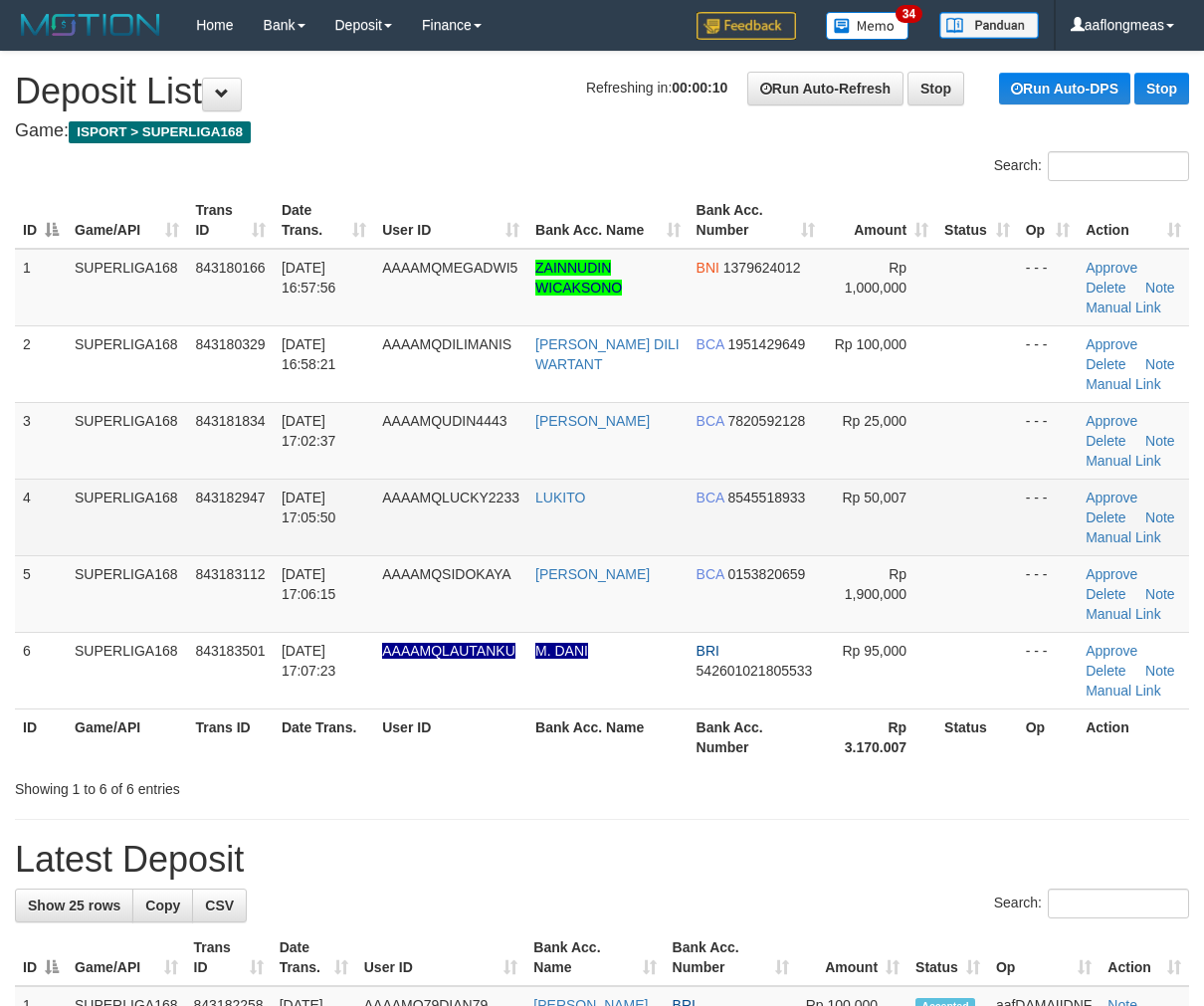 drag, startPoint x: 0, startPoint y: 0, endPoint x: 1001, endPoint y: 541, distance: 1137.841 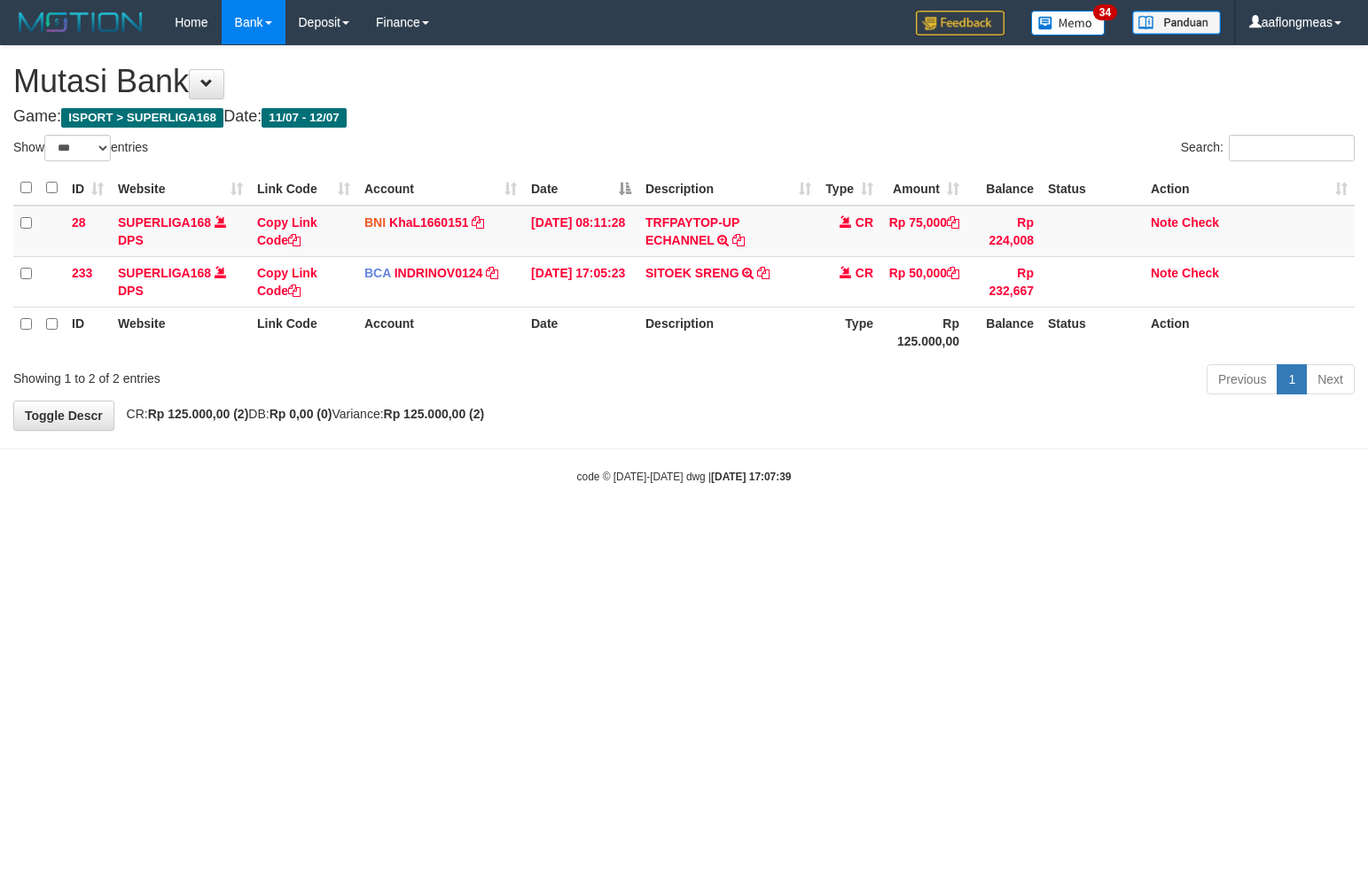 select on "***" 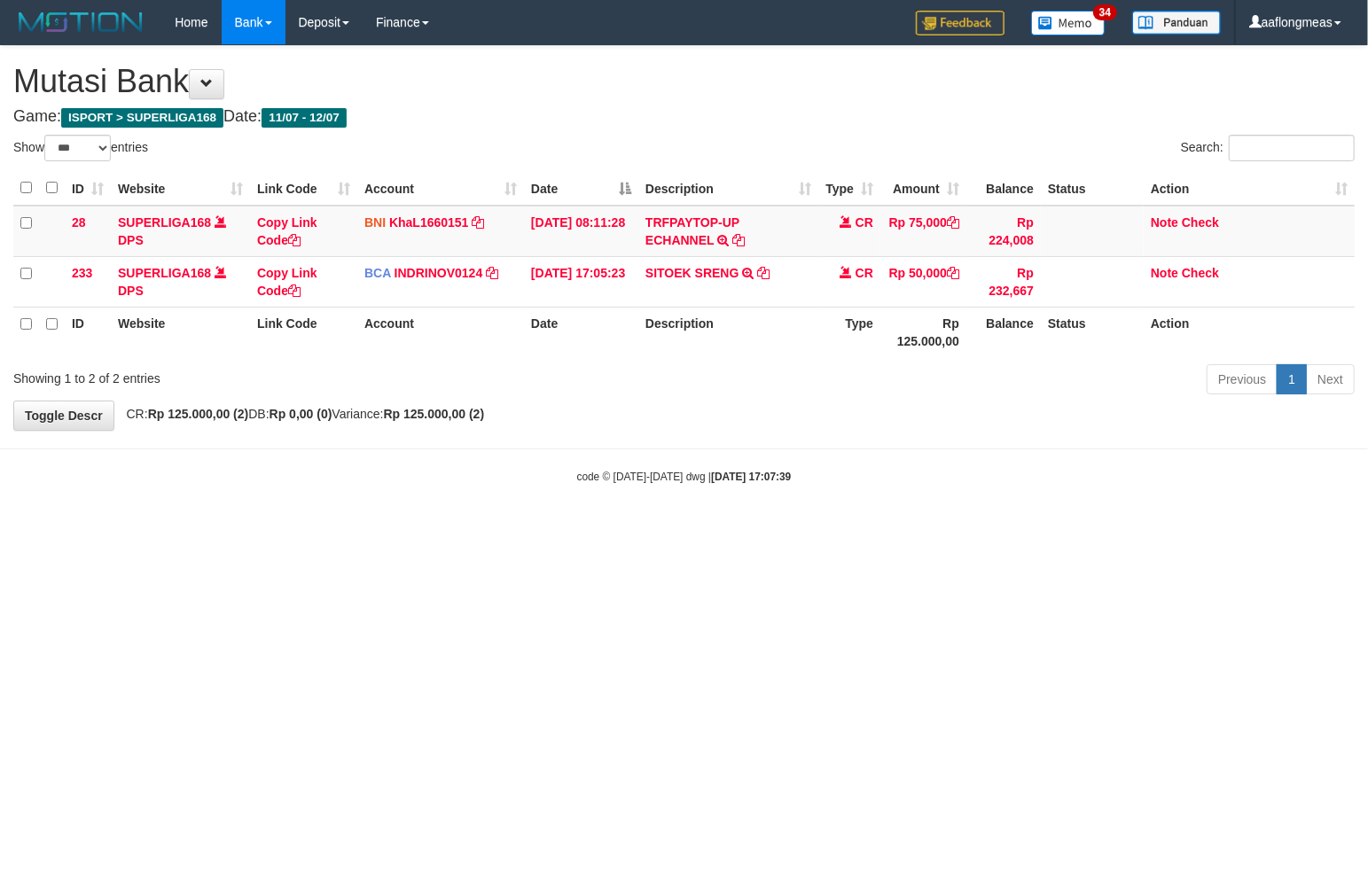 click on "code © 2012-2018 dwg |  2025/07/12 17:07:39" at bounding box center (684, 476) 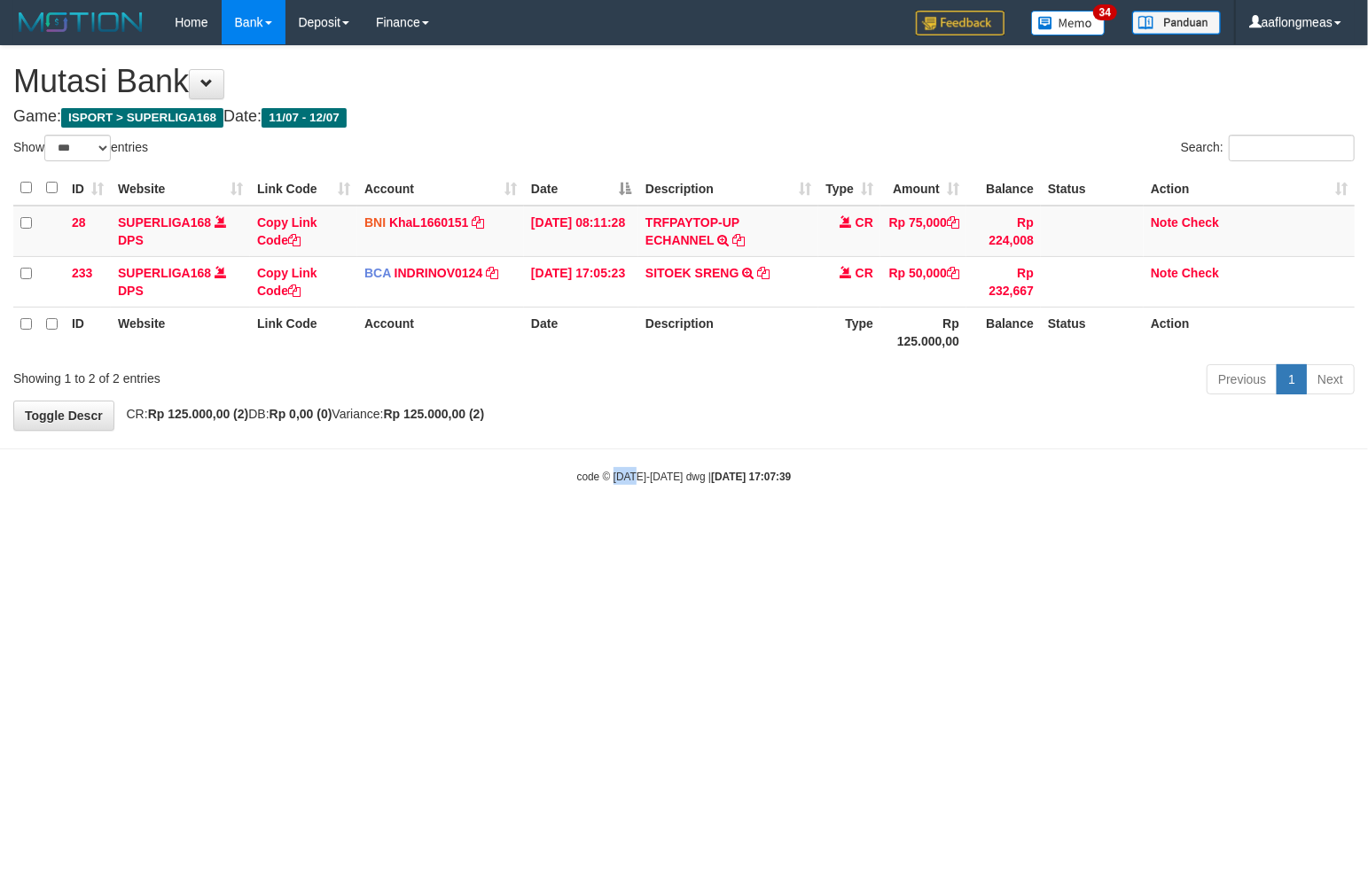 click on "code © 2012-2018 dwg |  2025/07/12 17:07:39" at bounding box center (684, 476) 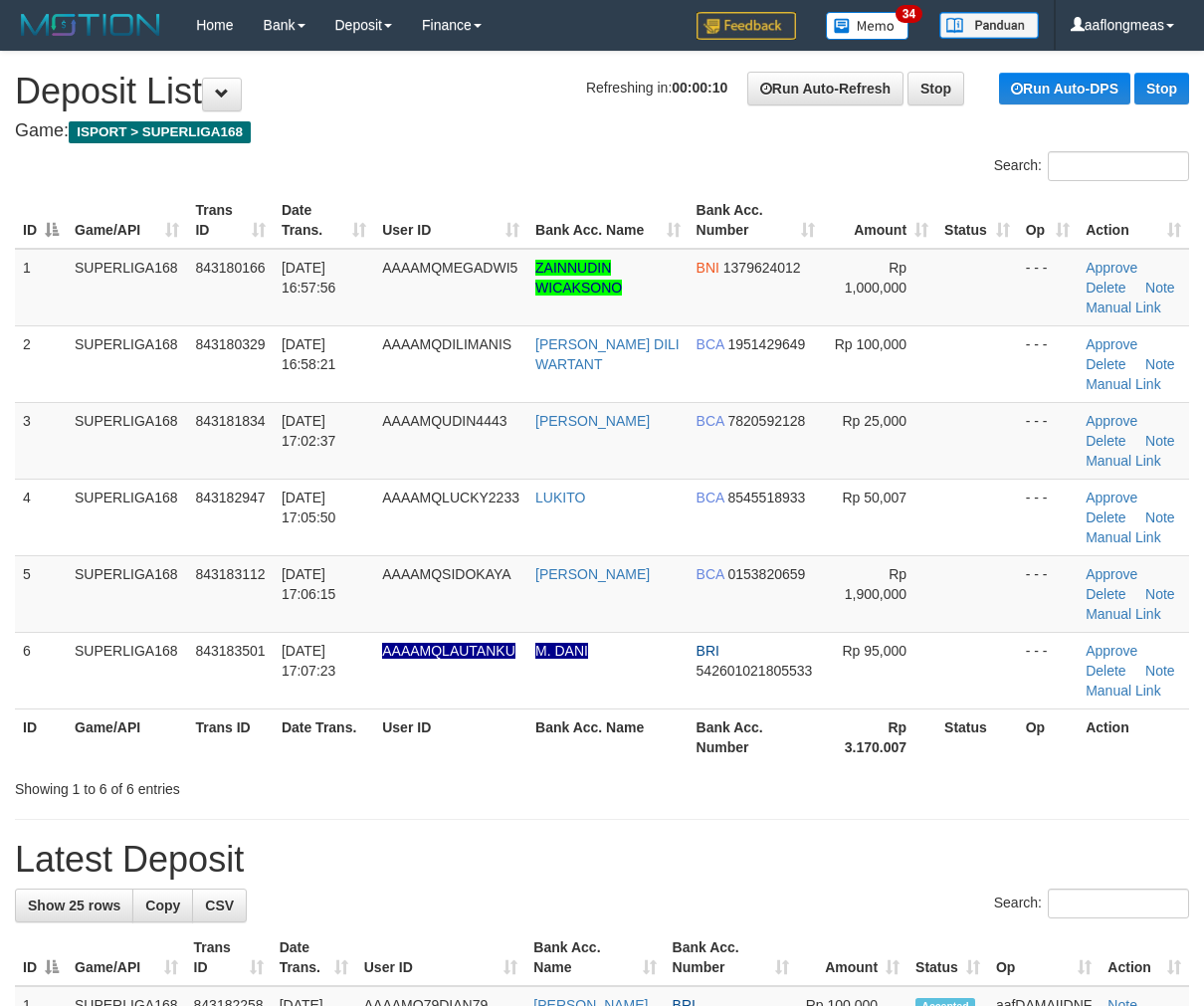 scroll, scrollTop: 0, scrollLeft: 0, axis: both 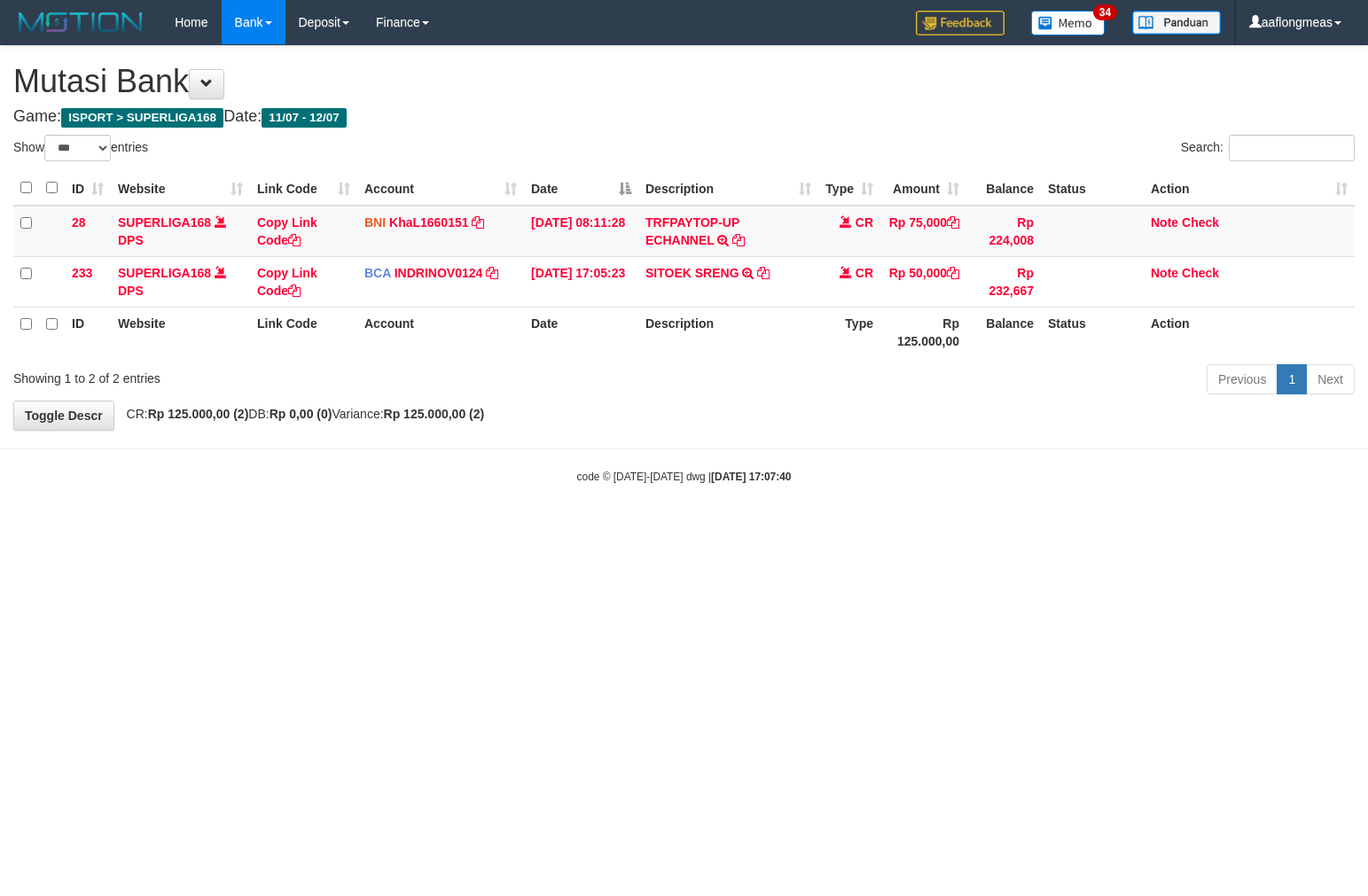 select on "***" 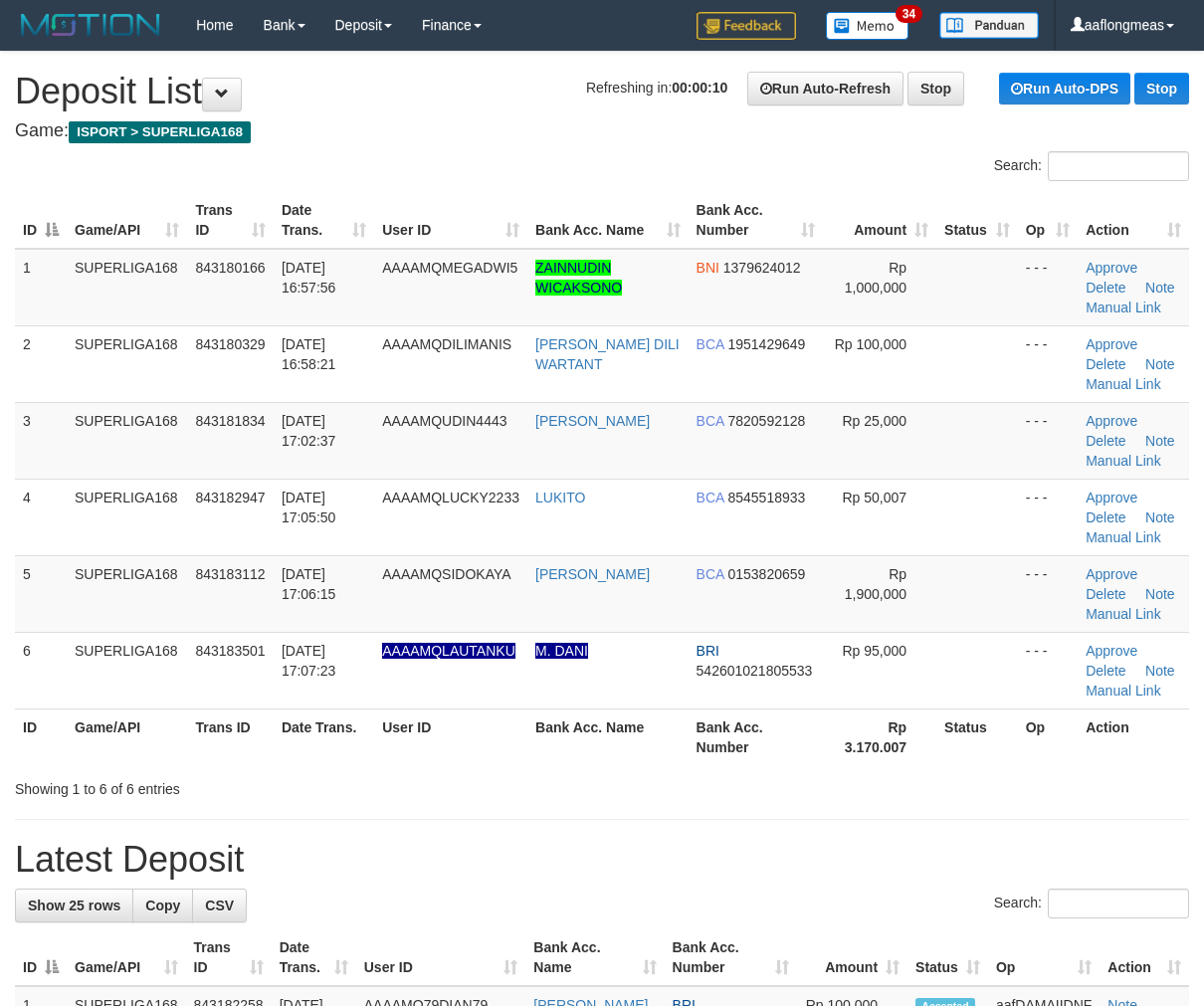 scroll, scrollTop: 0, scrollLeft: 0, axis: both 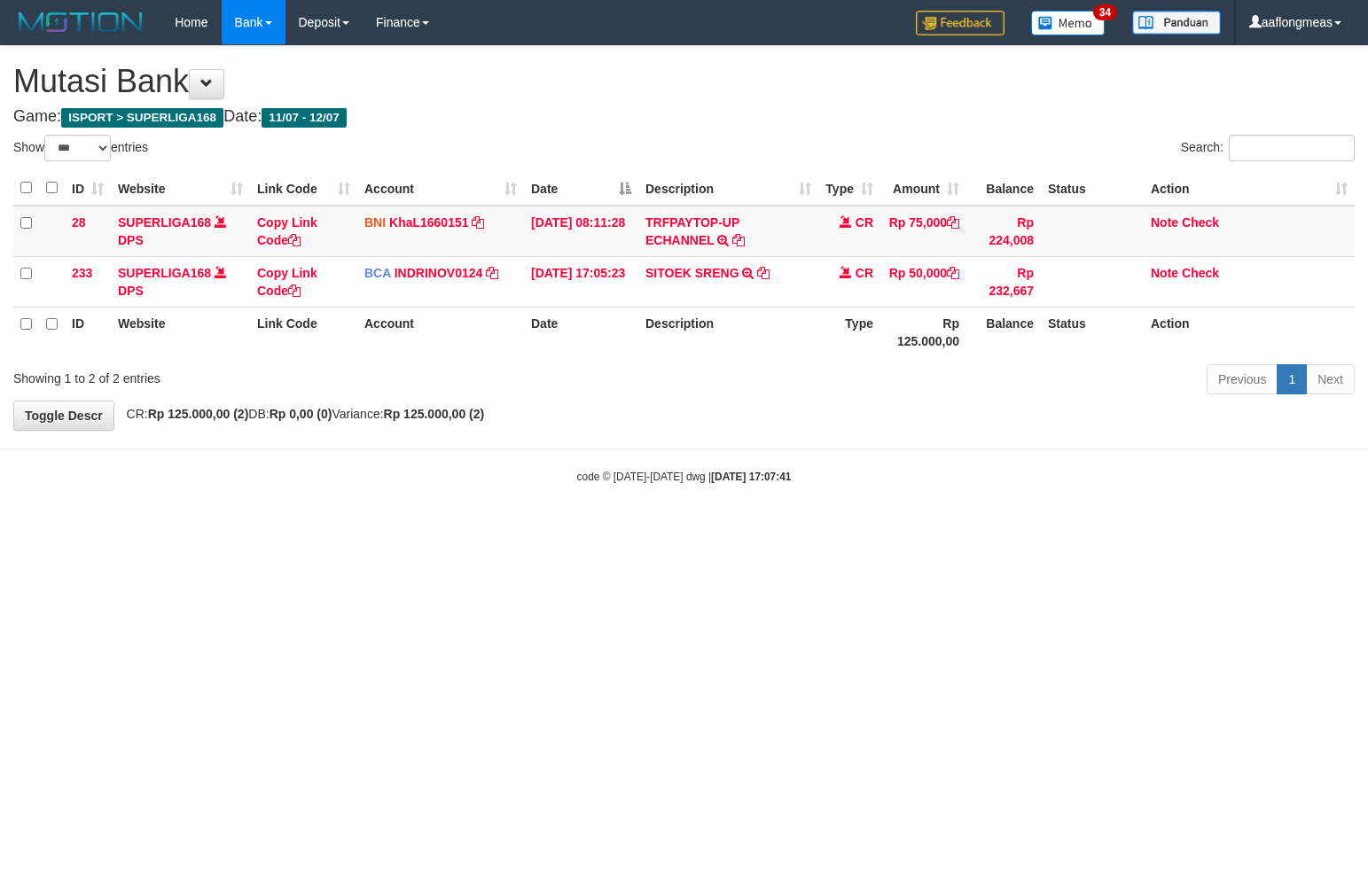 select on "***" 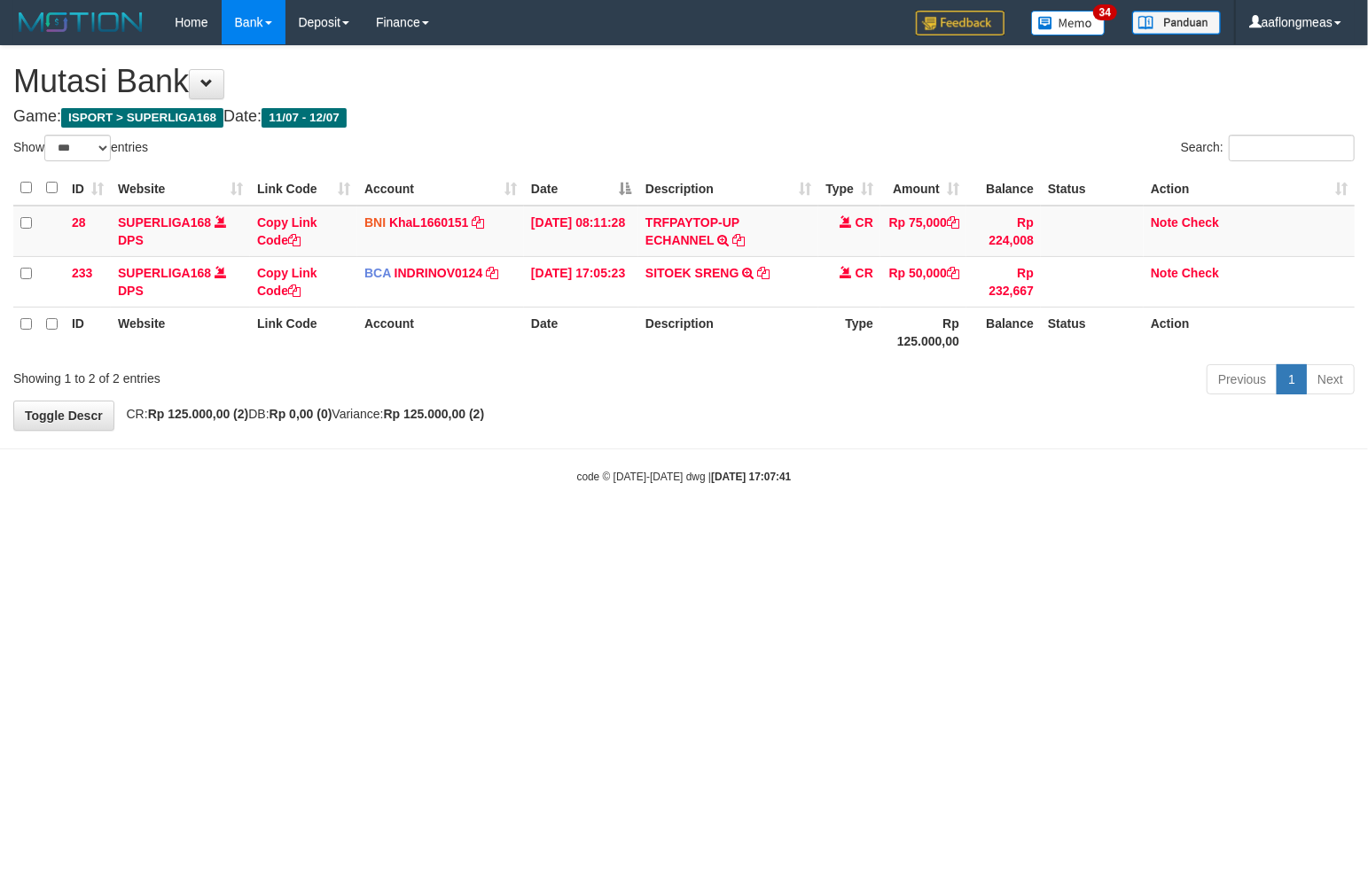 click on "Toggle navigation
Home
Bank
Account List
Load
By Website
Group
[ISPORT]													SUPERLIGA168
By Load Group (DPS)
34" at bounding box center (684, 264) 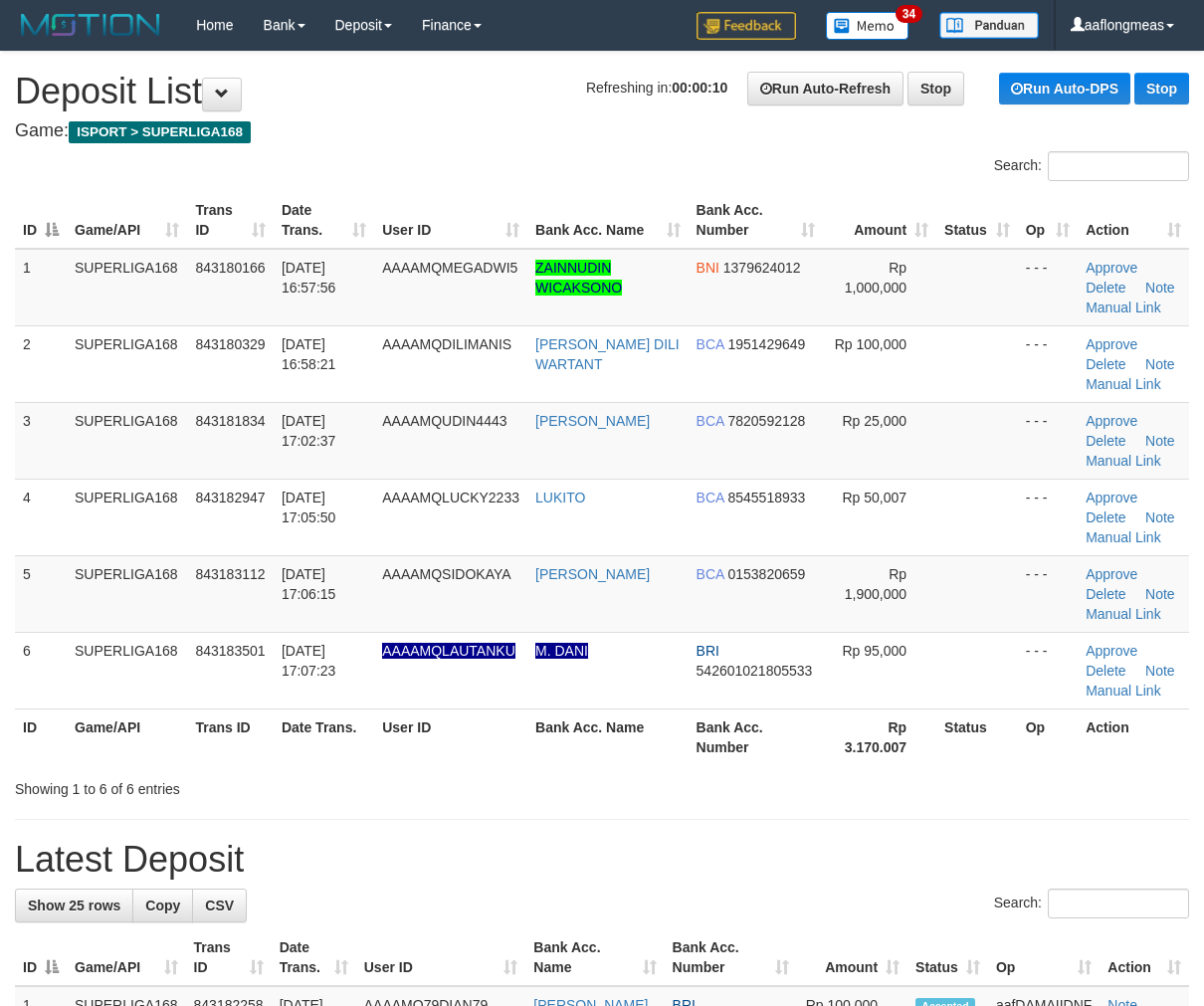 scroll, scrollTop: 0, scrollLeft: 0, axis: both 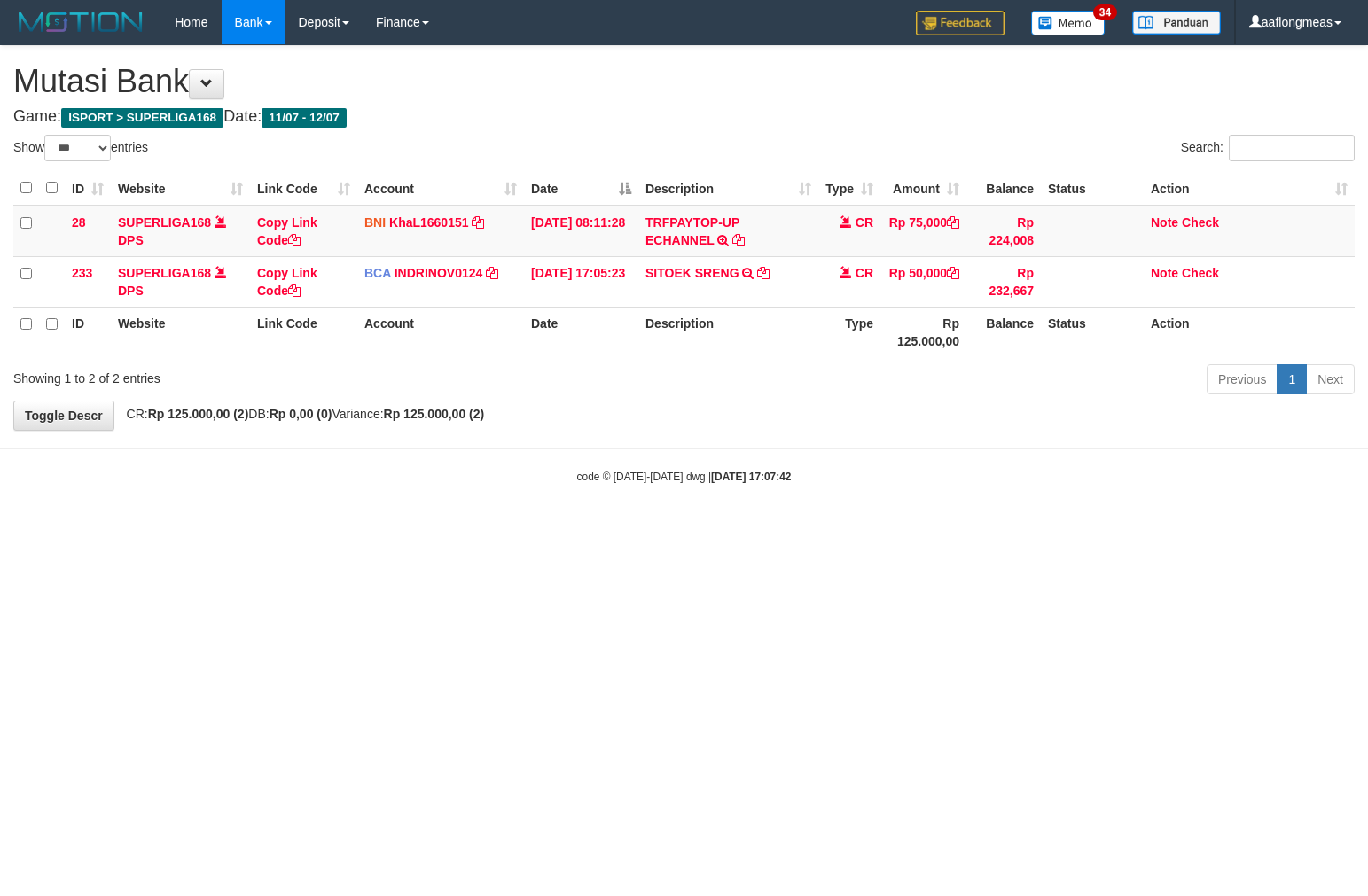 select on "***" 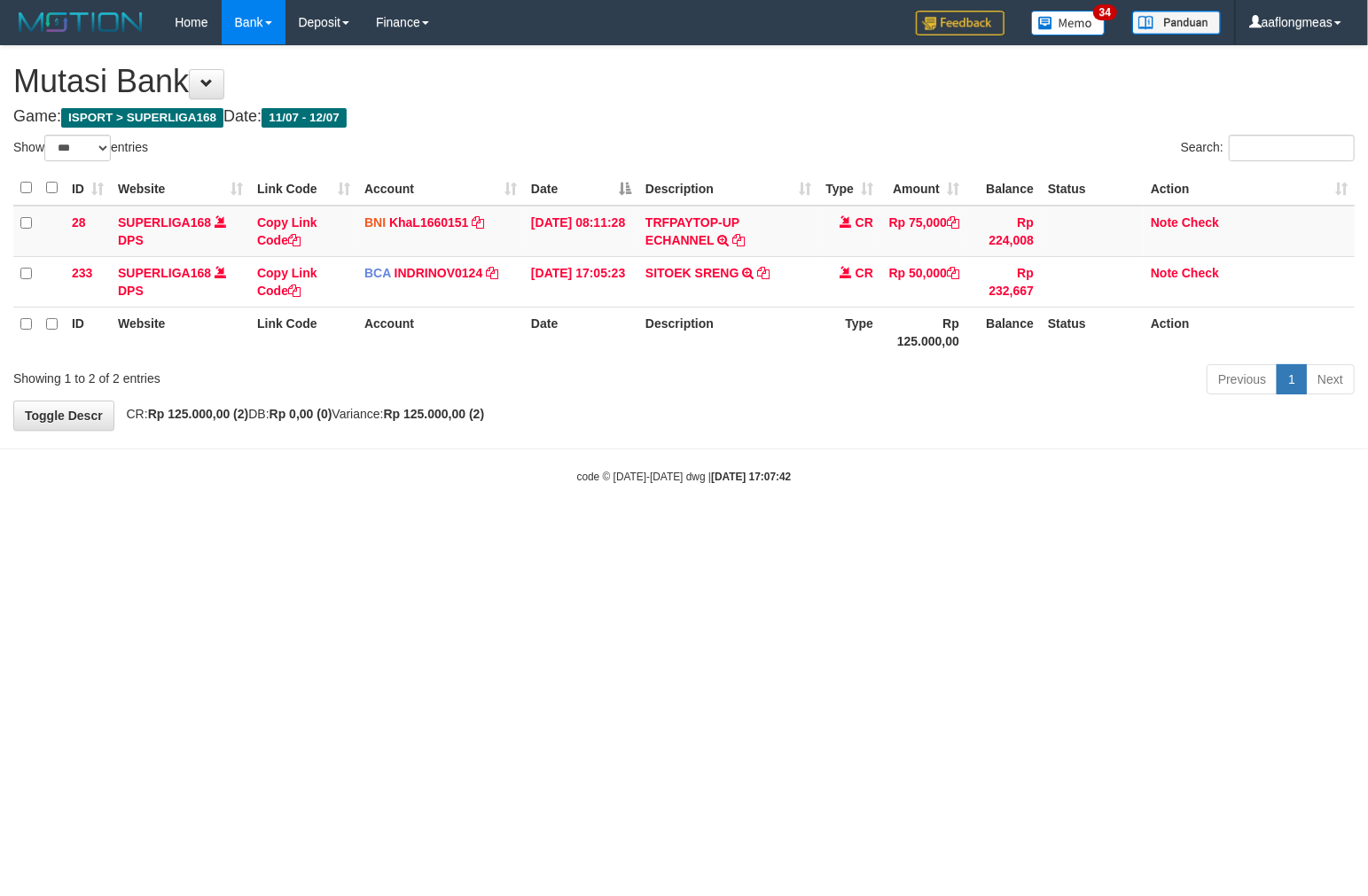 click on "Toggle navigation
Home
Bank
Account List
Load
By Website
Group
[ISPORT]													SUPERLIGA168
By Load Group (DPS)
34" at bounding box center [684, 264] 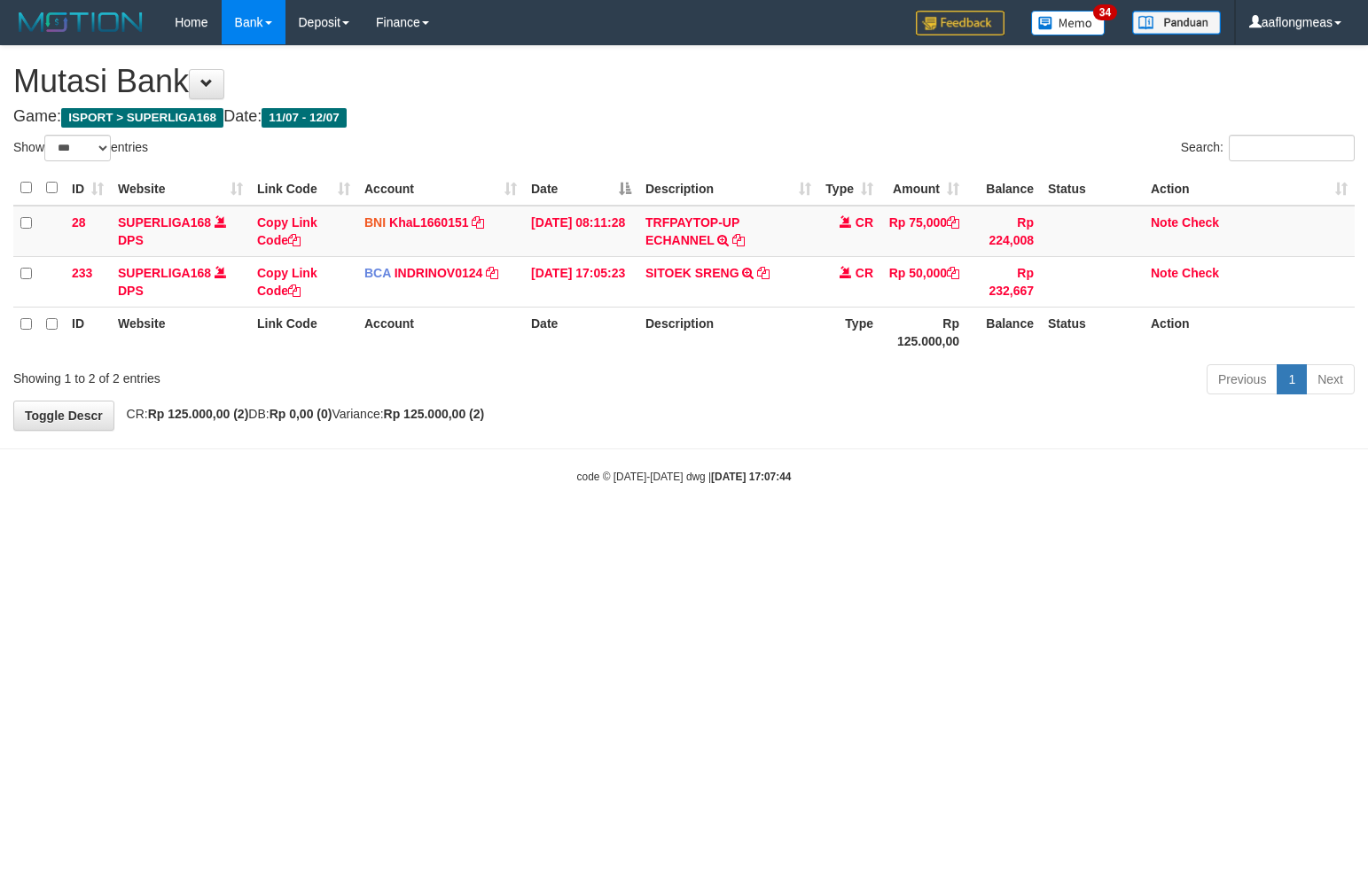 select on "***" 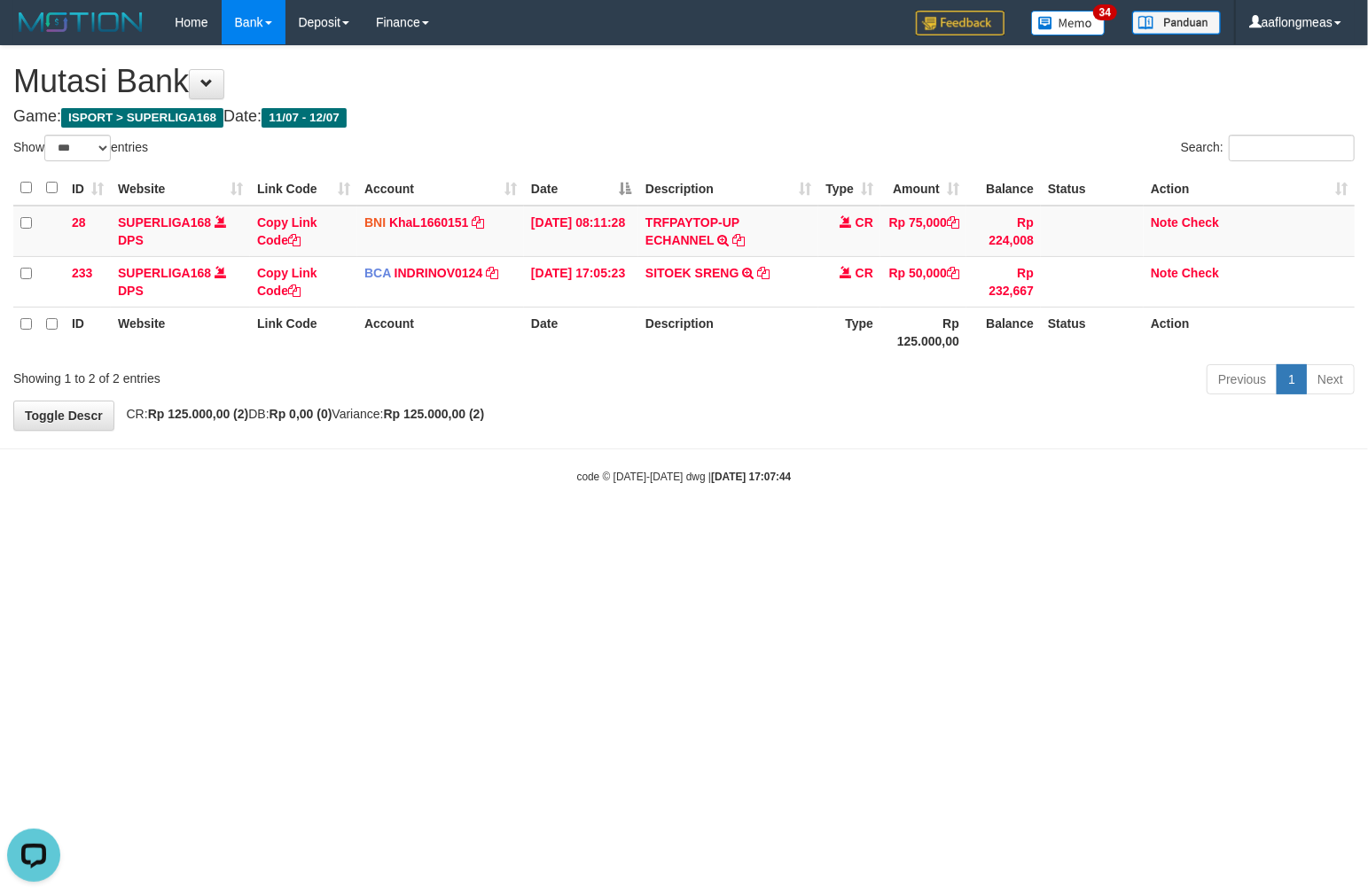 scroll, scrollTop: 0, scrollLeft: 0, axis: both 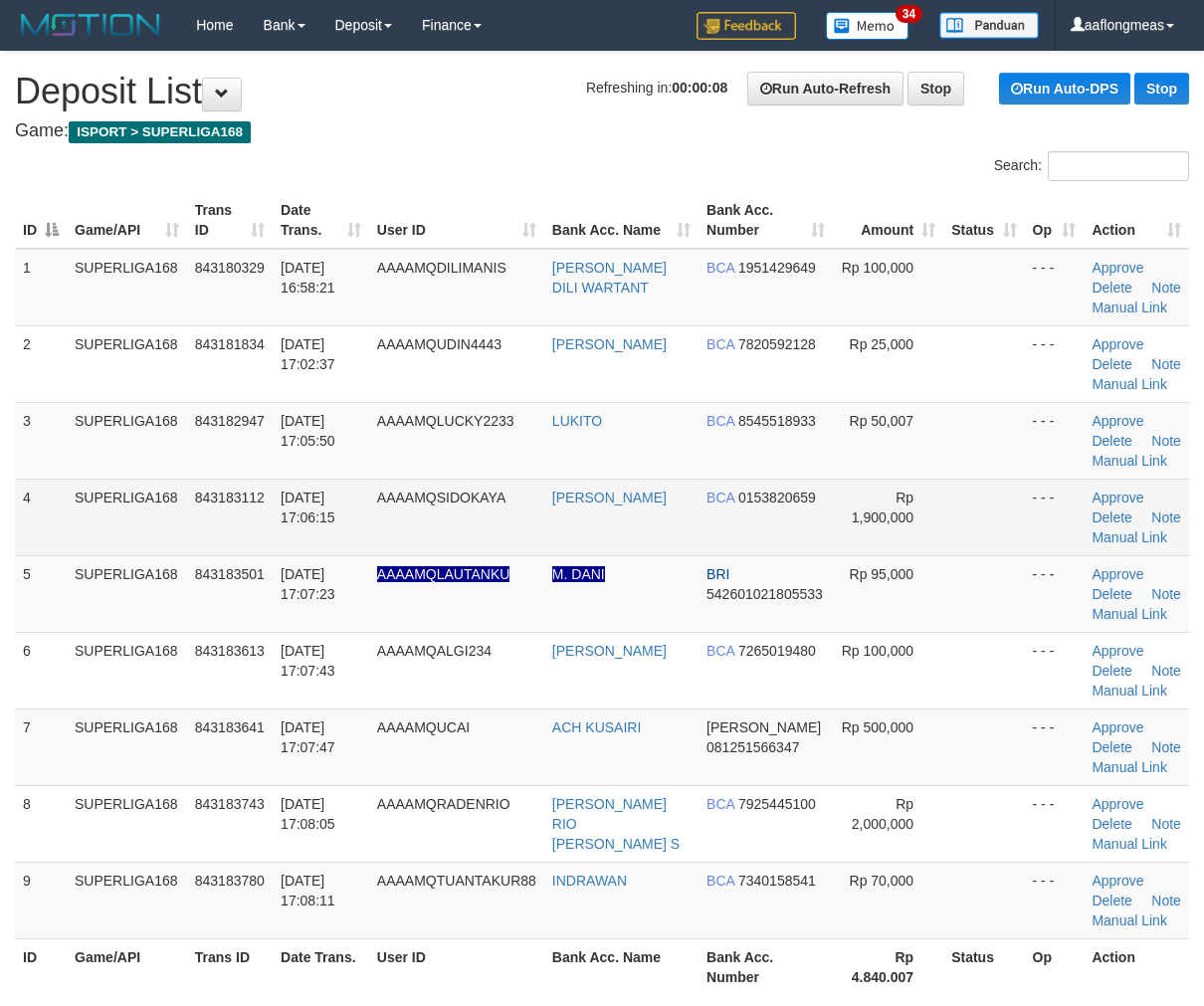 click at bounding box center [983, 516] 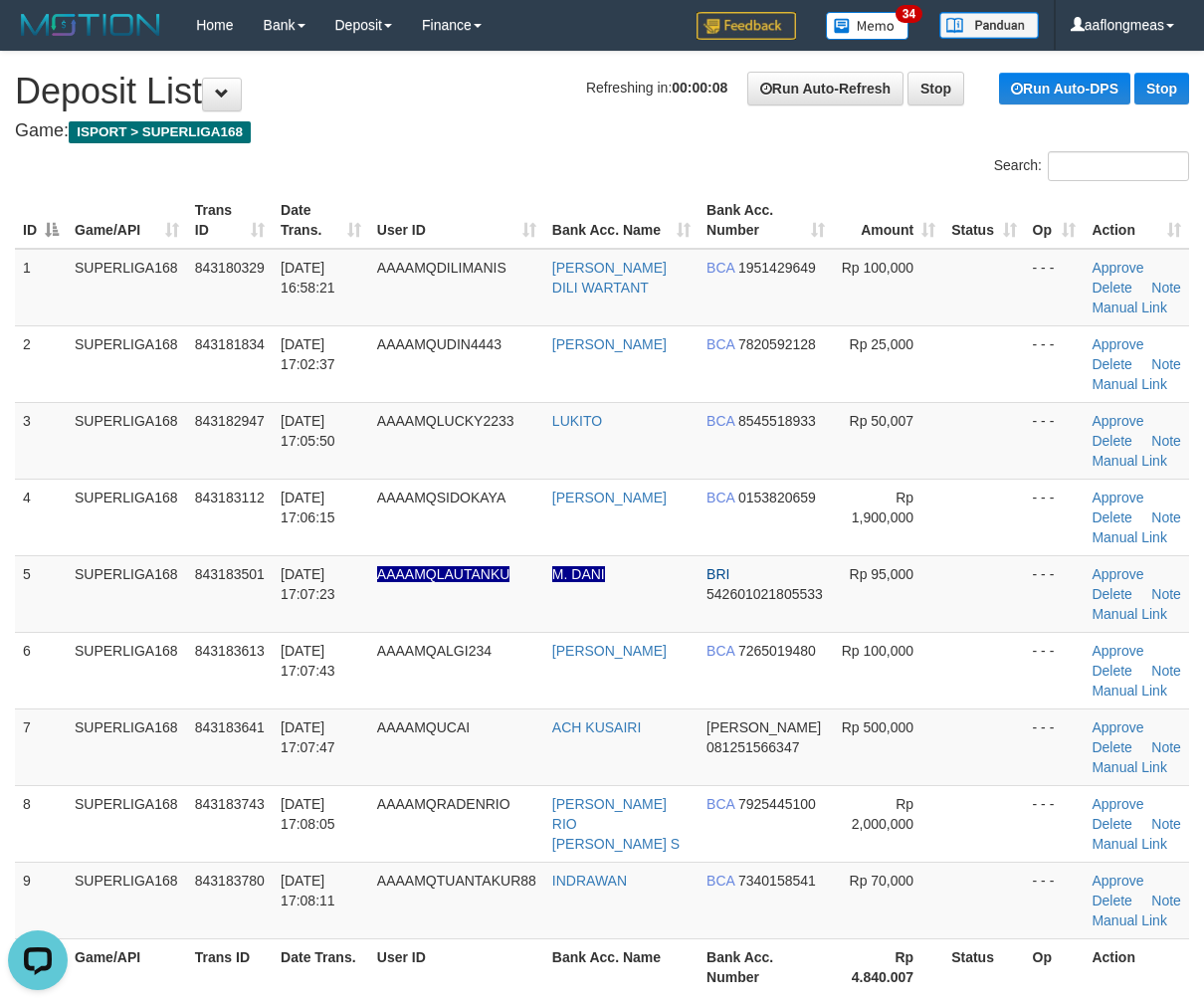 scroll, scrollTop: 0, scrollLeft: 0, axis: both 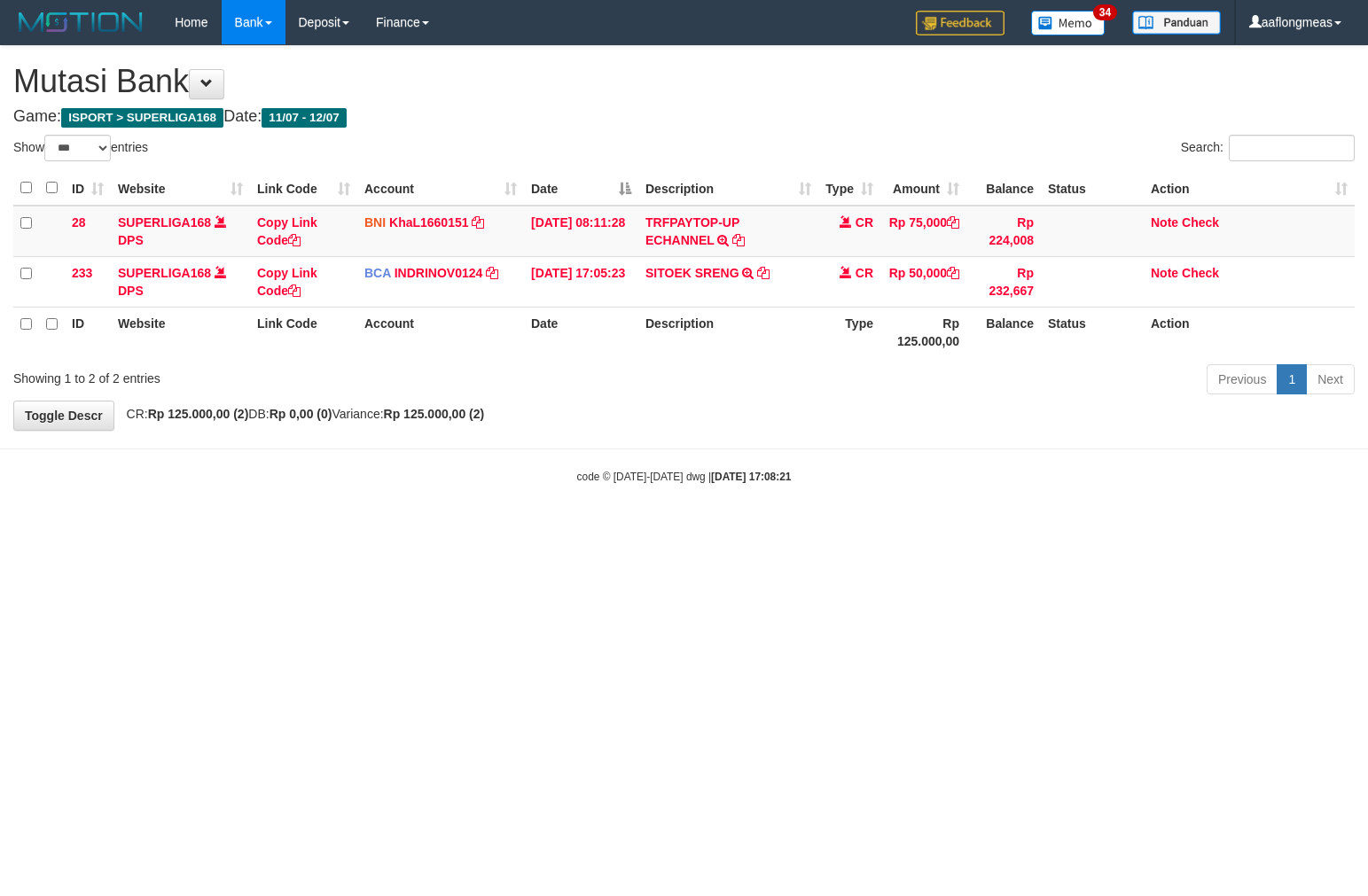 select on "***" 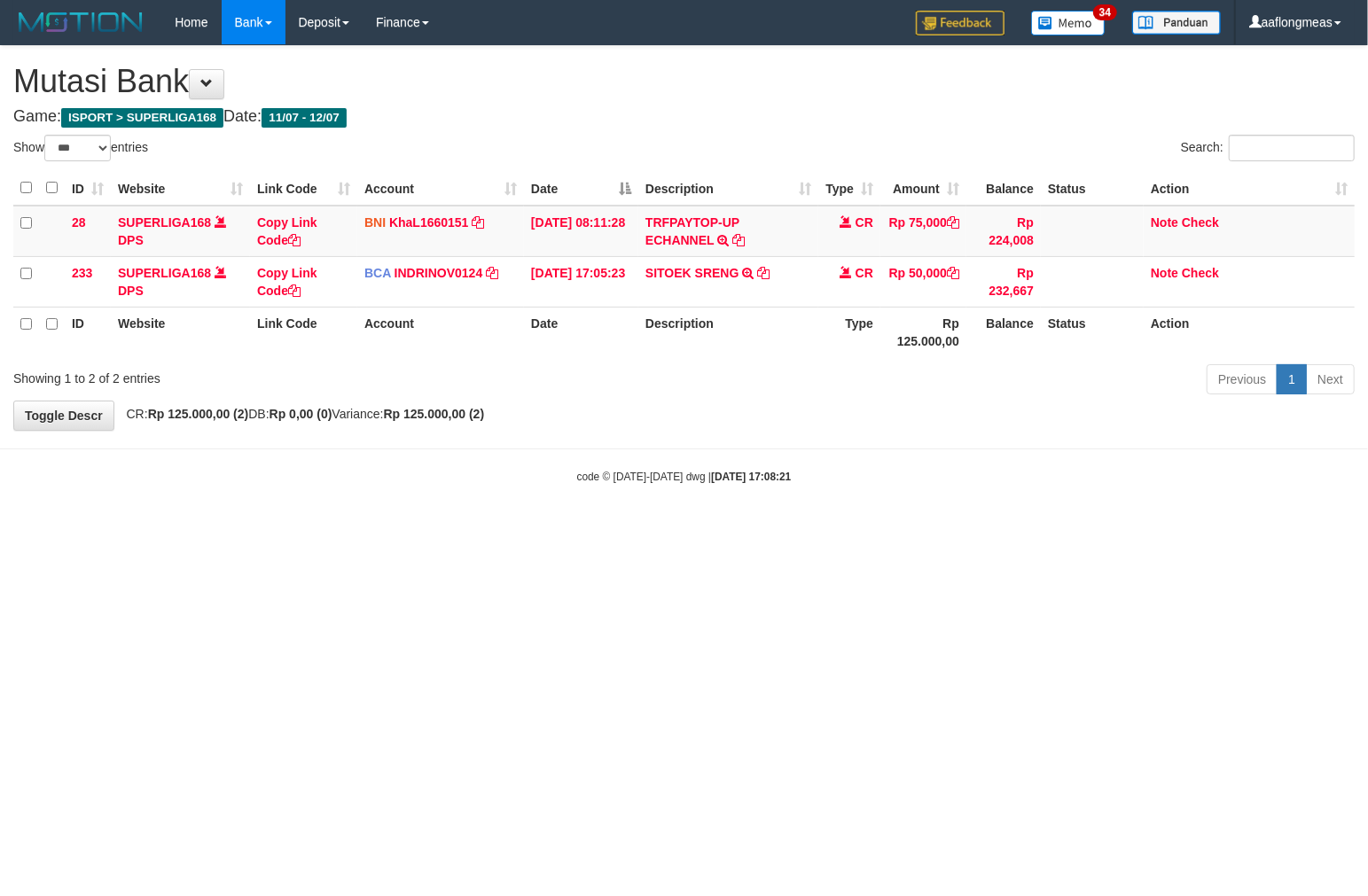 click on "Toggle navigation
Home
Bank
Account List
Load
By Website
Group
[ISPORT]													SUPERLIGA168
By Load Group (DPS)
34" at bounding box center [684, 264] 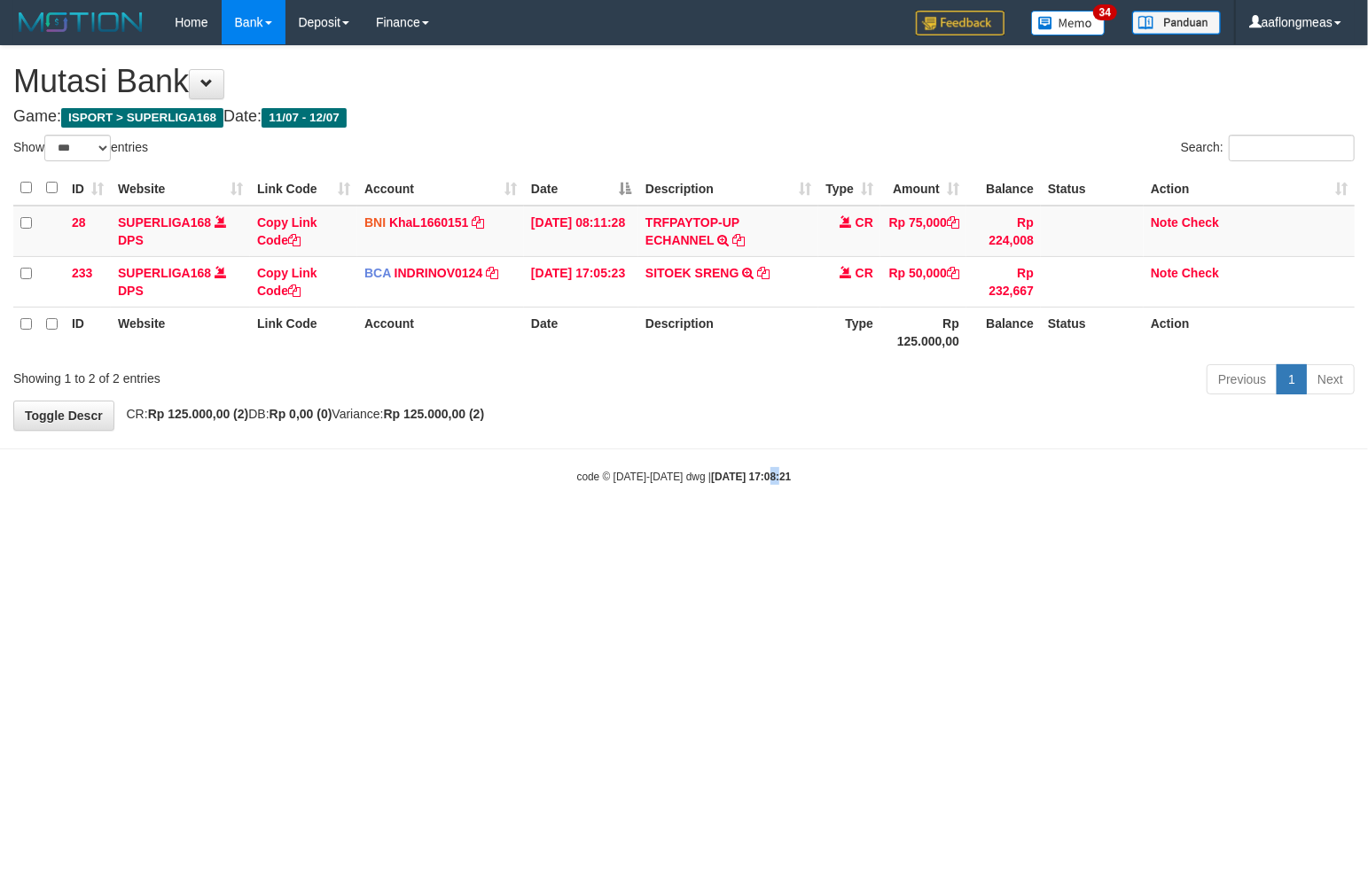 click on "Toggle navigation
Home
Bank
Account List
Load
By Website
Group
[ISPORT]													SUPERLIGA168
By Load Group (DPS)
34" at bounding box center (684, 264) 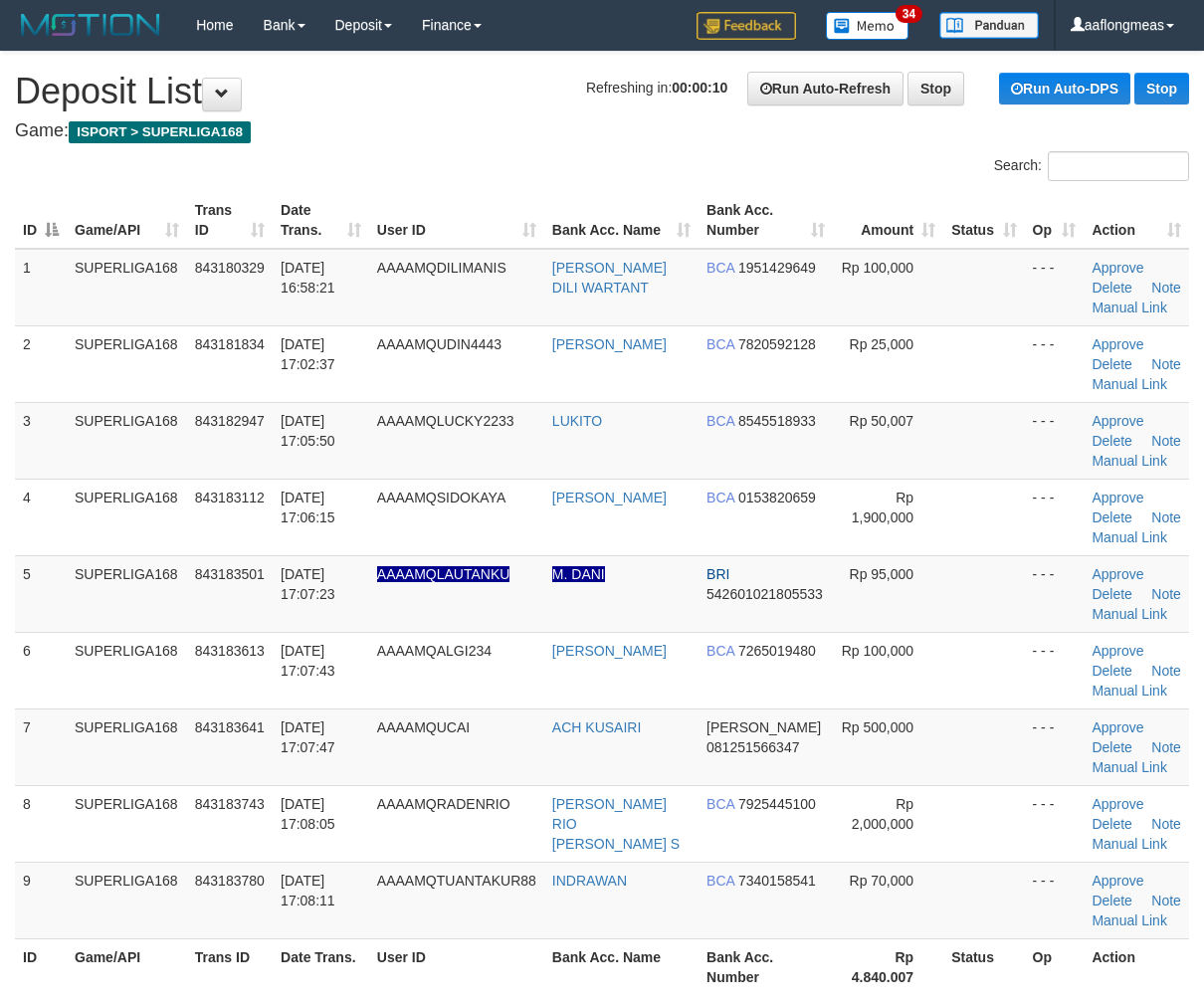 scroll, scrollTop: 0, scrollLeft: 0, axis: both 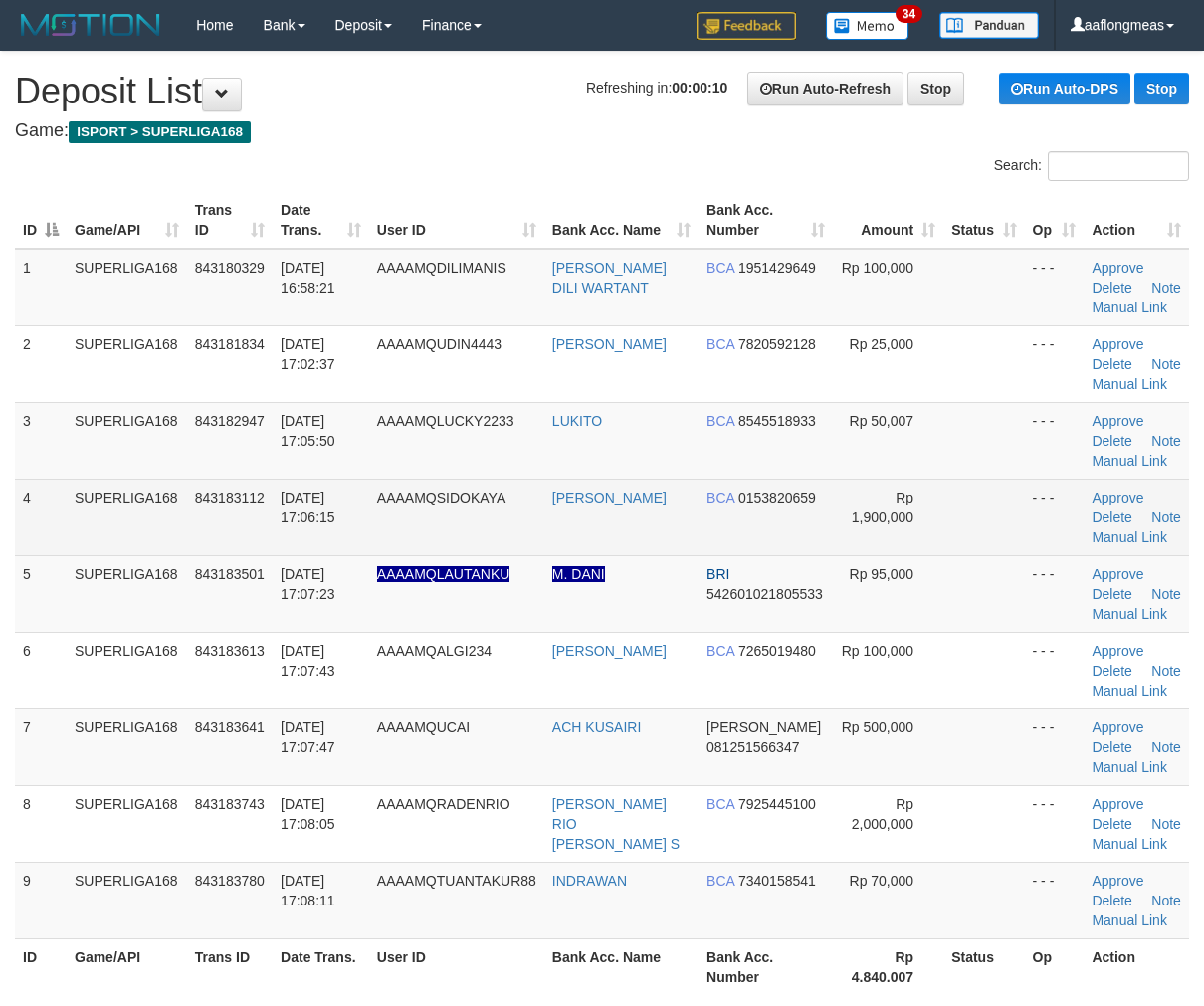 click at bounding box center (983, 516) 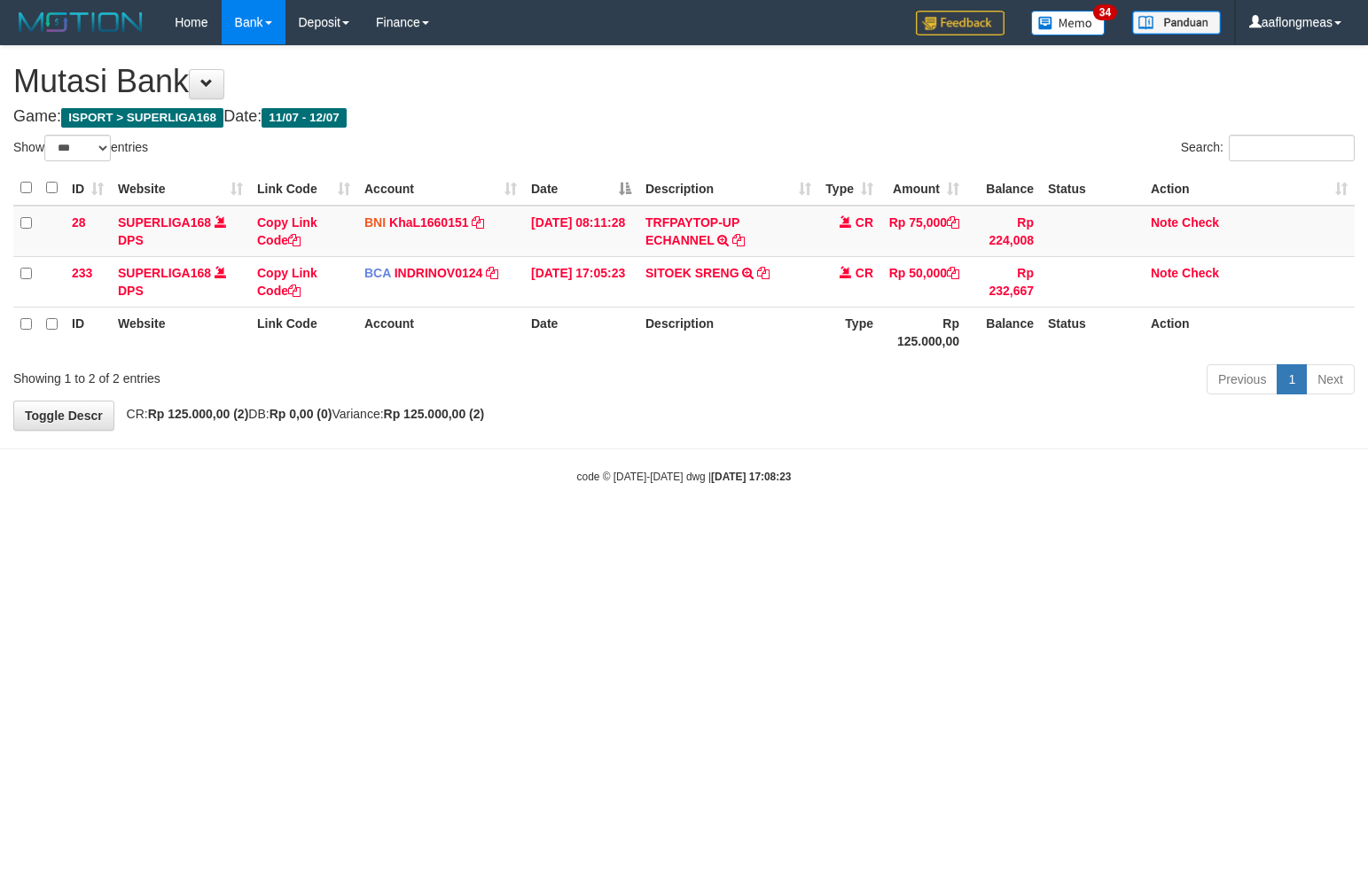 select on "***" 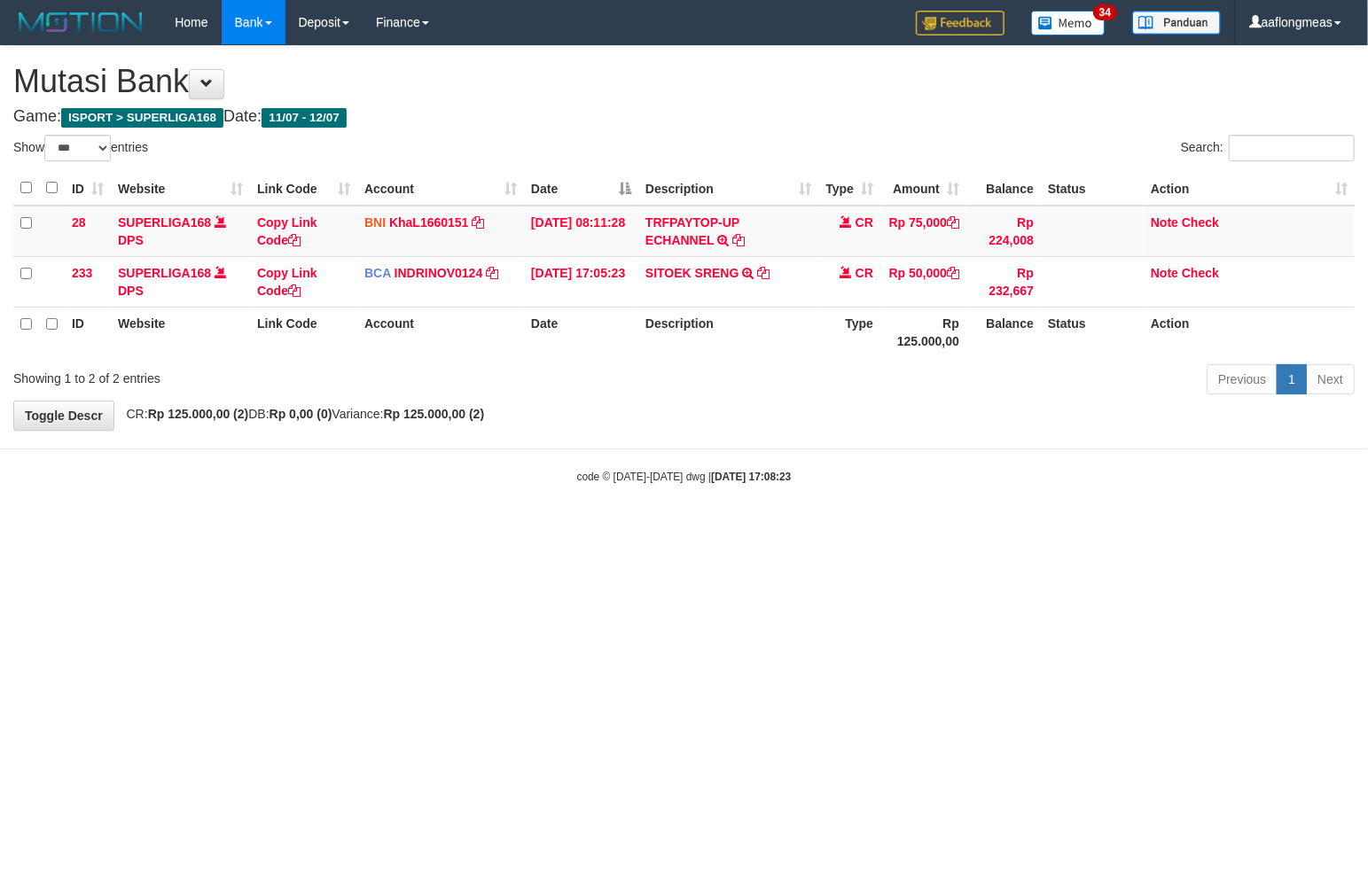 click on "[DATE] 17:08:23" at bounding box center [751, 477] 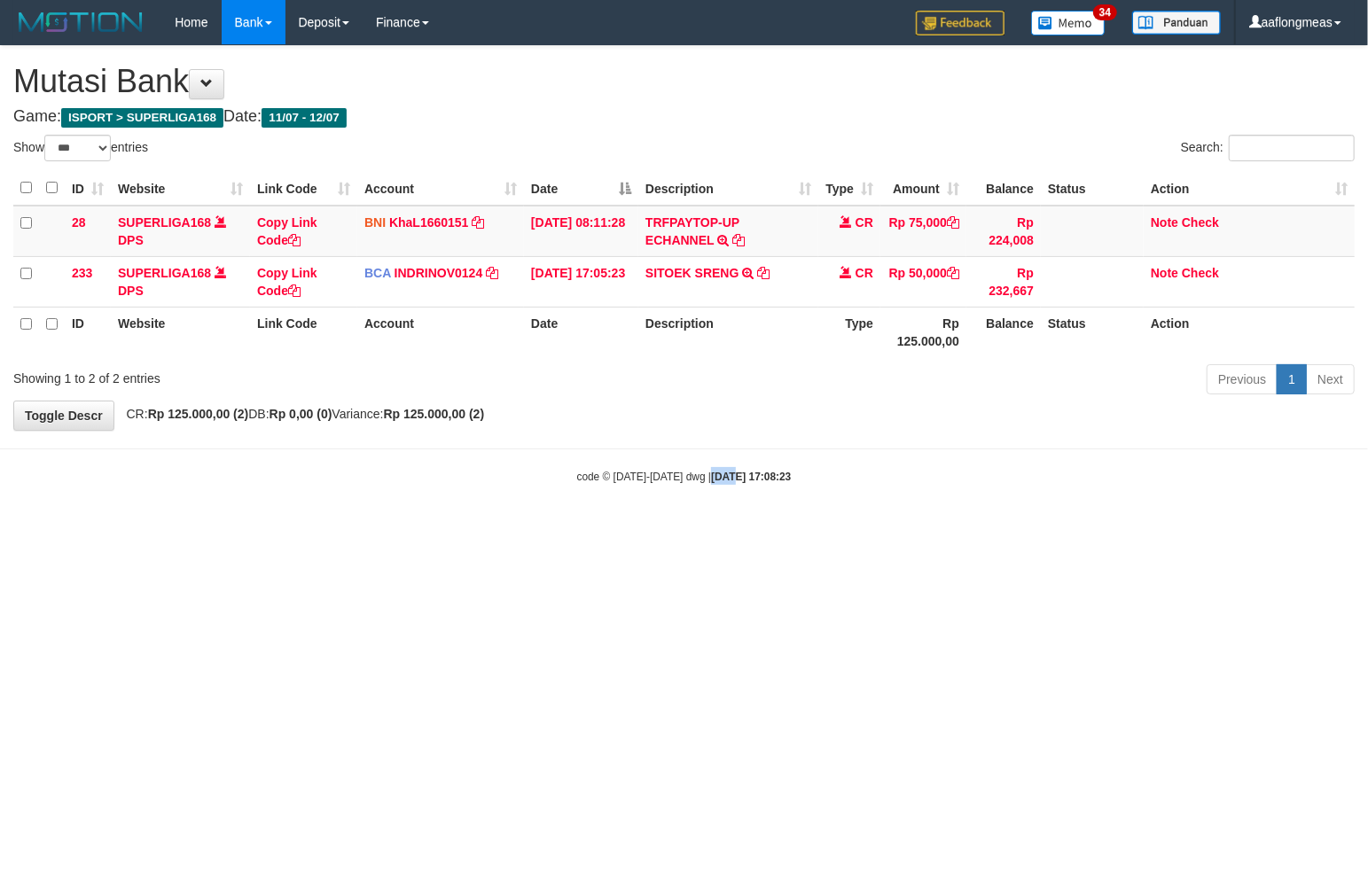 click on "[DATE] 17:08:23" at bounding box center [751, 477] 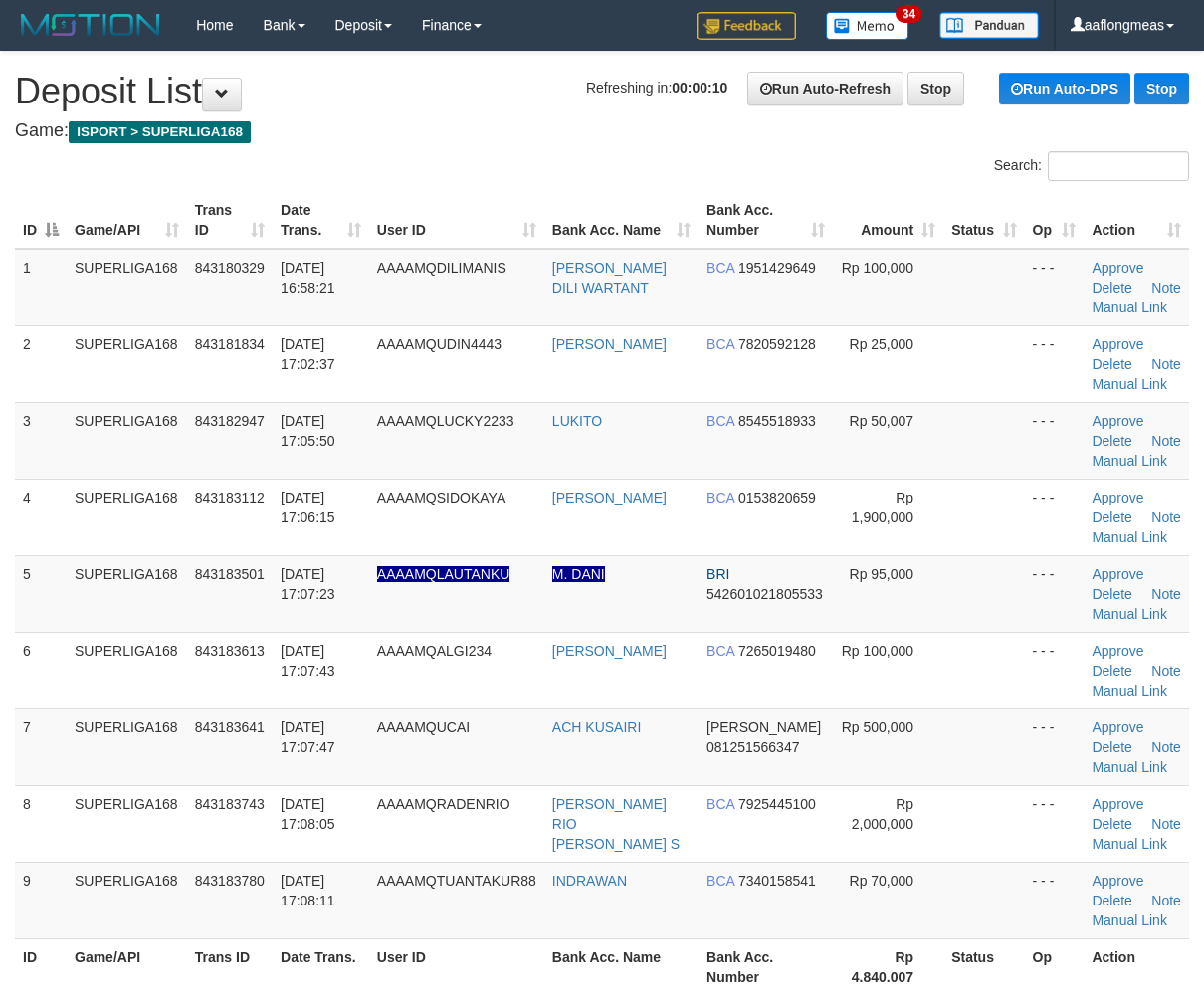 scroll, scrollTop: 0, scrollLeft: 0, axis: both 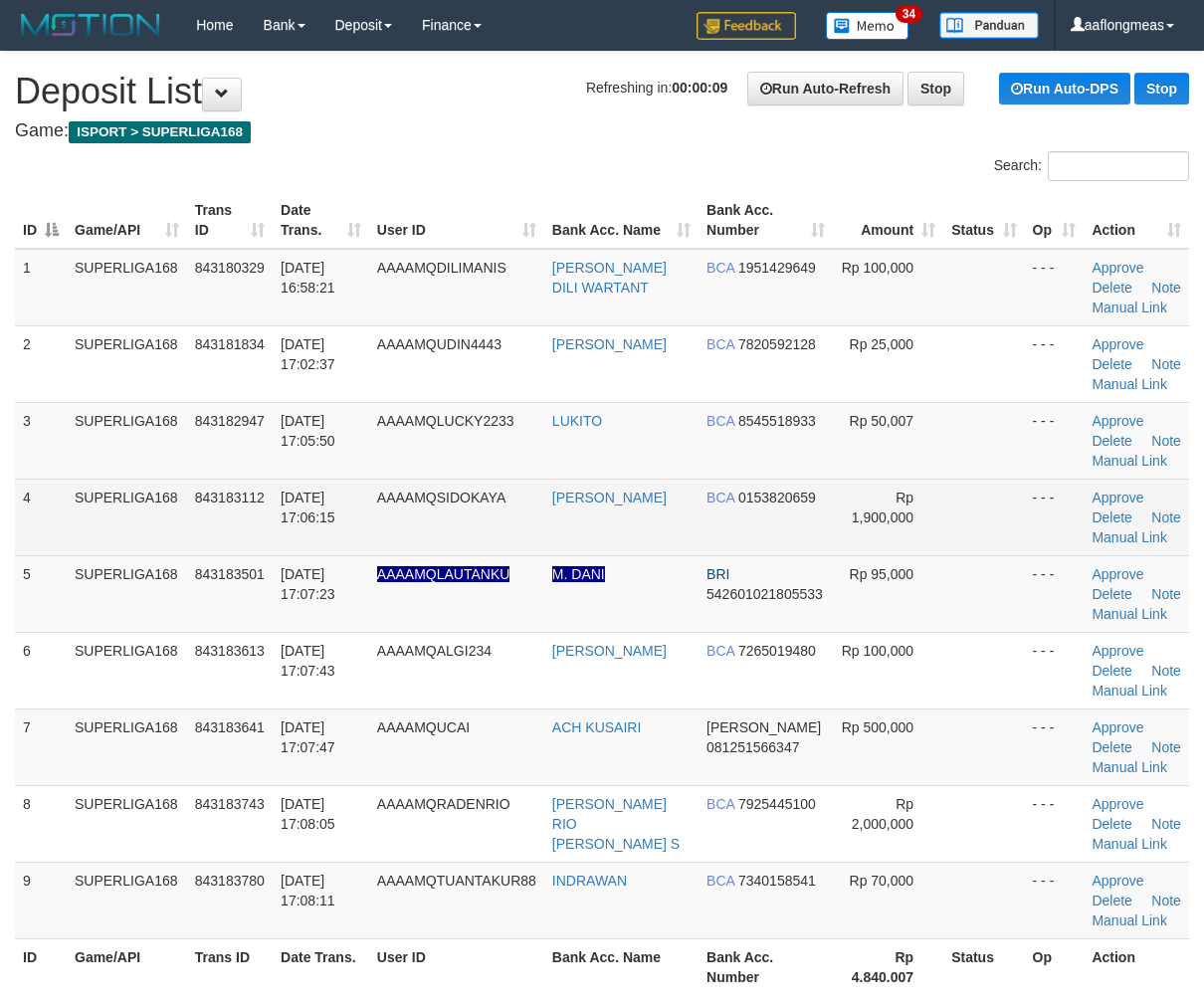 click at bounding box center (983, 516) 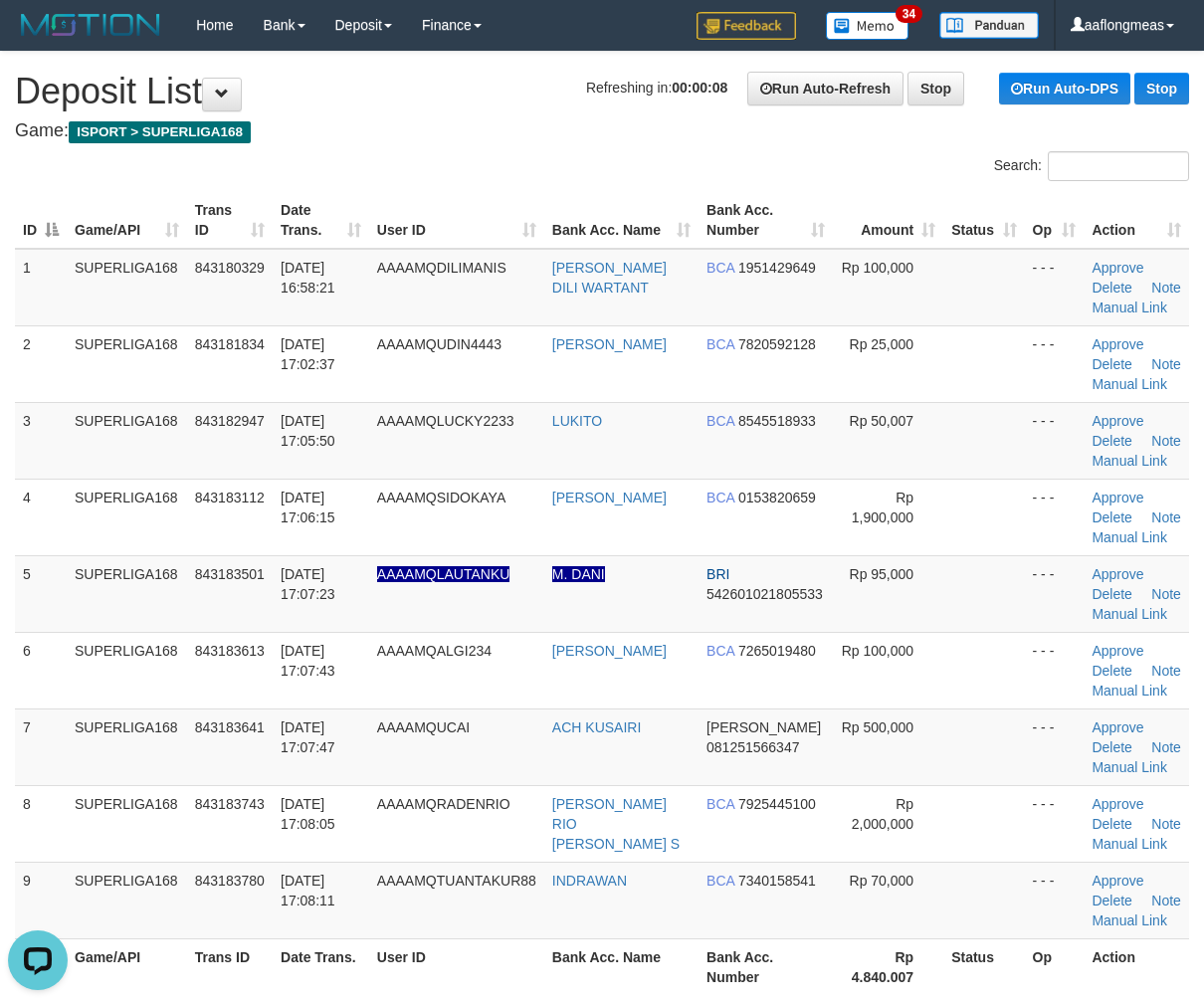 scroll, scrollTop: 0, scrollLeft: 0, axis: both 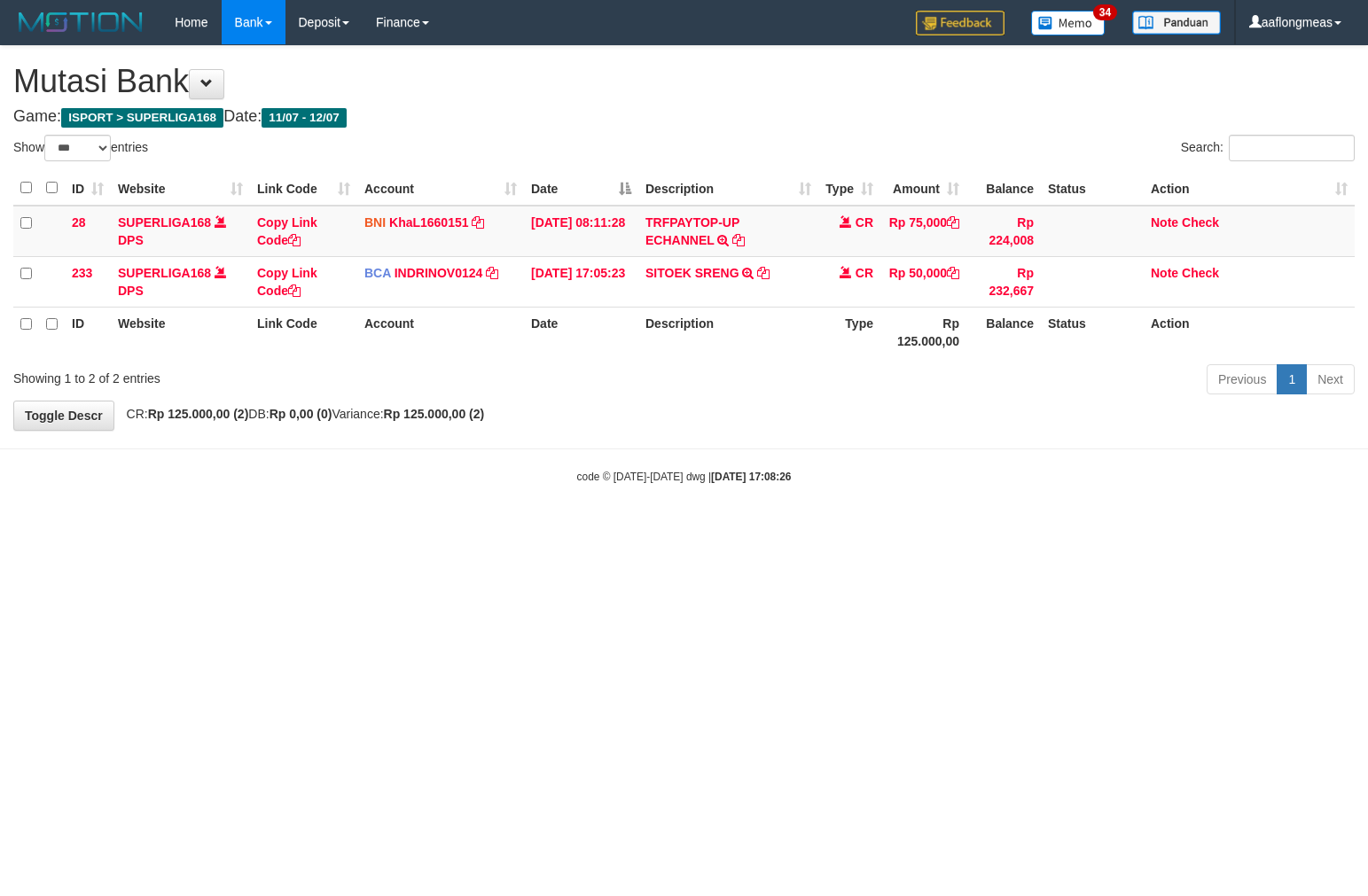 select on "***" 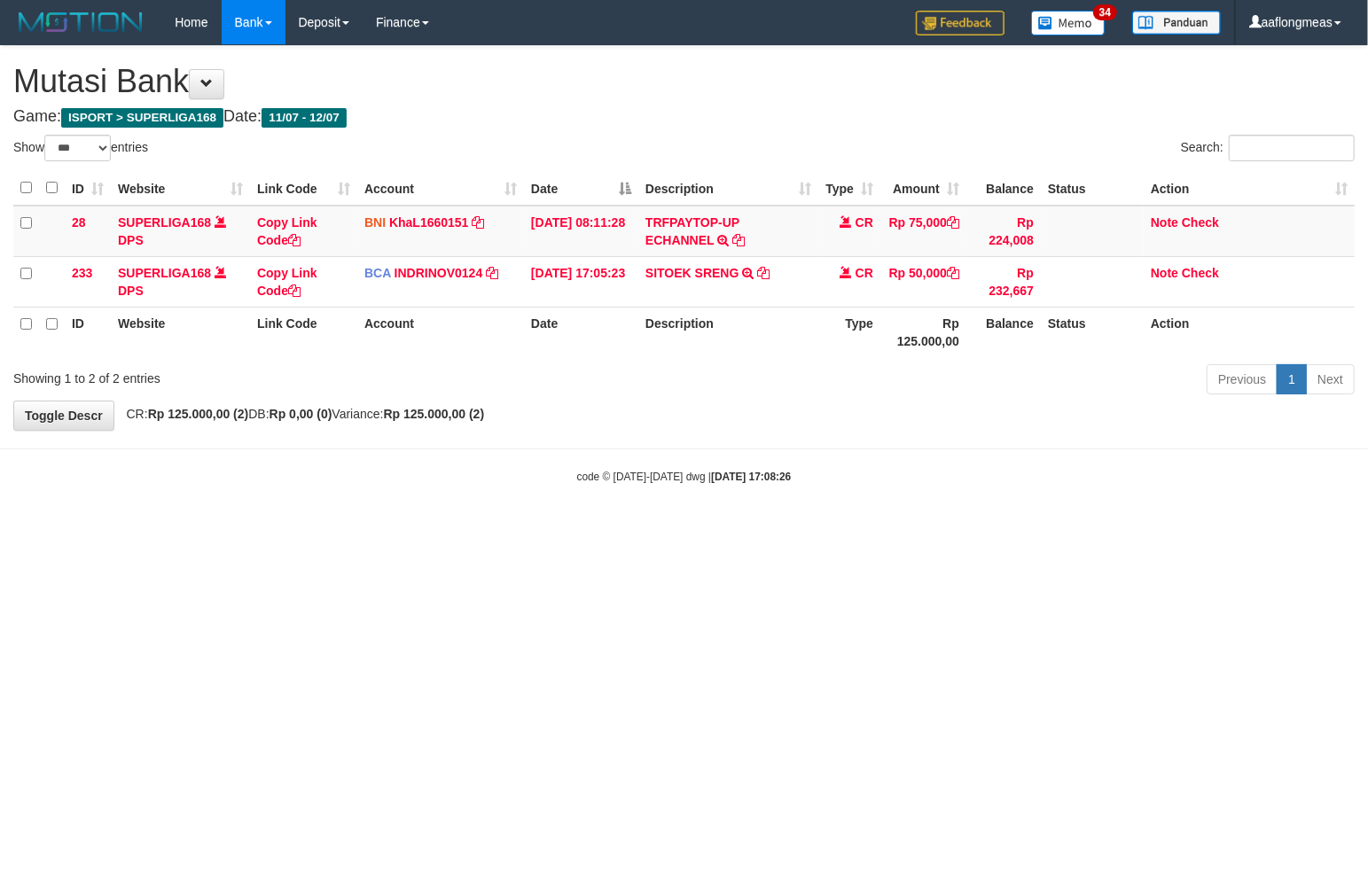 click on "Toggle navigation
Home
Bank
Account List
Load
By Website
Group
[ISPORT]													SUPERLIGA168
By Load Group (DPS)
34" at bounding box center (684, 264) 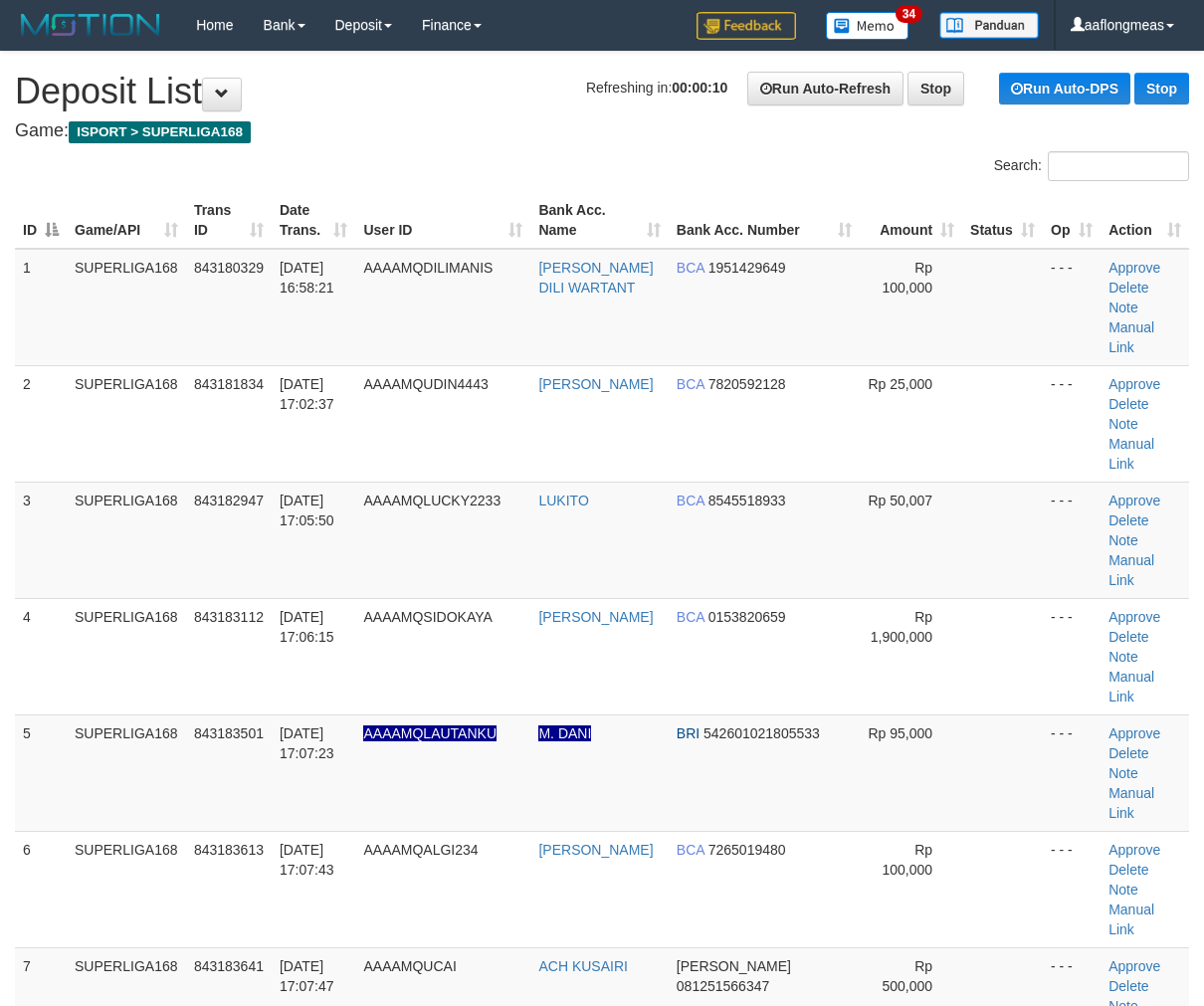 scroll, scrollTop: 0, scrollLeft: 0, axis: both 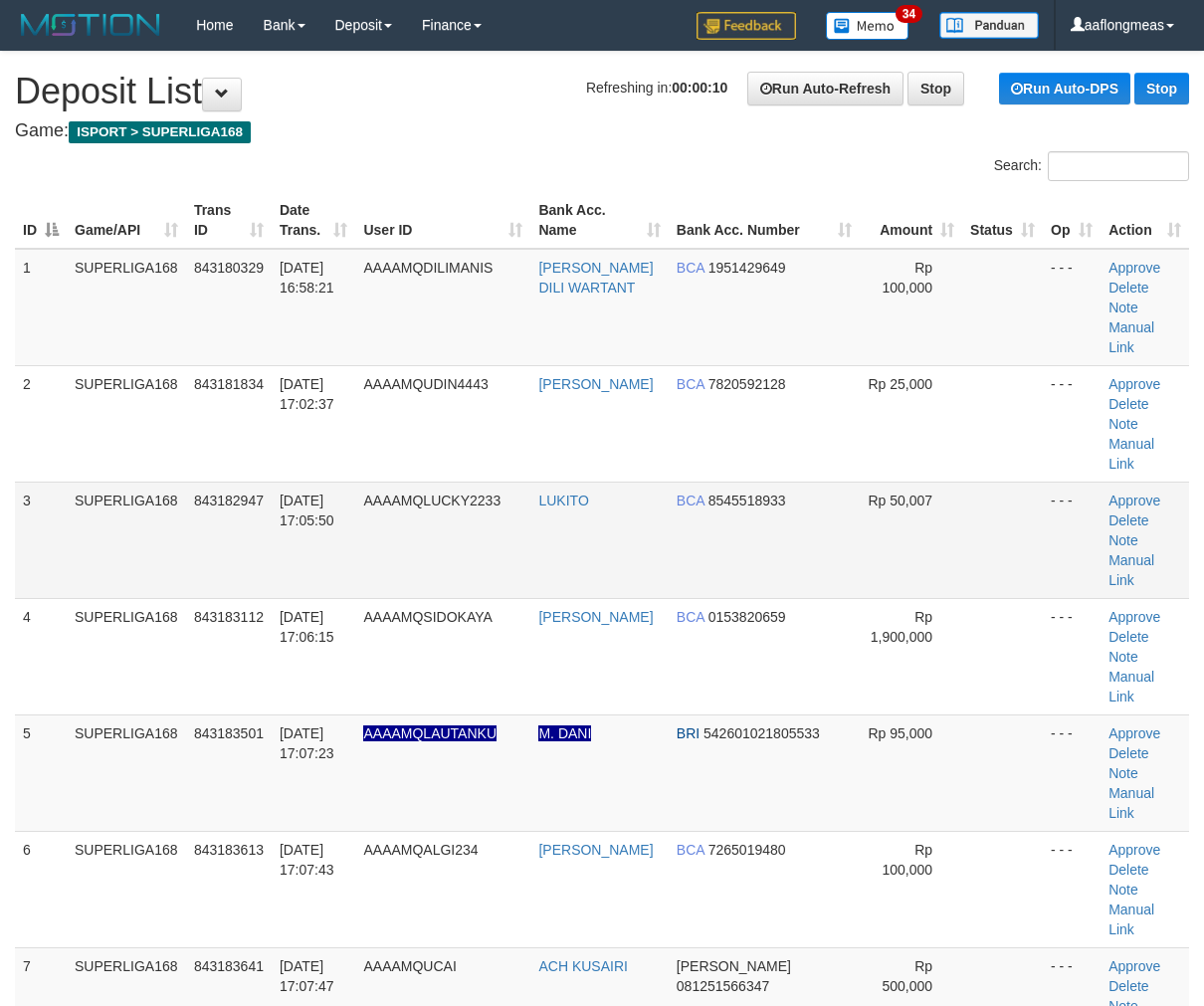 drag, startPoint x: 0, startPoint y: 0, endPoint x: 1003, endPoint y: 469, distance: 1107.2353 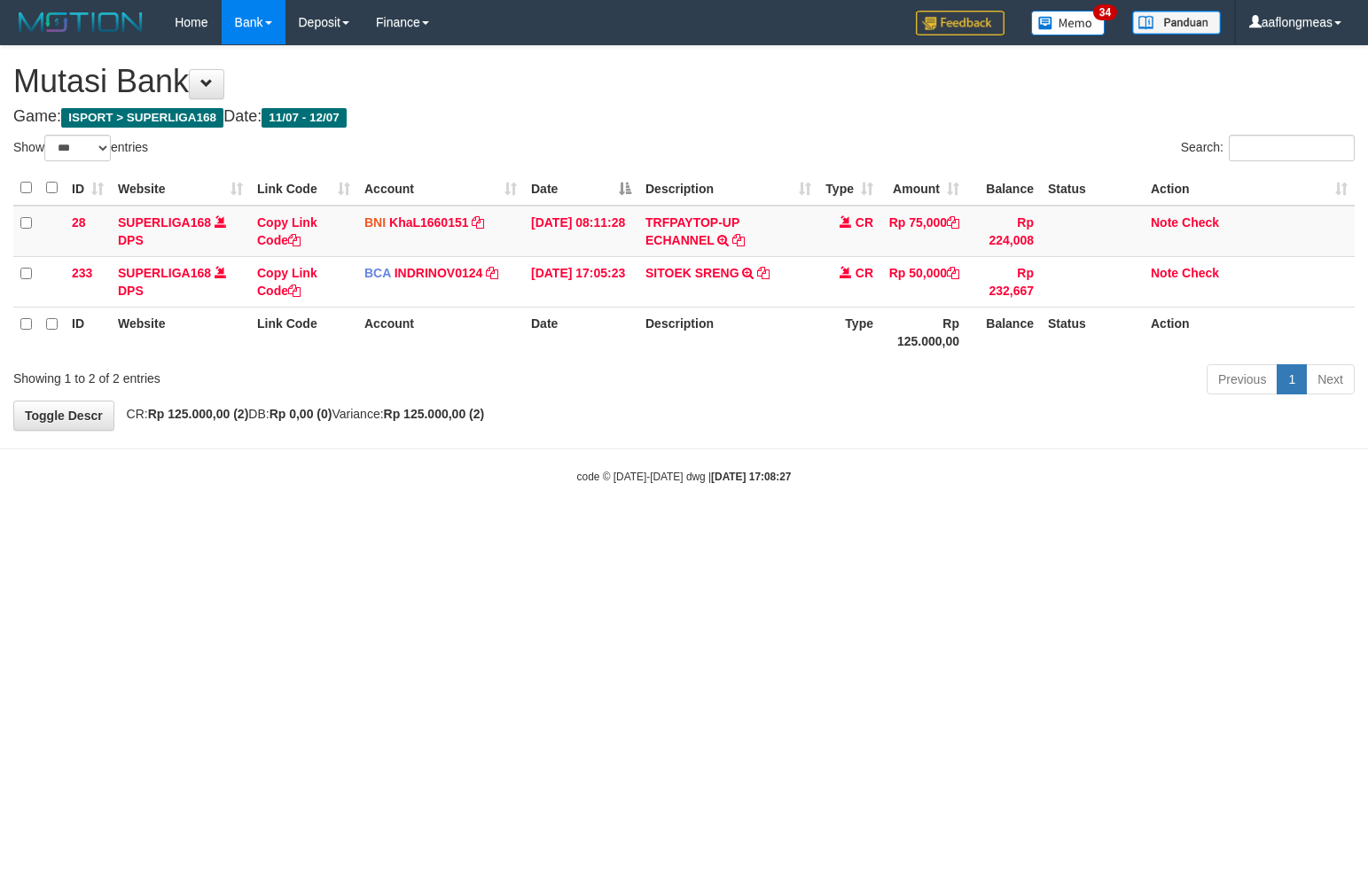 select on "***" 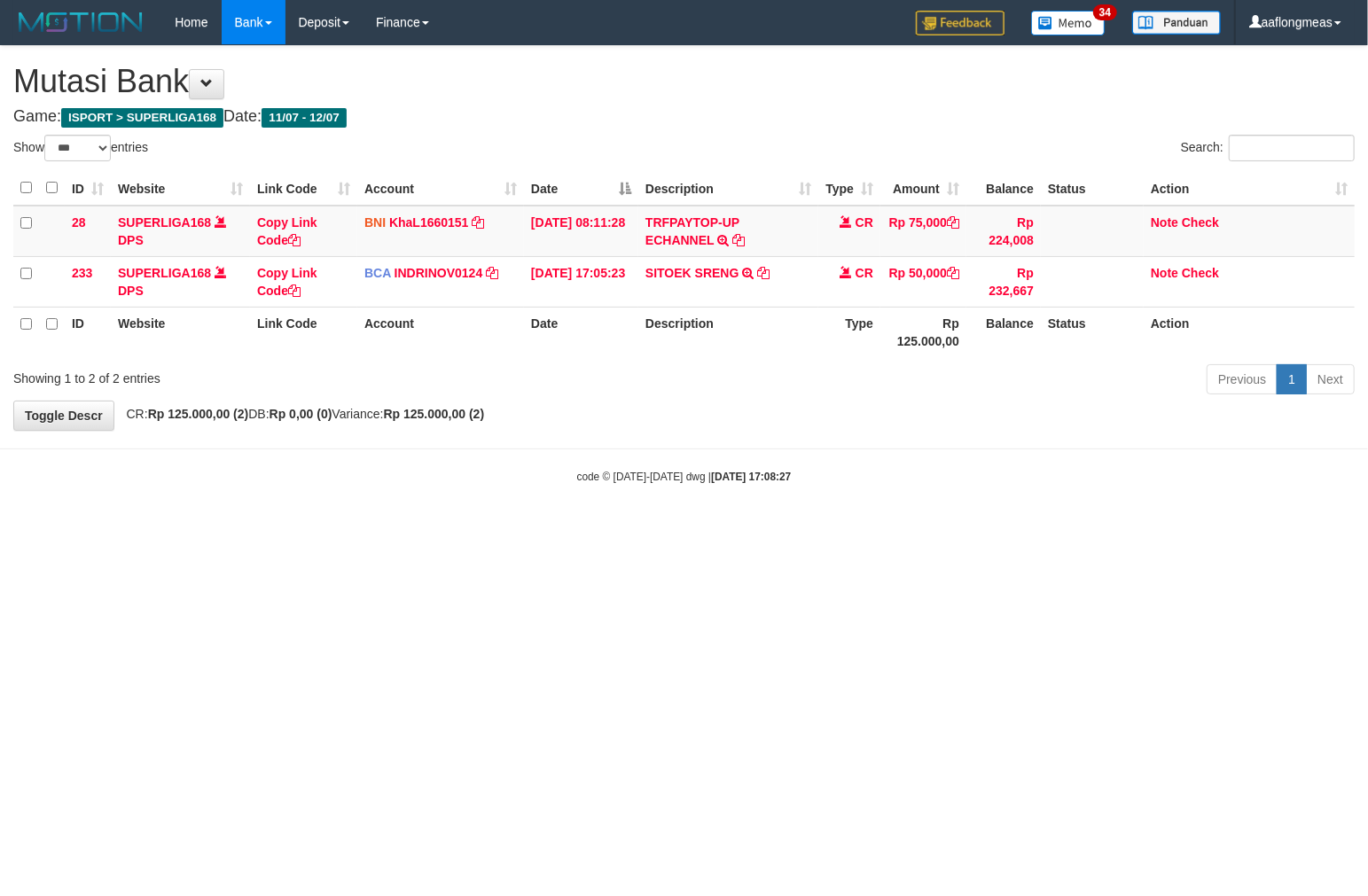 click on "Toggle navigation
Home
Bank
Account List
Load
By Website
Group
[ISPORT]													SUPERLIGA168
By Load Group (DPS)
34" at bounding box center [684, 264] 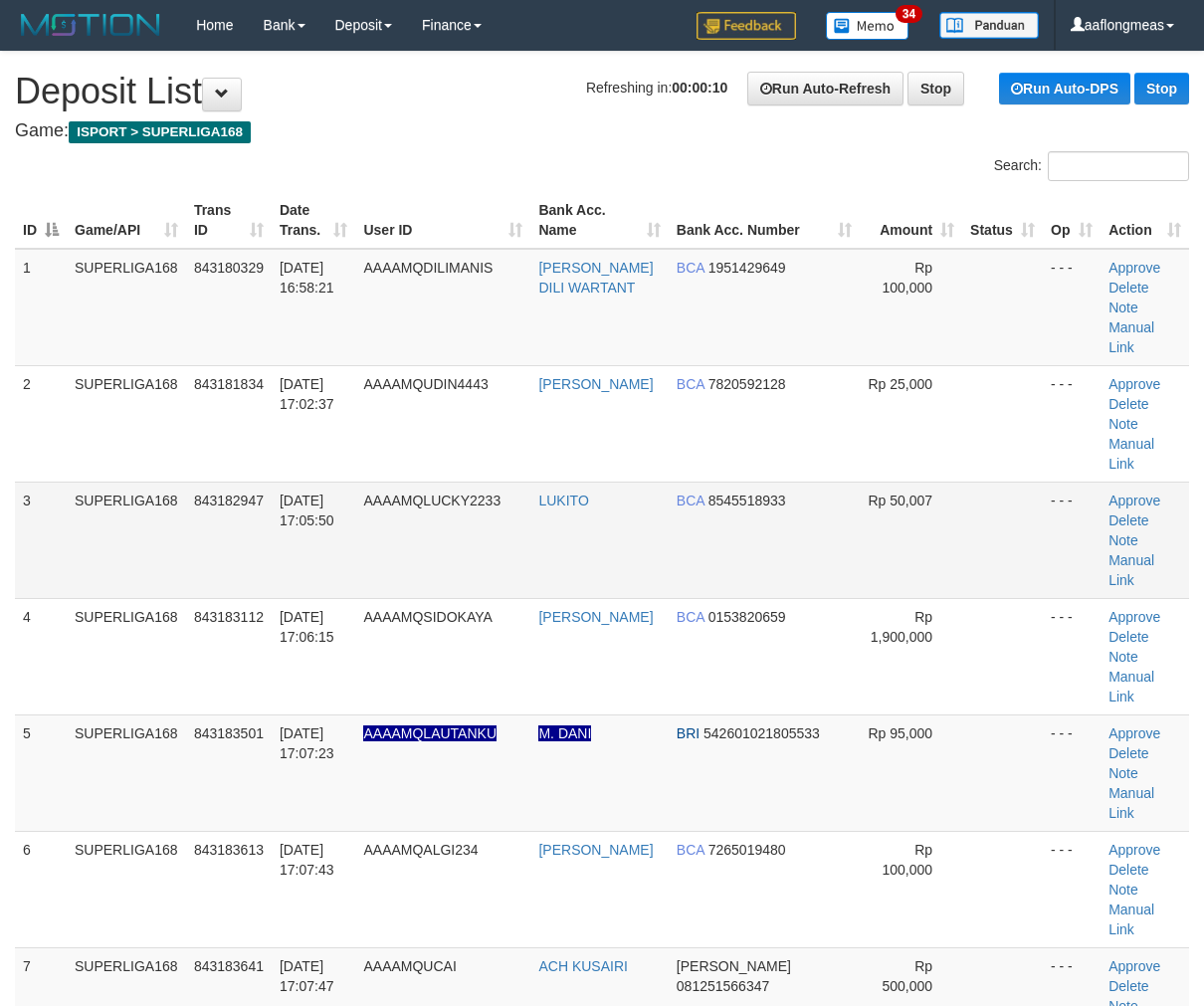 scroll, scrollTop: 0, scrollLeft: 0, axis: both 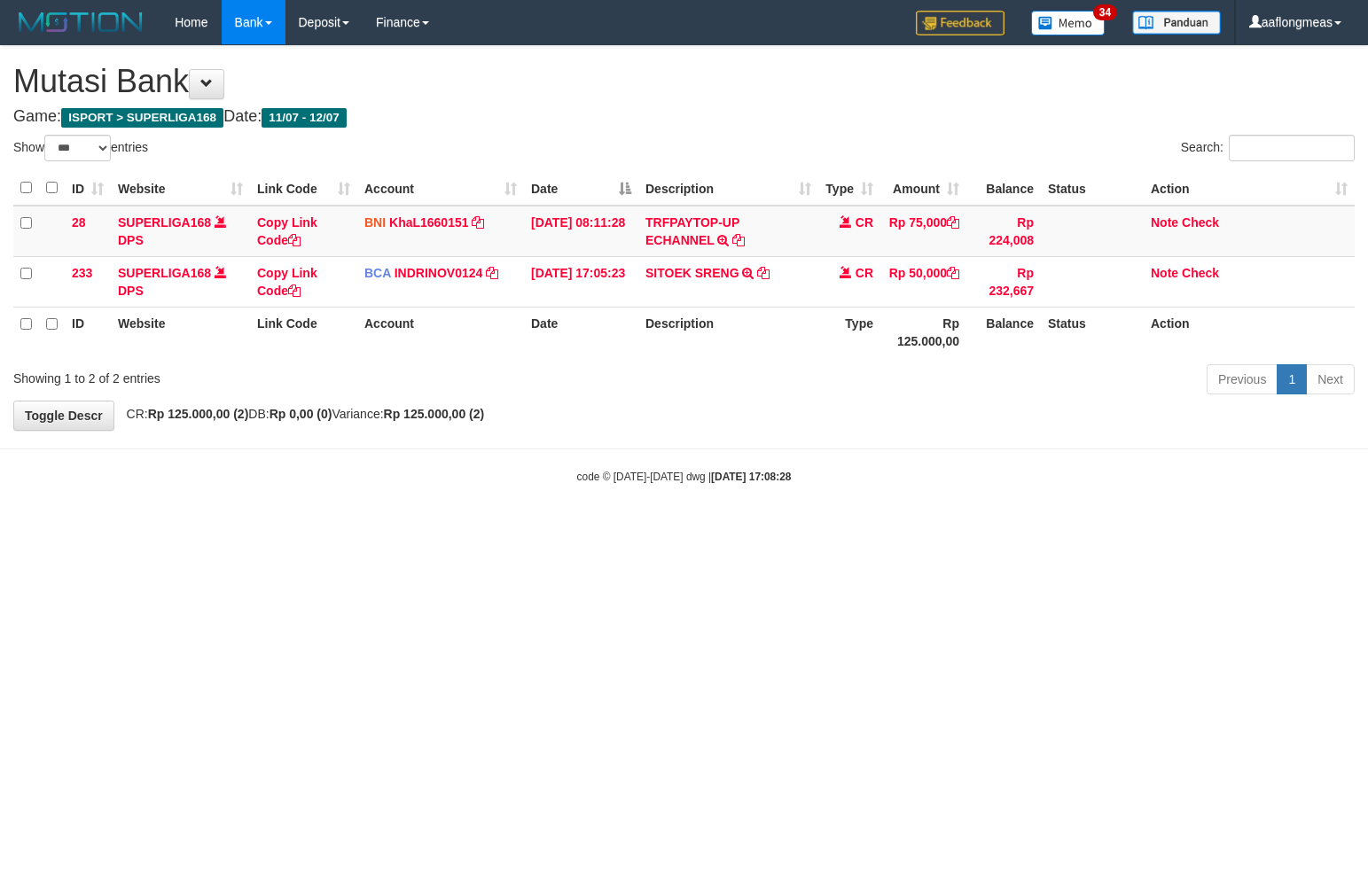 select on "***" 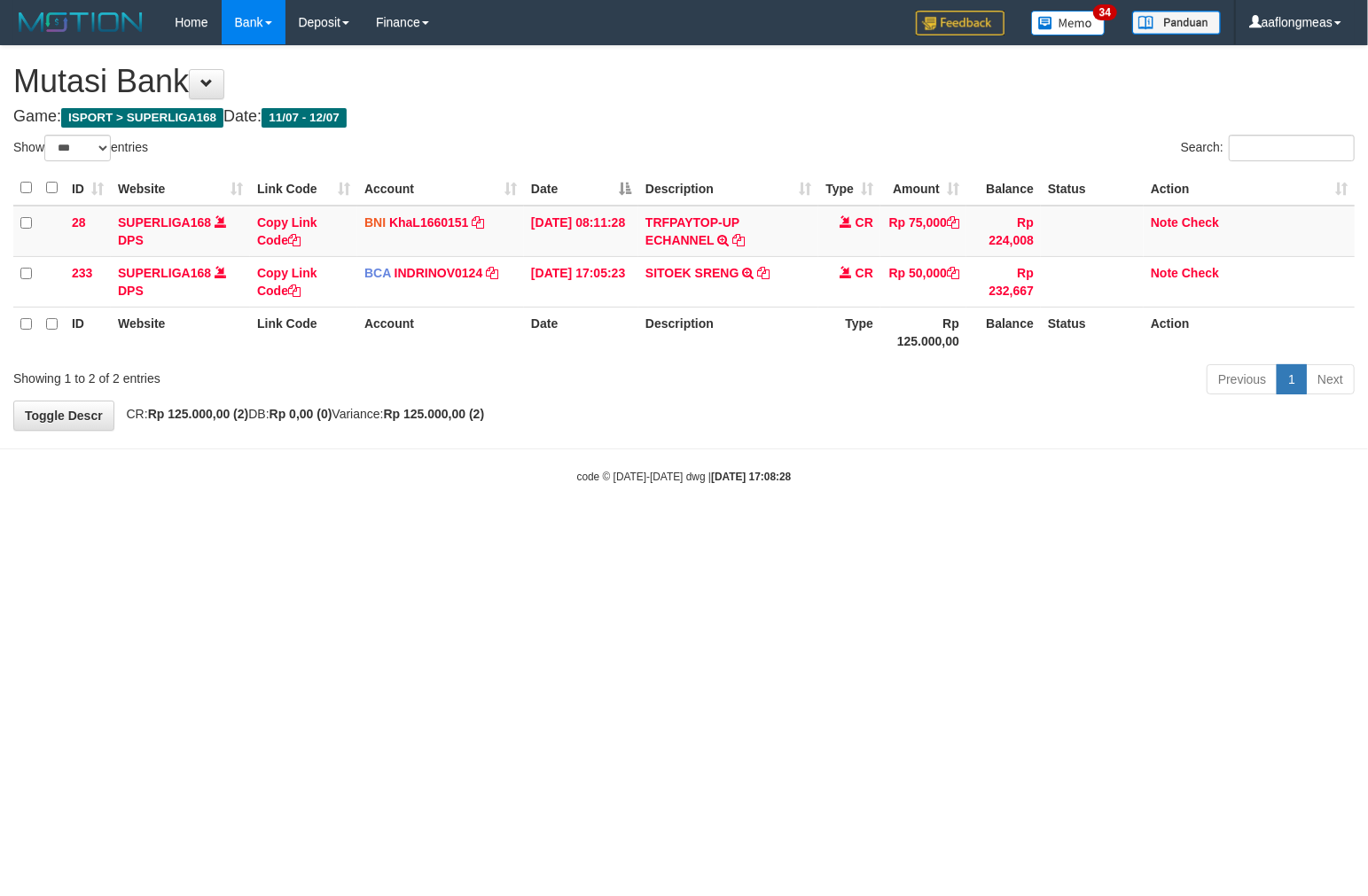 click on "**********" at bounding box center [684, 238] 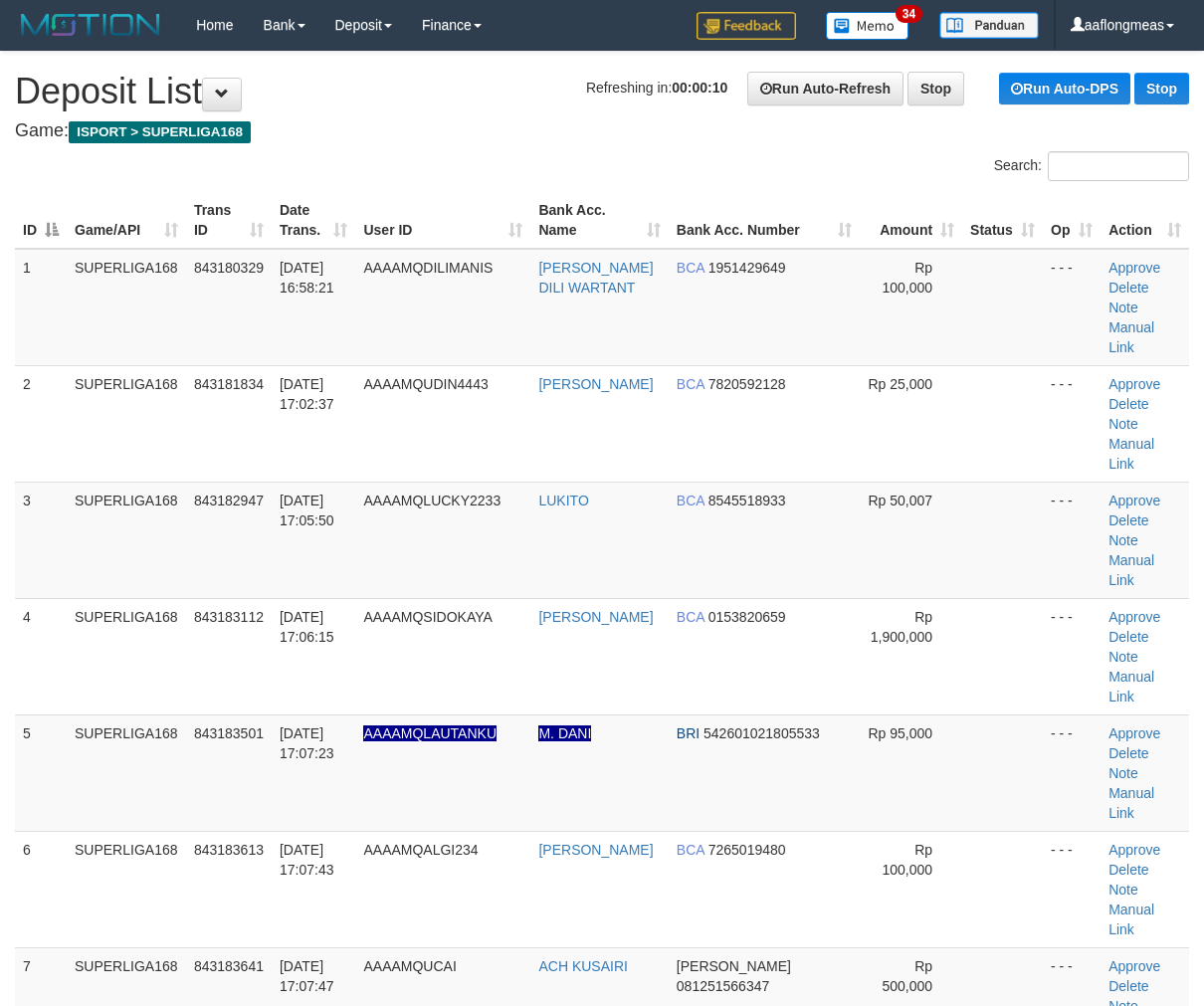 scroll, scrollTop: 0, scrollLeft: 0, axis: both 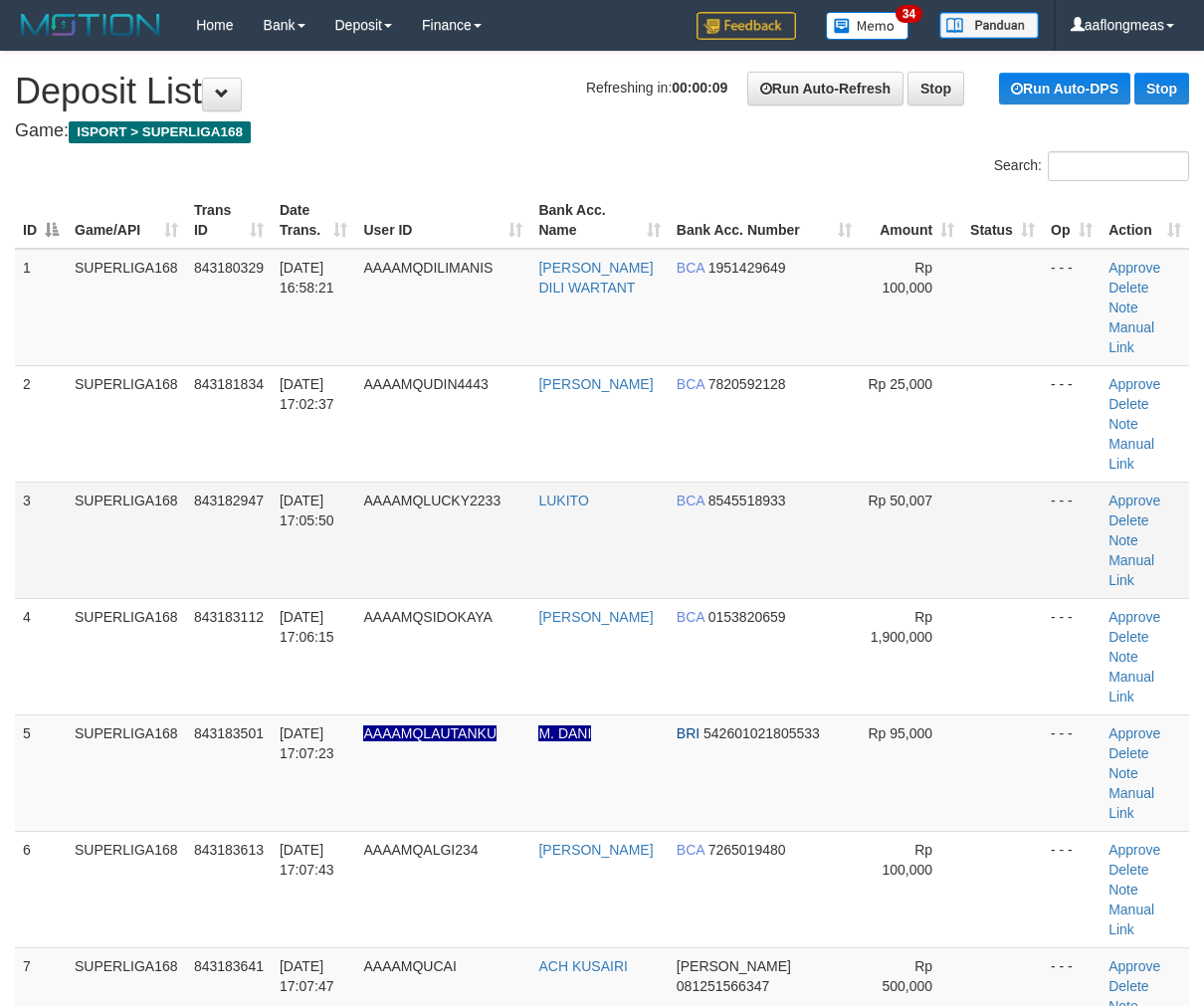click at bounding box center (1002, 539) 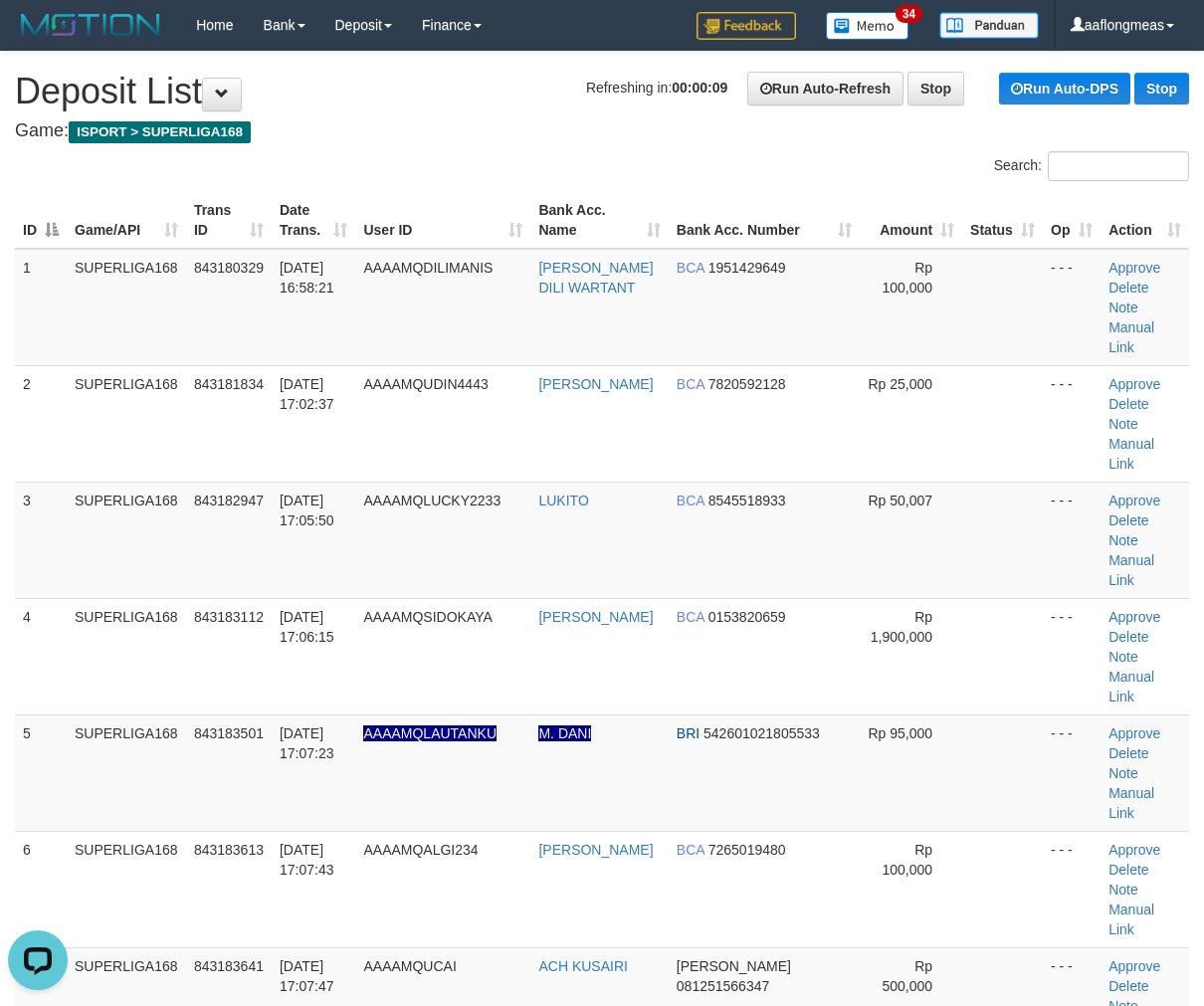 scroll, scrollTop: 0, scrollLeft: 0, axis: both 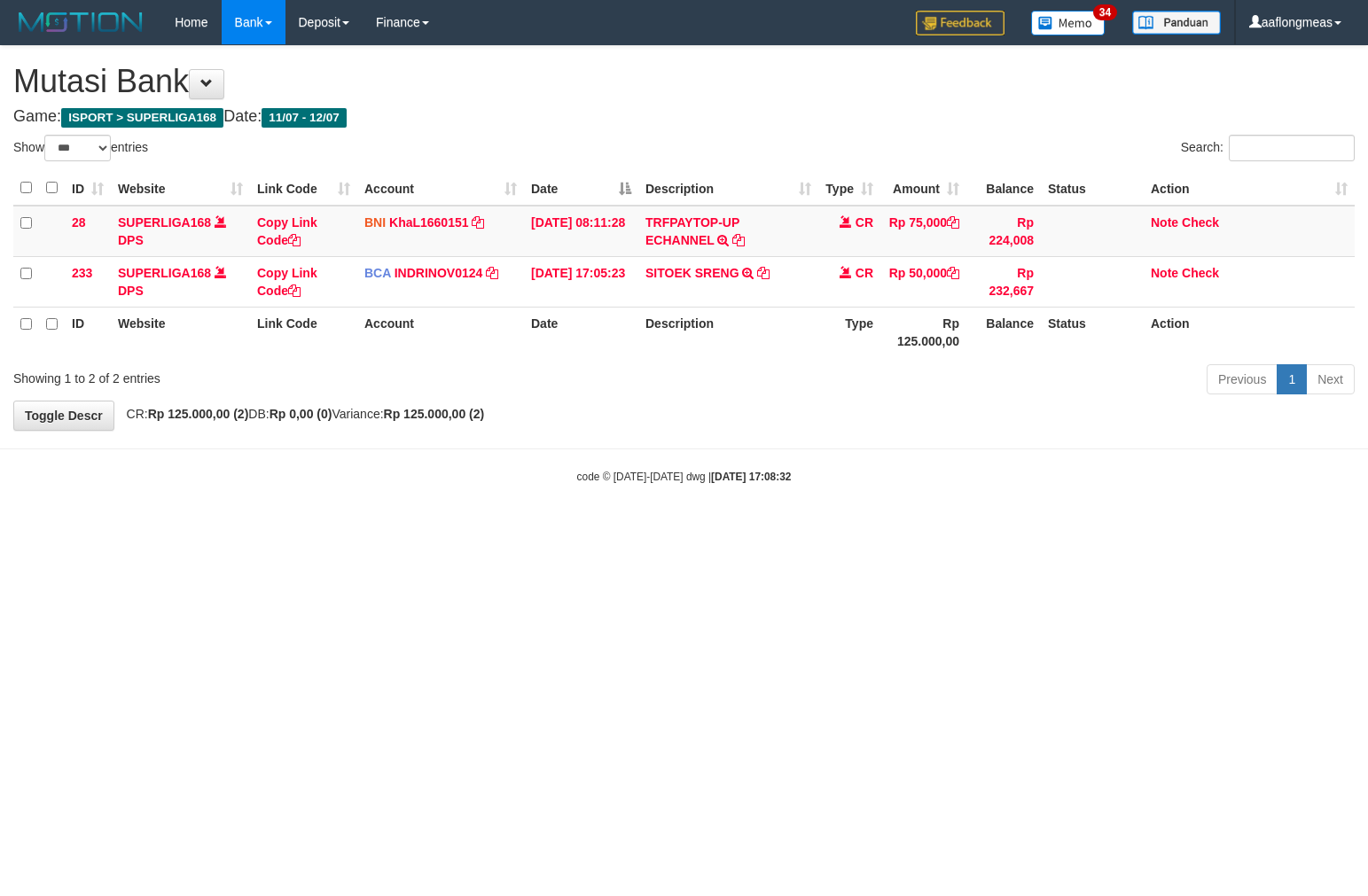 select on "***" 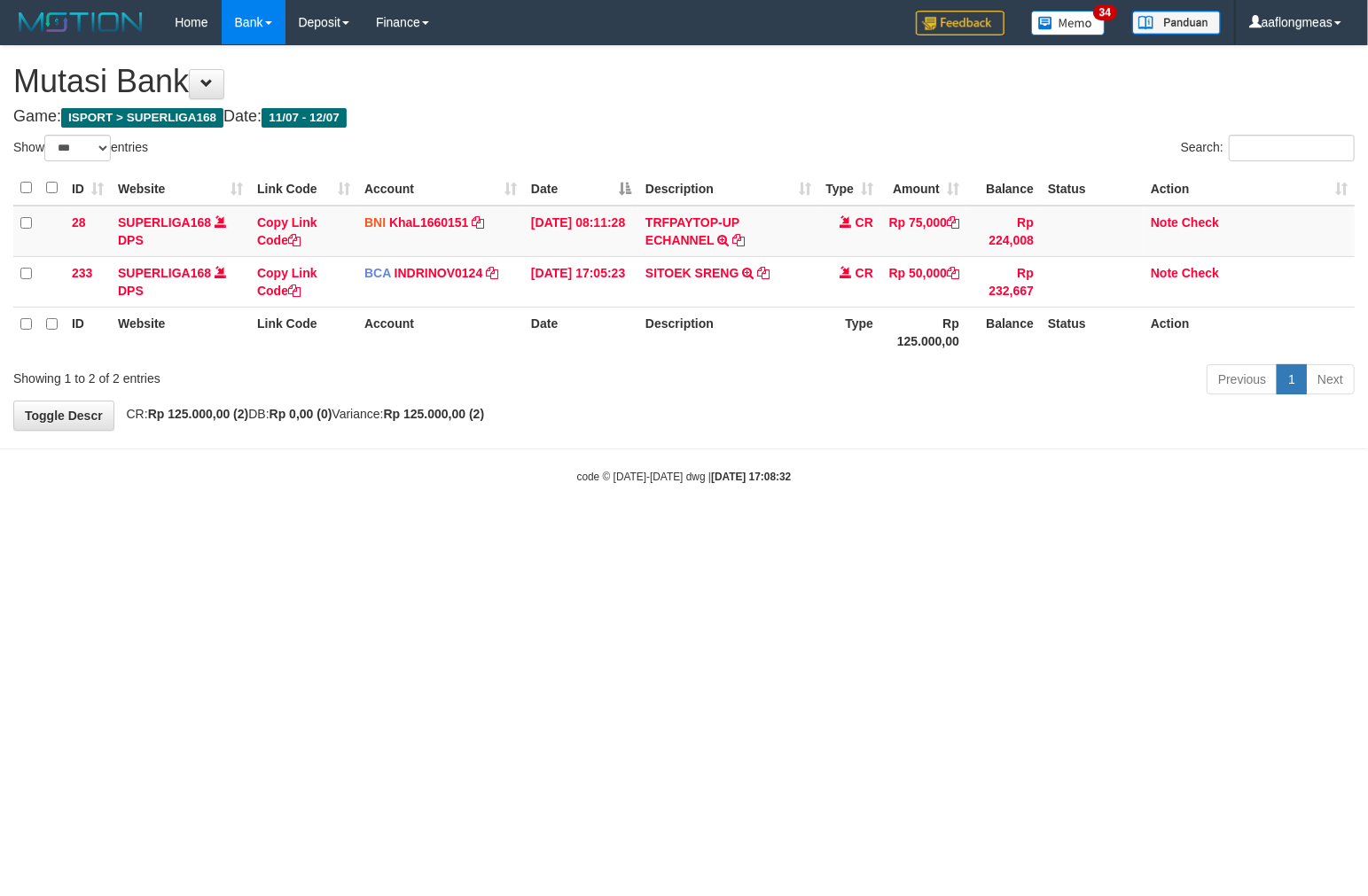 click on "**********" at bounding box center [684, 238] 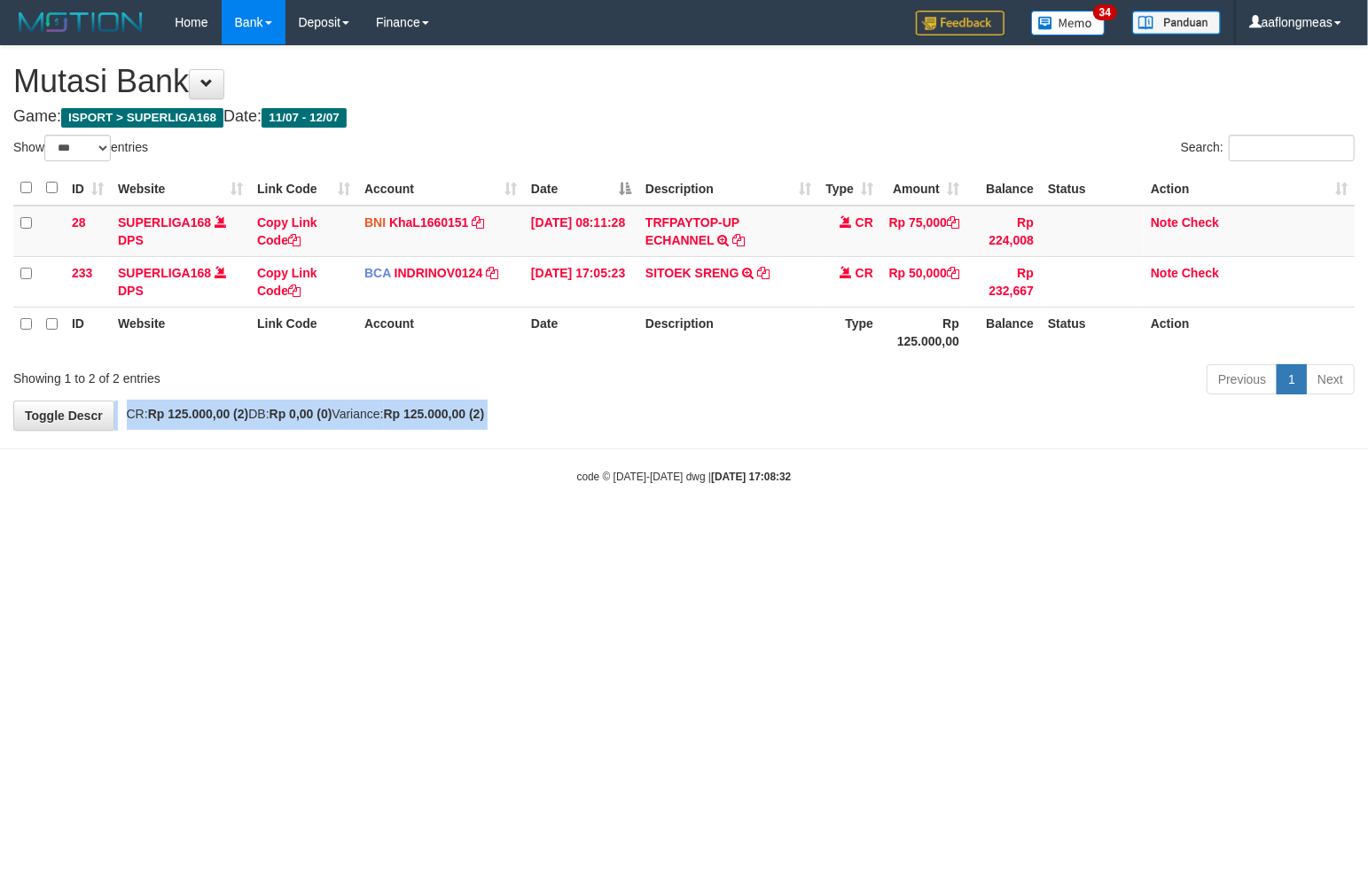 click on "**********" at bounding box center (684, 238) 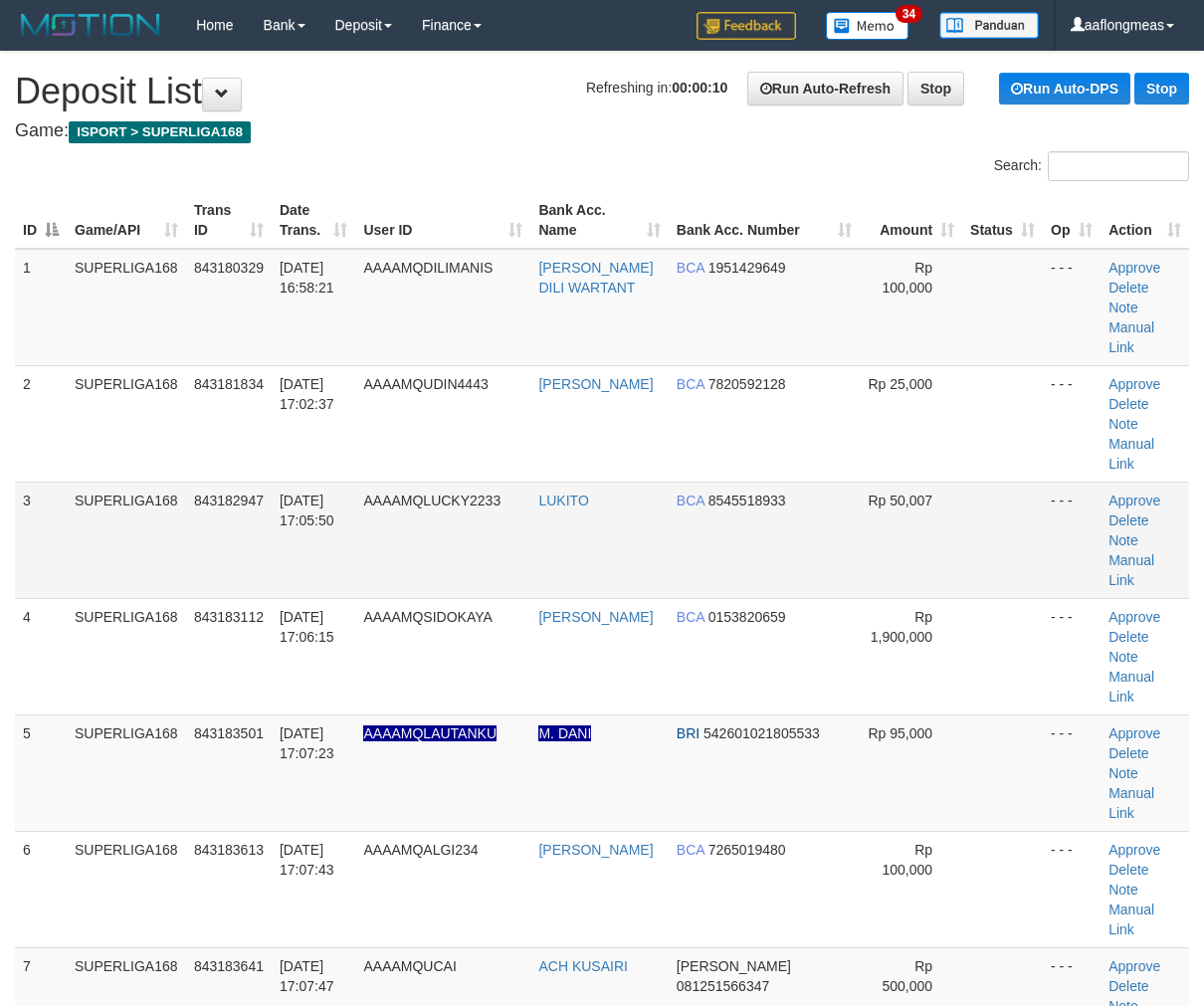 scroll, scrollTop: 0, scrollLeft: 0, axis: both 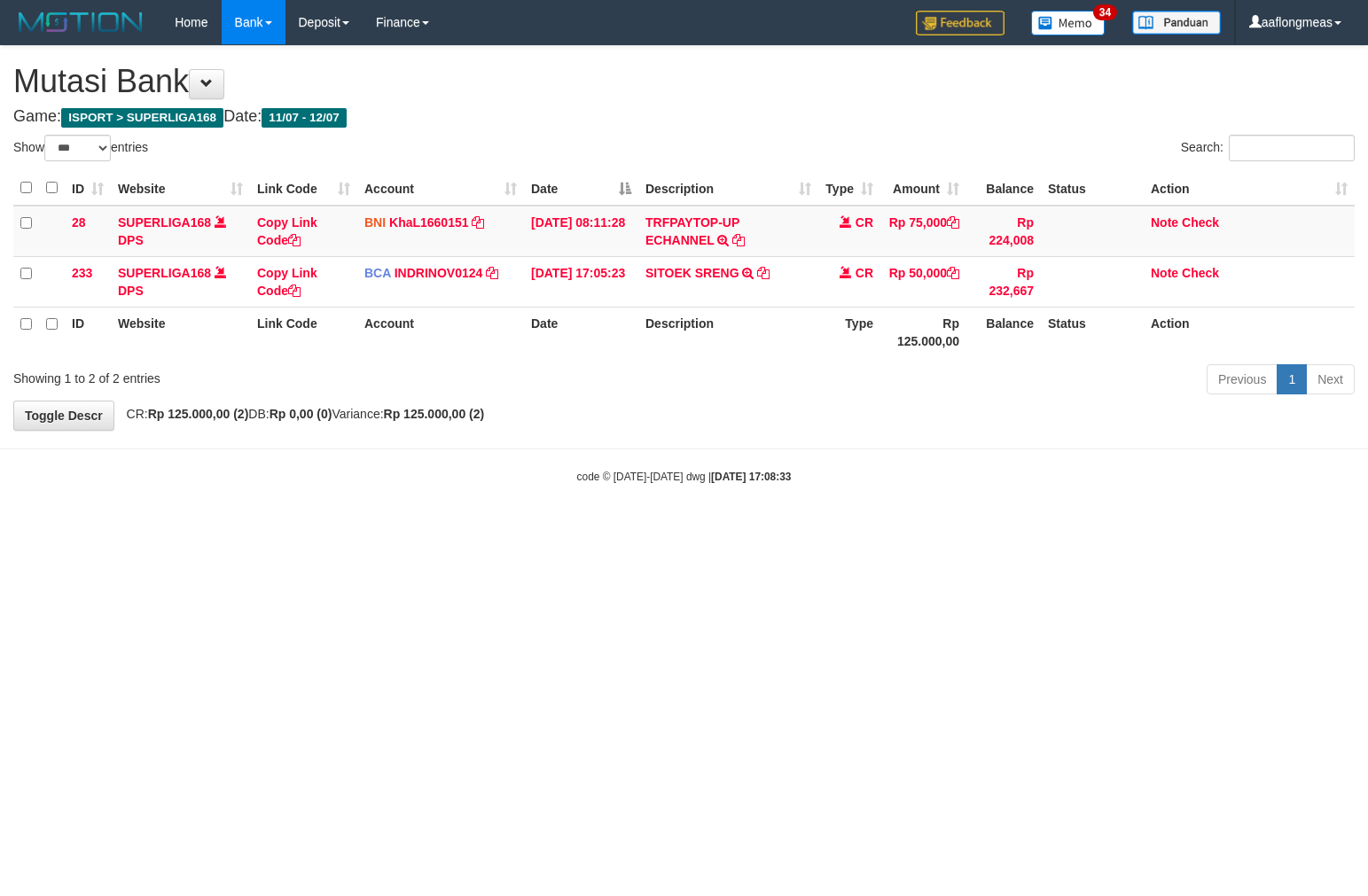 select on "***" 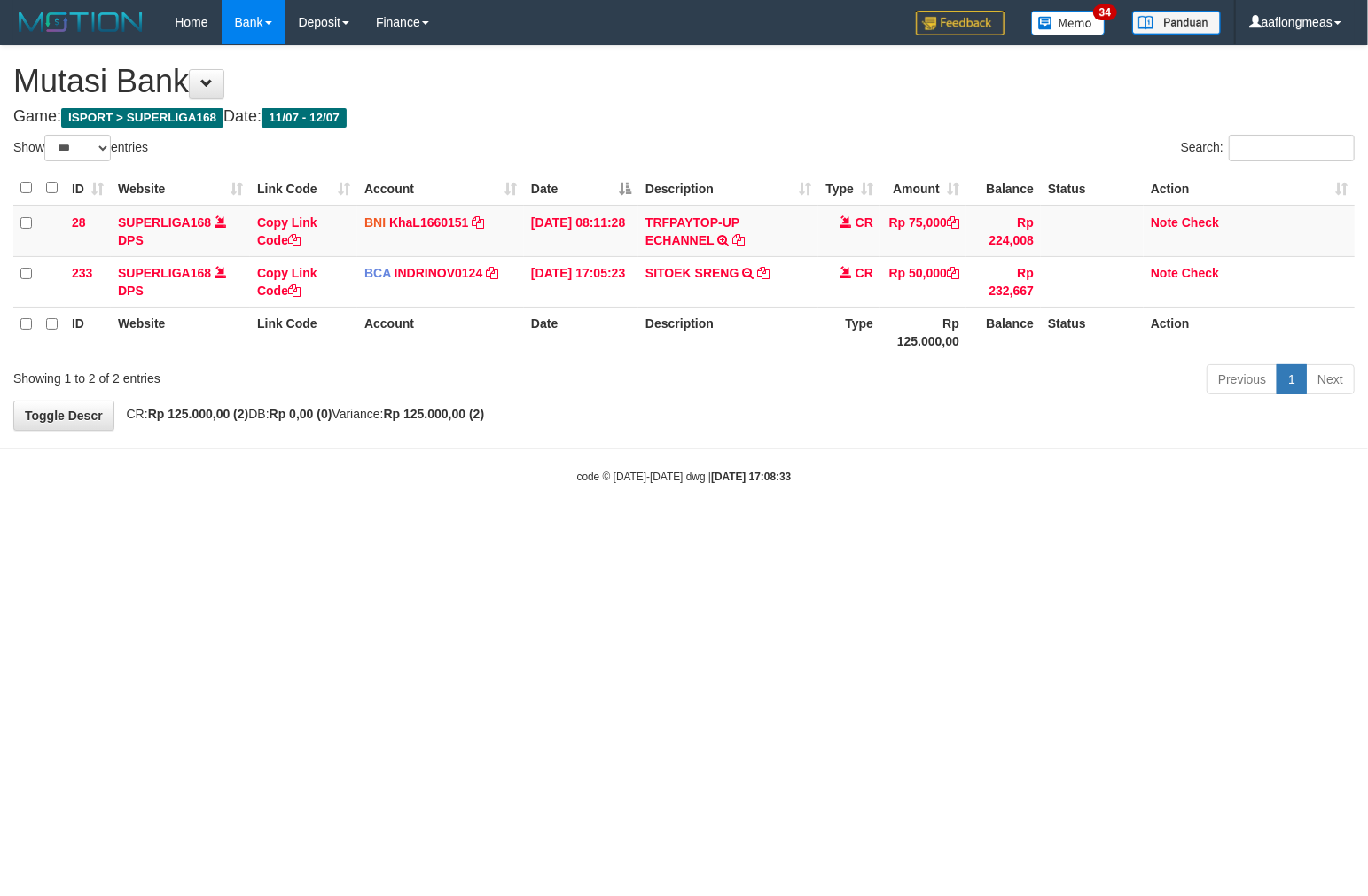click on "**********" at bounding box center [684, 238] 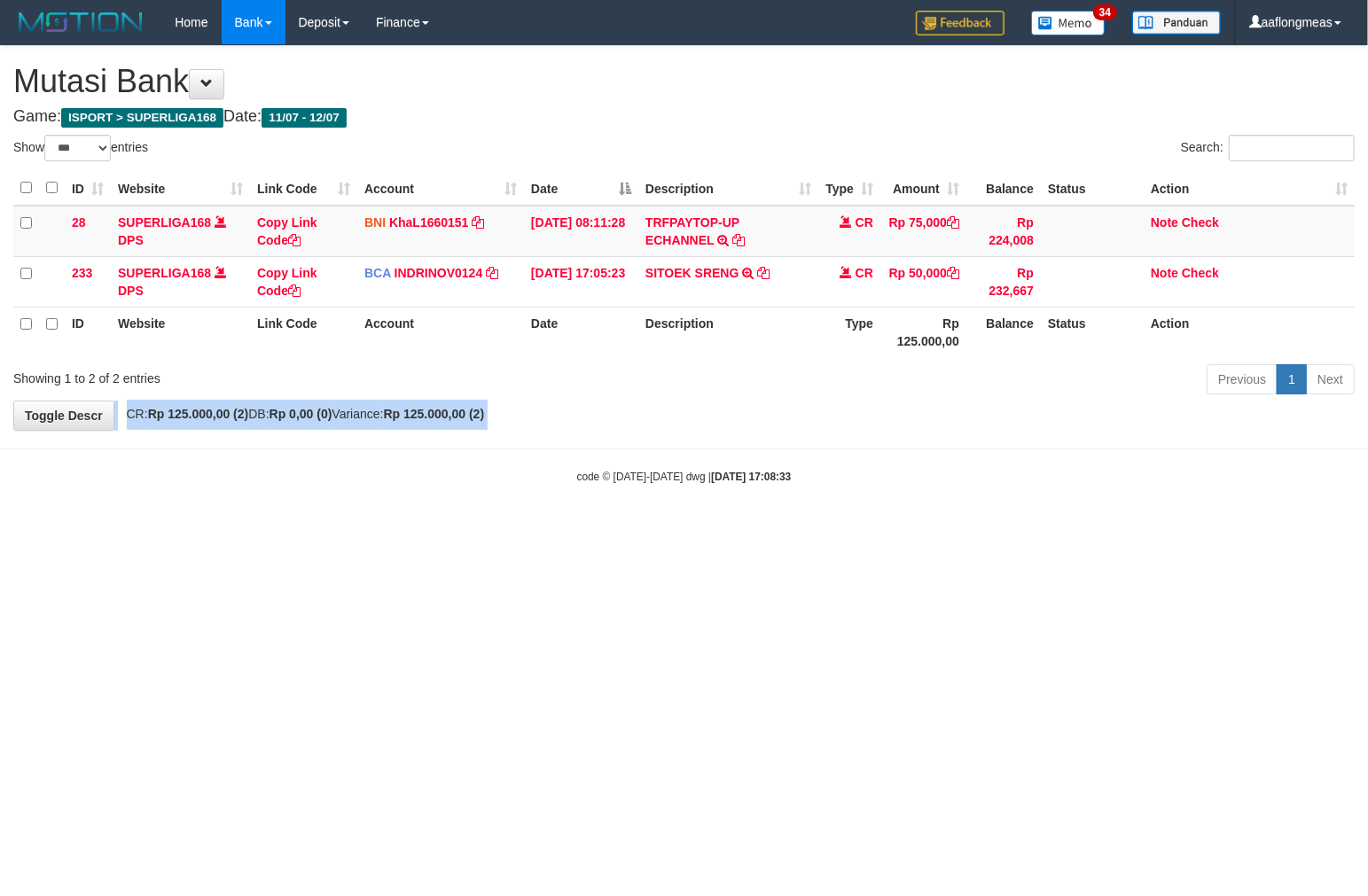click on "**********" at bounding box center (684, 238) 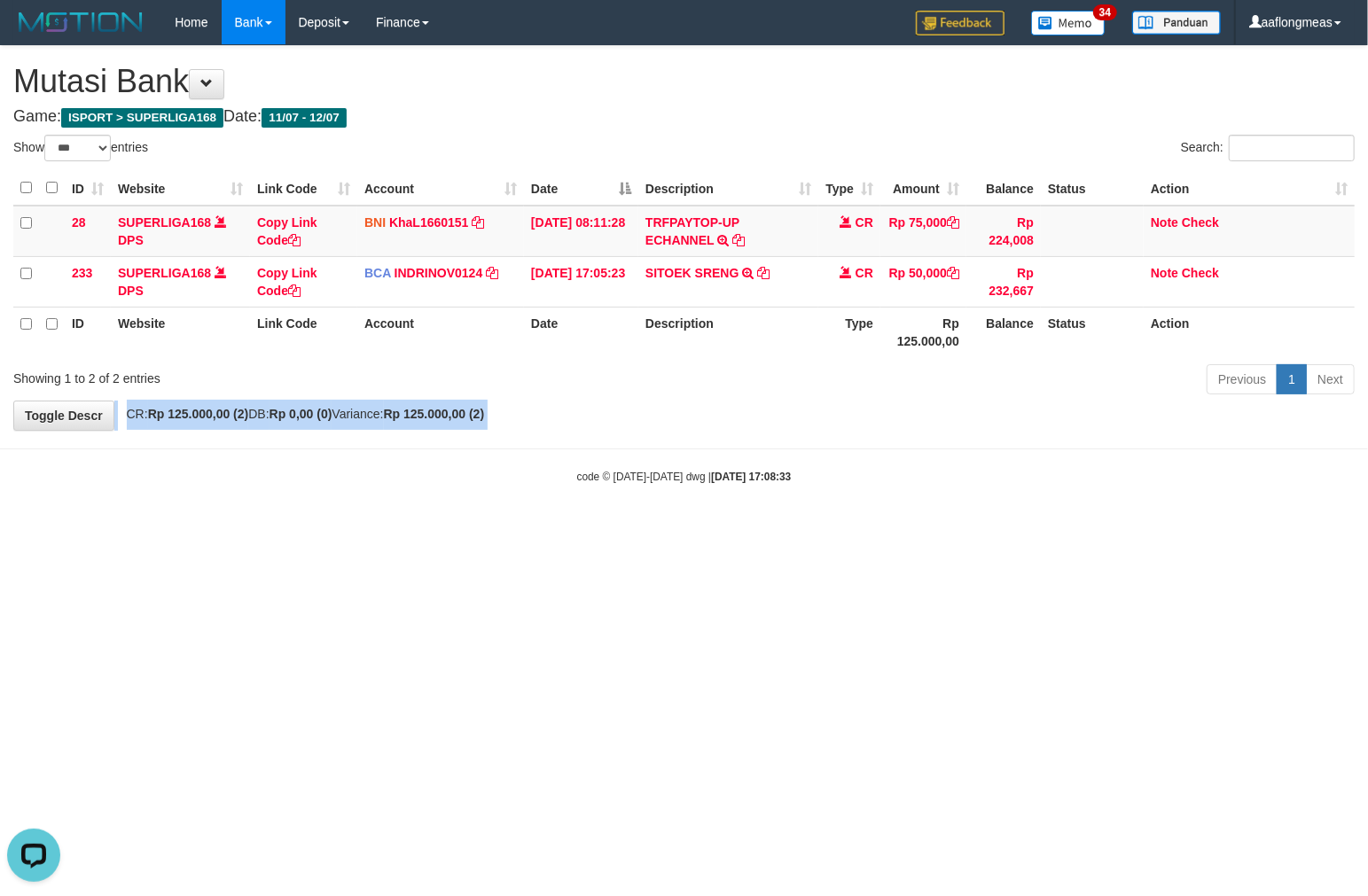 scroll, scrollTop: 0, scrollLeft: 0, axis: both 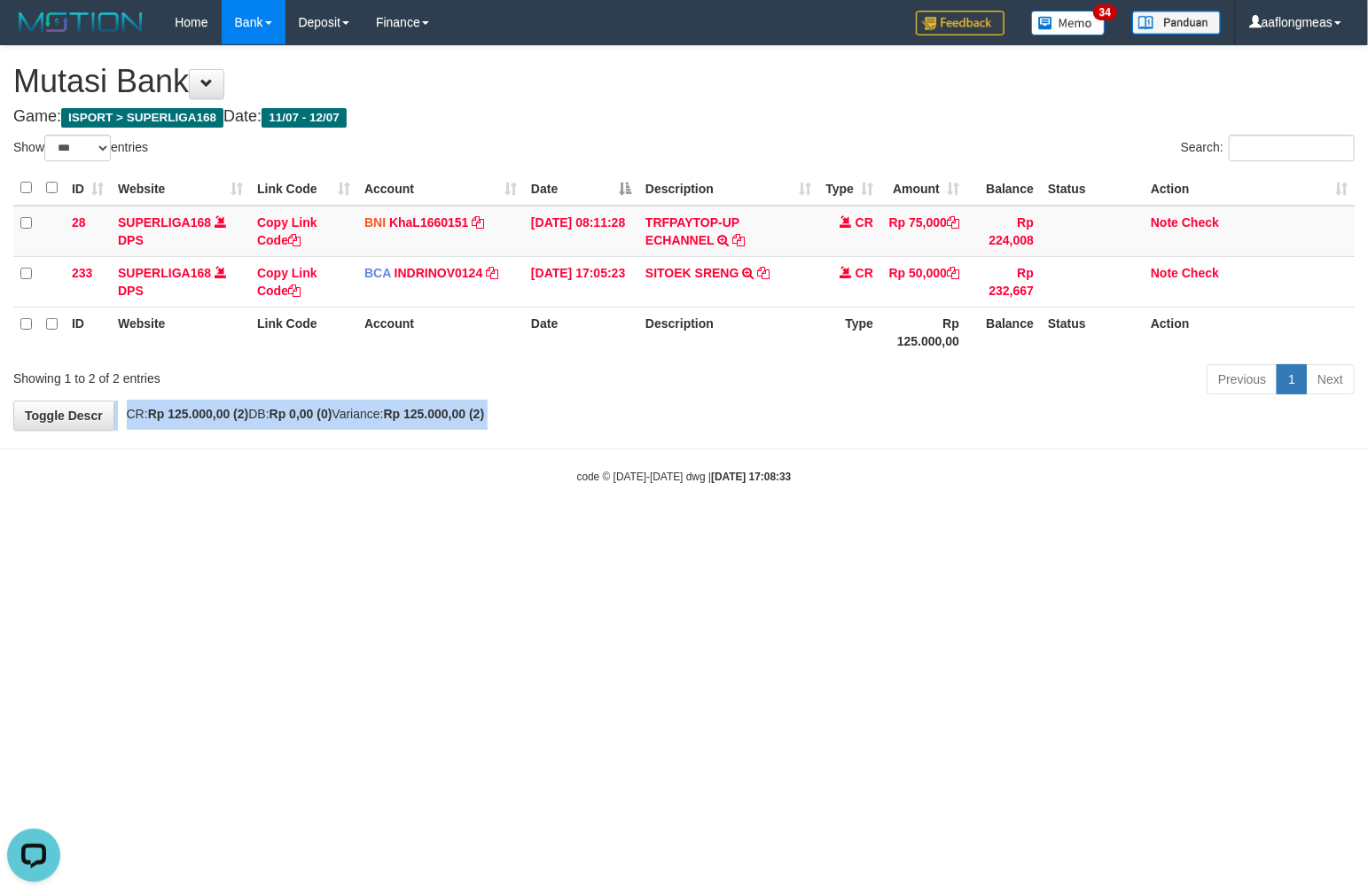 drag, startPoint x: 802, startPoint y: 396, endPoint x: 771, endPoint y: 406, distance: 32.572995 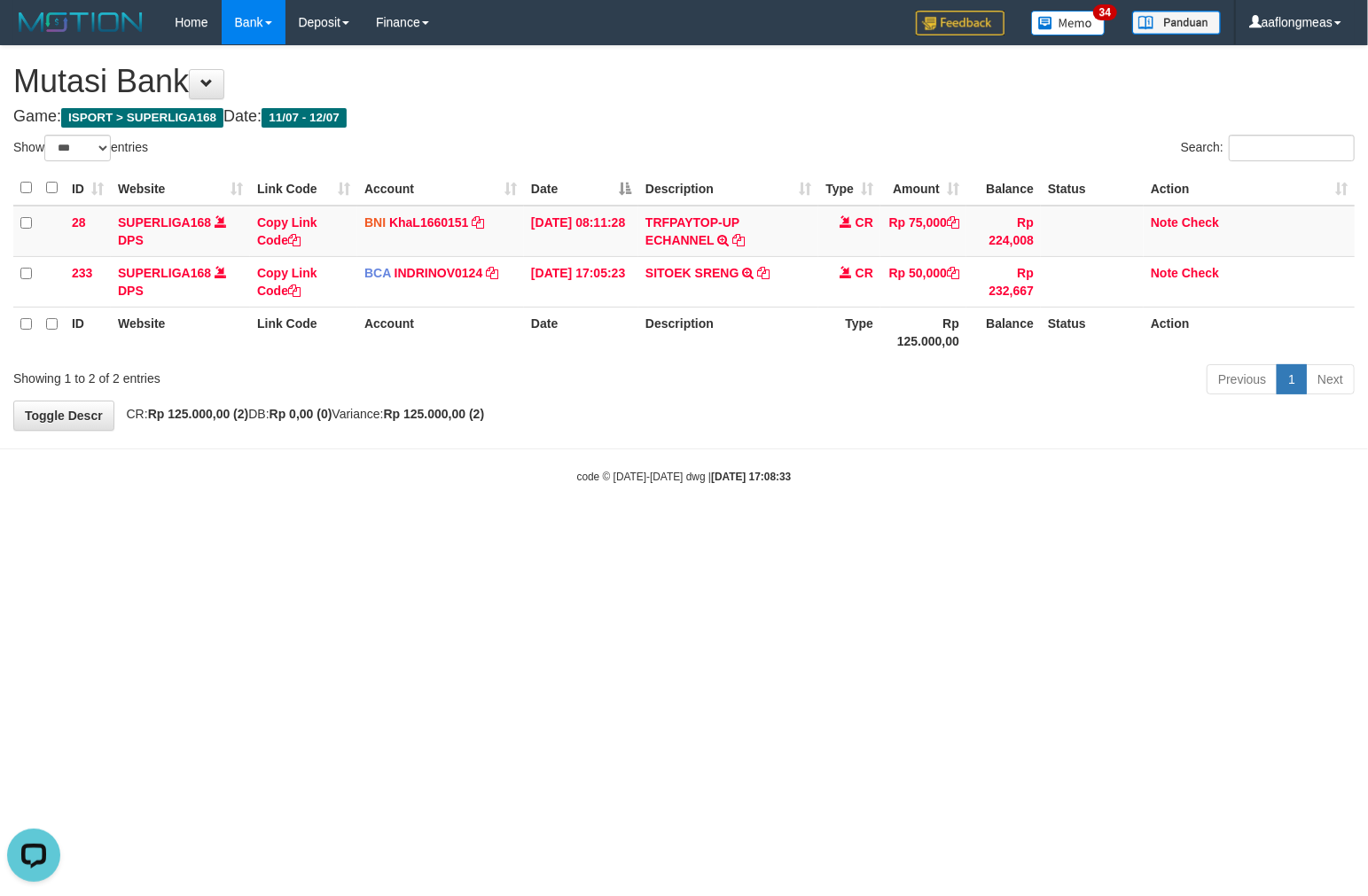 click on "**********" at bounding box center (684, 238) 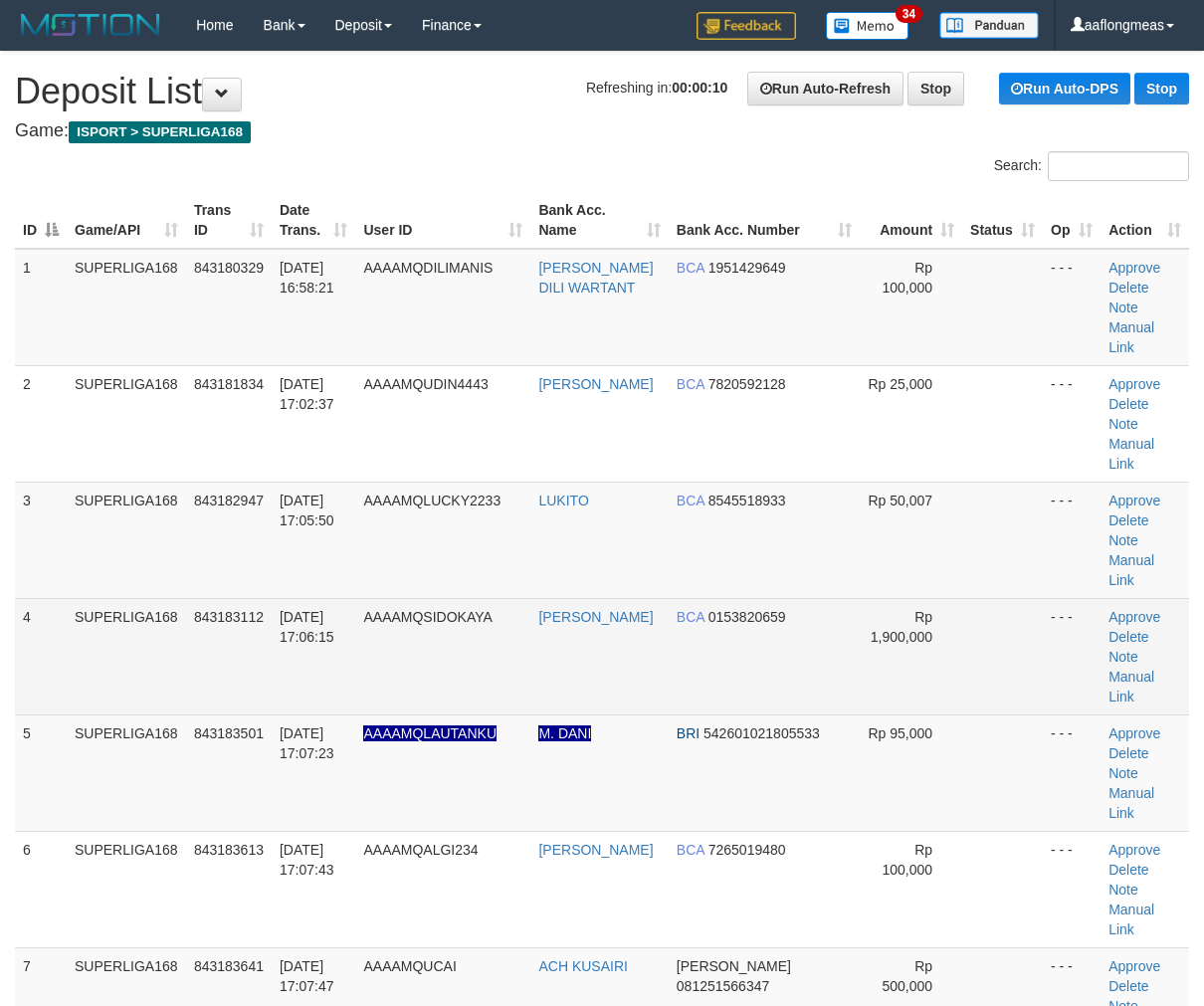 scroll, scrollTop: 0, scrollLeft: 0, axis: both 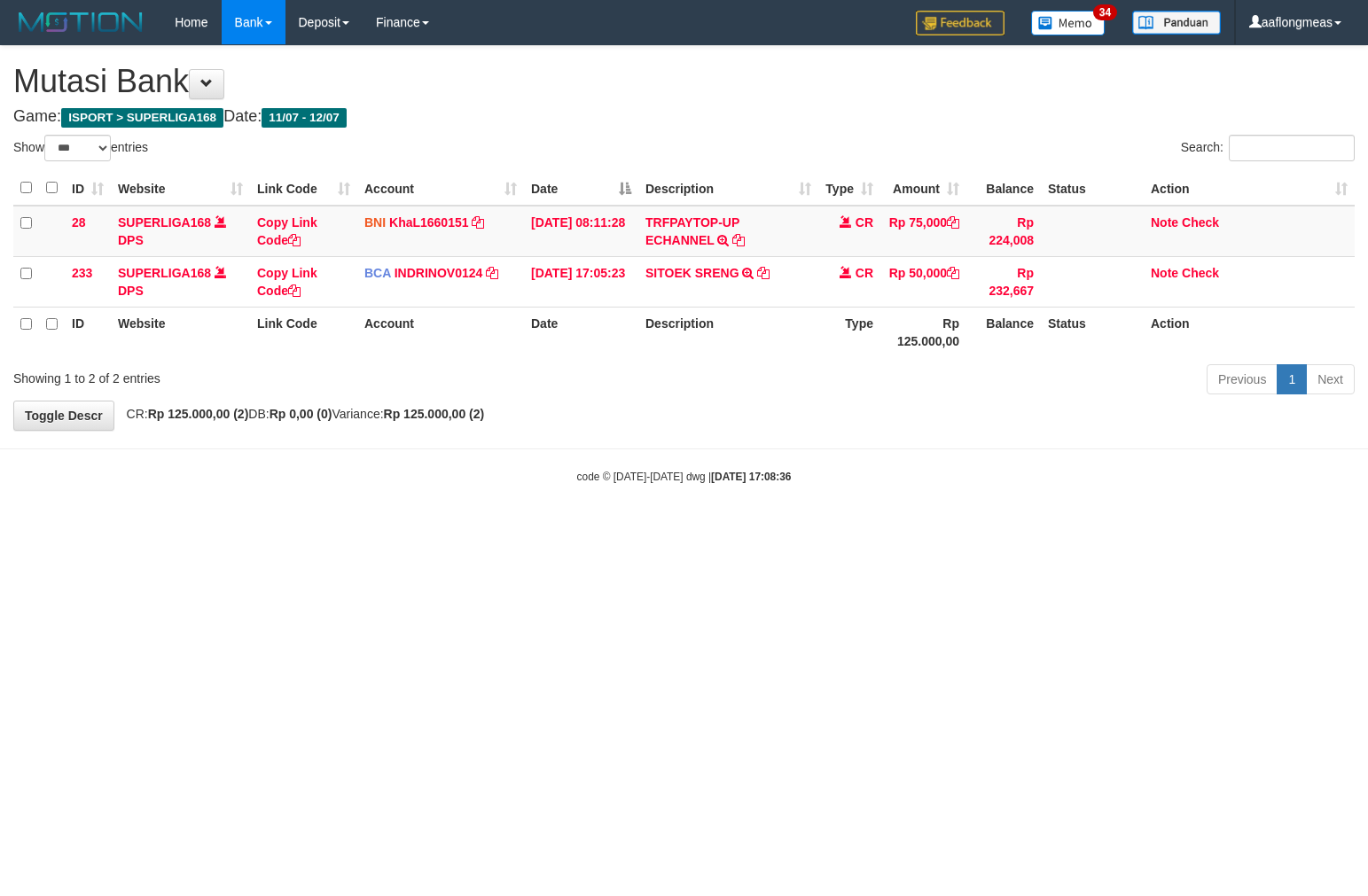 select on "***" 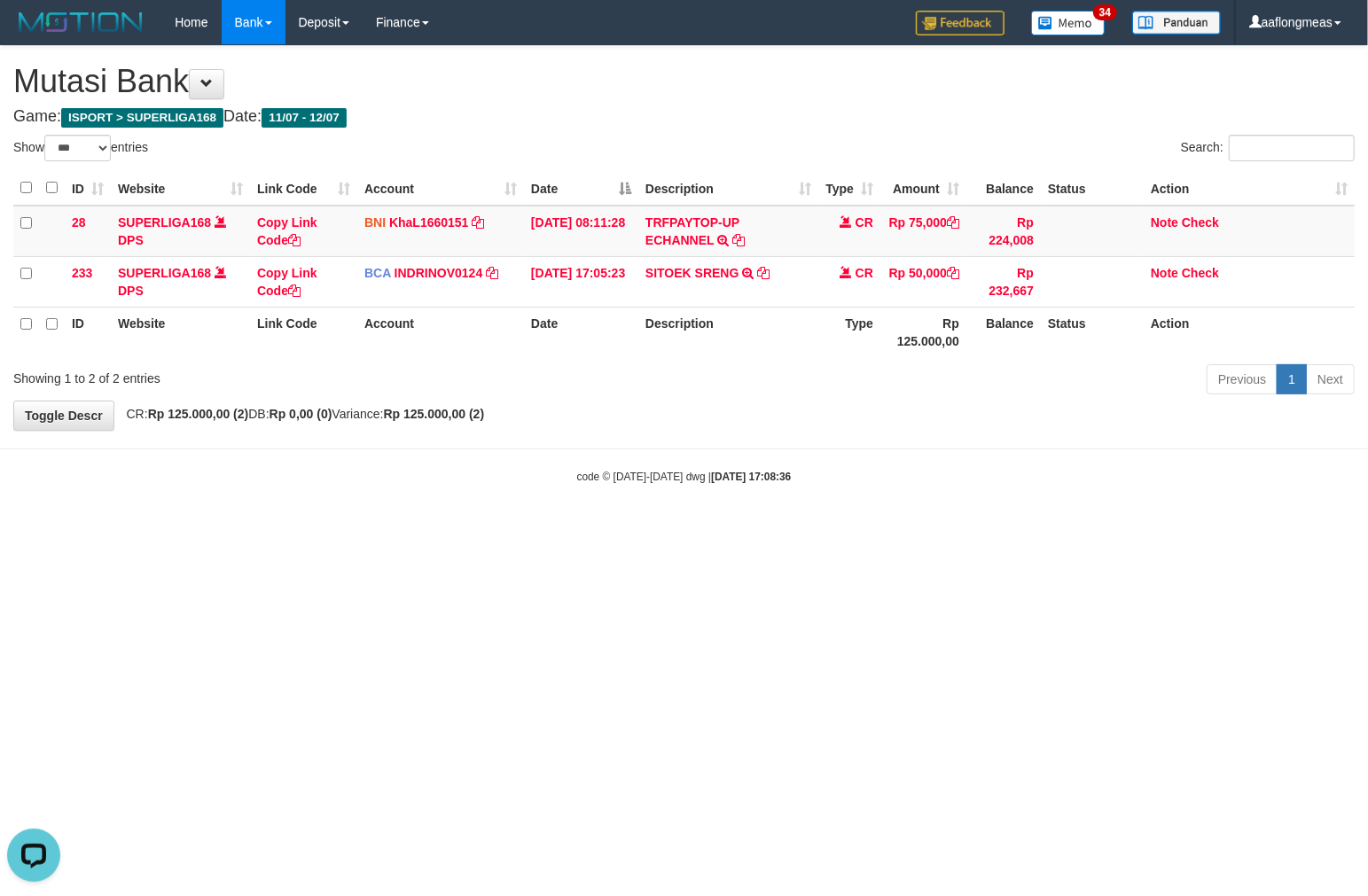 scroll, scrollTop: 0, scrollLeft: 0, axis: both 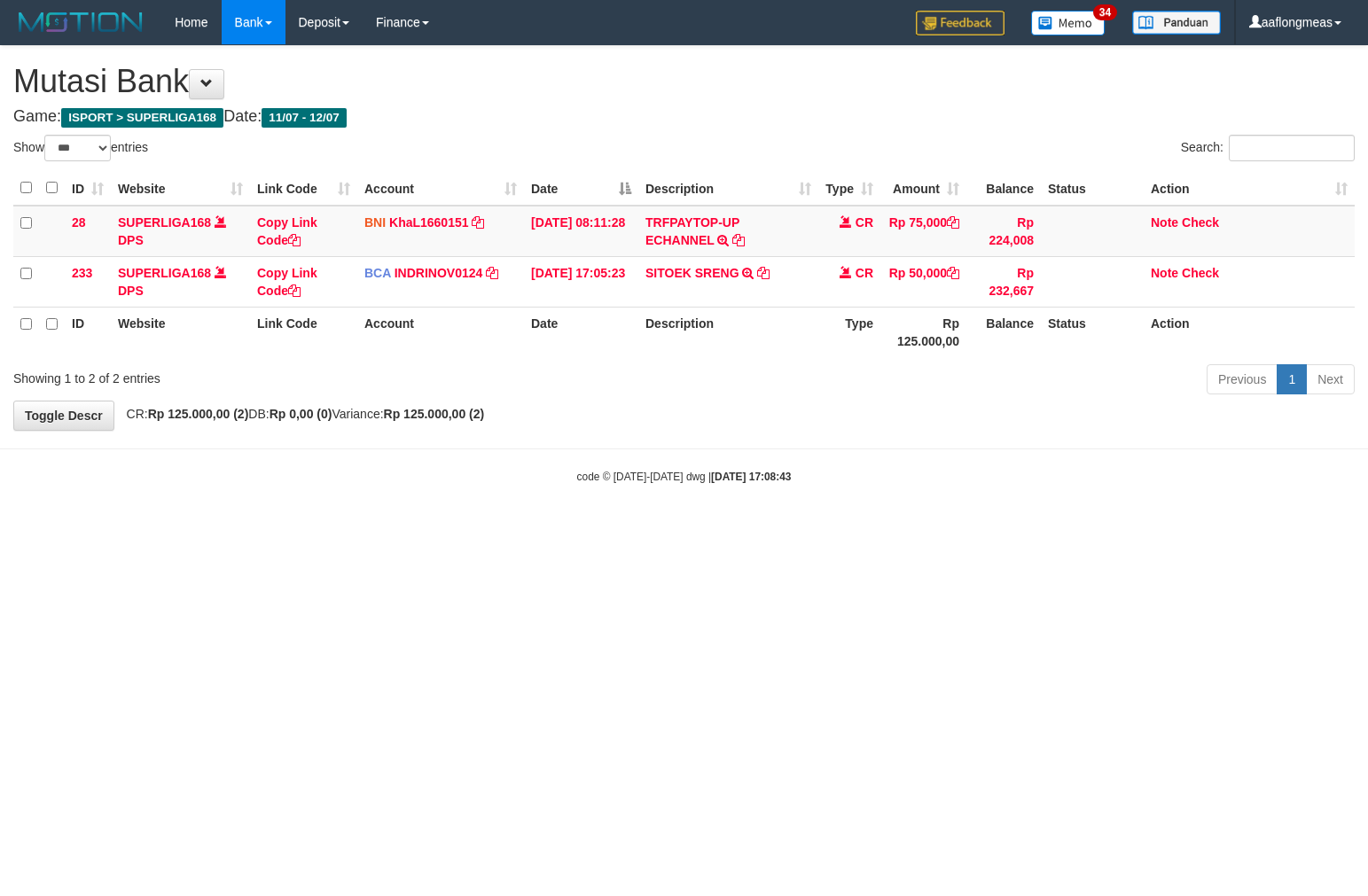 select on "***" 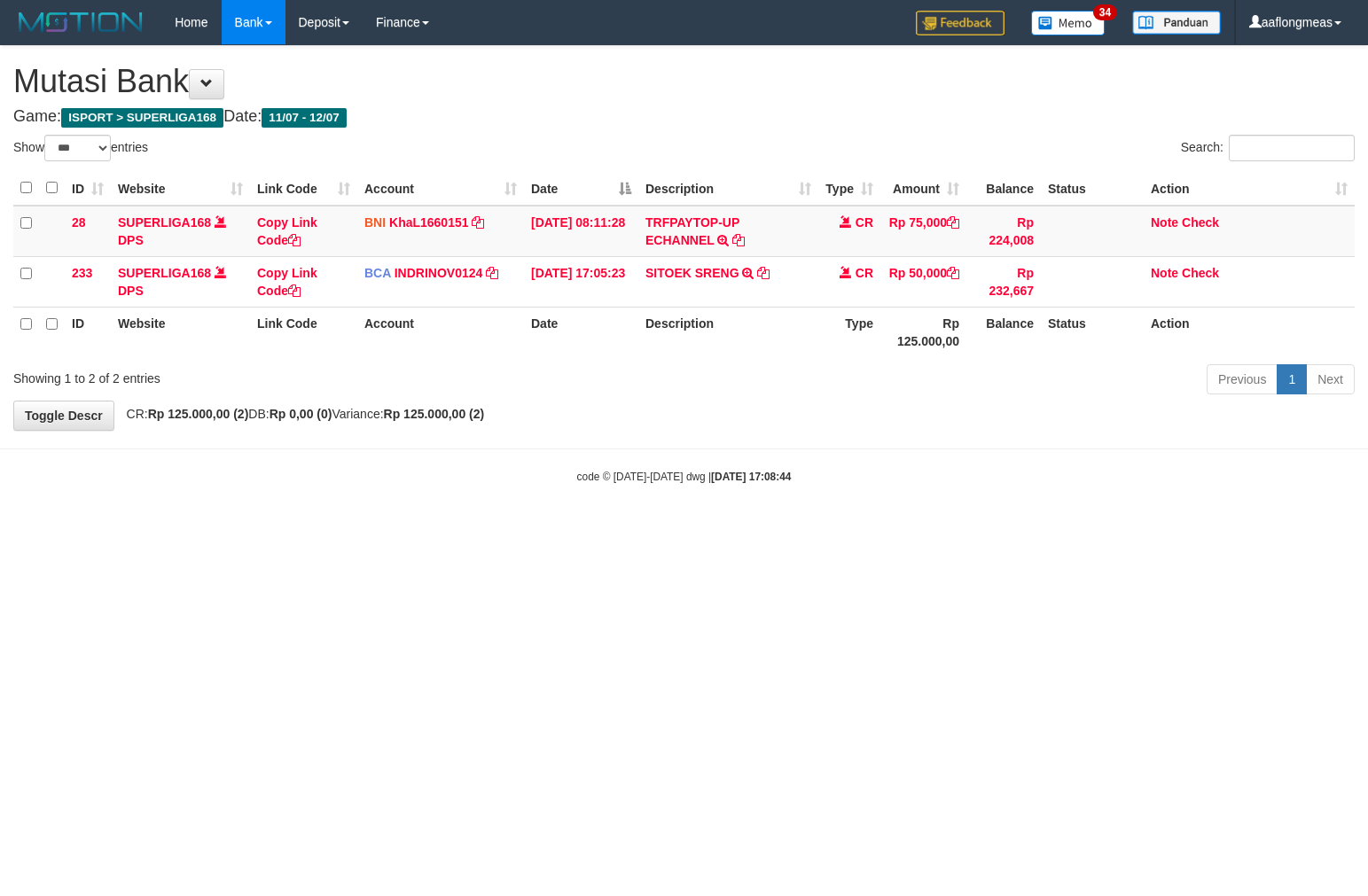 select on "***" 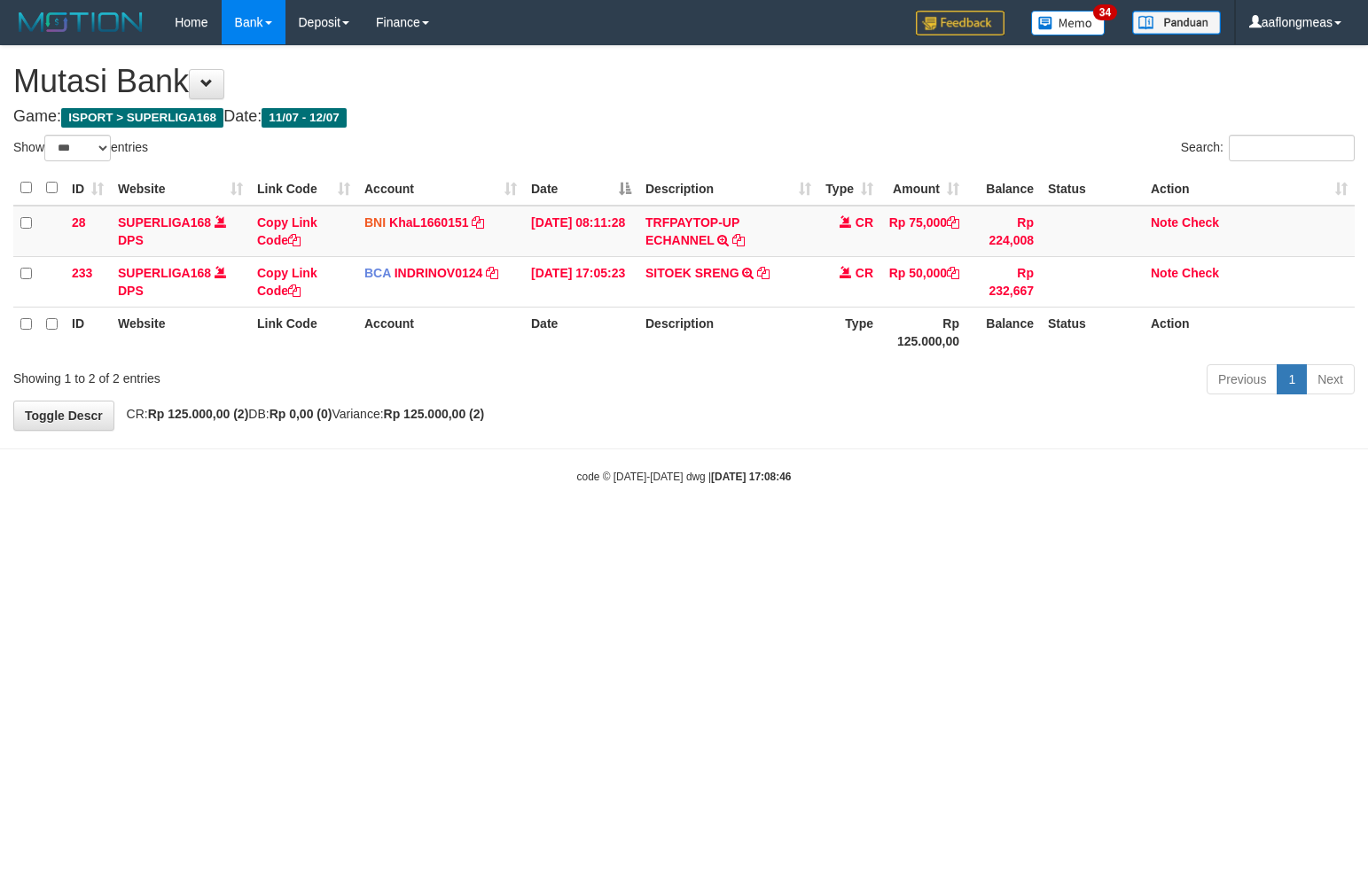 select on "***" 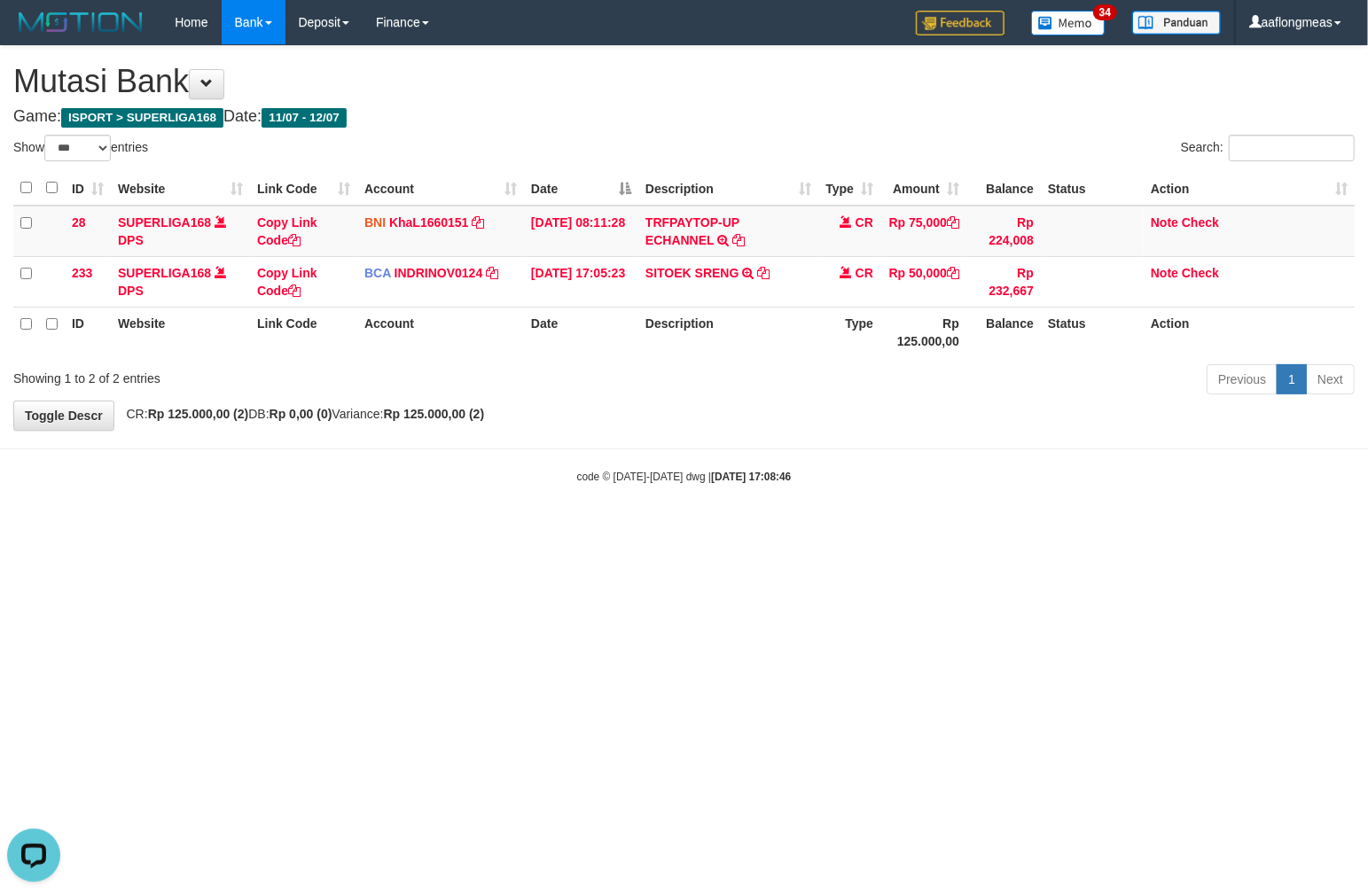 scroll, scrollTop: 0, scrollLeft: 0, axis: both 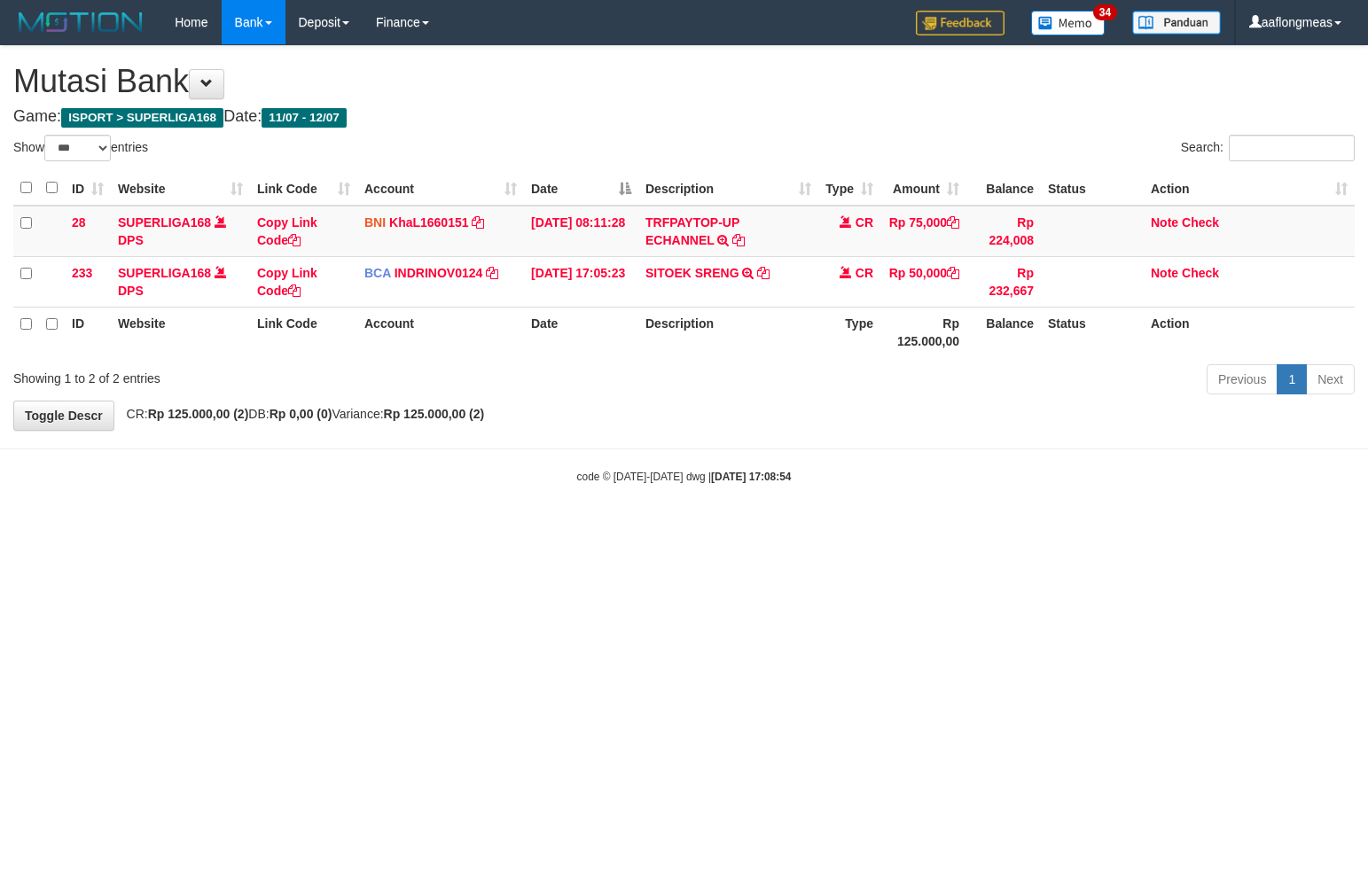 select on "***" 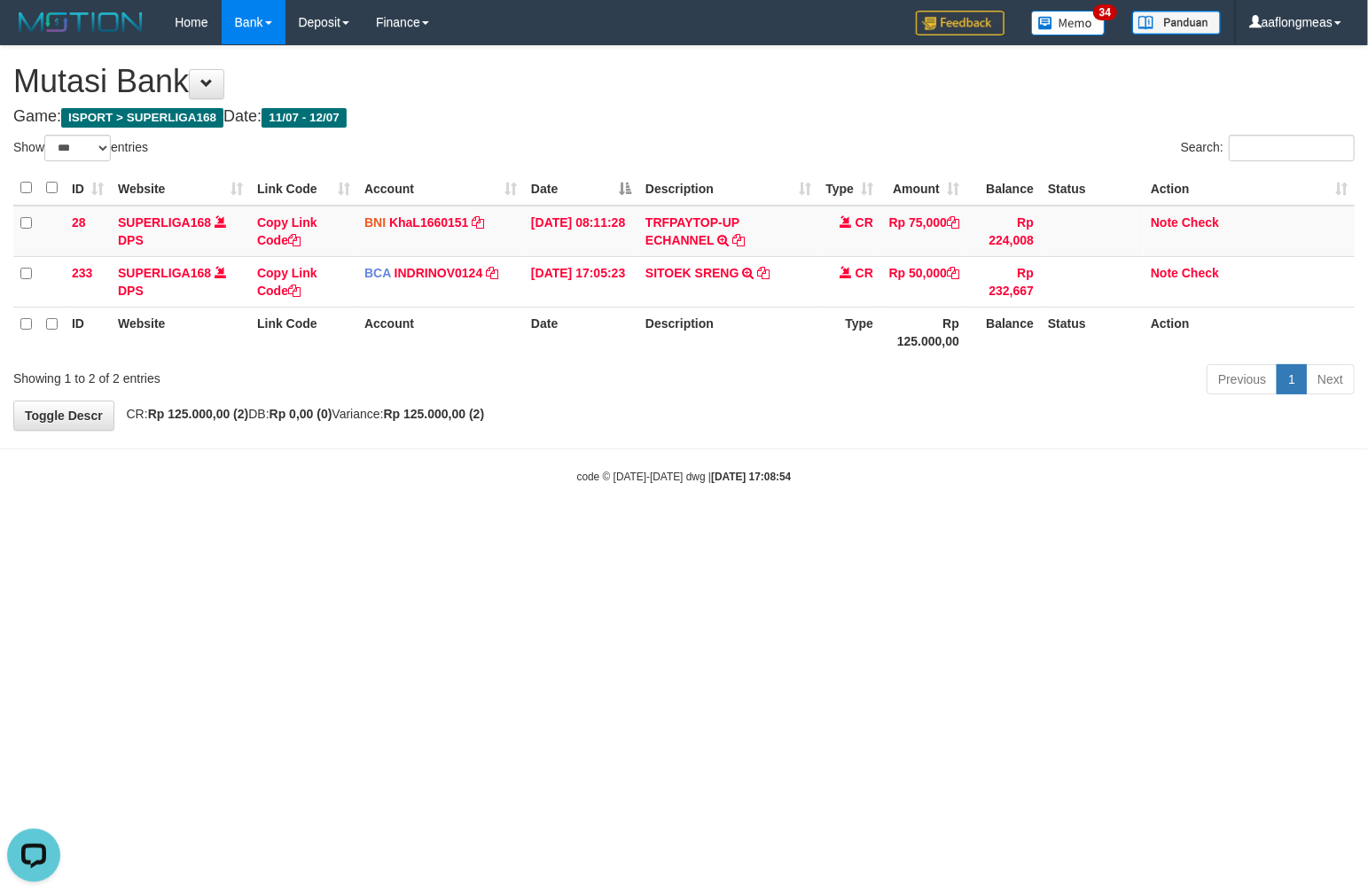 scroll, scrollTop: 0, scrollLeft: 0, axis: both 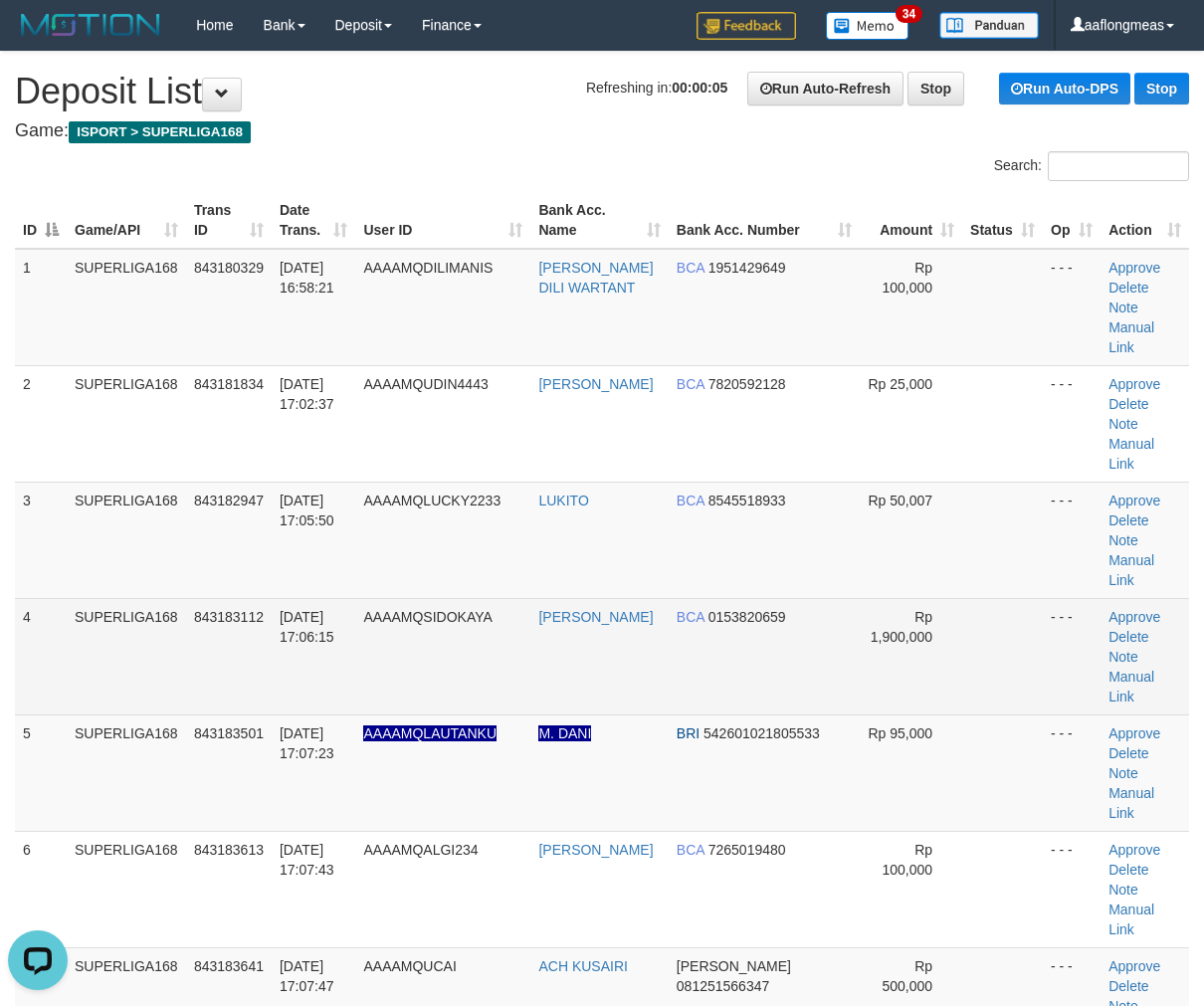click at bounding box center (1002, 656) 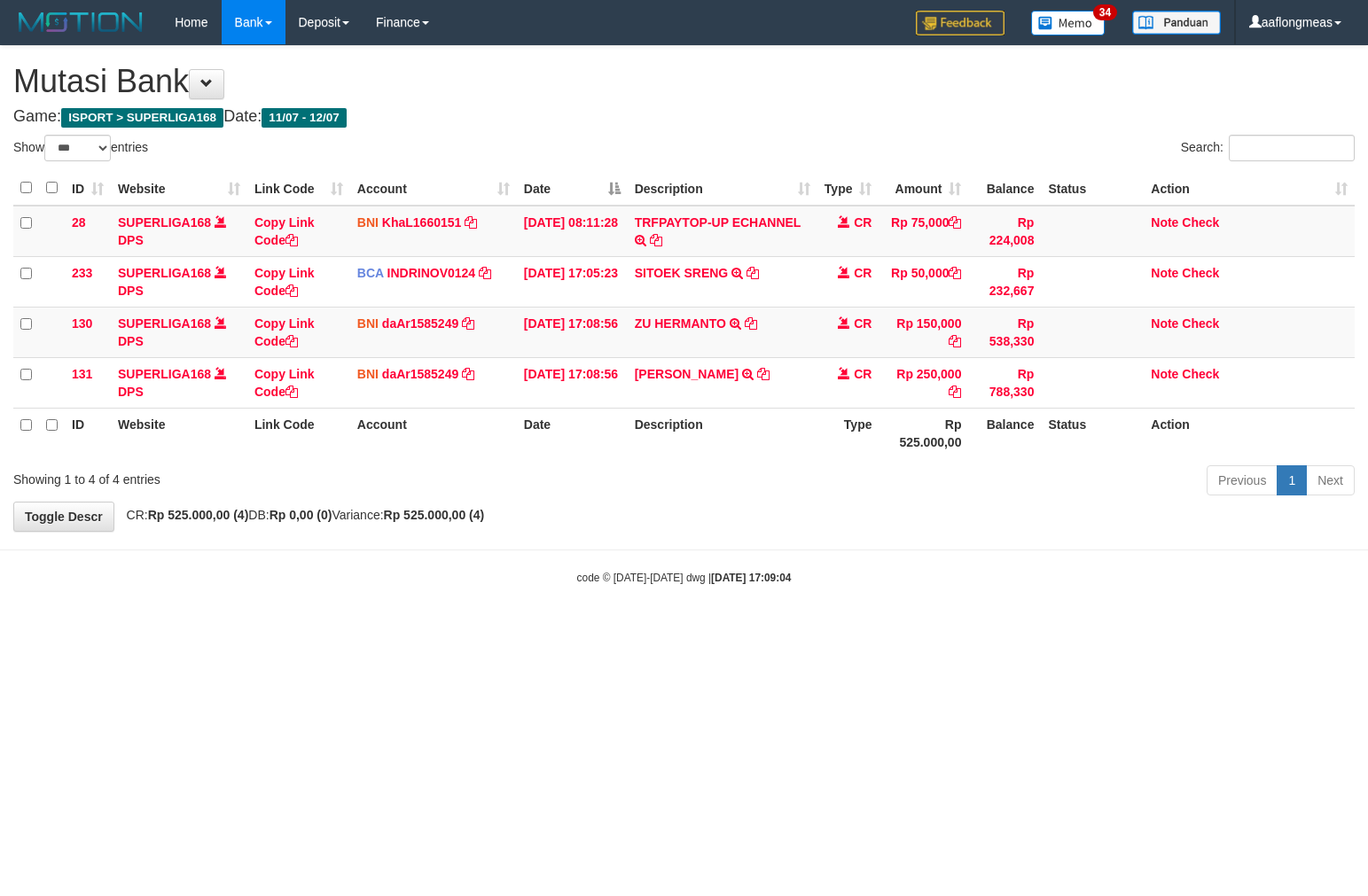 select on "***" 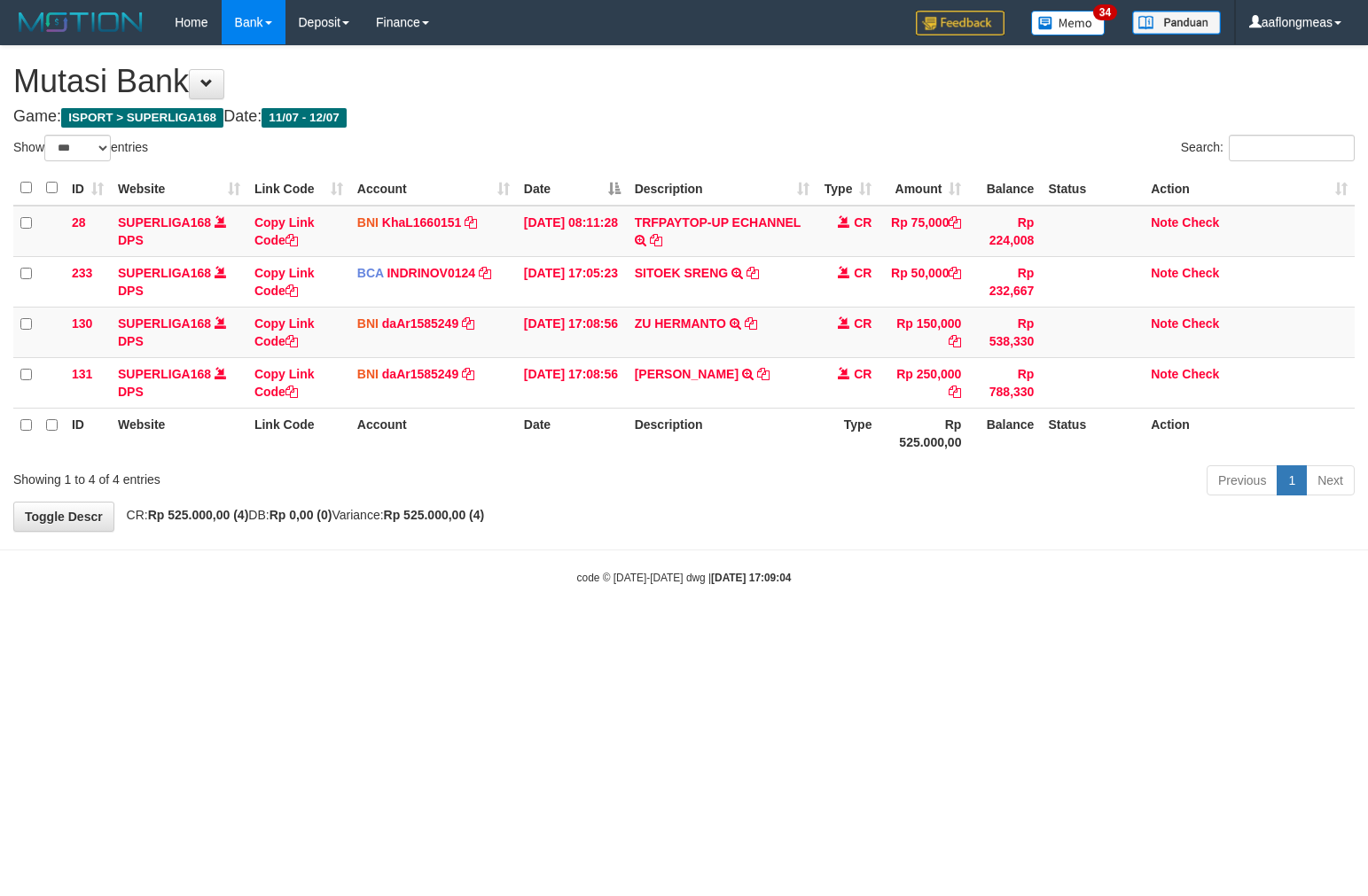 scroll, scrollTop: 0, scrollLeft: 0, axis: both 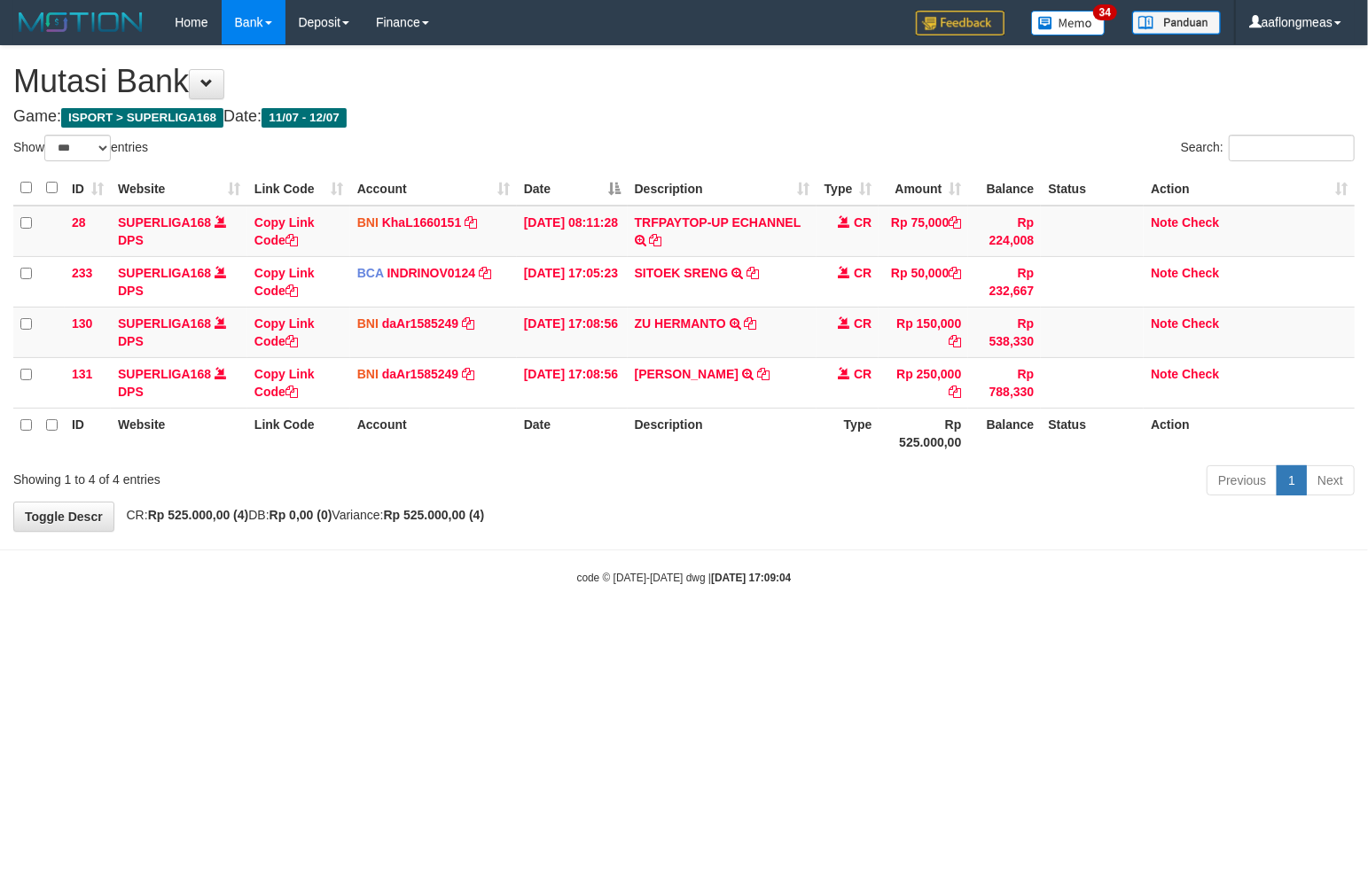 click on "Description" at bounding box center (723, 432) 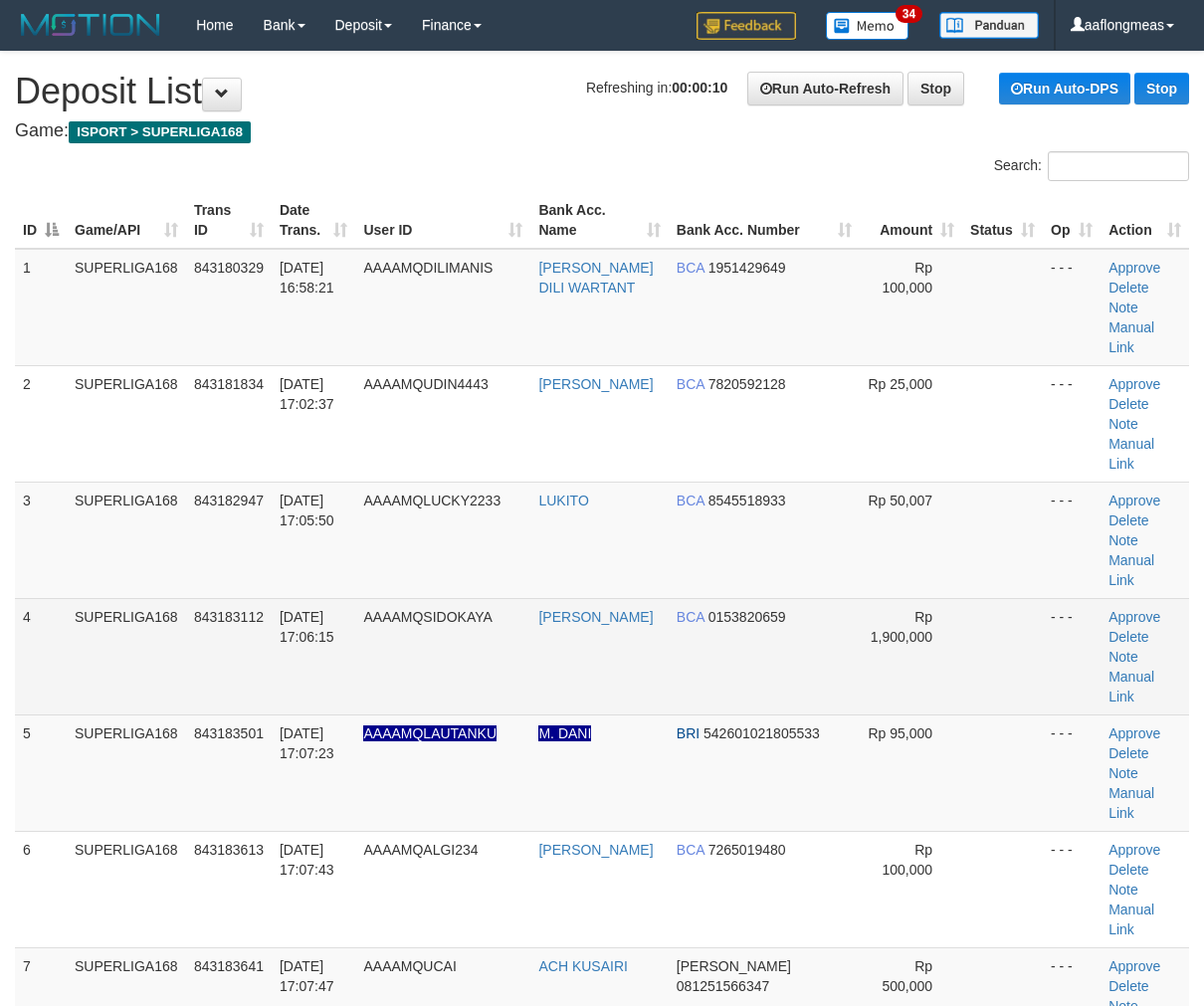 scroll, scrollTop: 0, scrollLeft: 0, axis: both 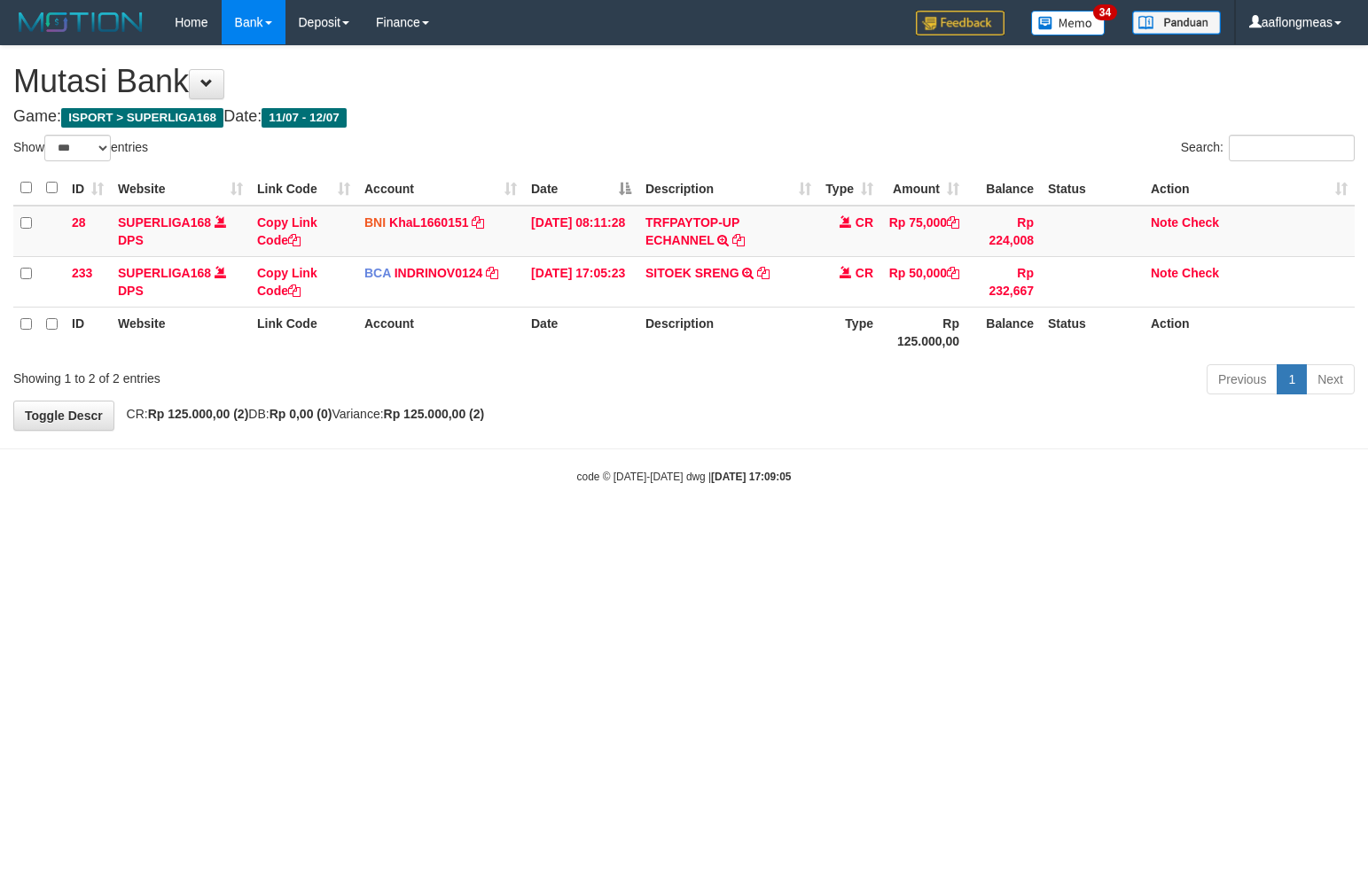 select on "***" 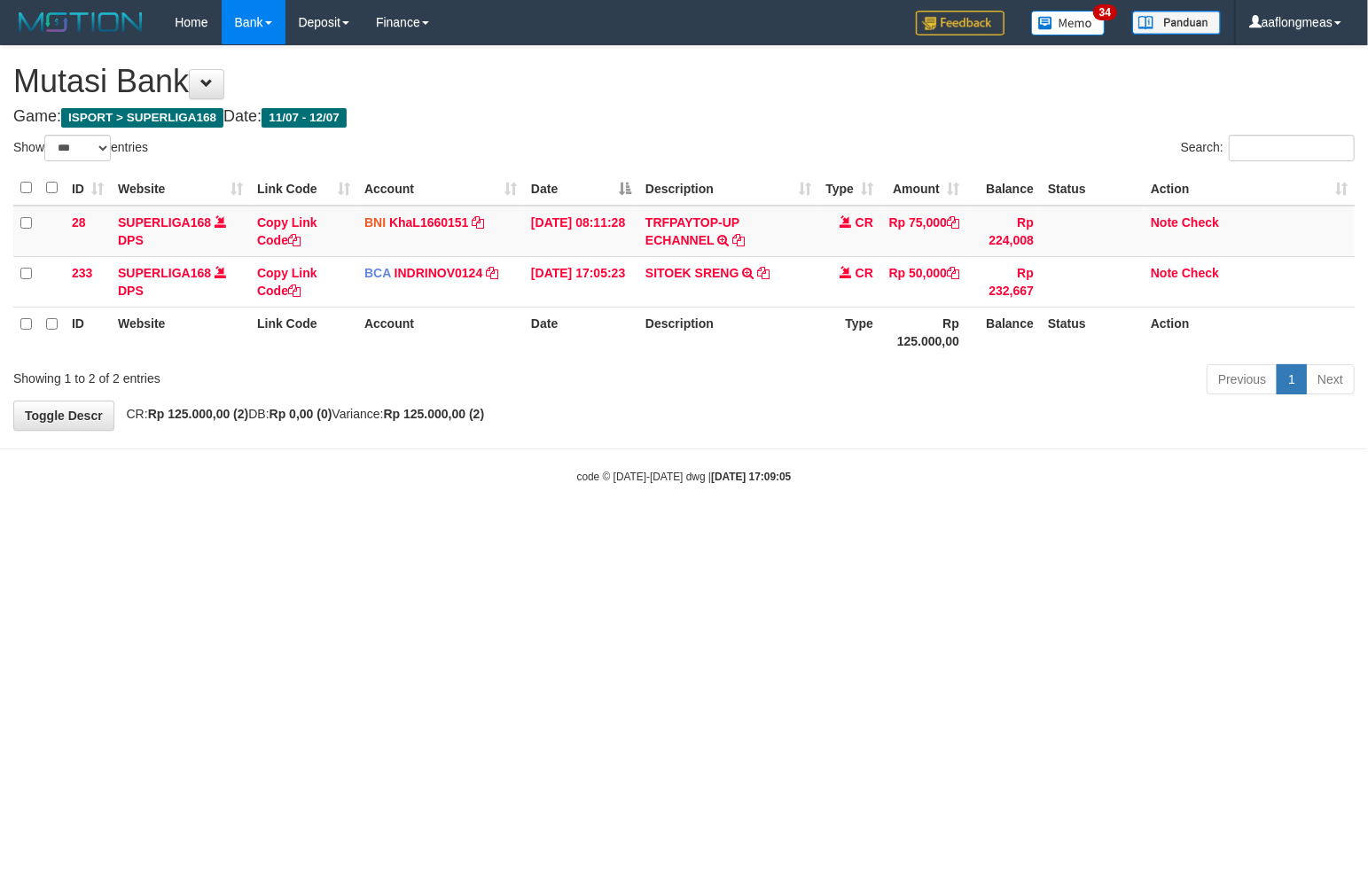 click on "Toggle navigation
Home
Bank
Account List
Load
By Website
Group
[ISPORT]													SUPERLIGA168
By Load Group (DPS)
34" at bounding box center [684, 264] 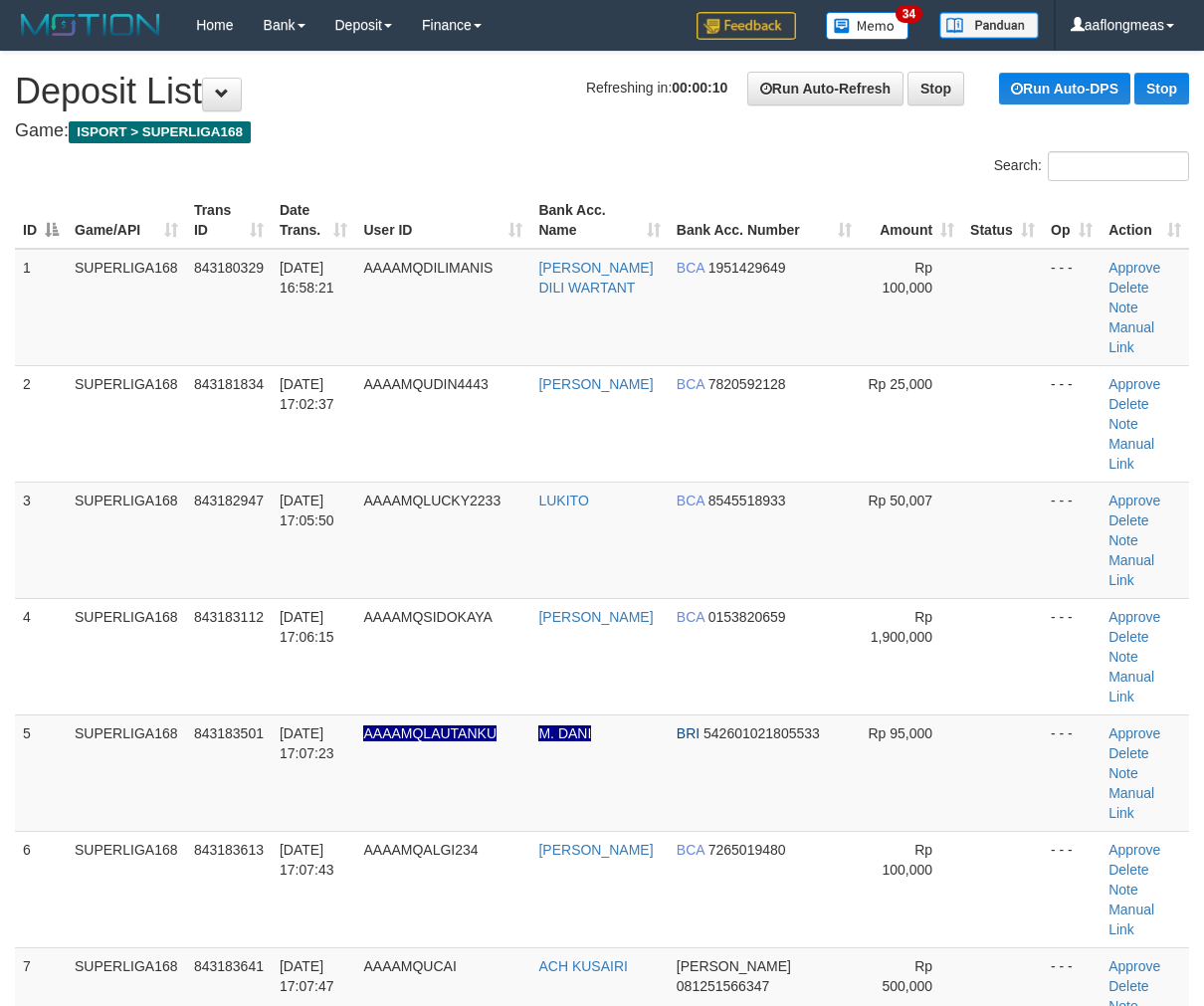 click at bounding box center (1002, 539) 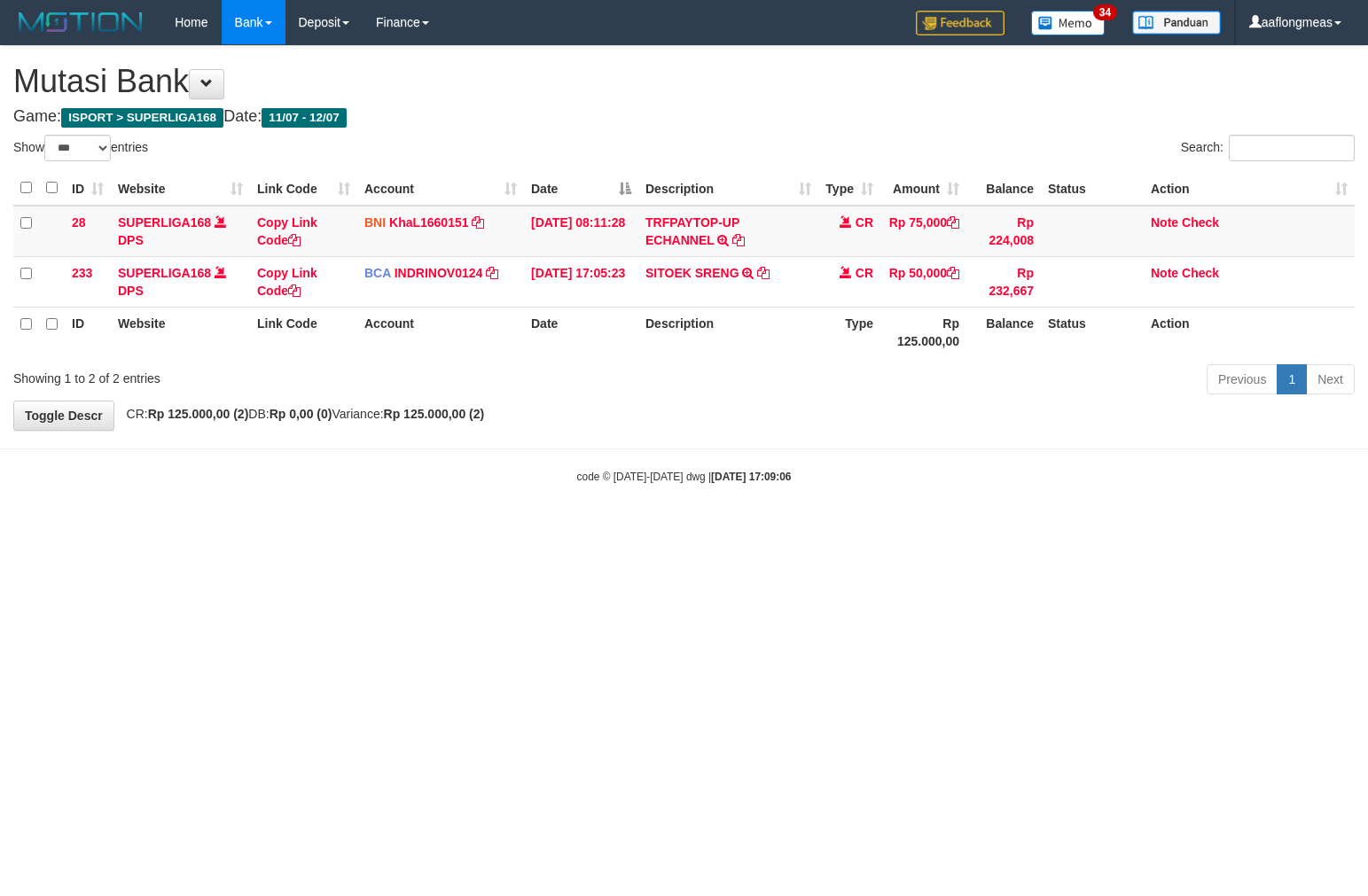 select on "***" 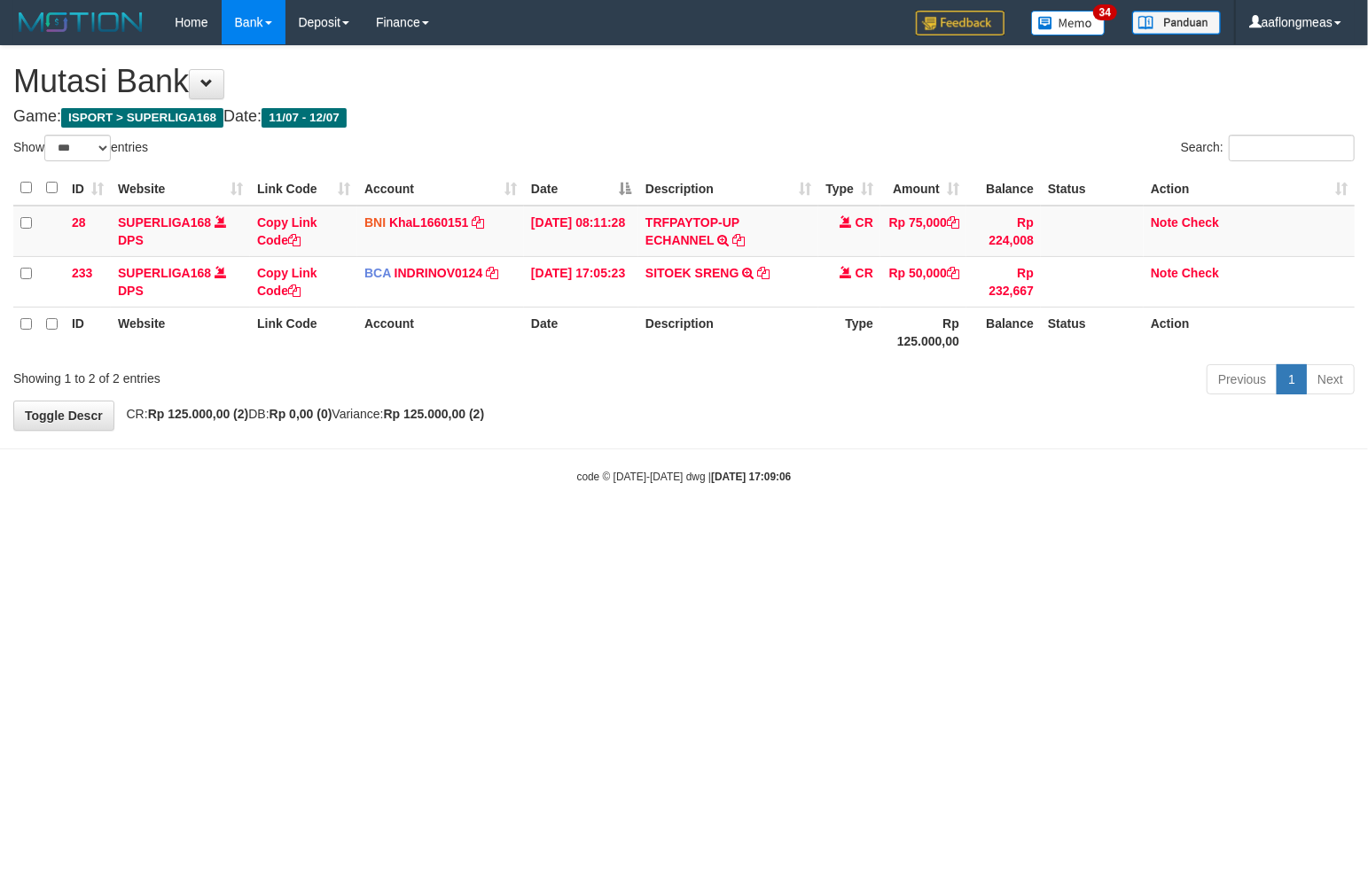drag, startPoint x: 662, startPoint y: 410, endPoint x: 654, endPoint y: 428, distance: 19.697716 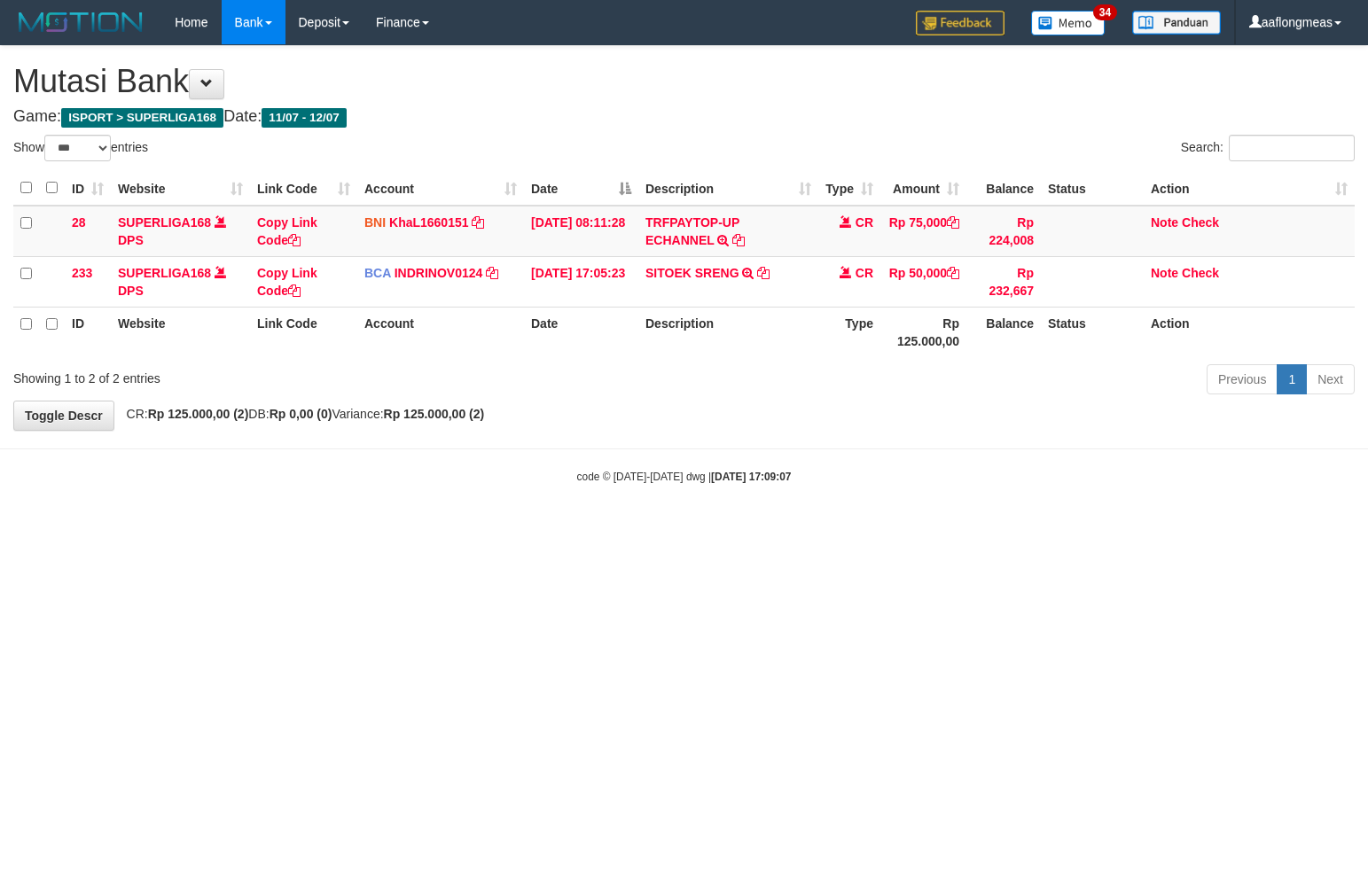 select on "***" 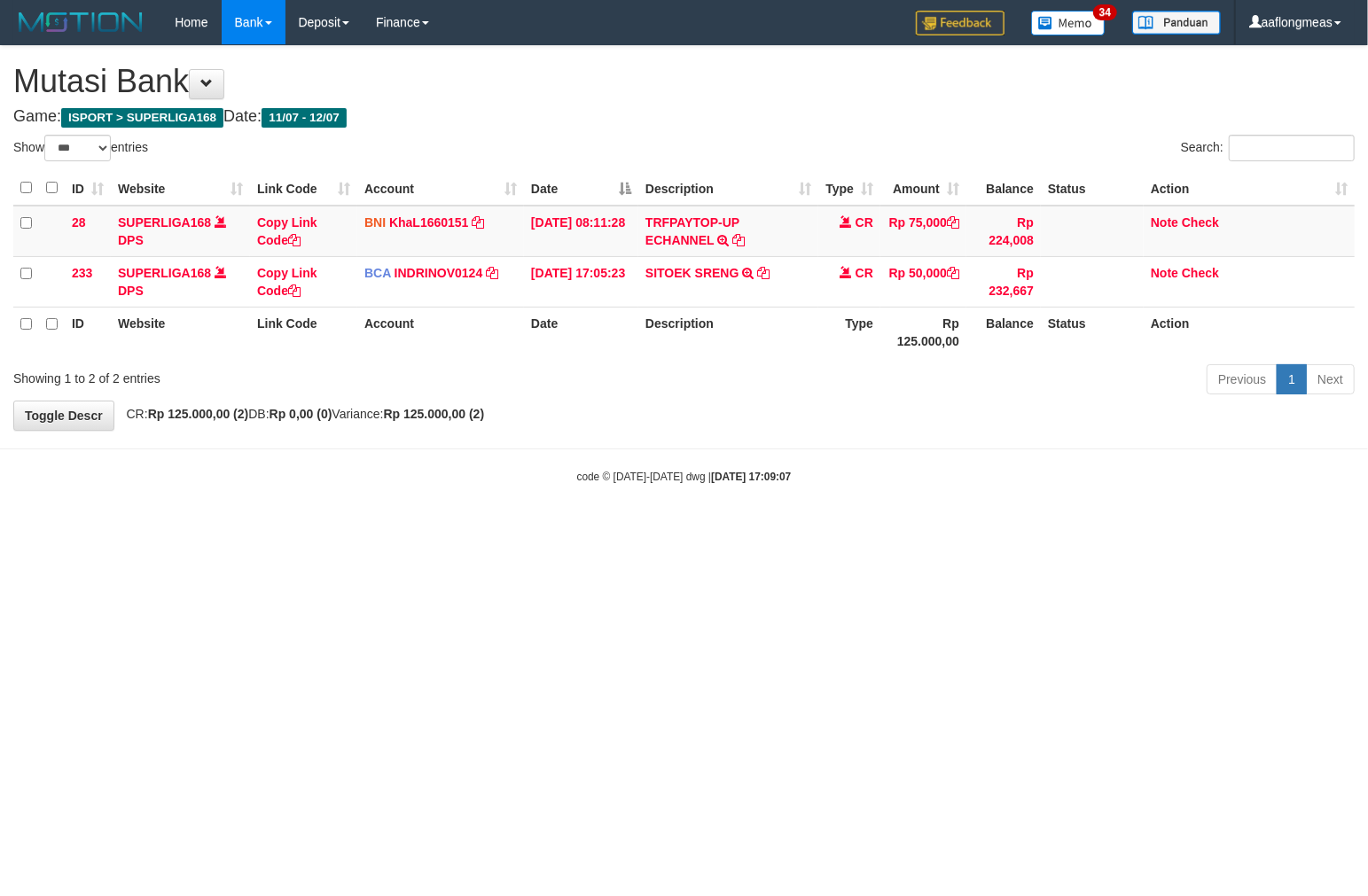 click on "Toggle navigation
Home
Bank
Account List
Load
By Website
Group
[ISPORT]													SUPERLIGA168
By Load Group (DPS)
34" at bounding box center (684, 264) 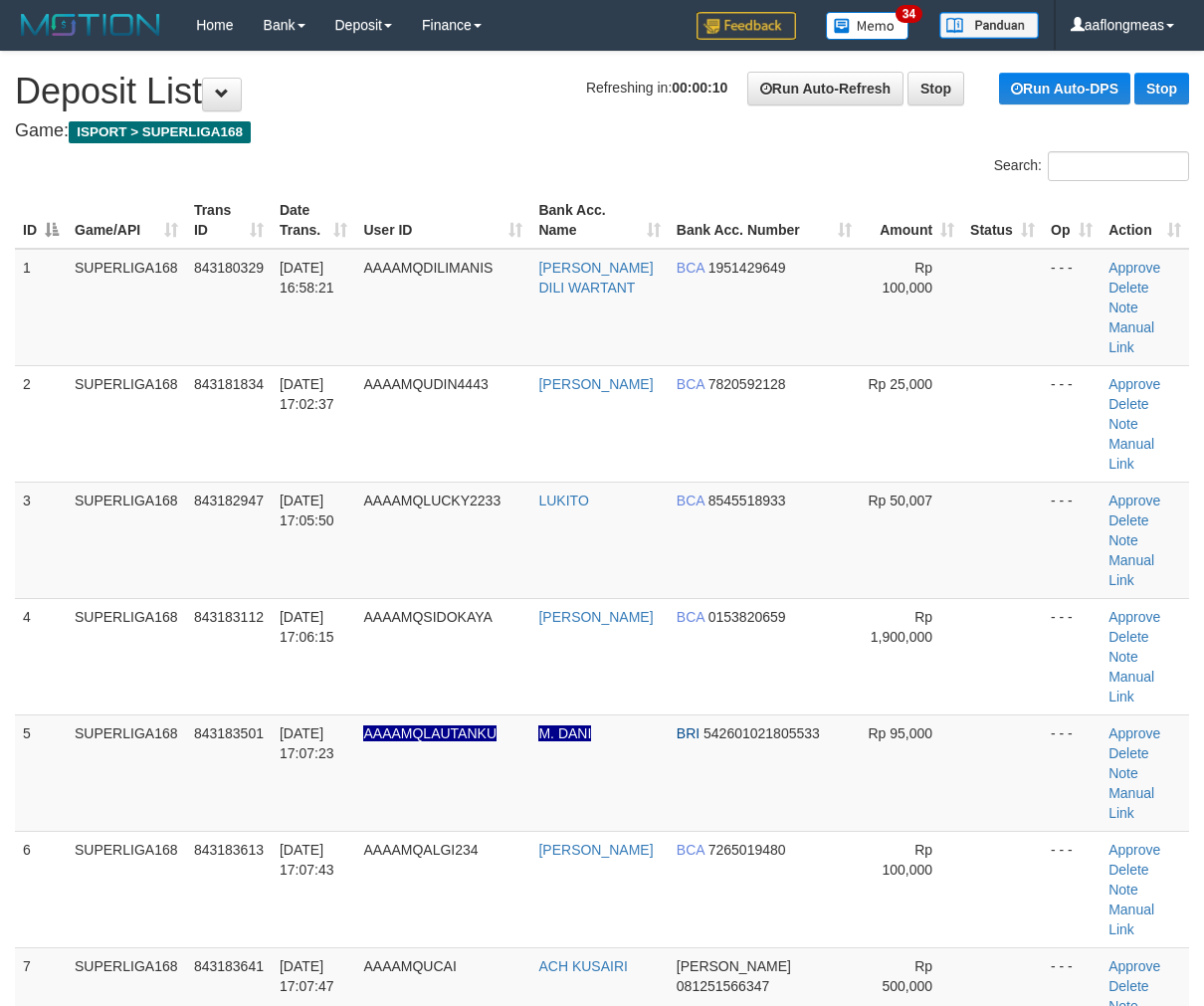 scroll, scrollTop: 0, scrollLeft: 0, axis: both 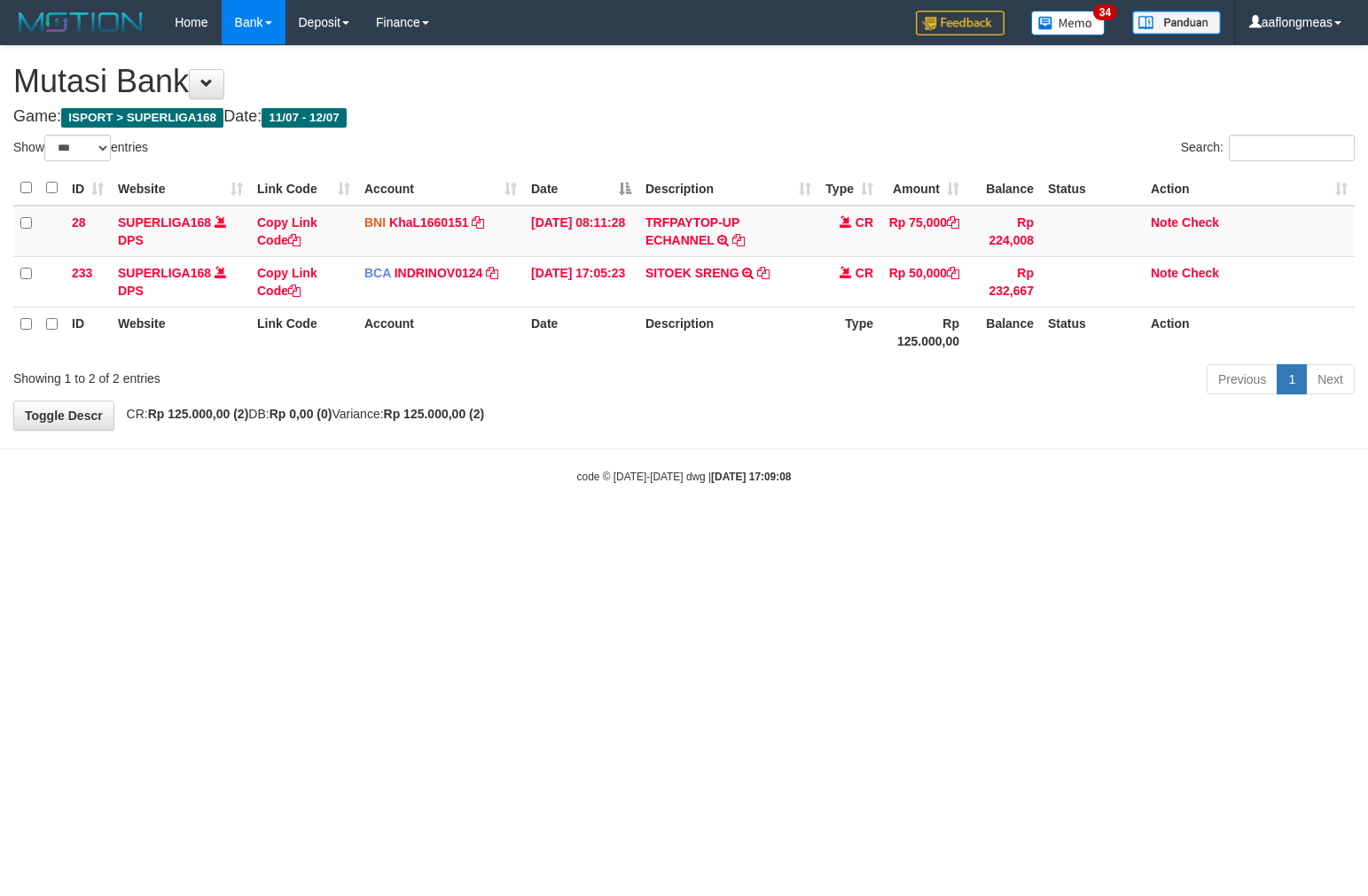 select on "***" 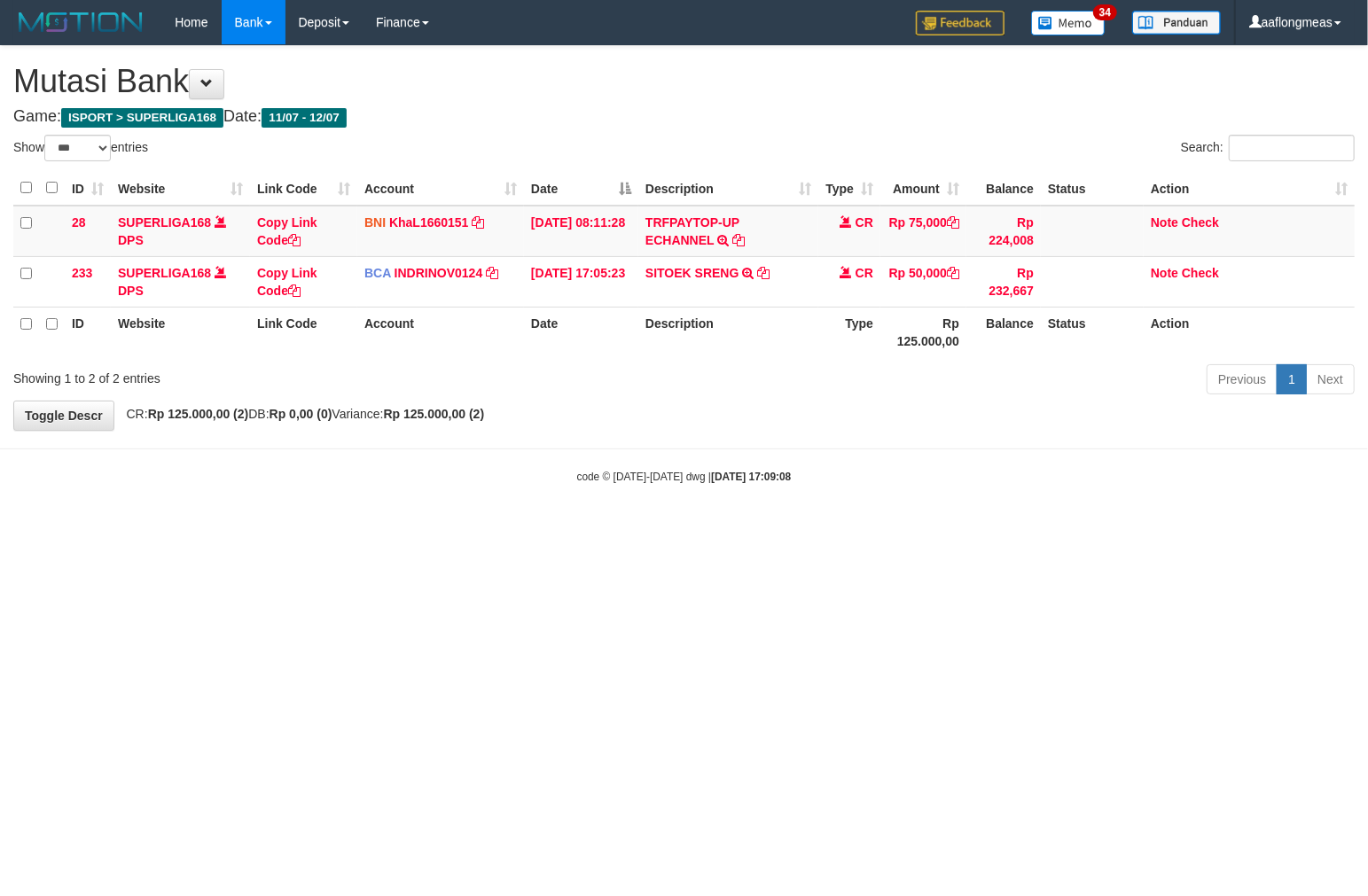 drag, startPoint x: 709, startPoint y: 437, endPoint x: 685, endPoint y: 485, distance: 53.665631 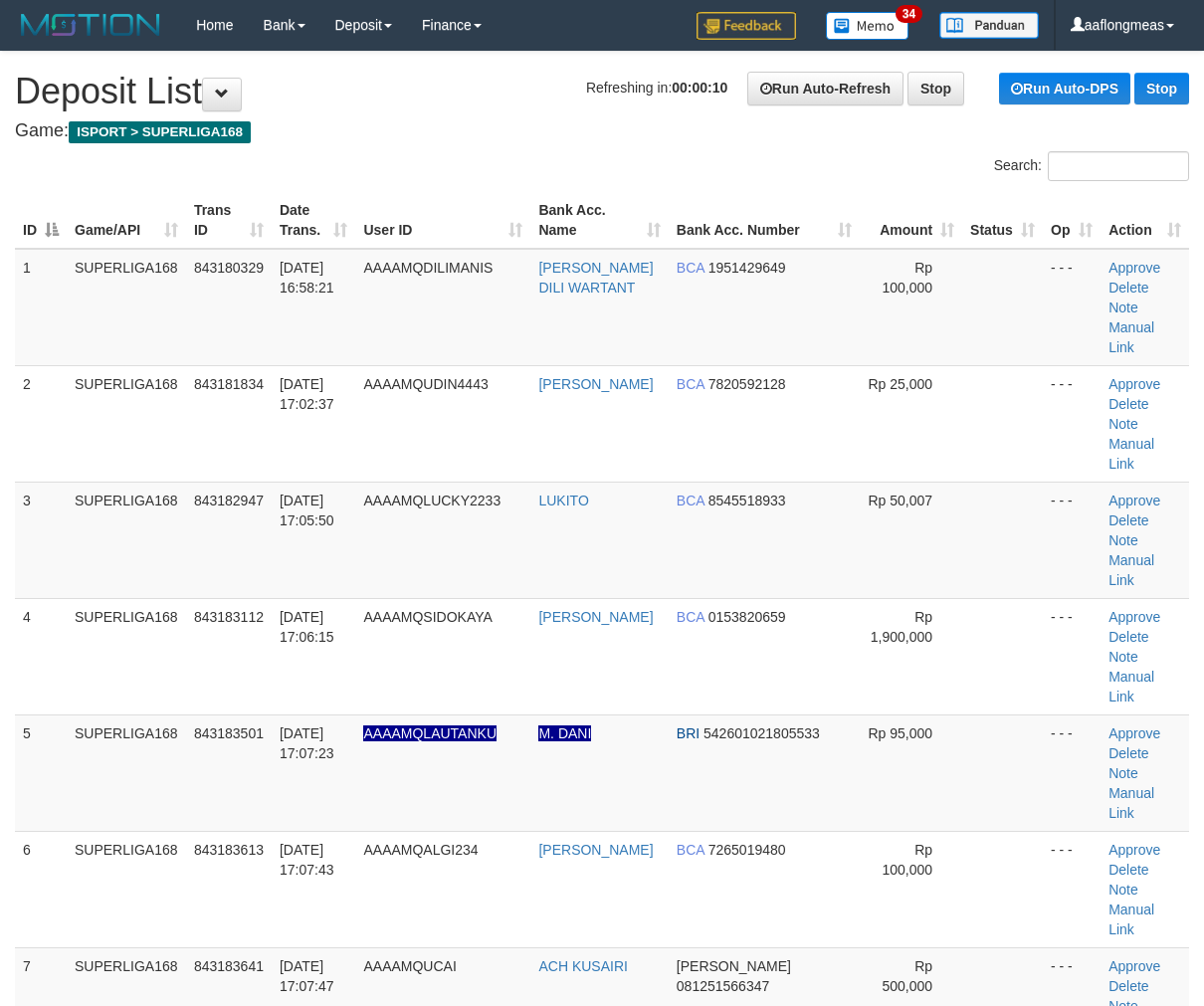 scroll, scrollTop: 0, scrollLeft: 0, axis: both 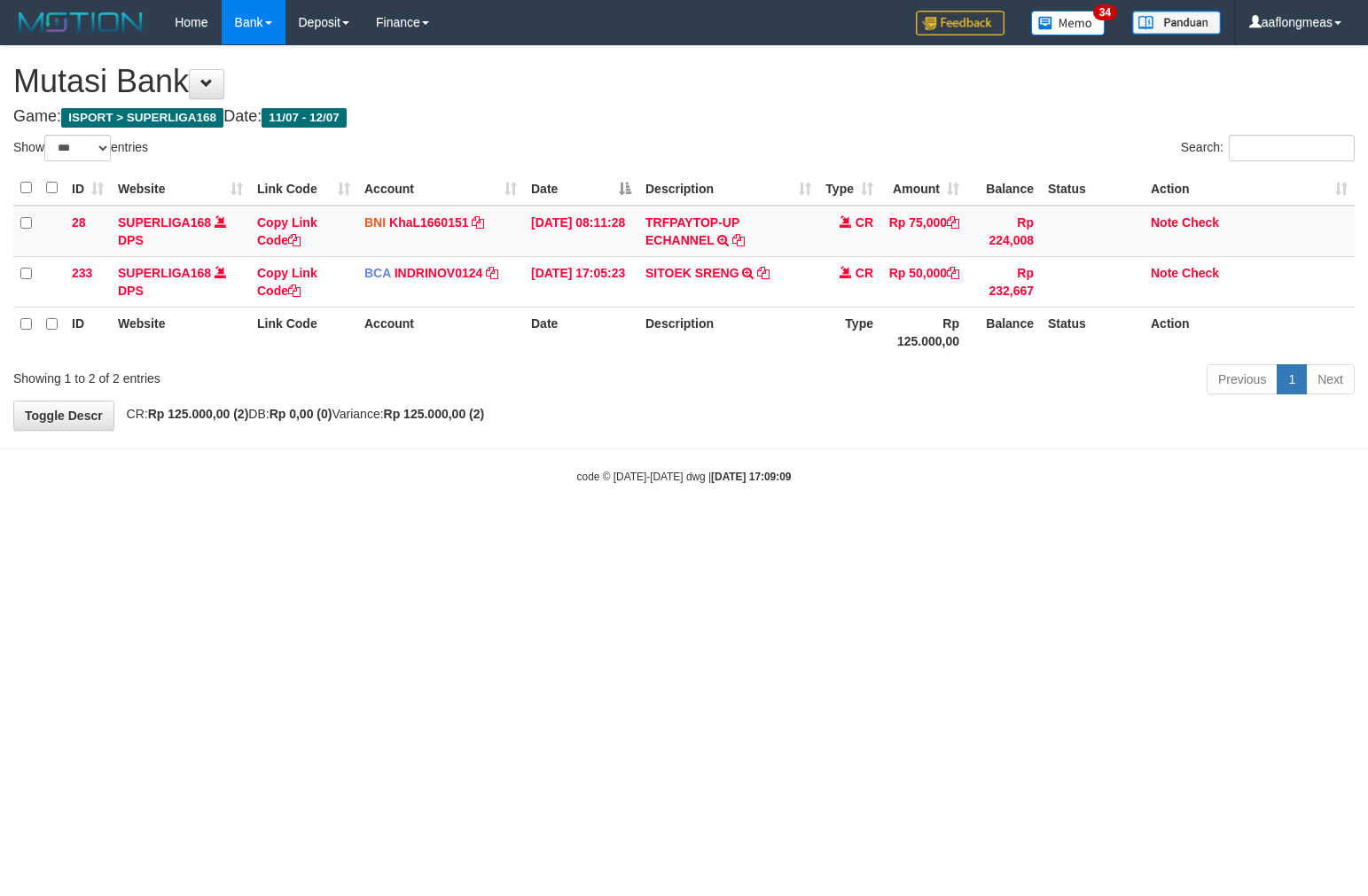select on "***" 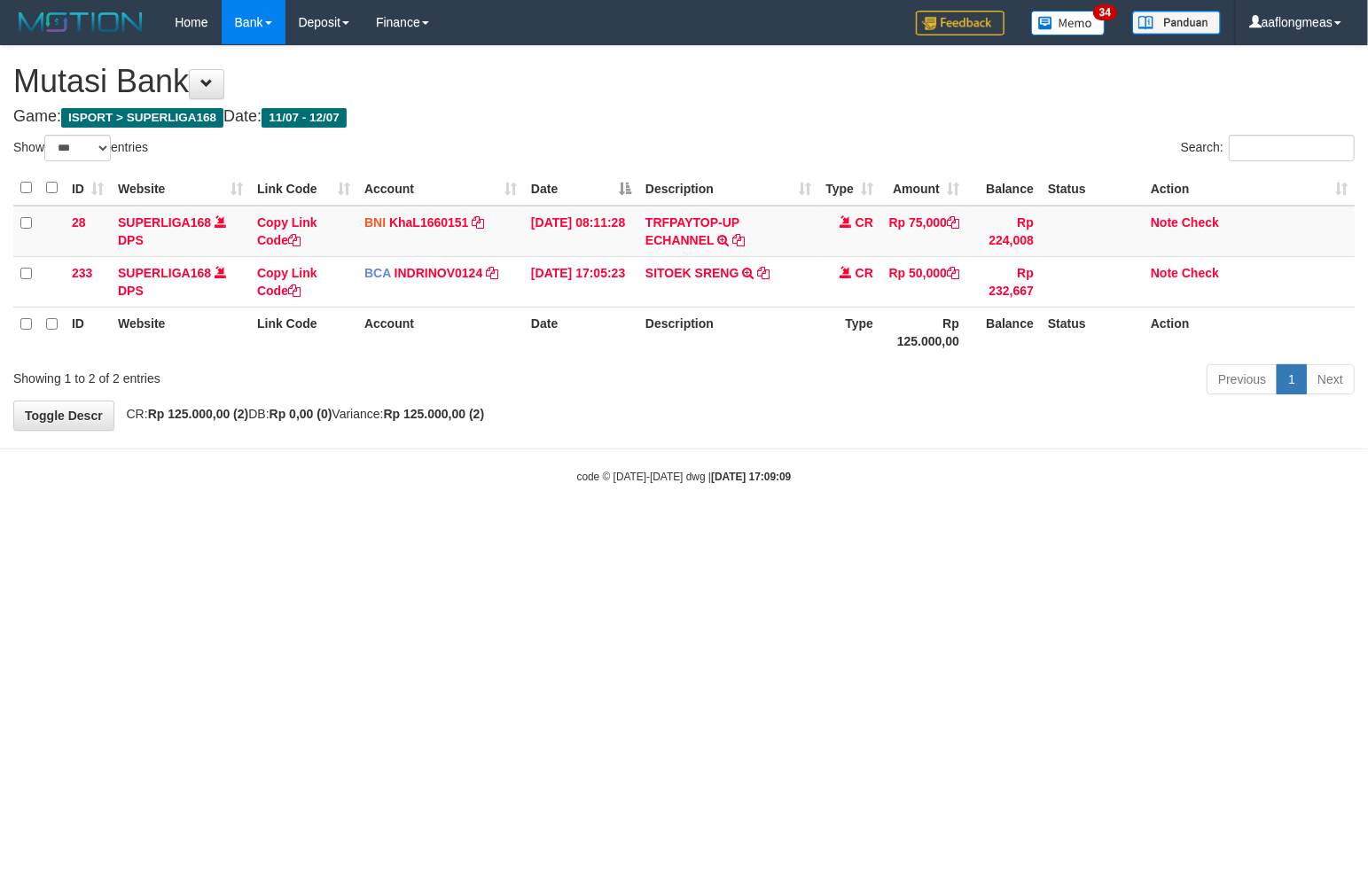 drag, startPoint x: 790, startPoint y: 454, endPoint x: 481, endPoint y: 525, distance: 317.05205 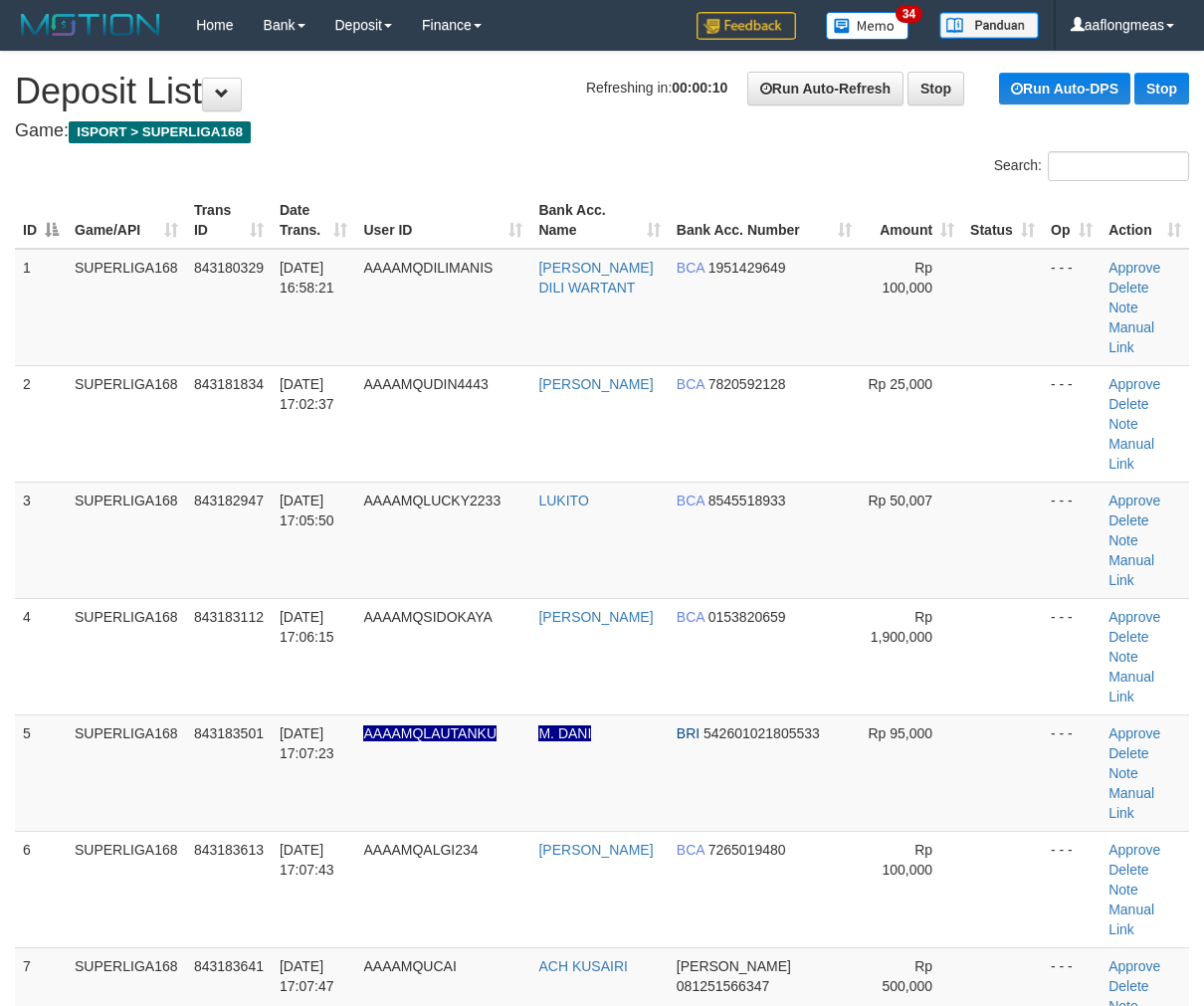 scroll, scrollTop: 0, scrollLeft: 0, axis: both 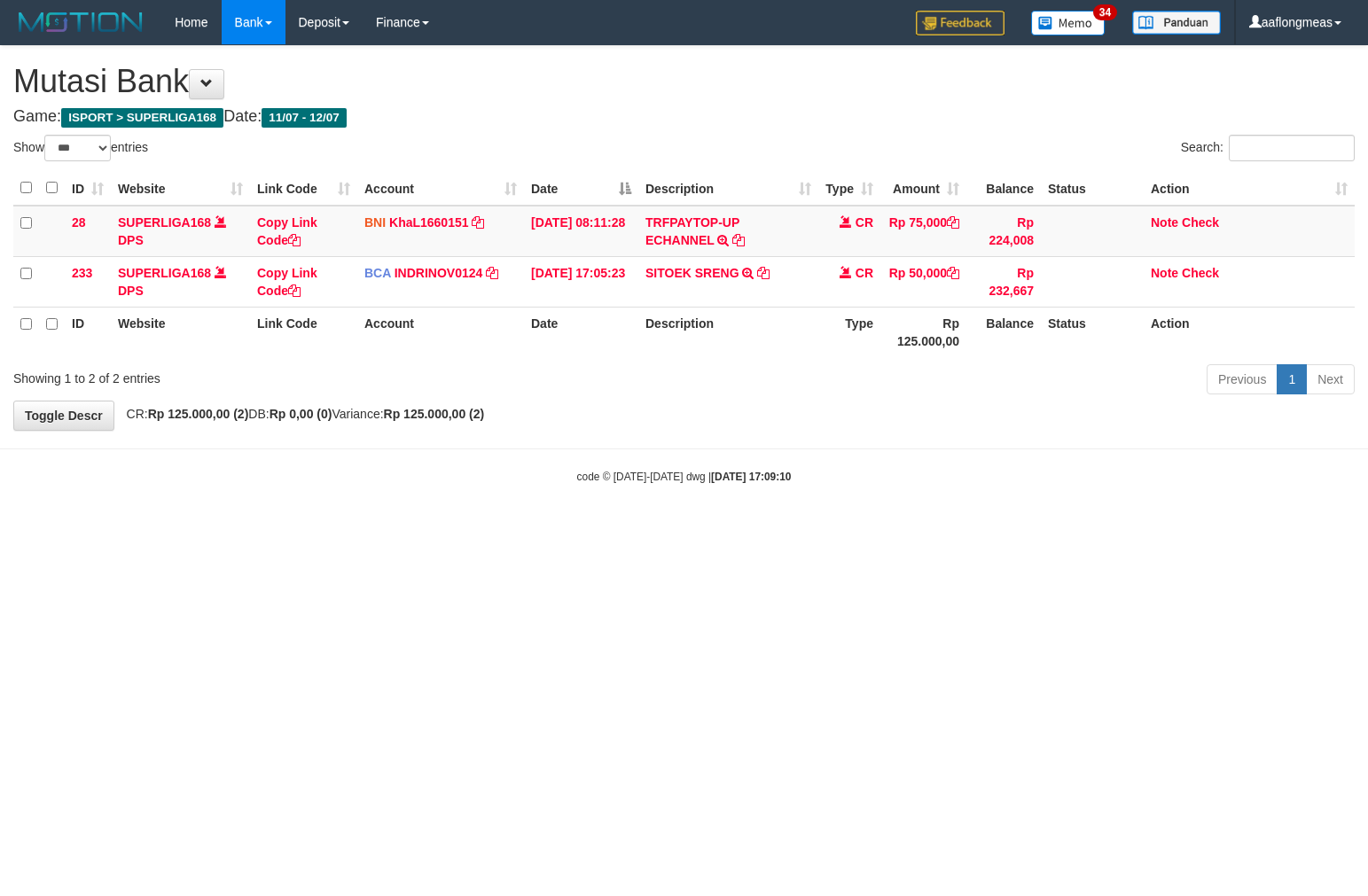 select on "***" 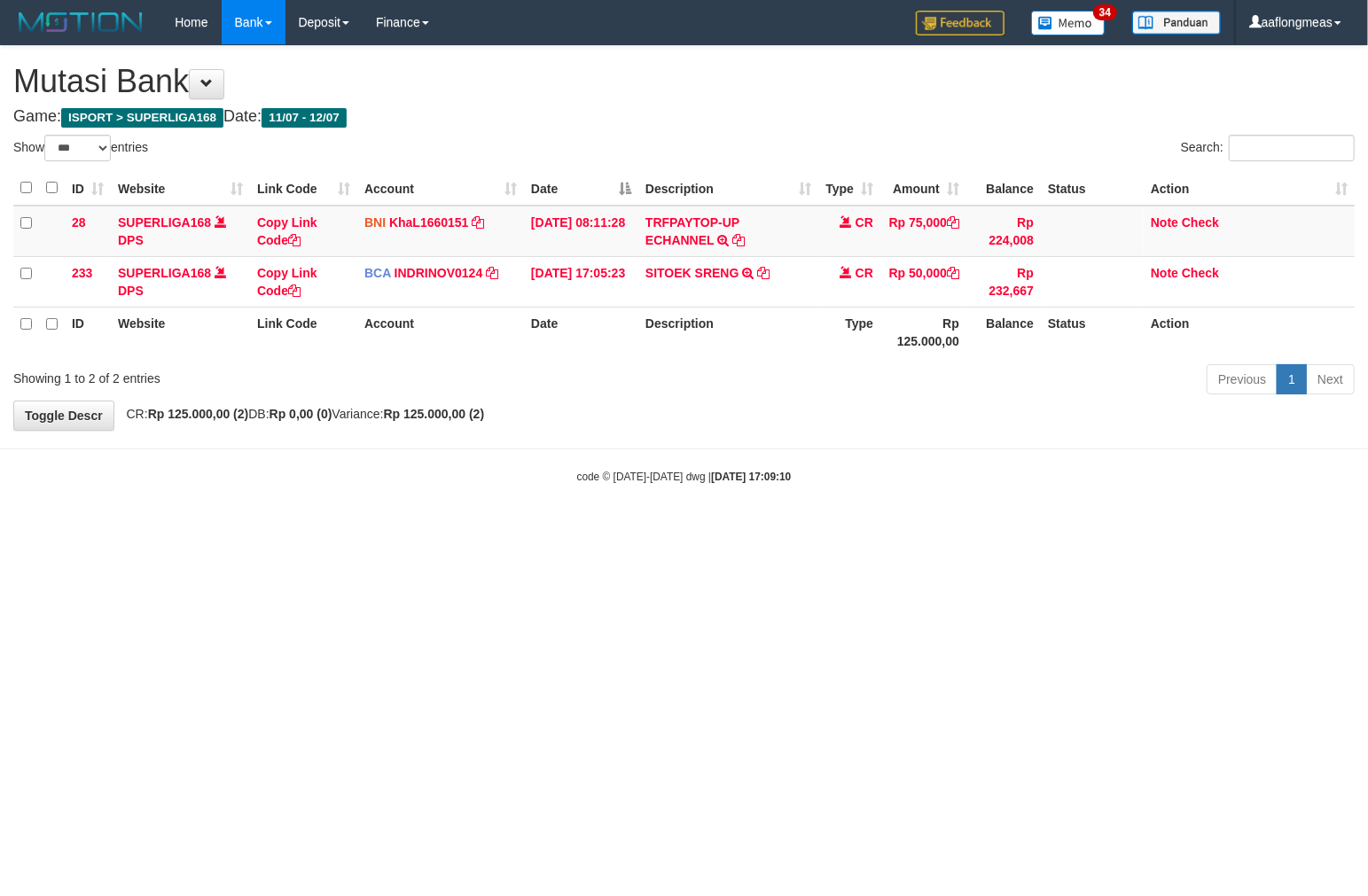 drag, startPoint x: 739, startPoint y: 456, endPoint x: 716, endPoint y: 476, distance: 30.479501 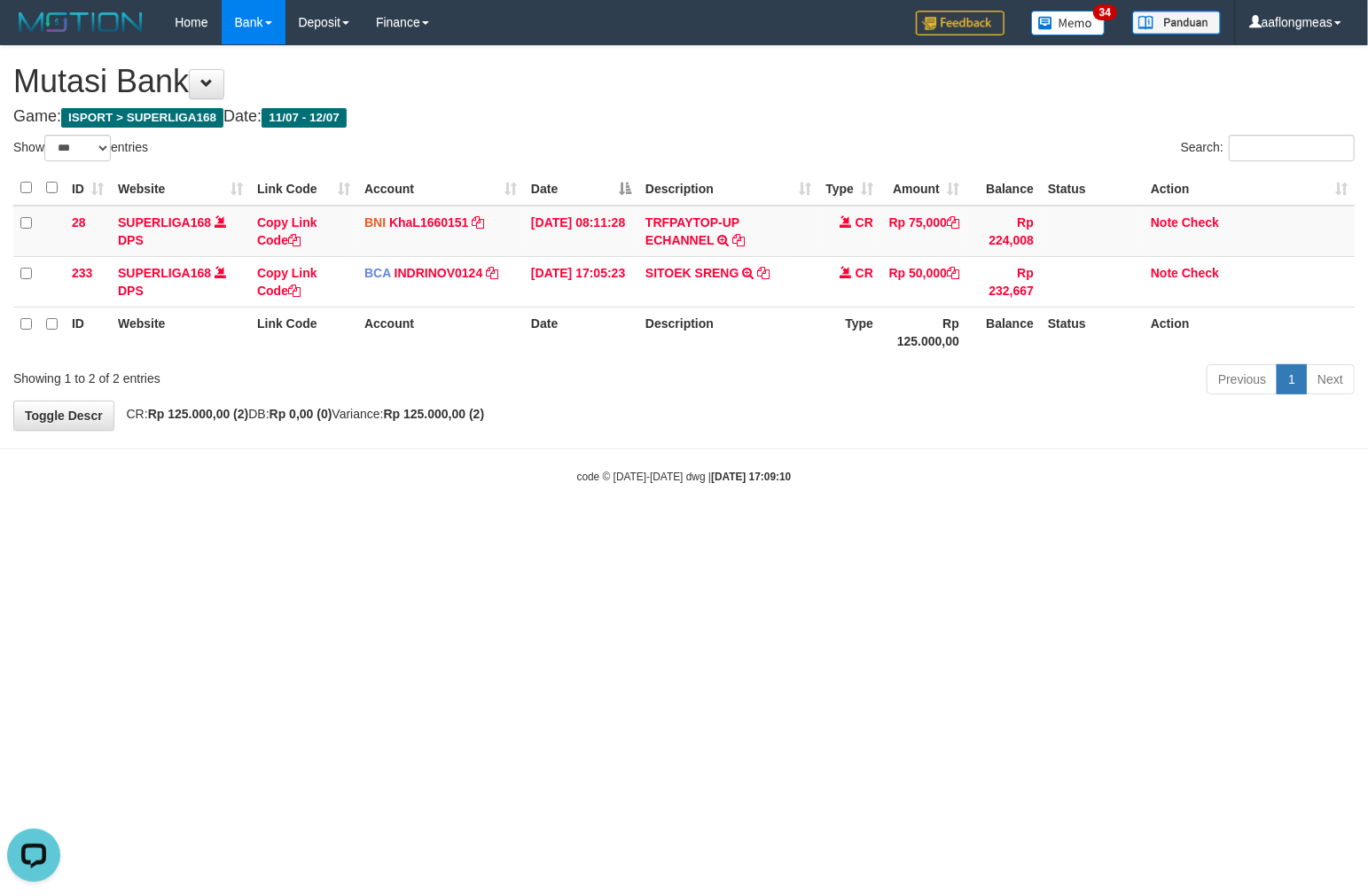 scroll, scrollTop: 0, scrollLeft: 0, axis: both 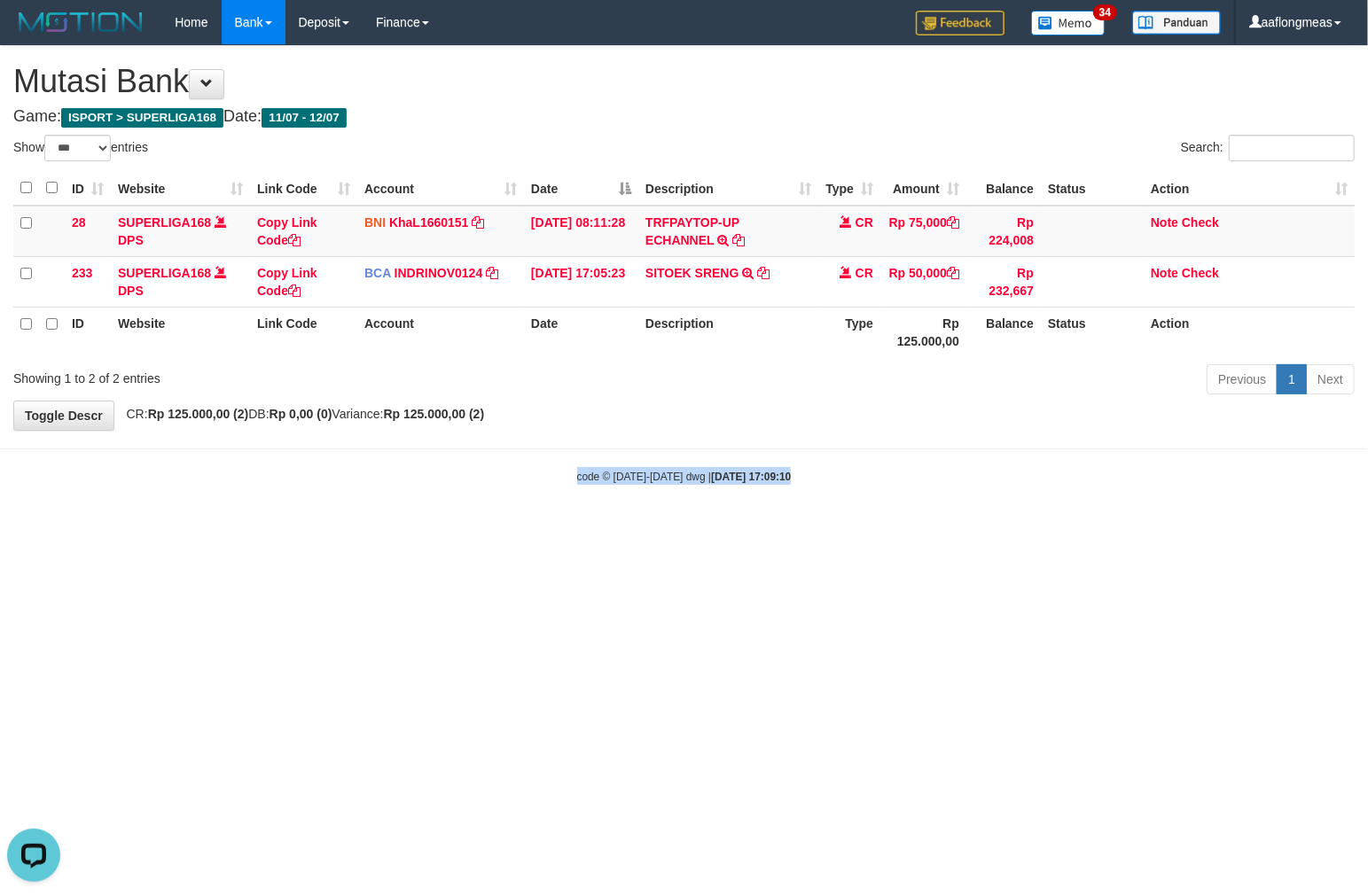 click on "Toggle navigation
Home
Bank
Account List
Load
By Website
Group
[ISPORT]													SUPERLIGA168
By Load Group (DPS)
34" at bounding box center [684, 264] 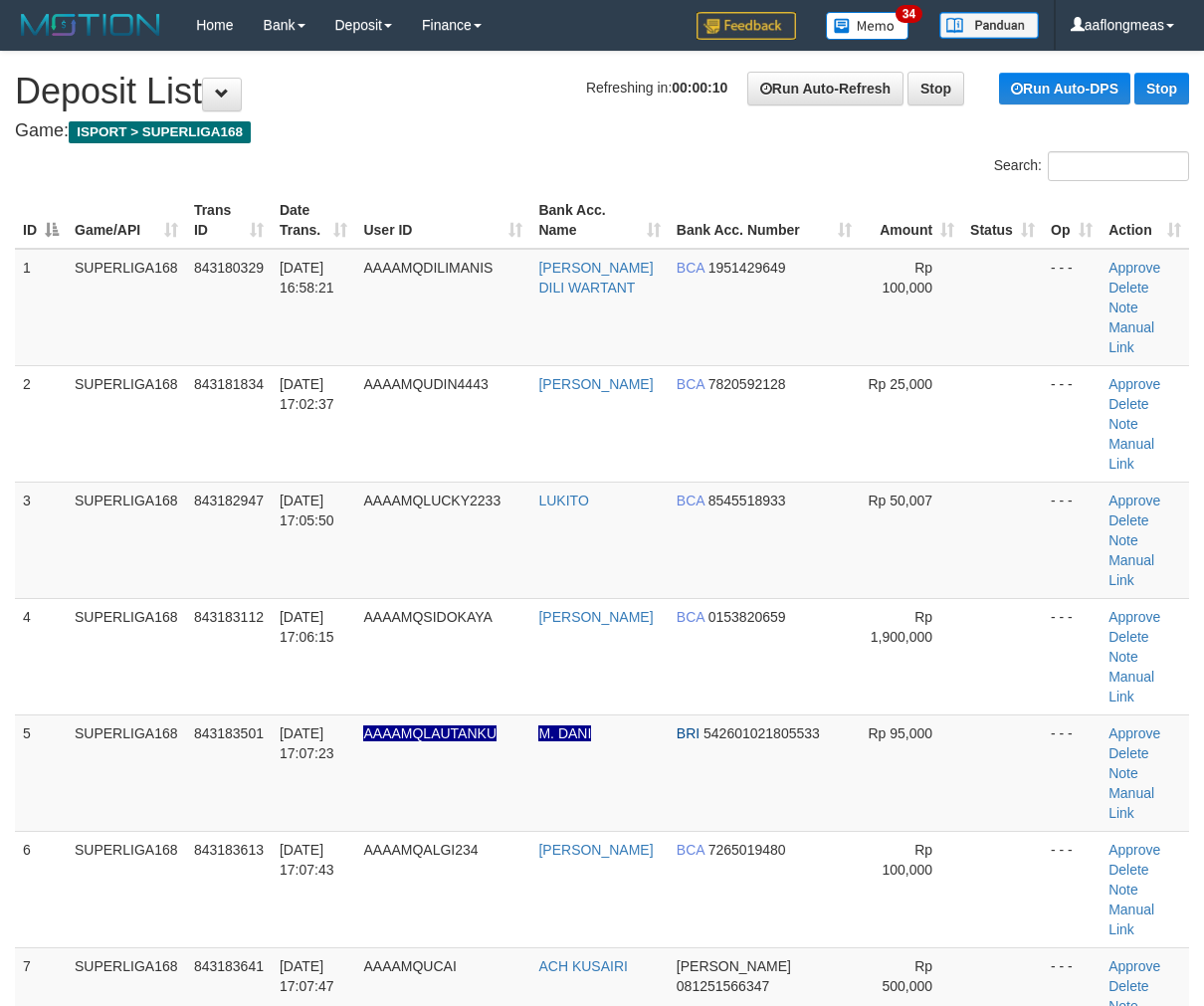 scroll, scrollTop: 0, scrollLeft: 0, axis: both 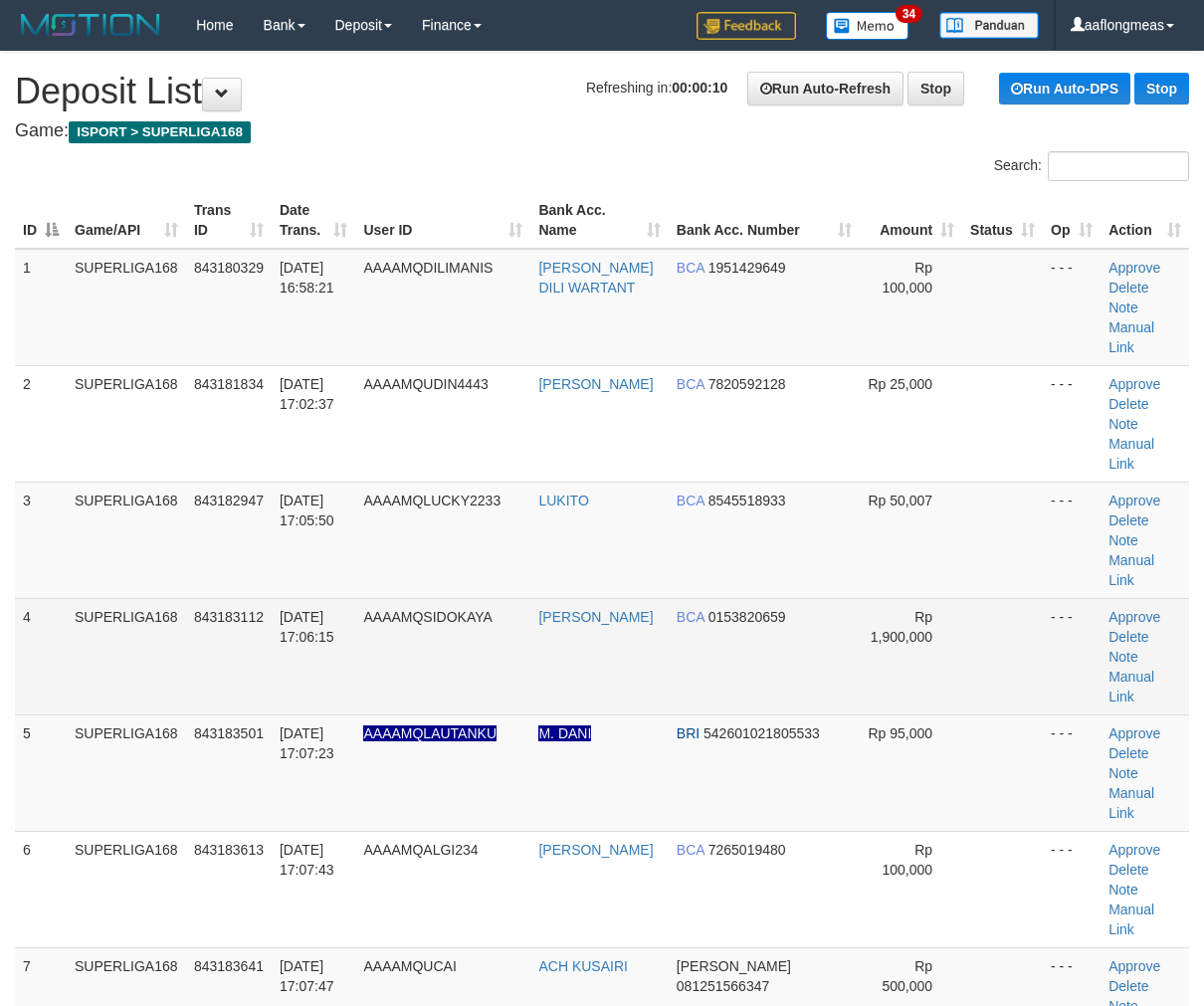 click at bounding box center [1002, 656] 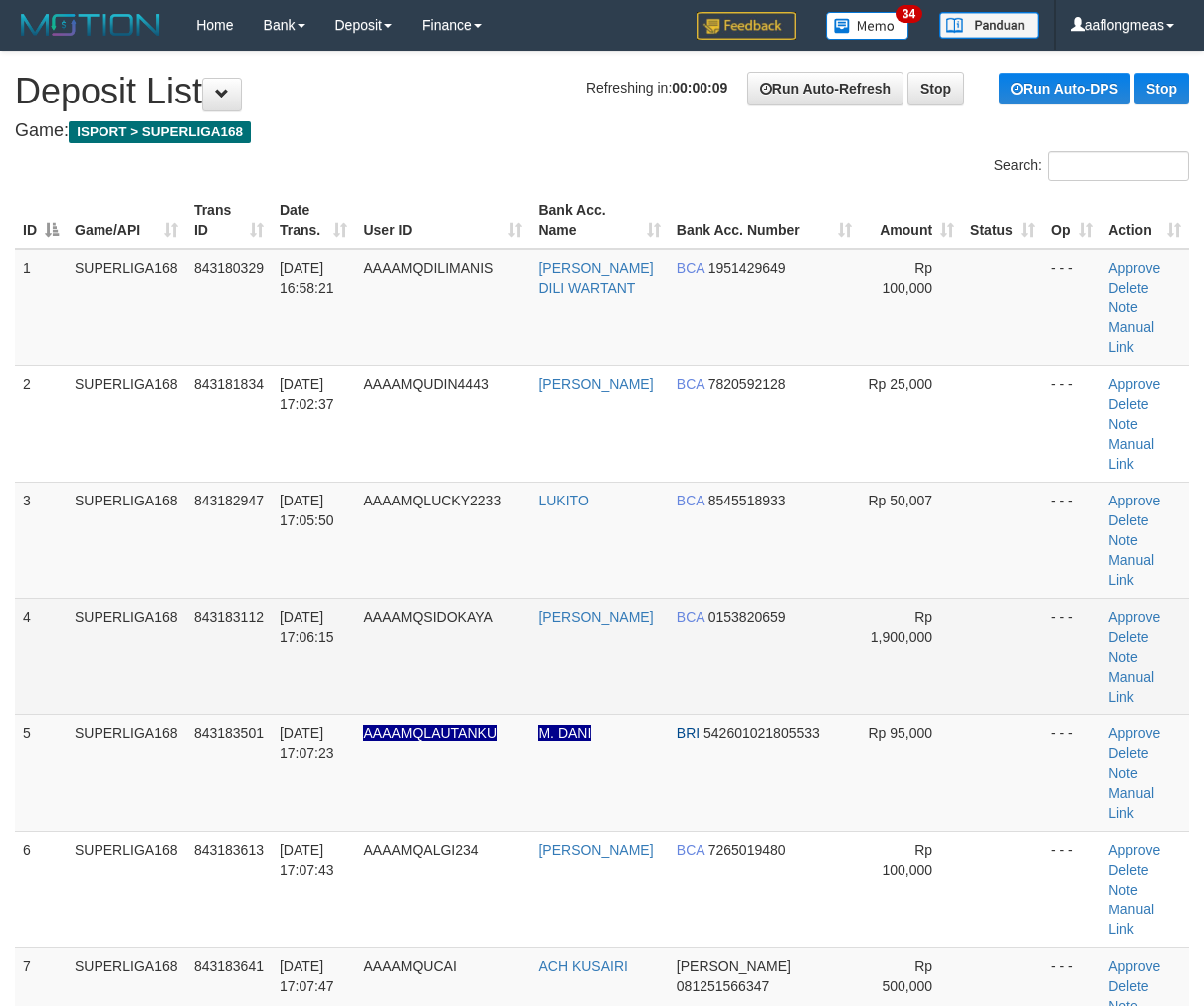 click at bounding box center (1002, 656) 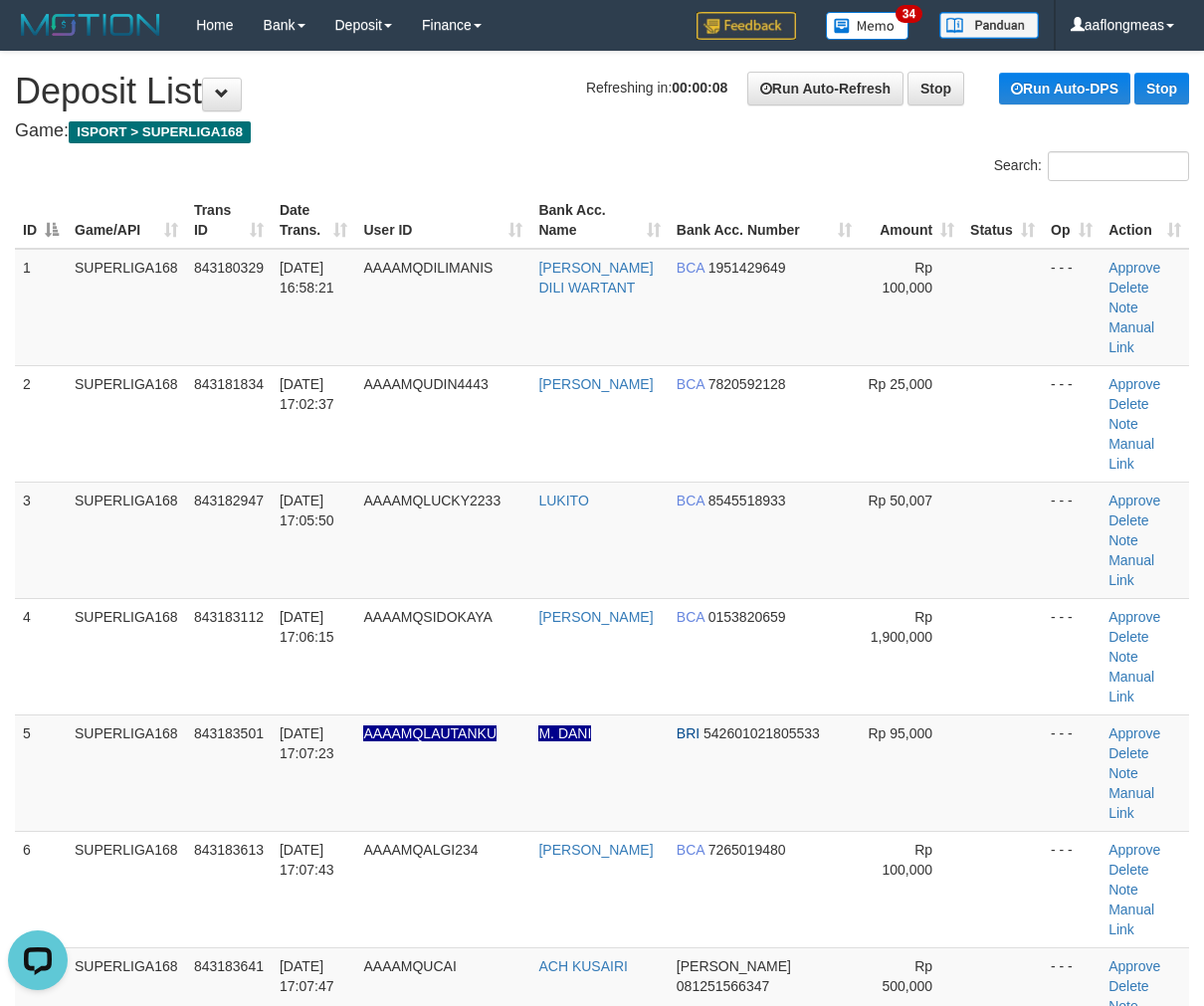 scroll, scrollTop: 0, scrollLeft: 0, axis: both 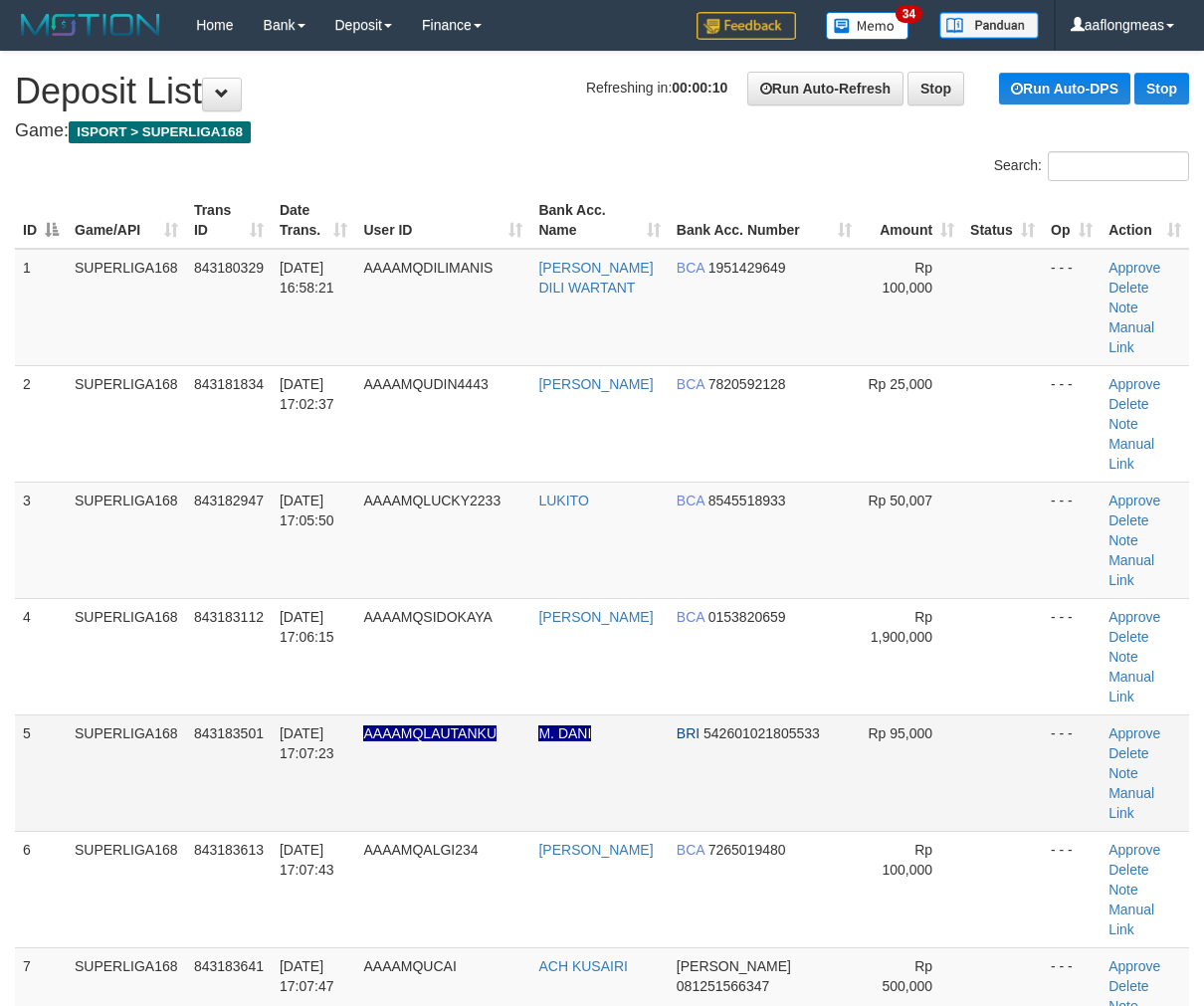 click at bounding box center (1002, 772) 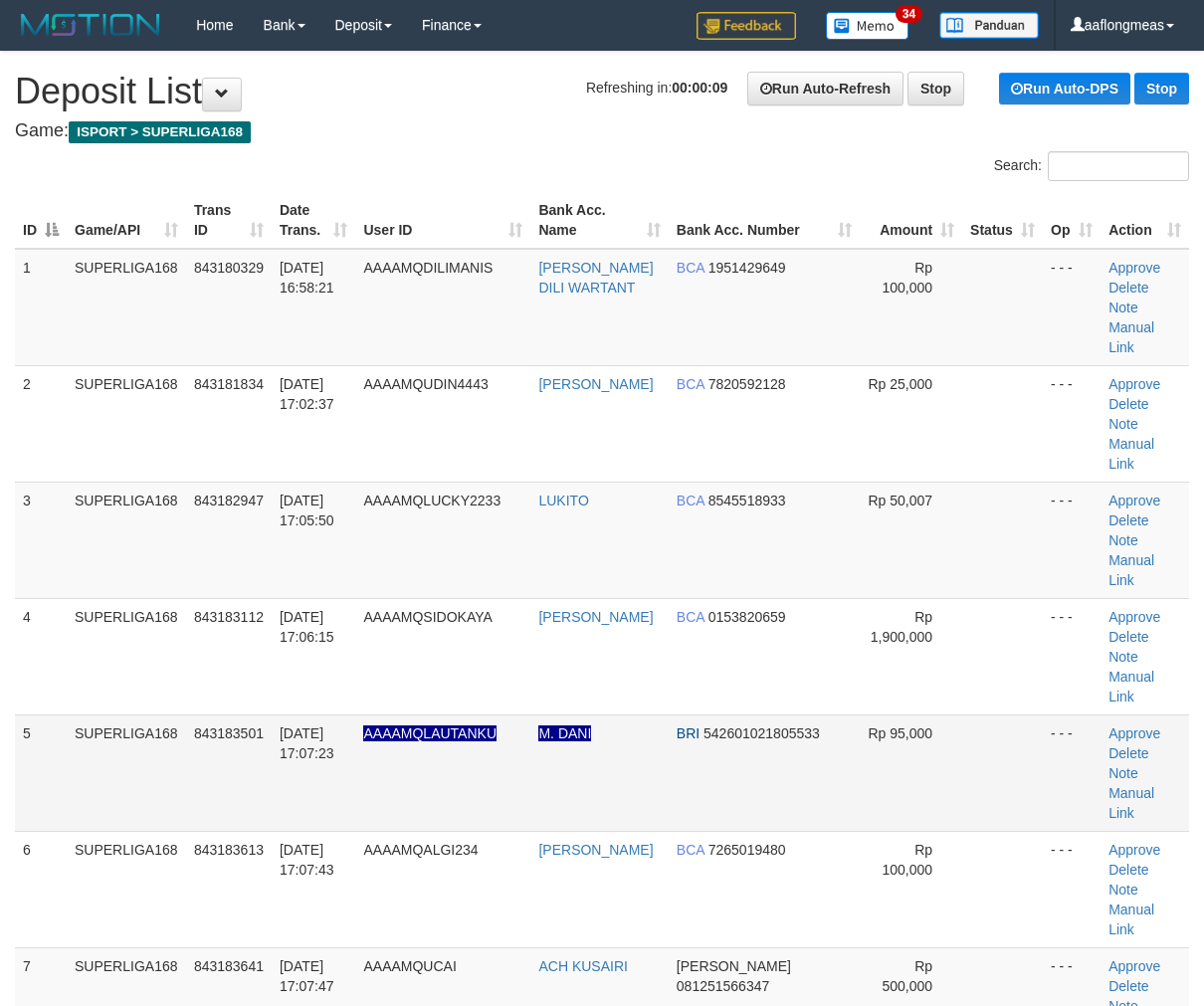 click at bounding box center (1002, 772) 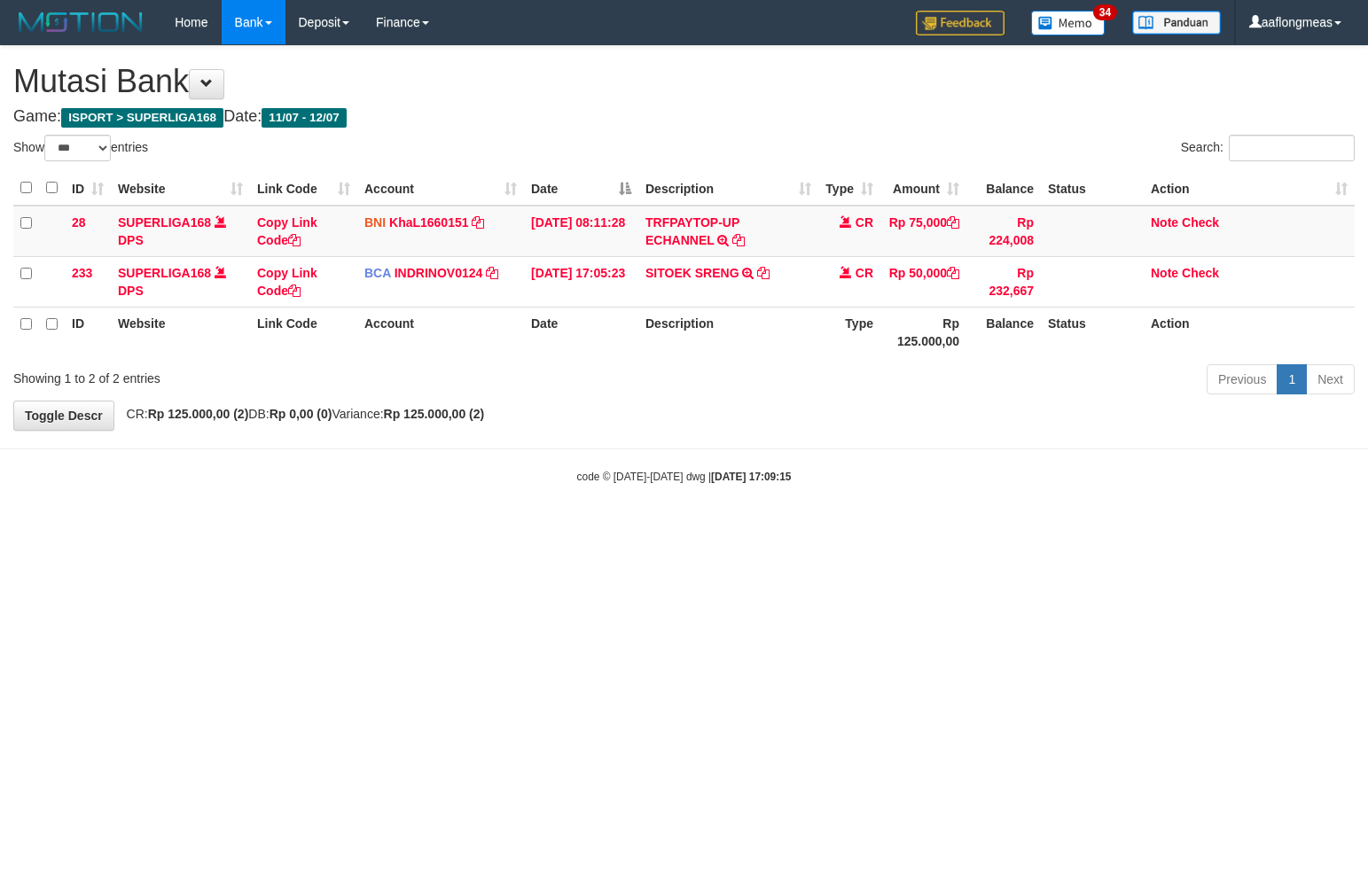 select on "***" 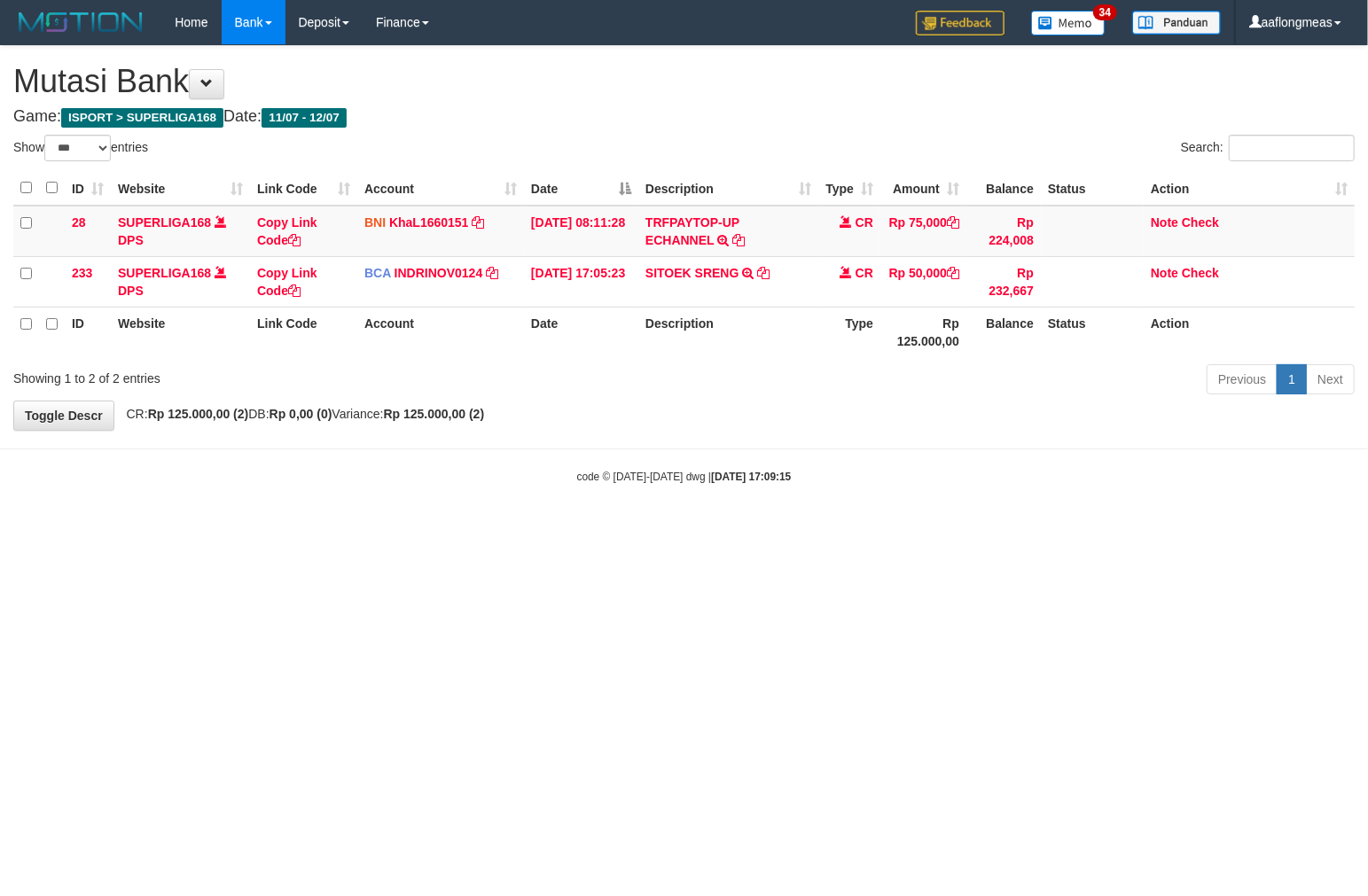 click on "**********" at bounding box center [684, 238] 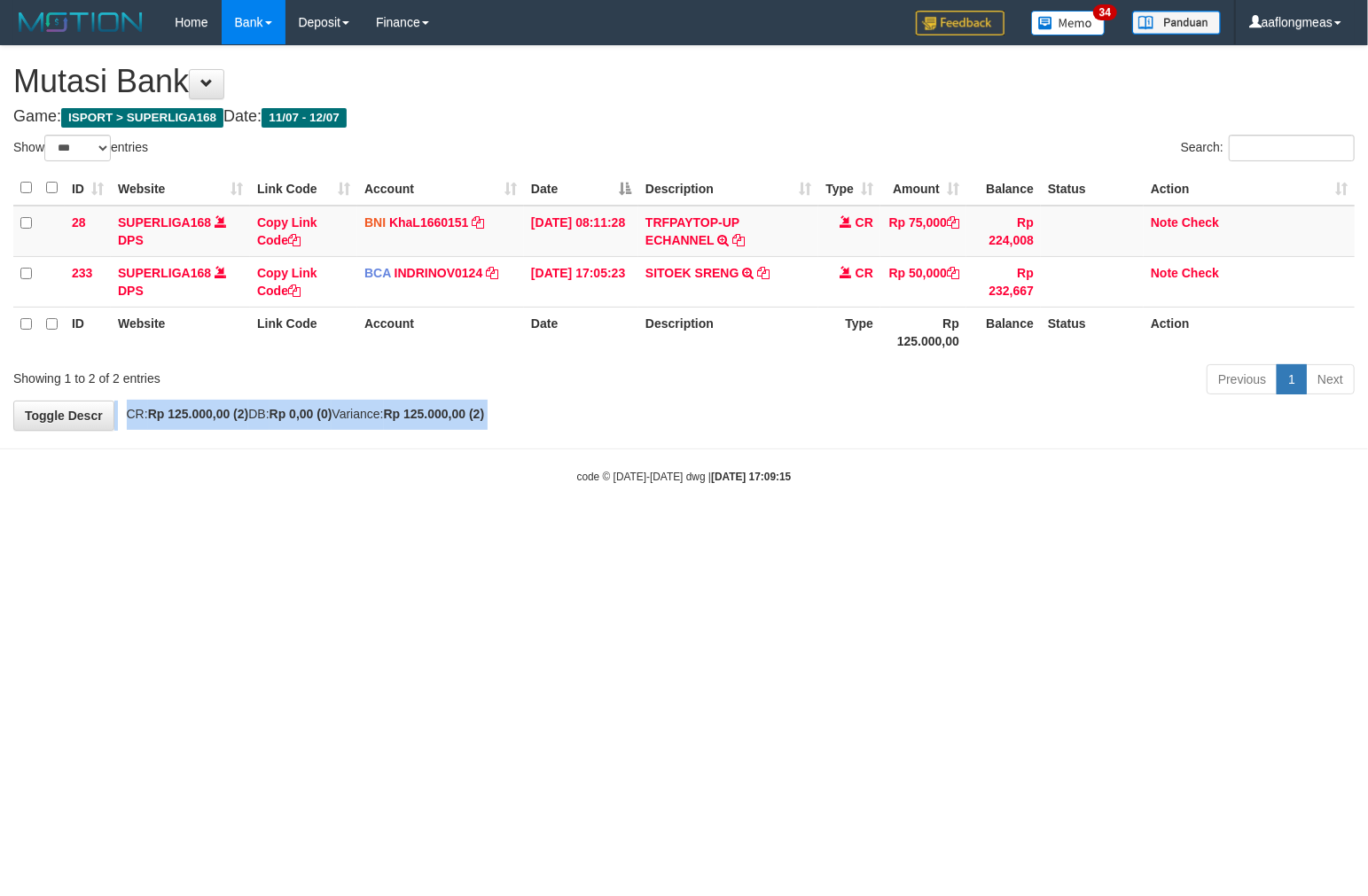 click on "Toggle navigation
Home
Bank
Account List
Load
By Website
Group
[ISPORT]													SUPERLIGA168
By Load Group (DPS)
34" at bounding box center [684, 264] 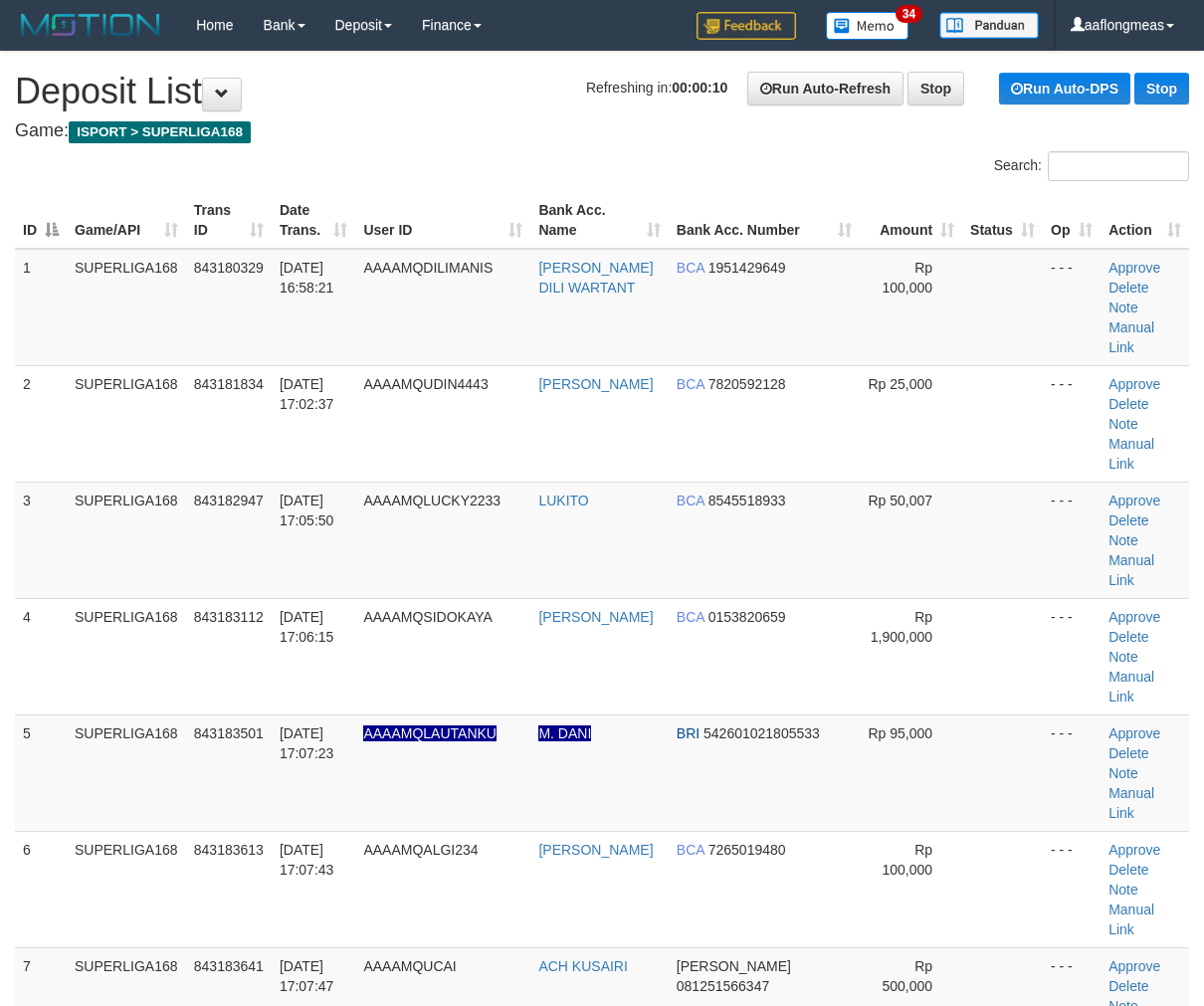 scroll, scrollTop: 0, scrollLeft: 0, axis: both 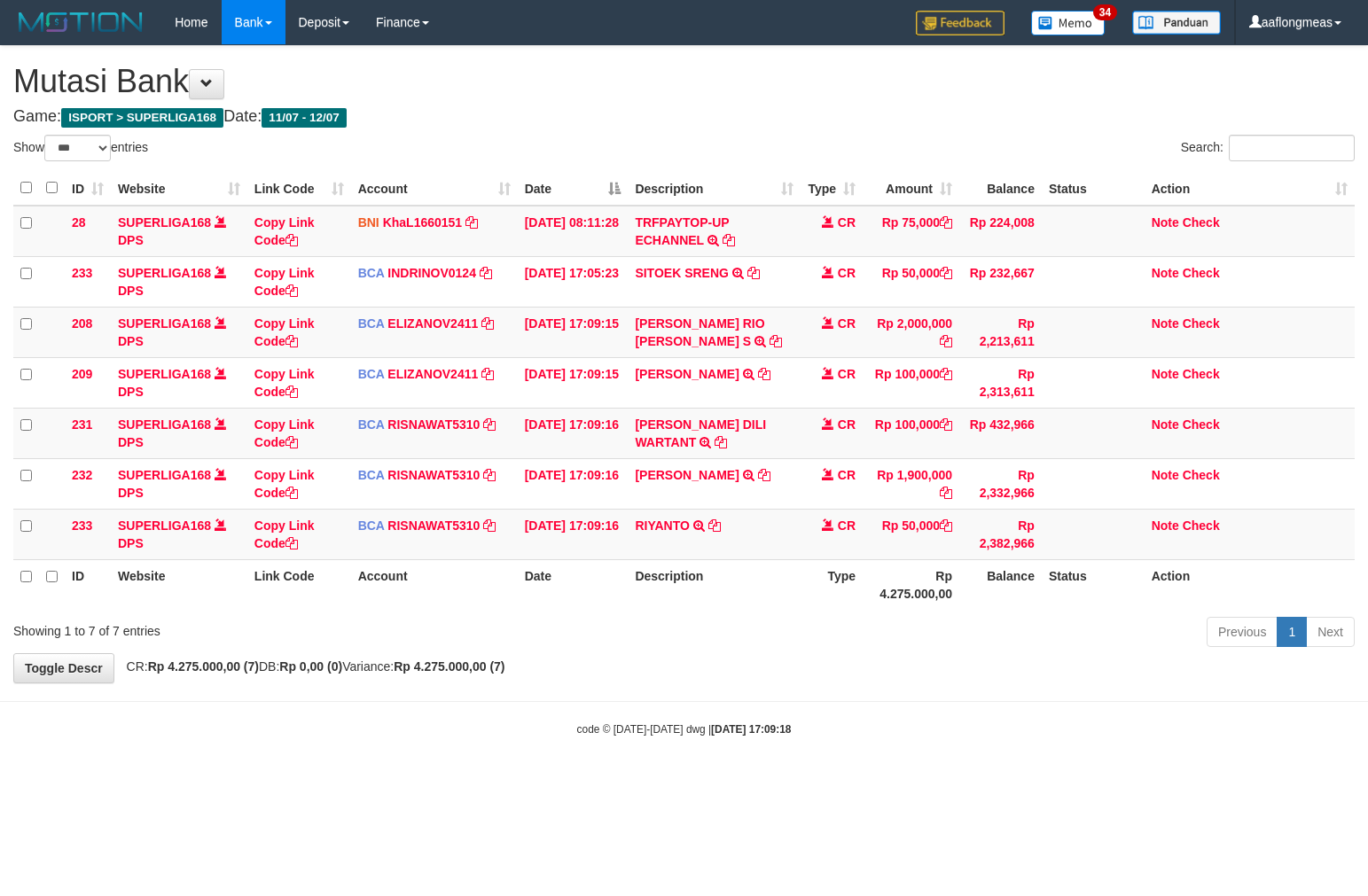 select on "***" 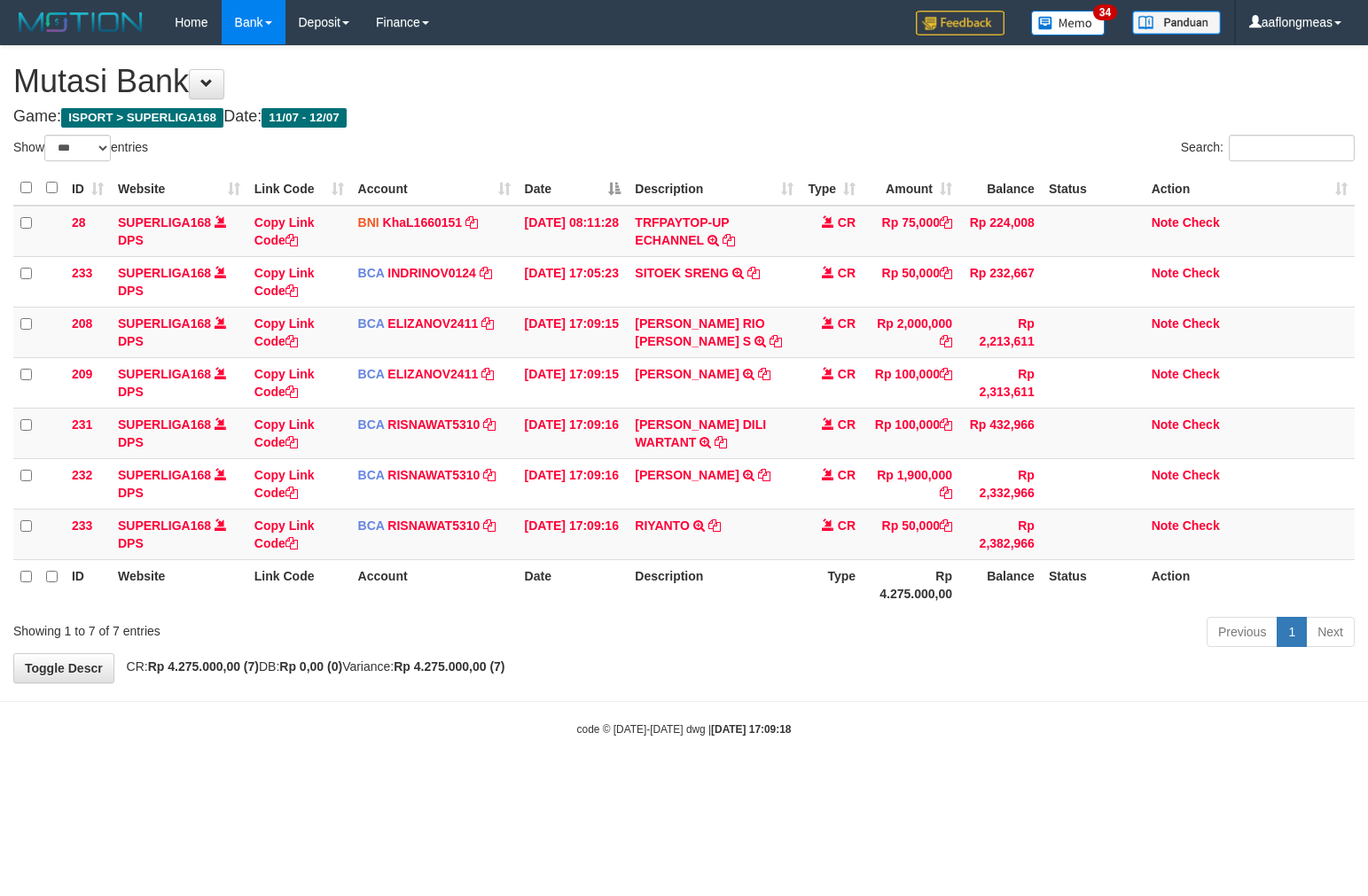 scroll, scrollTop: 0, scrollLeft: 0, axis: both 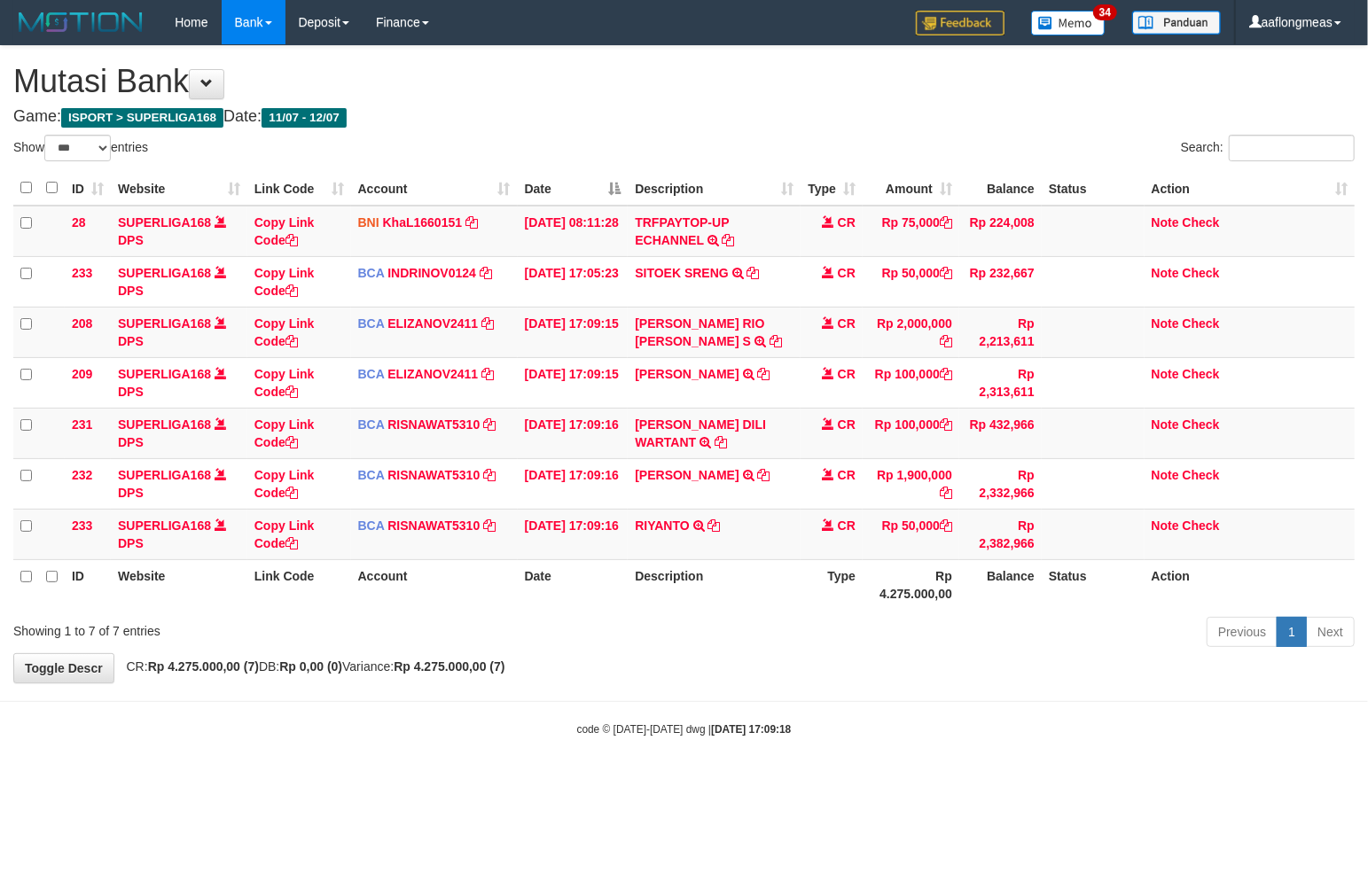 click on "Description" at bounding box center [714, 584] 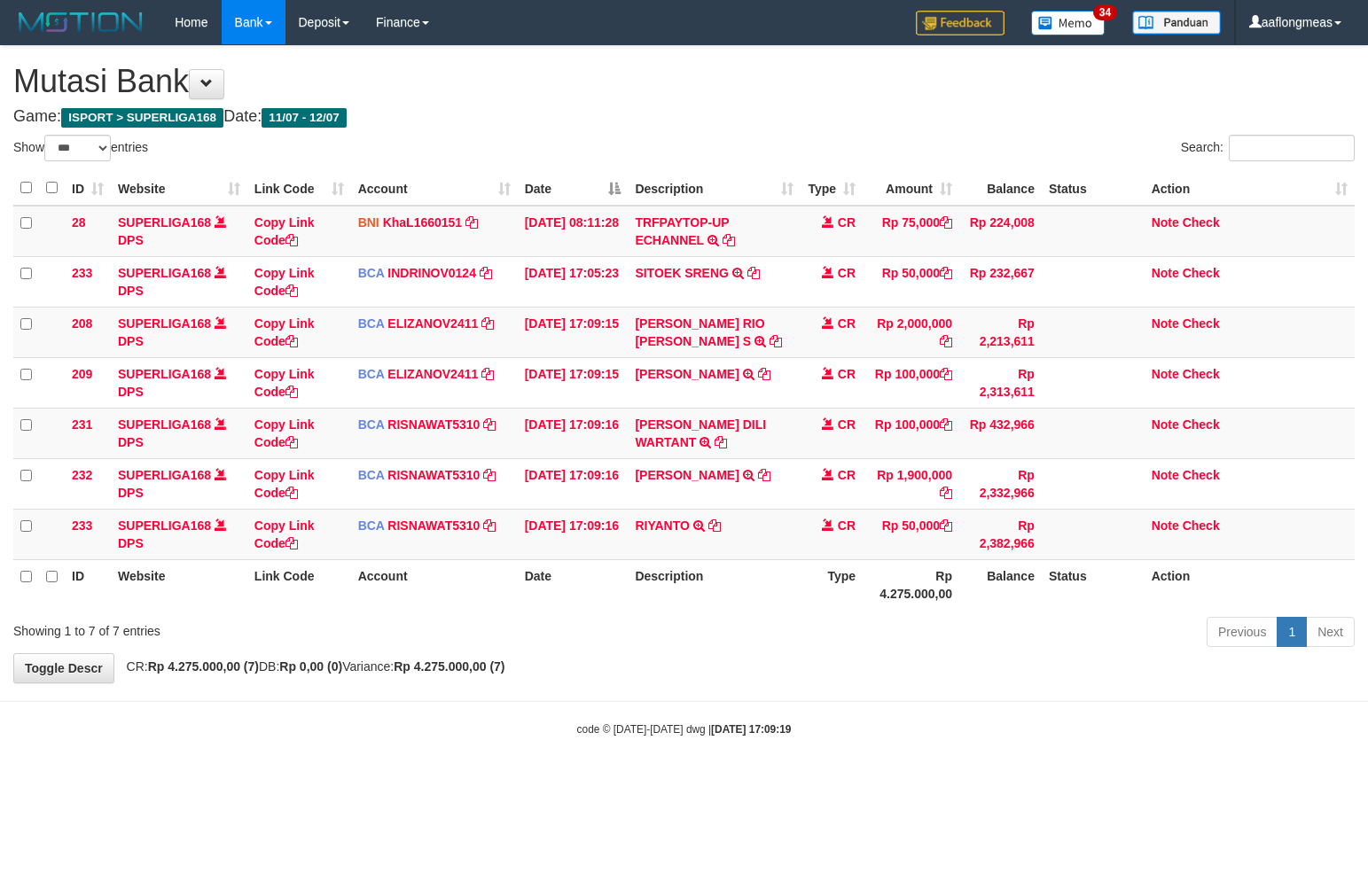 select on "***" 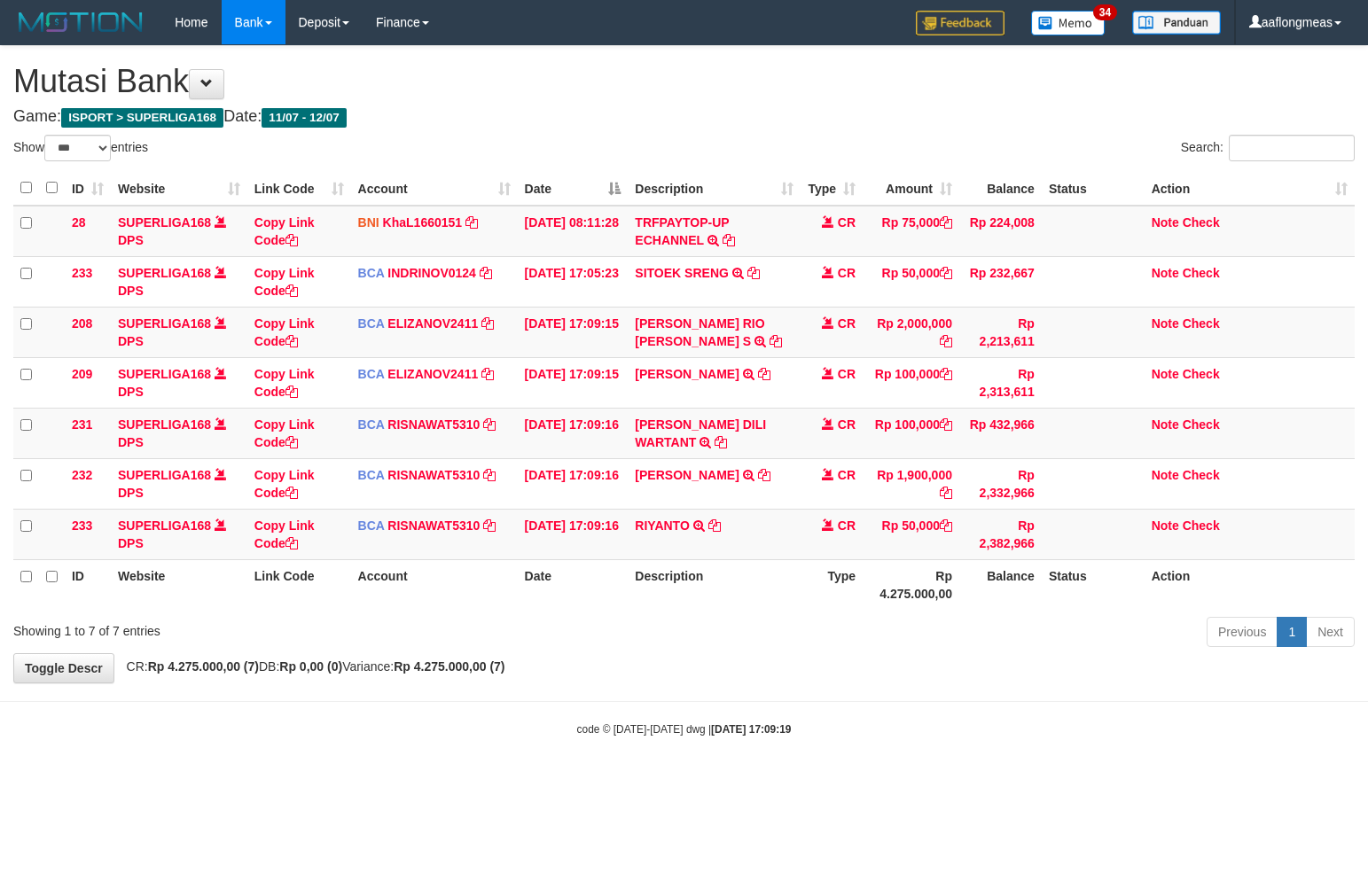 scroll, scrollTop: 0, scrollLeft: 0, axis: both 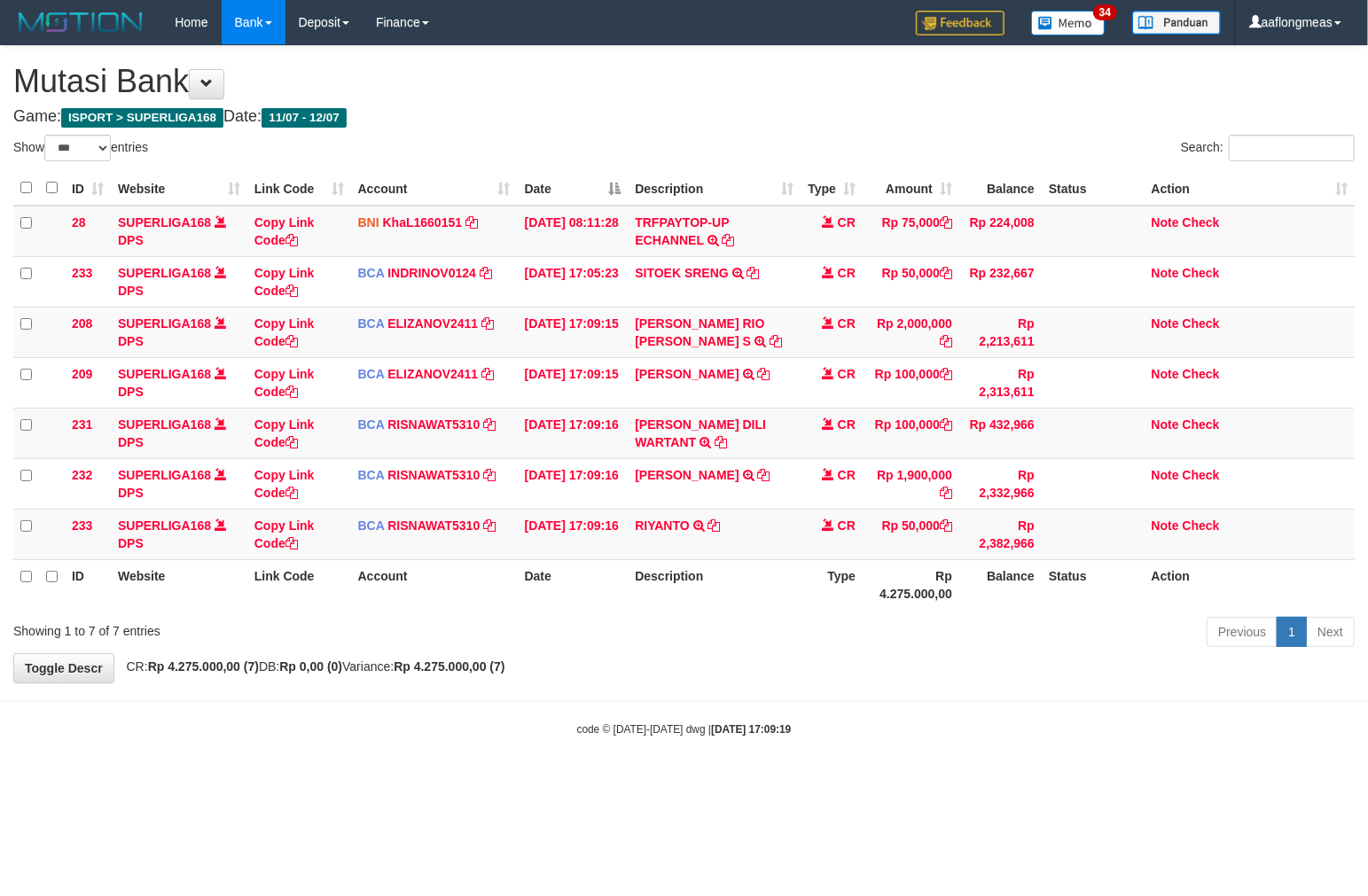 drag, startPoint x: 737, startPoint y: 626, endPoint x: 370, endPoint y: 651, distance: 367.85051 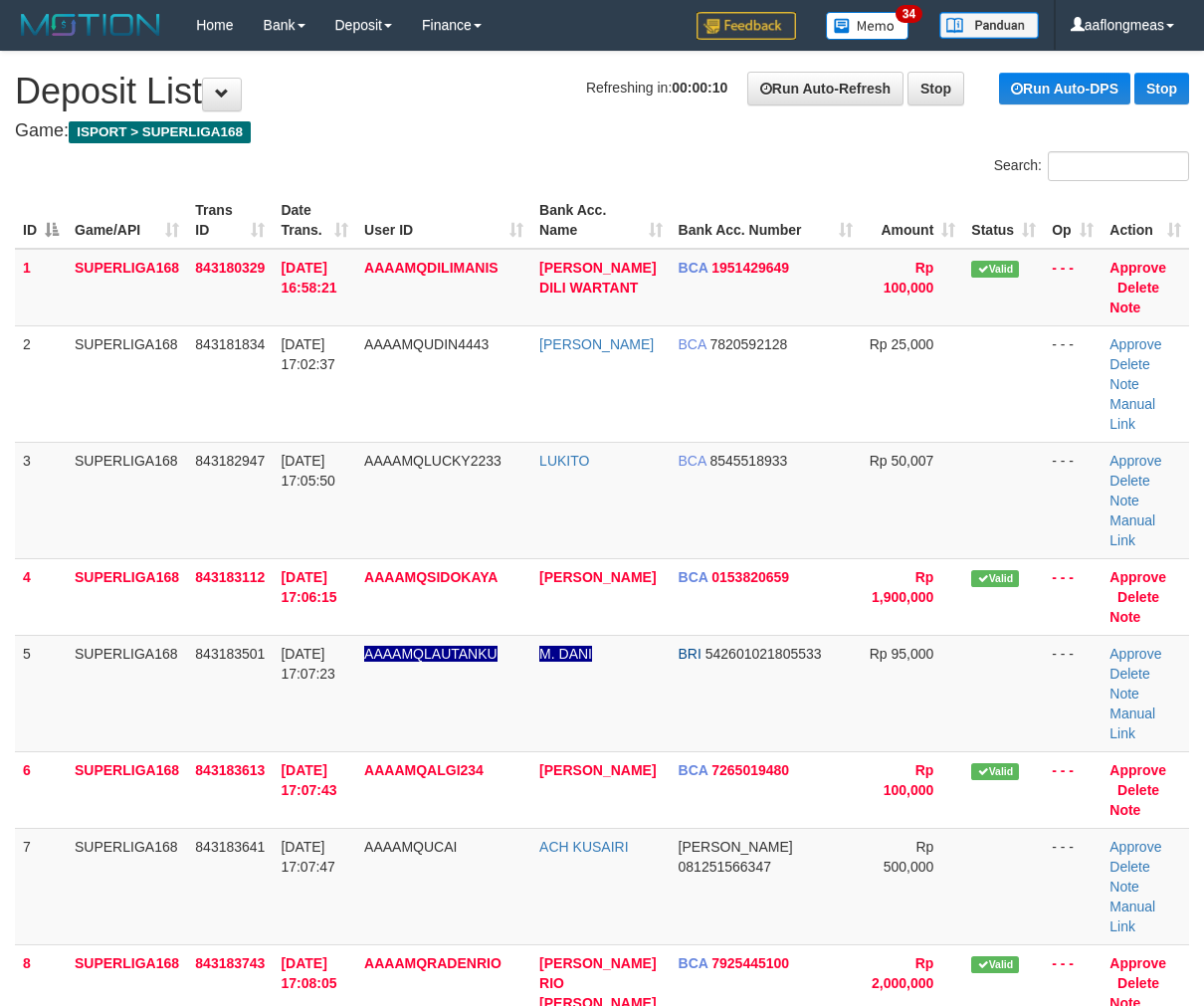 scroll, scrollTop: 0, scrollLeft: 0, axis: both 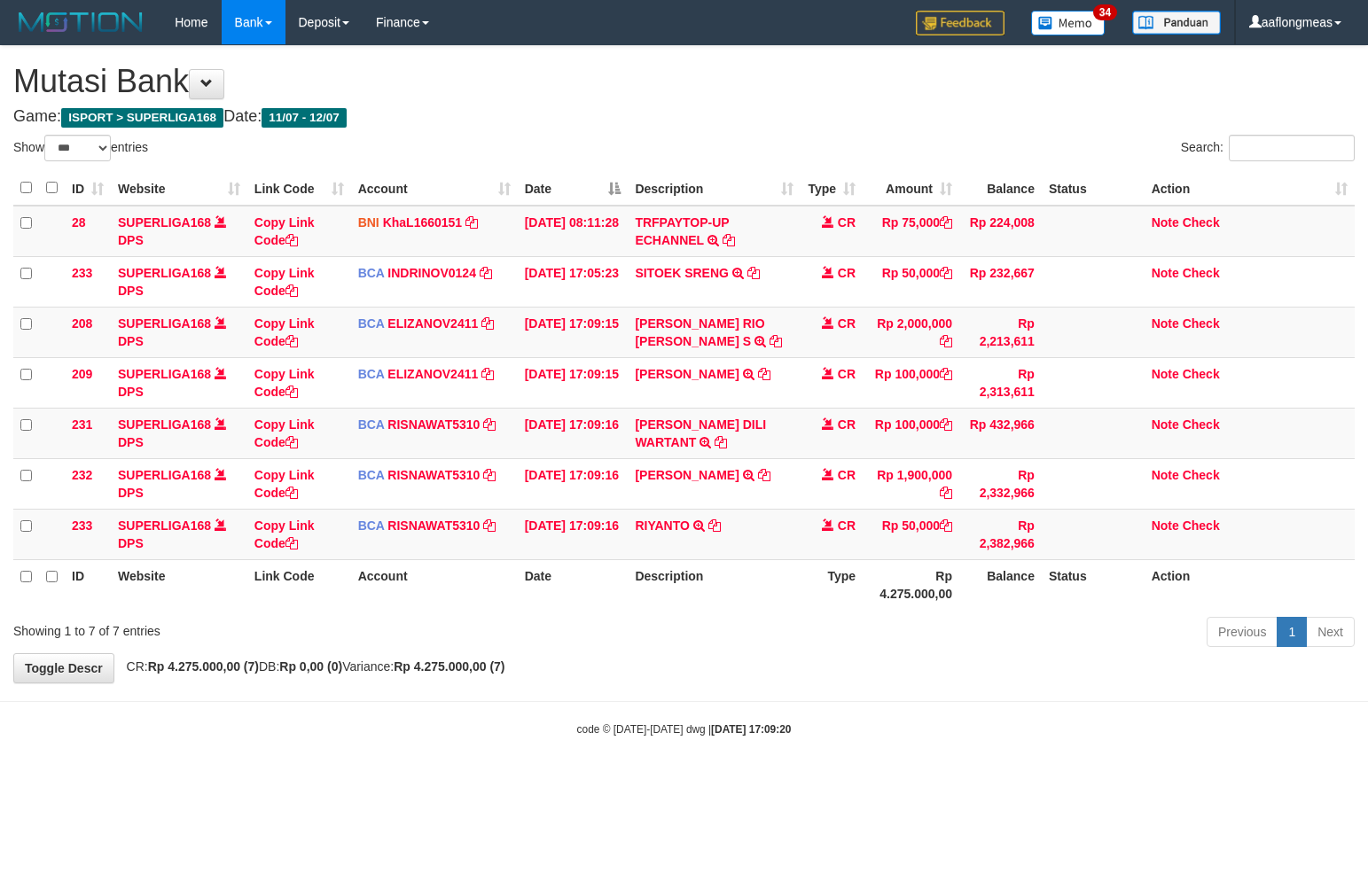 select on "***" 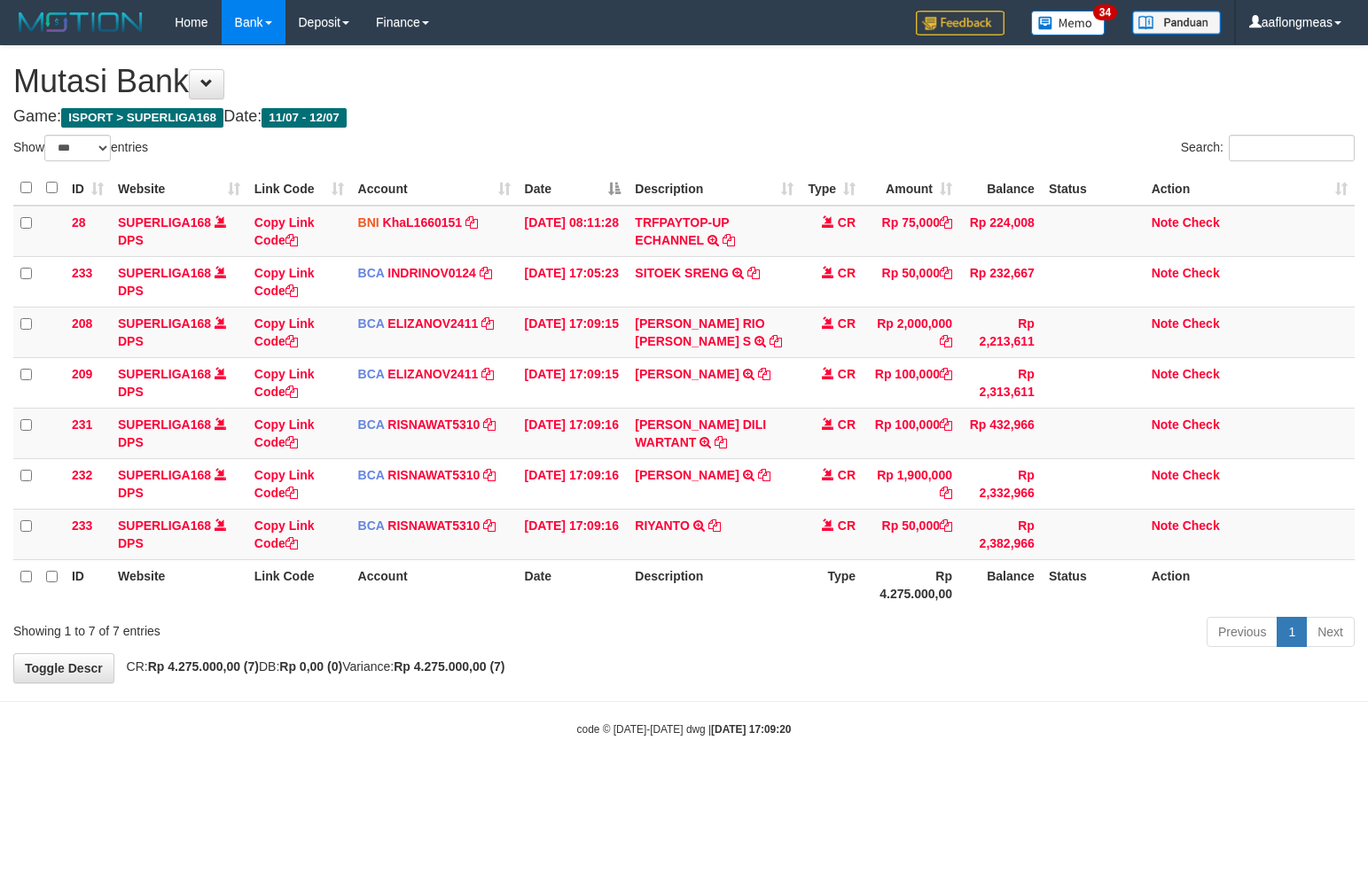 scroll, scrollTop: 0, scrollLeft: 0, axis: both 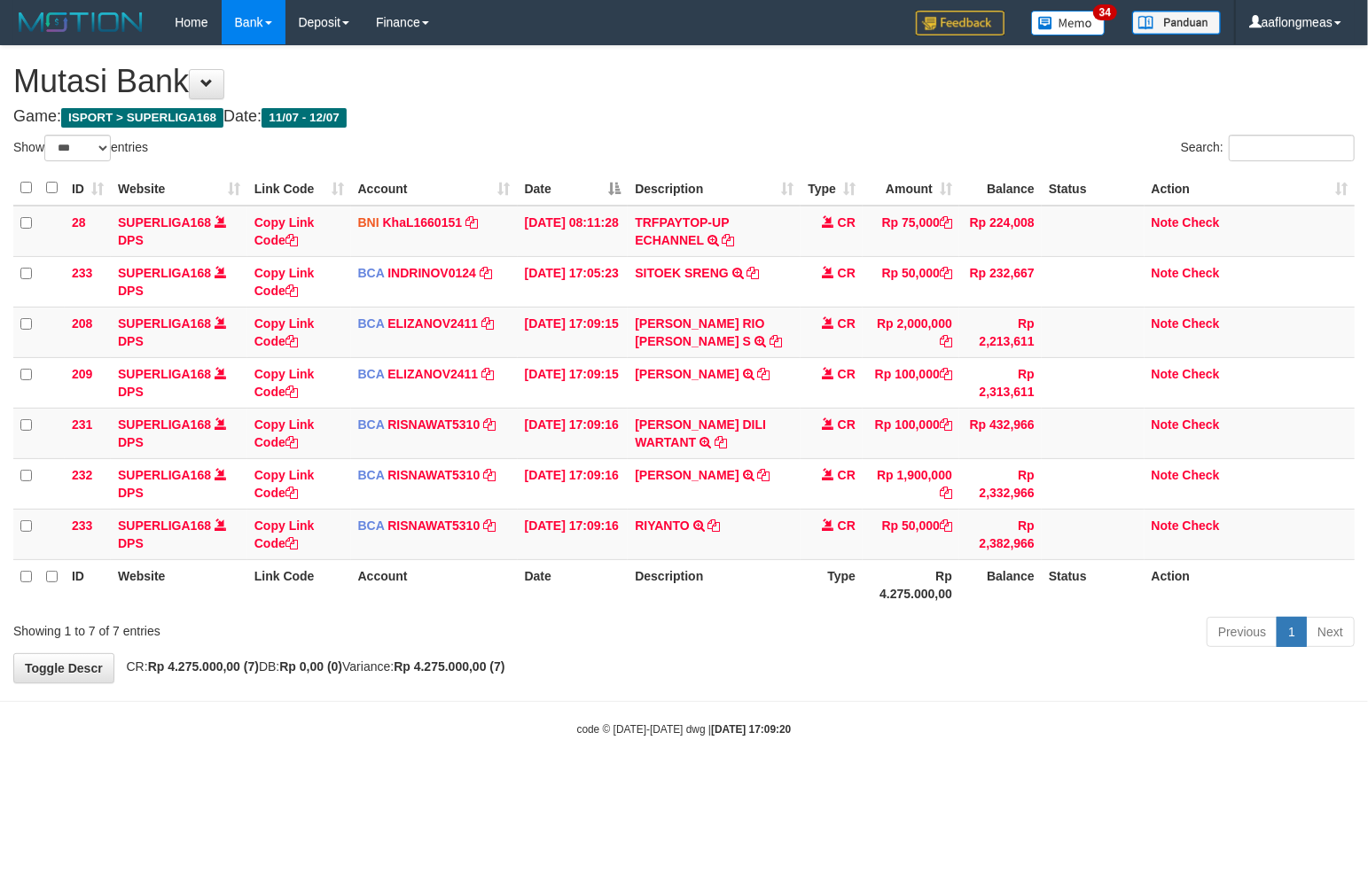 click on "Previous 1 Next" at bounding box center [969, 634] 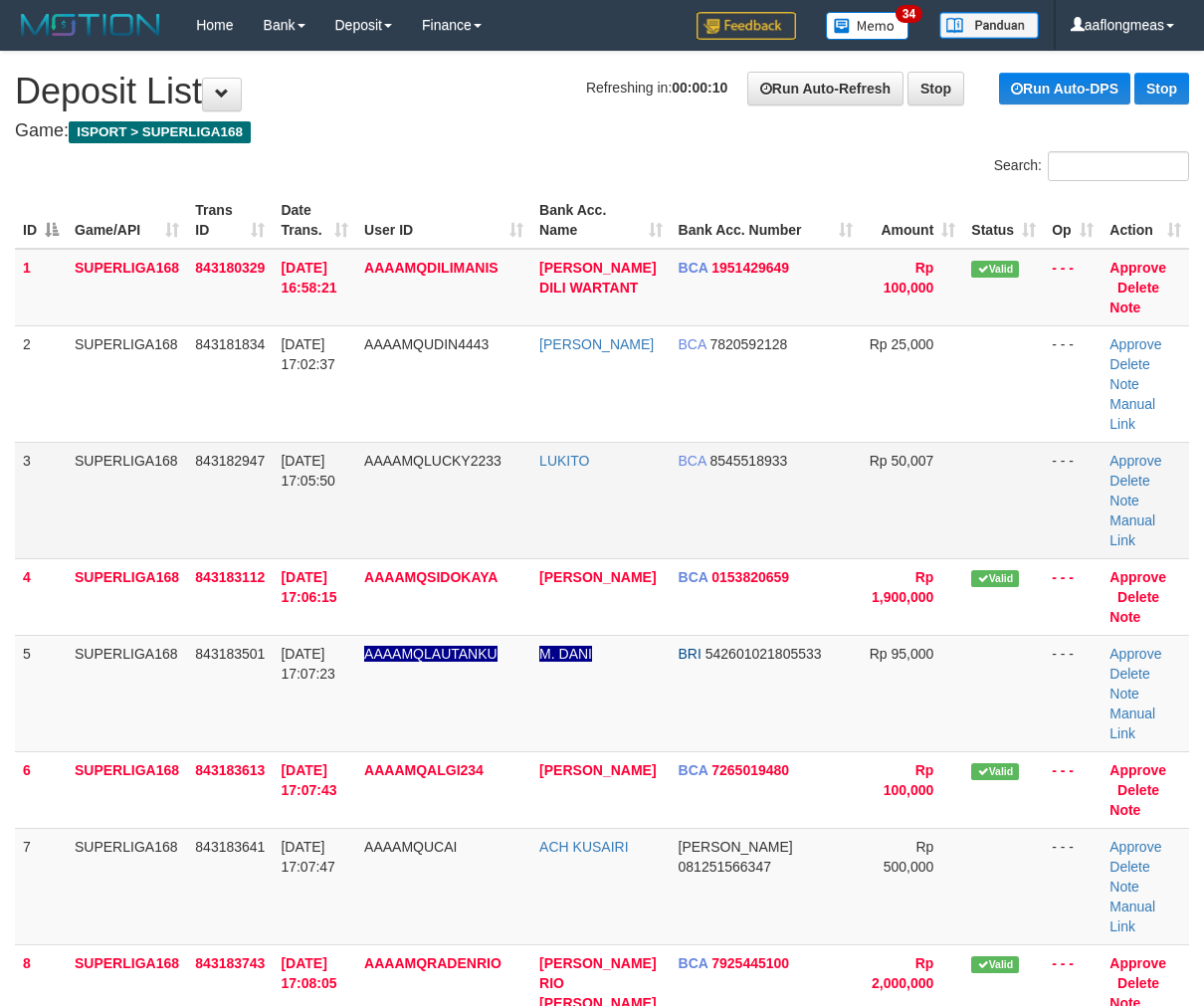 scroll, scrollTop: 0, scrollLeft: 0, axis: both 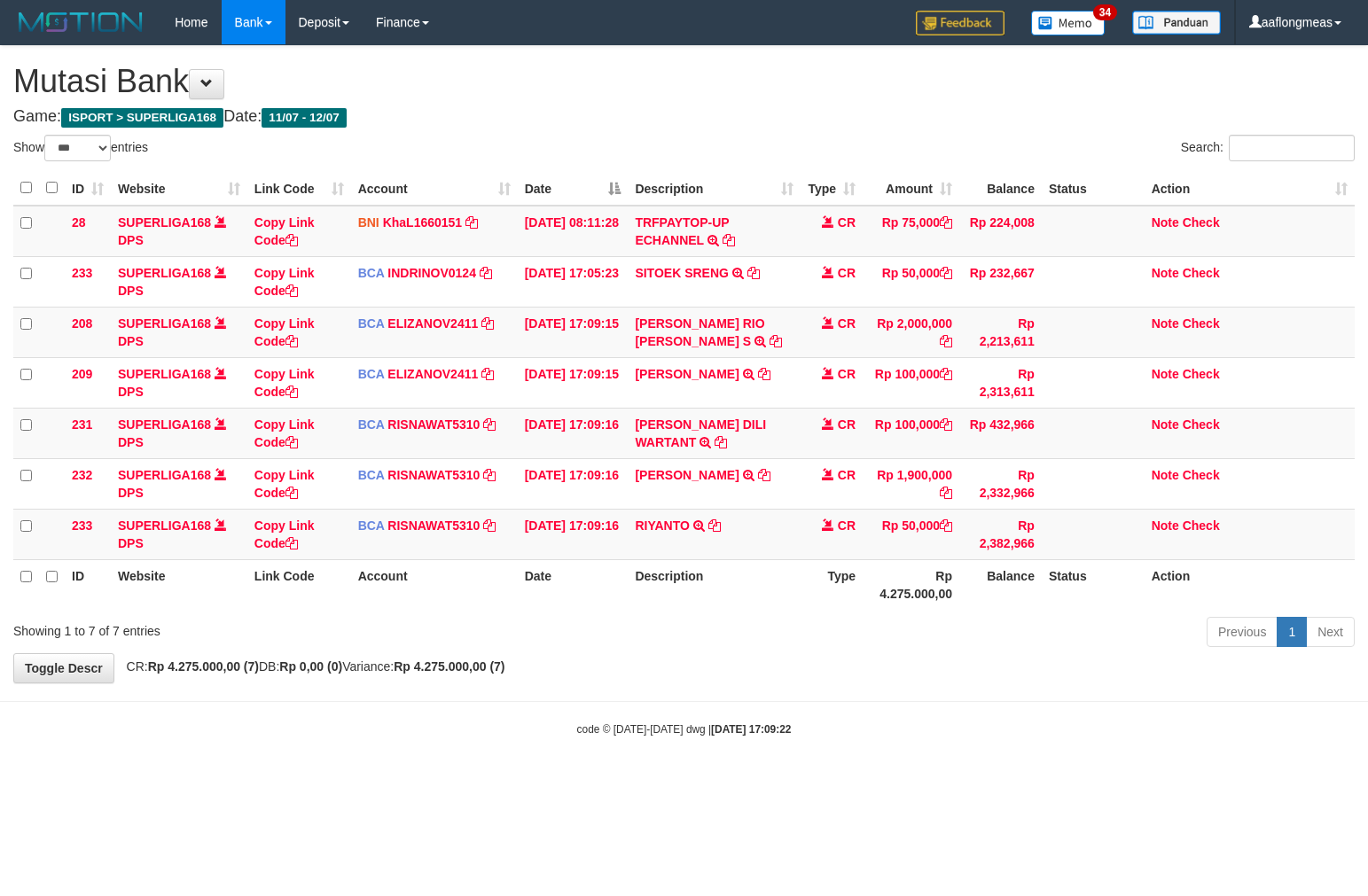 select on "***" 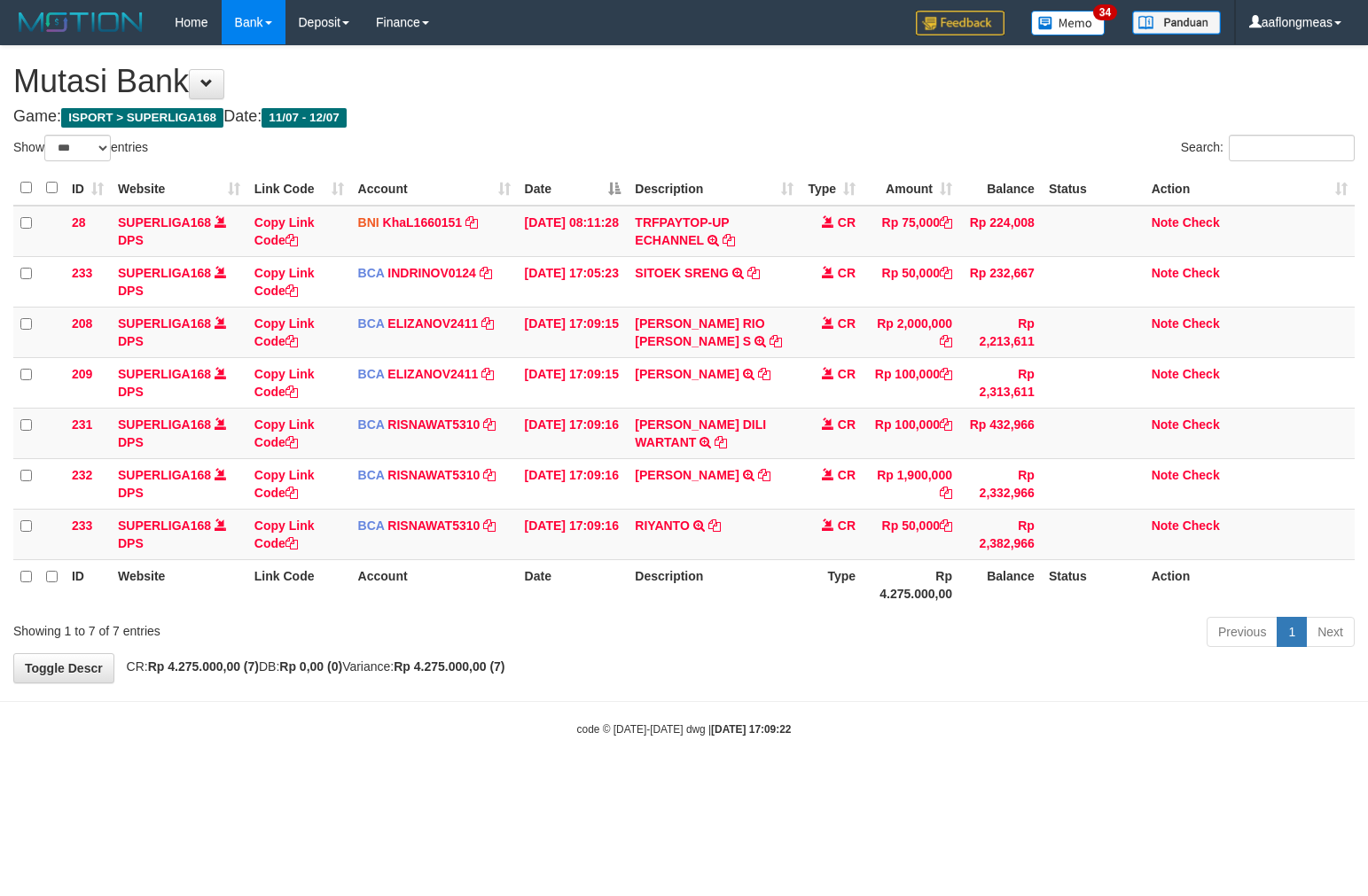 scroll, scrollTop: 0, scrollLeft: 0, axis: both 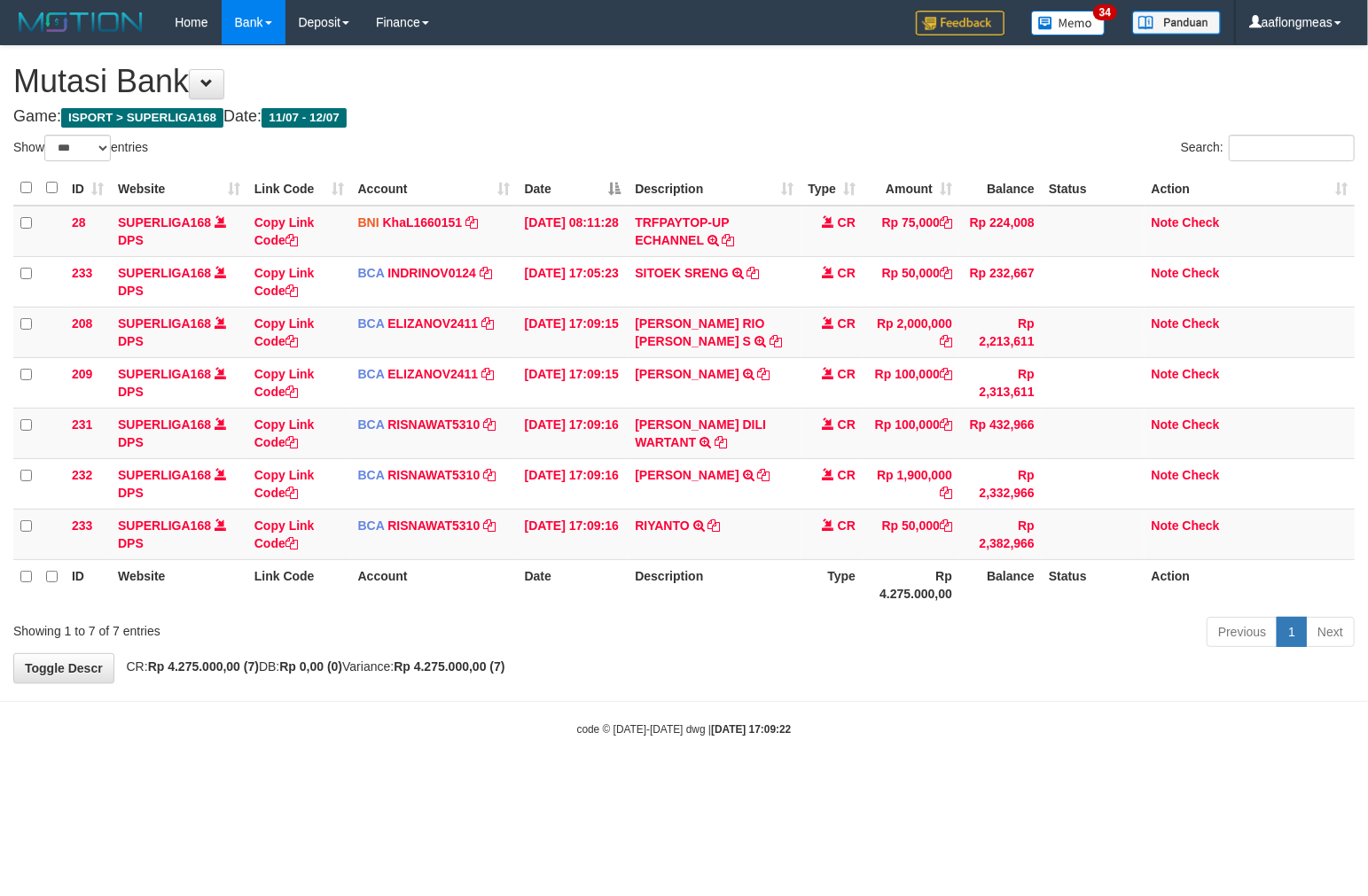 click on "Previous 1 Next" at bounding box center [969, 634] 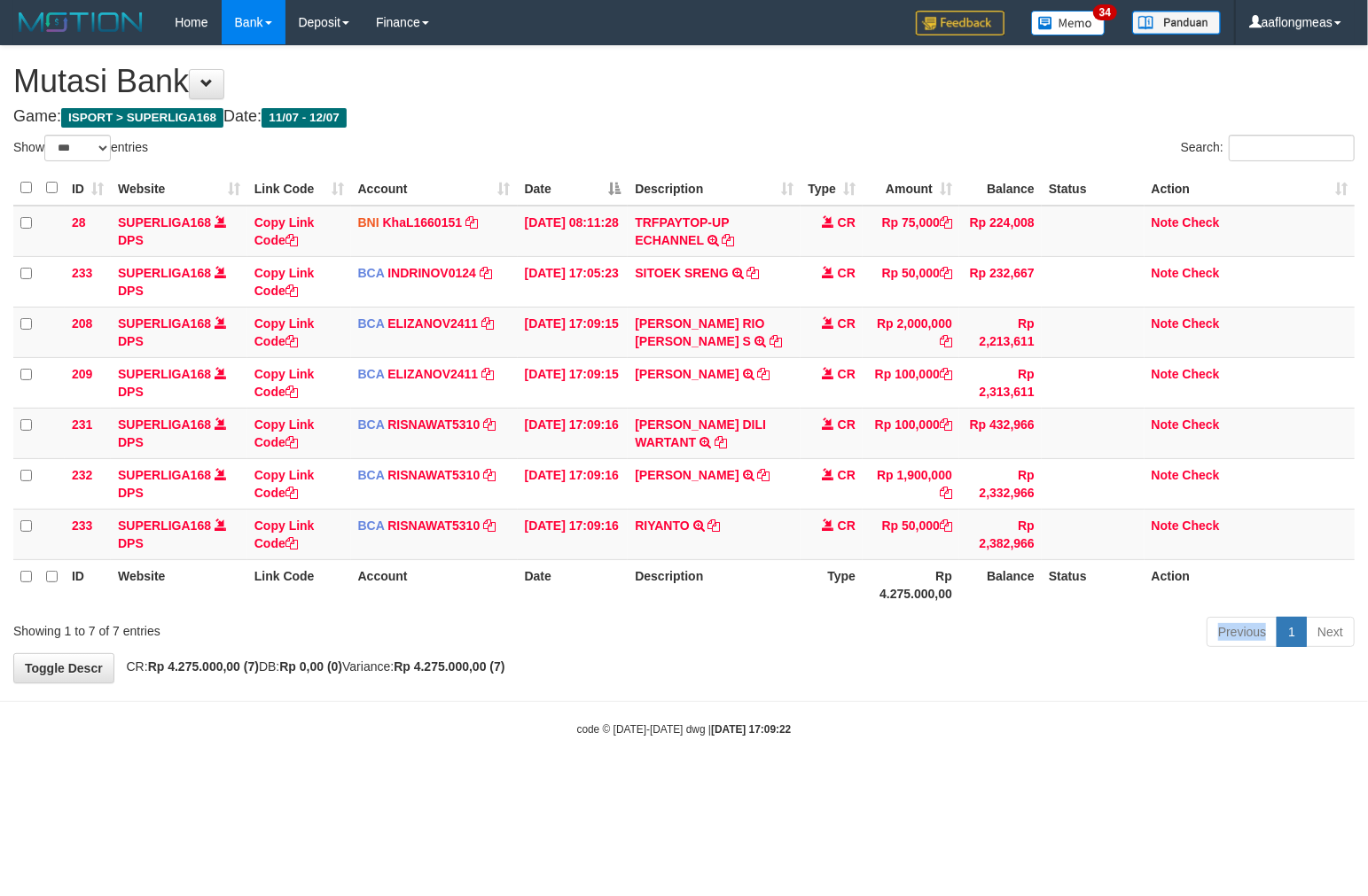 click on "Previous 1 Next" at bounding box center (969, 634) 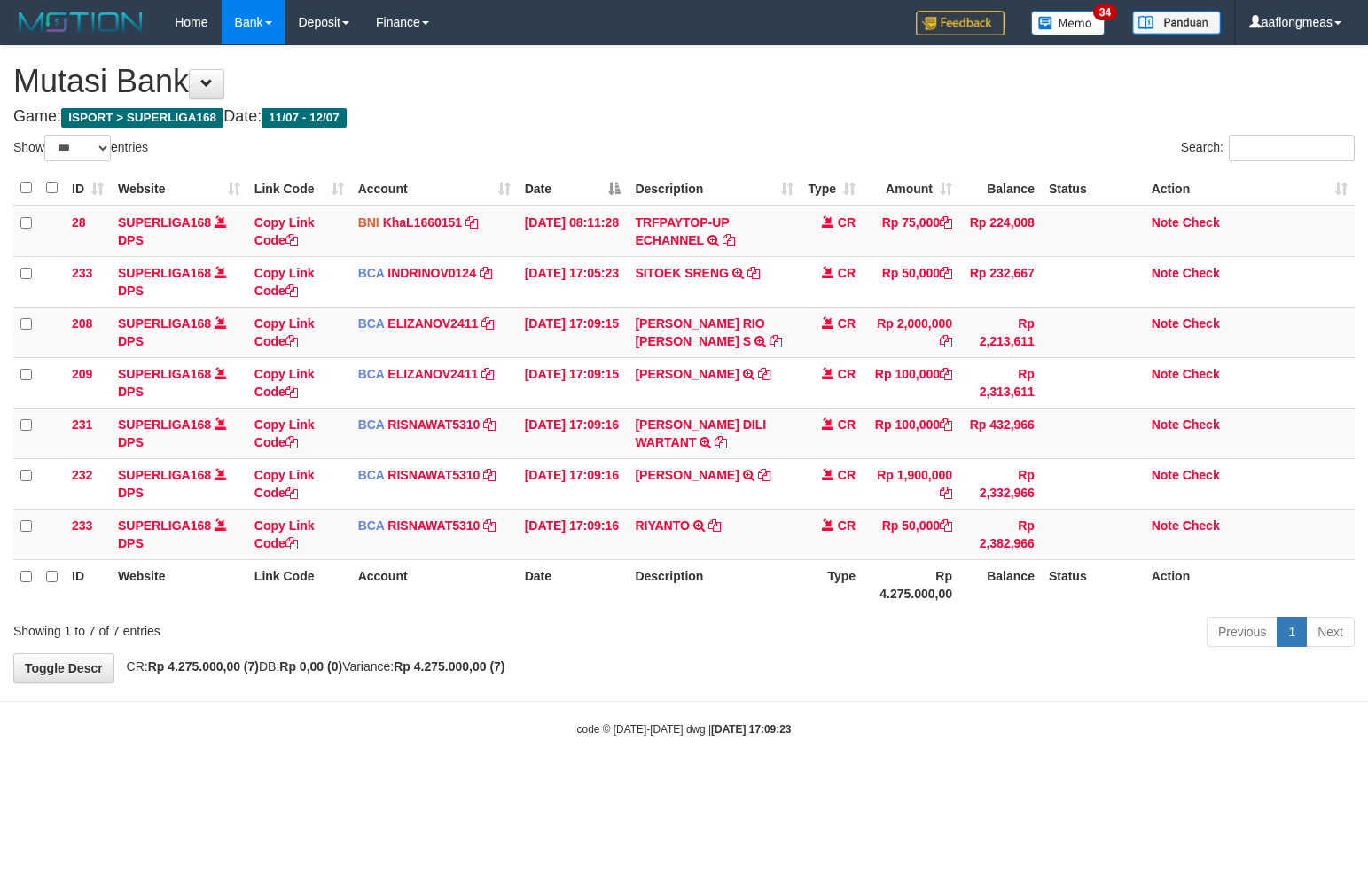 select on "***" 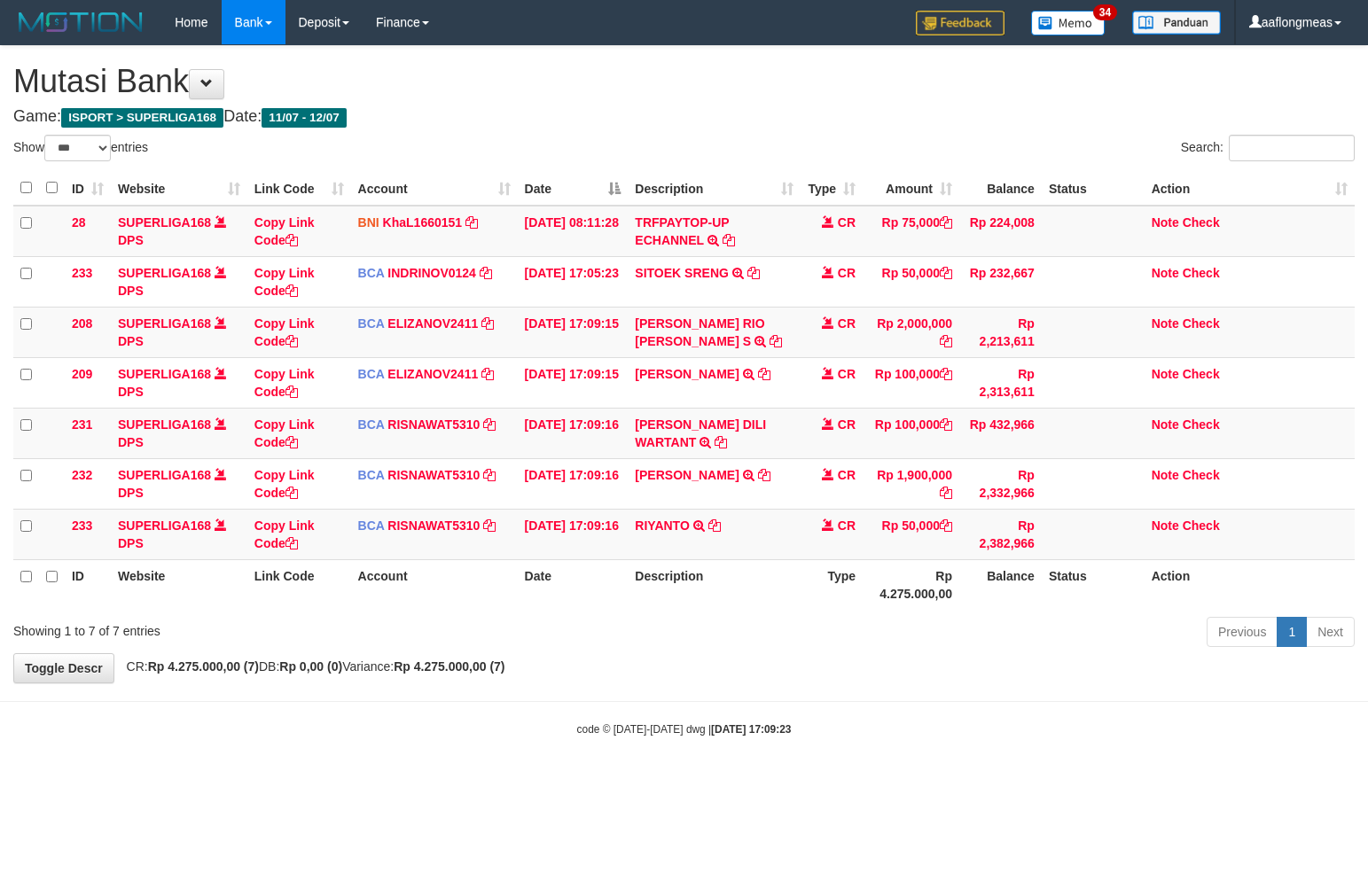 scroll, scrollTop: 0, scrollLeft: 0, axis: both 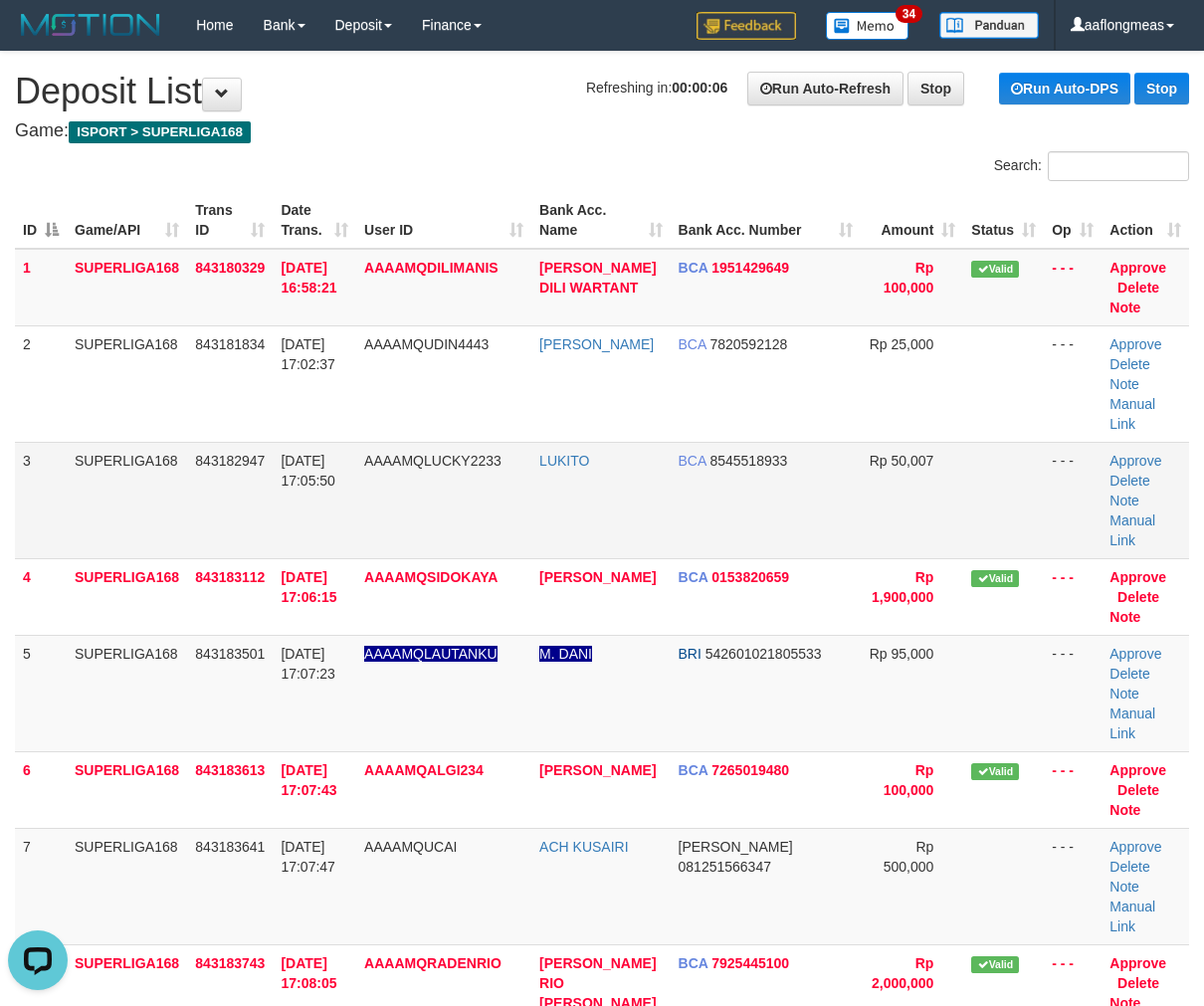 click at bounding box center [1003, 500] 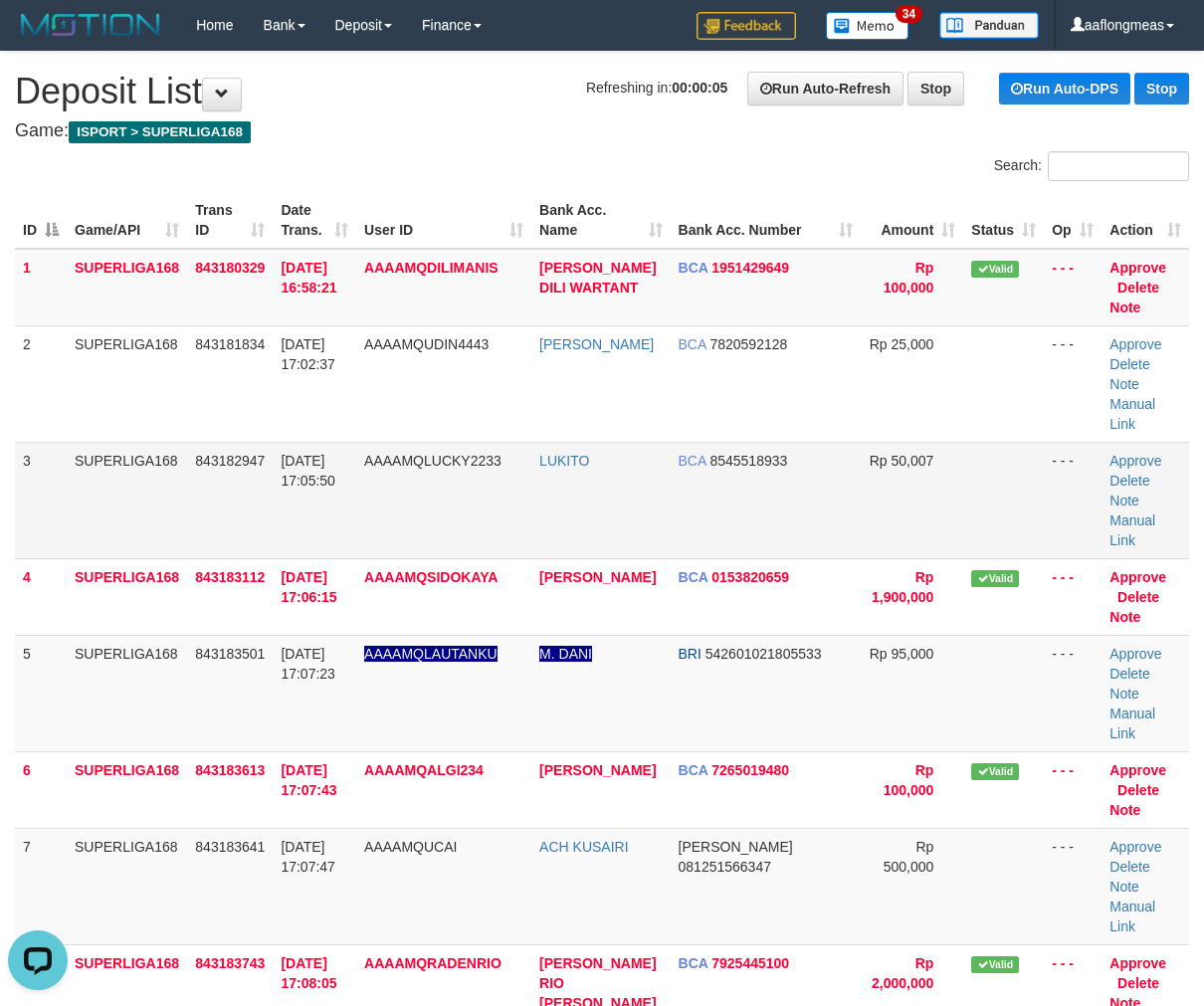 click at bounding box center [1003, 500] 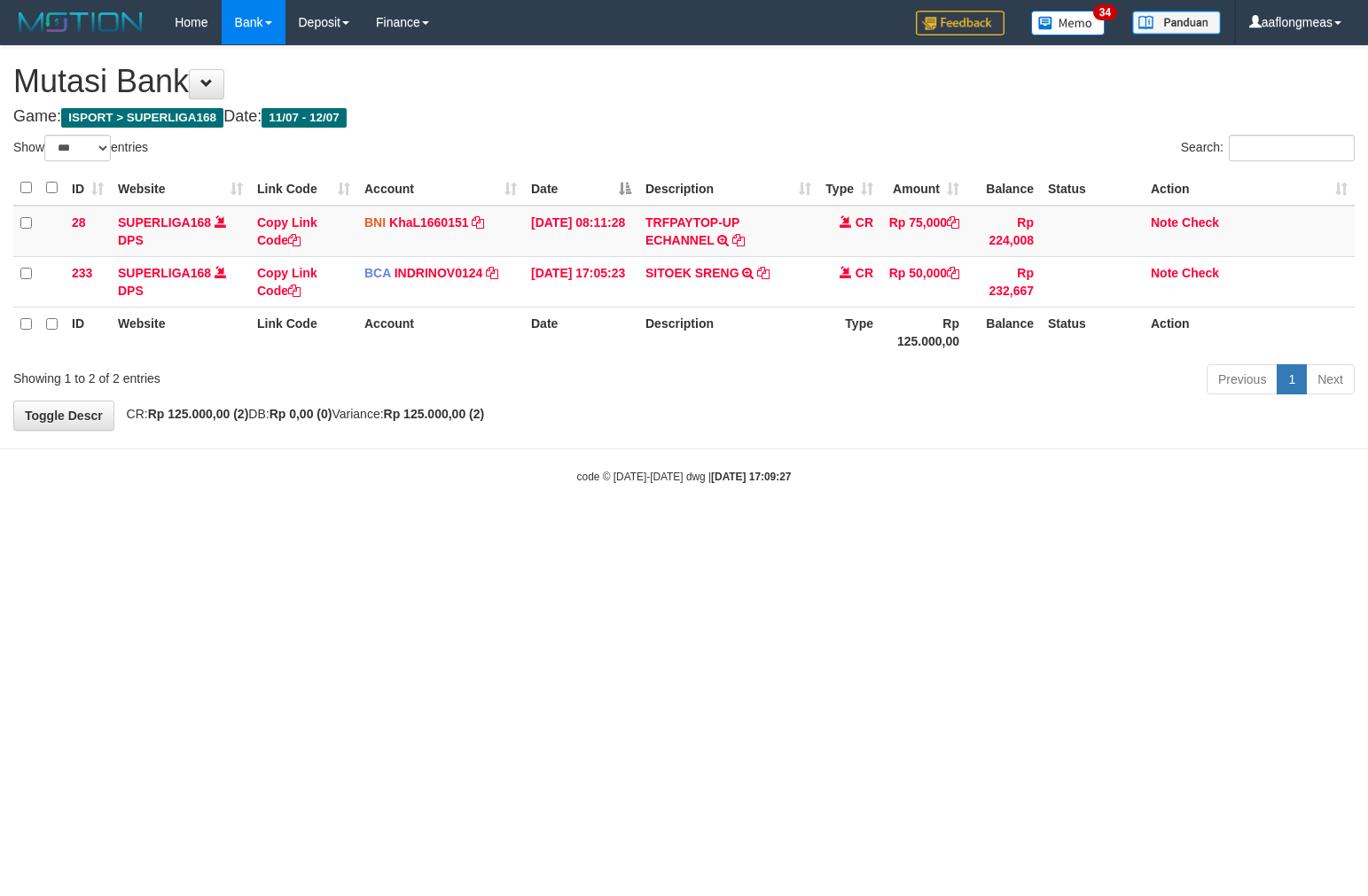 select on "***" 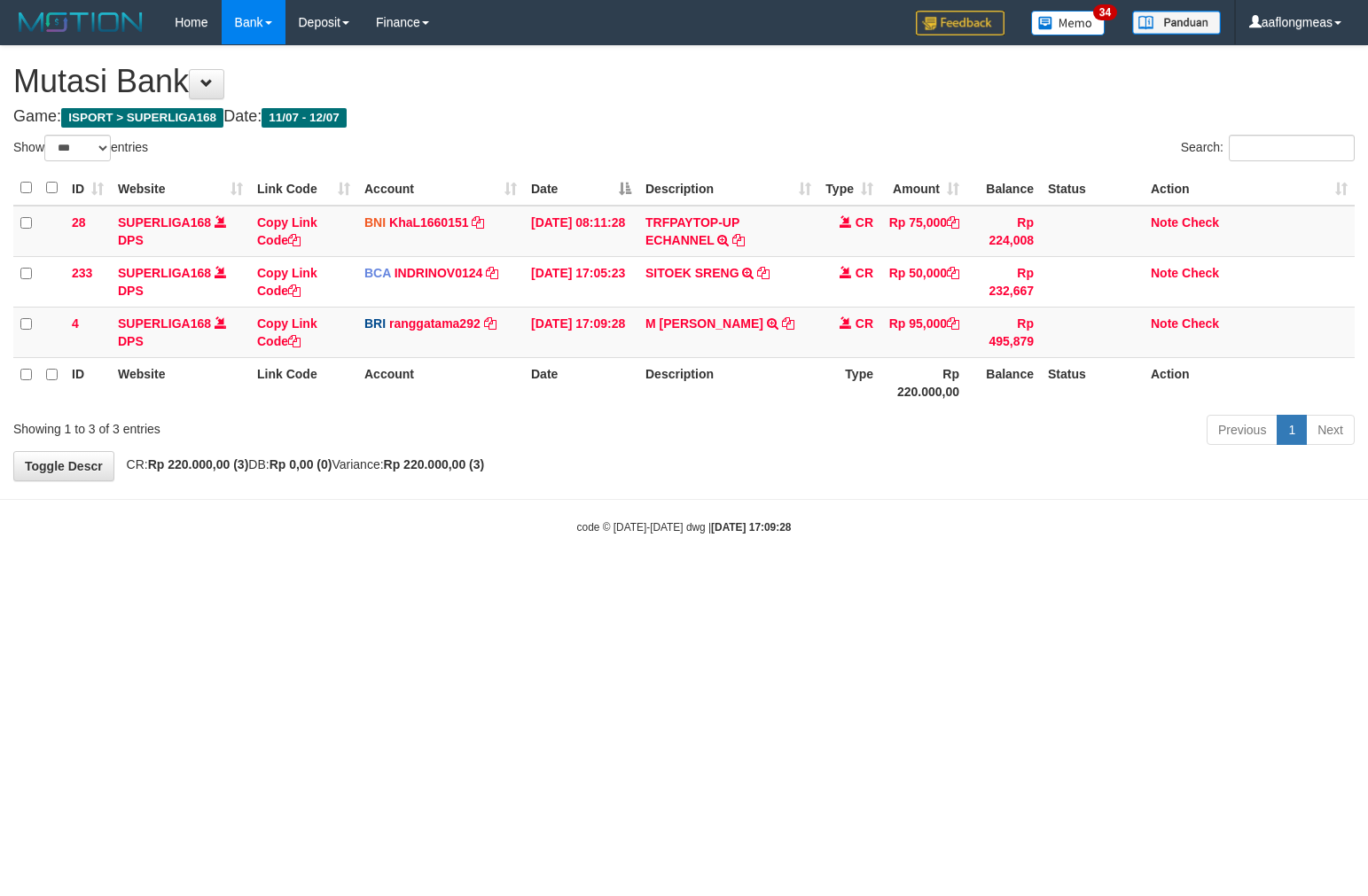 select on "***" 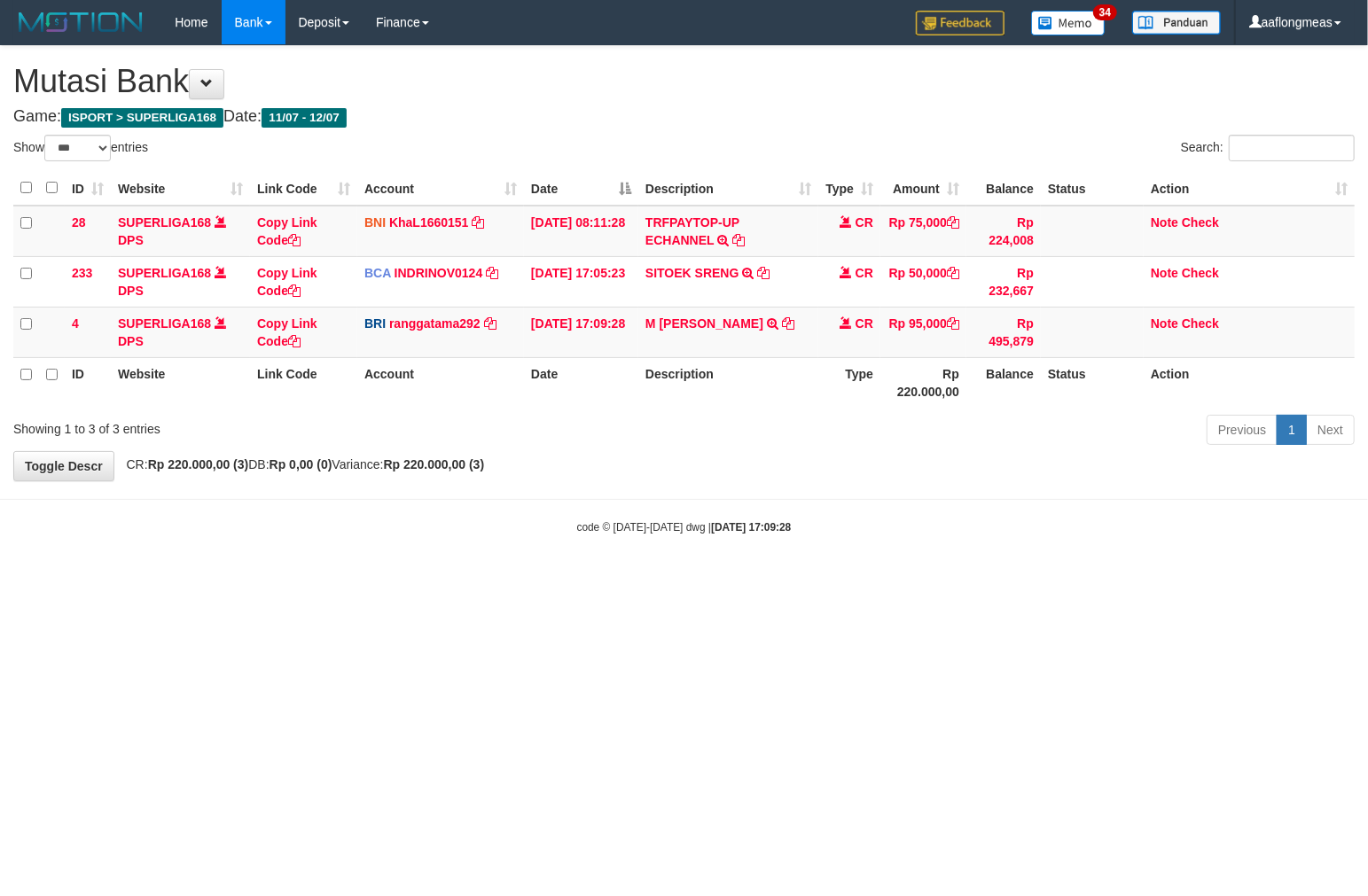 click on "**********" at bounding box center (684, 263) 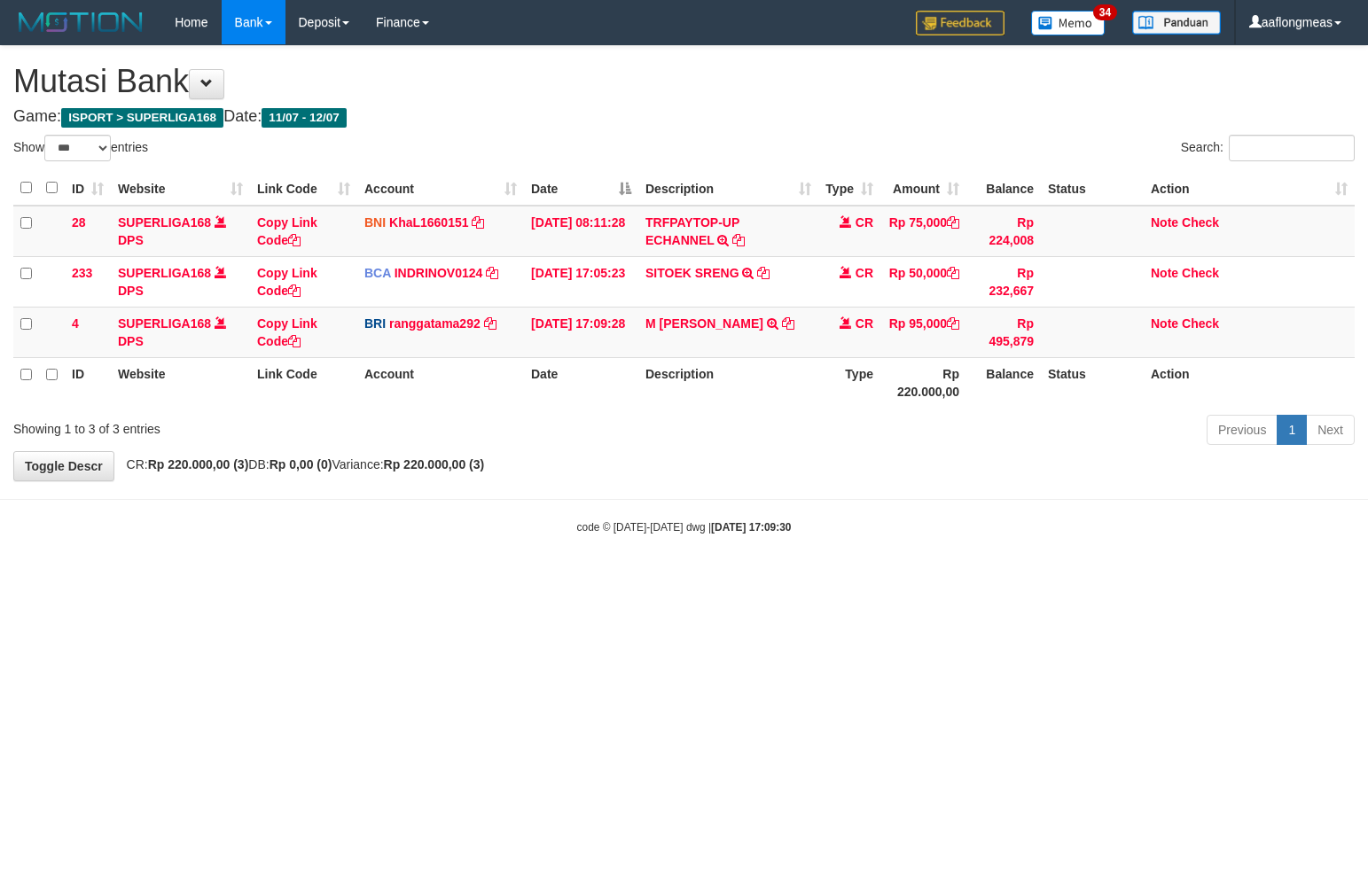 select on "***" 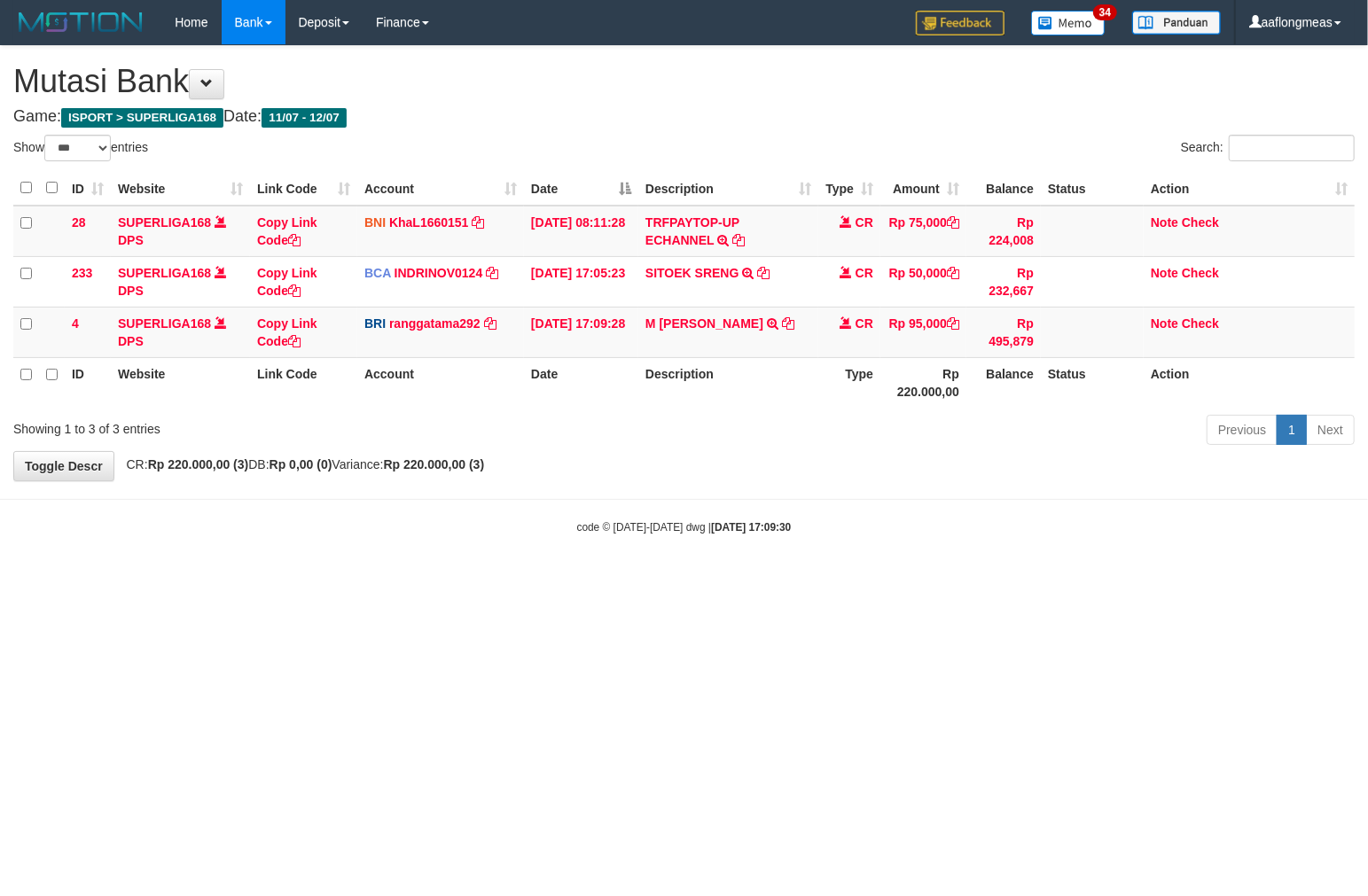 click on "Toggle navigation
Home
Bank
Account List
Load
By Website
Group
[ISPORT]													SUPERLIGA168
By Load Group (DPS)
34" at bounding box center (684, 290) 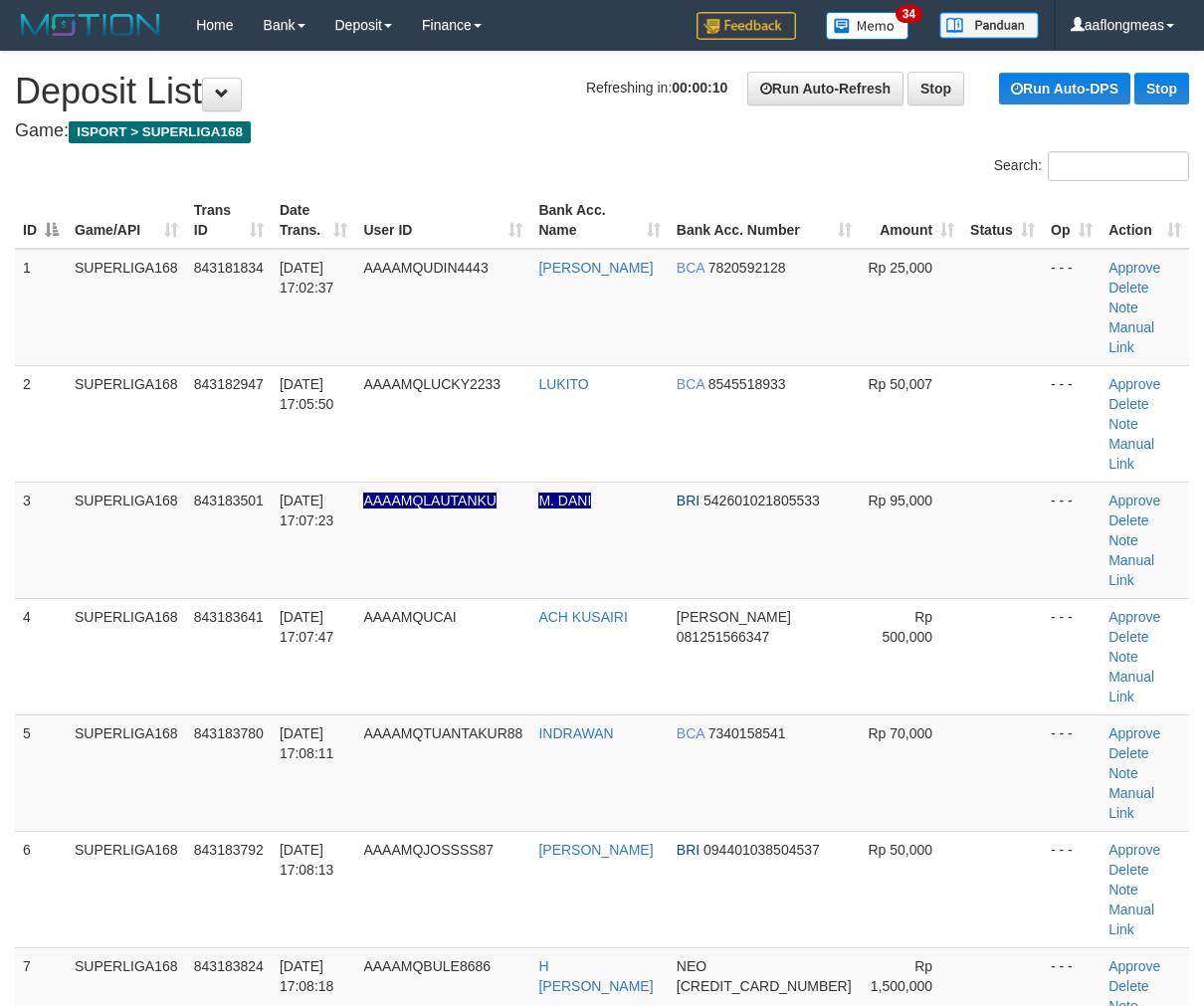 scroll, scrollTop: 0, scrollLeft: 0, axis: both 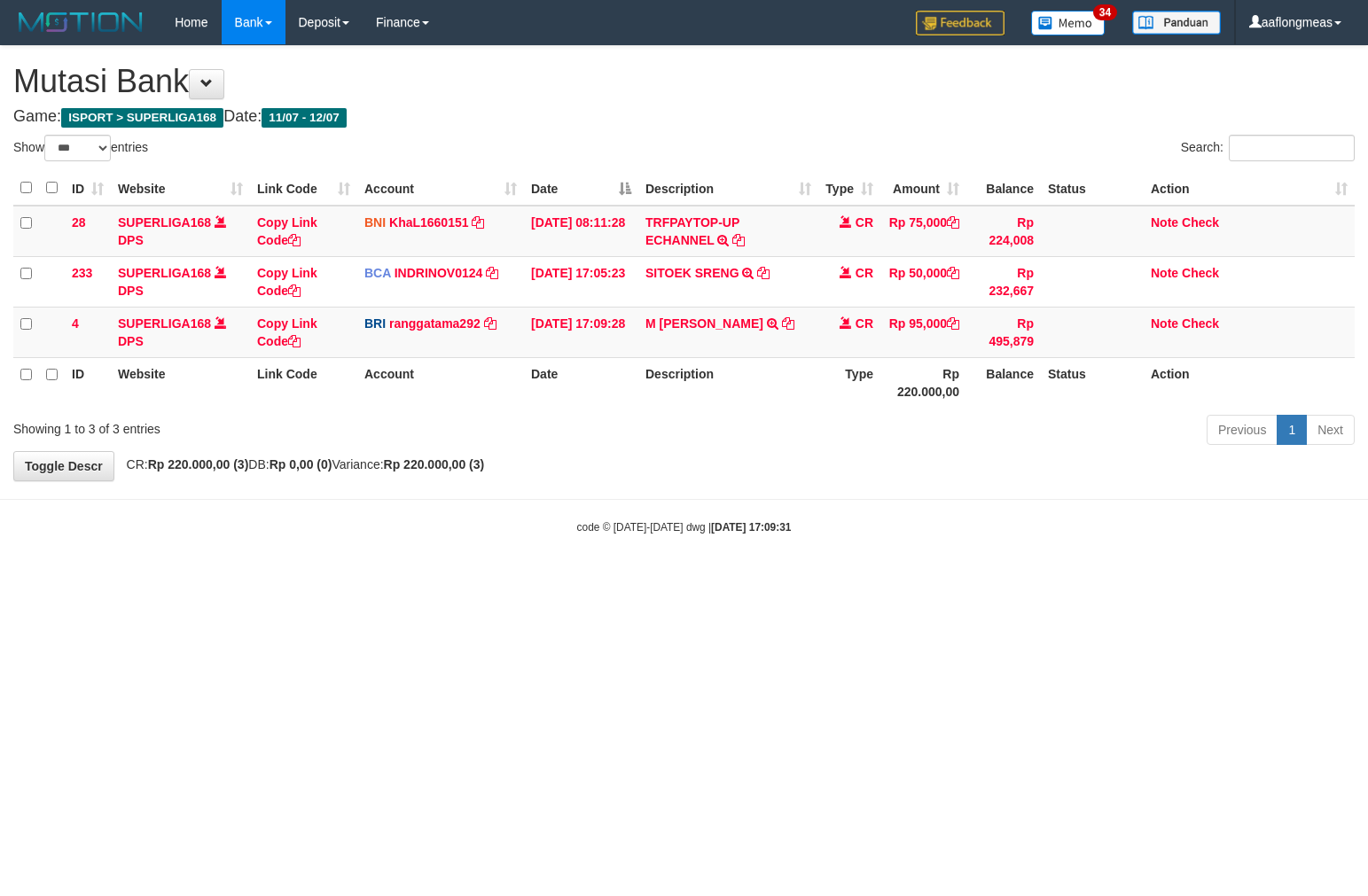 select on "***" 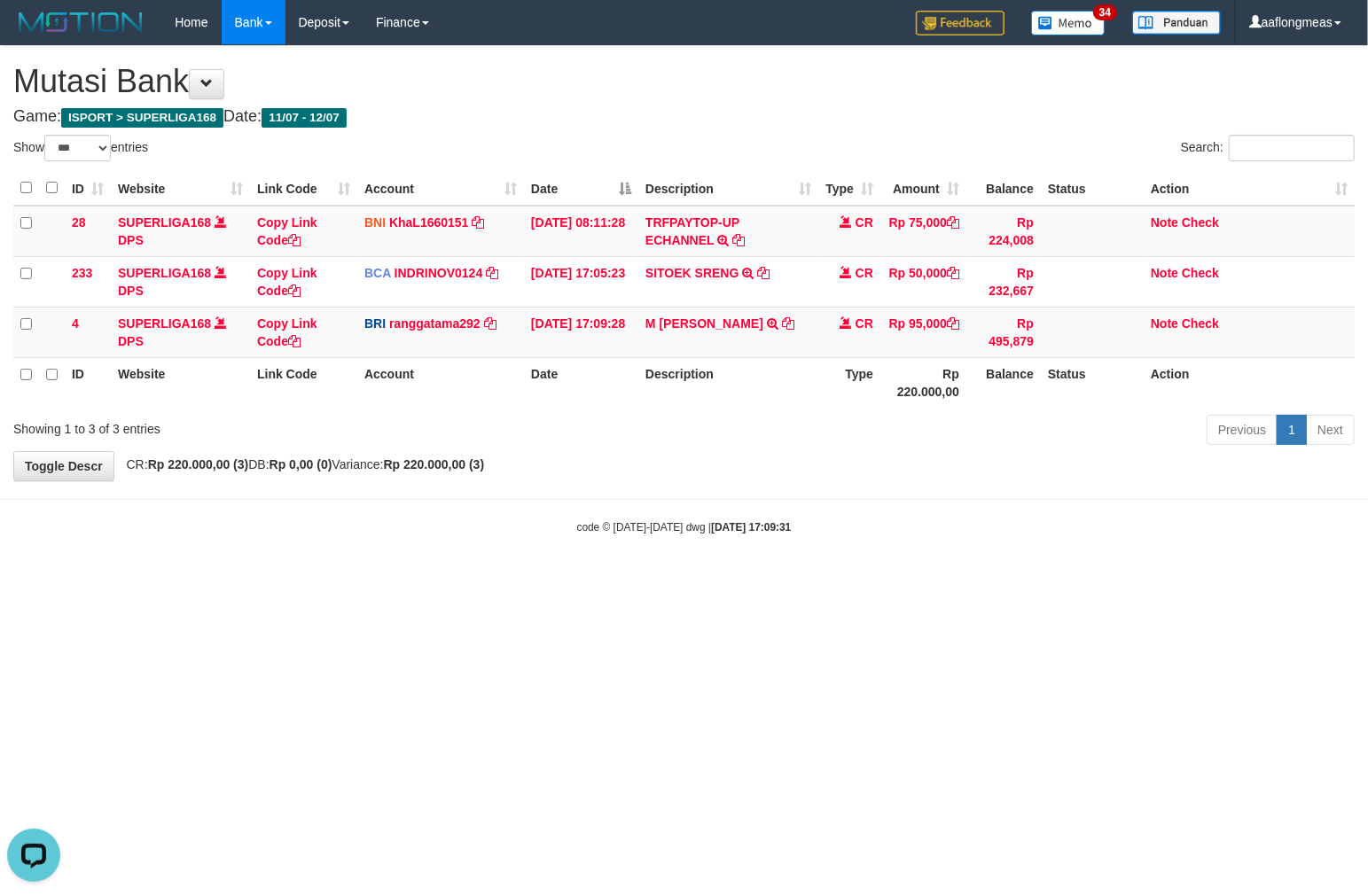 scroll, scrollTop: 0, scrollLeft: 0, axis: both 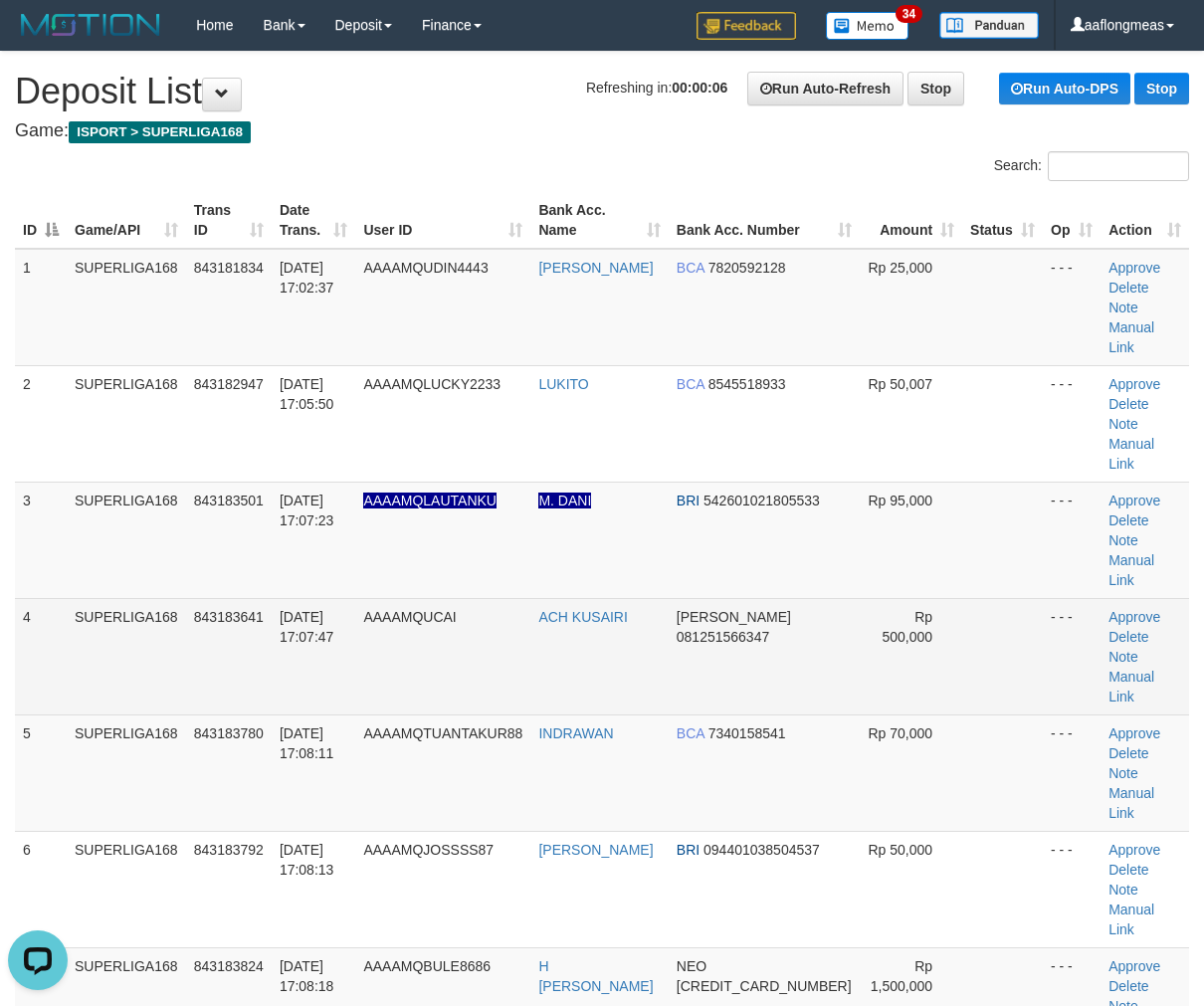 click at bounding box center (1002, 772) 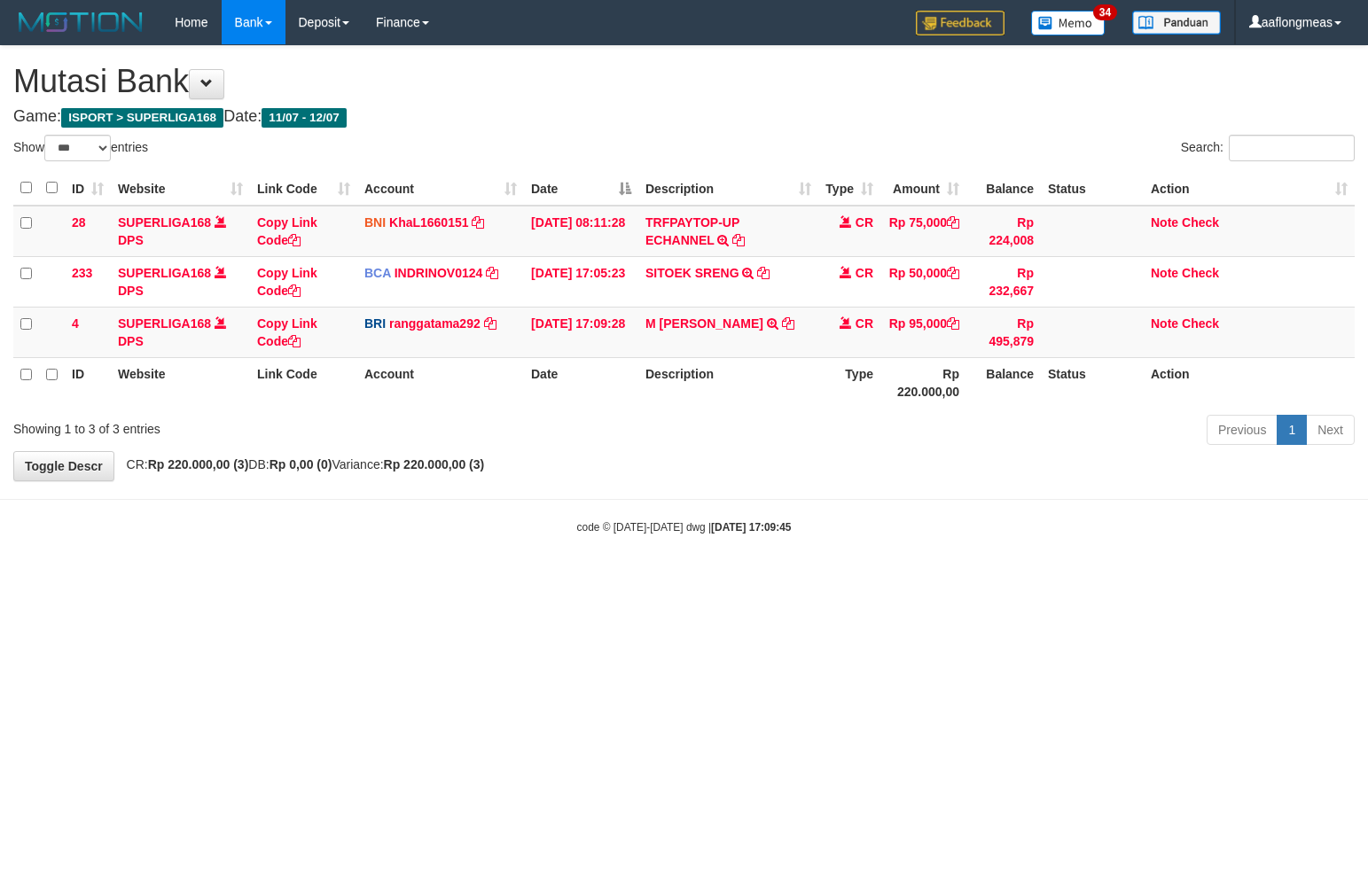 select on "***" 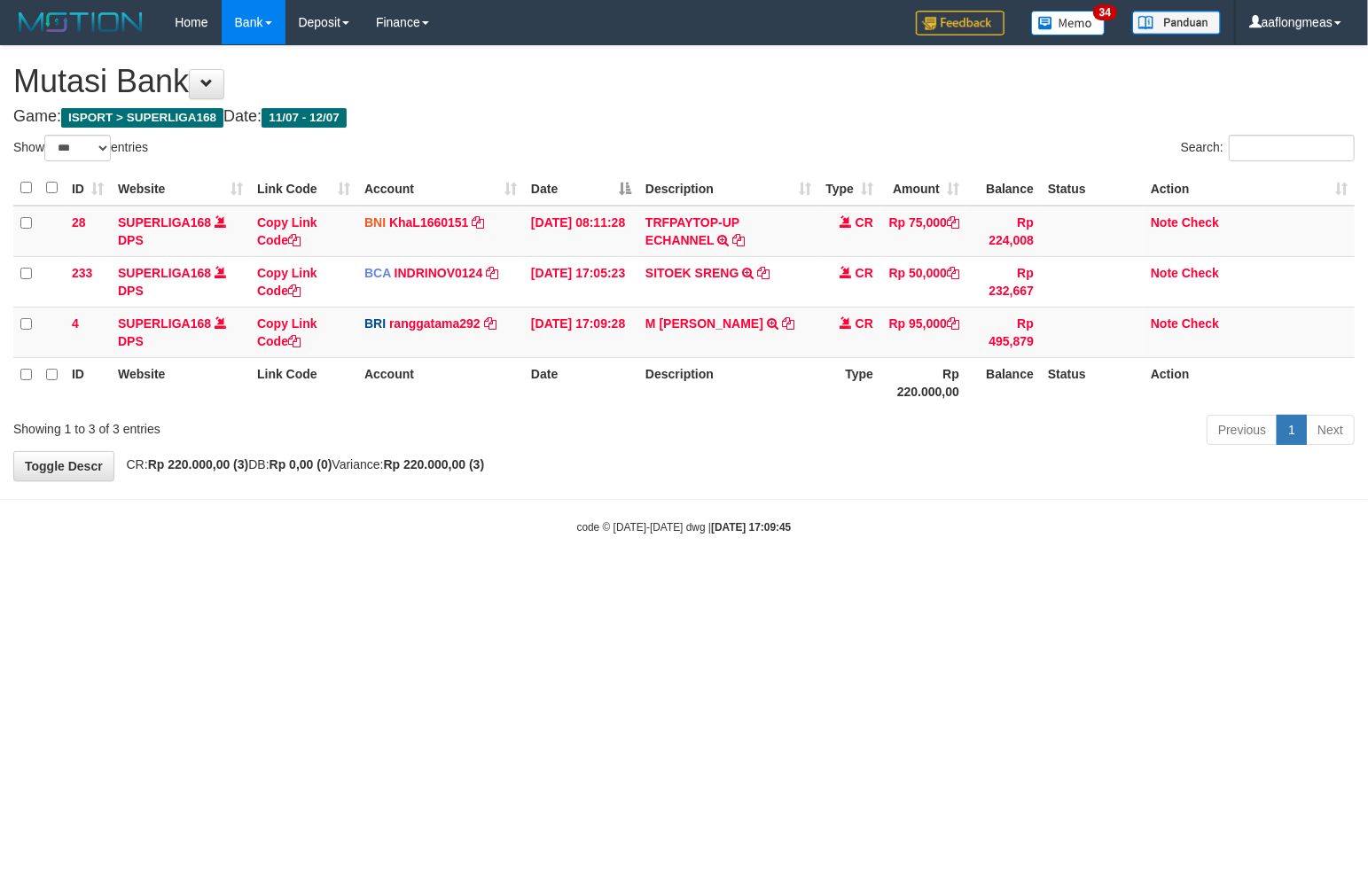 click on "Toggle navigation
Home
Bank
Account List
Load
By Website
Group
[ISPORT]													SUPERLIGA168
By Load Group (DPS)
34" at bounding box center (684, 290) 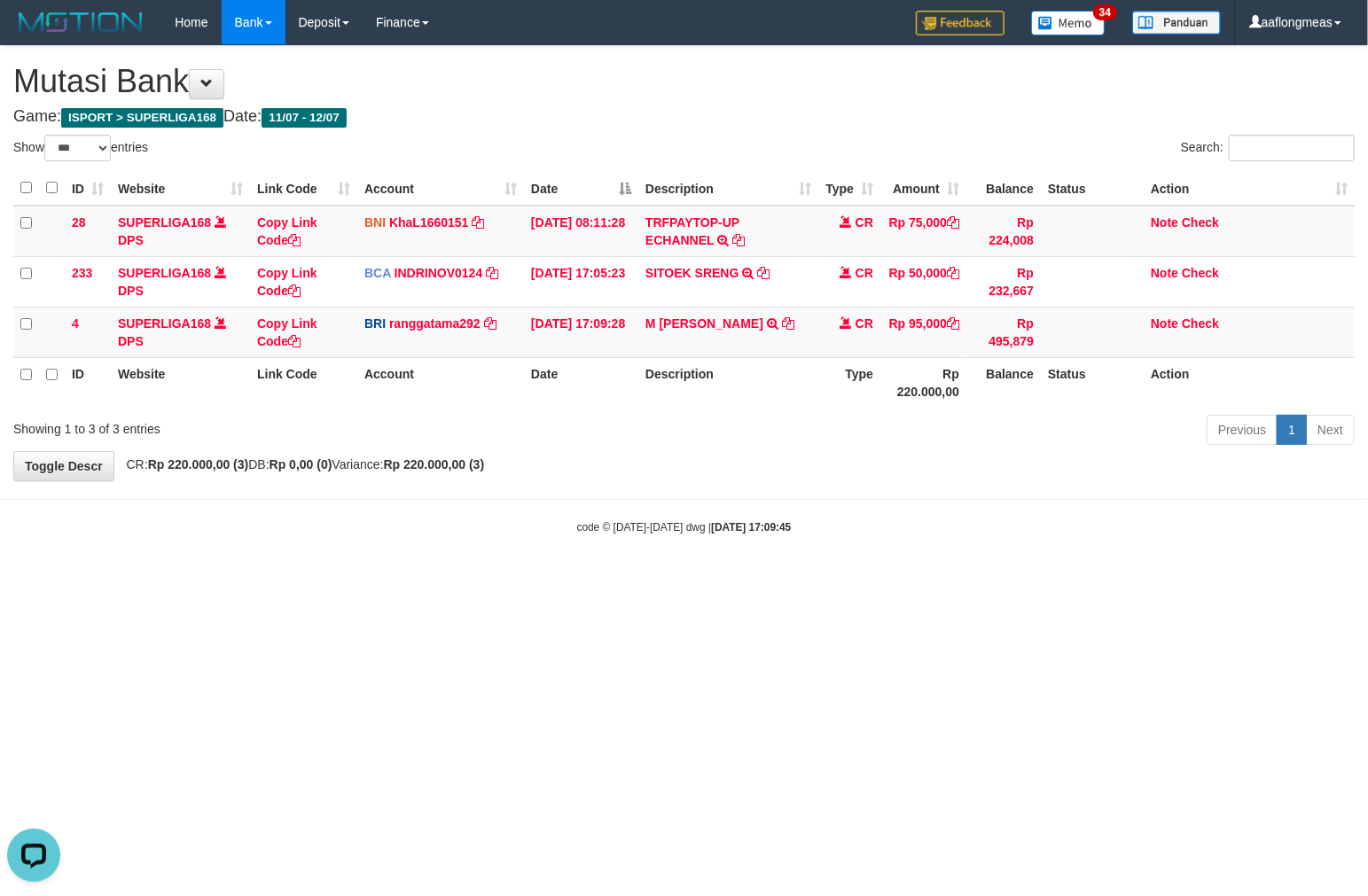 scroll, scrollTop: 0, scrollLeft: 0, axis: both 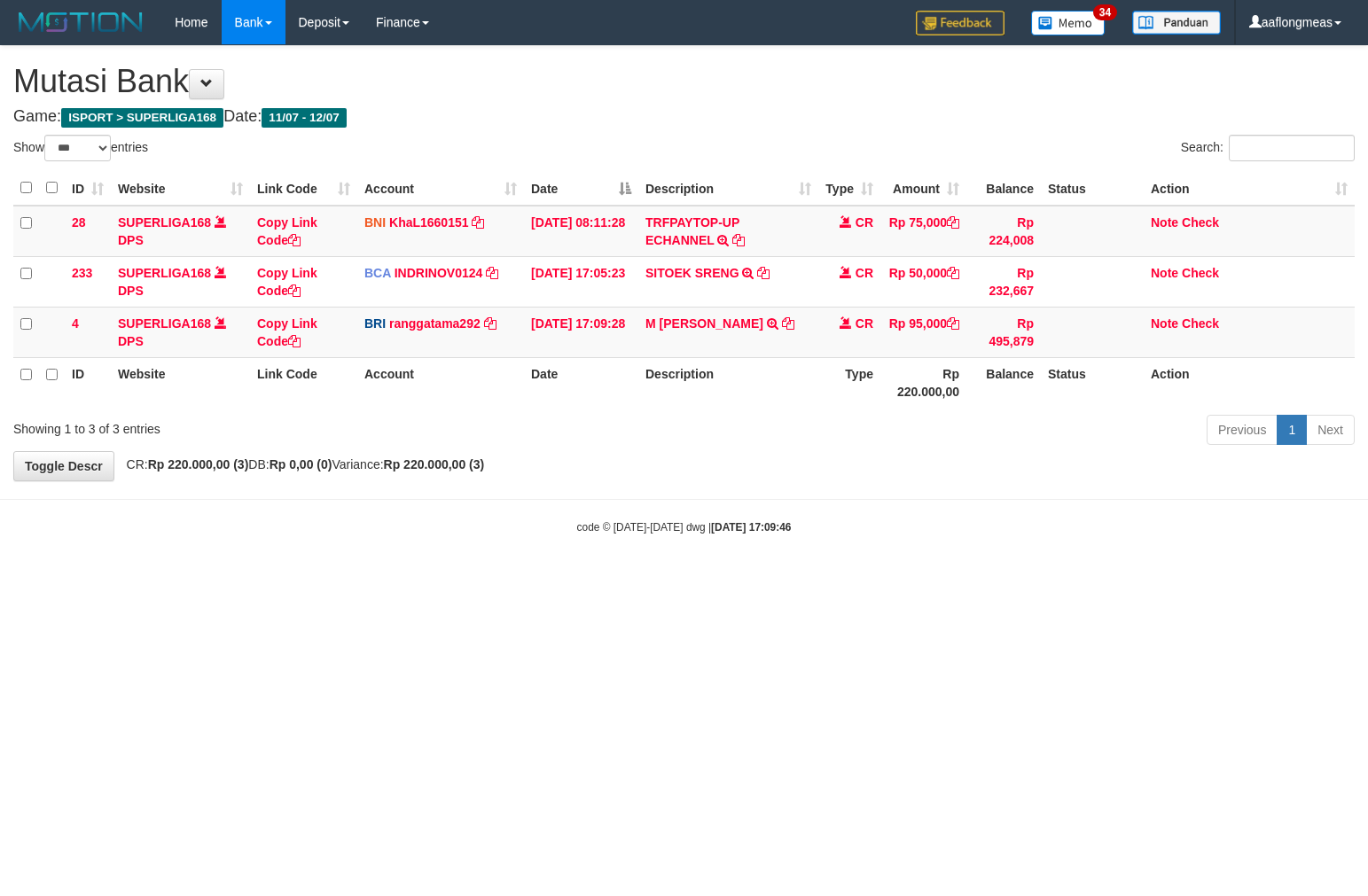 select on "***" 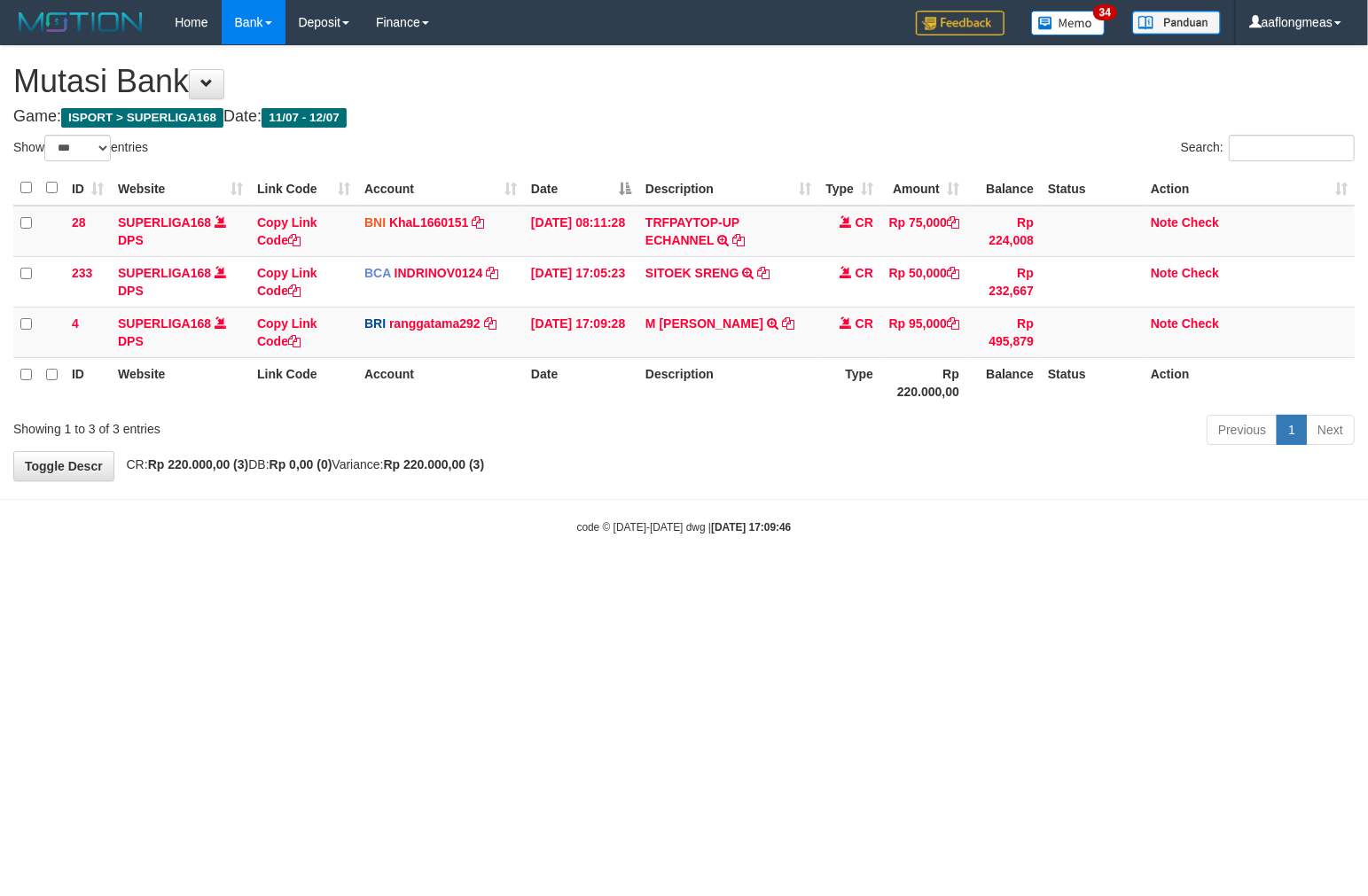click on "[DATE] 17:09:46" at bounding box center (751, 527) 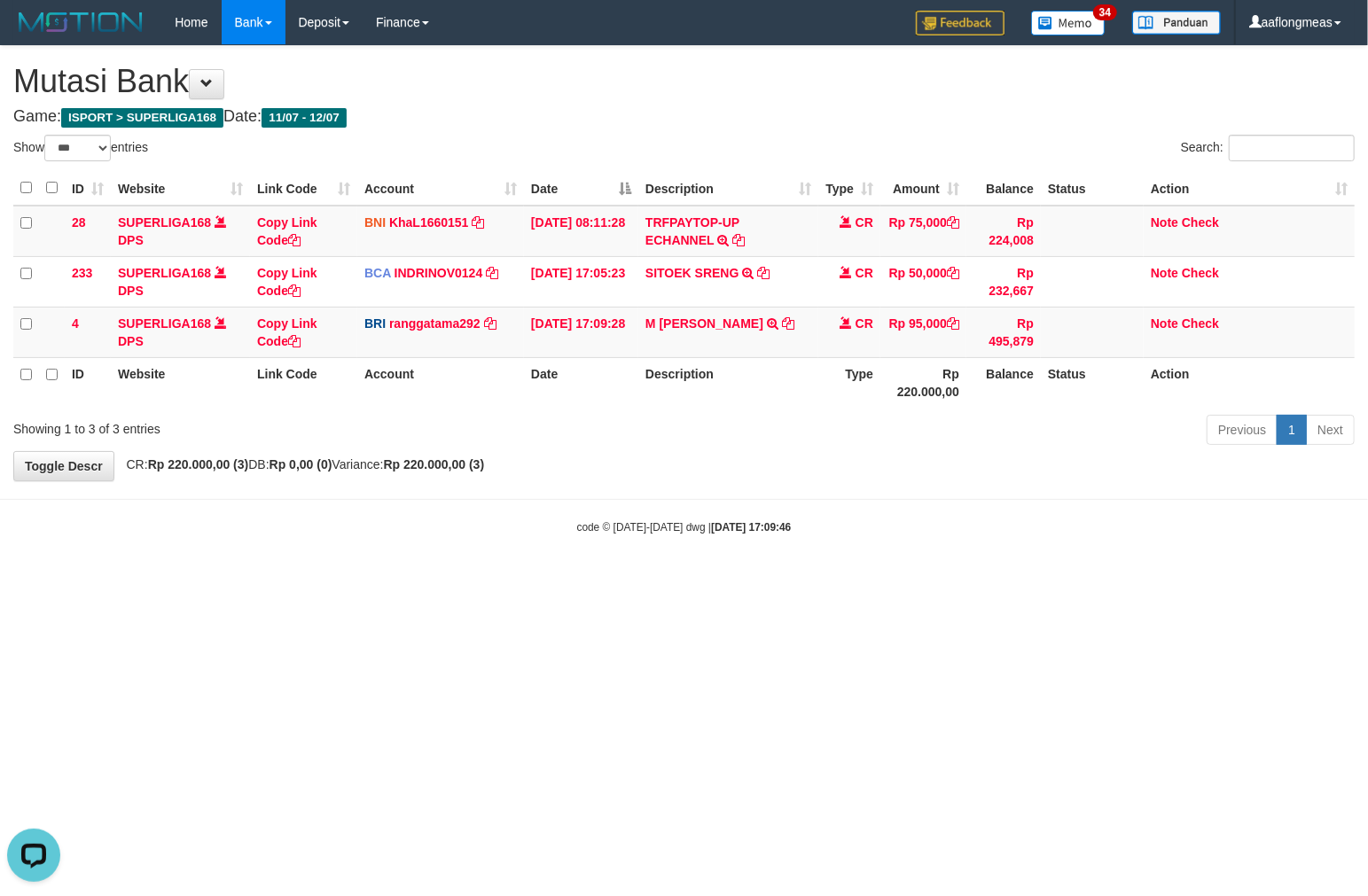 scroll, scrollTop: 0, scrollLeft: 0, axis: both 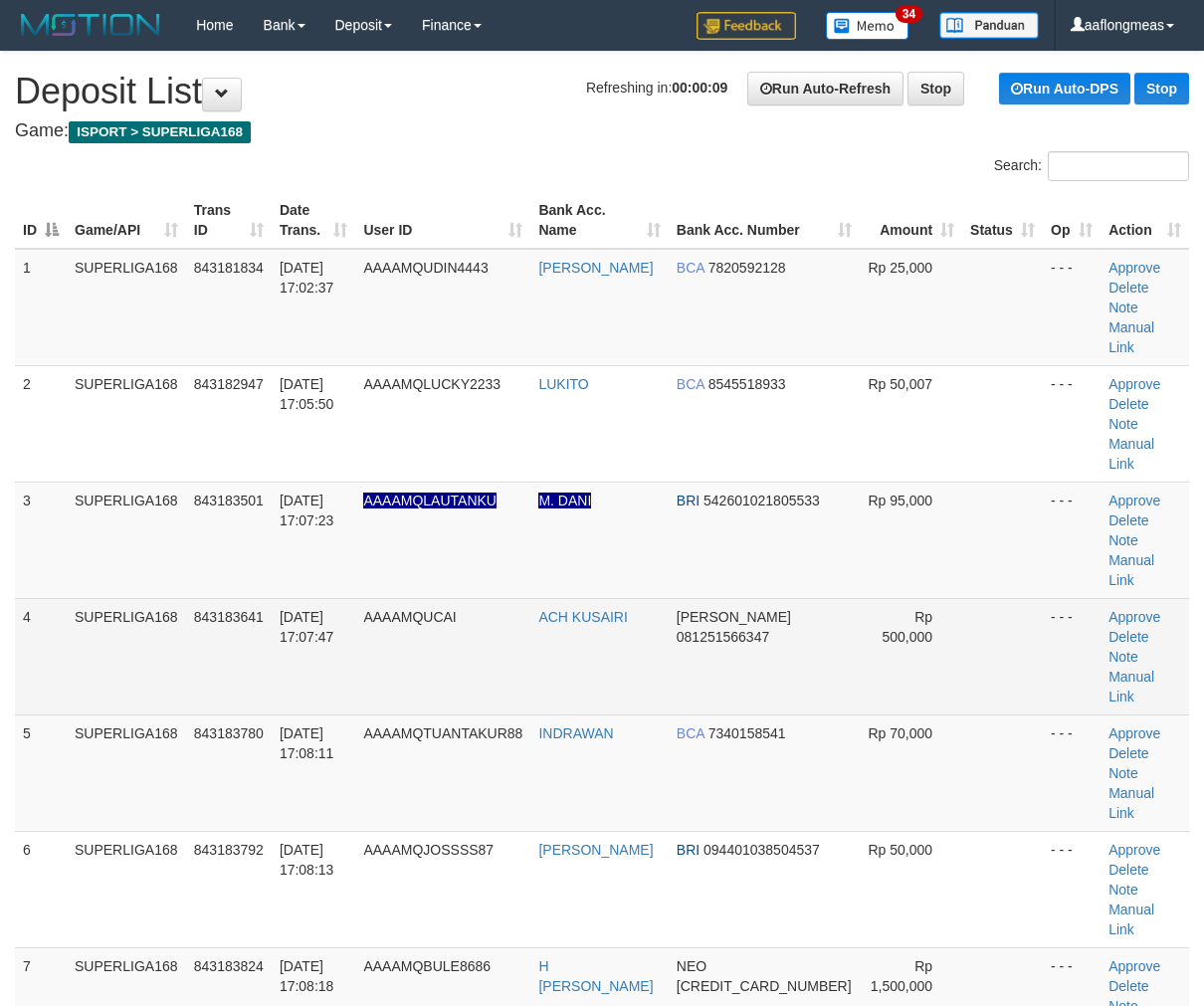 click at bounding box center [1002, 656] 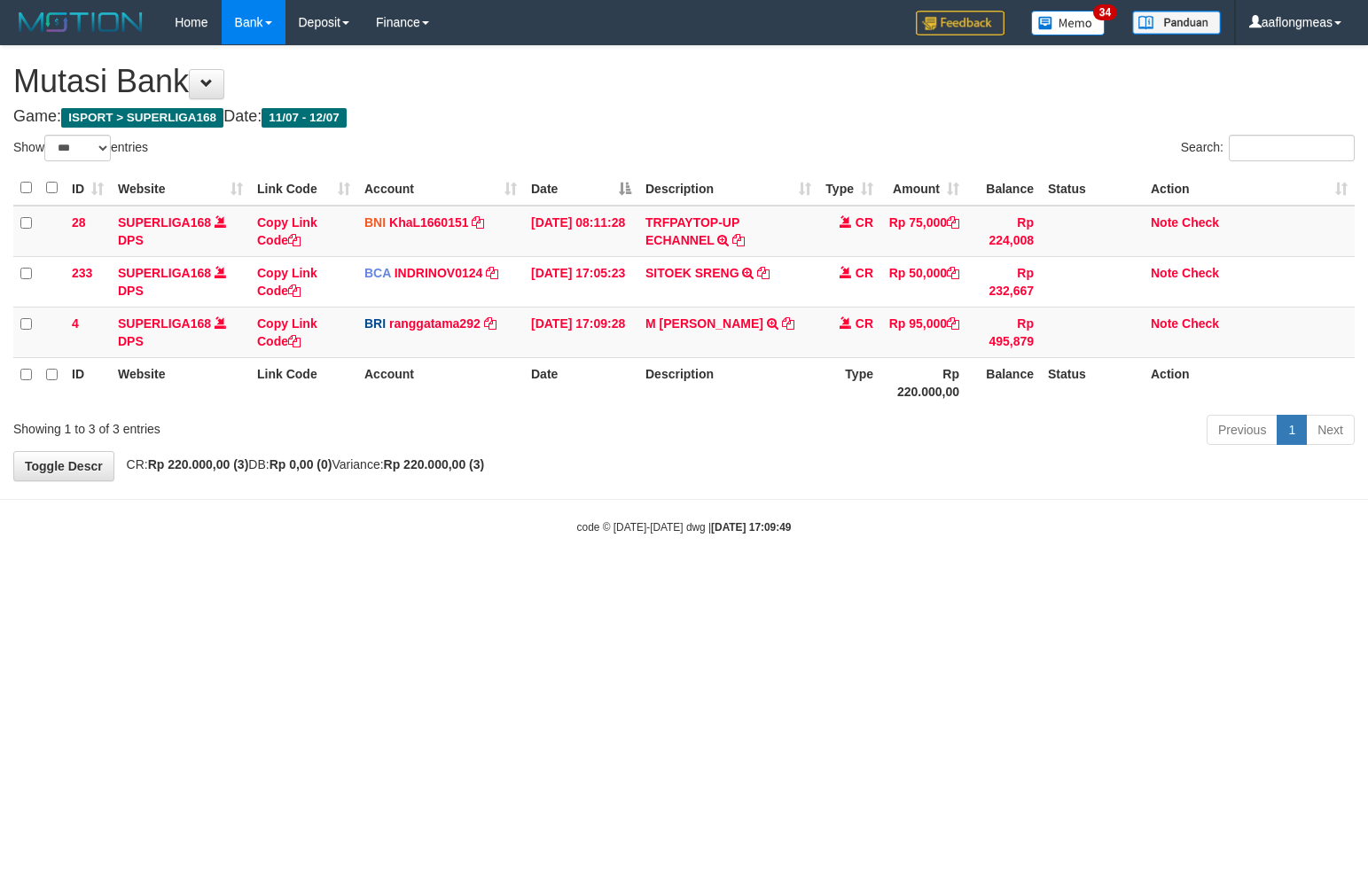 select on "***" 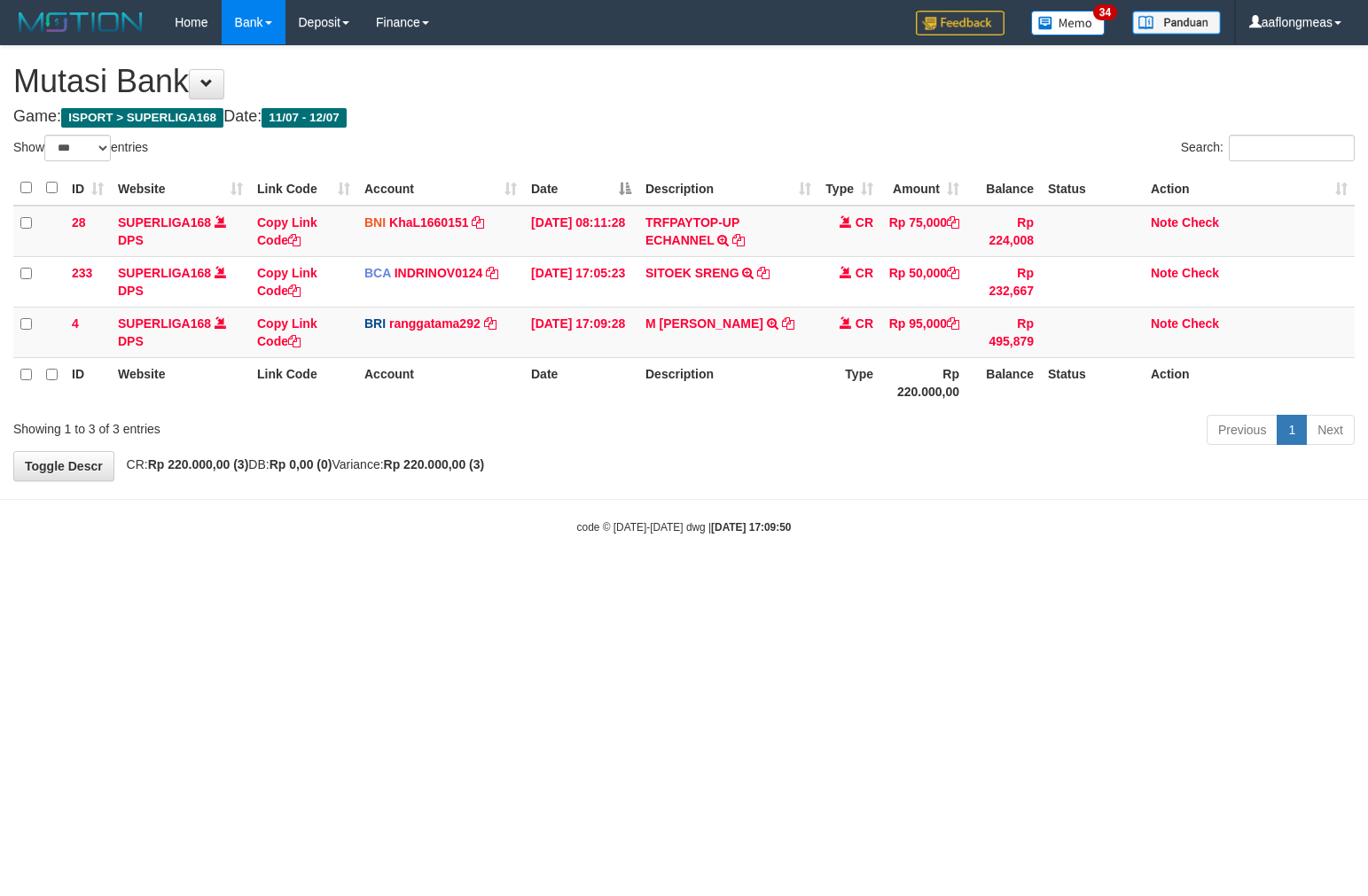 select on "***" 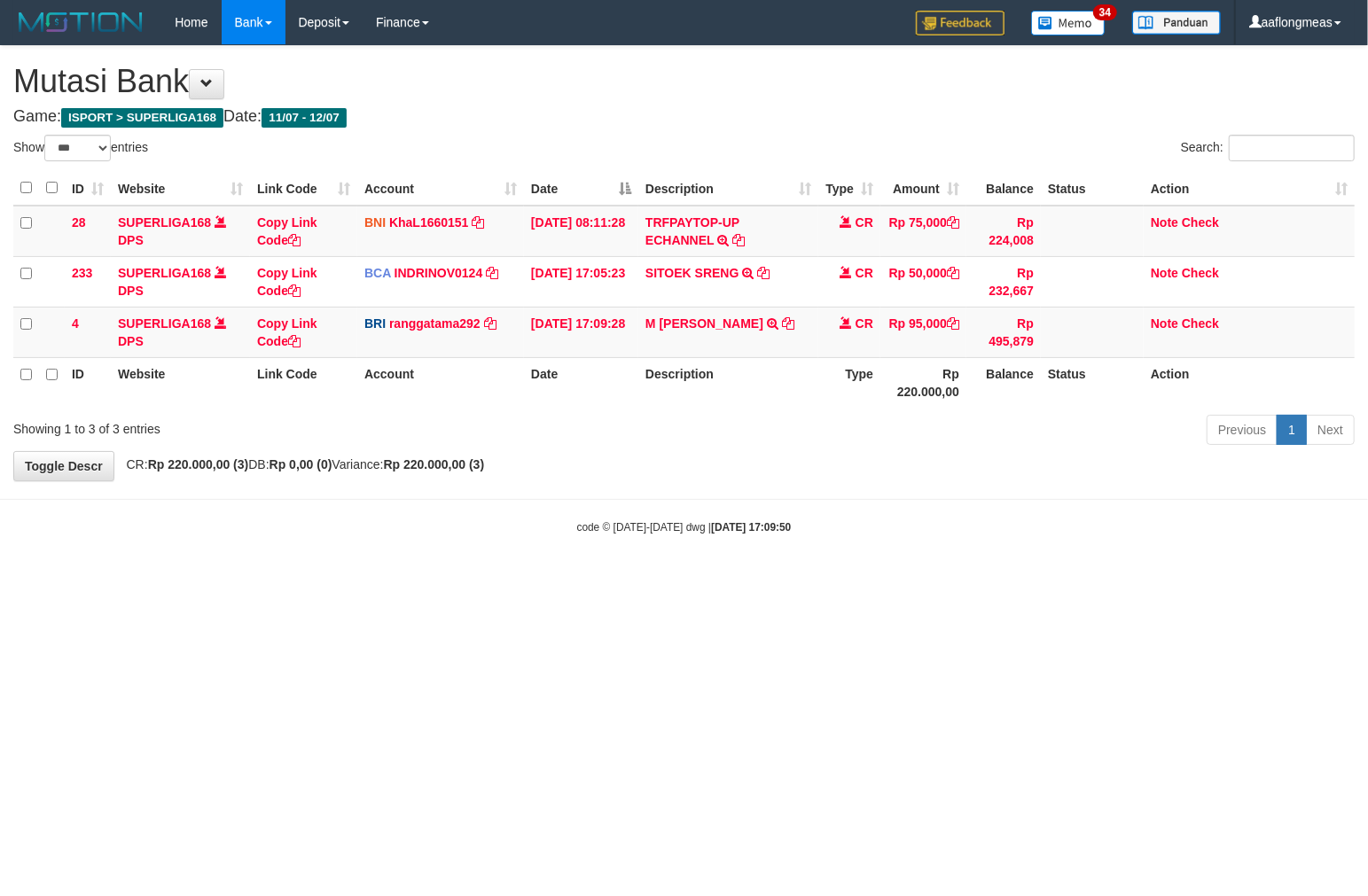 click on "Previous 1 Next" at bounding box center [969, 432] 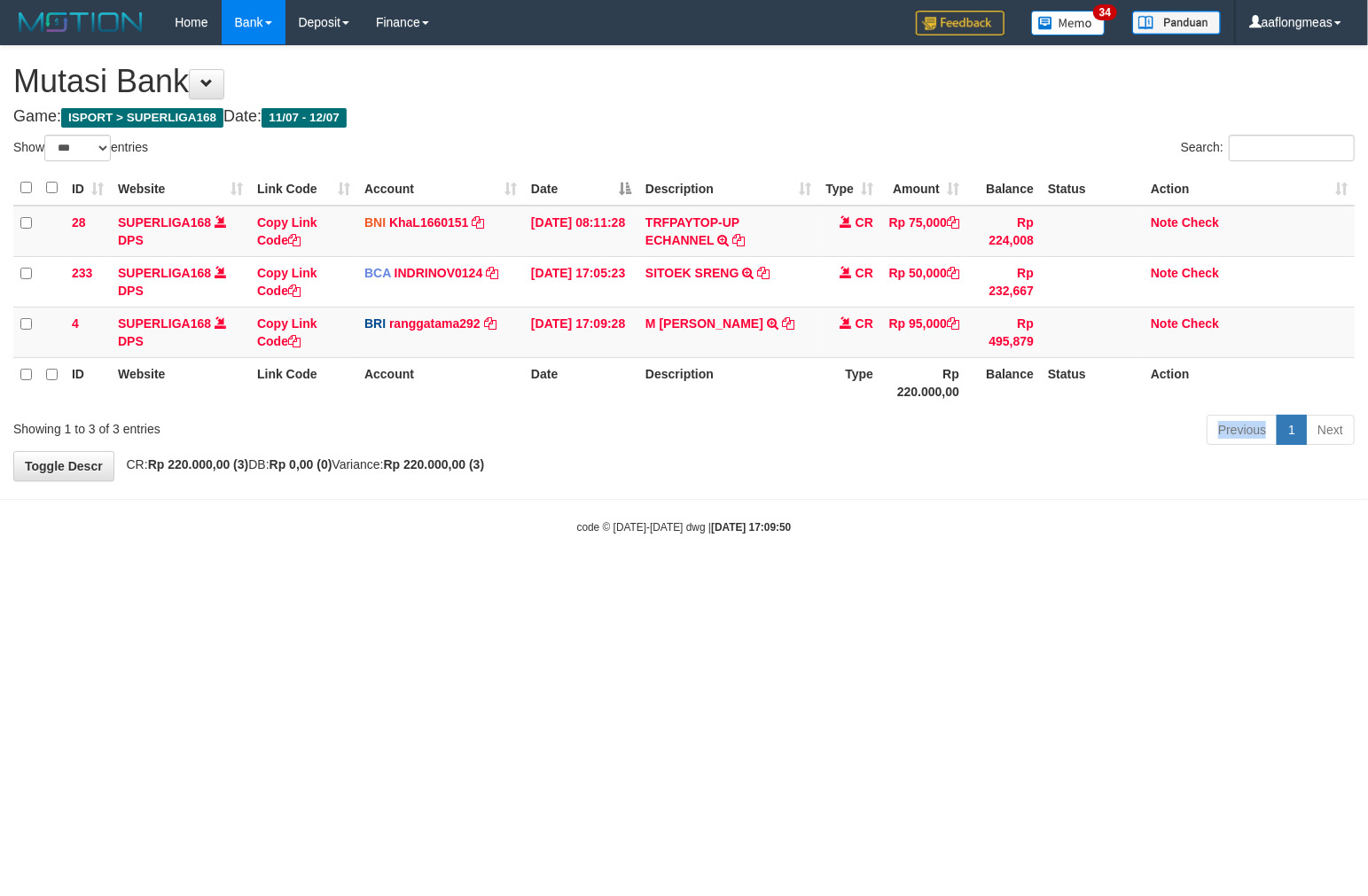 click on "Previous 1 Next" at bounding box center (969, 432) 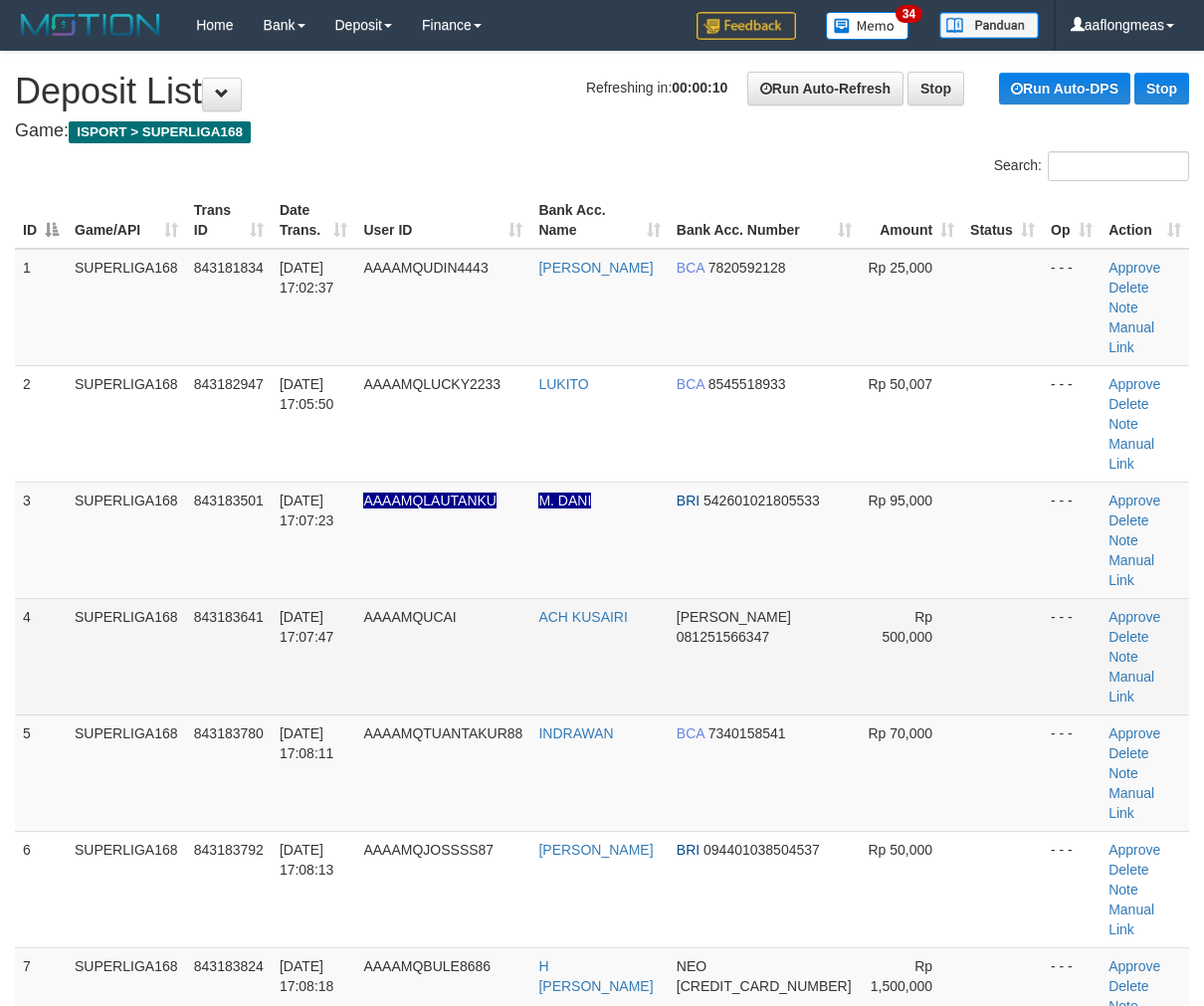 scroll, scrollTop: 0, scrollLeft: 0, axis: both 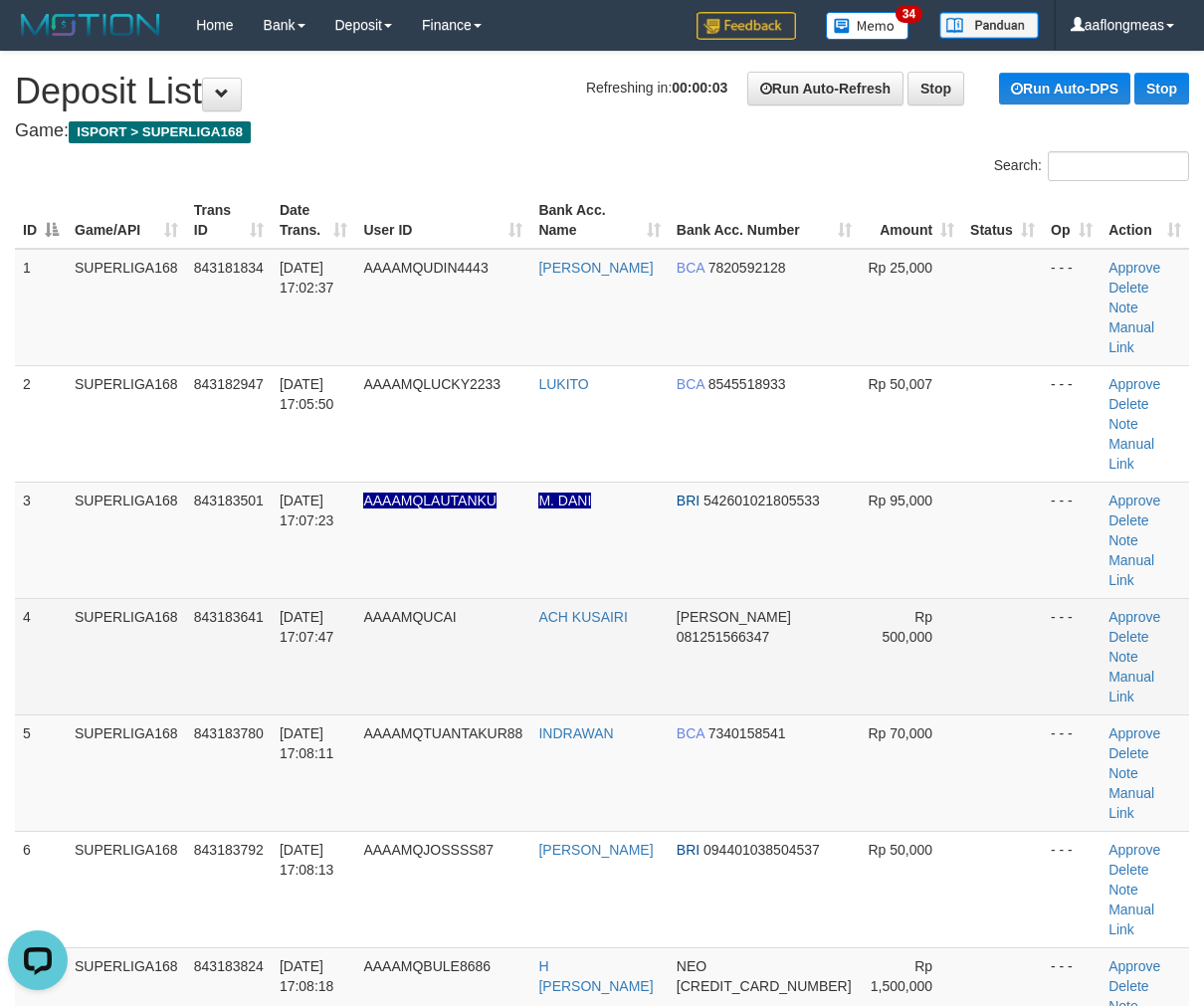 click at bounding box center [1002, 656] 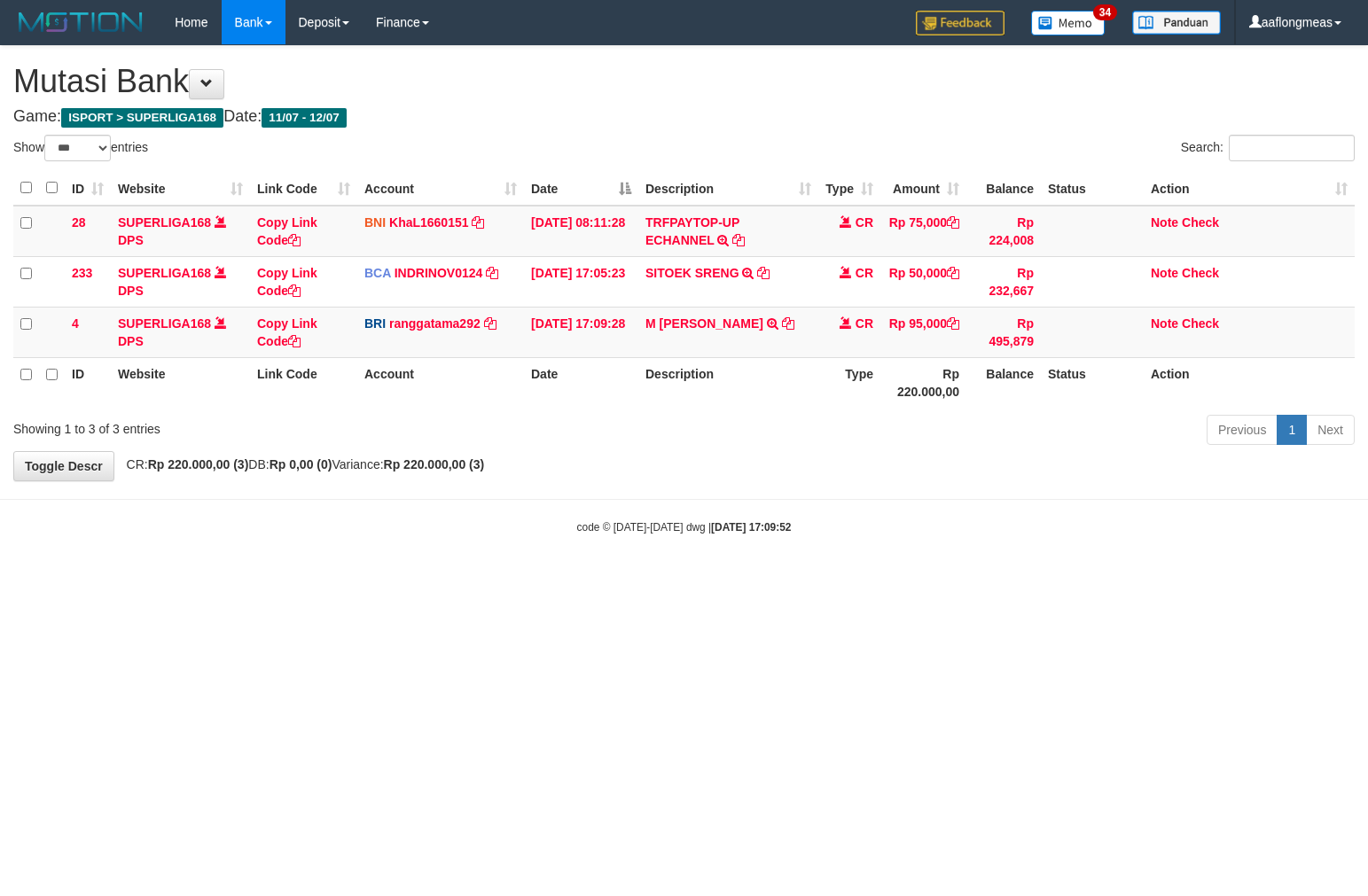 select on "***" 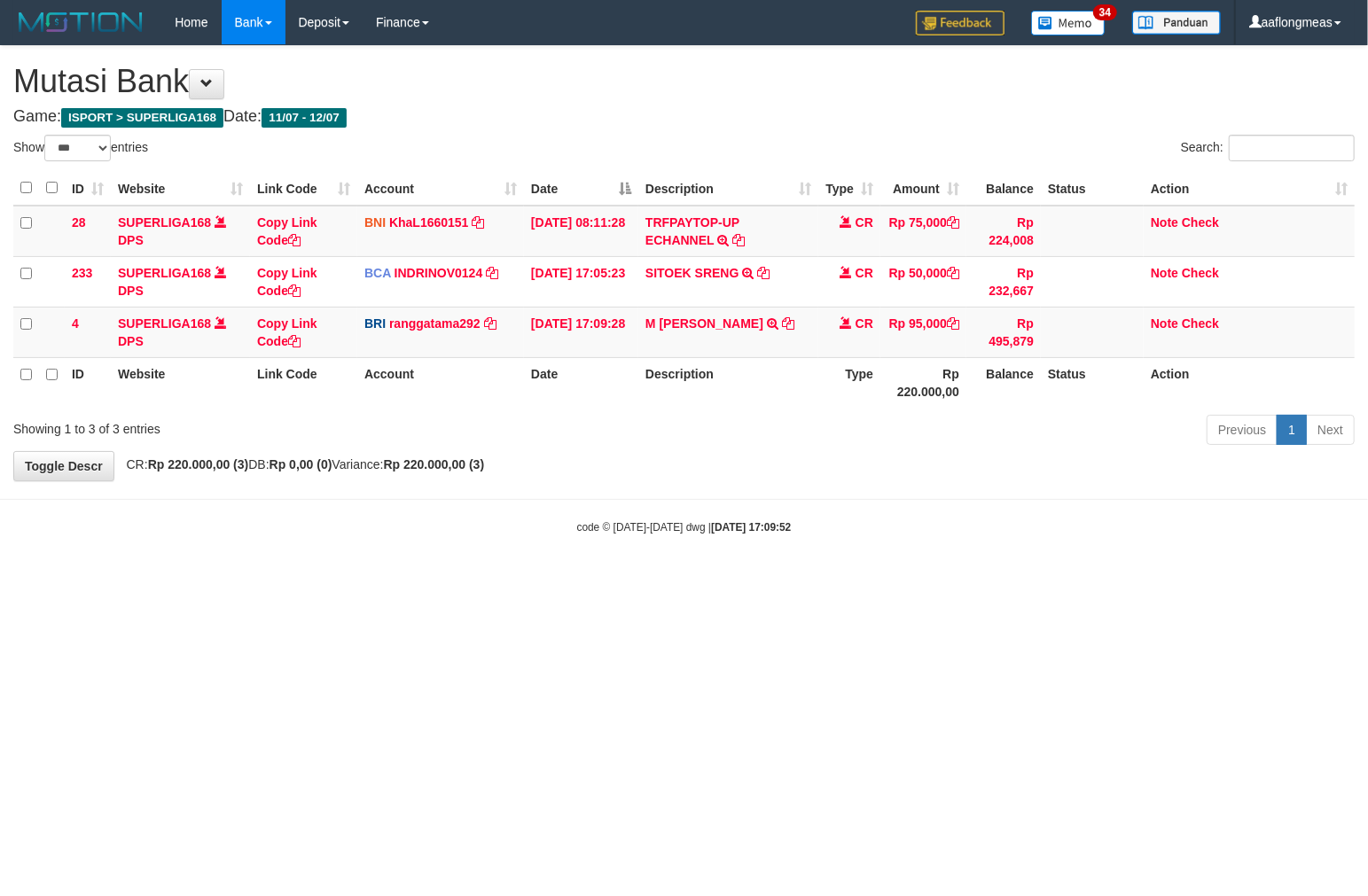 click on "**********" at bounding box center (684, 263) 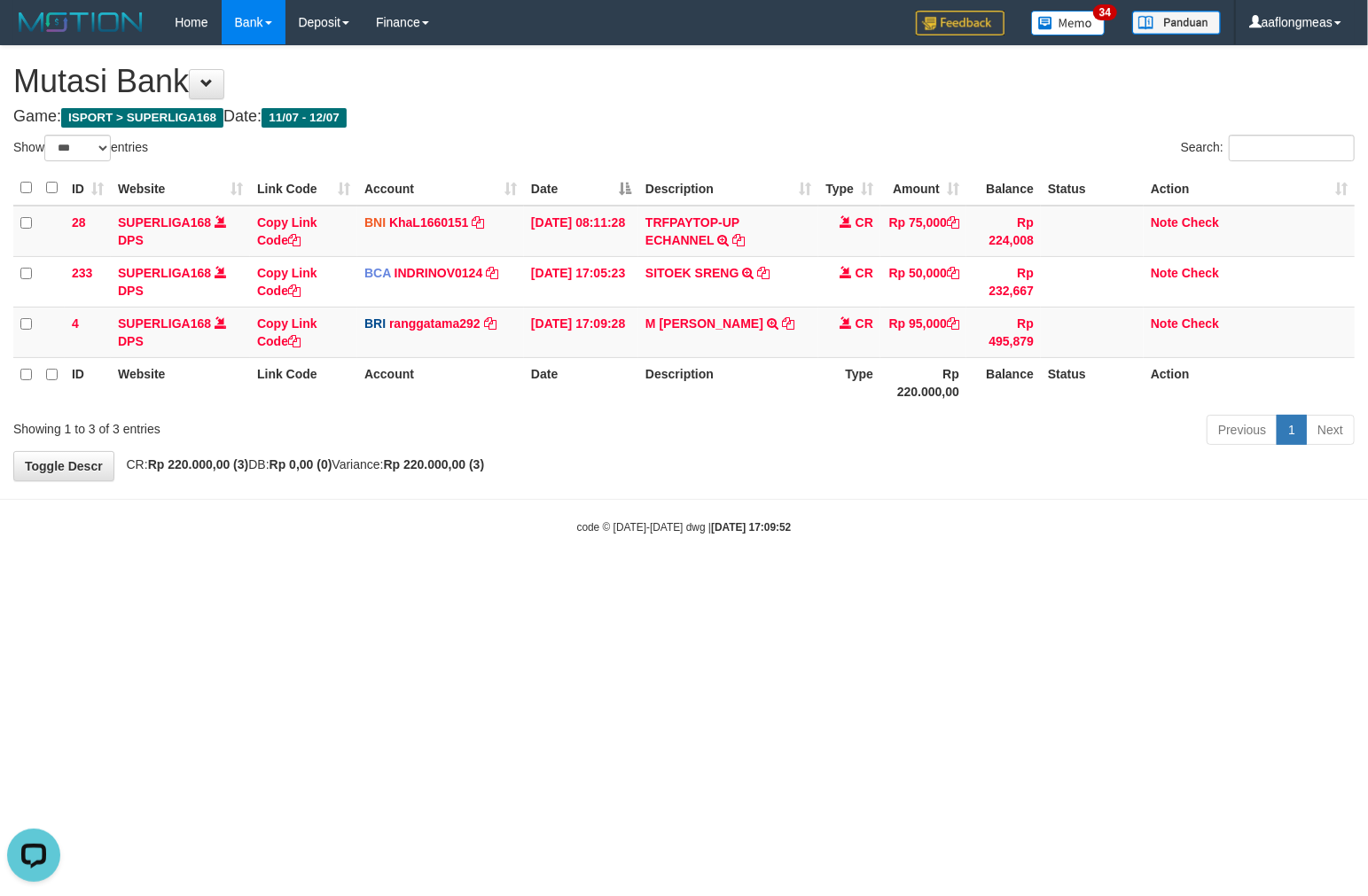 scroll, scrollTop: 0, scrollLeft: 0, axis: both 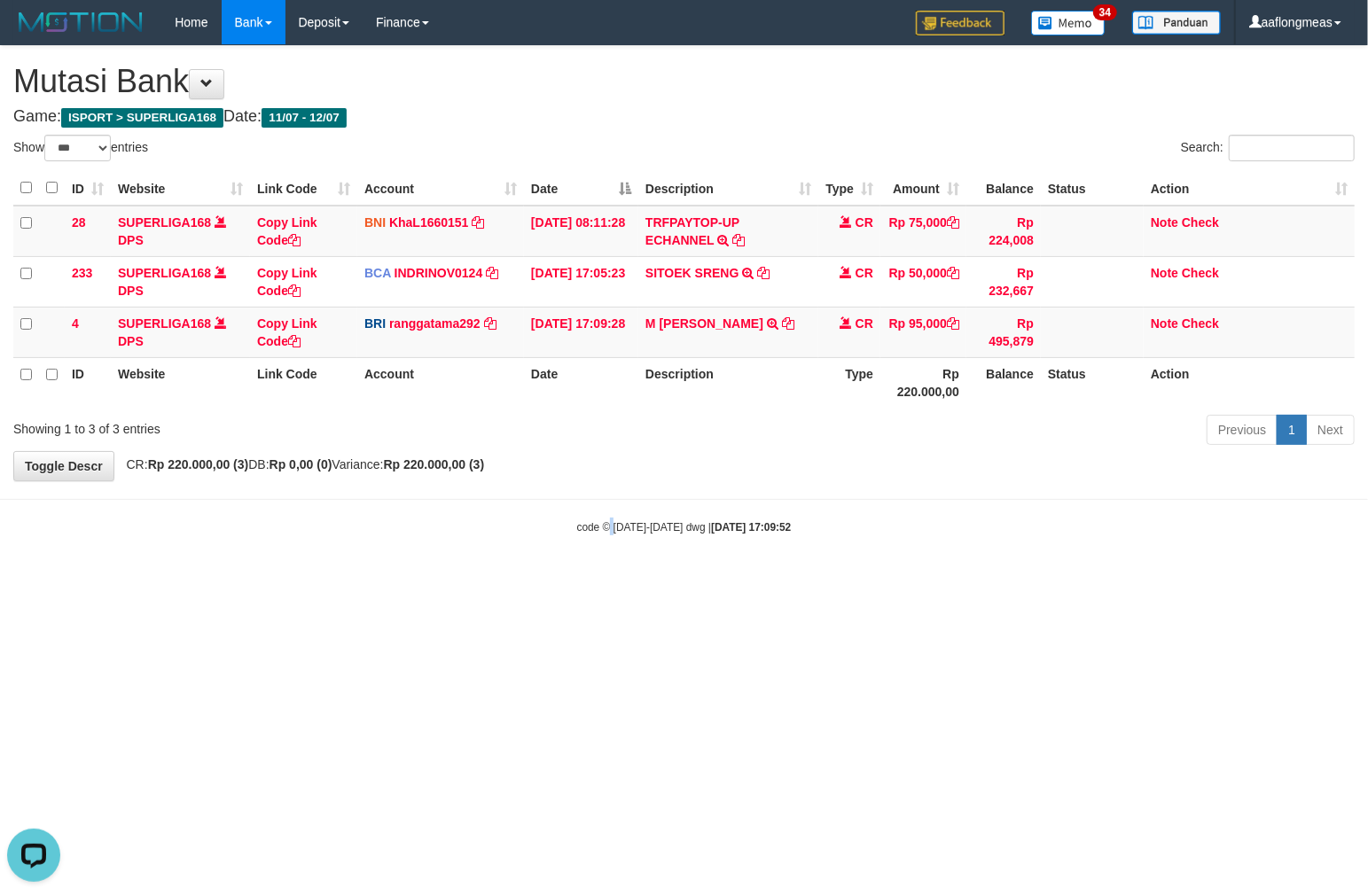 click on "Toggle navigation
Home
Bank
Account List
Load
By Website
Group
[ISPORT]													SUPERLIGA168
By Load Group (DPS)" at bounding box center (684, 290) 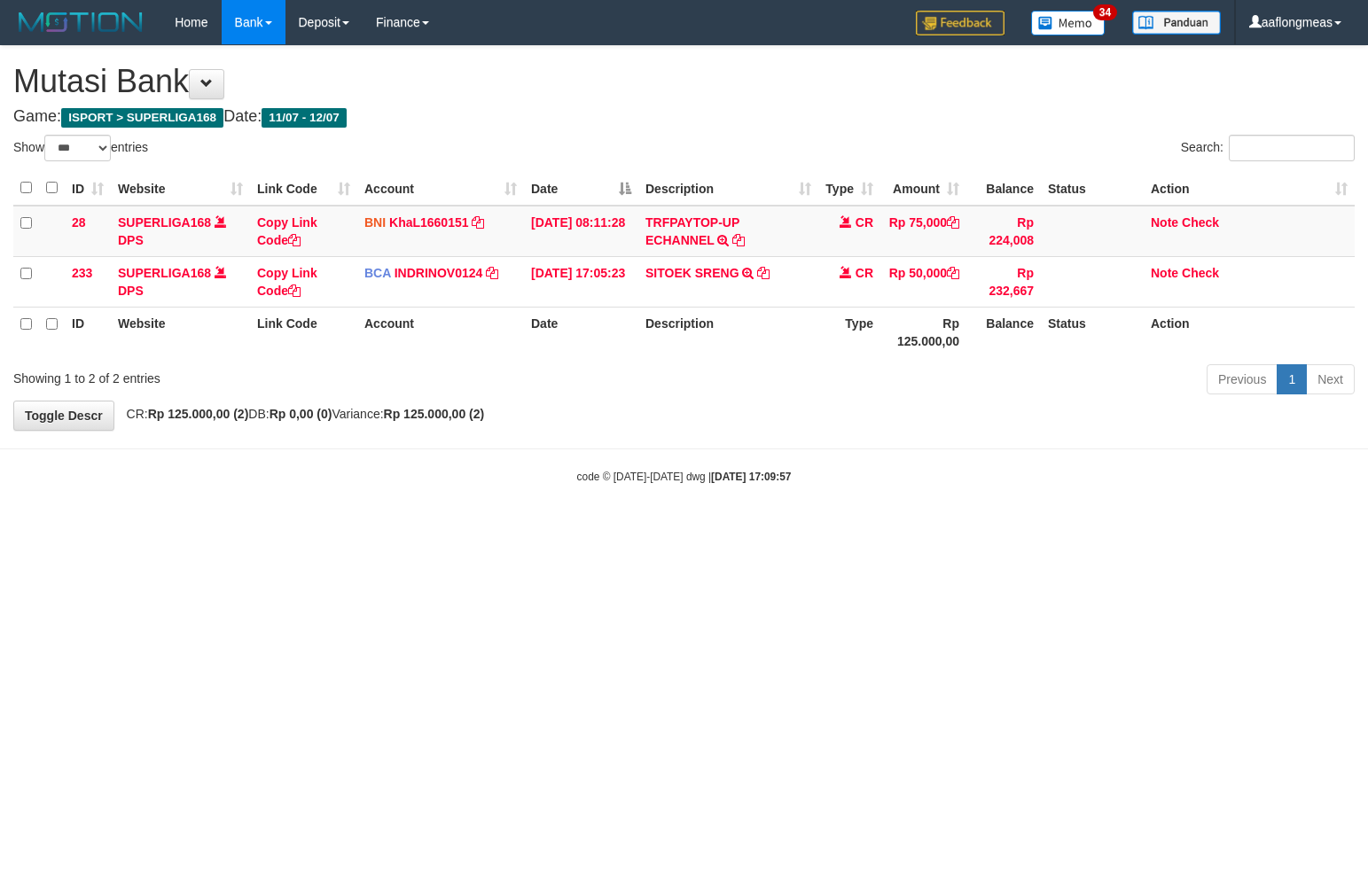 select on "***" 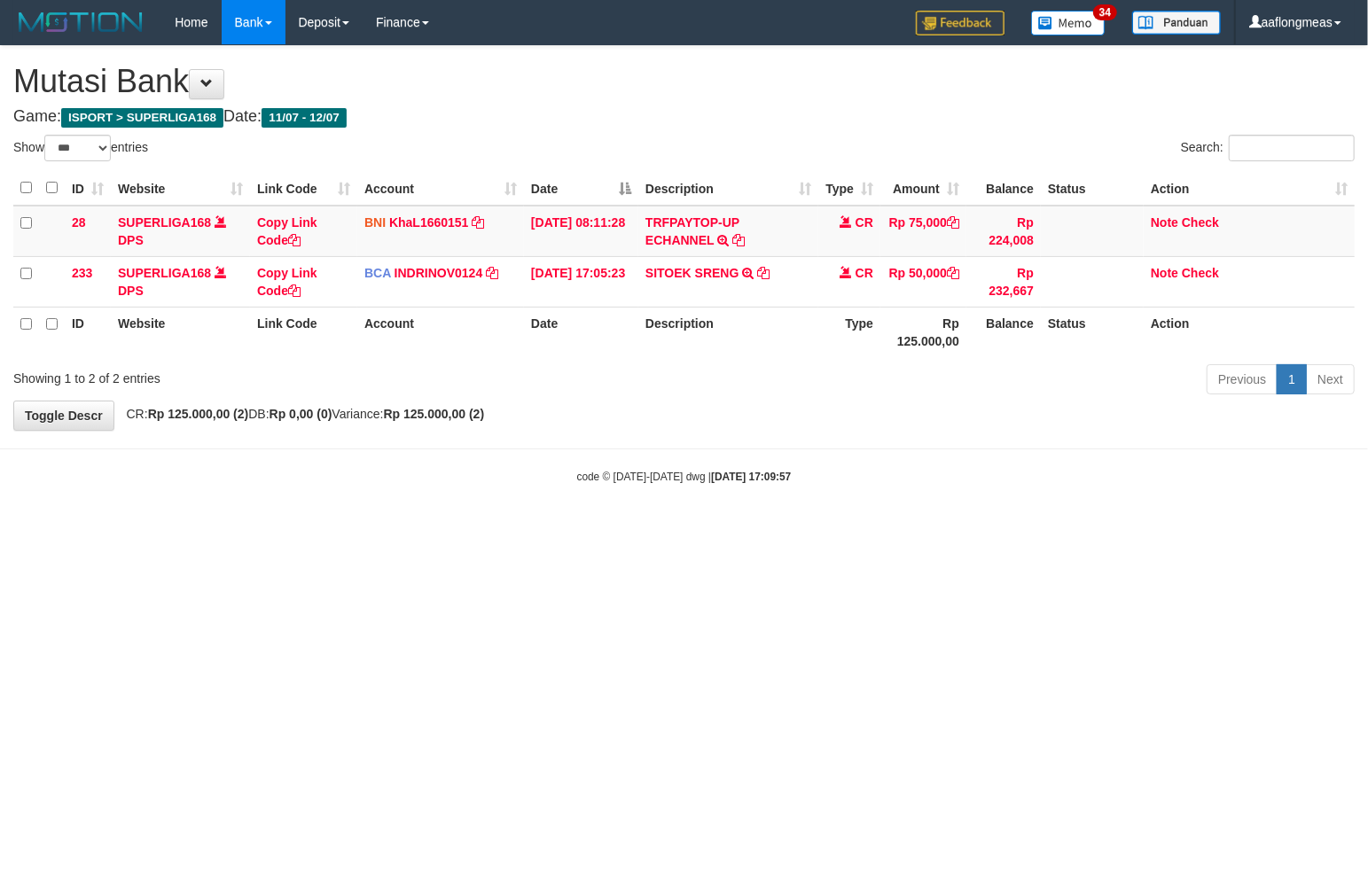click on "Toggle navigation
Home
Bank
Account List
Load
By Website
Group
[ISPORT]													SUPERLIGA168
By Load Group (DPS)" at bounding box center (684, 264) 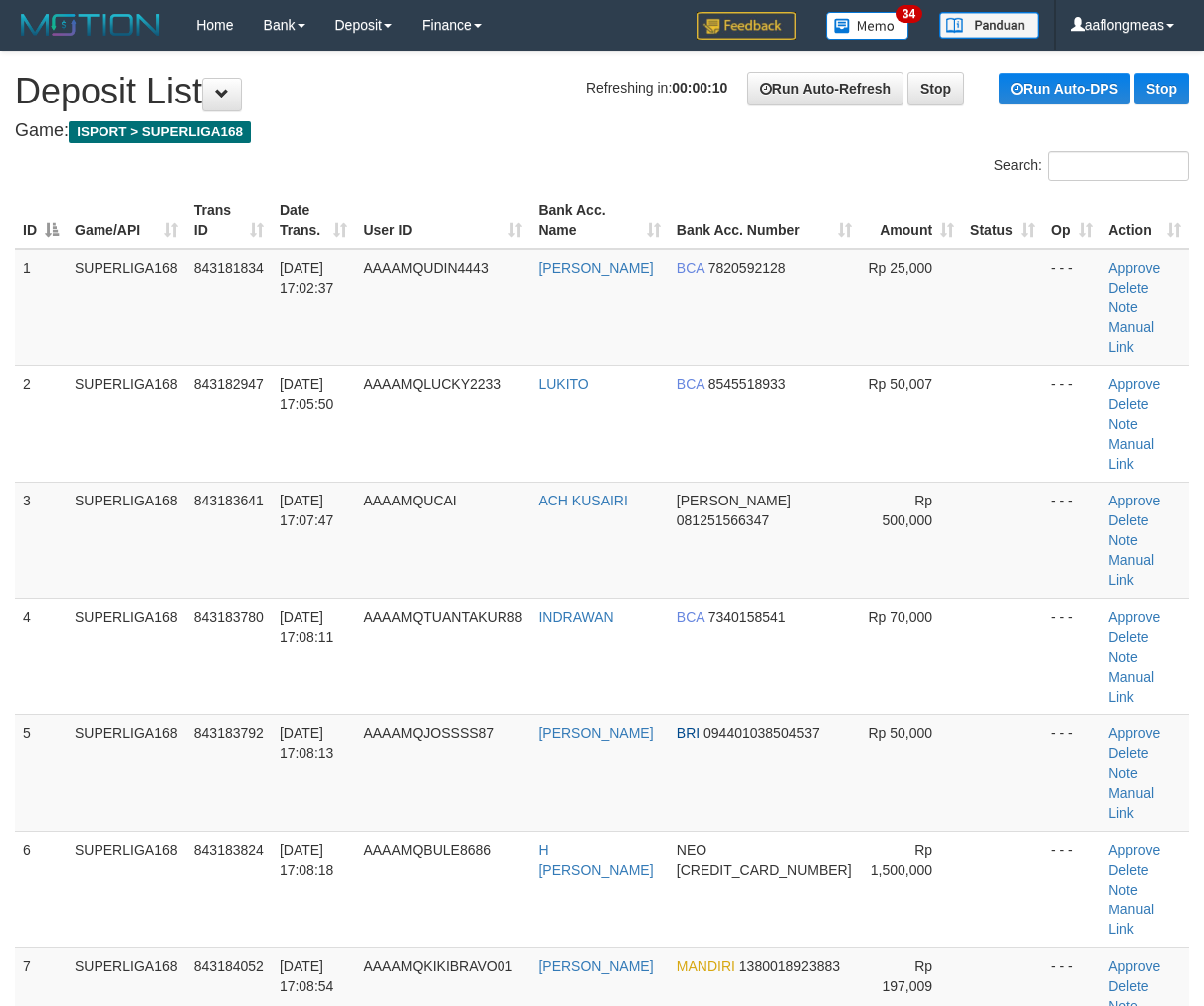 scroll, scrollTop: 0, scrollLeft: 0, axis: both 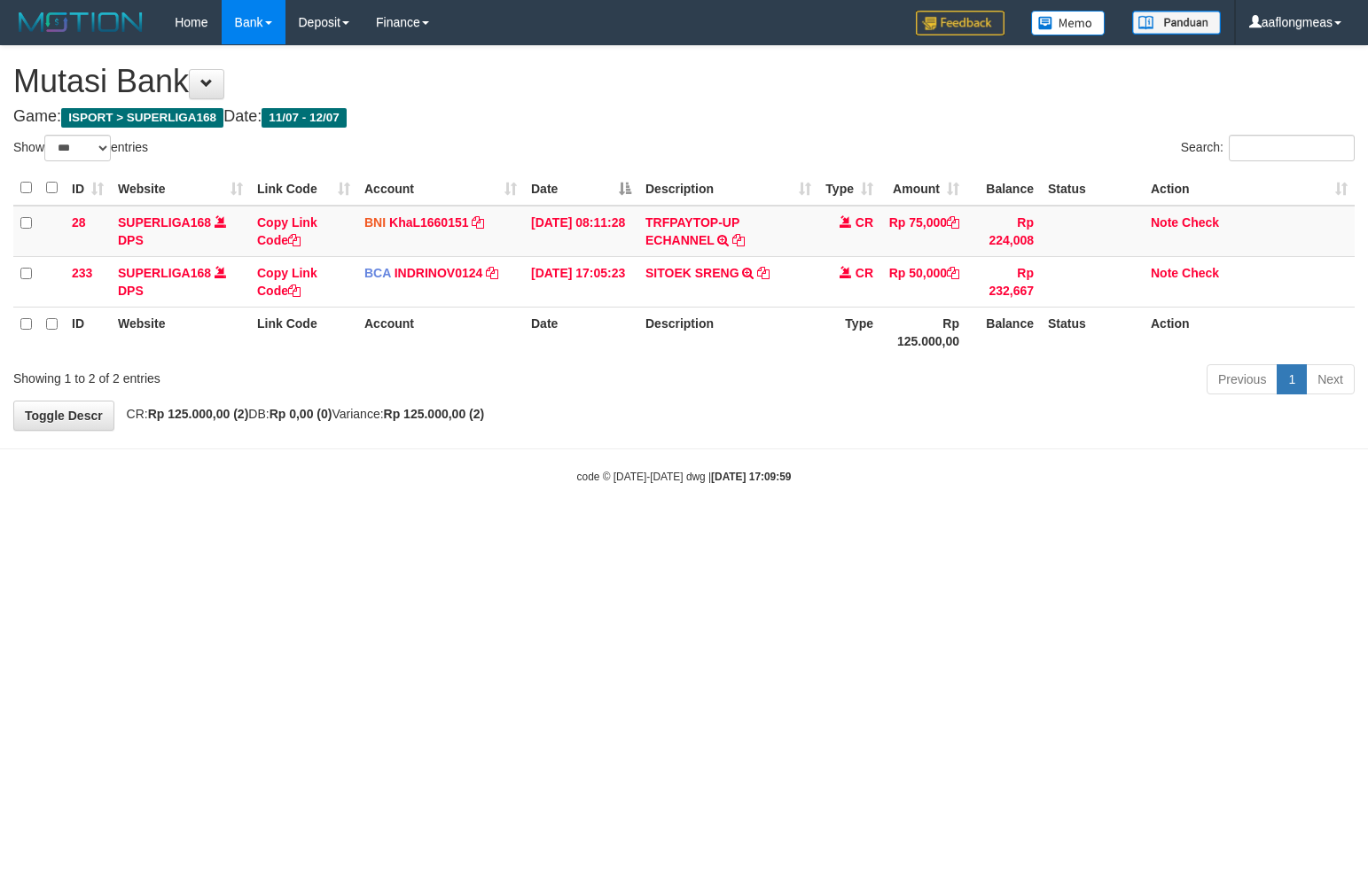 select on "***" 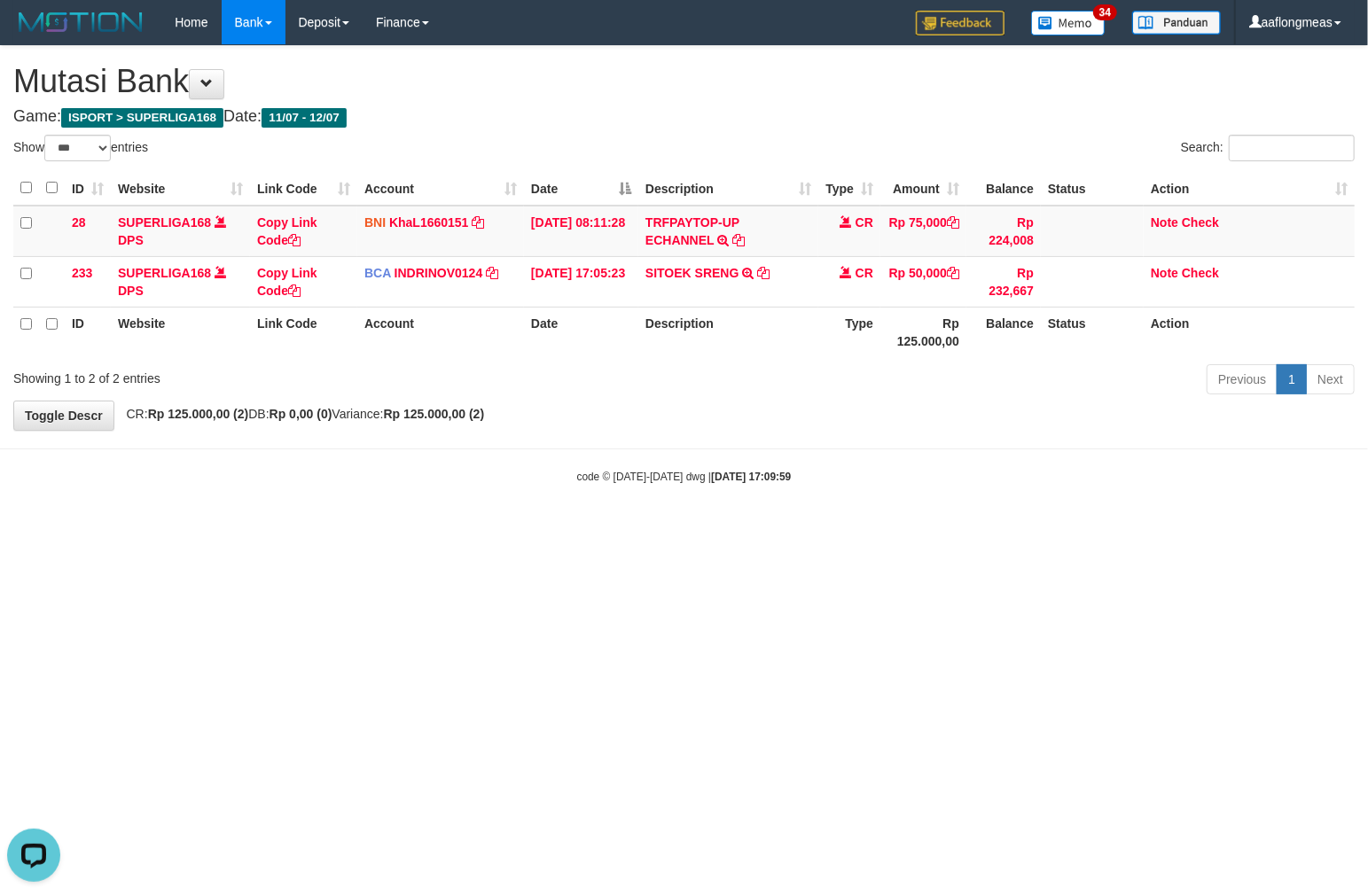 scroll, scrollTop: 0, scrollLeft: 0, axis: both 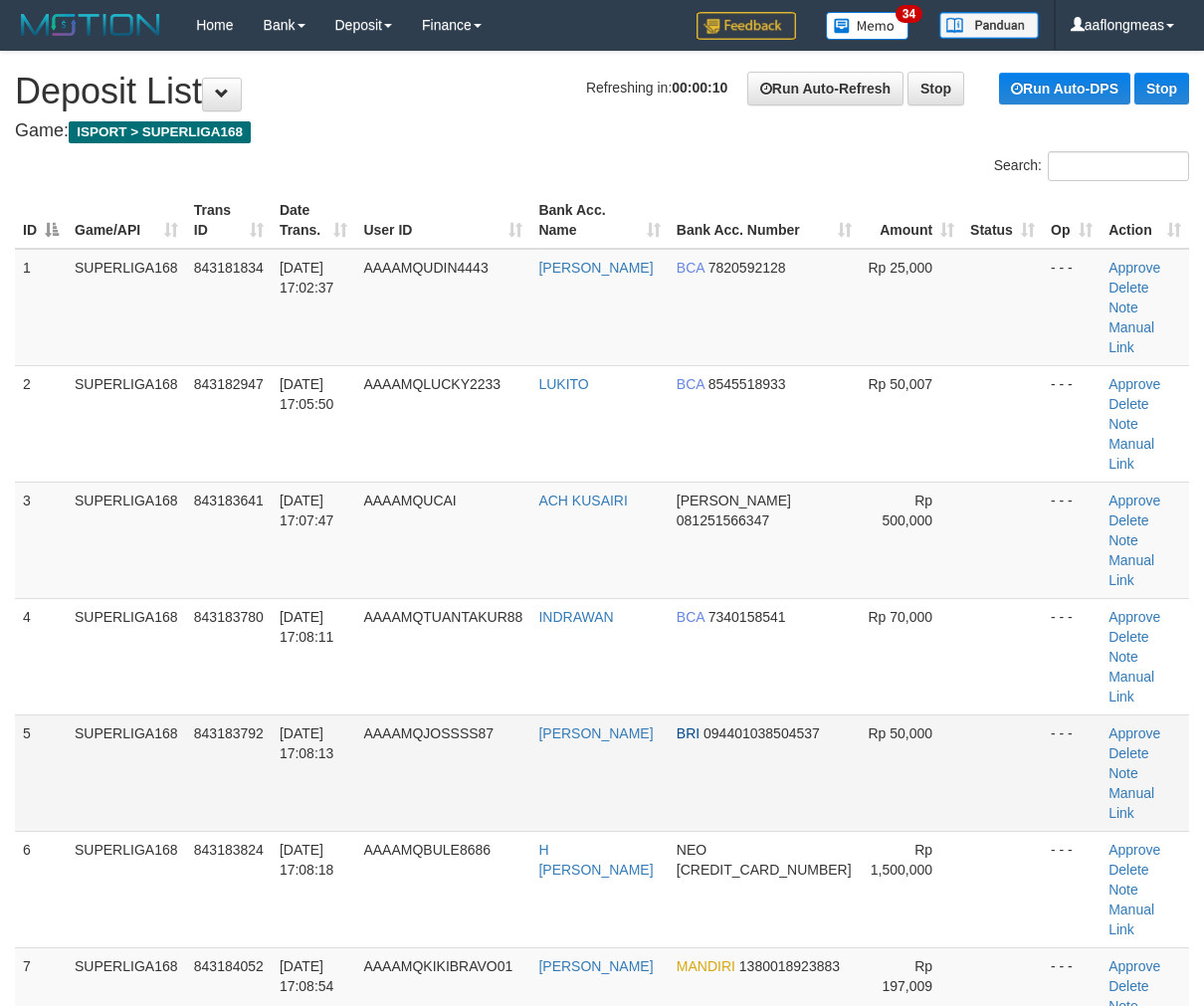 drag, startPoint x: 0, startPoint y: 0, endPoint x: 943, endPoint y: 587, distance: 1110.7736 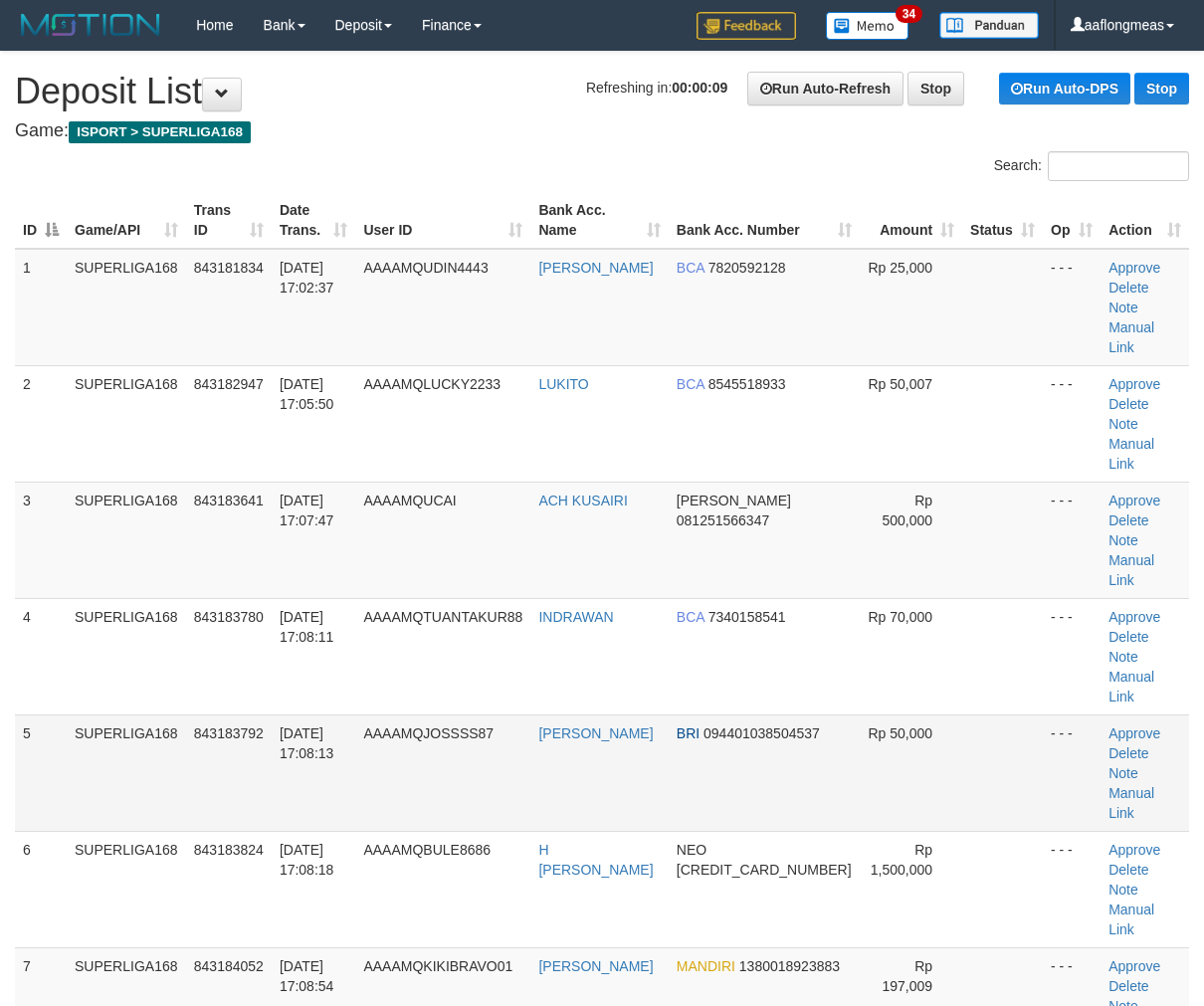 click at bounding box center [1002, 772] 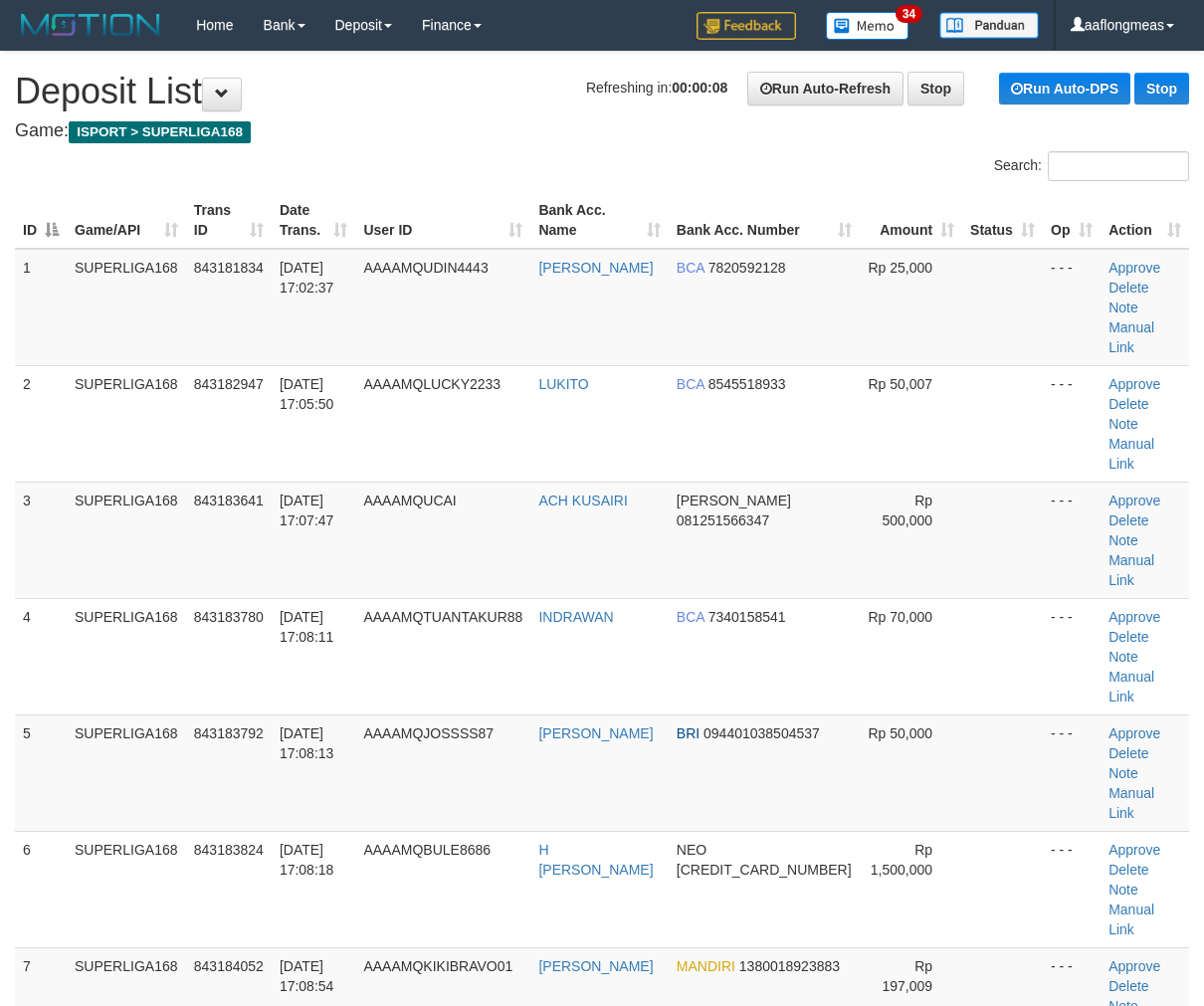 drag, startPoint x: 970, startPoint y: 590, endPoint x: 1215, endPoint y: 610, distance: 245.81497 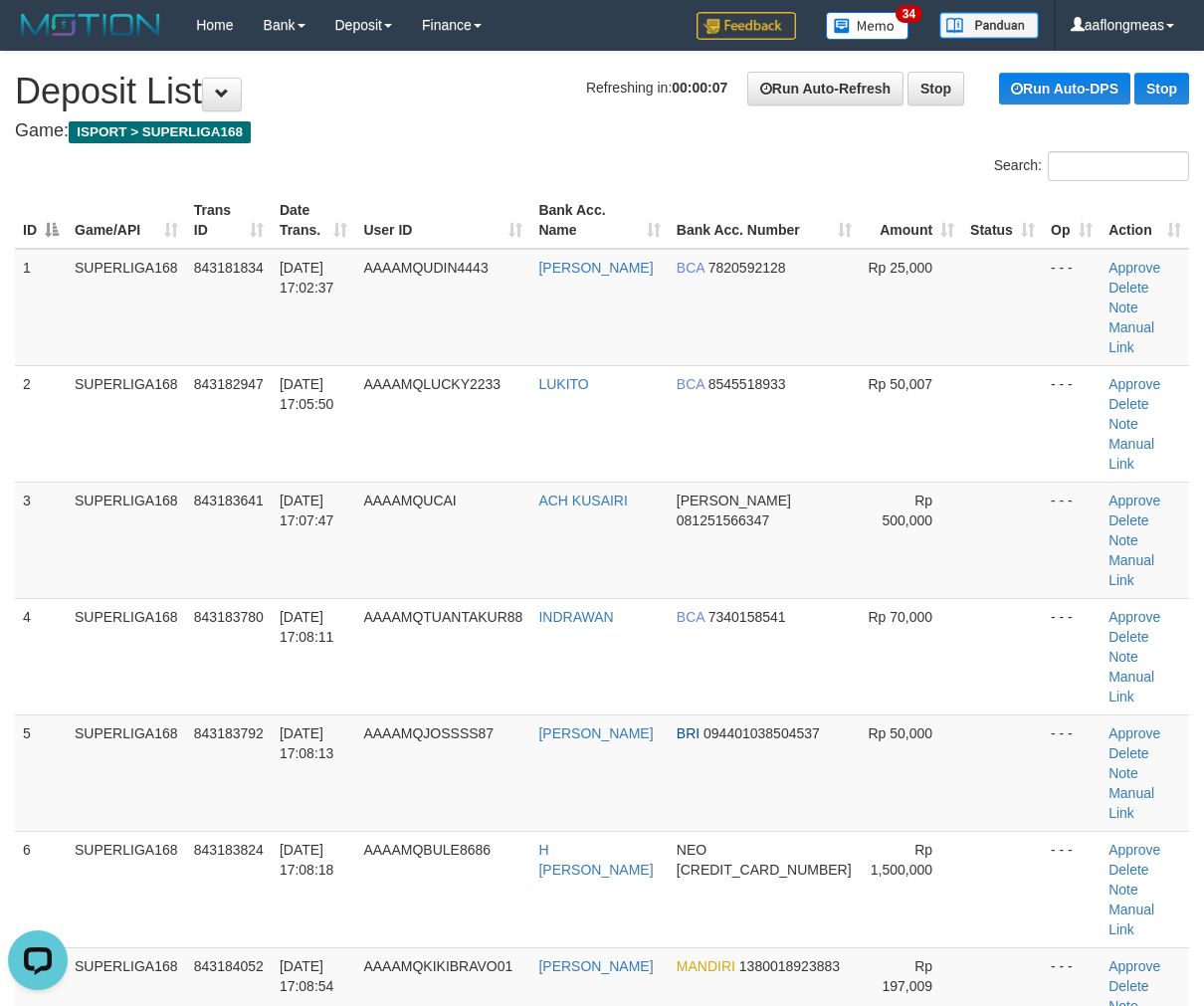 scroll, scrollTop: 0, scrollLeft: 0, axis: both 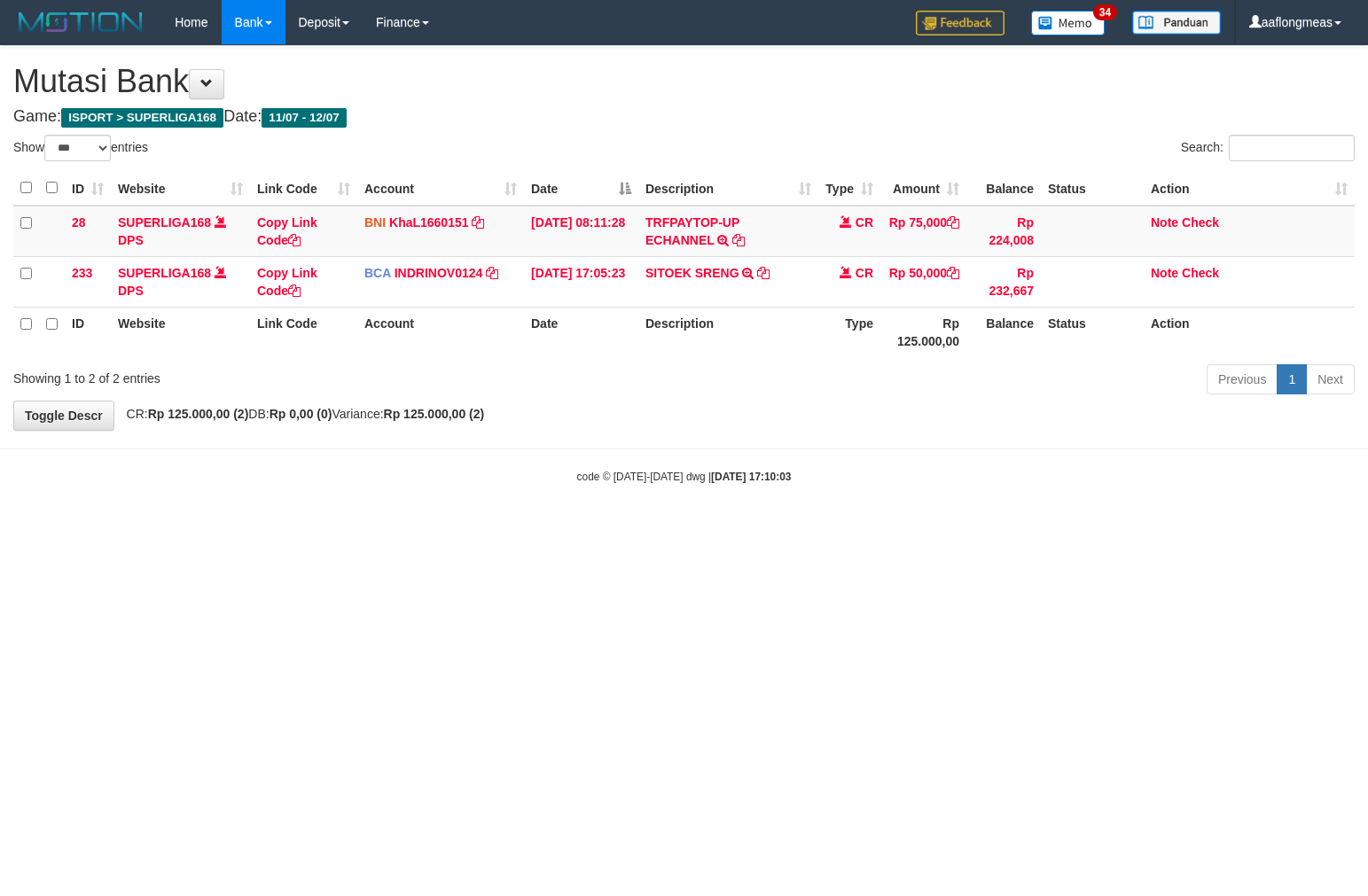 select on "***" 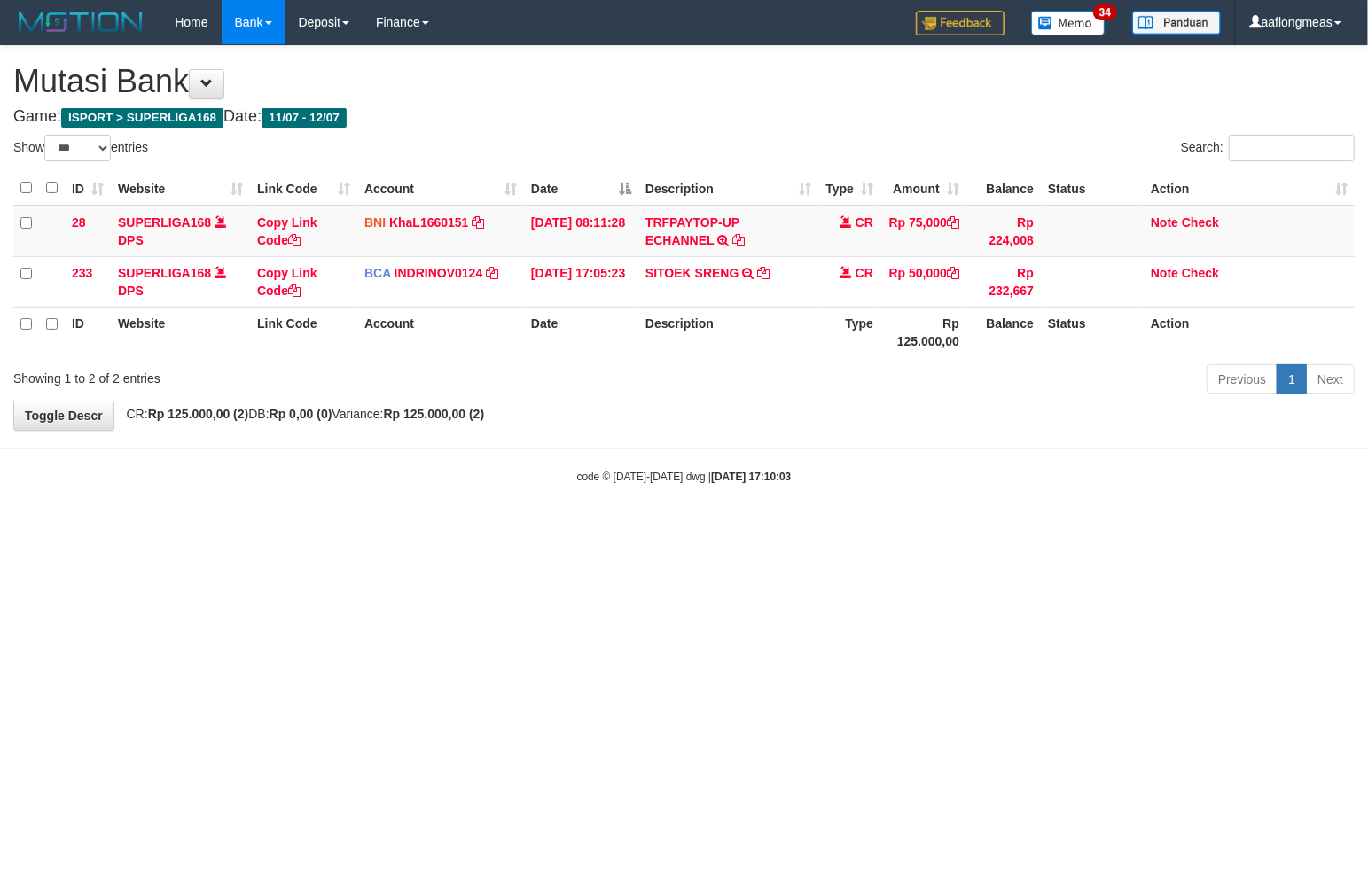 drag, startPoint x: 0, startPoint y: 0, endPoint x: 264, endPoint y: 617, distance: 671.1073 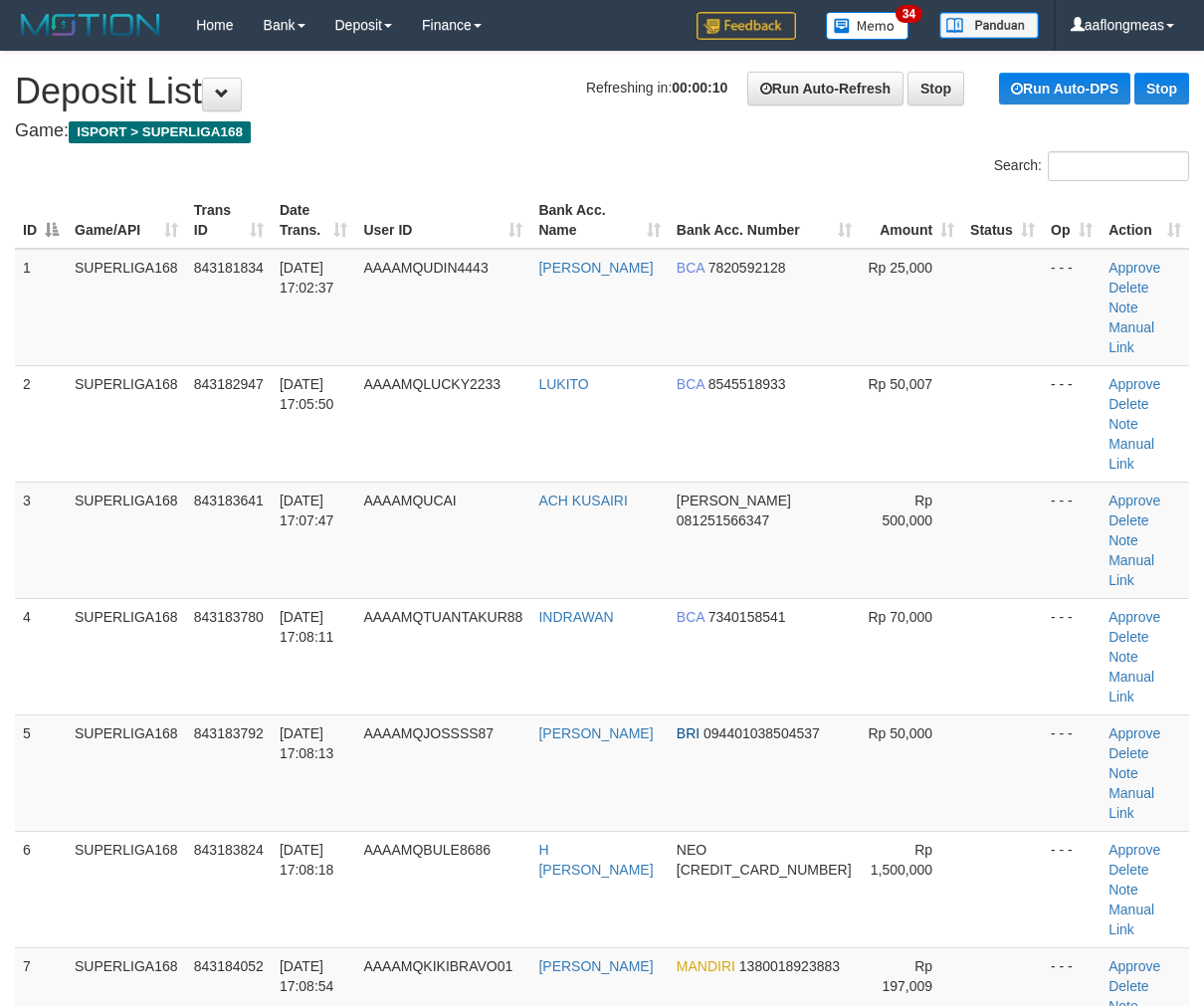 scroll, scrollTop: 0, scrollLeft: 0, axis: both 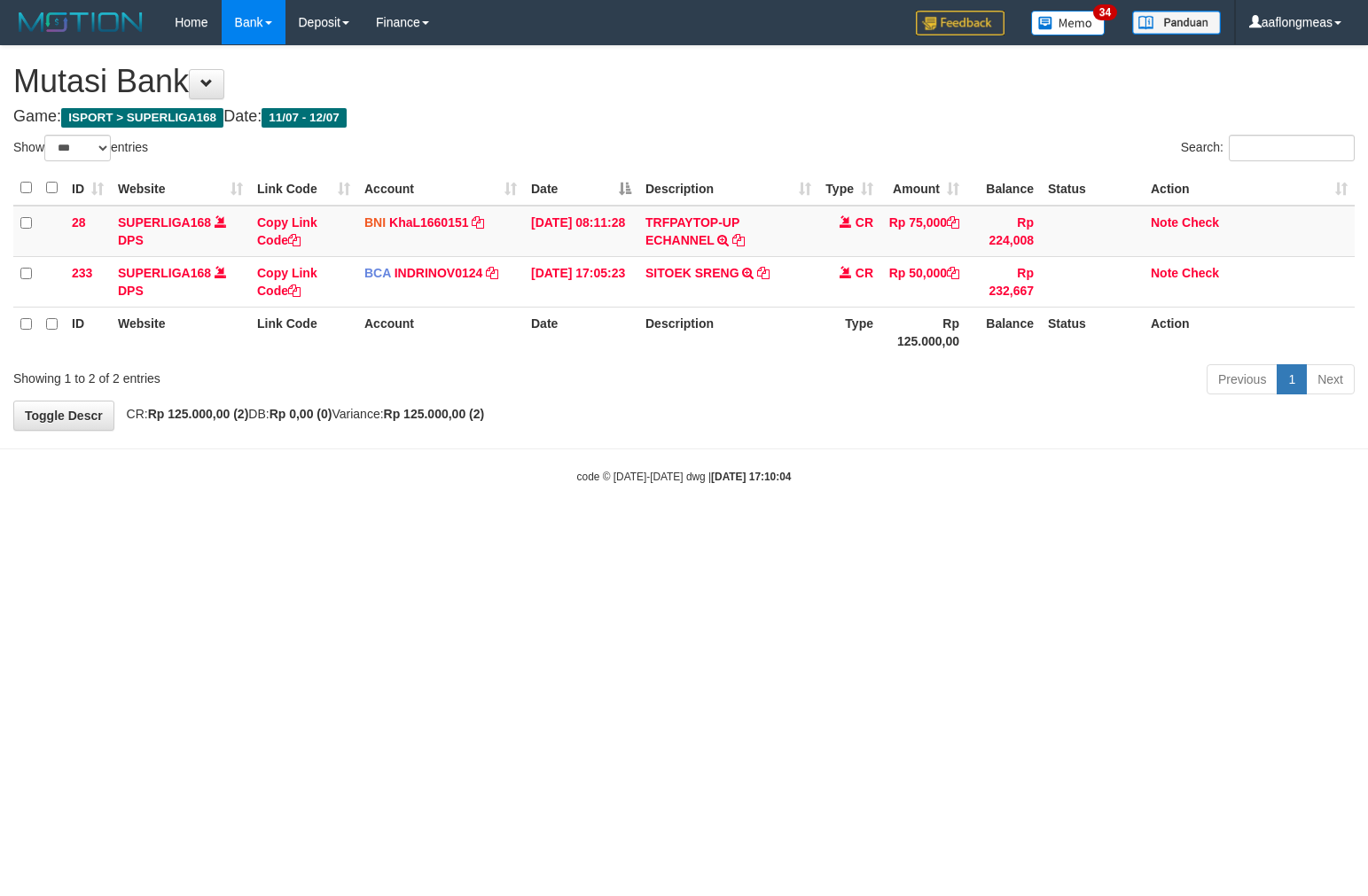 select on "***" 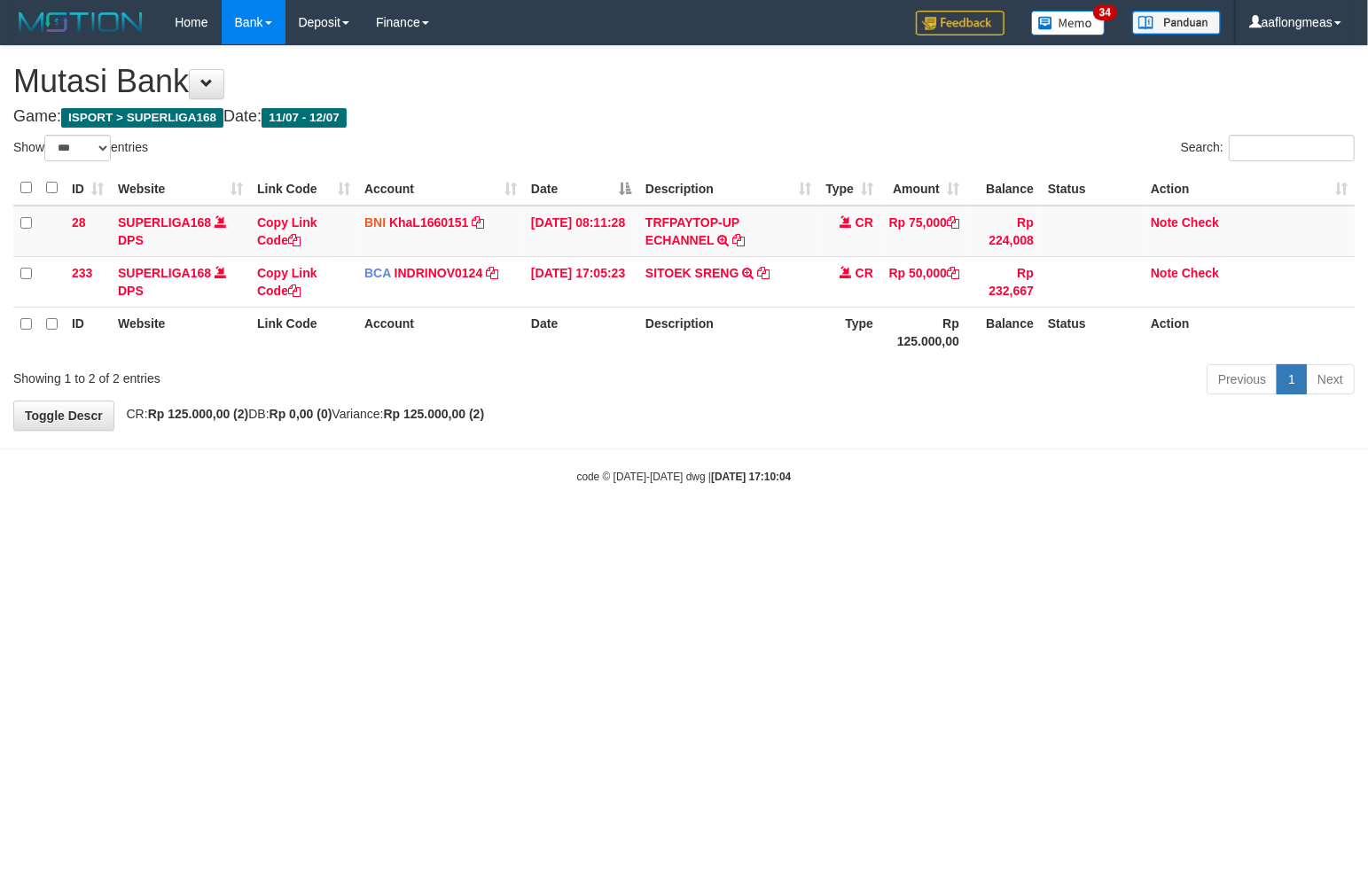 click on "Toggle navigation
Home
Bank
Account List
Load
By Website
Group
[ISPORT]													SUPERLIGA168
By Load Group (DPS)" at bounding box center [684, 264] 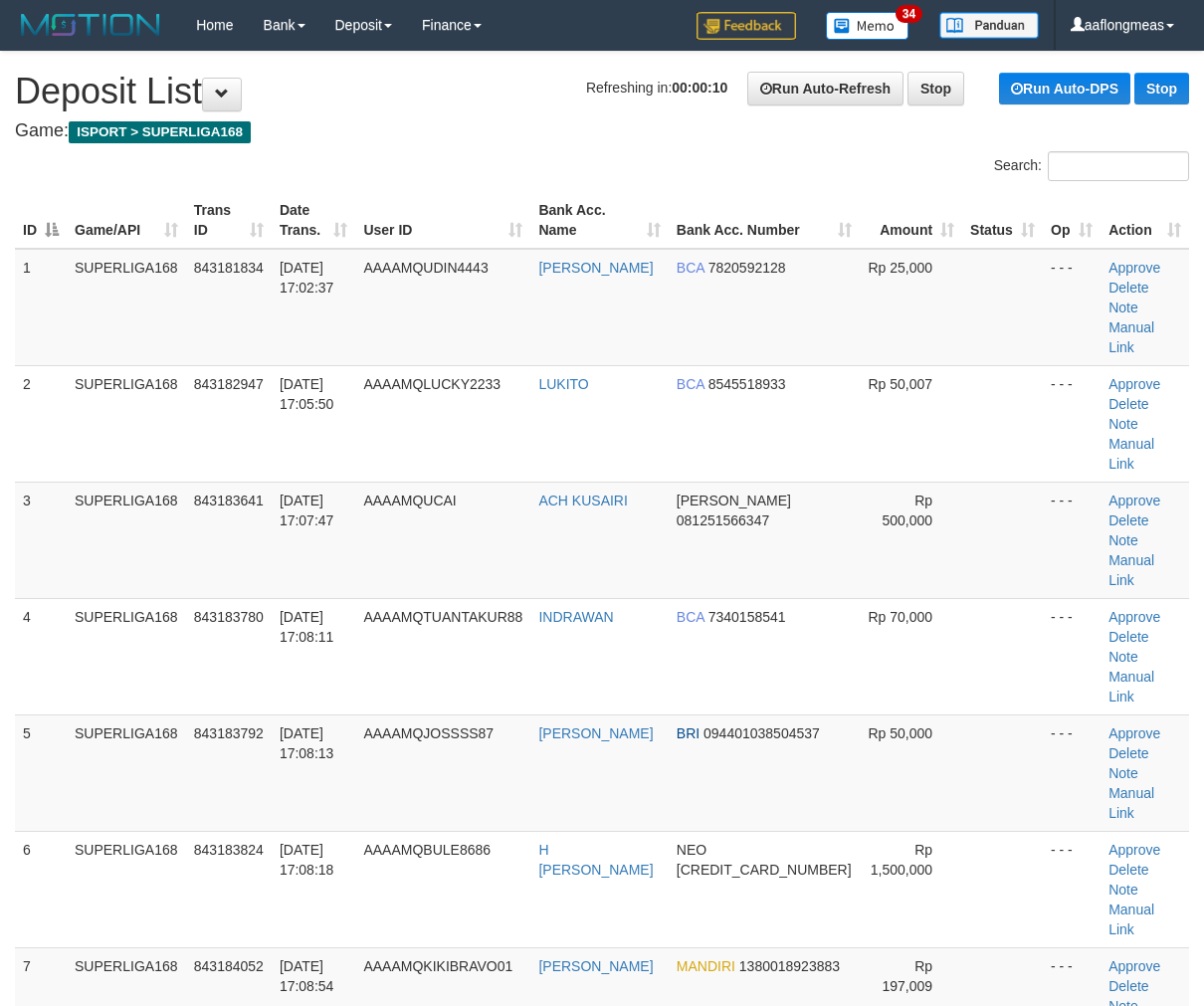 scroll, scrollTop: 0, scrollLeft: 0, axis: both 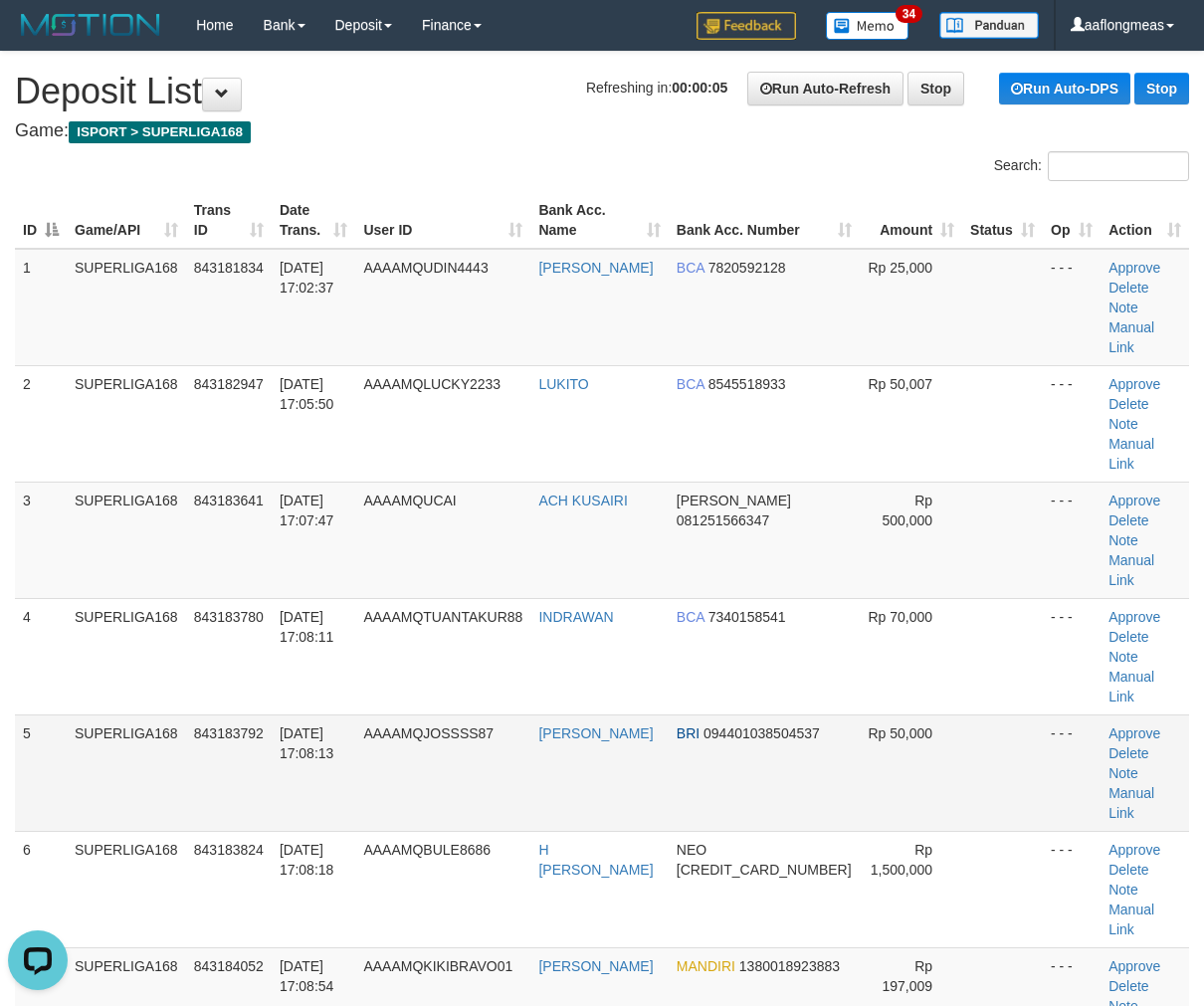 click at bounding box center (1002, 772) 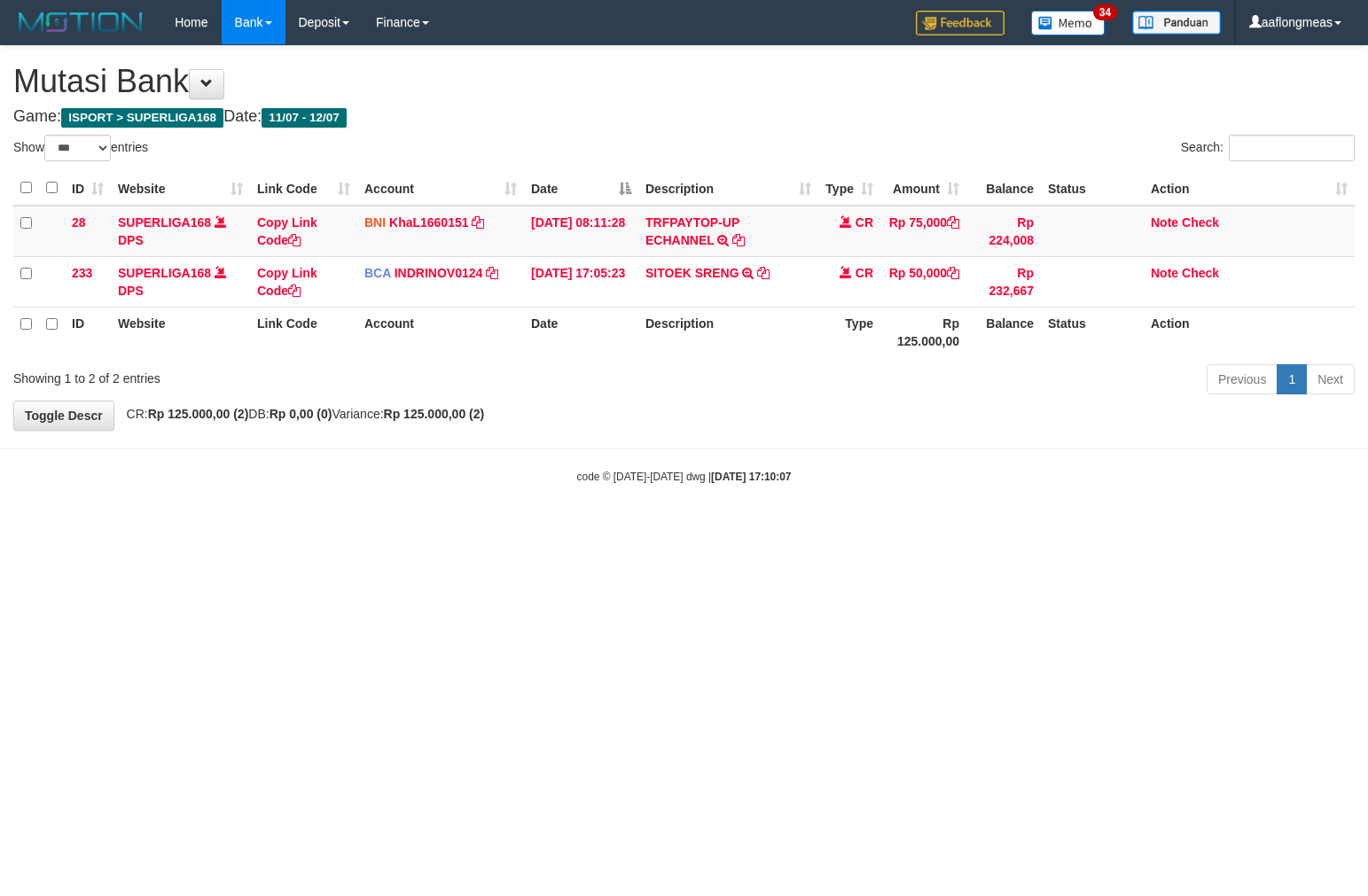 select on "***" 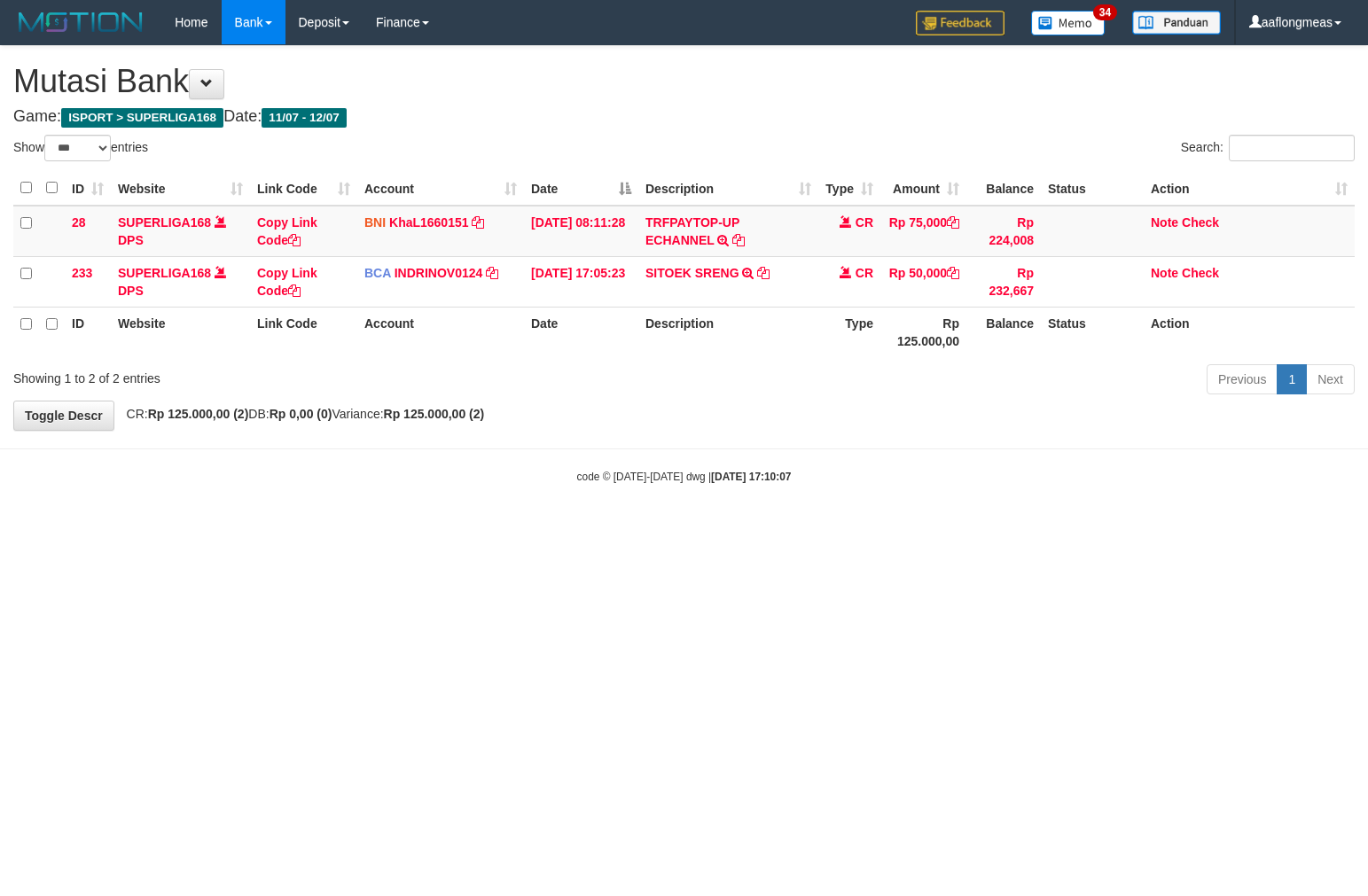 scroll, scrollTop: 0, scrollLeft: 0, axis: both 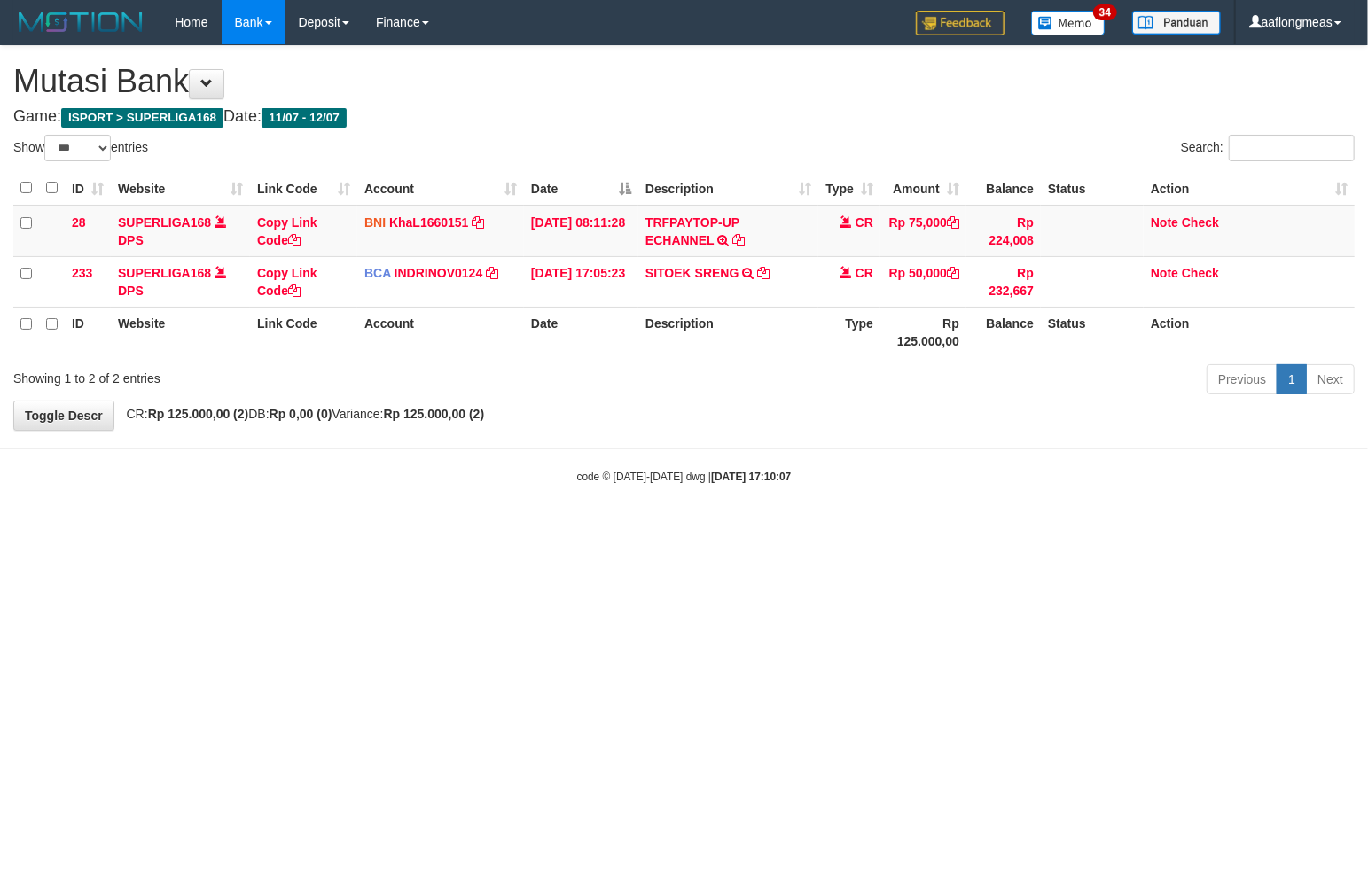 click on "Toggle navigation
Home
Bank
Account List
Load
By Website
Group
[ISPORT]													SUPERLIGA168
By Load Group (DPS)" at bounding box center (684, 264) 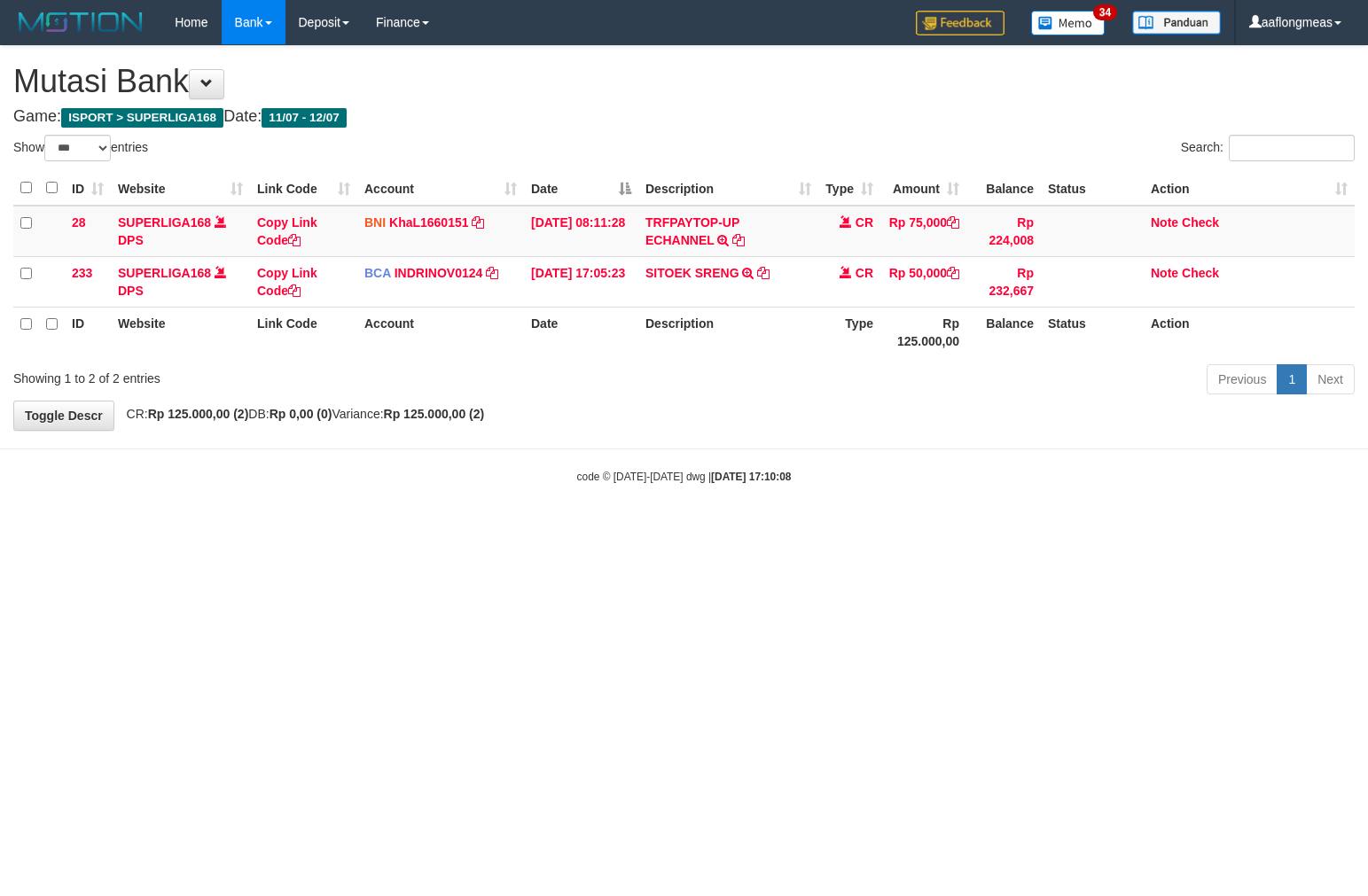 select on "***" 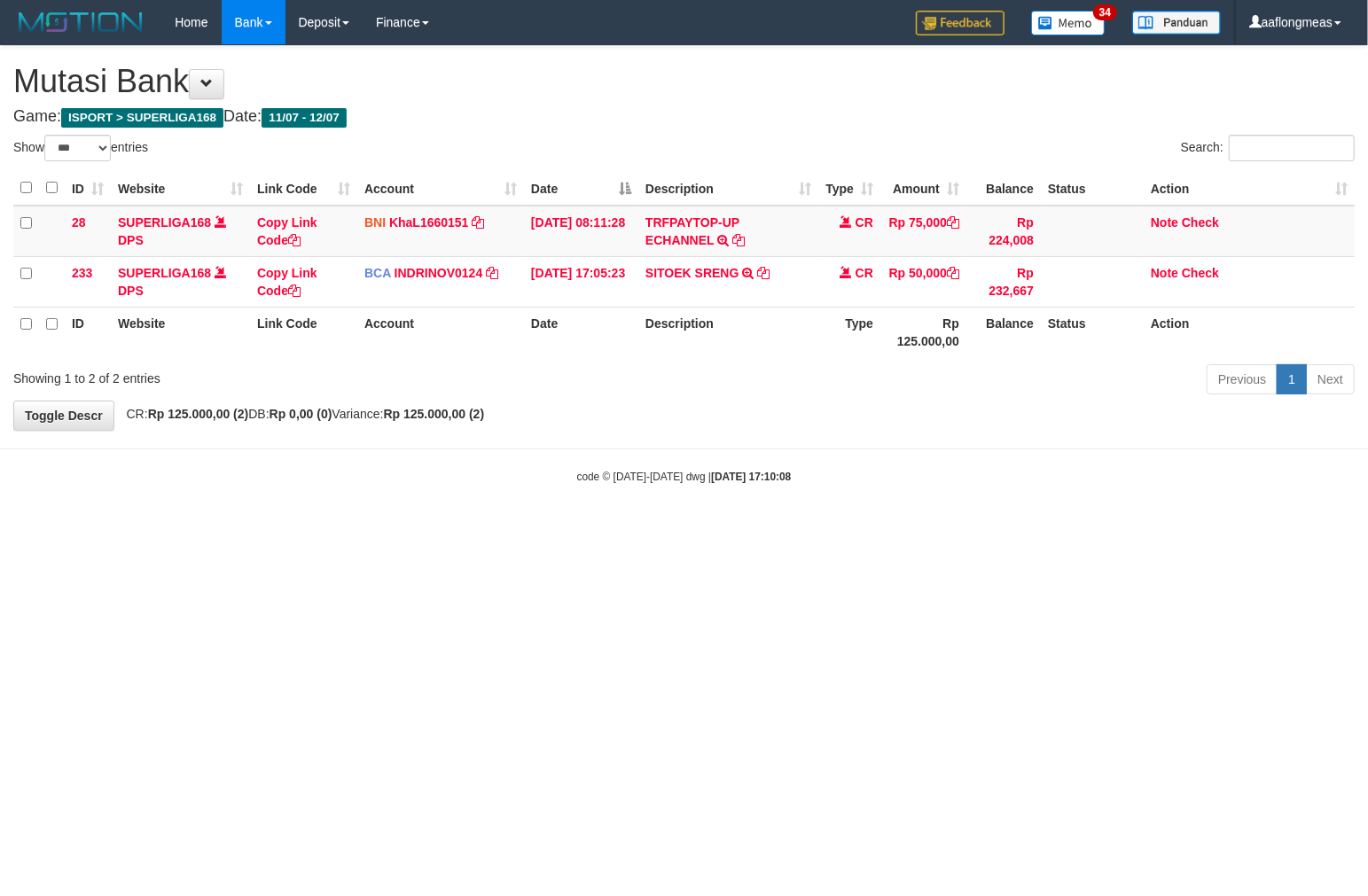 click on "Toggle navigation
Home
Bank
Account List
Load
By Website
Group
[ISPORT]													SUPERLIGA168
By Load Group (DPS)" at bounding box center (684, 264) 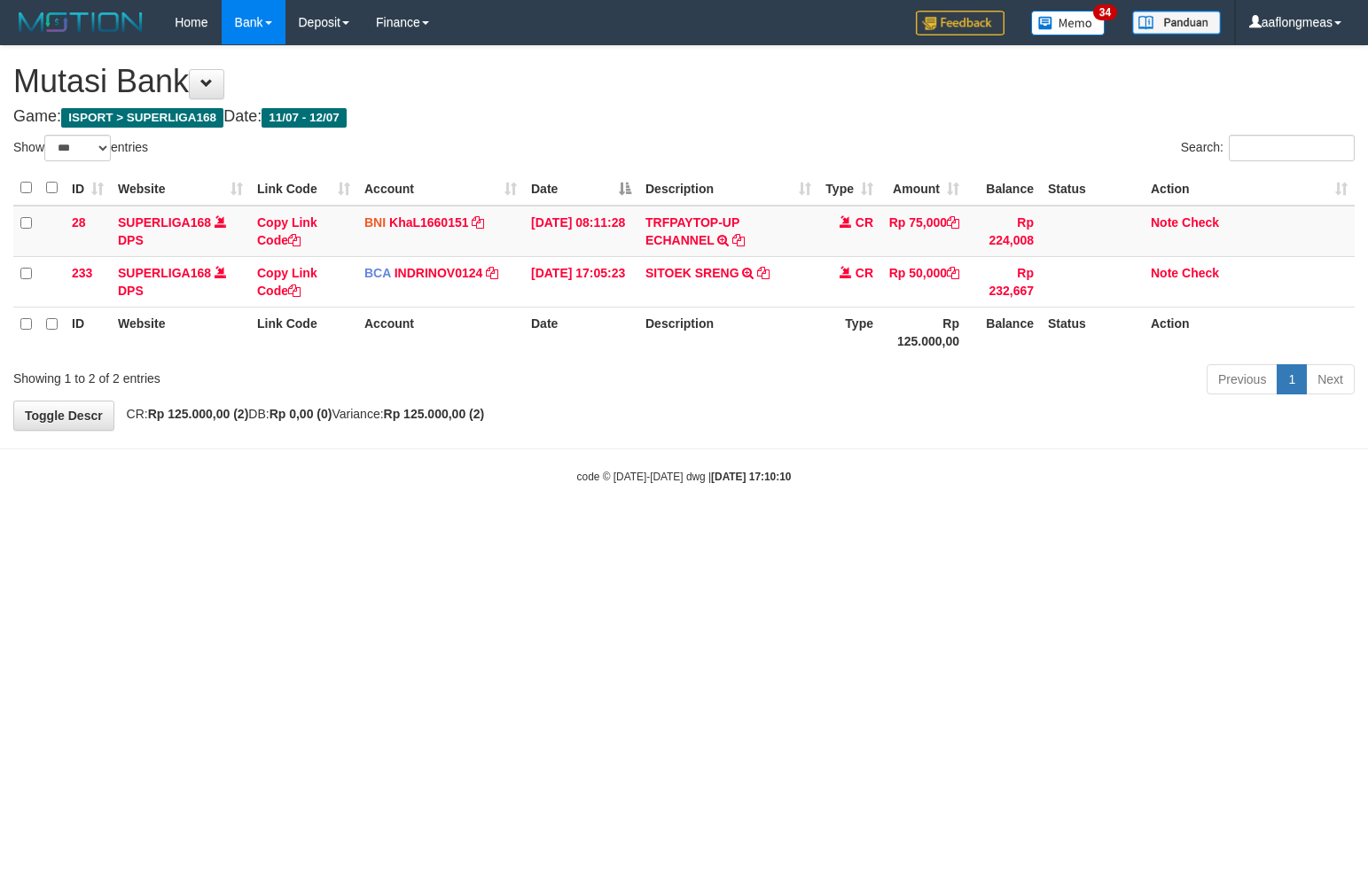 select on "***" 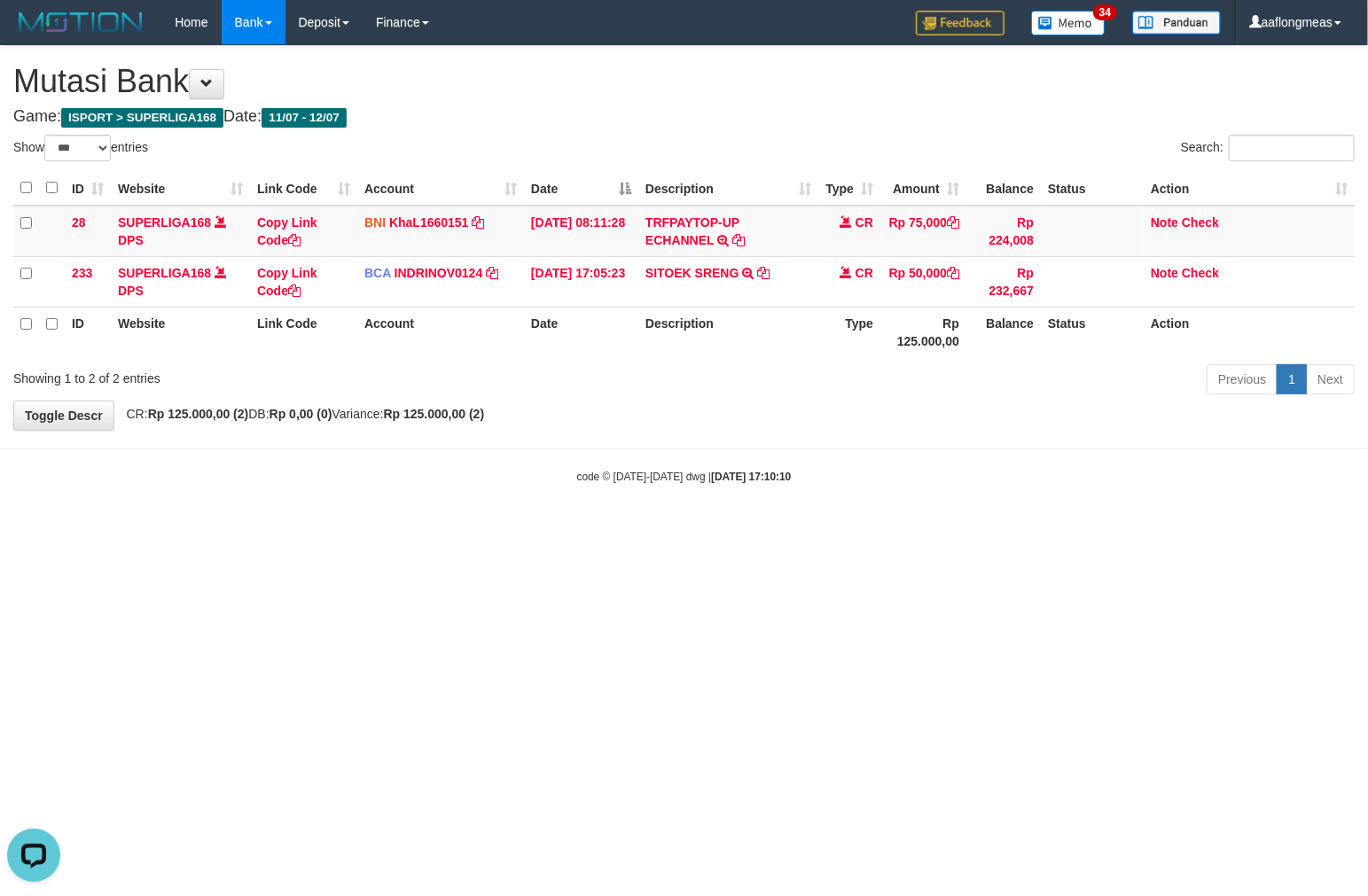 scroll, scrollTop: 0, scrollLeft: 0, axis: both 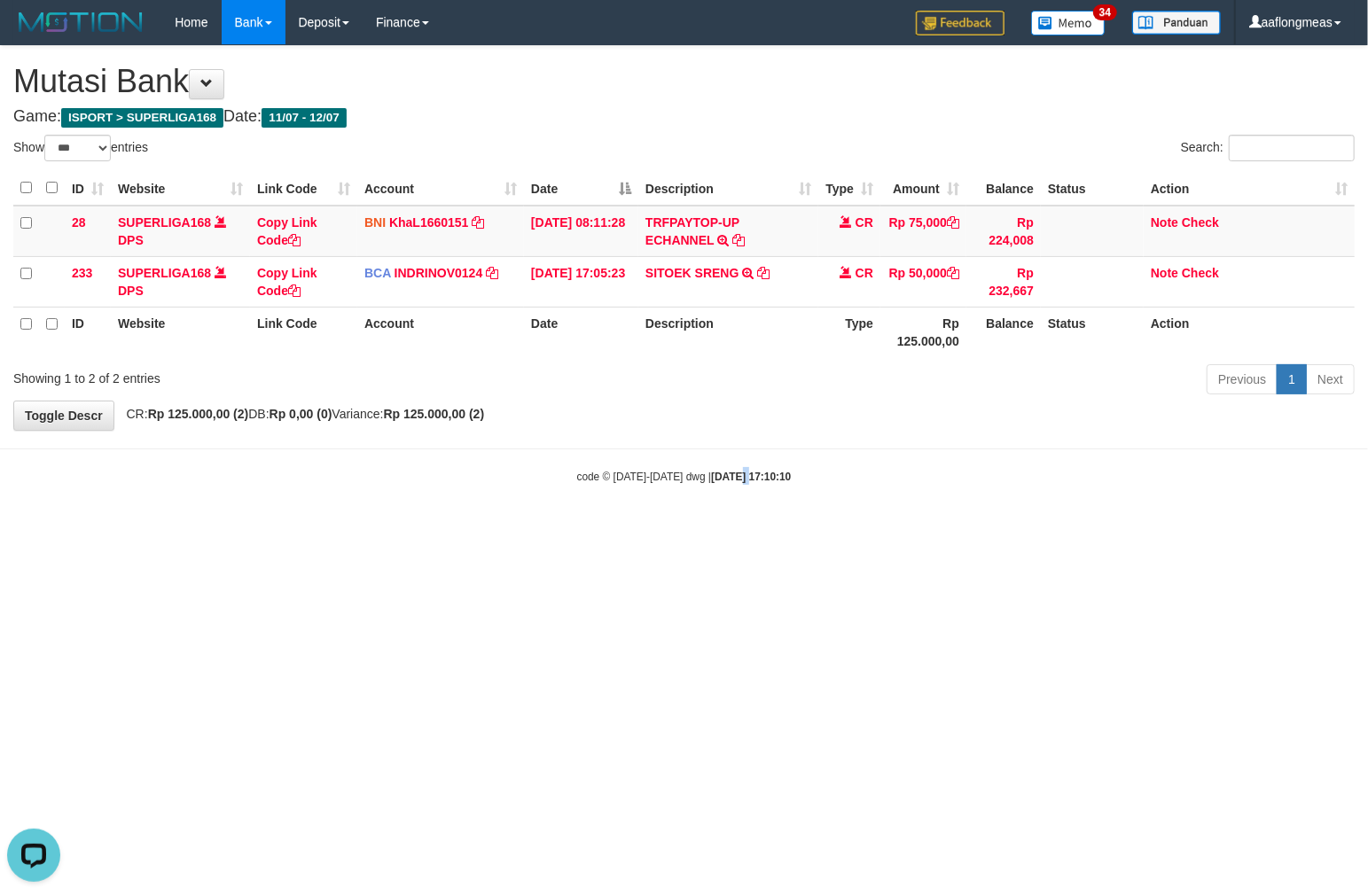 click on "Toggle navigation
Home
Bank
Account List
Load
By Website
Group
[ISPORT]													SUPERLIGA168
By Load Group (DPS)" at bounding box center [684, 264] 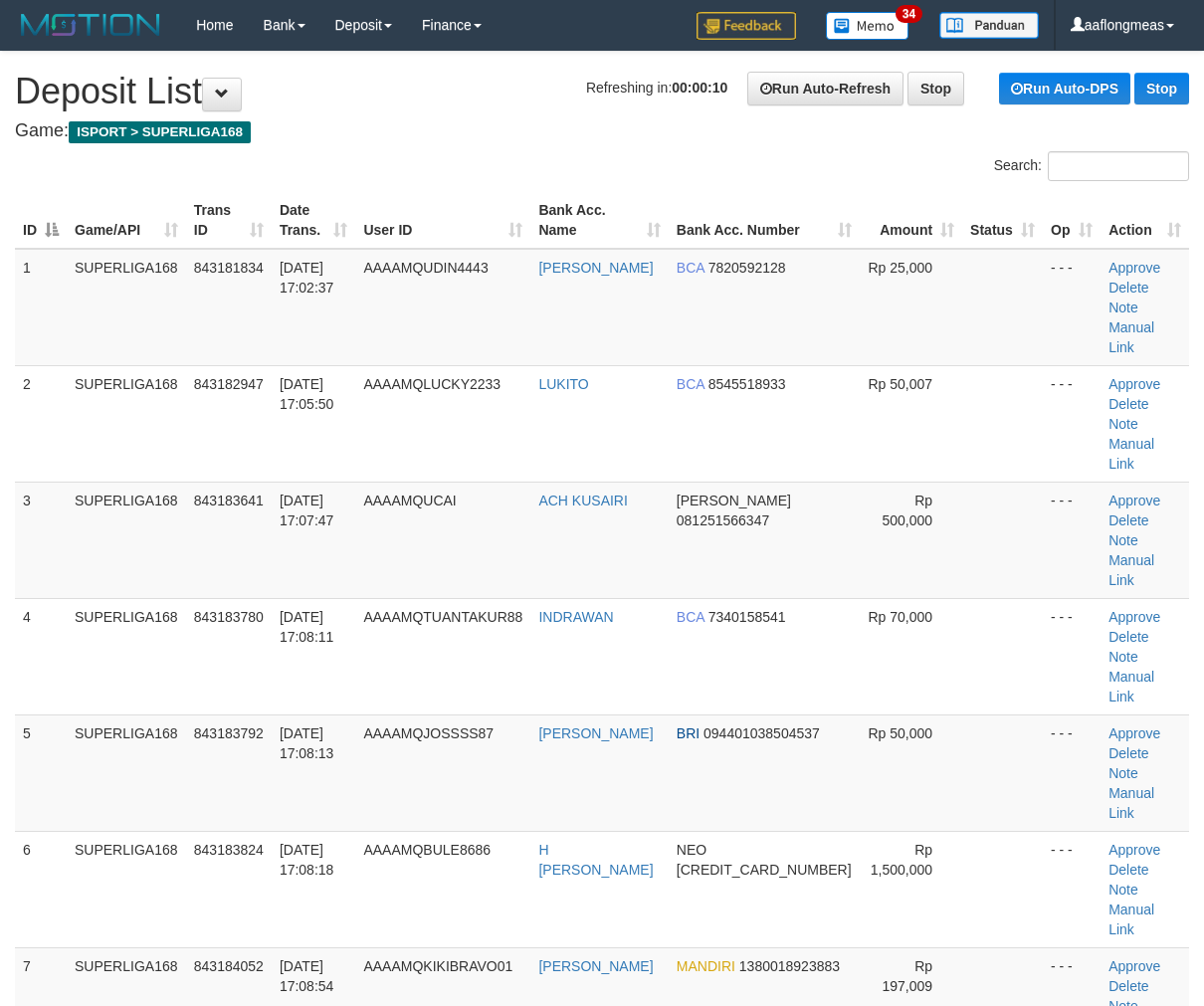 scroll, scrollTop: 0, scrollLeft: 0, axis: both 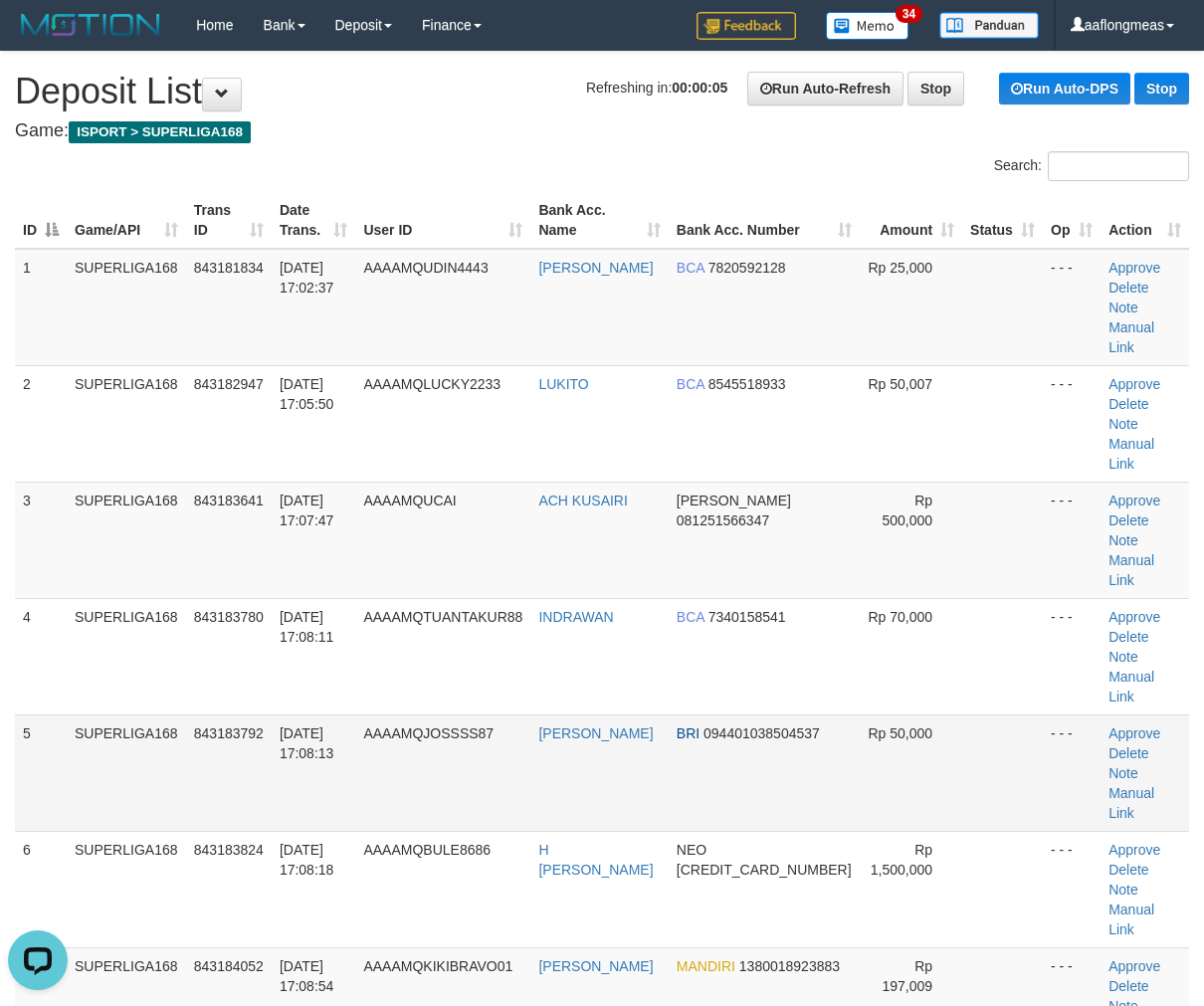 click at bounding box center [1002, 772] 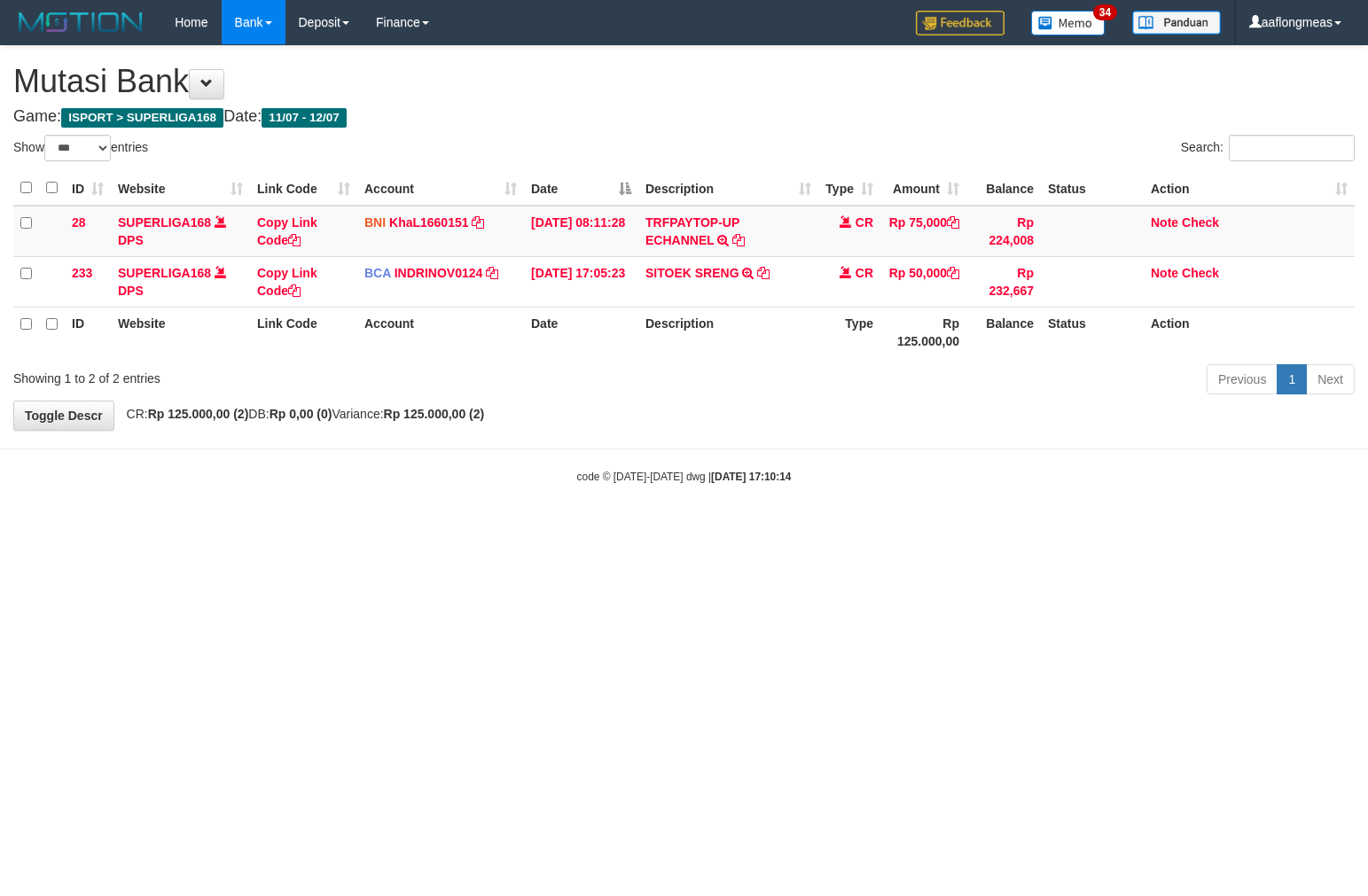 select on "***" 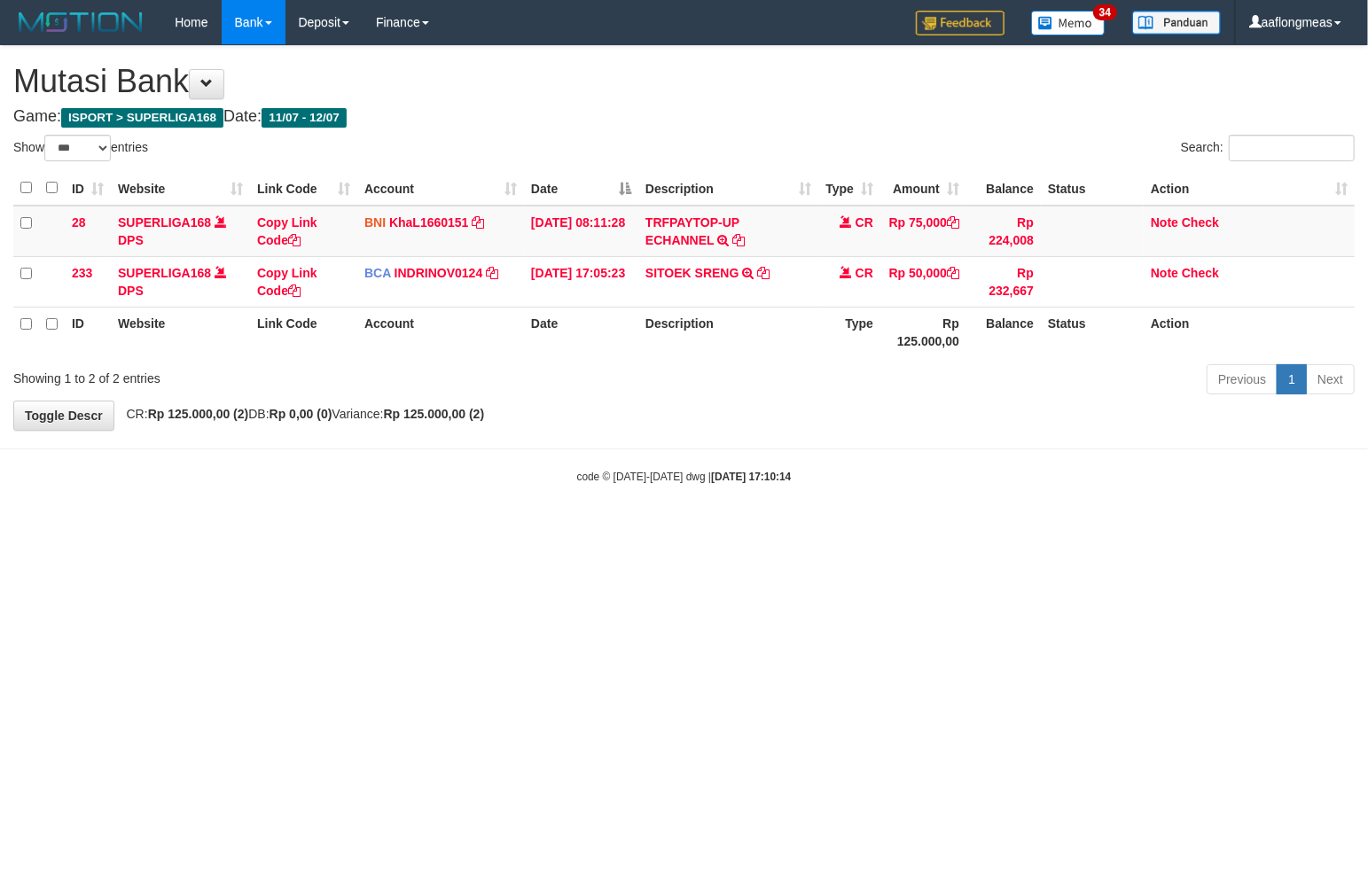 click on "Toggle navigation
Home
Bank
Account List
Load
By Website
Group
[ISPORT]													SUPERLIGA168
By Load Group (DPS)" at bounding box center [684, 264] 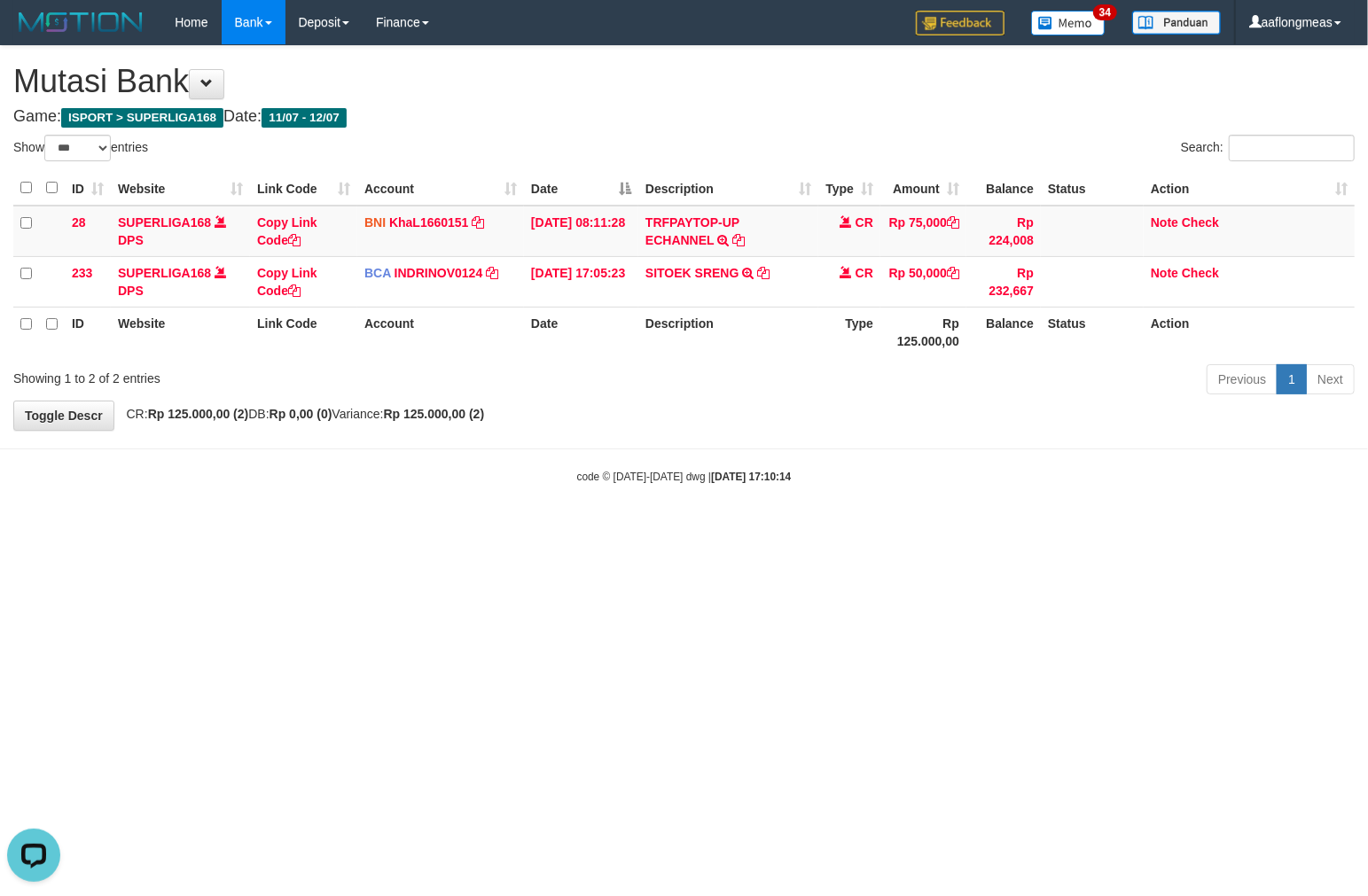 scroll, scrollTop: 0, scrollLeft: 0, axis: both 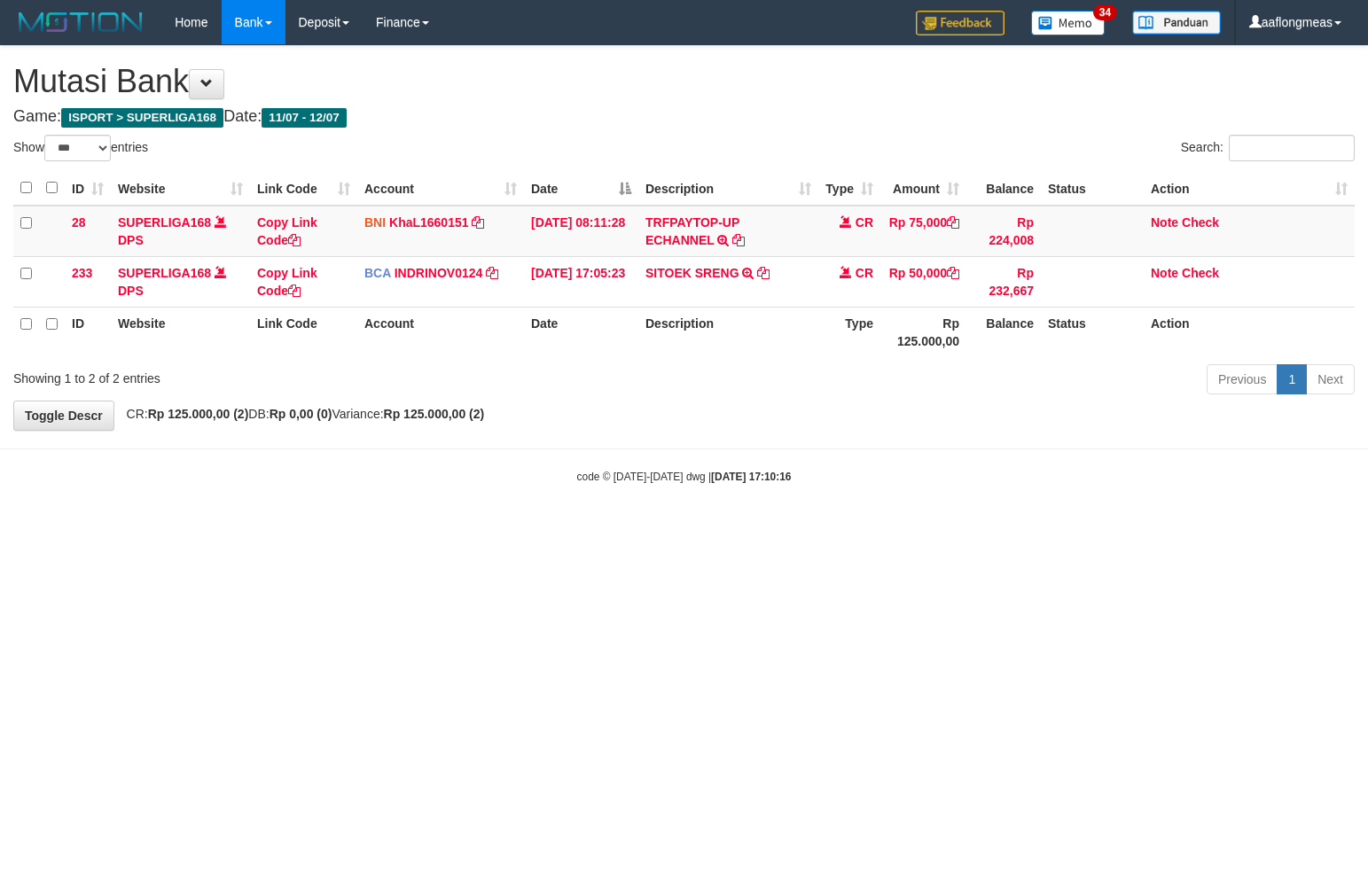 select on "***" 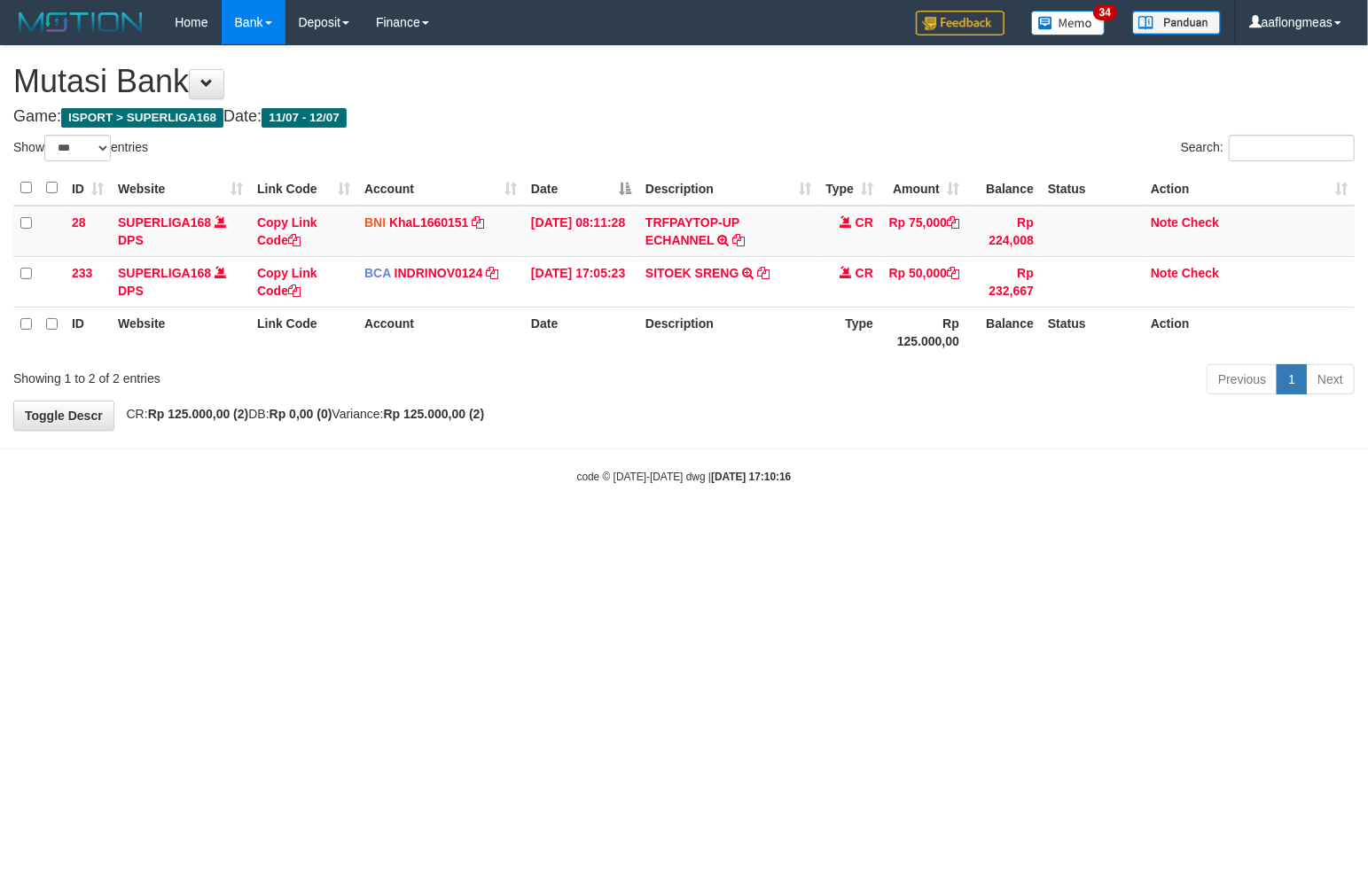 click on "Toggle navigation
Home
Bank
Account List
Load
By Website
Group
[ISPORT]													SUPERLIGA168
By Load Group (DPS)" at bounding box center [684, 264] 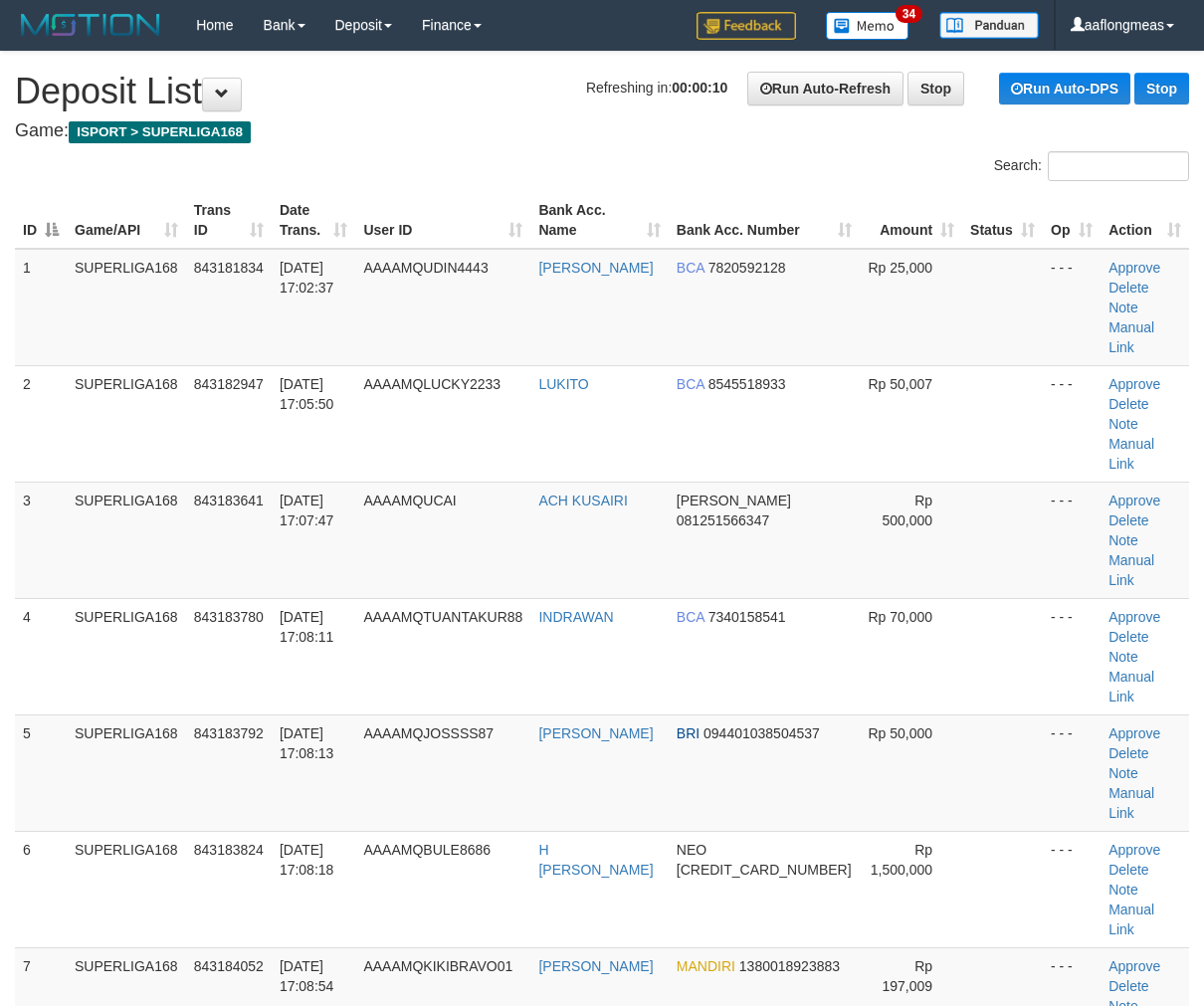 scroll, scrollTop: 0, scrollLeft: 0, axis: both 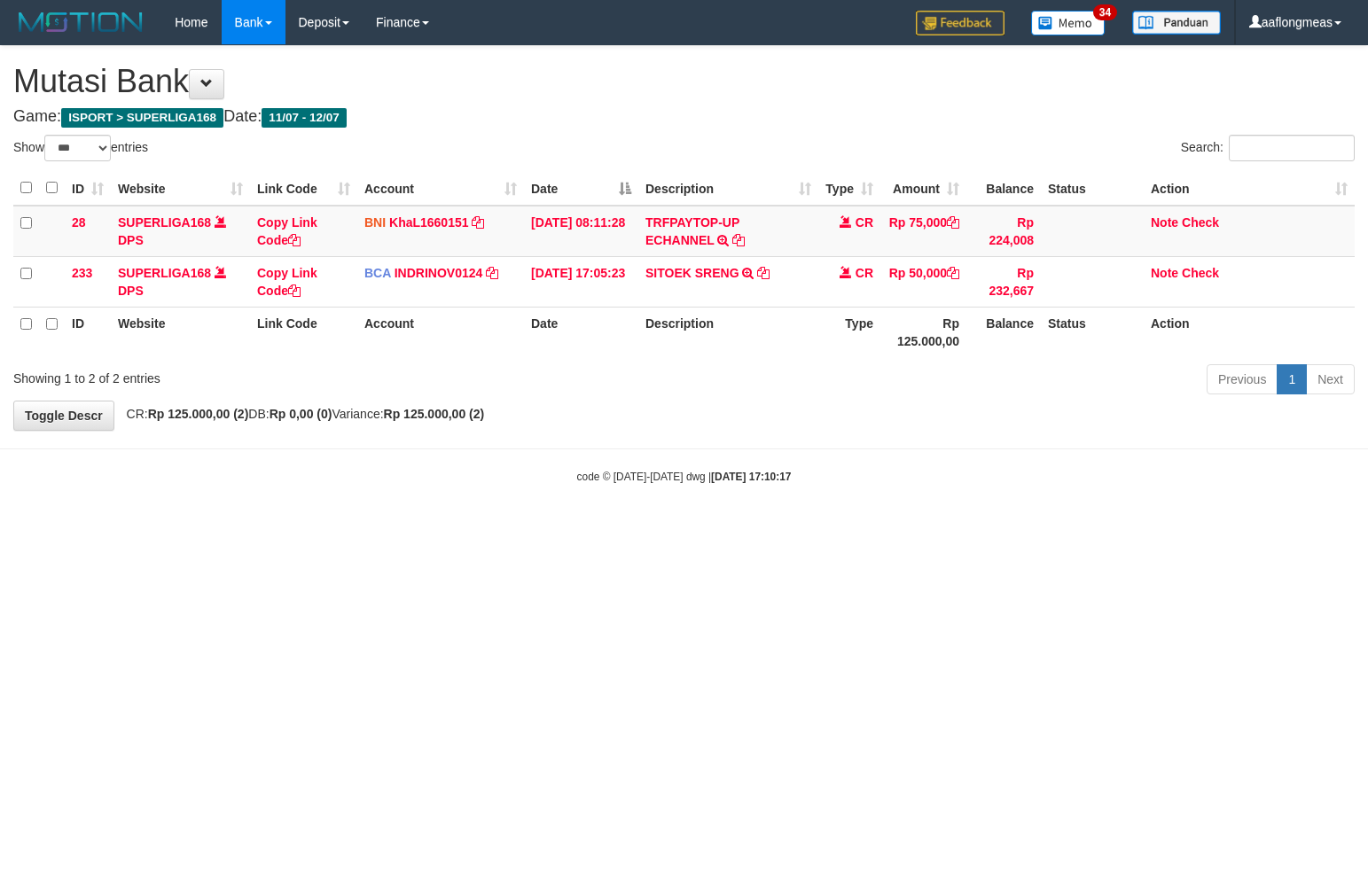 select on "***" 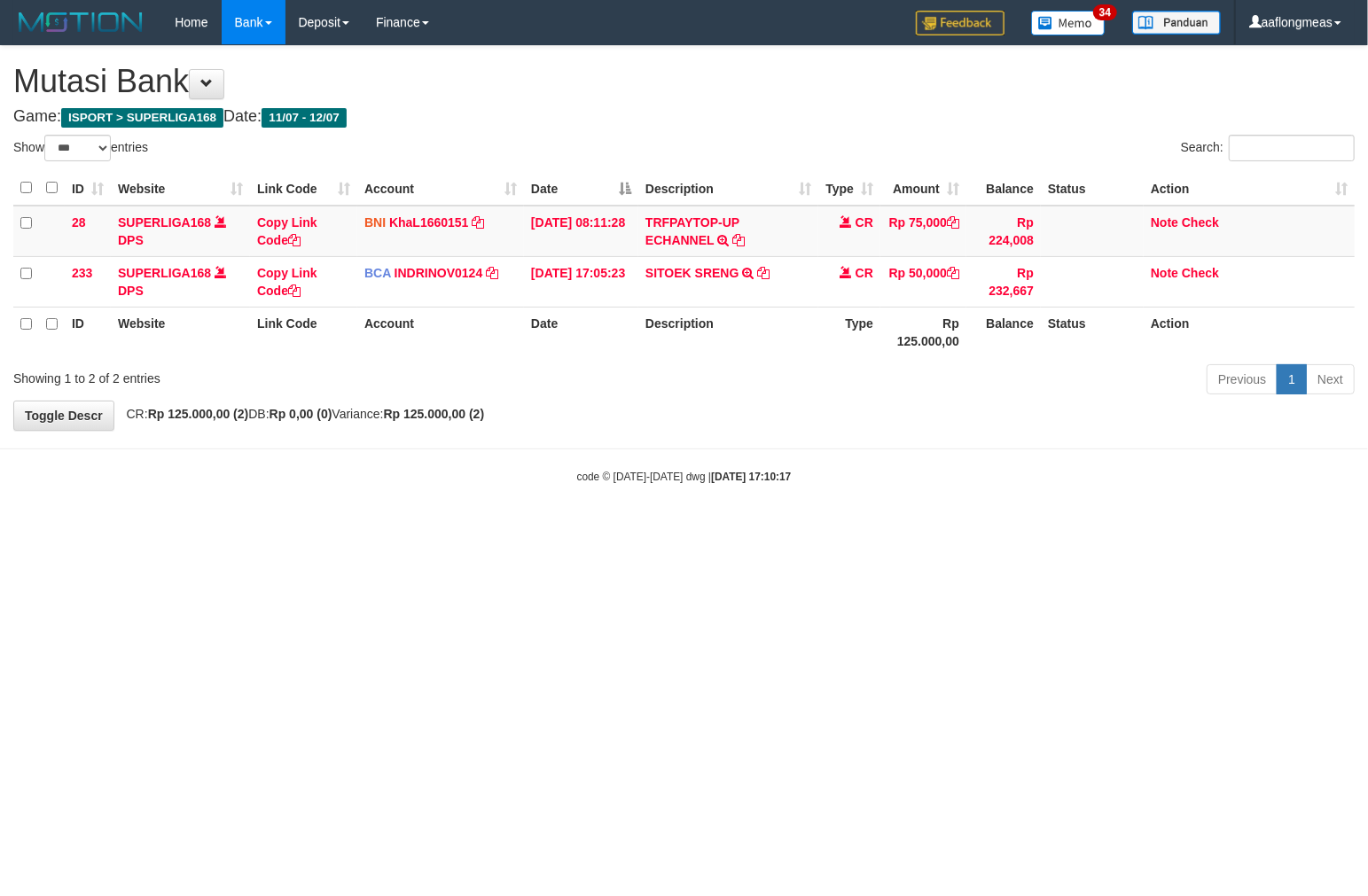 drag, startPoint x: 0, startPoint y: 0, endPoint x: 711, endPoint y: 527, distance: 885.0141 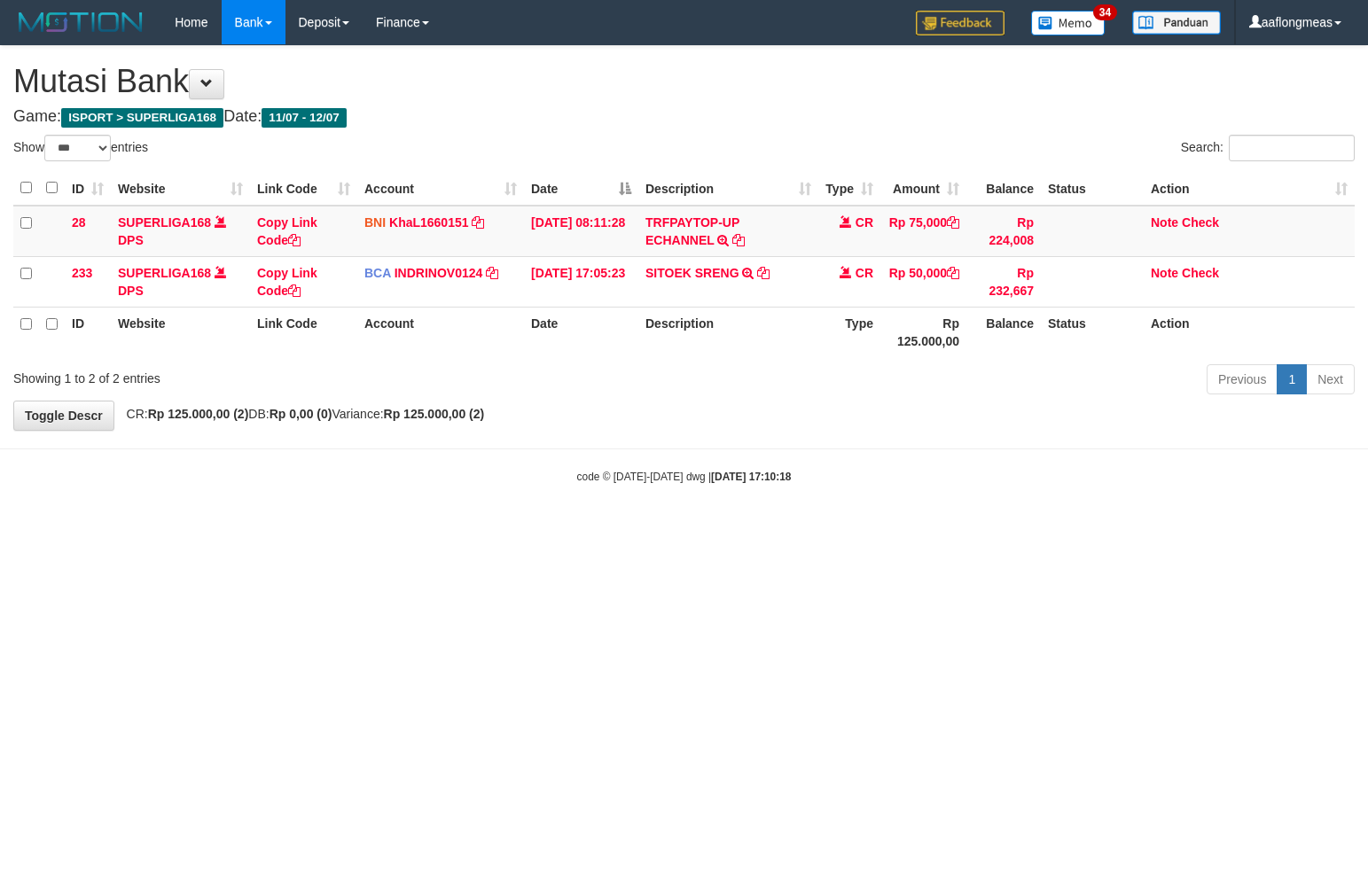 select on "***" 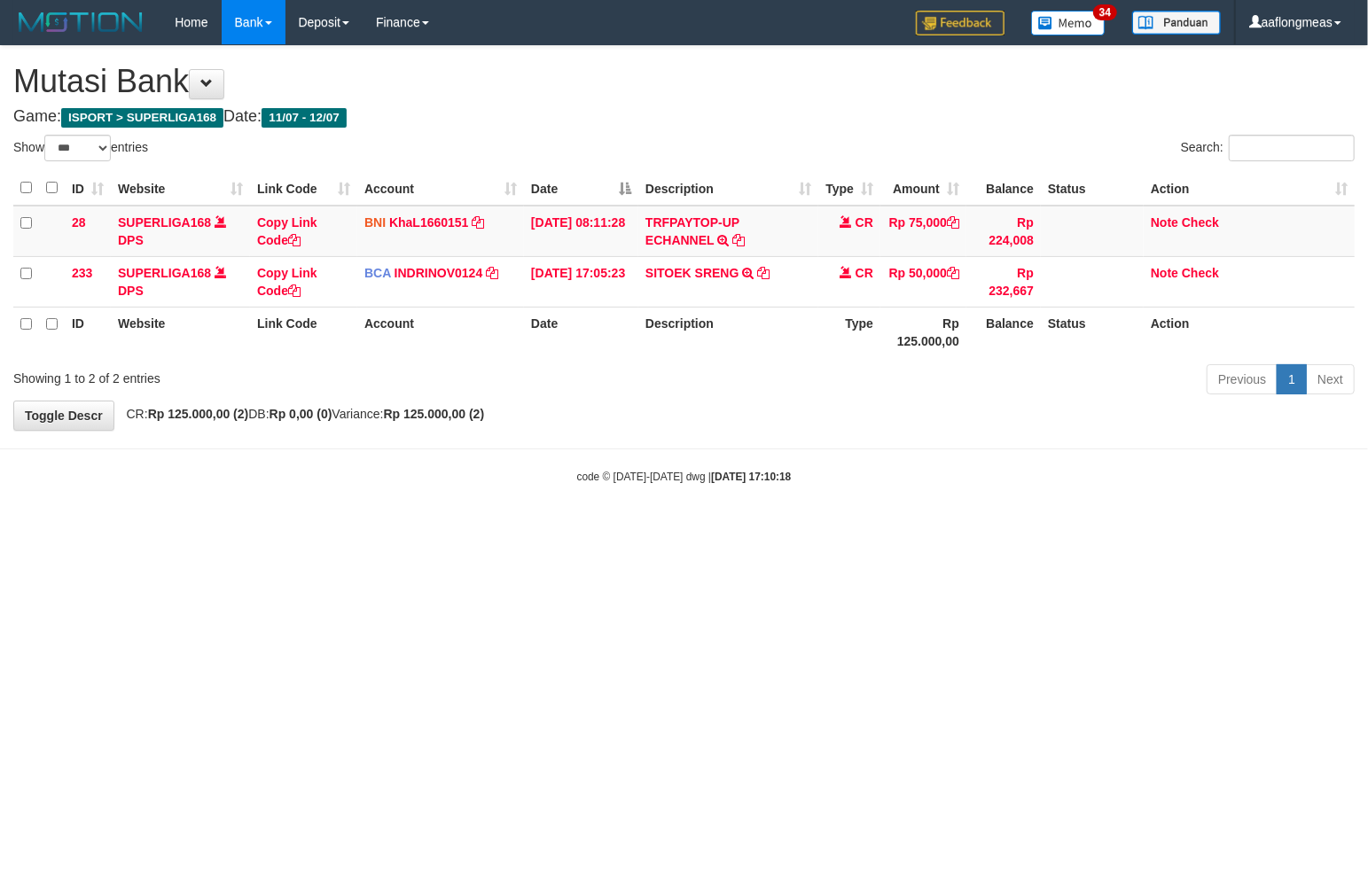 click on "Toggle navigation
Home
Bank
Account List
Load
By Website
Group
[ISPORT]													SUPERLIGA168
By Load Group (DPS)" at bounding box center (684, 264) 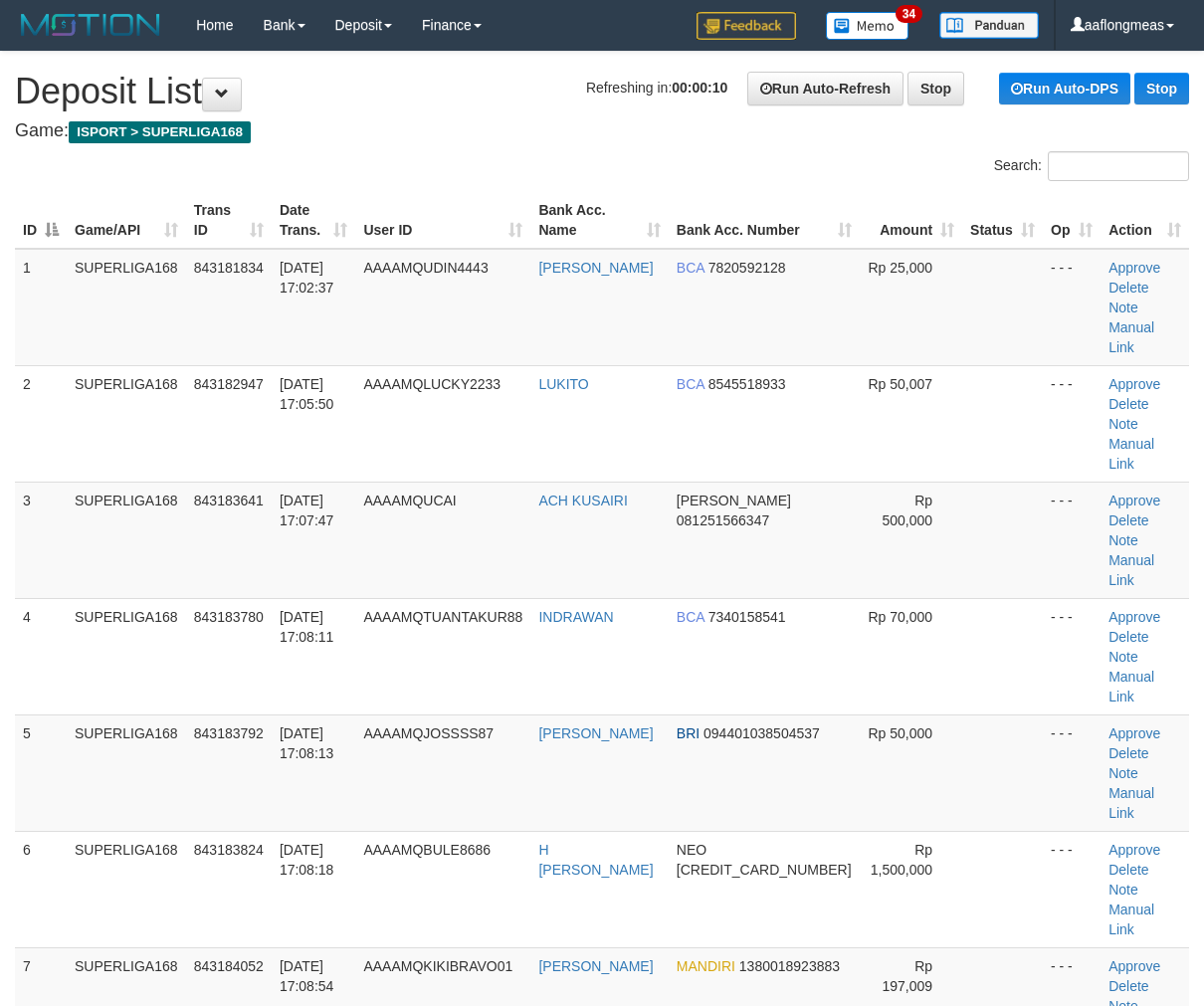 scroll, scrollTop: 0, scrollLeft: 0, axis: both 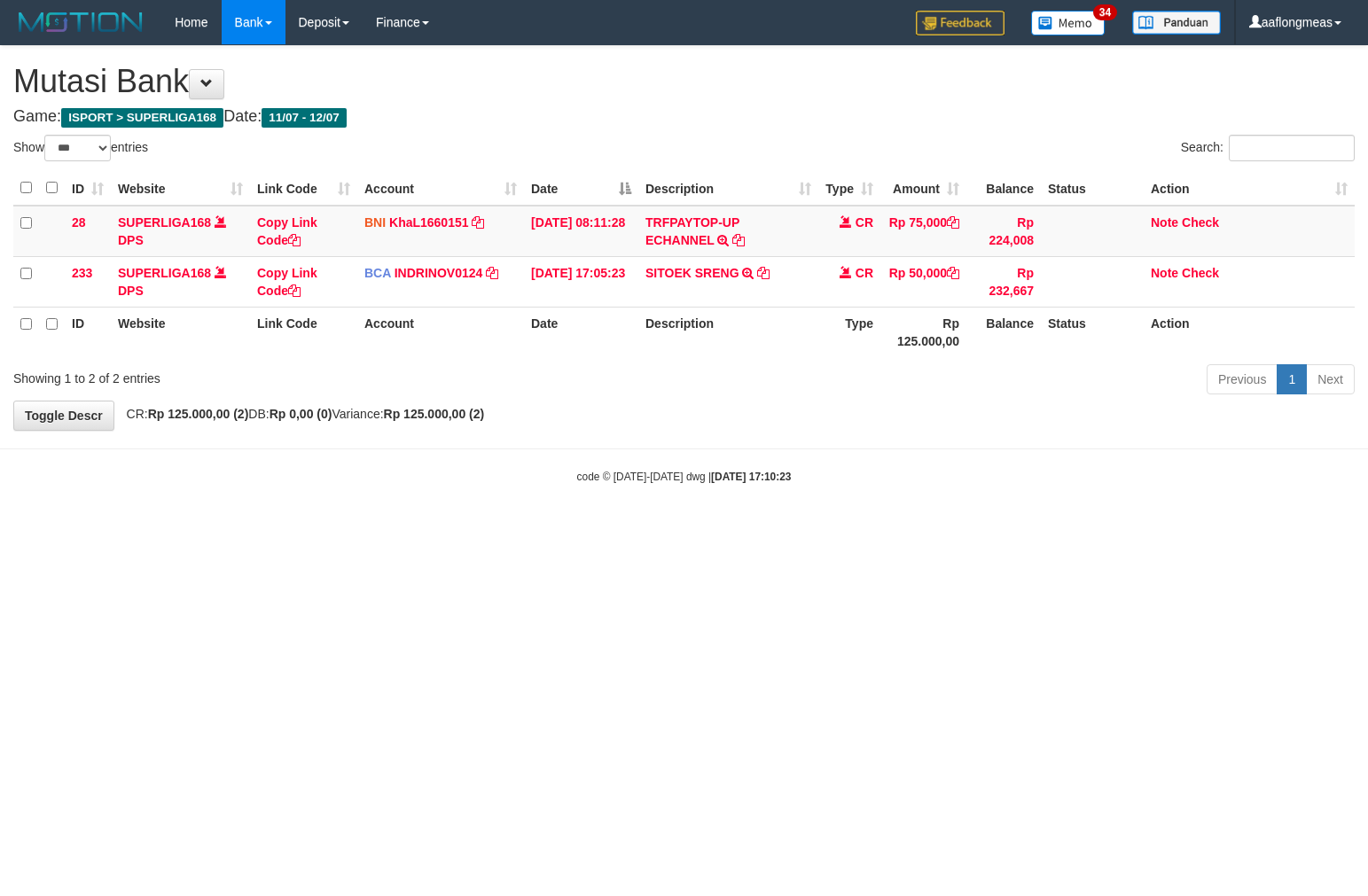 select on "***" 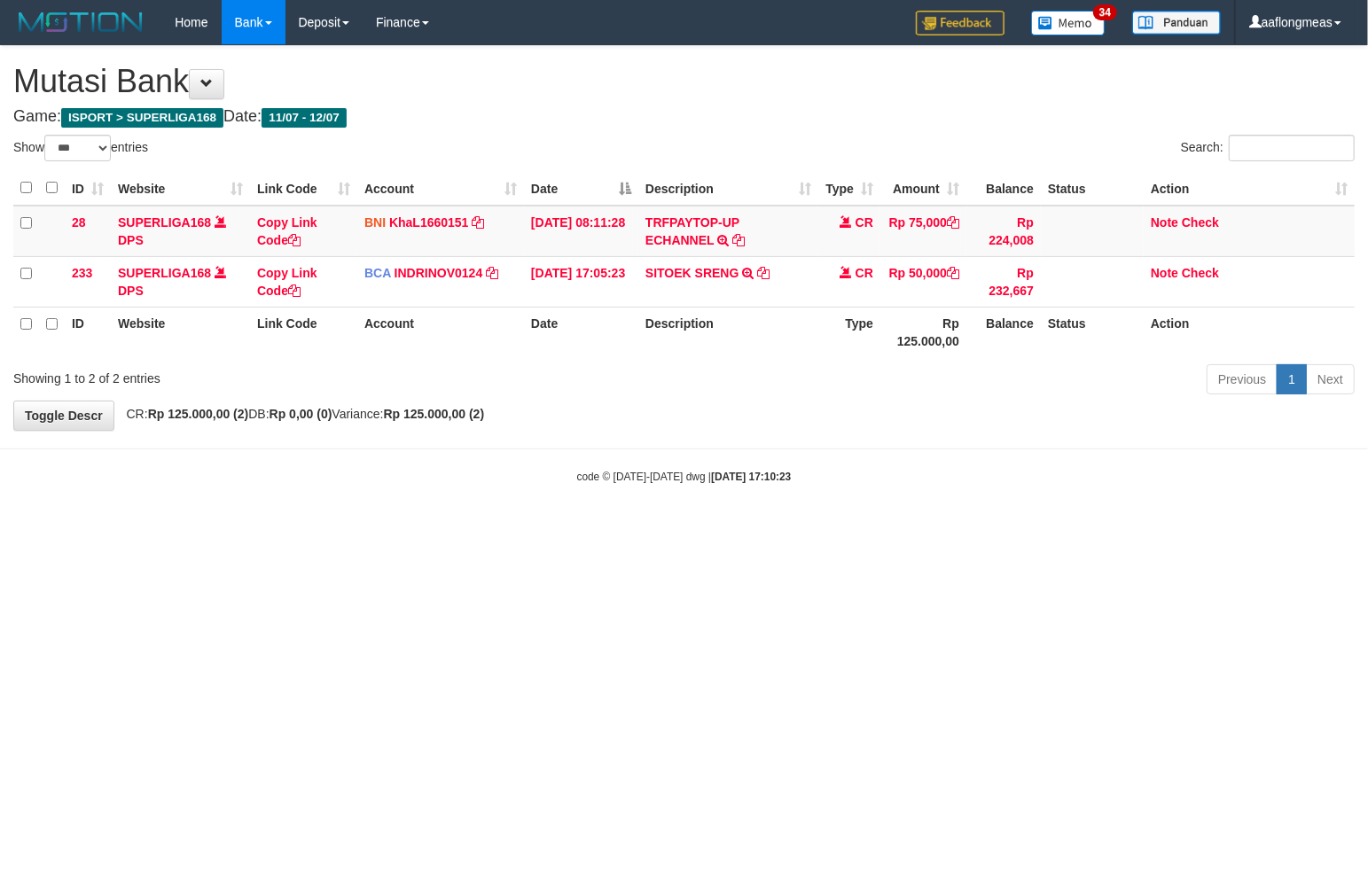 drag, startPoint x: 0, startPoint y: 0, endPoint x: 739, endPoint y: 511, distance: 898.4665 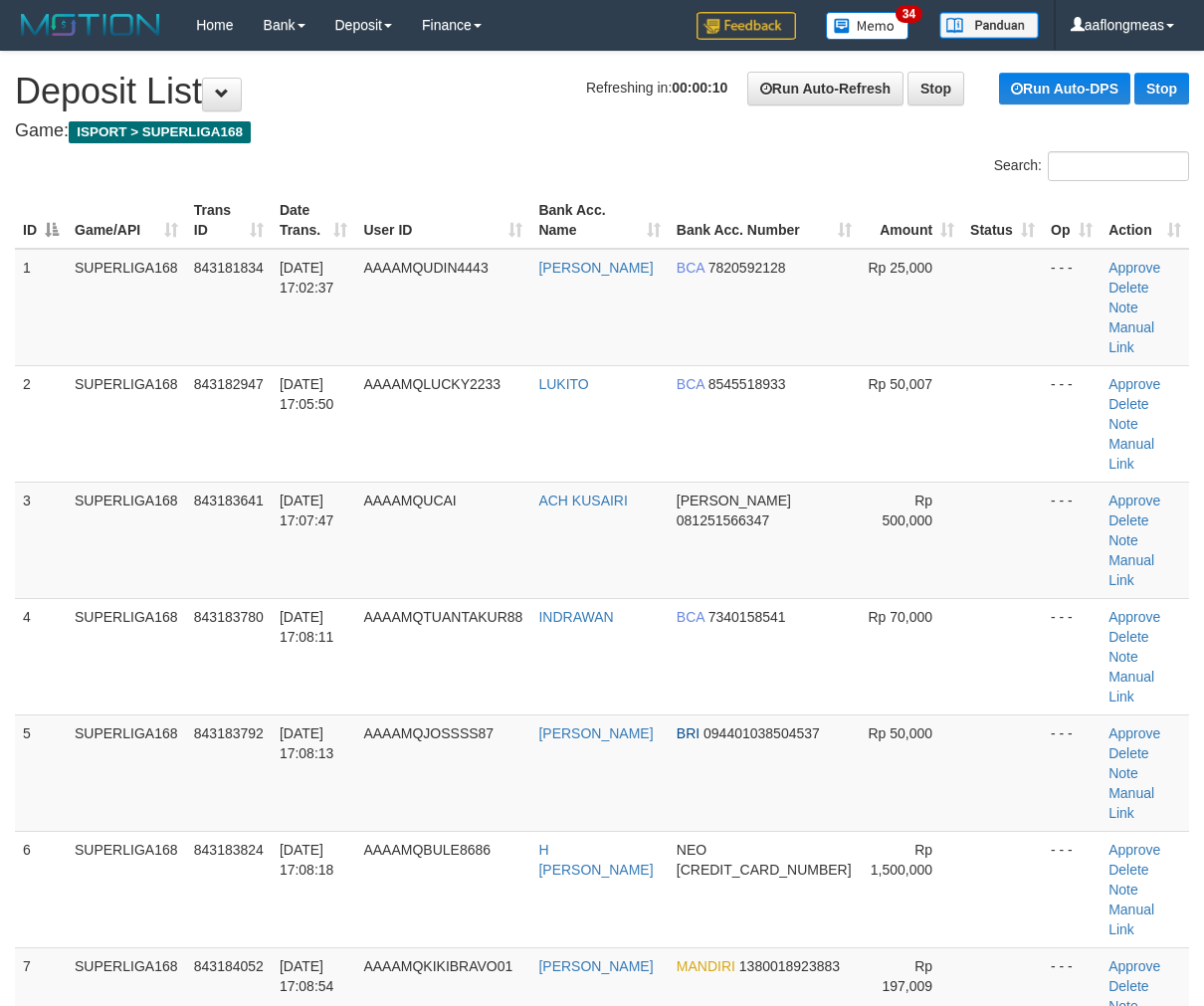 click at bounding box center [1002, 772] 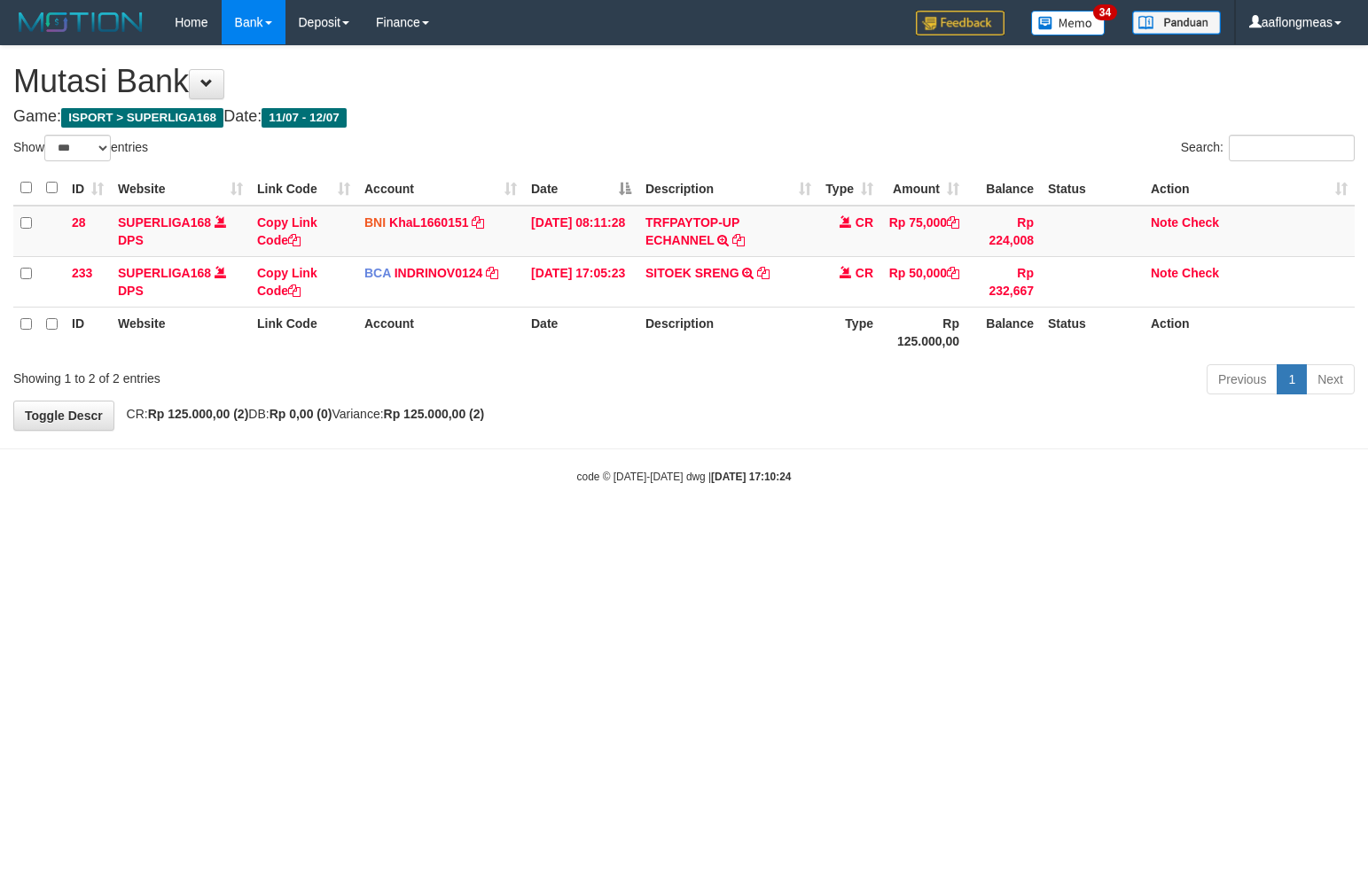 select on "***" 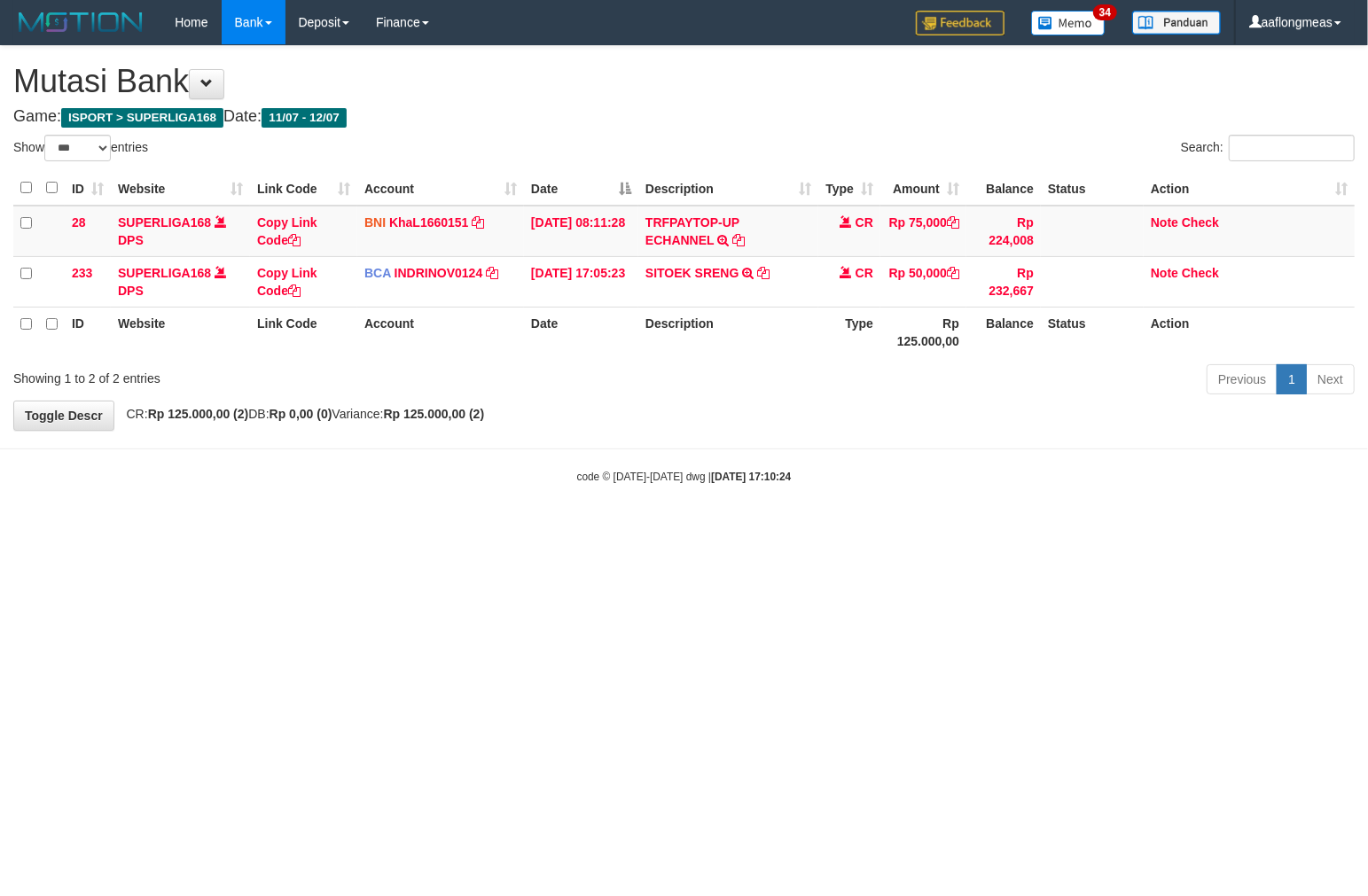 click on "Toggle navigation
Home
Bank
Account List
Load
By Website
Group
[ISPORT]													SUPERLIGA168
By Load Group (DPS)" at bounding box center [684, 264] 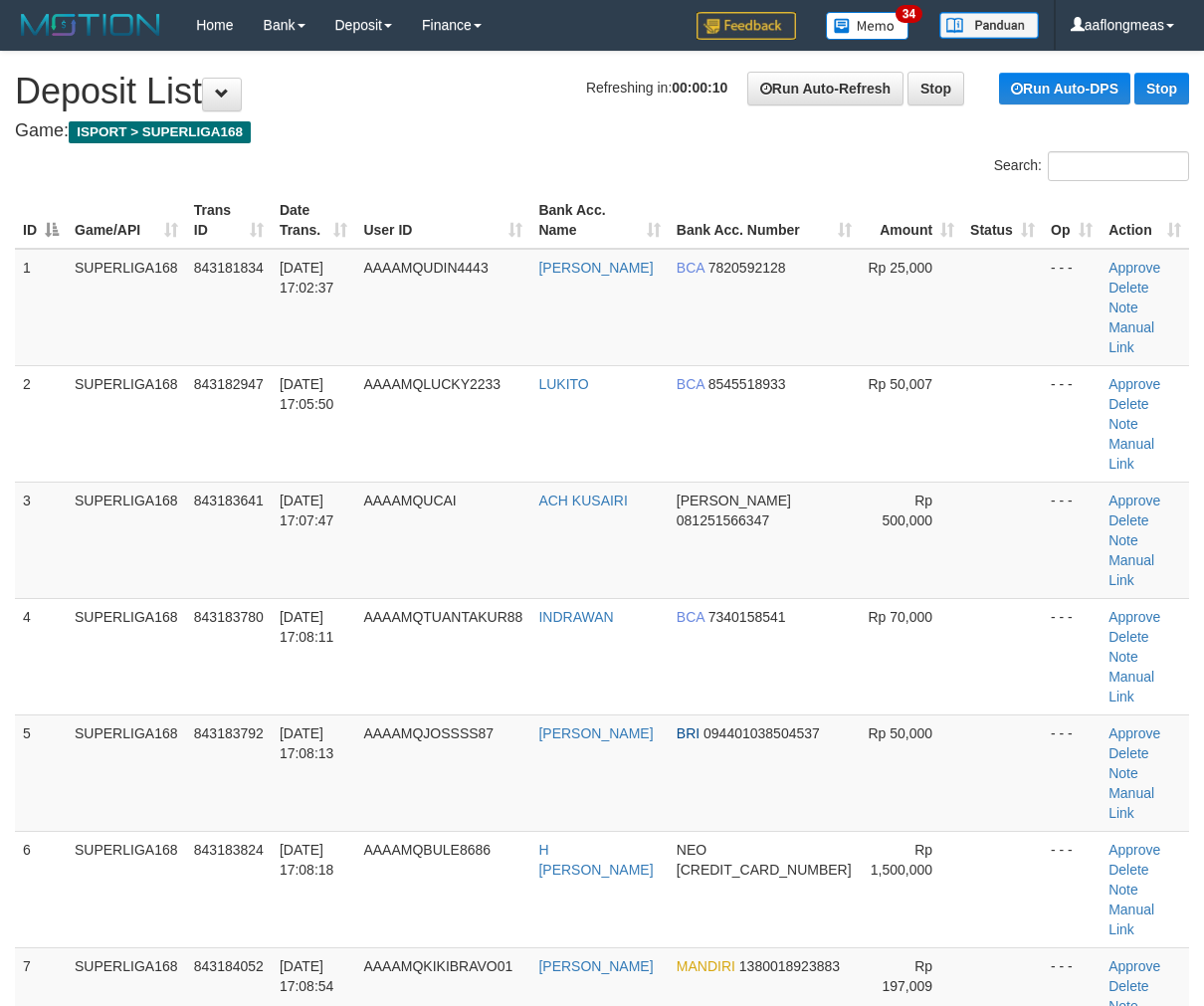 scroll, scrollTop: 0, scrollLeft: 0, axis: both 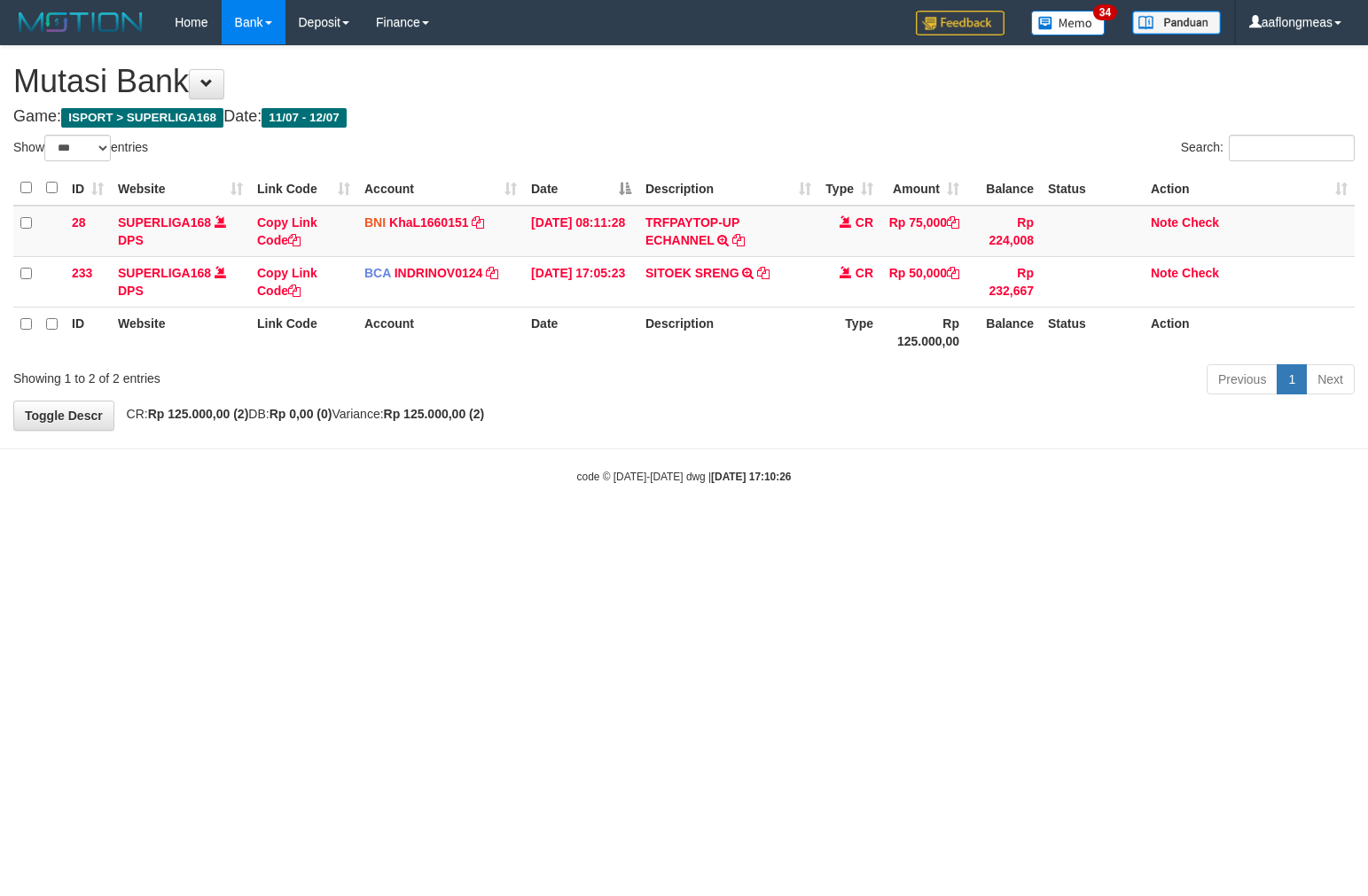 select on "***" 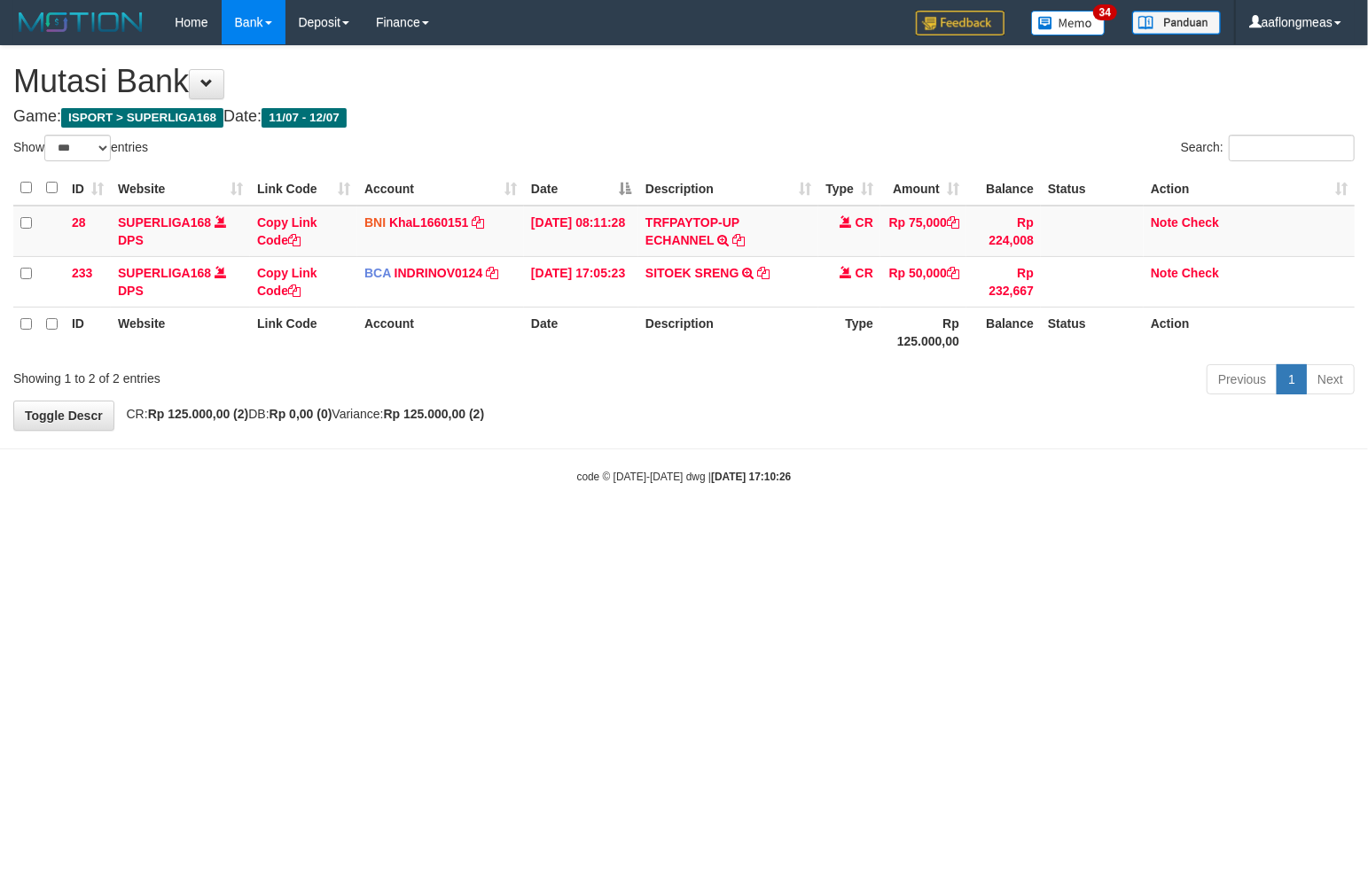 click on "Toggle navigation
Home
Bank
Account List
Load
By Website
Group
[ISPORT]													SUPERLIGA168
By Load Group (DPS)
34" at bounding box center [684, 264] 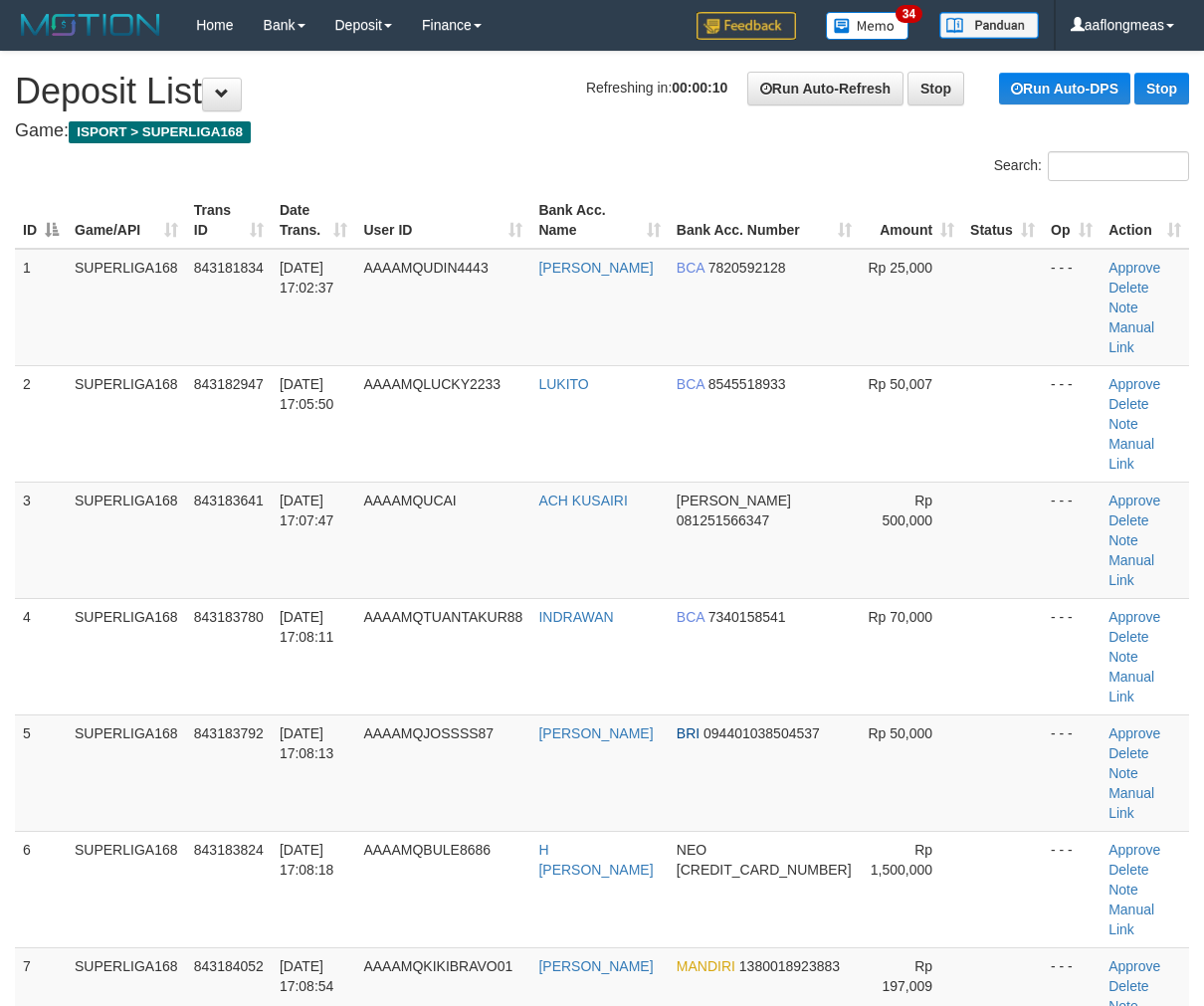 scroll, scrollTop: 0, scrollLeft: 0, axis: both 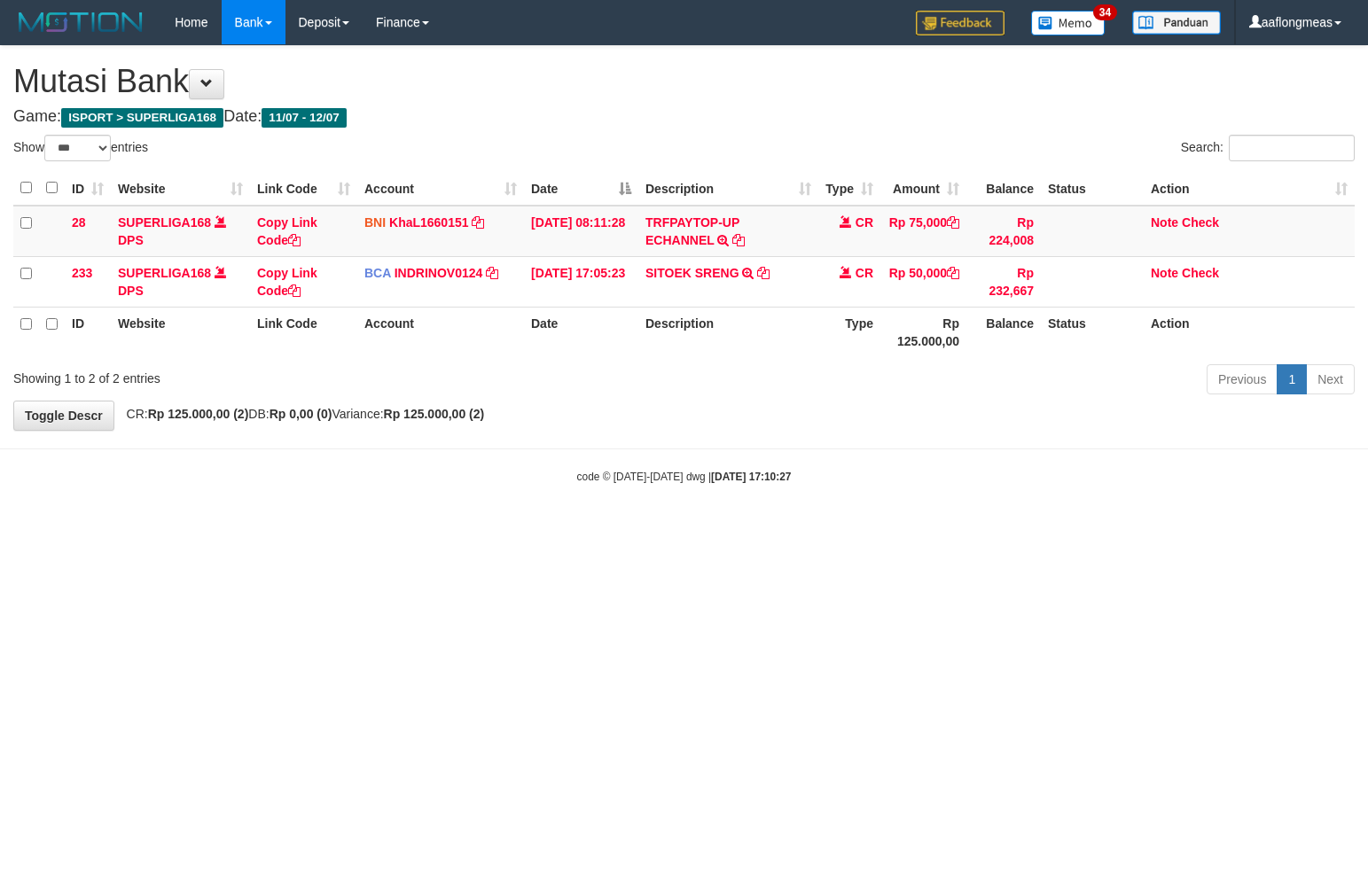 select on "***" 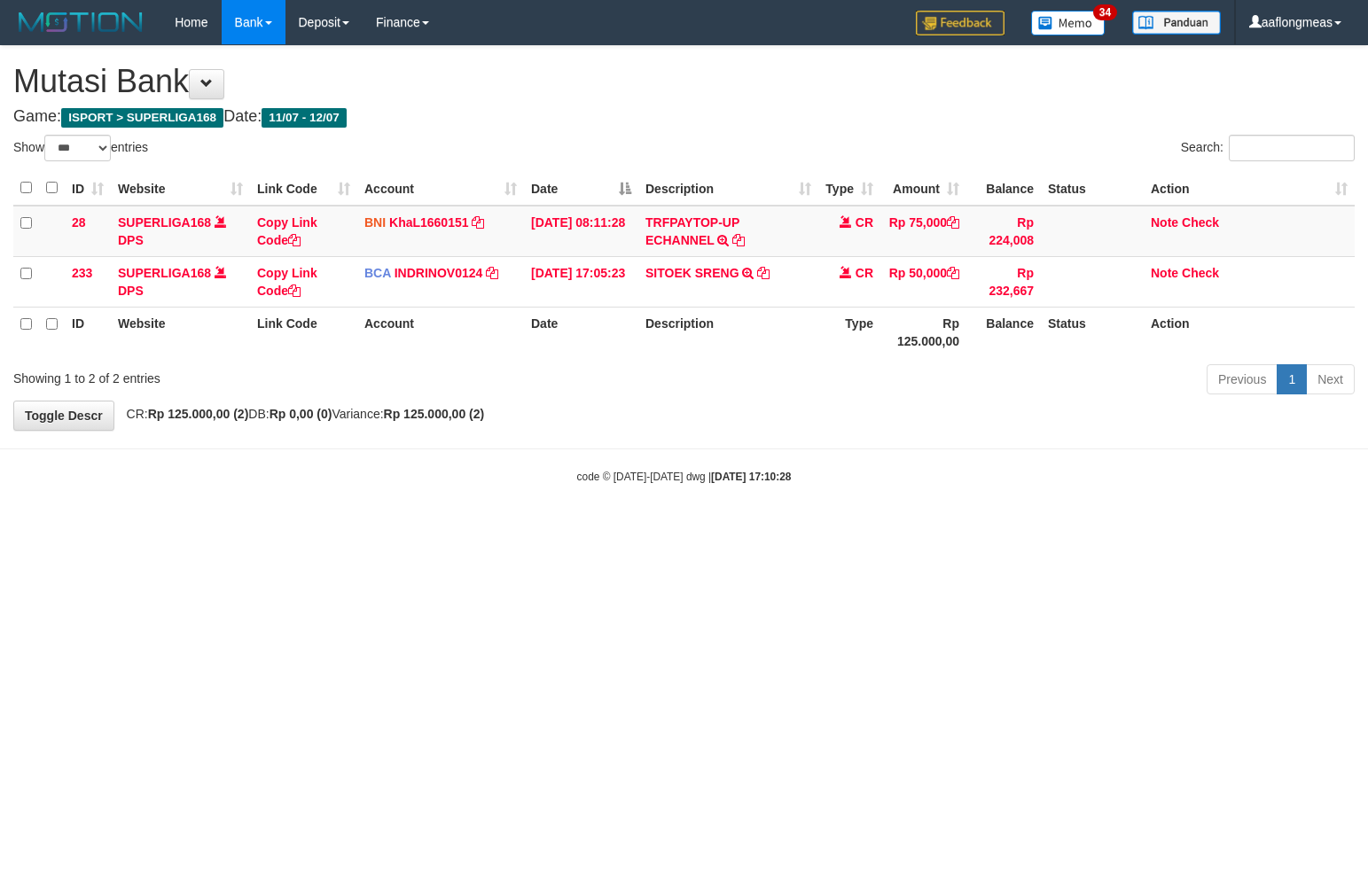 select on "***" 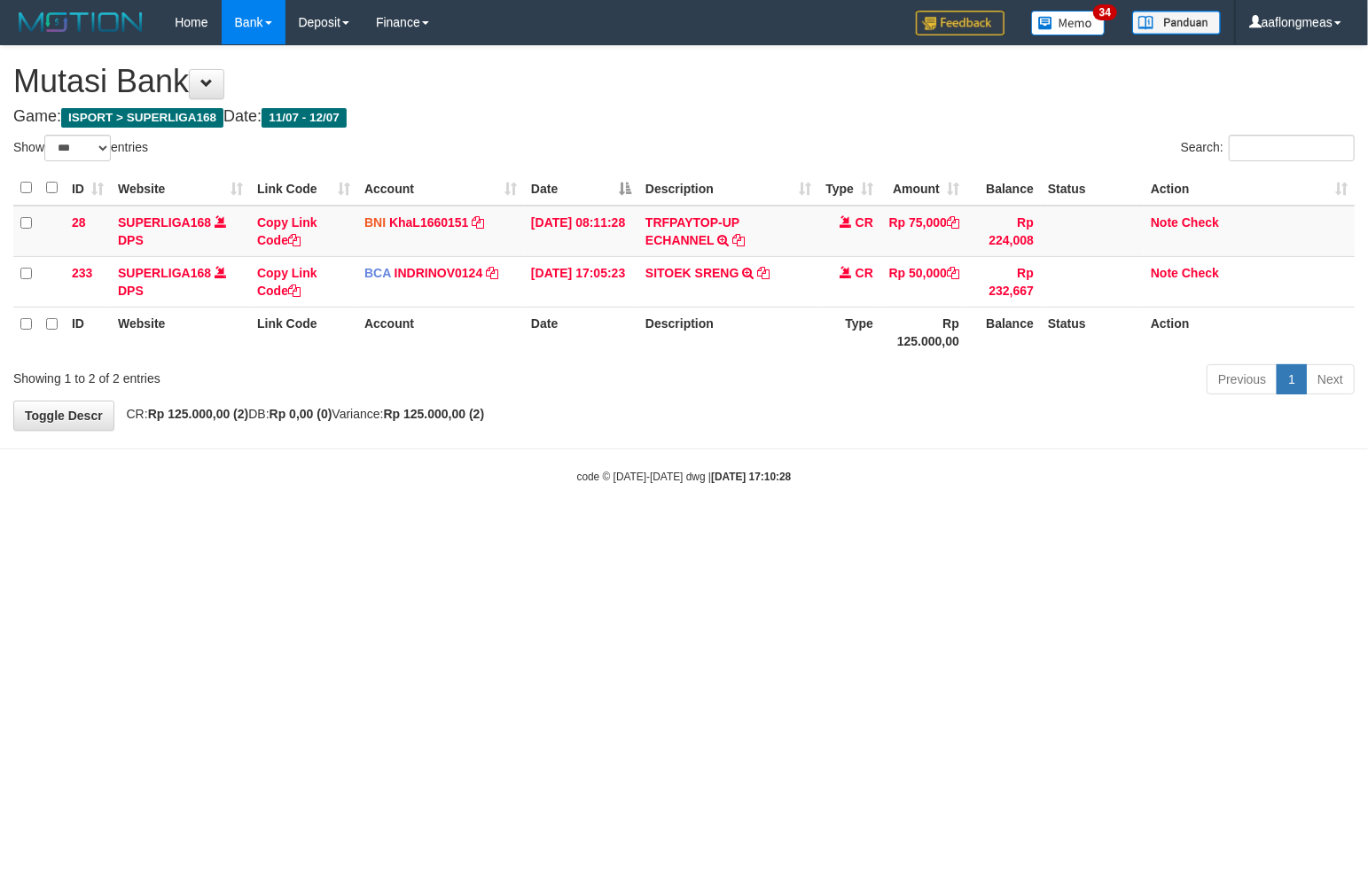 click on "Toggle navigation
Home
Bank
Account List
Load
By Website
Group
[ISPORT]													SUPERLIGA168
By Load Group (DPS)
34" at bounding box center [684, 264] 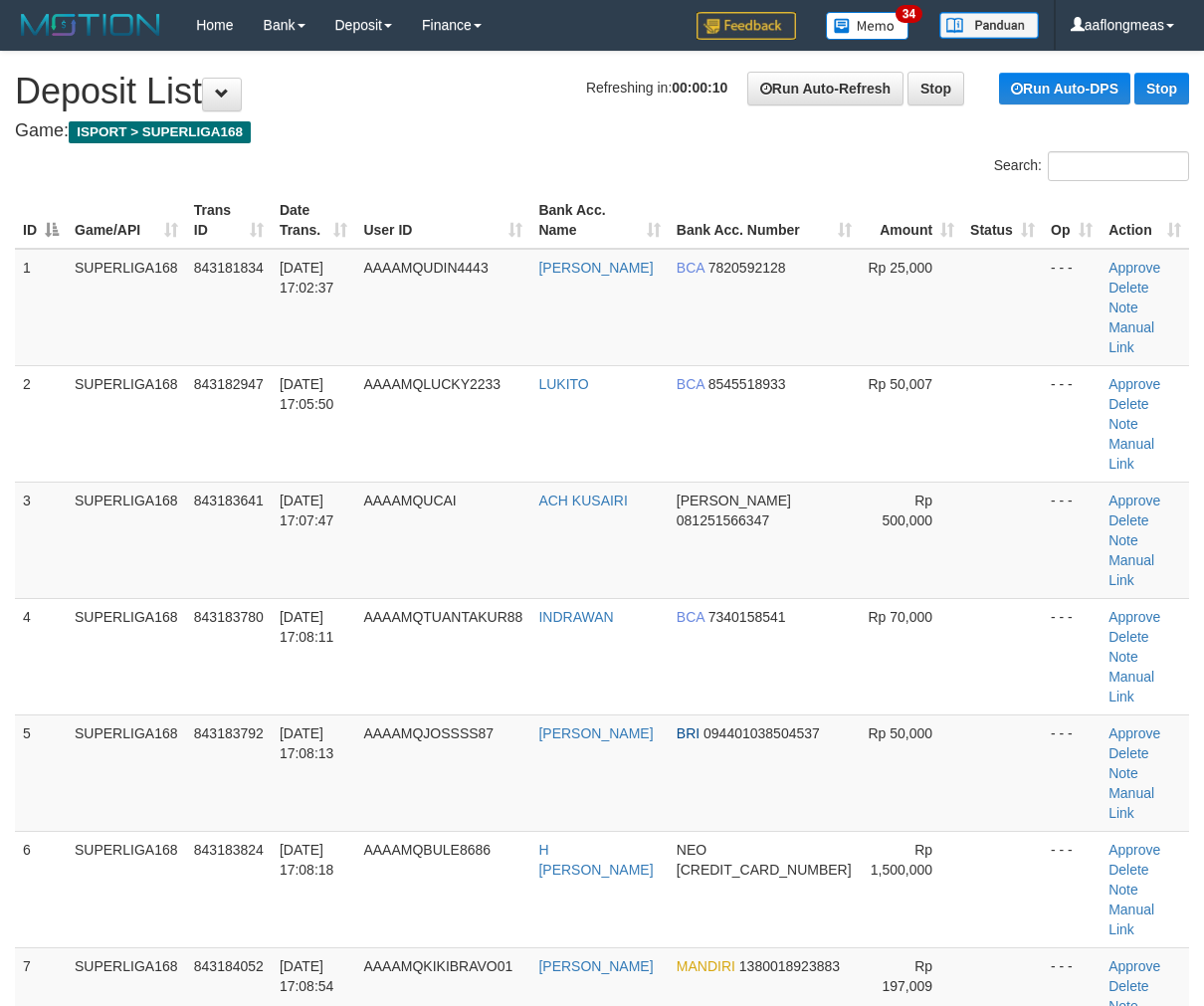 scroll, scrollTop: 0, scrollLeft: 0, axis: both 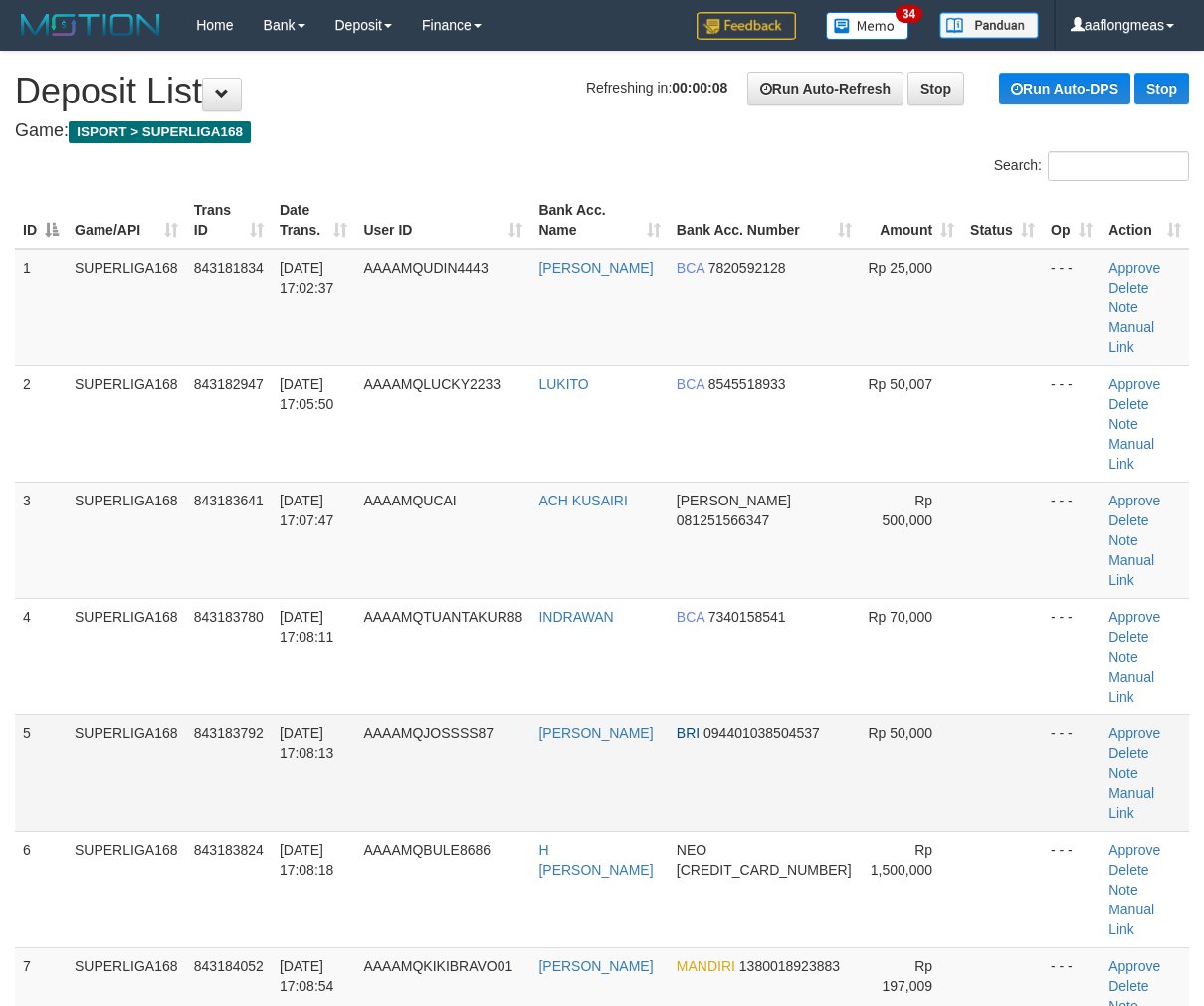click at bounding box center (1002, 656) 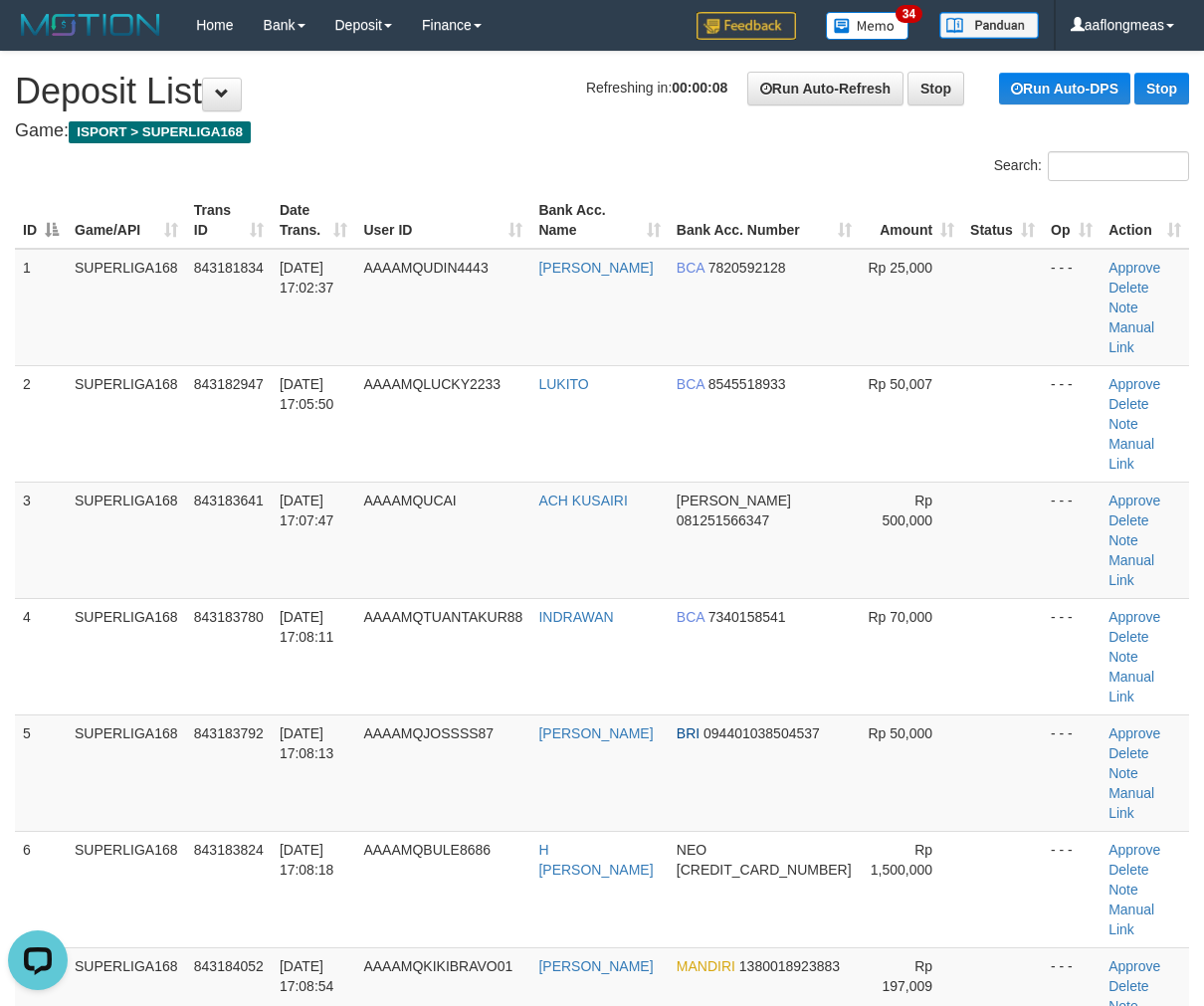 scroll, scrollTop: 0, scrollLeft: 0, axis: both 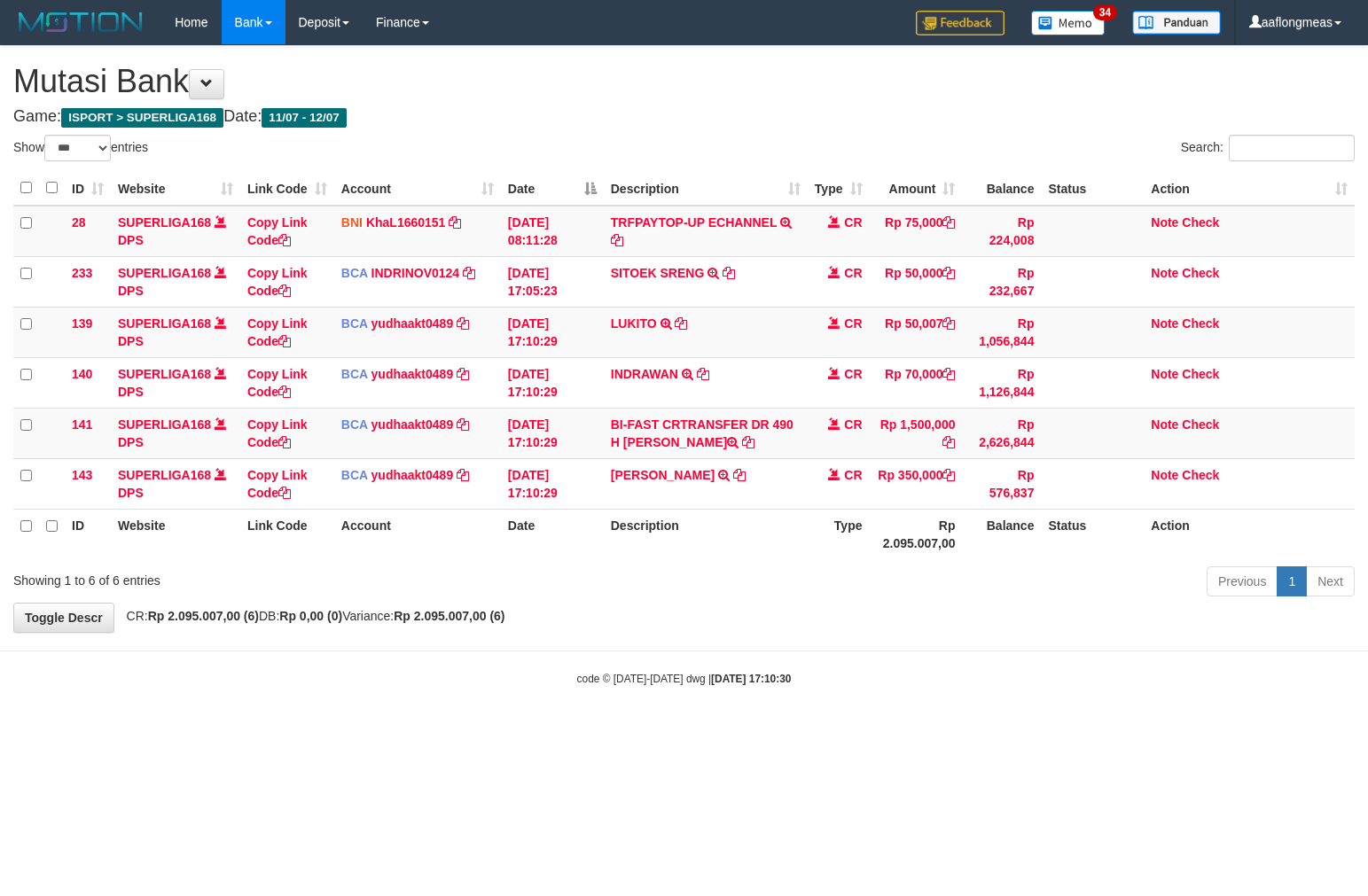 select on "***" 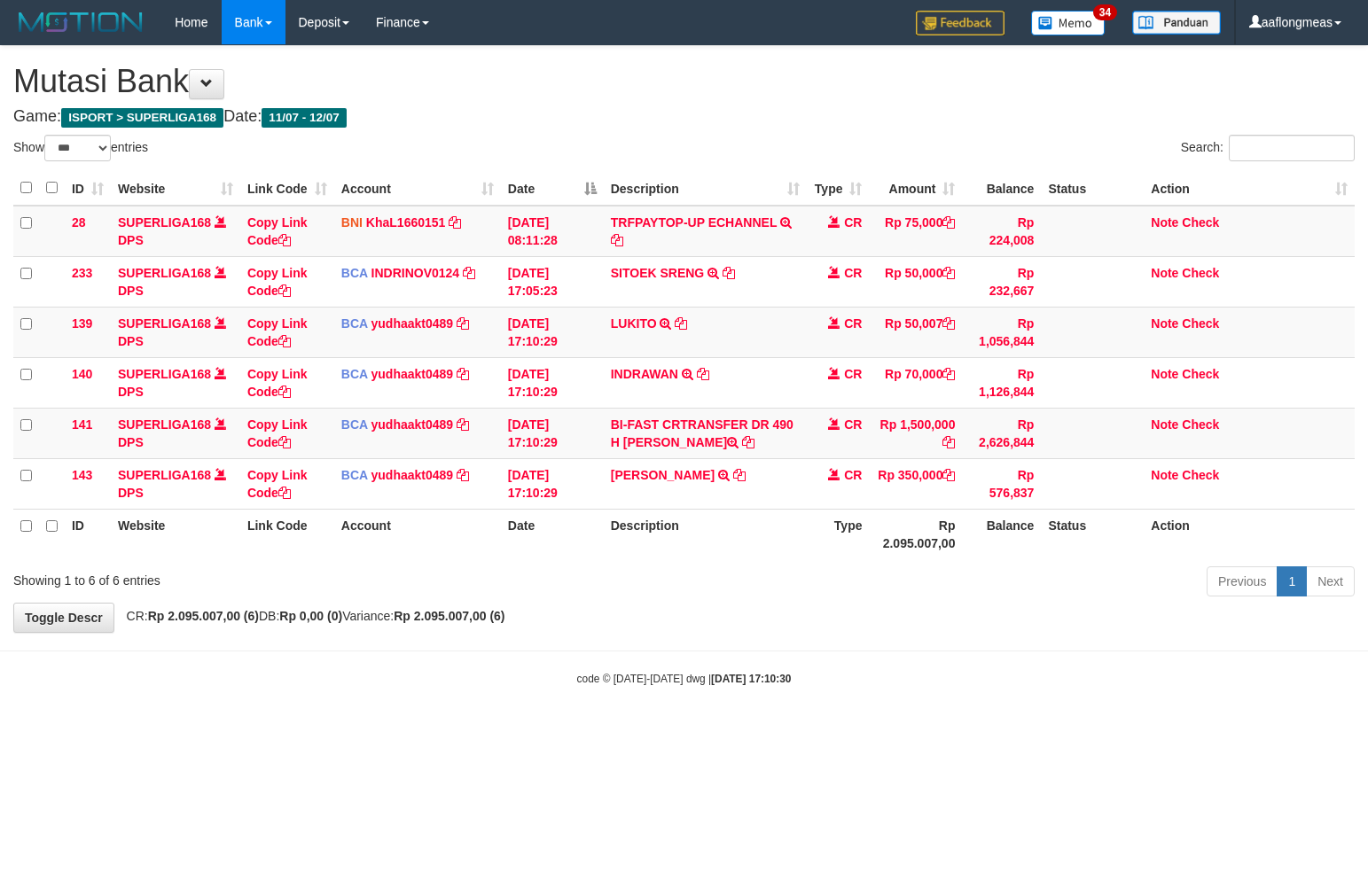 scroll, scrollTop: 0, scrollLeft: 0, axis: both 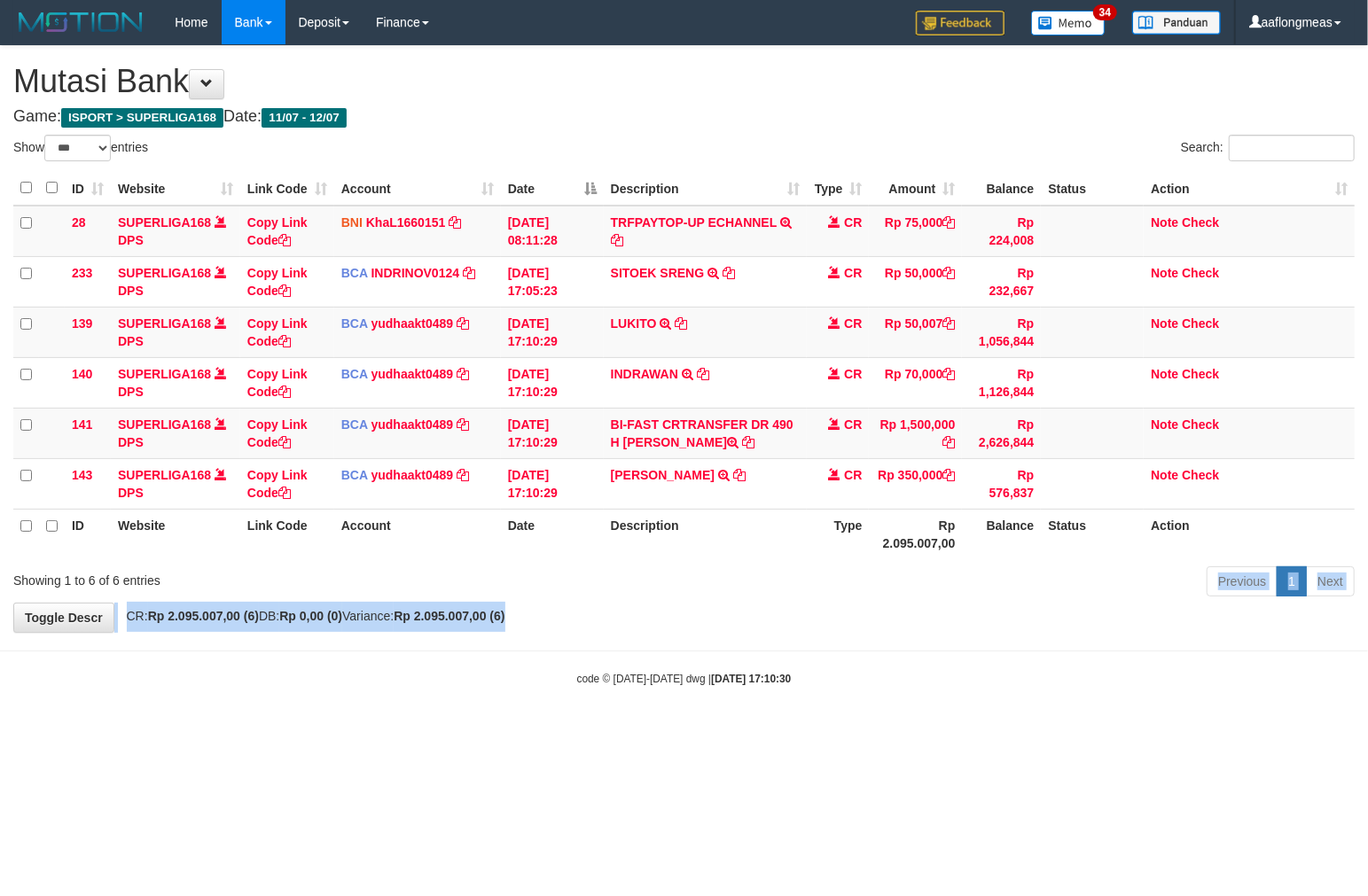 drag, startPoint x: 702, startPoint y: 612, endPoint x: 694, endPoint y: 605, distance: 10.630146 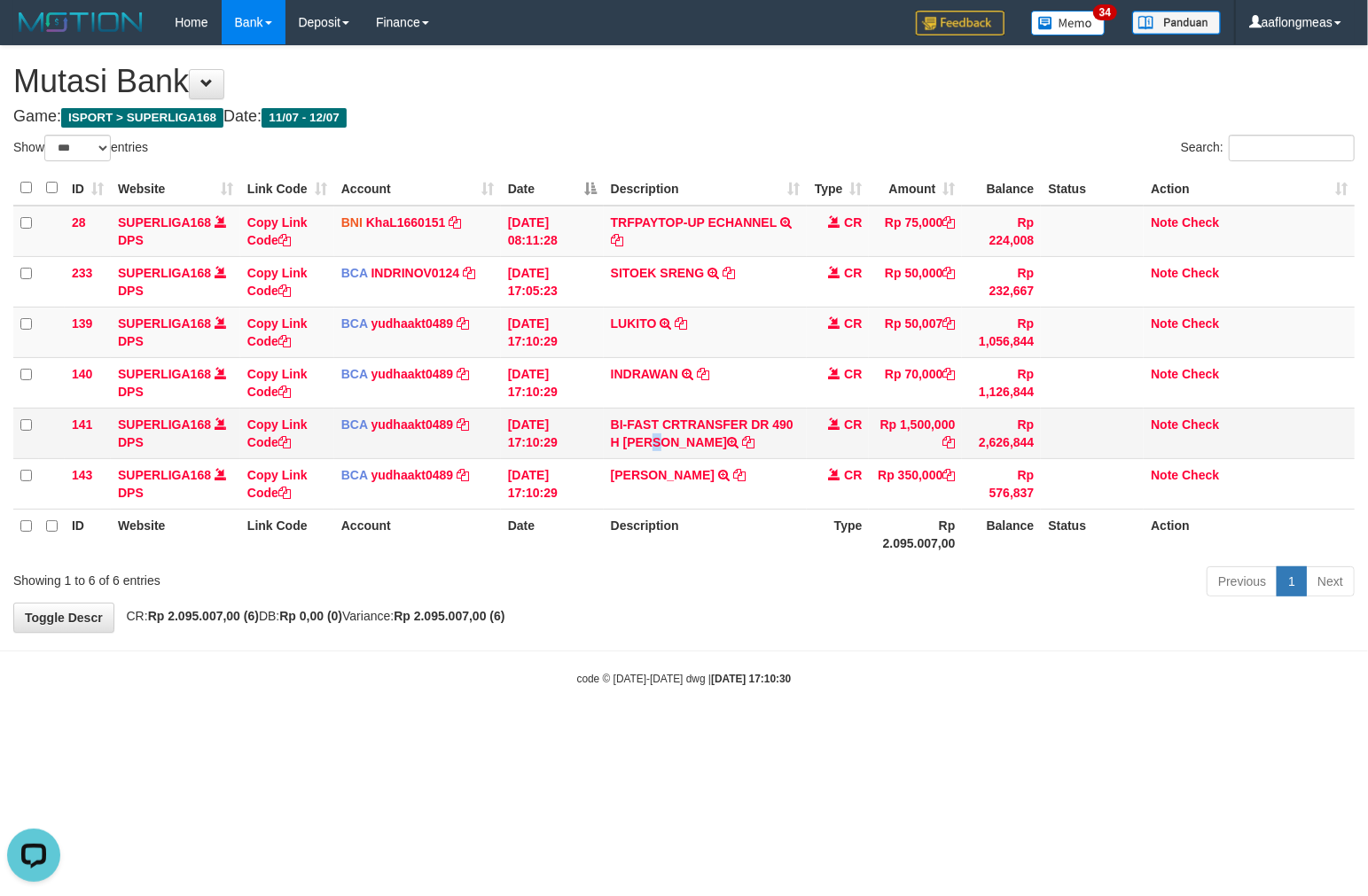scroll, scrollTop: 0, scrollLeft: 0, axis: both 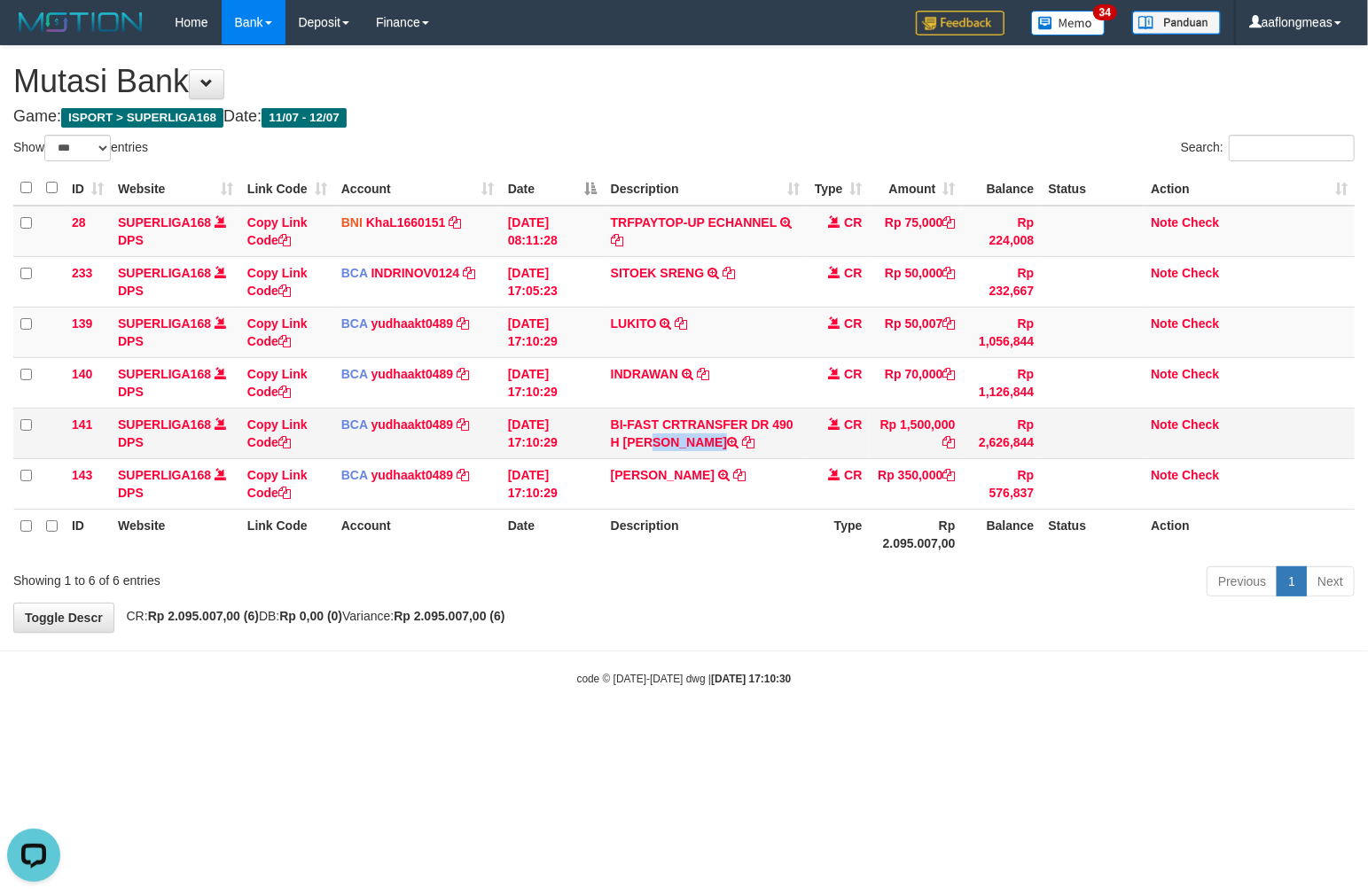 drag, startPoint x: 612, startPoint y: 435, endPoint x: 667, endPoint y: 445, distance: 55.901699 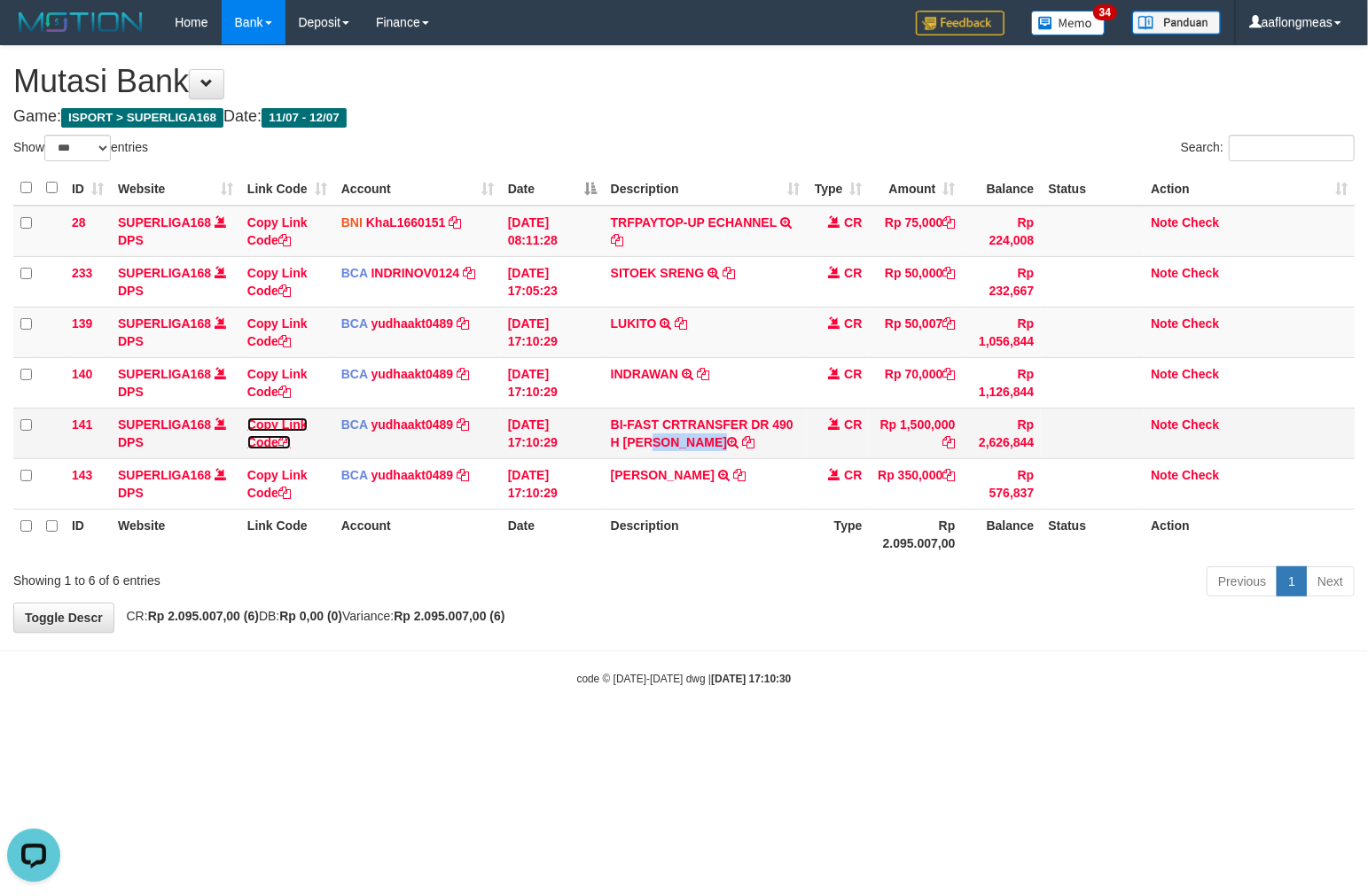 click on "Copy Link Code" at bounding box center (278, 433) 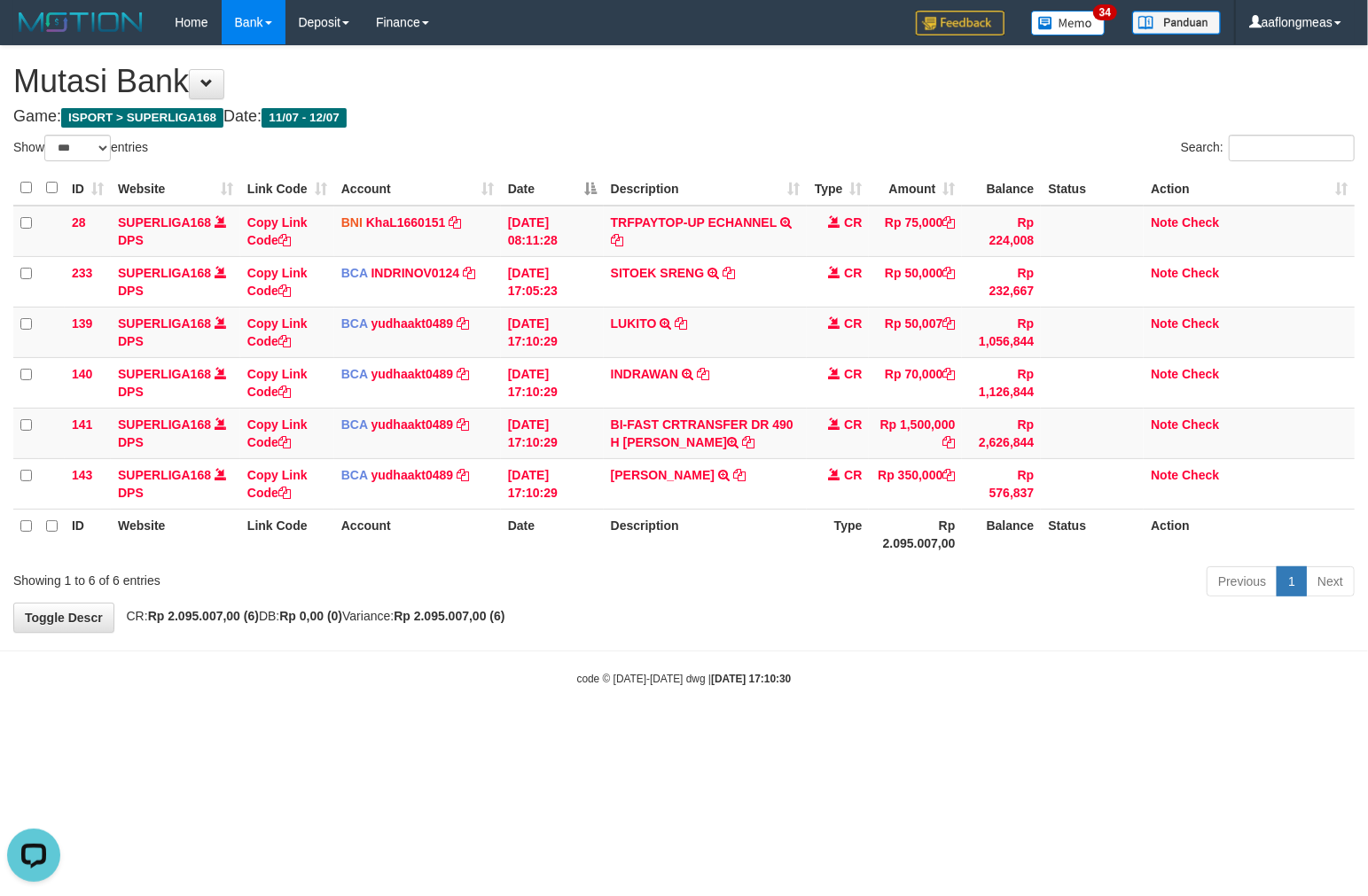 scroll, scrollTop: 263, scrollLeft: 0, axis: vertical 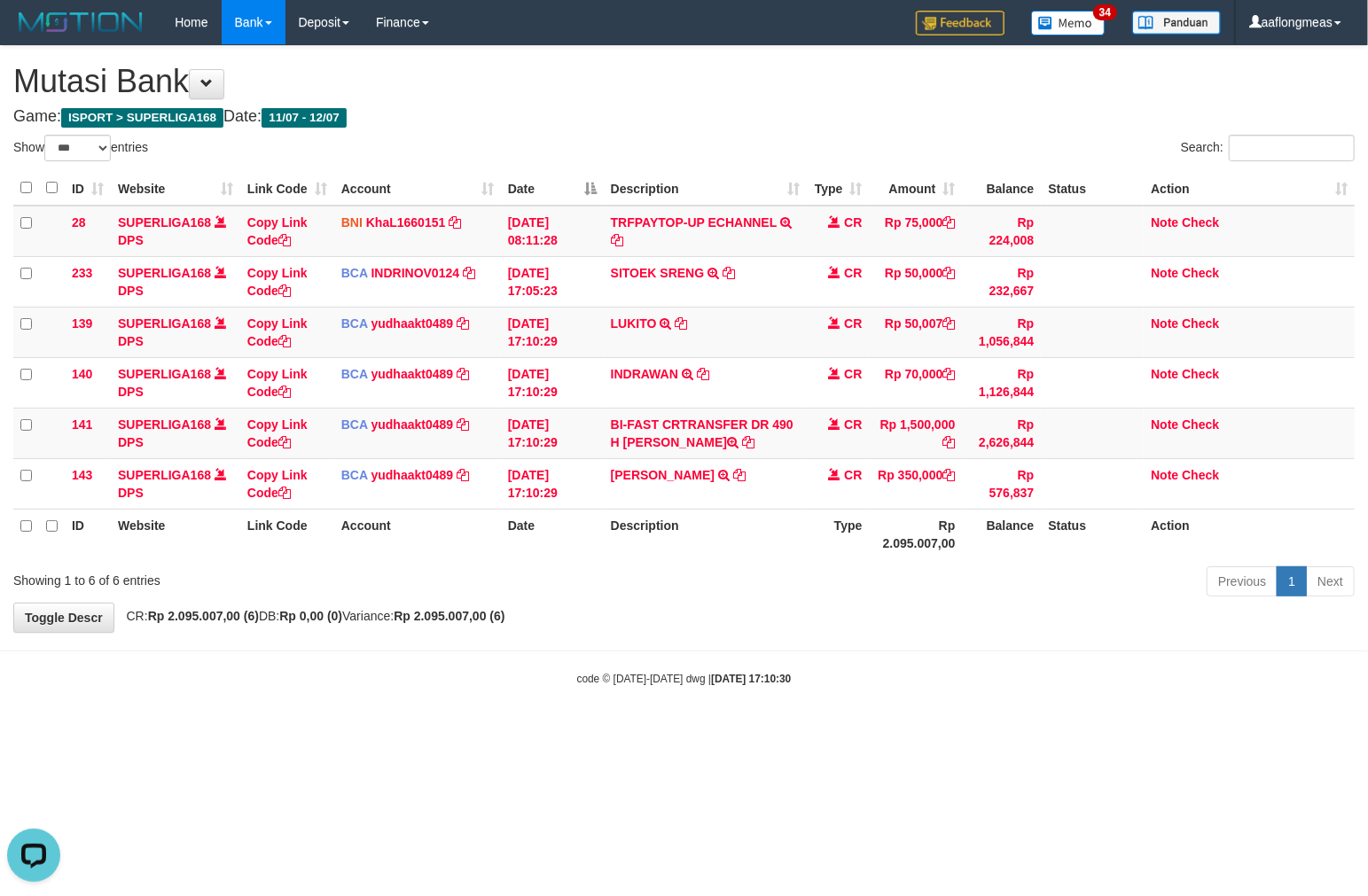 drag, startPoint x: 598, startPoint y: 599, endPoint x: 259, endPoint y: 622, distance: 339.7793 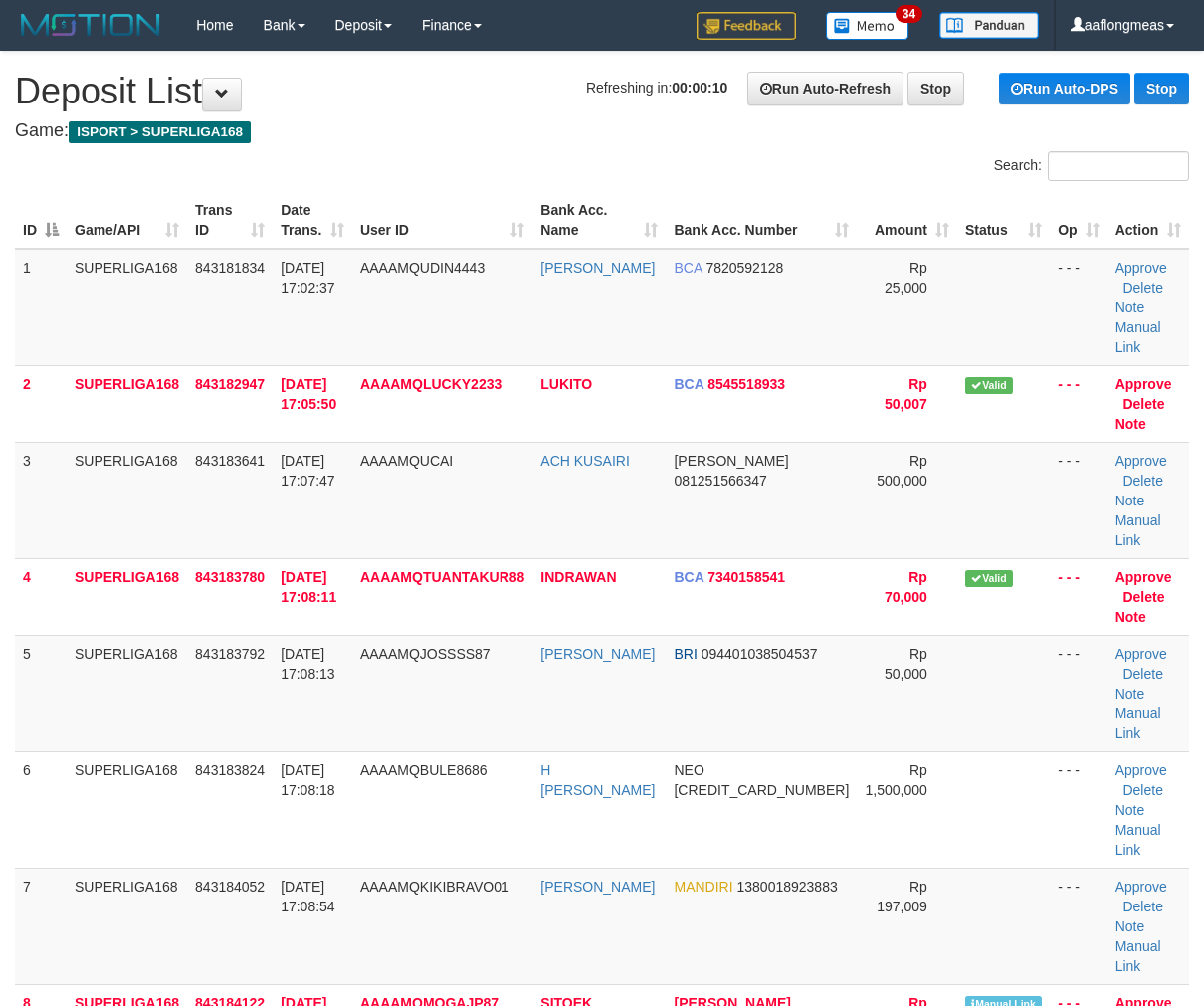 scroll, scrollTop: 0, scrollLeft: 0, axis: both 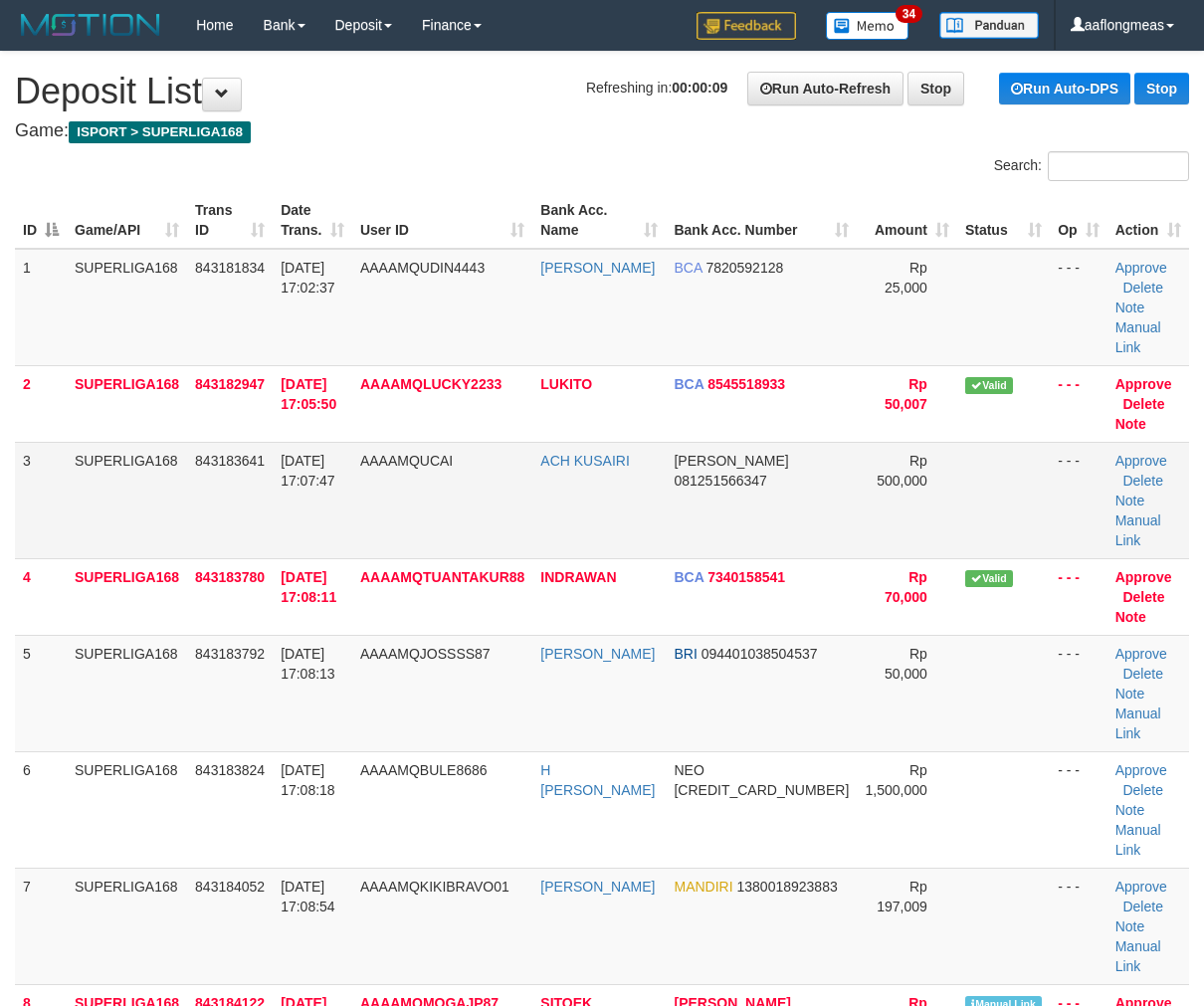 click at bounding box center [1003, 500] 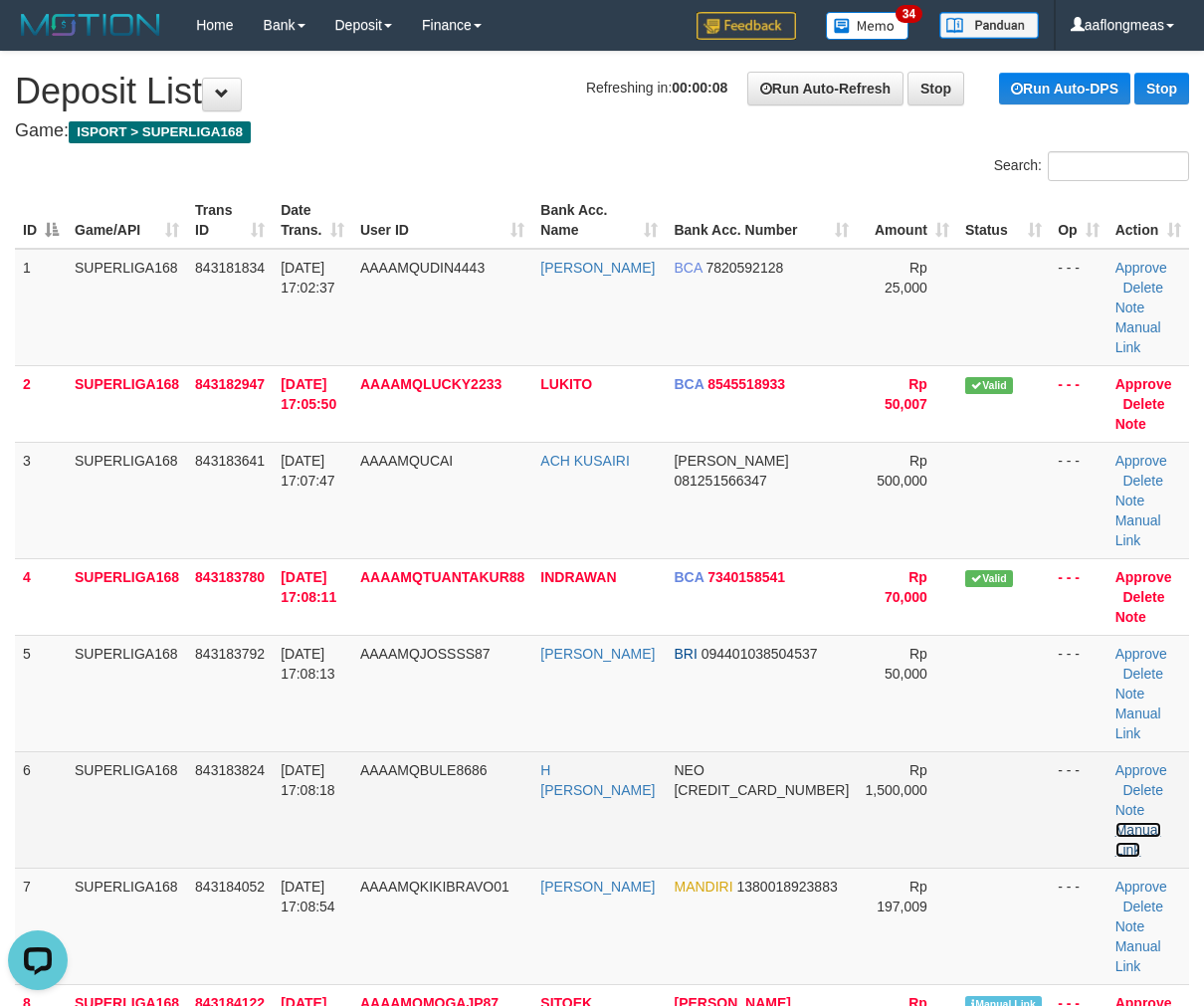 scroll, scrollTop: 0, scrollLeft: 0, axis: both 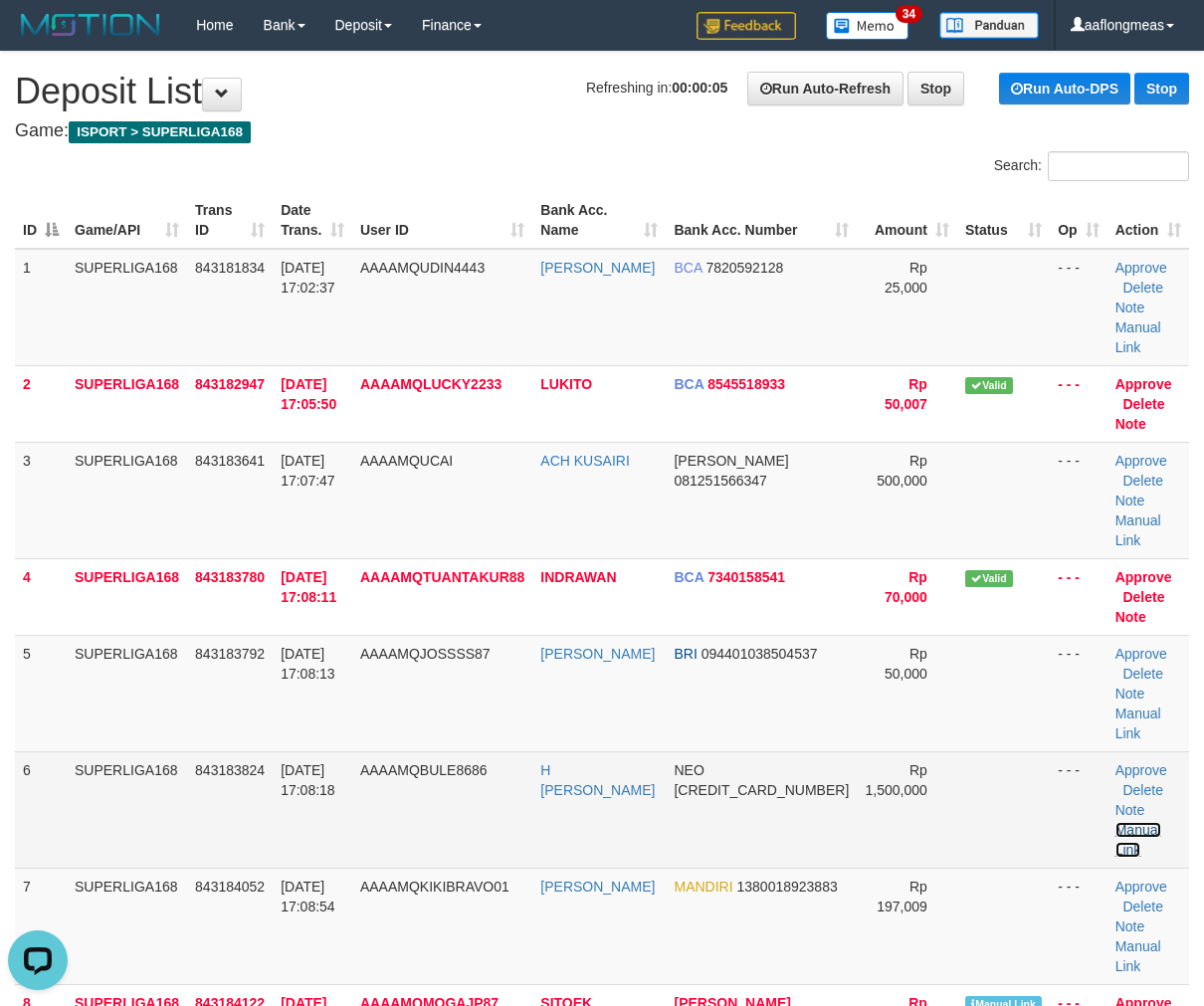 click on "Manual Link" at bounding box center [1138, 840] 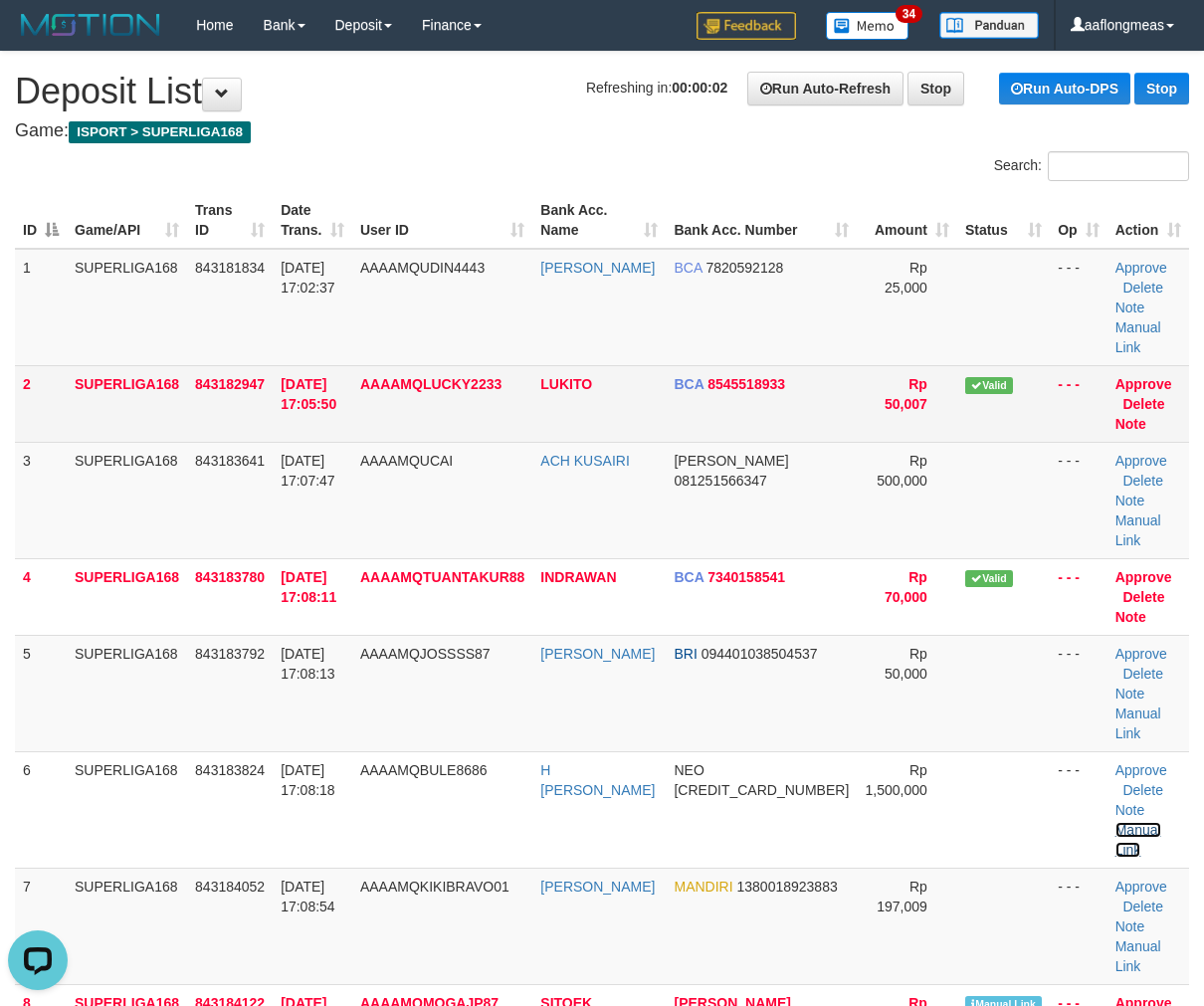 click on "Manual Link" at bounding box center (1138, 840) 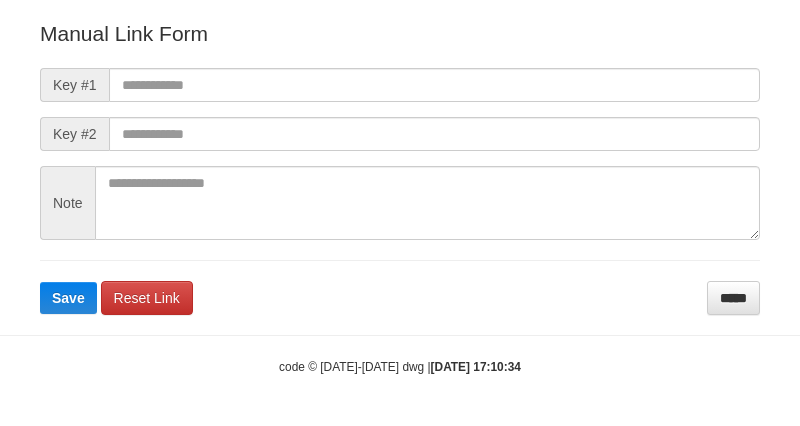 scroll, scrollTop: 262, scrollLeft: 0, axis: vertical 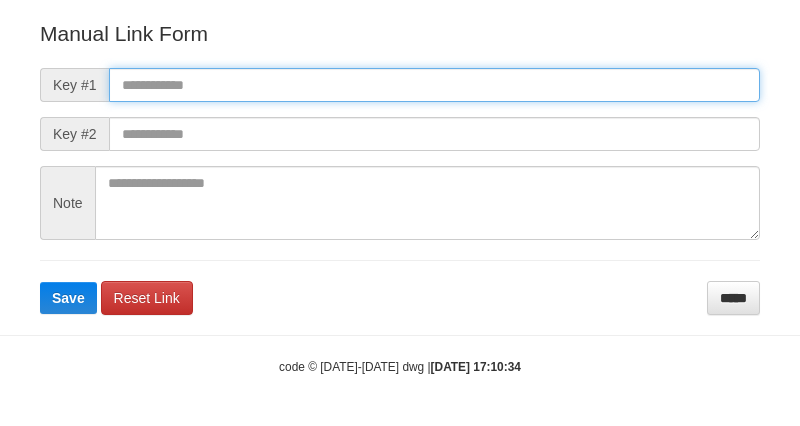 click at bounding box center (434, 85) 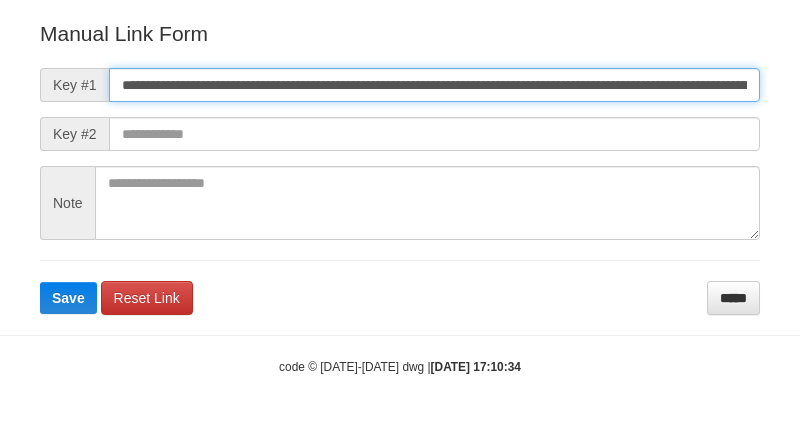 scroll, scrollTop: 0, scrollLeft: 1401, axis: horizontal 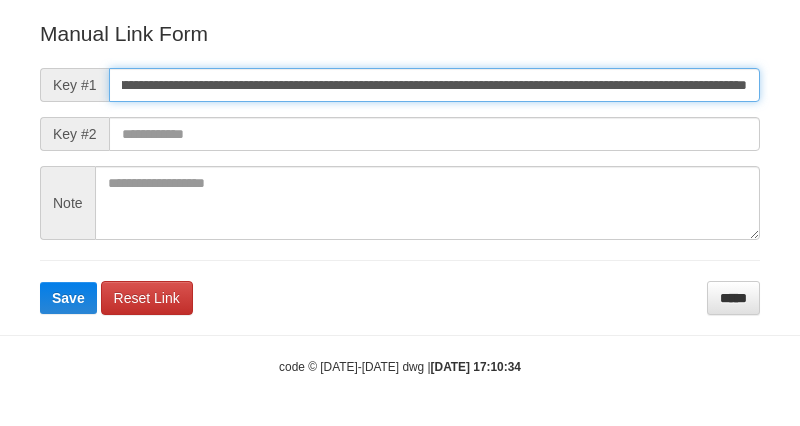 type on "**********" 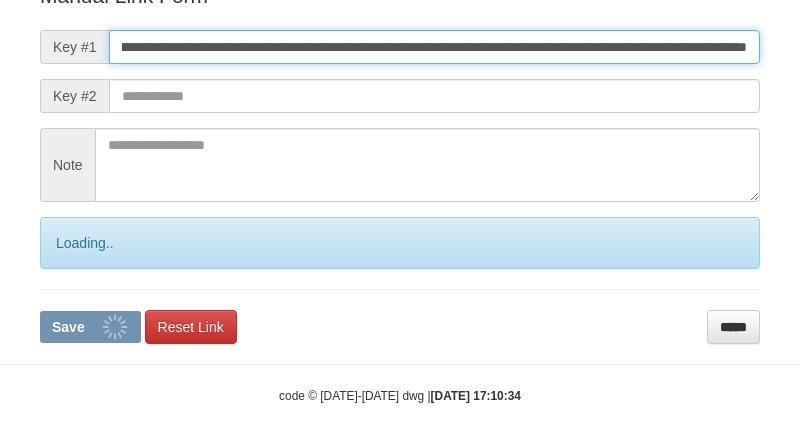 click on "Save" at bounding box center [90, 327] 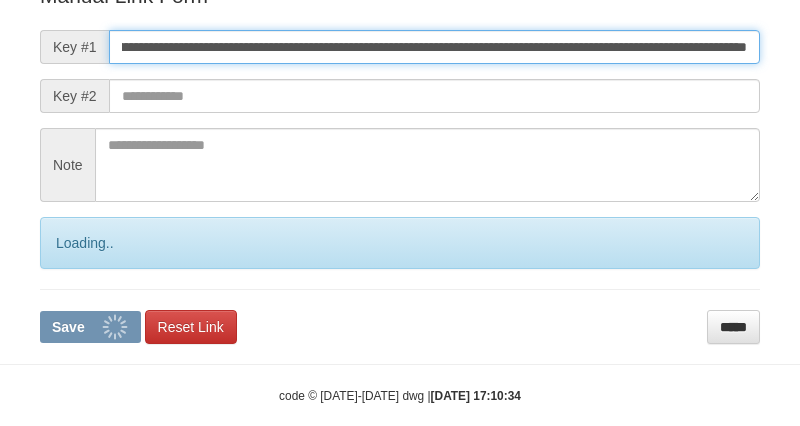 click on "Save" at bounding box center [90, 327] 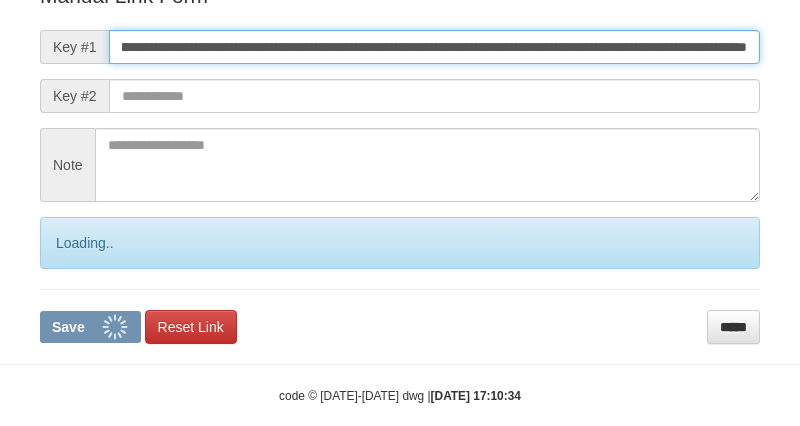 click on "Save" at bounding box center [90, 327] 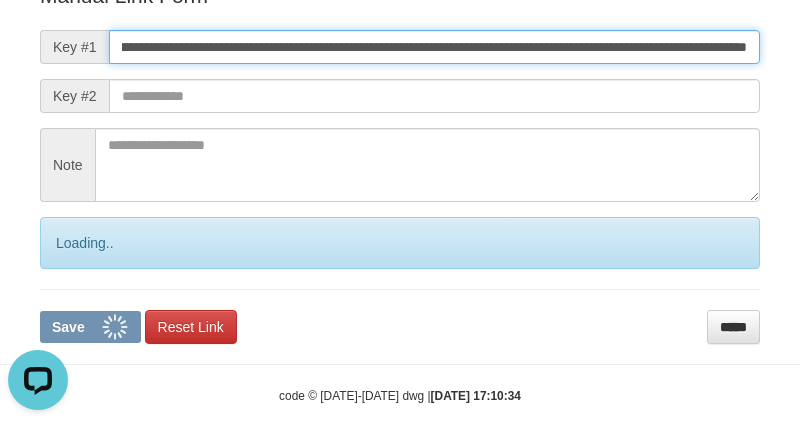scroll, scrollTop: 0, scrollLeft: 0, axis: both 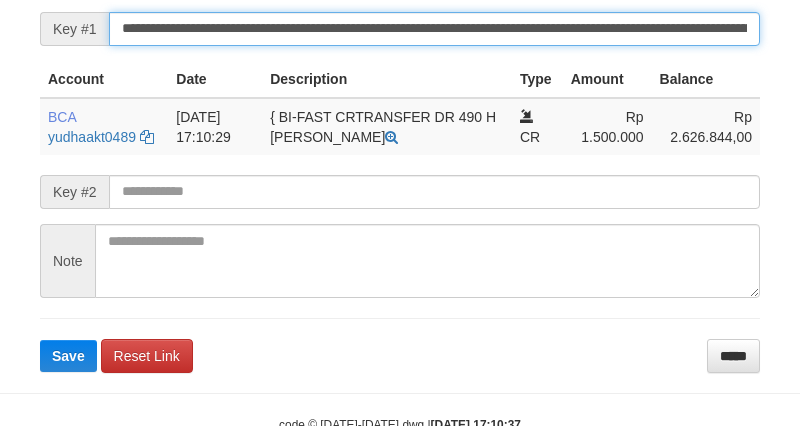 click on "**********" at bounding box center [434, 29] 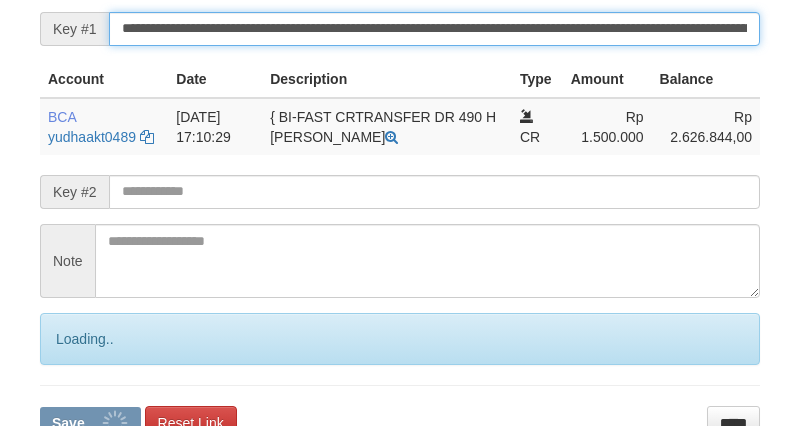 scroll, scrollTop: 444, scrollLeft: 0, axis: vertical 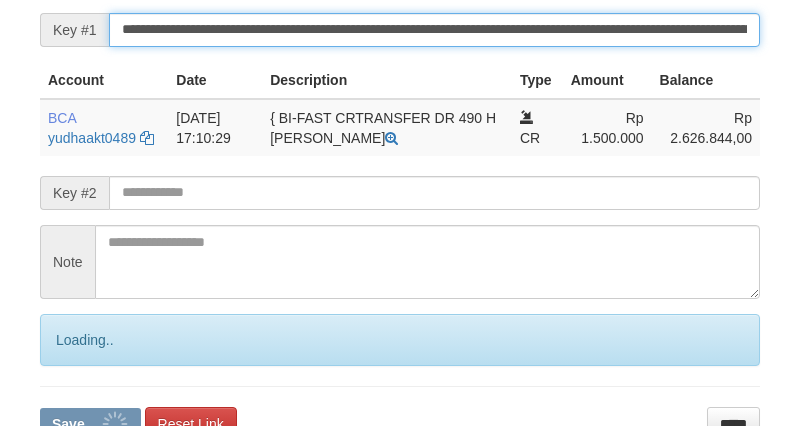 click on "Save" at bounding box center (90, 424) 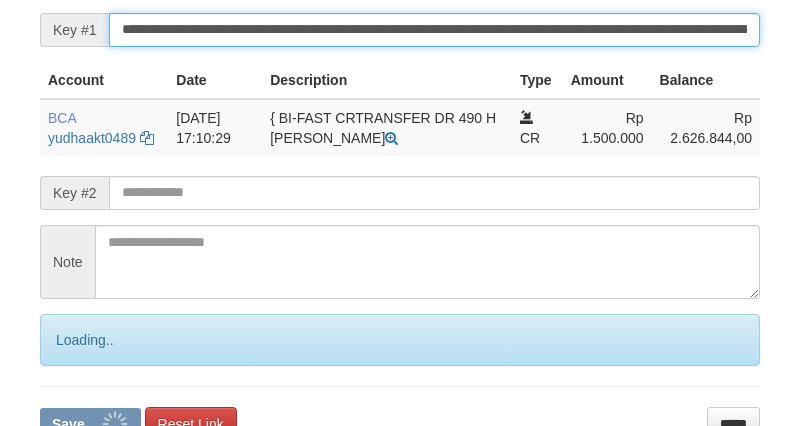 click on "Save" at bounding box center [90, 424] 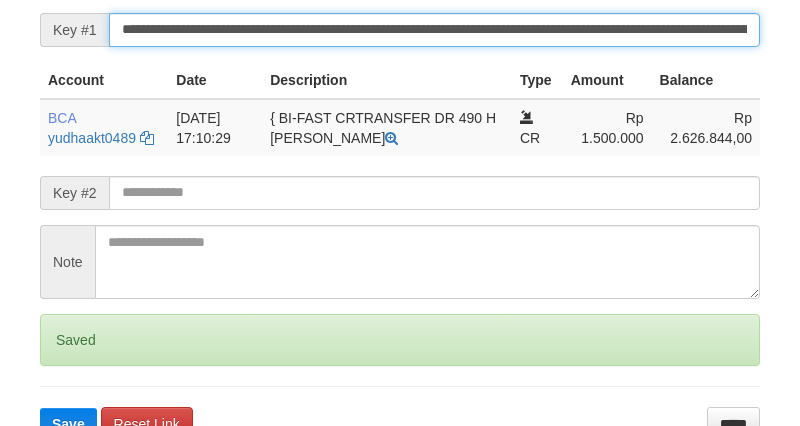 click on "Save" at bounding box center (68, 424) 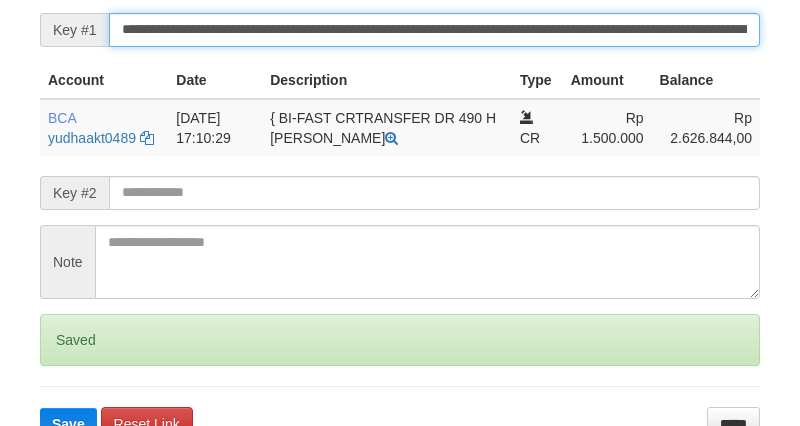 click on "Save" at bounding box center [68, 424] 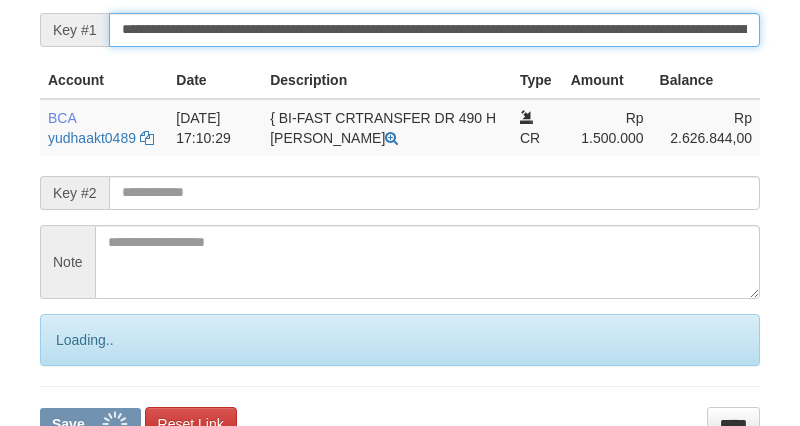 click on "Save" at bounding box center [90, 424] 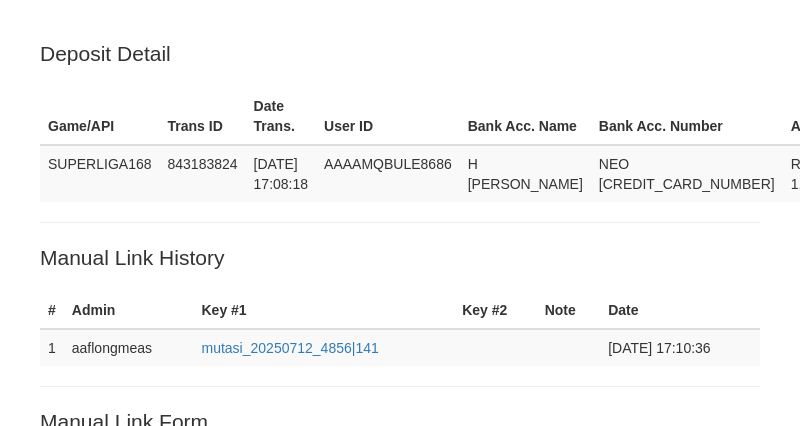 click on "Save" at bounding box center (68, 801) 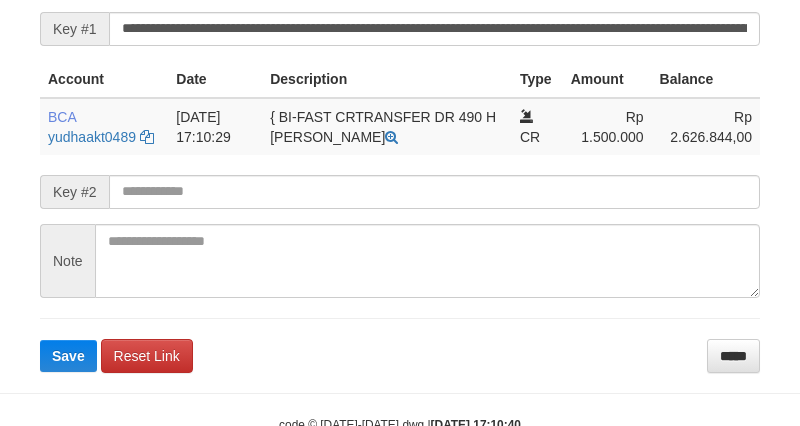 click on "**********" at bounding box center [434, 29] 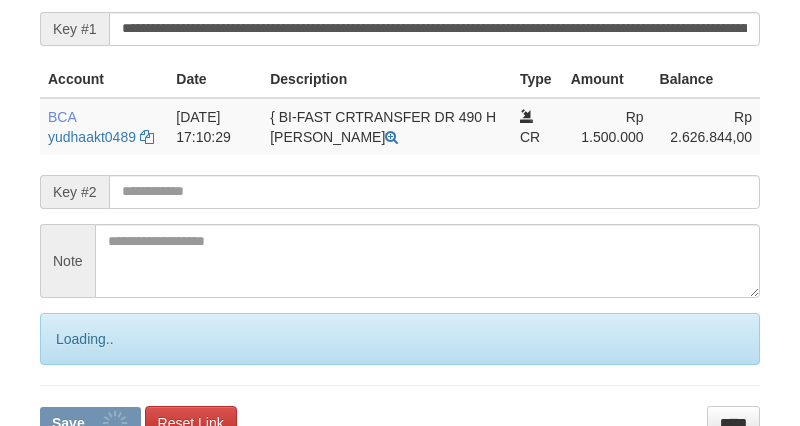 click on "**********" at bounding box center (434, 29) 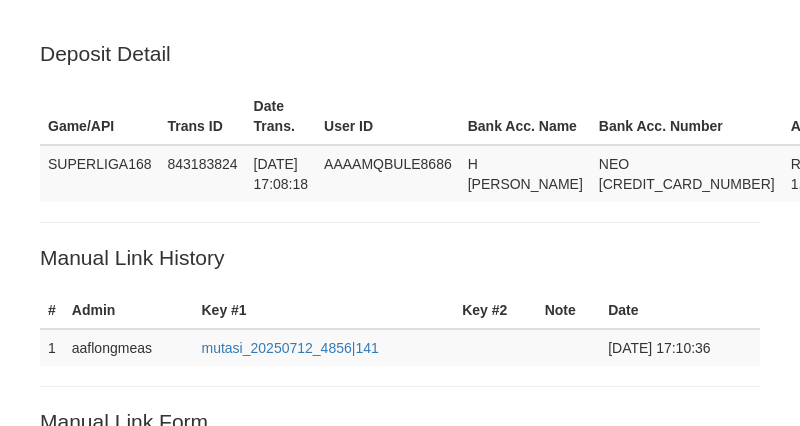 scroll, scrollTop: 443, scrollLeft: 0, axis: vertical 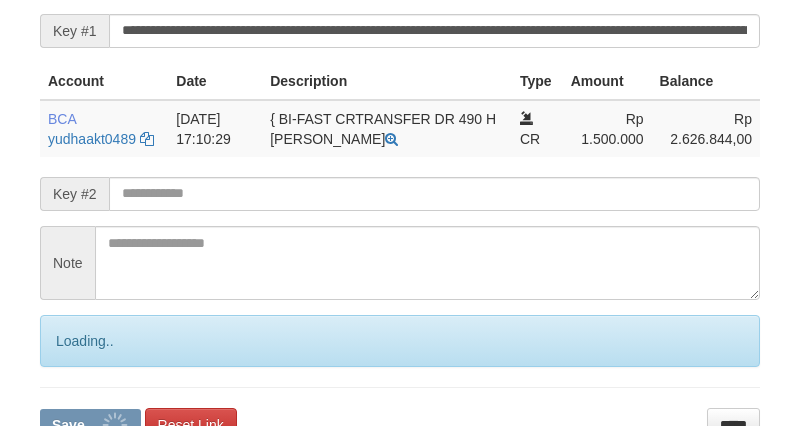 click on "**********" at bounding box center [434, 31] 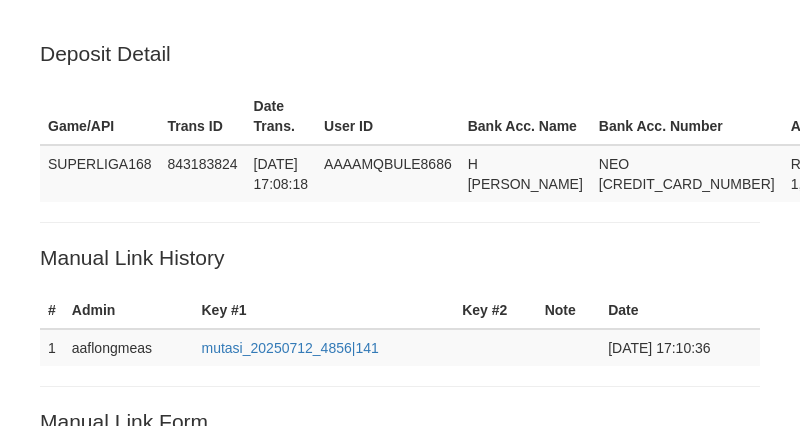 scroll, scrollTop: 443, scrollLeft: 0, axis: vertical 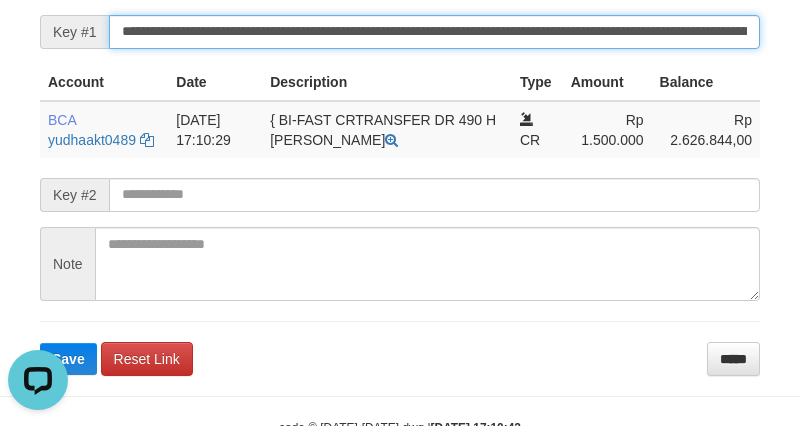 click on "**********" at bounding box center [434, 32] 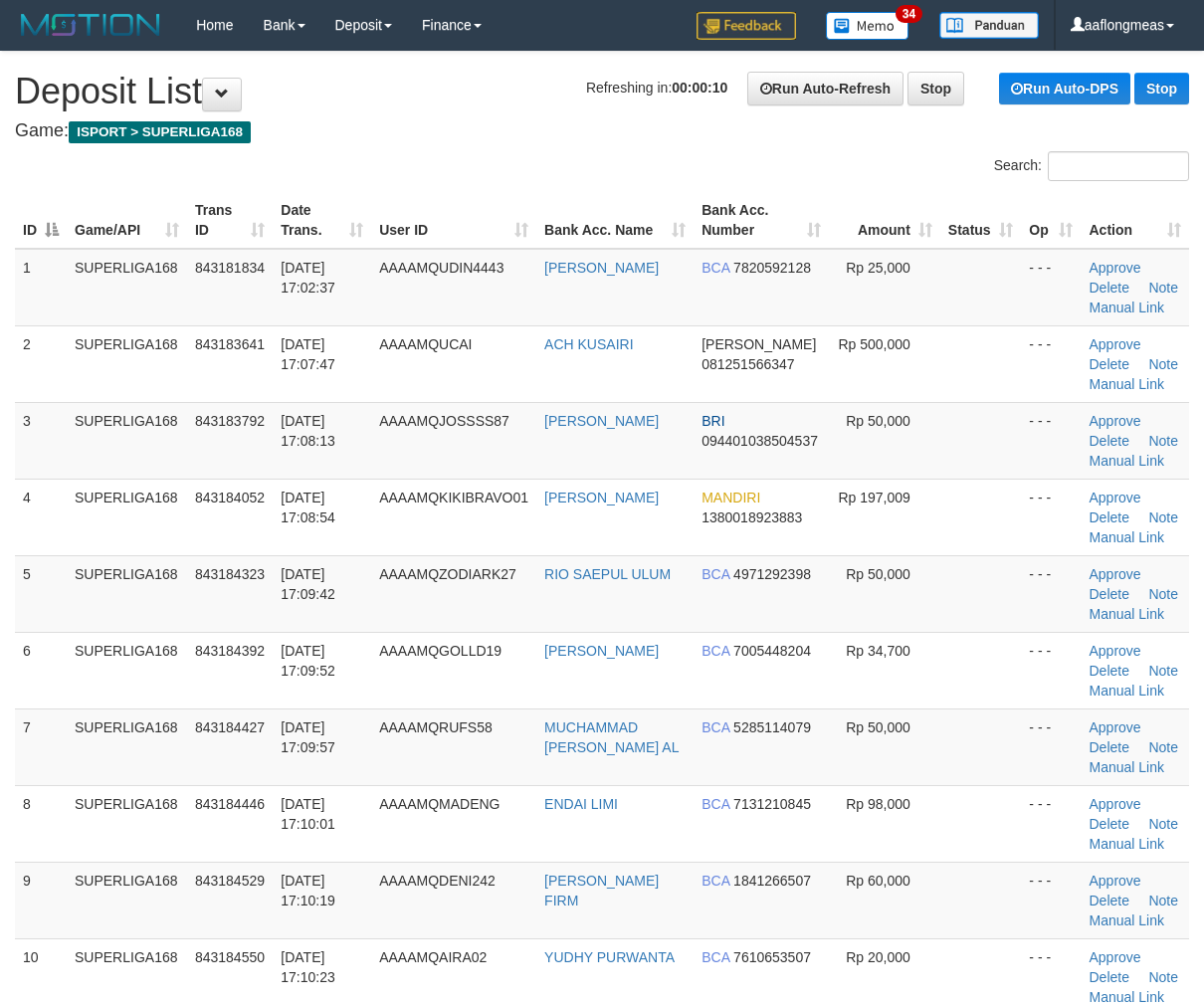 scroll, scrollTop: 0, scrollLeft: 0, axis: both 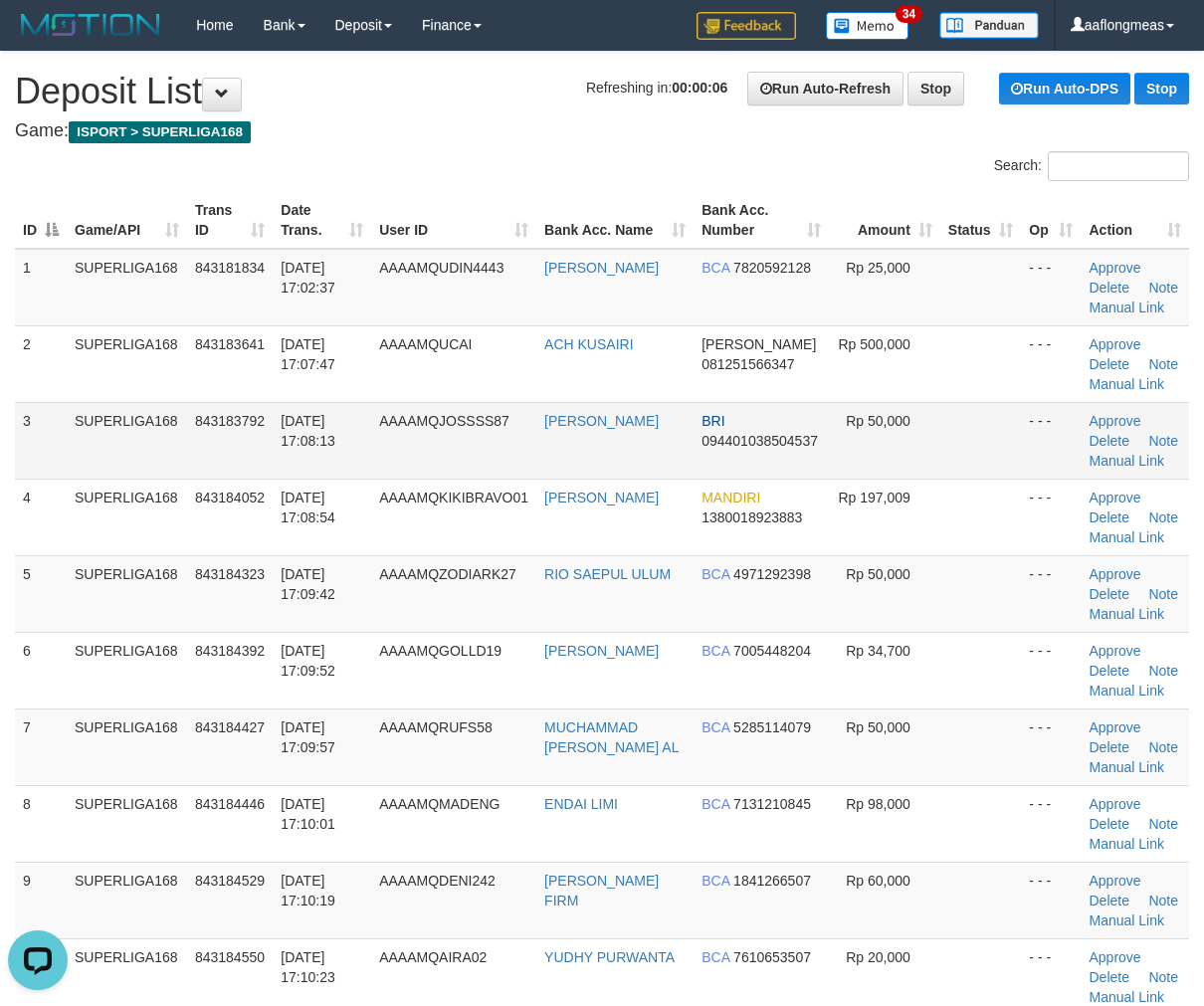 click on "Rp 50,000" at bounding box center (885, 440) 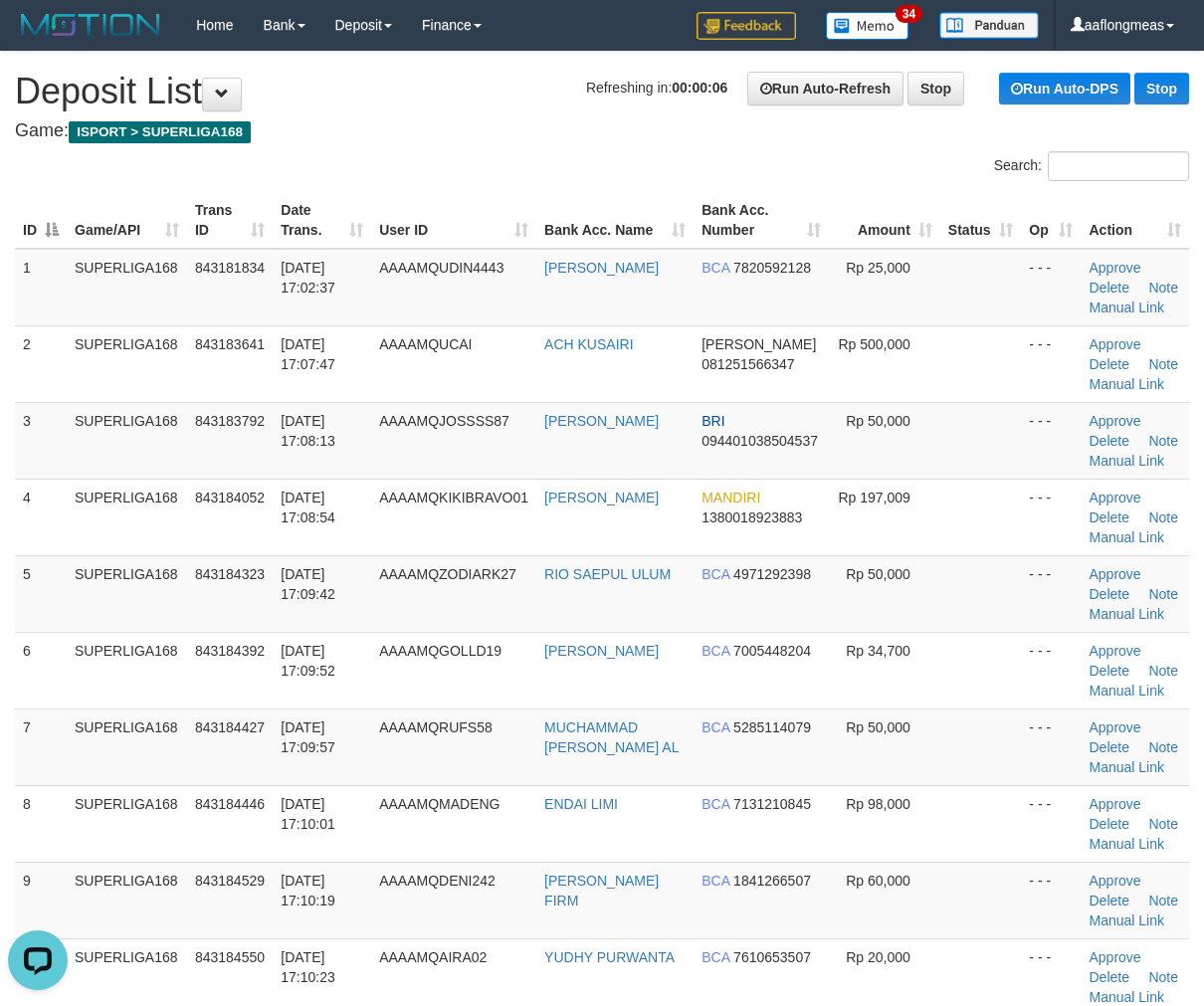 drag, startPoint x: 852, startPoint y: 561, endPoint x: 1211, endPoint y: 577, distance: 359.3564 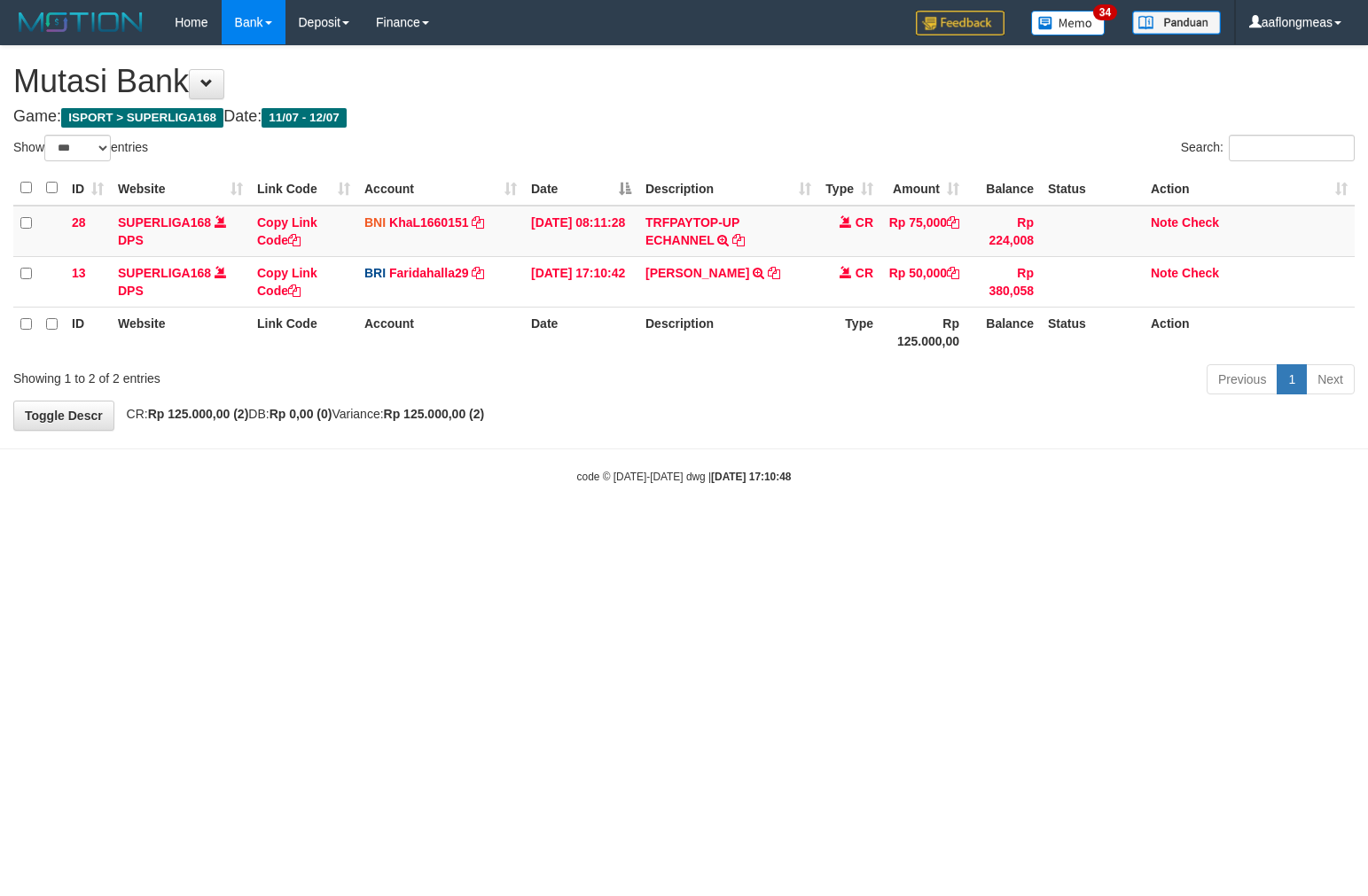 select on "***" 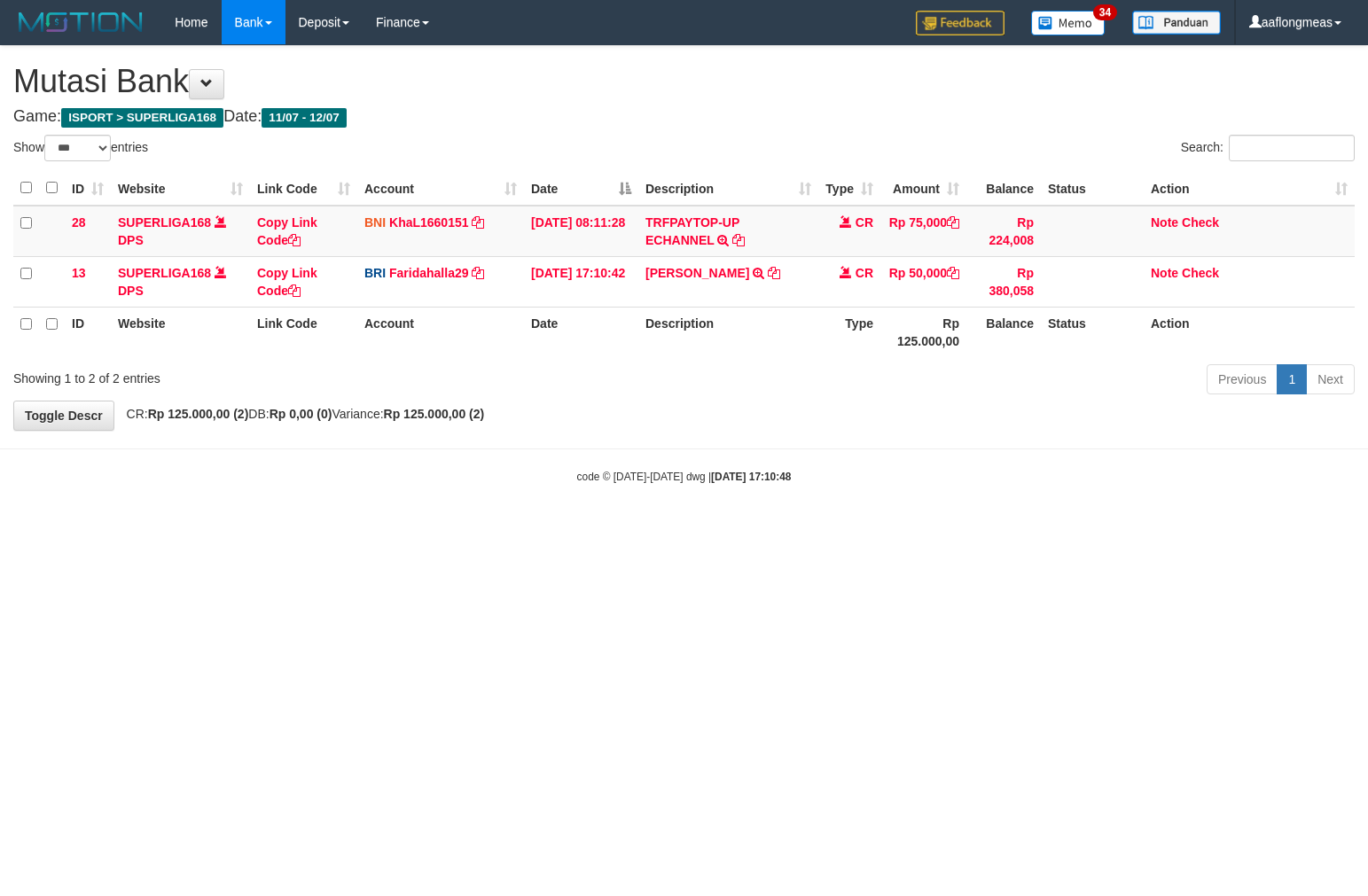 scroll, scrollTop: 0, scrollLeft: 0, axis: both 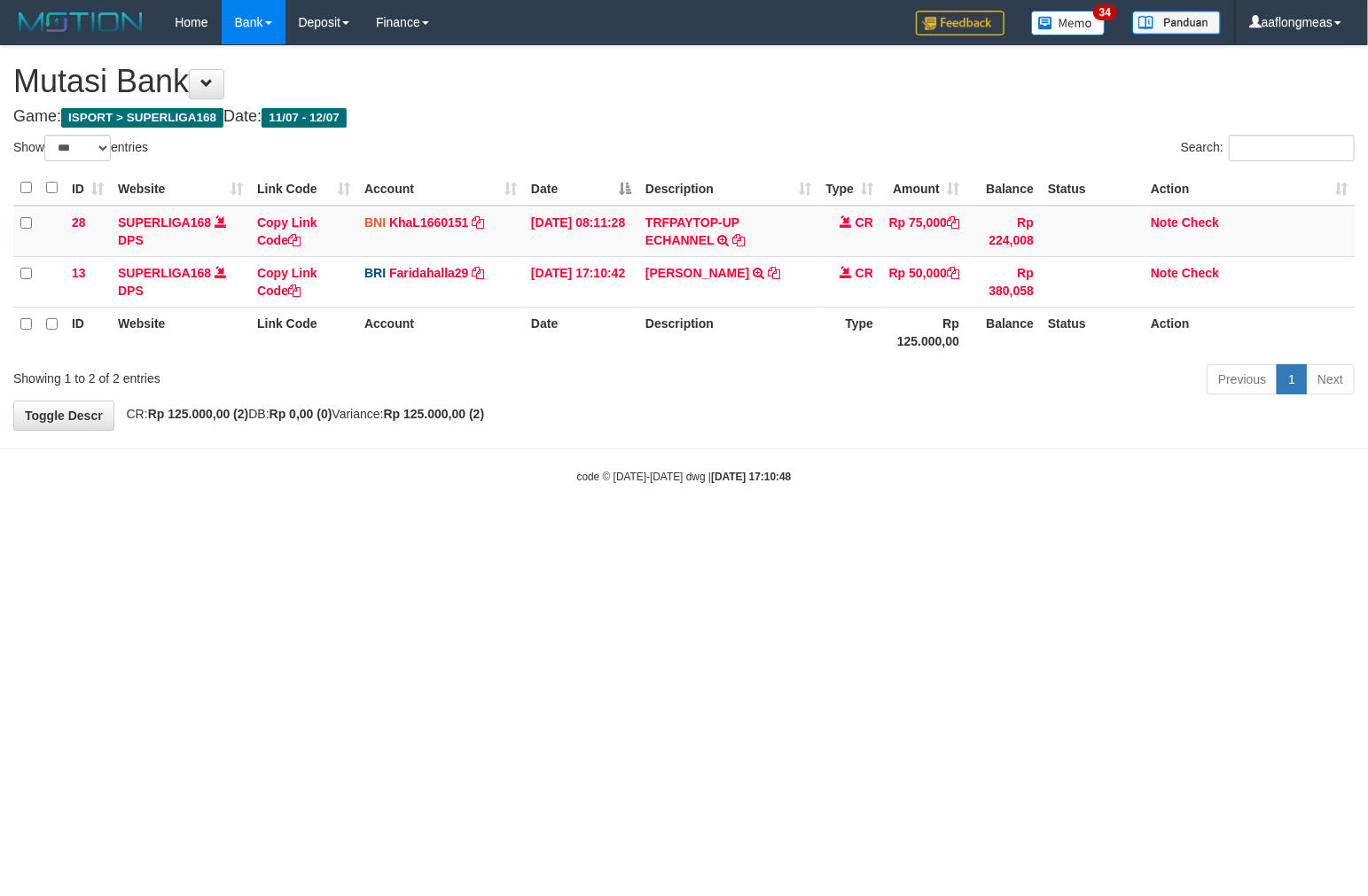 drag, startPoint x: 0, startPoint y: 0, endPoint x: 652, endPoint y: 511, distance: 828.387 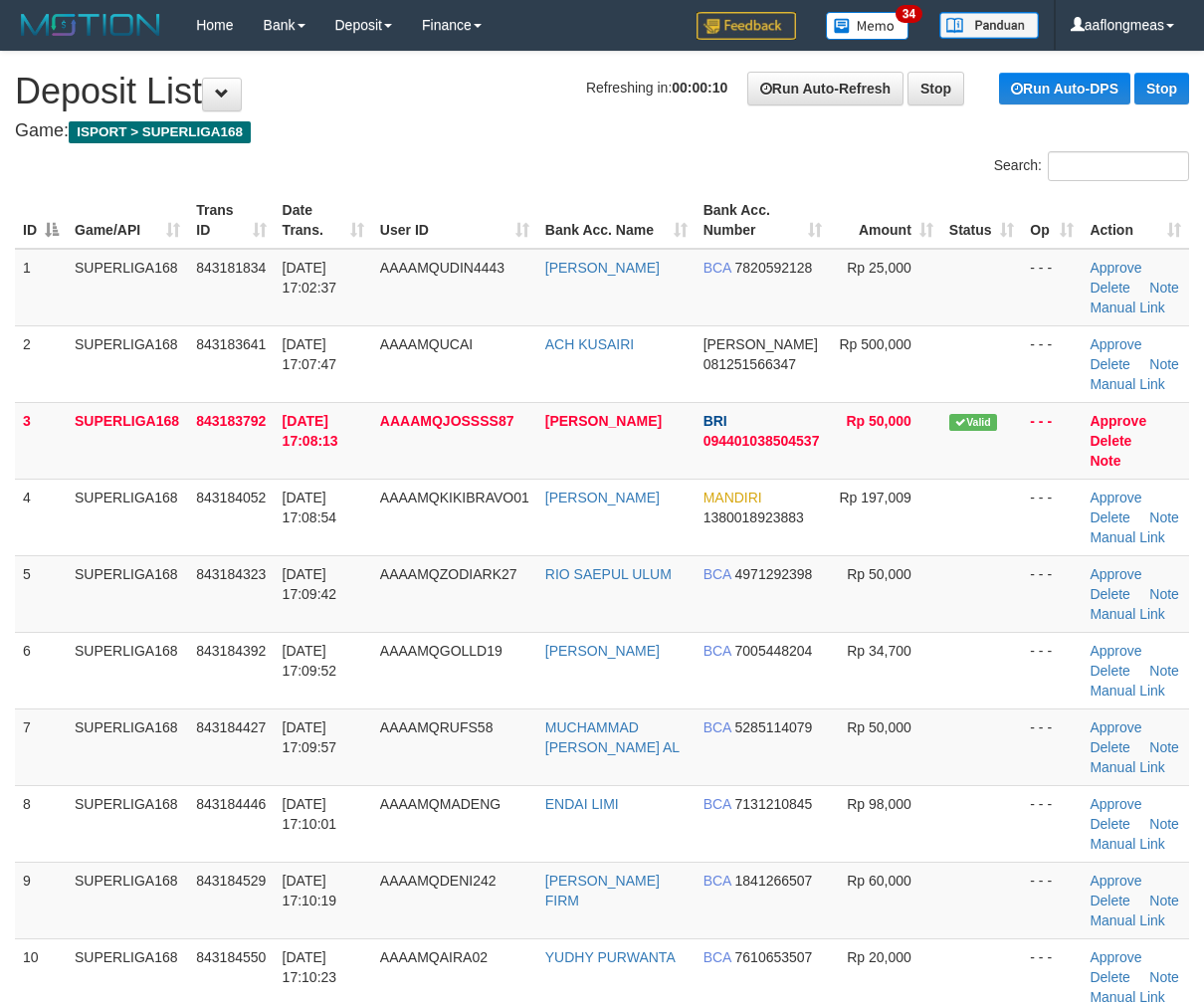 scroll, scrollTop: 0, scrollLeft: 0, axis: both 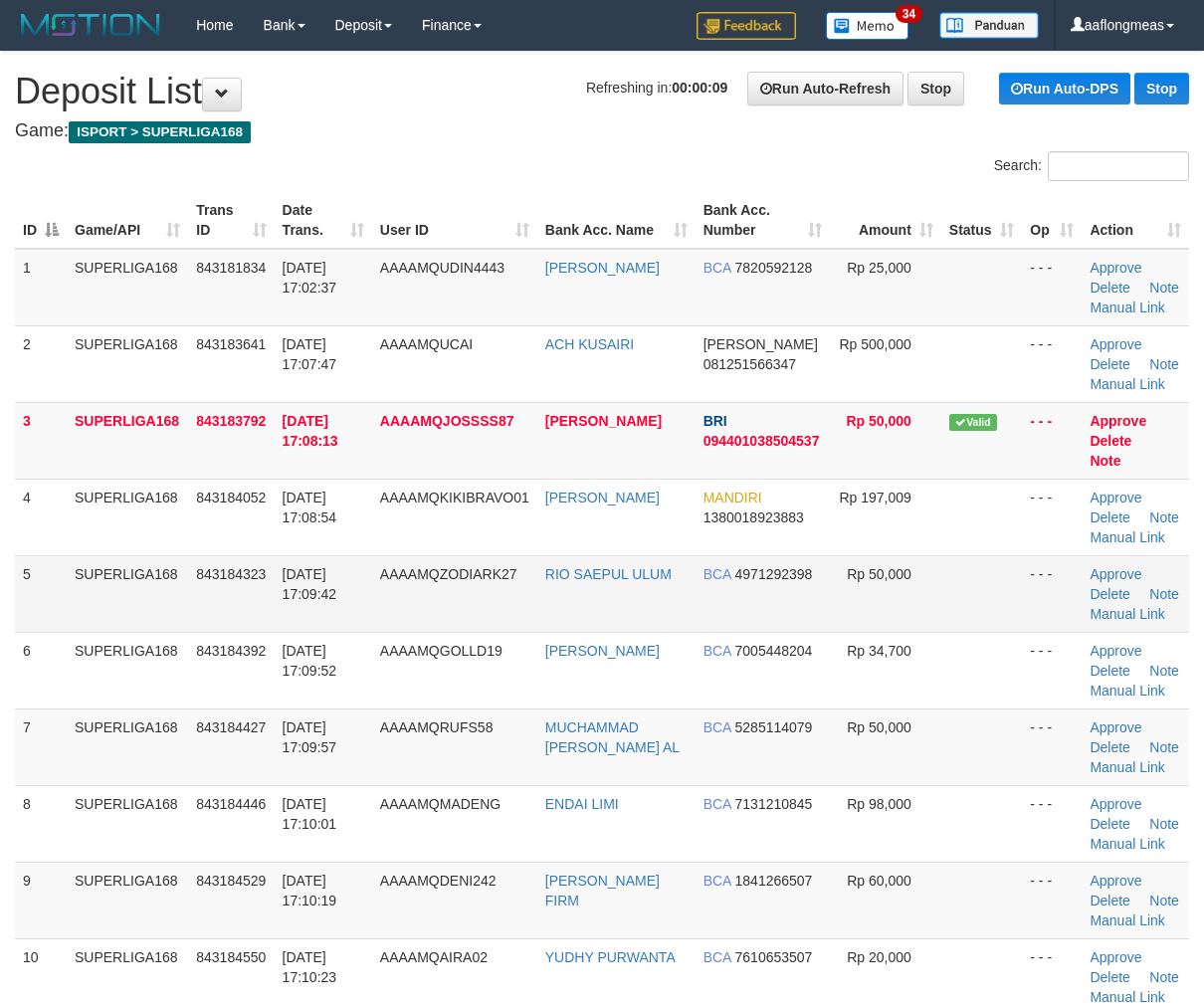 click on "- - -" at bounding box center (1052, 593) 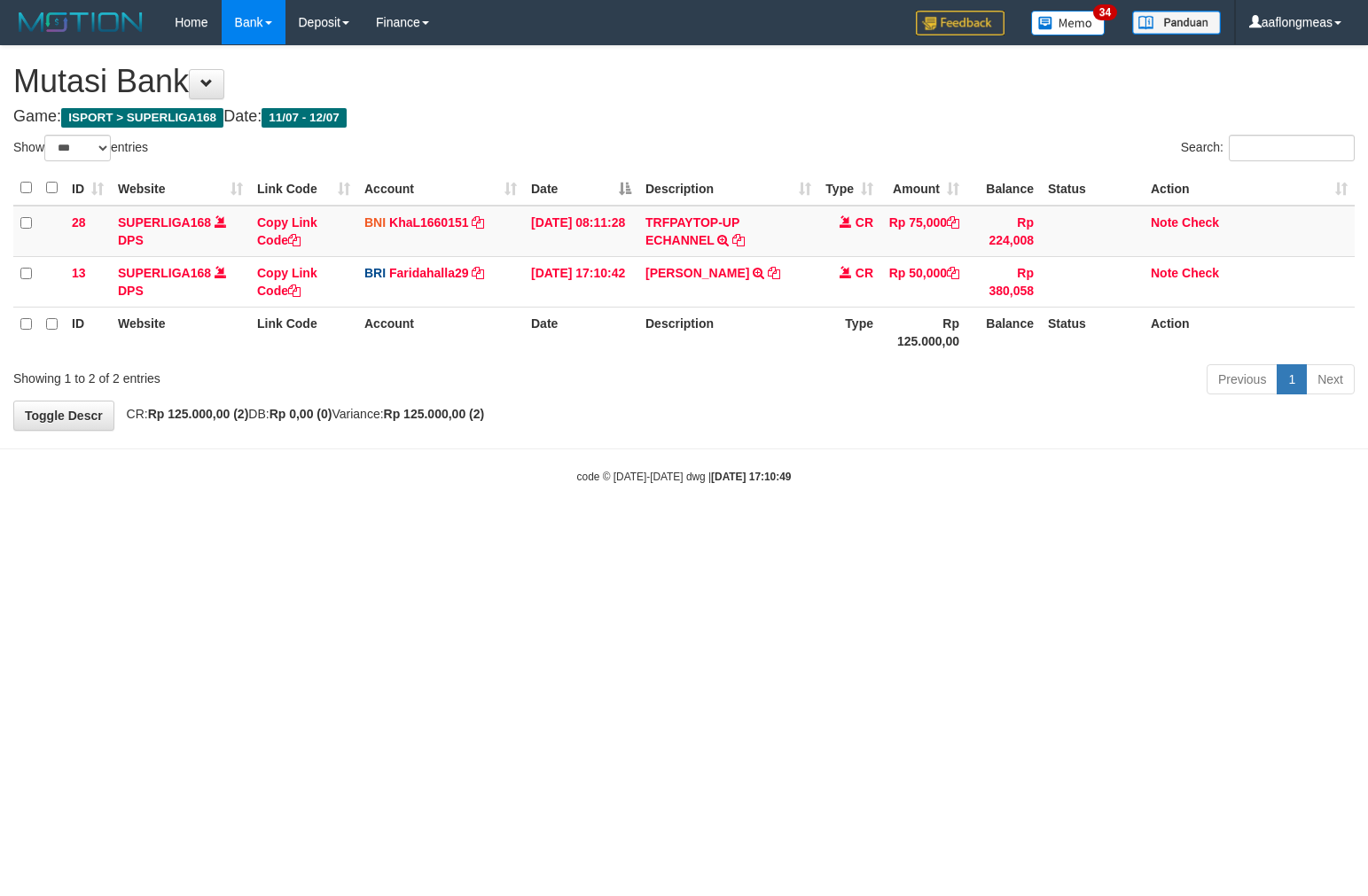 select on "***" 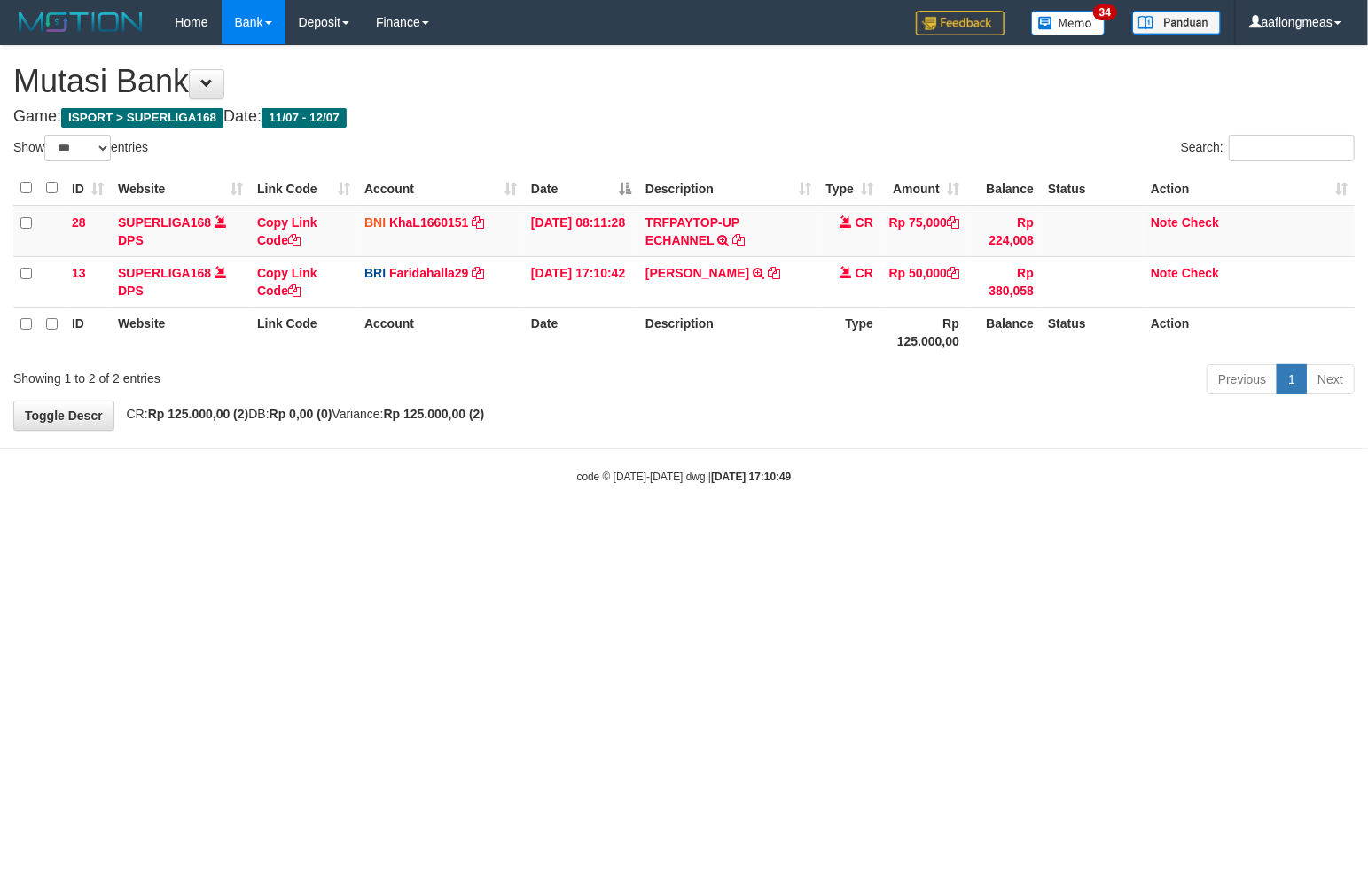 click on "code © 2012-2018 dwg |  2025/07/12 17:10:49" at bounding box center [684, 476] 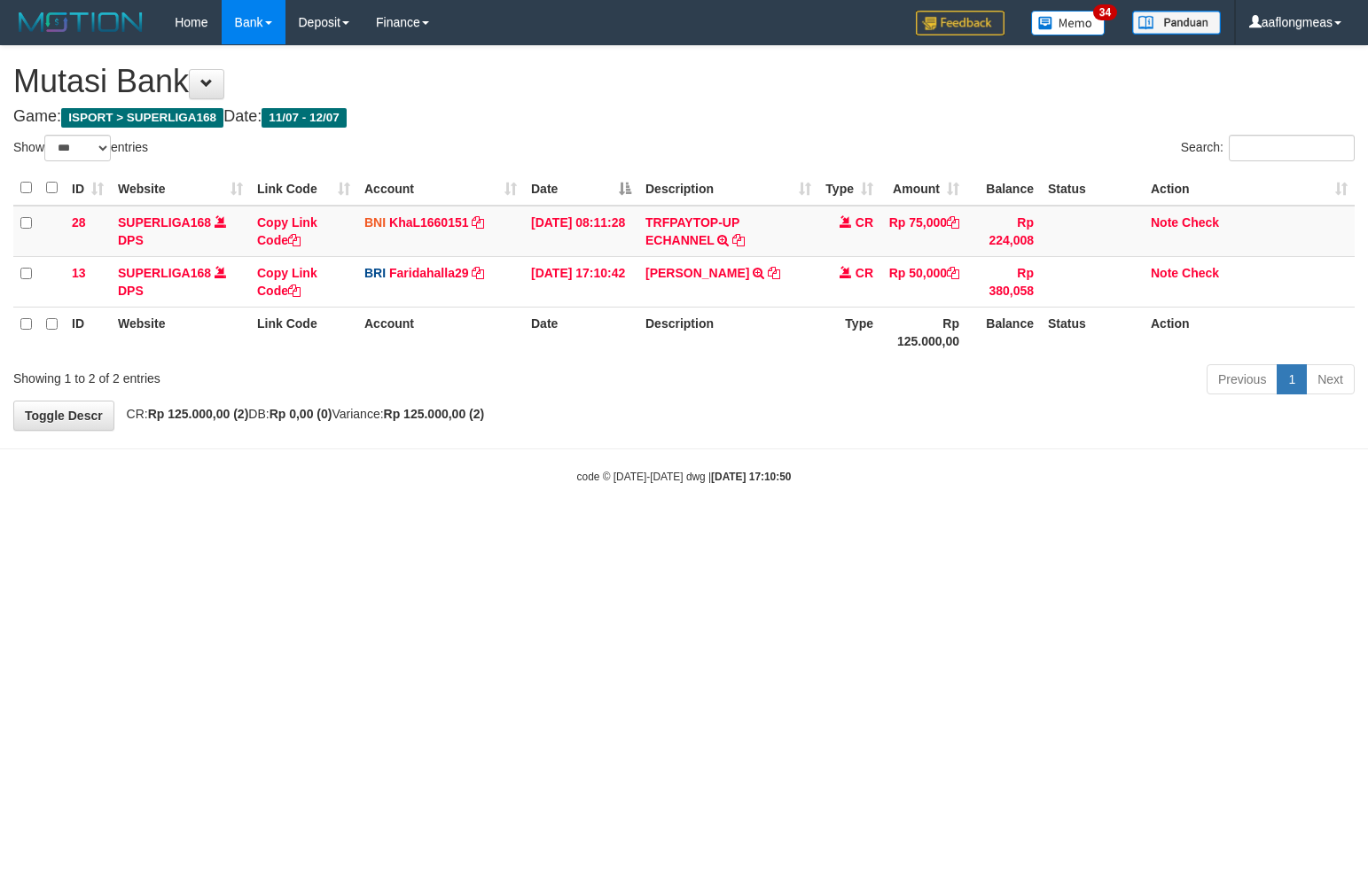 select on "***" 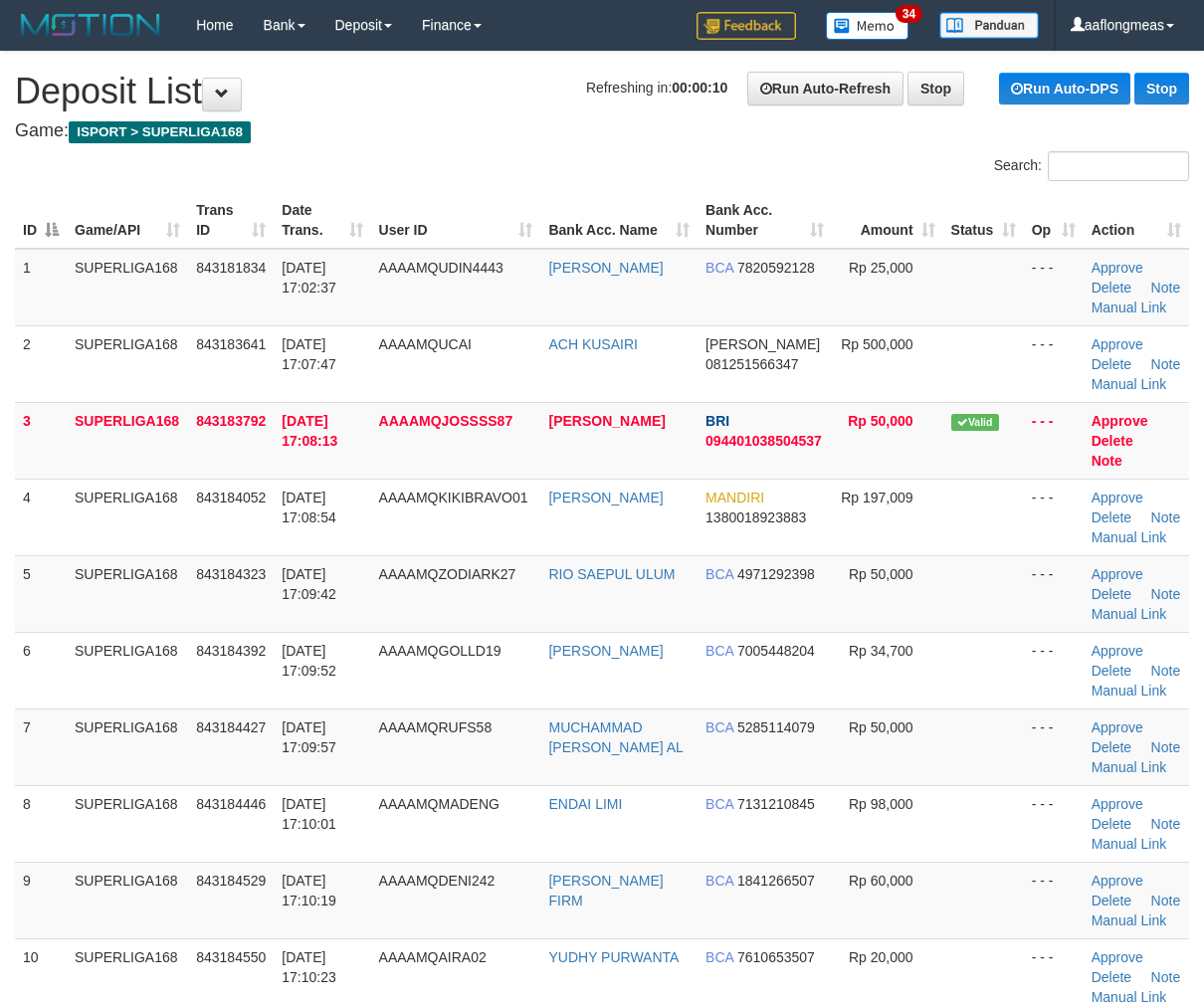 scroll, scrollTop: 0, scrollLeft: 0, axis: both 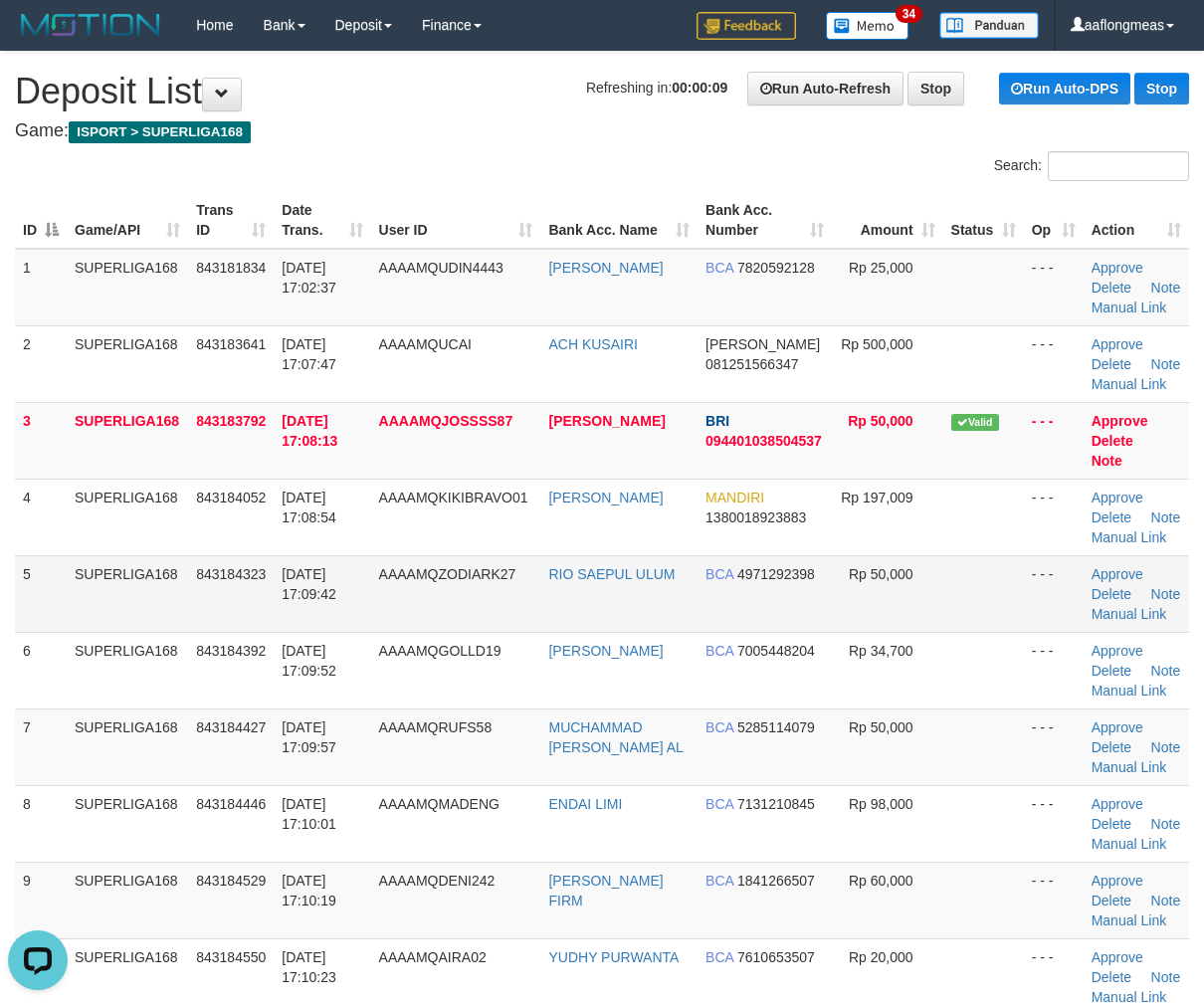 click on "Rp 50,000" at bounding box center (887, 593) 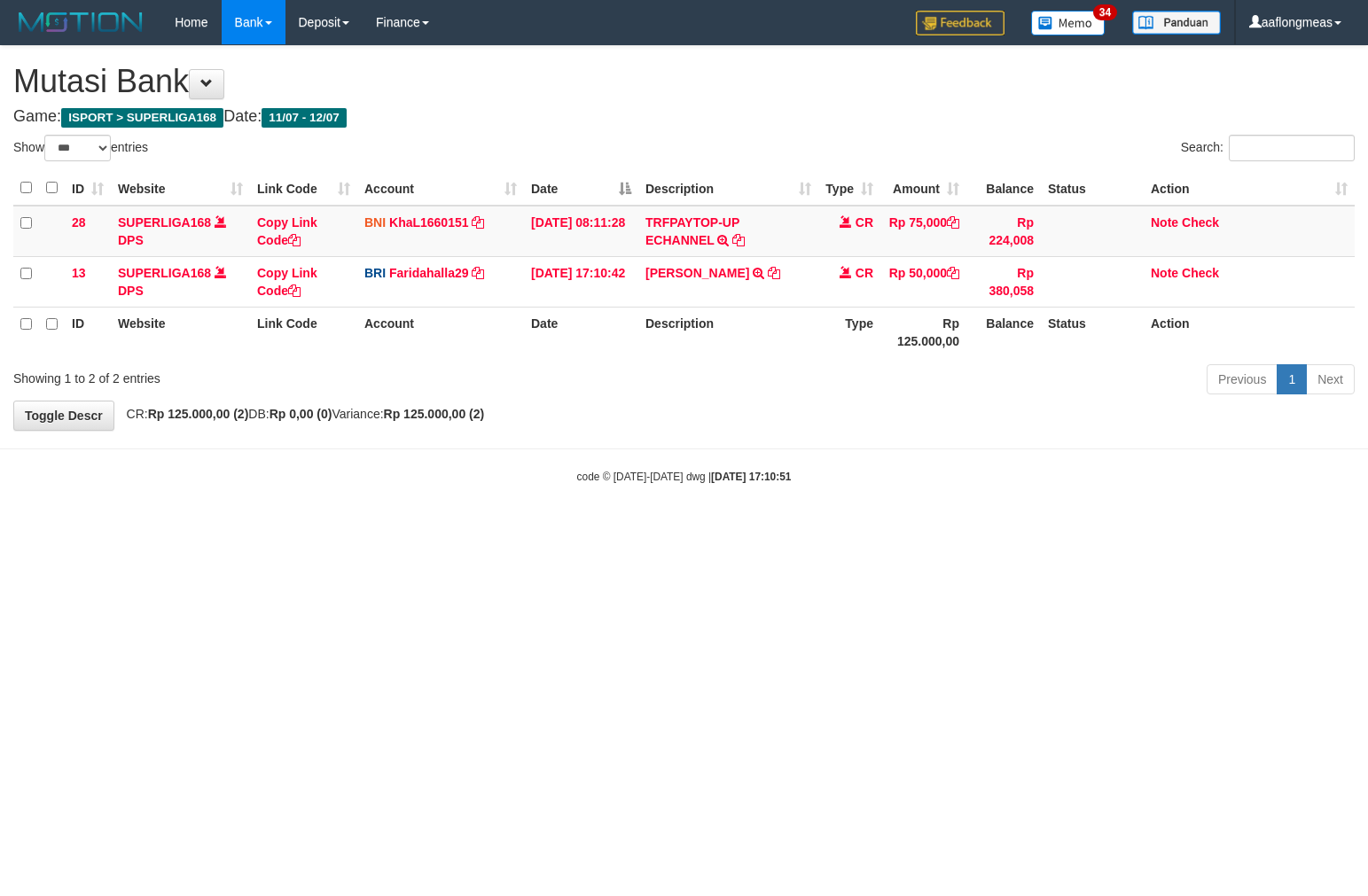 select on "***" 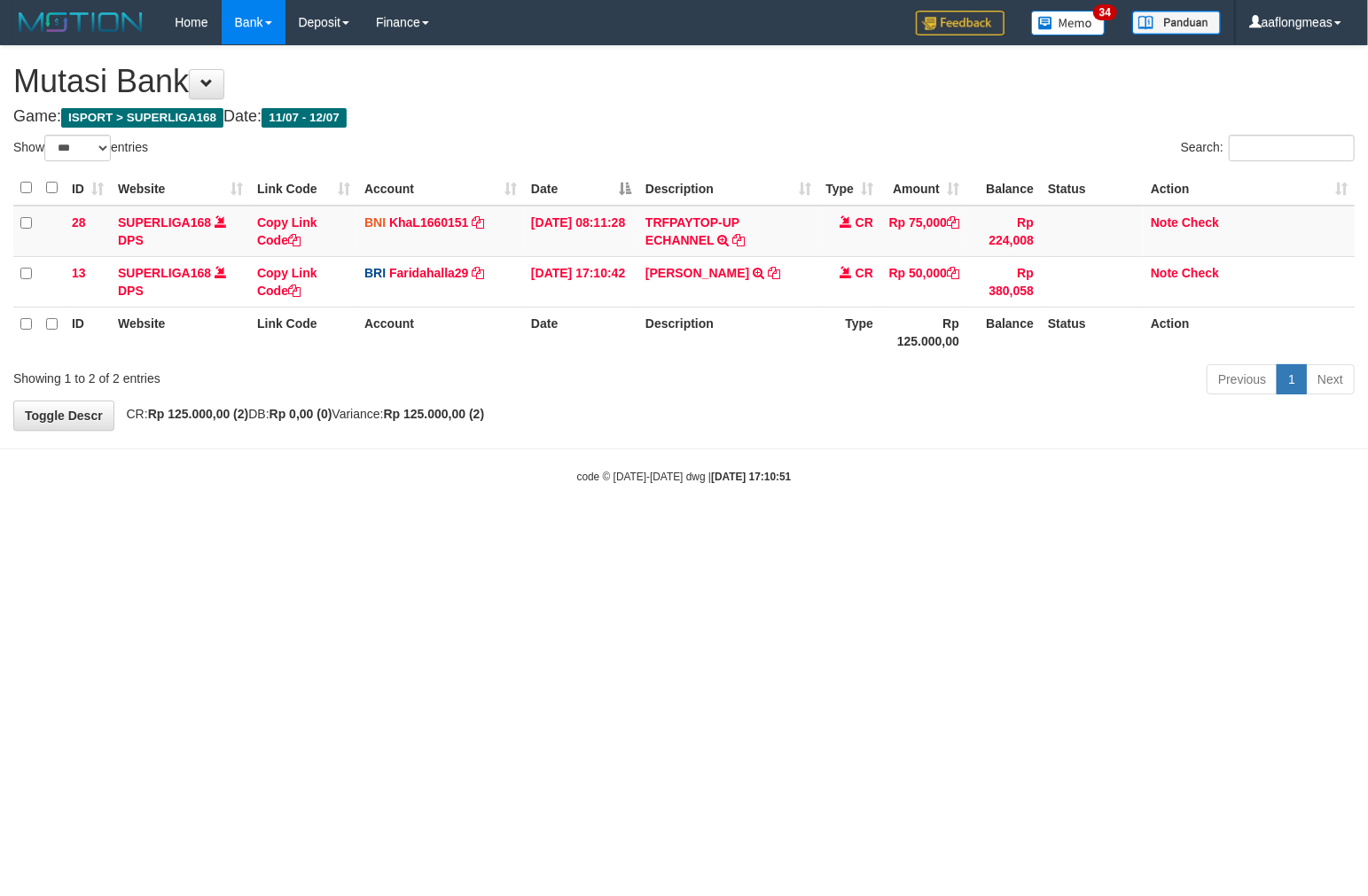 click on "Toggle navigation
Home
Bank
Account List
Load
By Website
Group
[ISPORT]													SUPERLIGA168
By Load Group (DPS)
34" at bounding box center (684, 264) 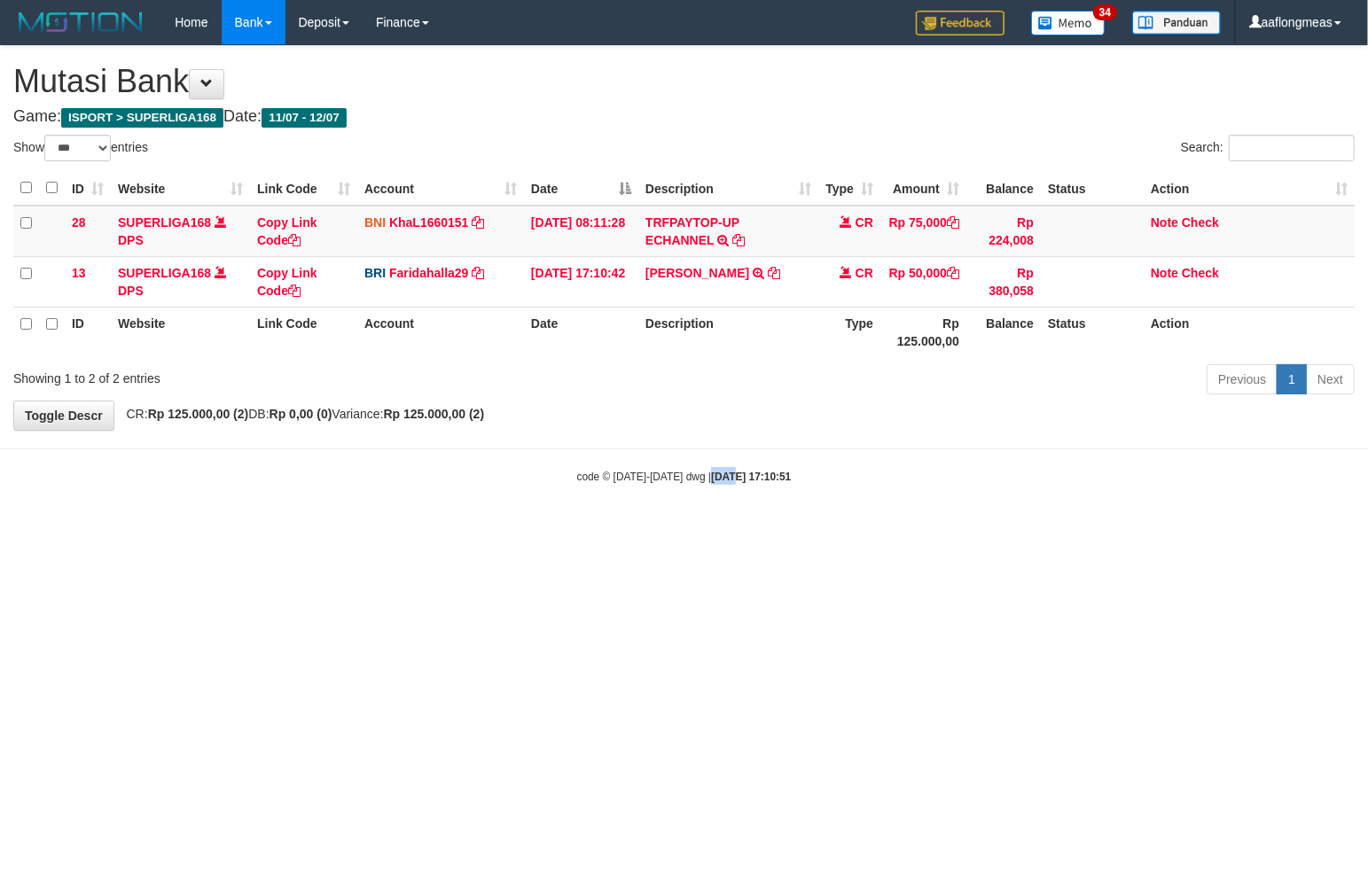 drag, startPoint x: 693, startPoint y: 461, endPoint x: 6, endPoint y: 591, distance: 699.1917 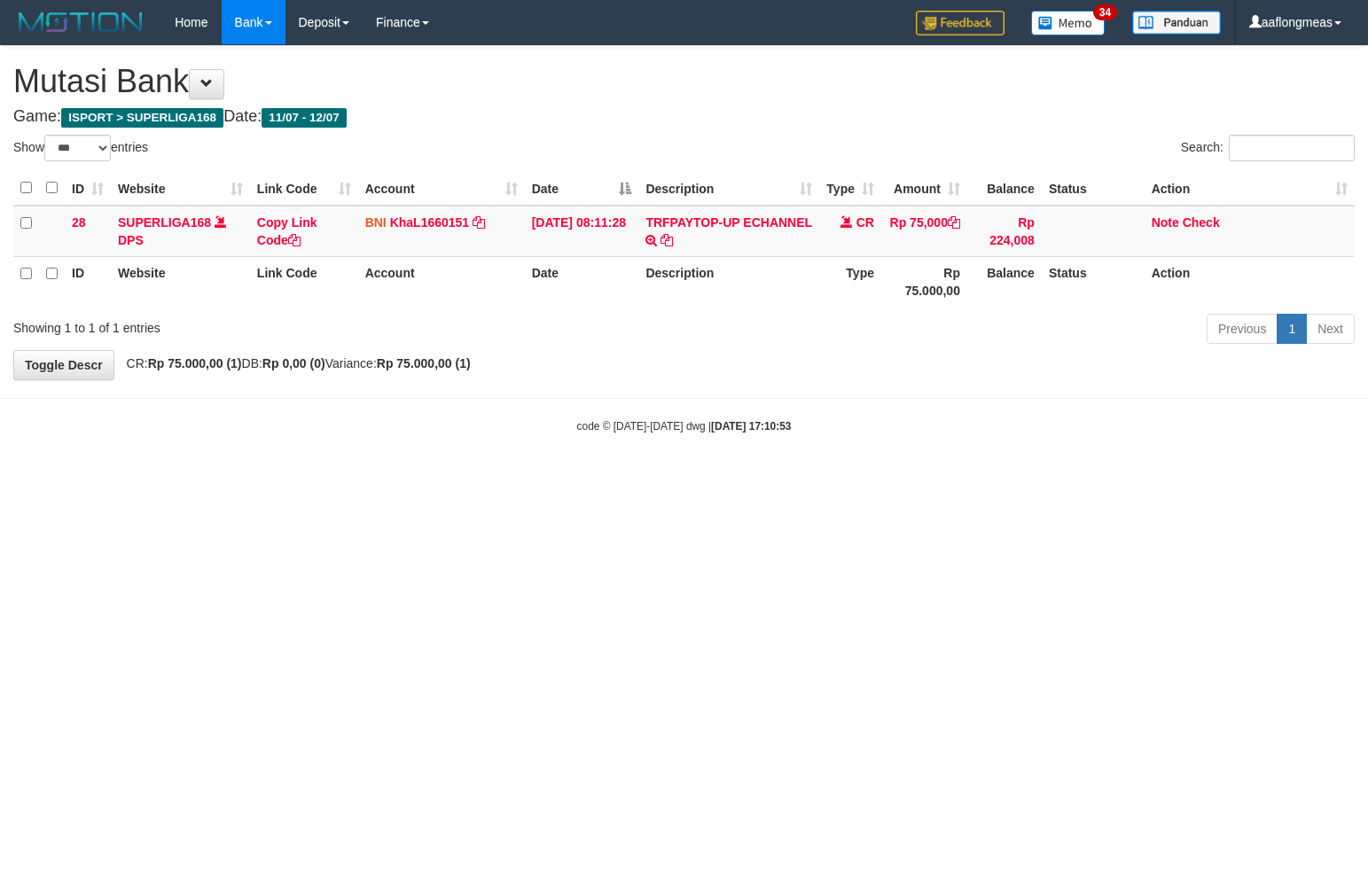select on "***" 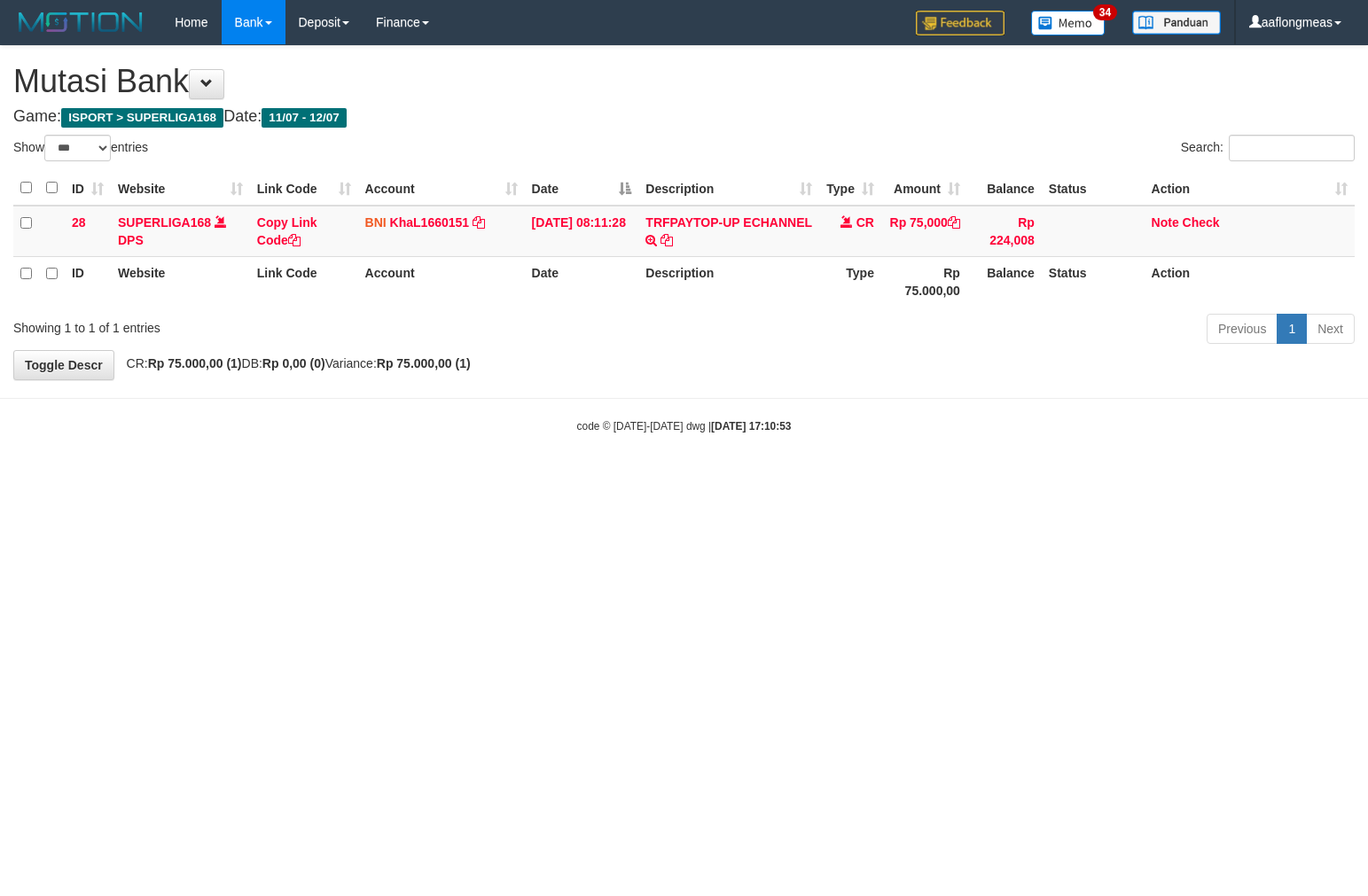click on "Toggle navigation
Home
Bank
Account List
Load
By Website
Group
[ISPORT]													SUPERLIGA168
By Load Group (DPS)" at bounding box center [684, 239] 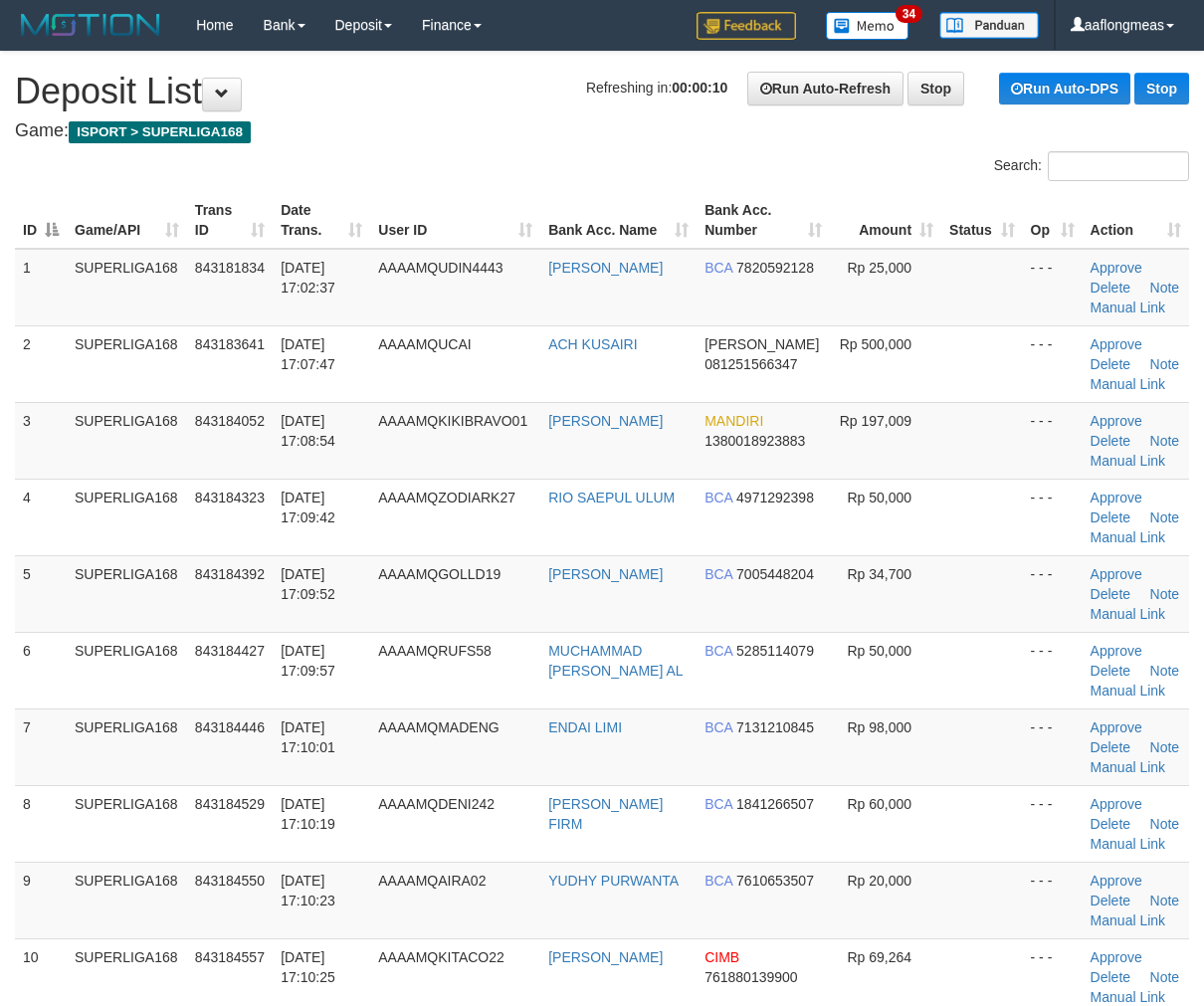 scroll, scrollTop: 0, scrollLeft: 0, axis: both 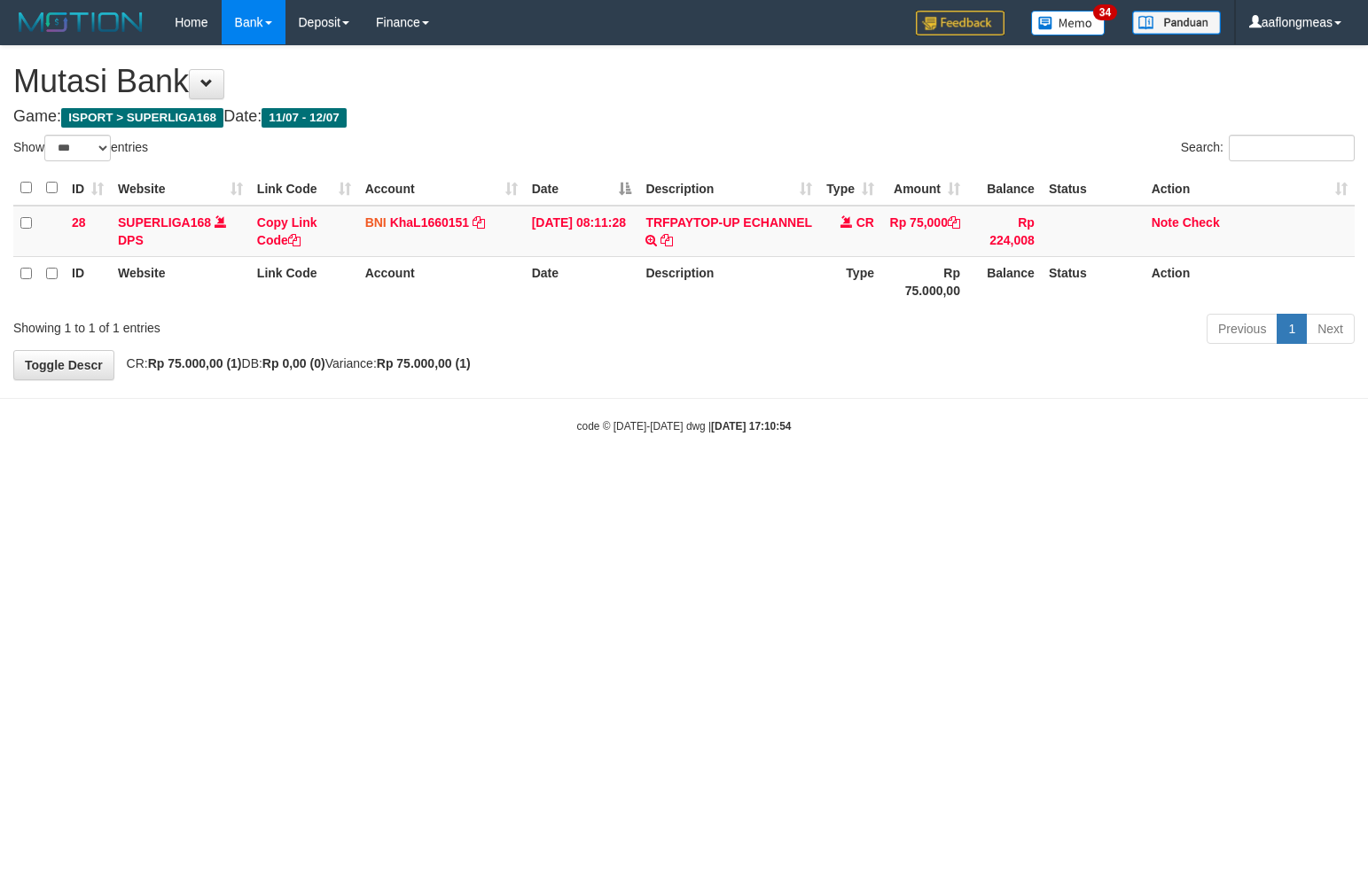 select on "***" 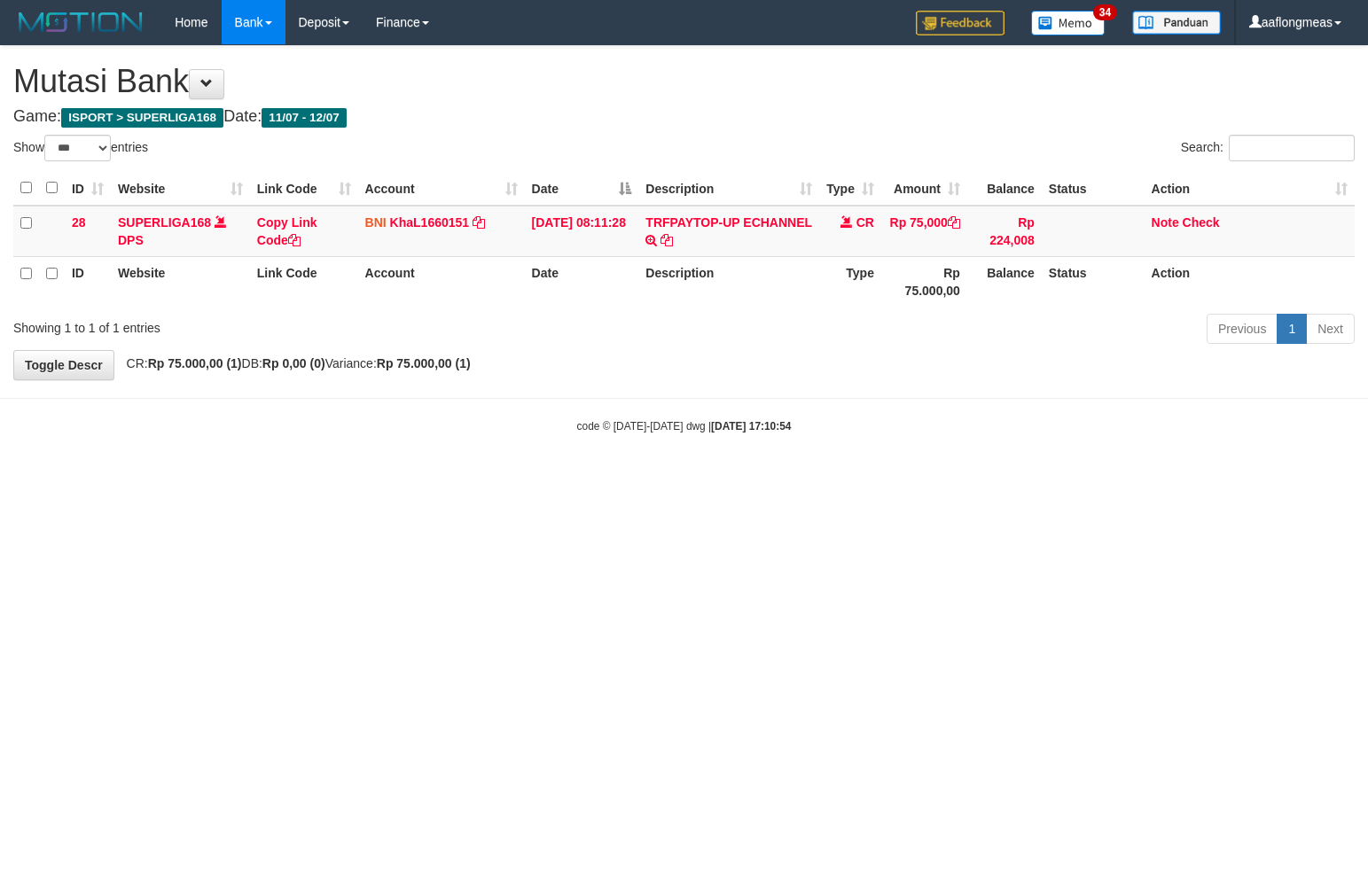 scroll, scrollTop: 0, scrollLeft: 0, axis: both 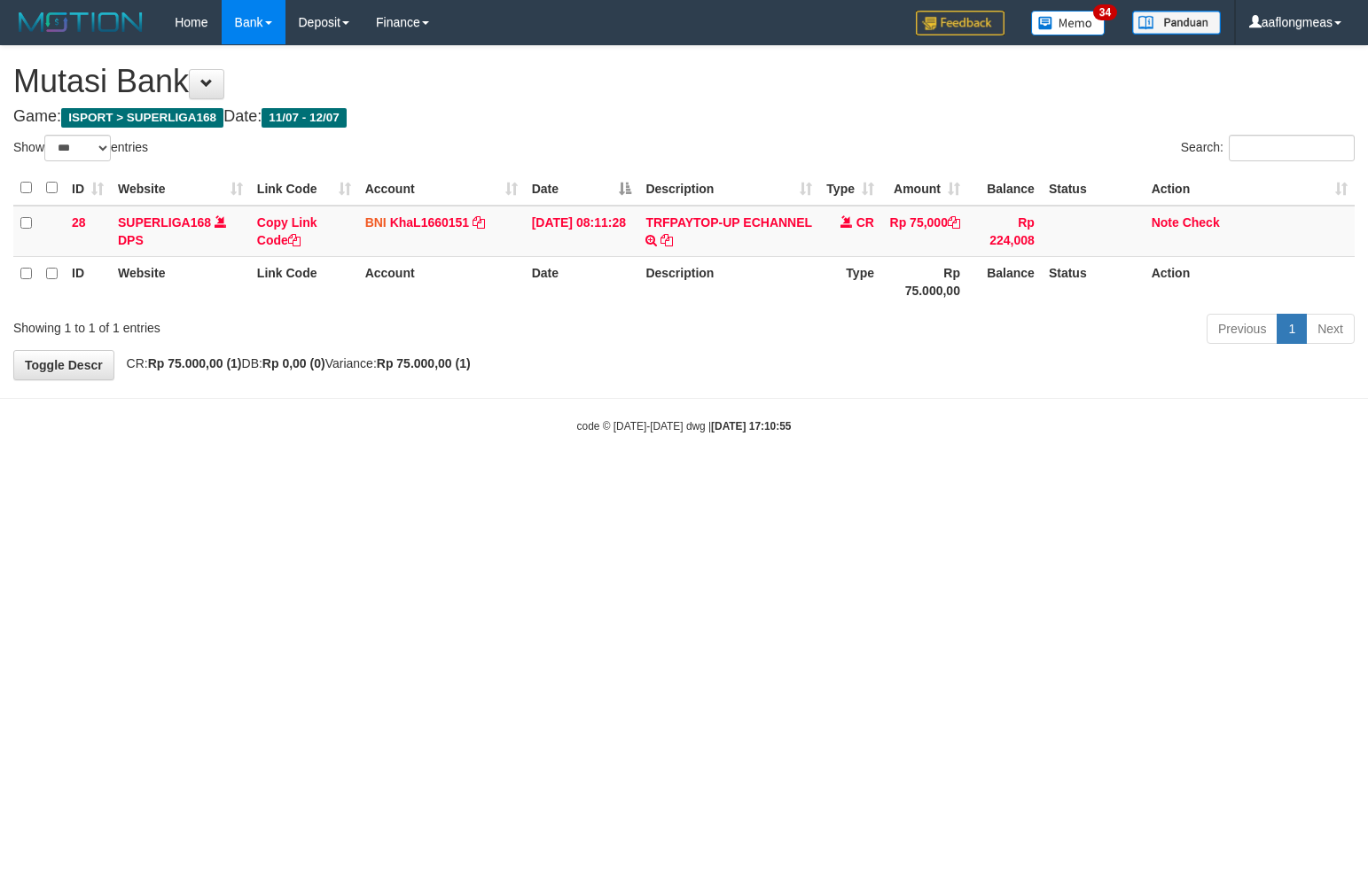 select on "***" 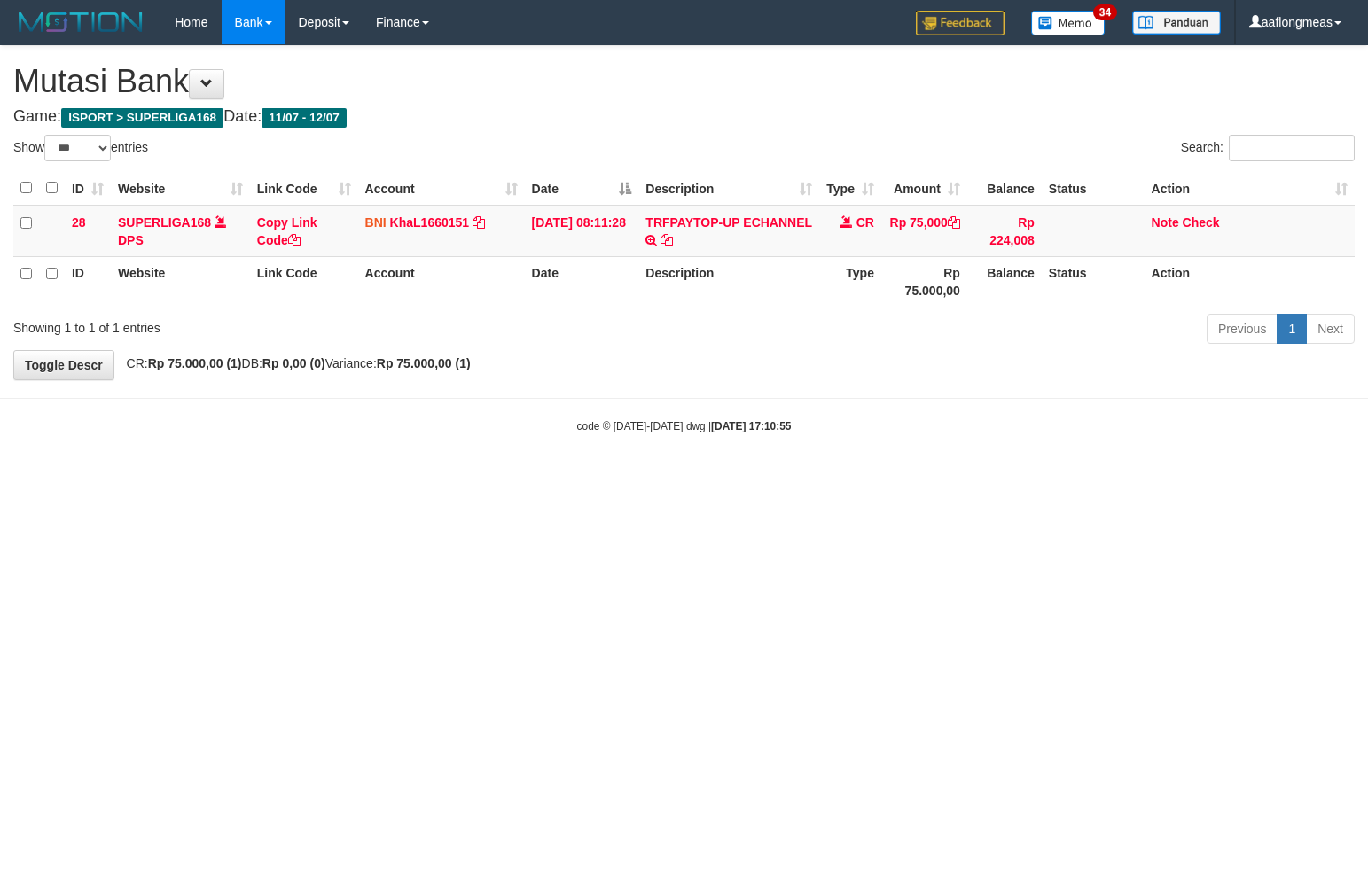 scroll, scrollTop: 0, scrollLeft: 0, axis: both 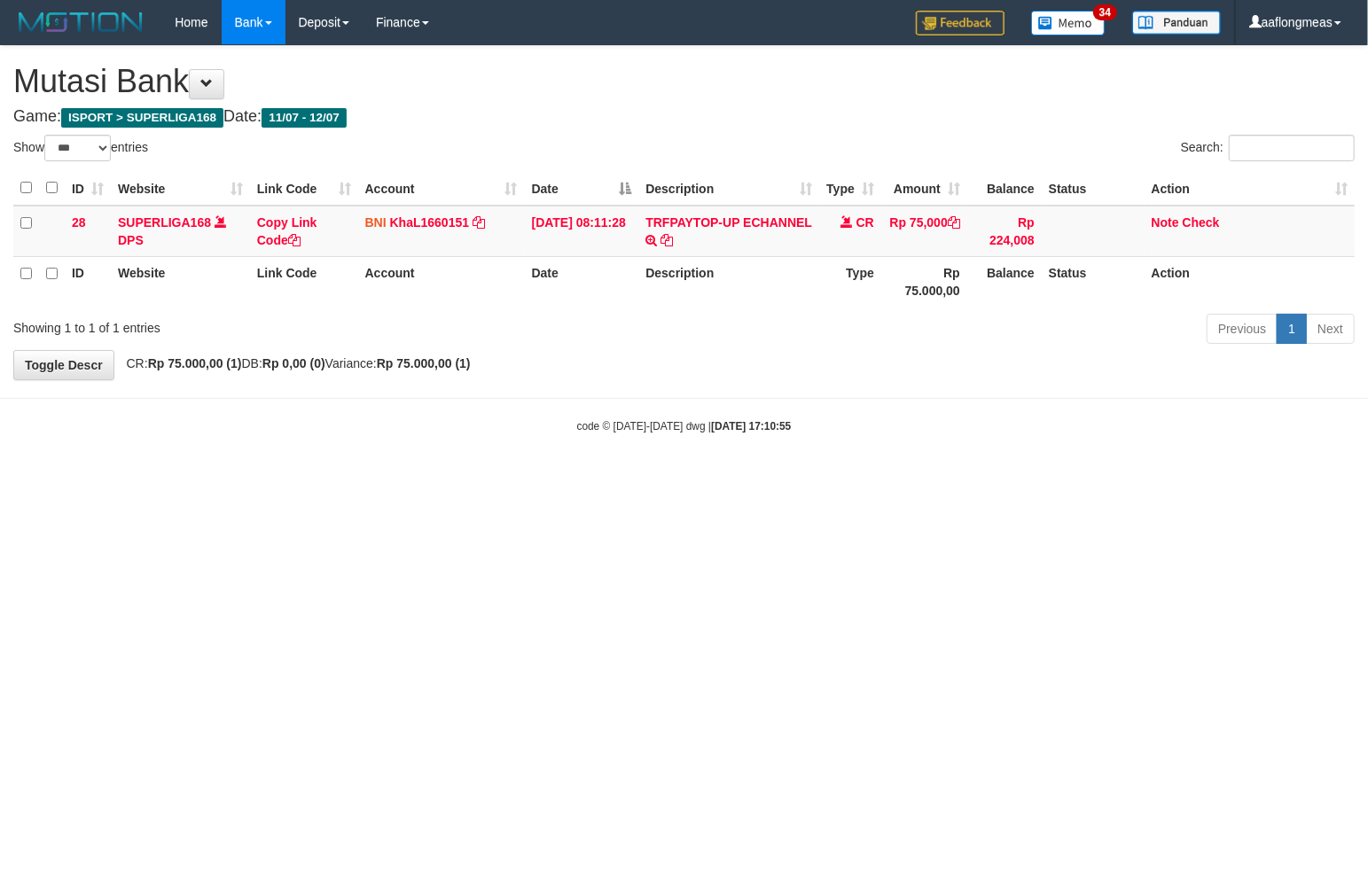 click on "Toggle navigation
Home
Bank
Account List
Load
By Website
Group
[ISPORT]													SUPERLIGA168
By Load Group (DPS)" at bounding box center (684, 239) 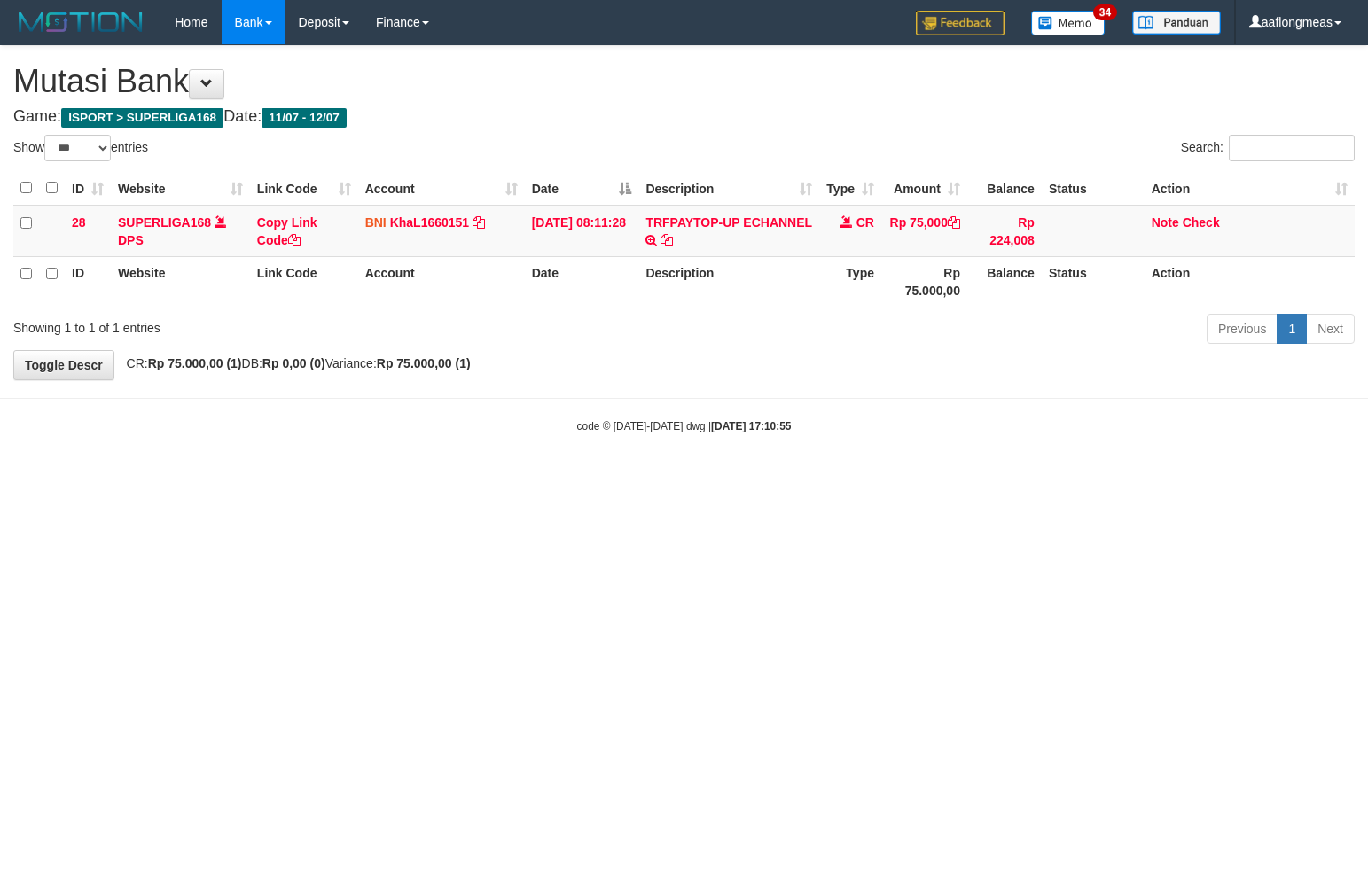 select on "***" 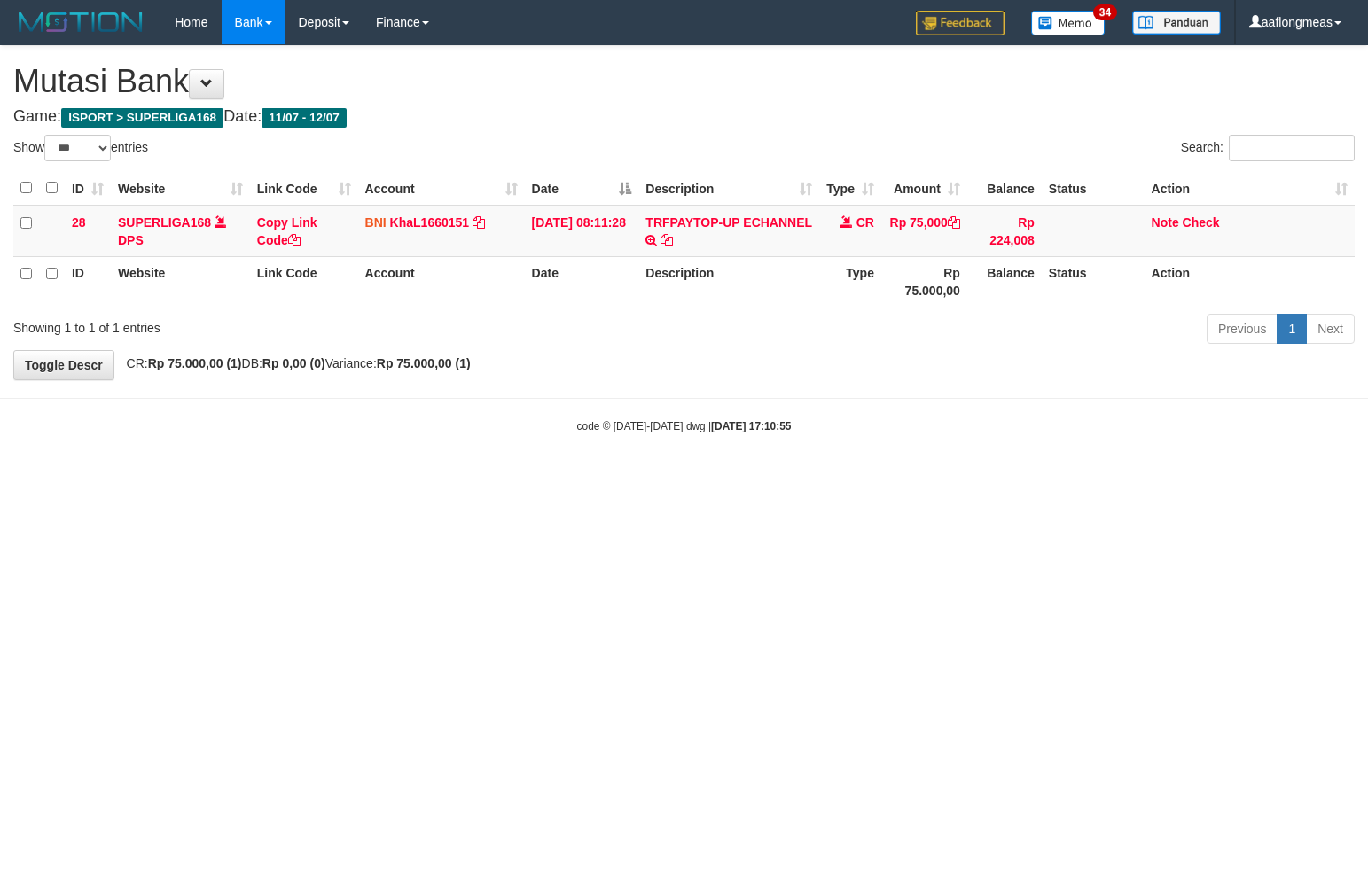 scroll, scrollTop: 0, scrollLeft: 0, axis: both 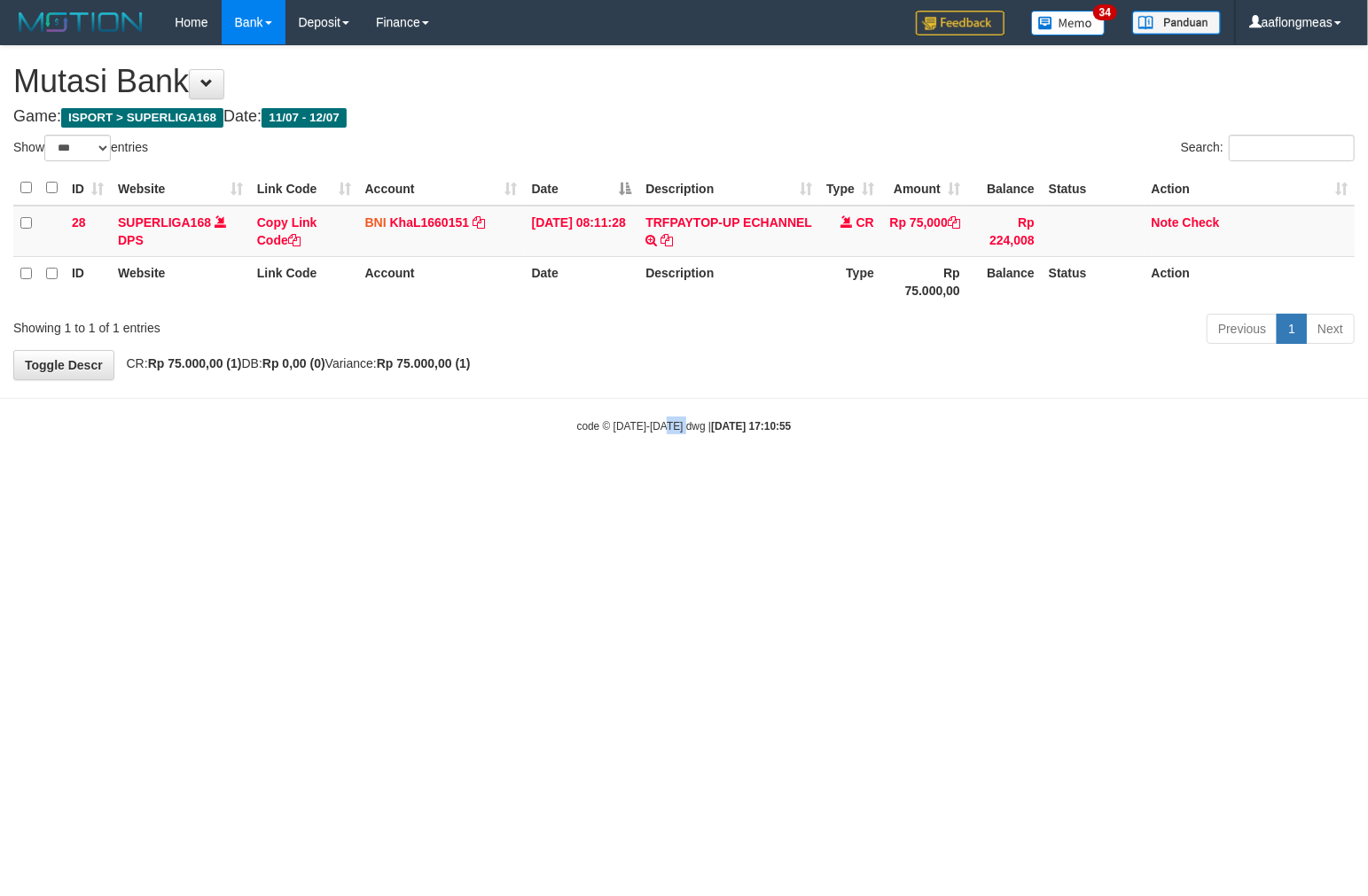 click on "Toggle navigation
Home
Bank
Account List
Load
By Website
Group
[ISPORT]													SUPERLIGA168
By Load Group (DPS)" at bounding box center [684, 239] 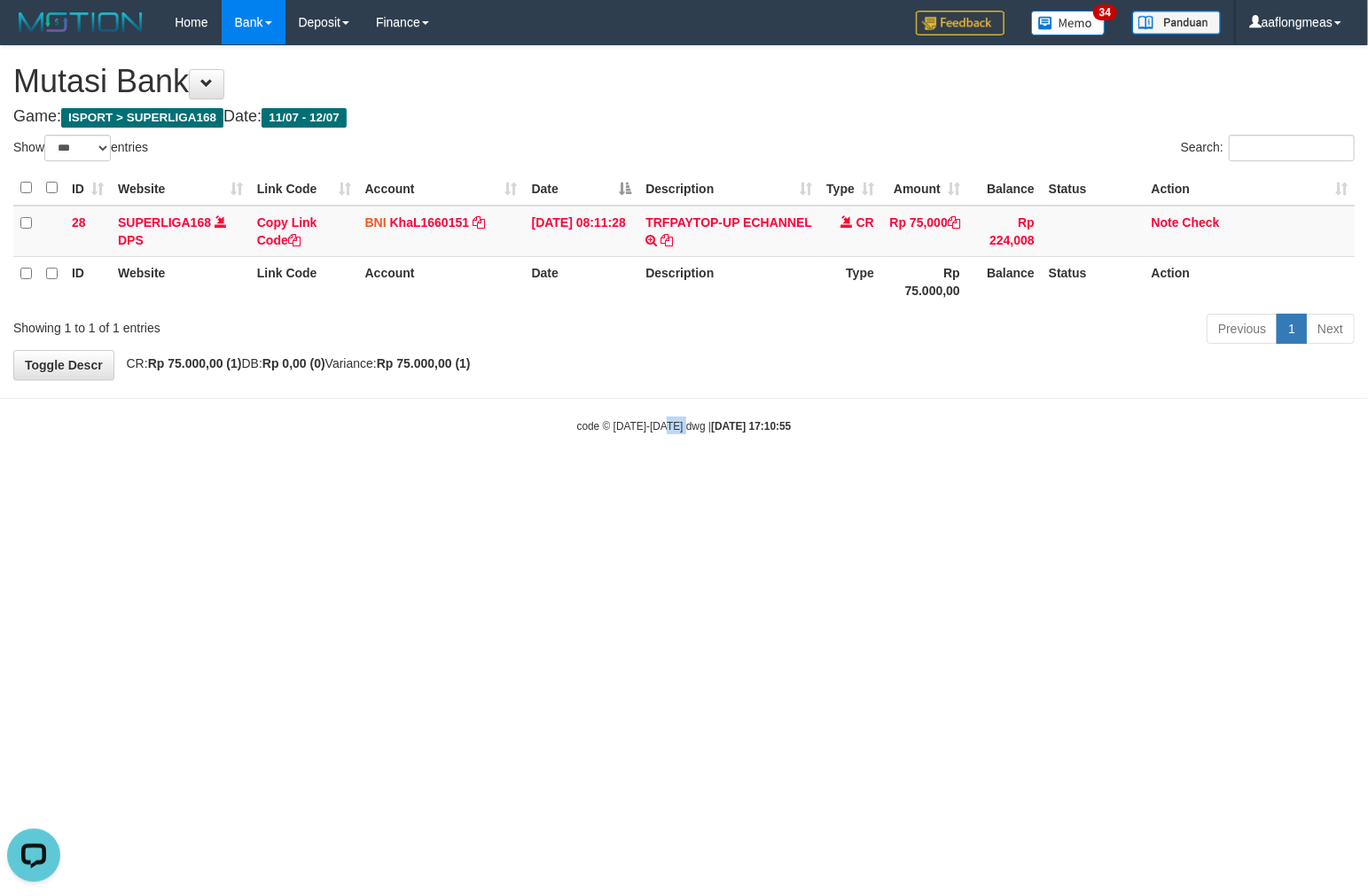 scroll, scrollTop: 0, scrollLeft: 0, axis: both 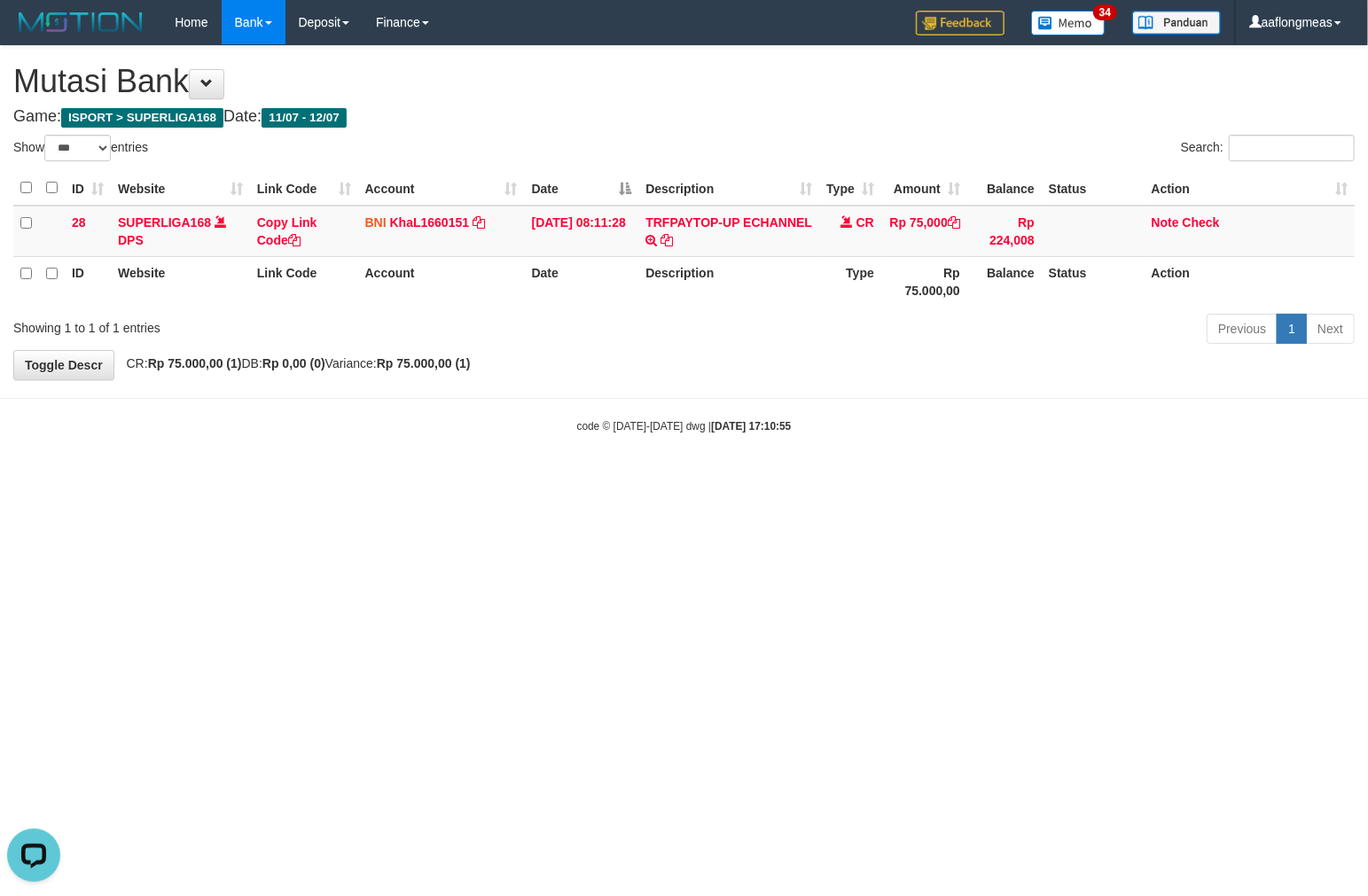 click on "Toggle navigation
Home
Bank
Account List
Load
By Website
Group
[ISPORT]													SUPERLIGA168
By Load Group (DPS)" at bounding box center (684, 239) 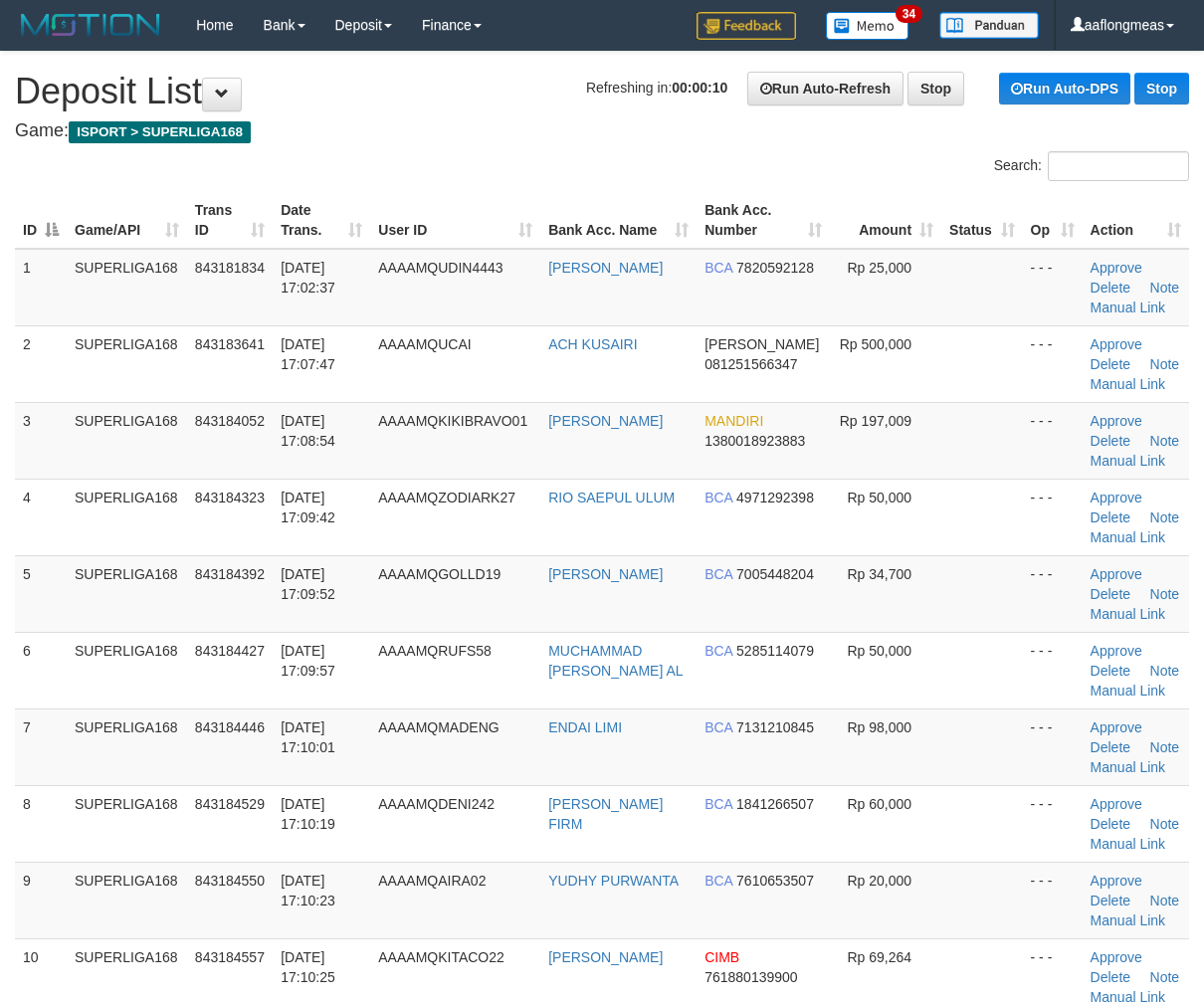 scroll, scrollTop: 0, scrollLeft: 0, axis: both 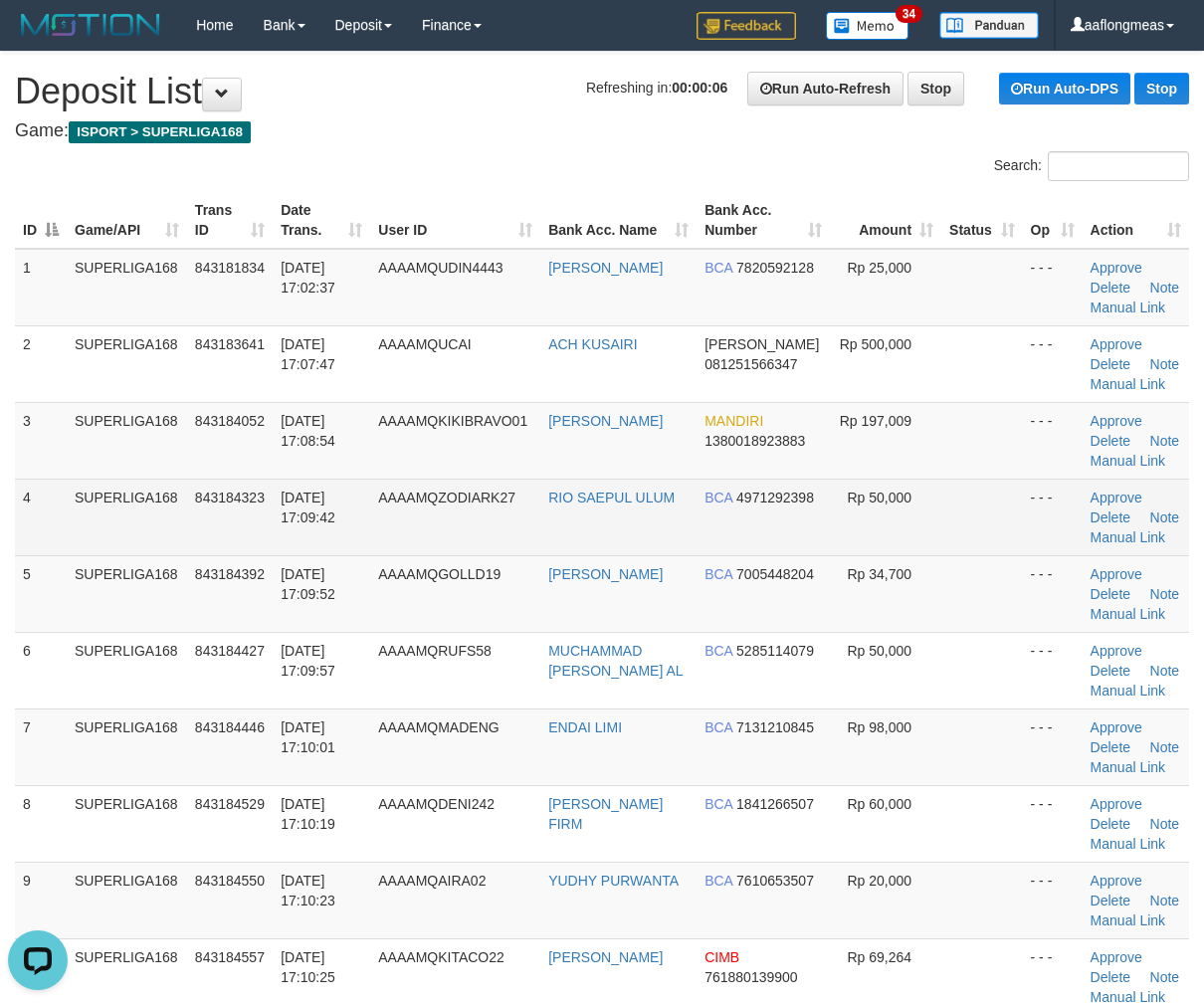 click at bounding box center (981, 516) 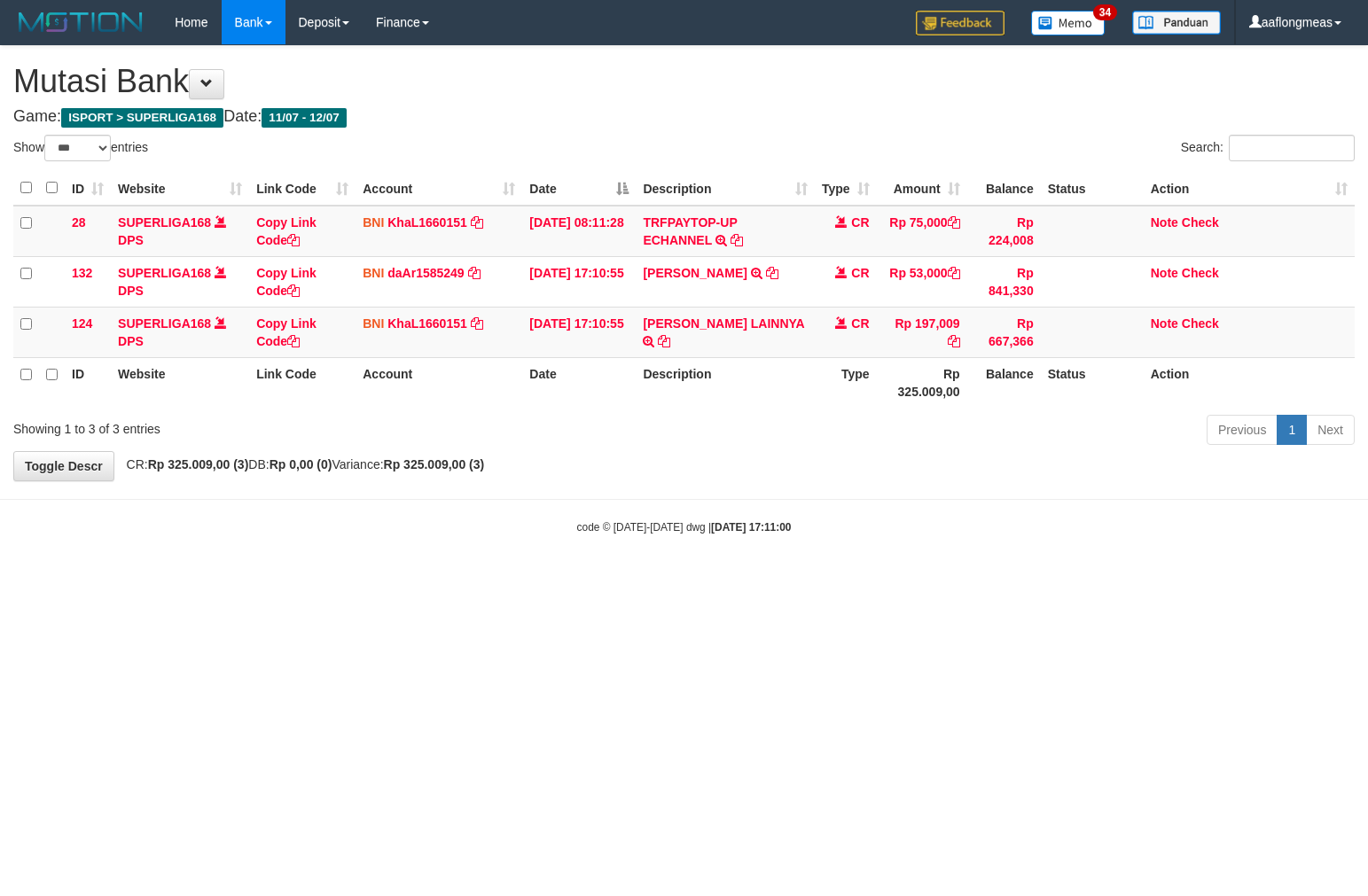 select on "***" 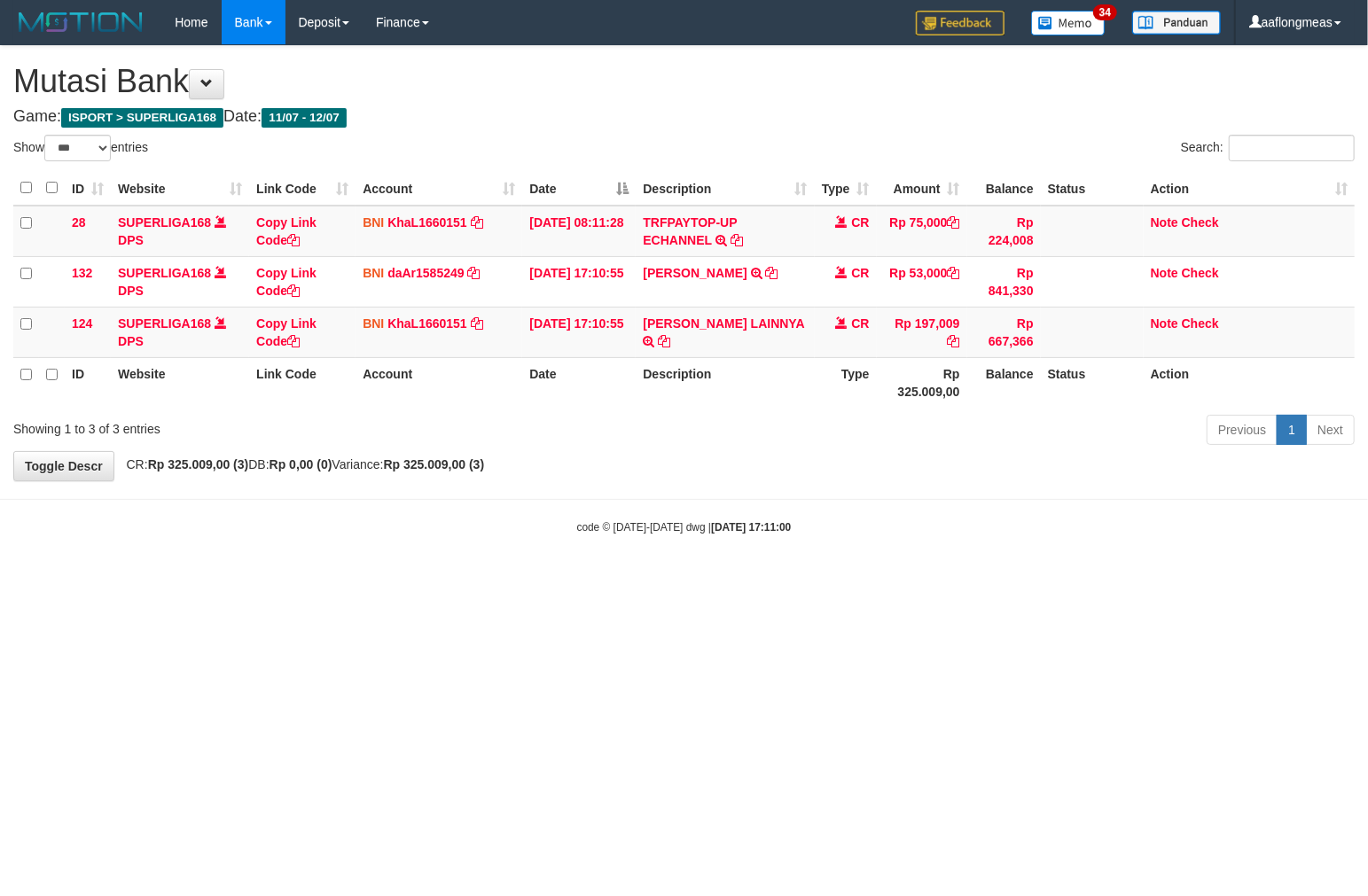 drag, startPoint x: 0, startPoint y: 0, endPoint x: 622, endPoint y: 573, distance: 845.7027 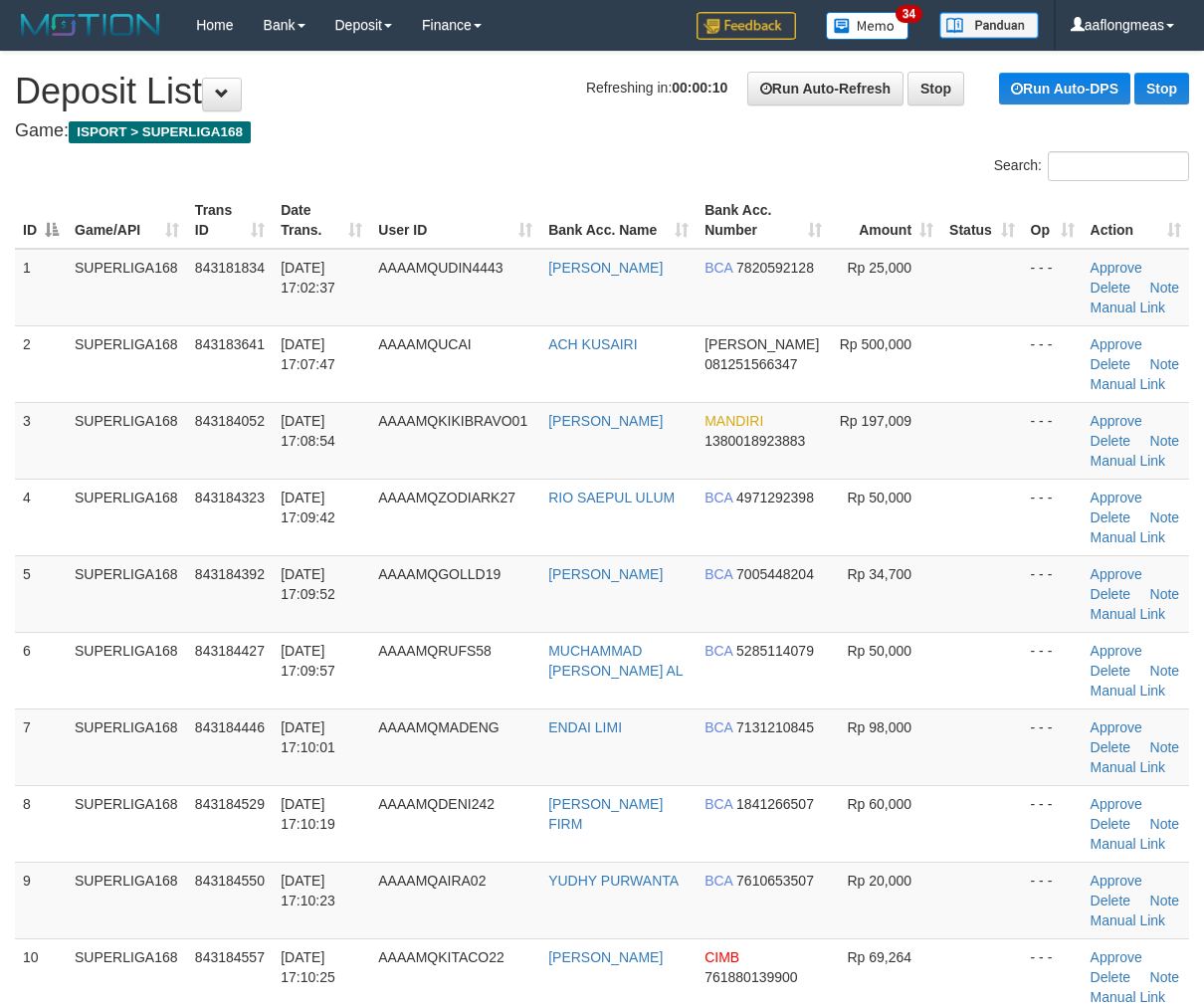 scroll, scrollTop: 0, scrollLeft: 0, axis: both 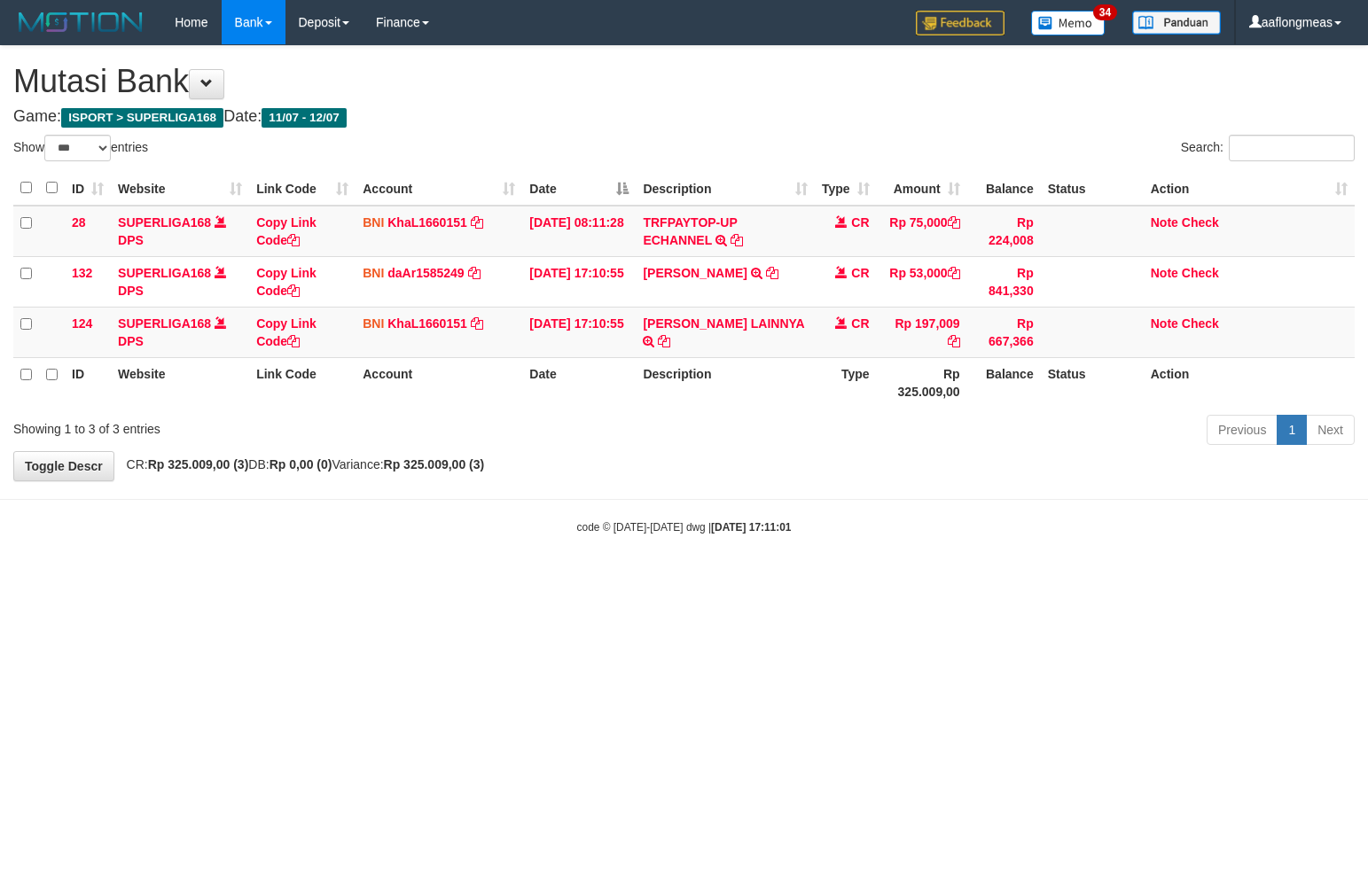 select on "***" 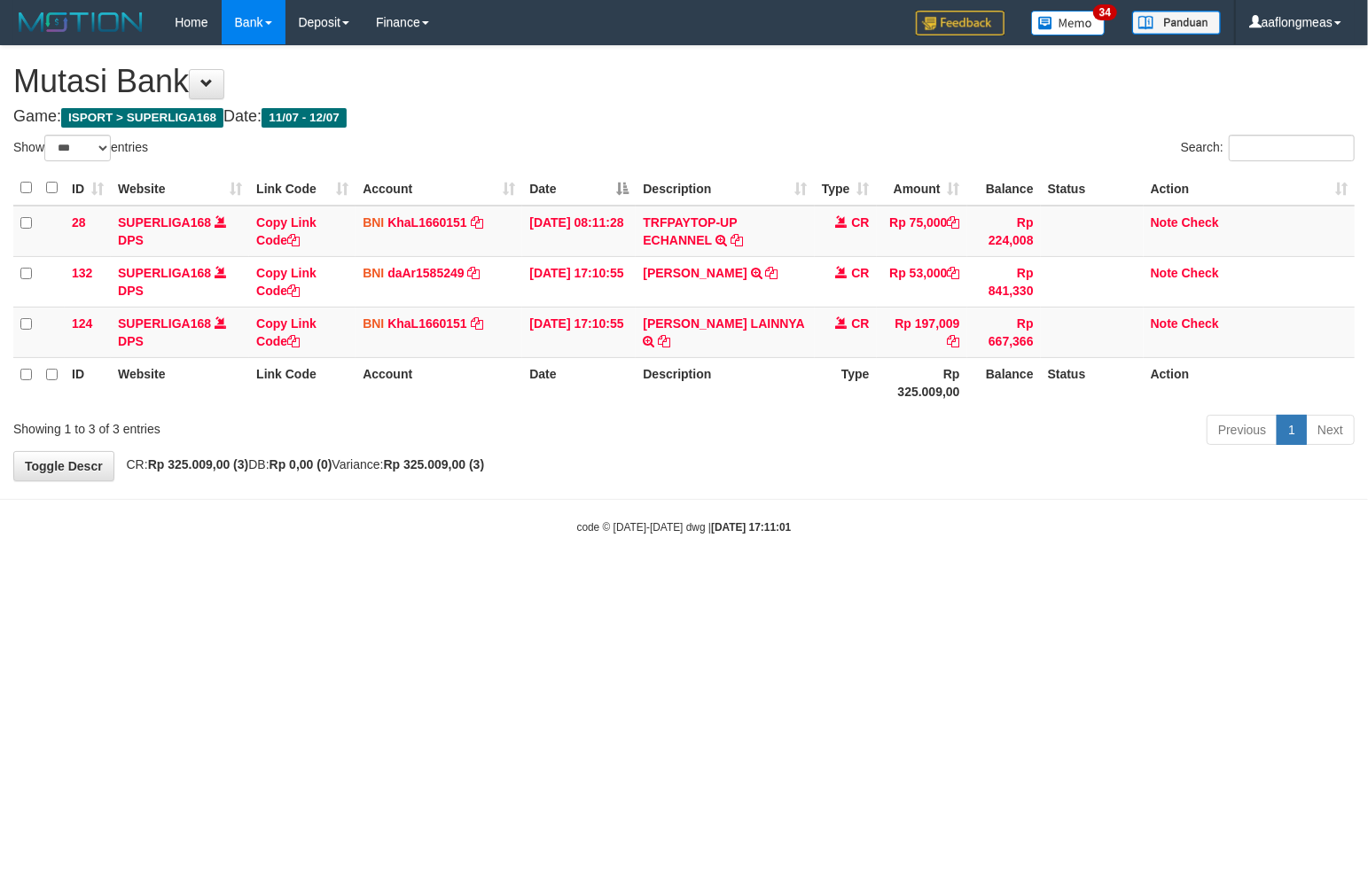 click on "code © 2012-2018 dwg |  2025/07/12 17:11:01" at bounding box center [684, 526] 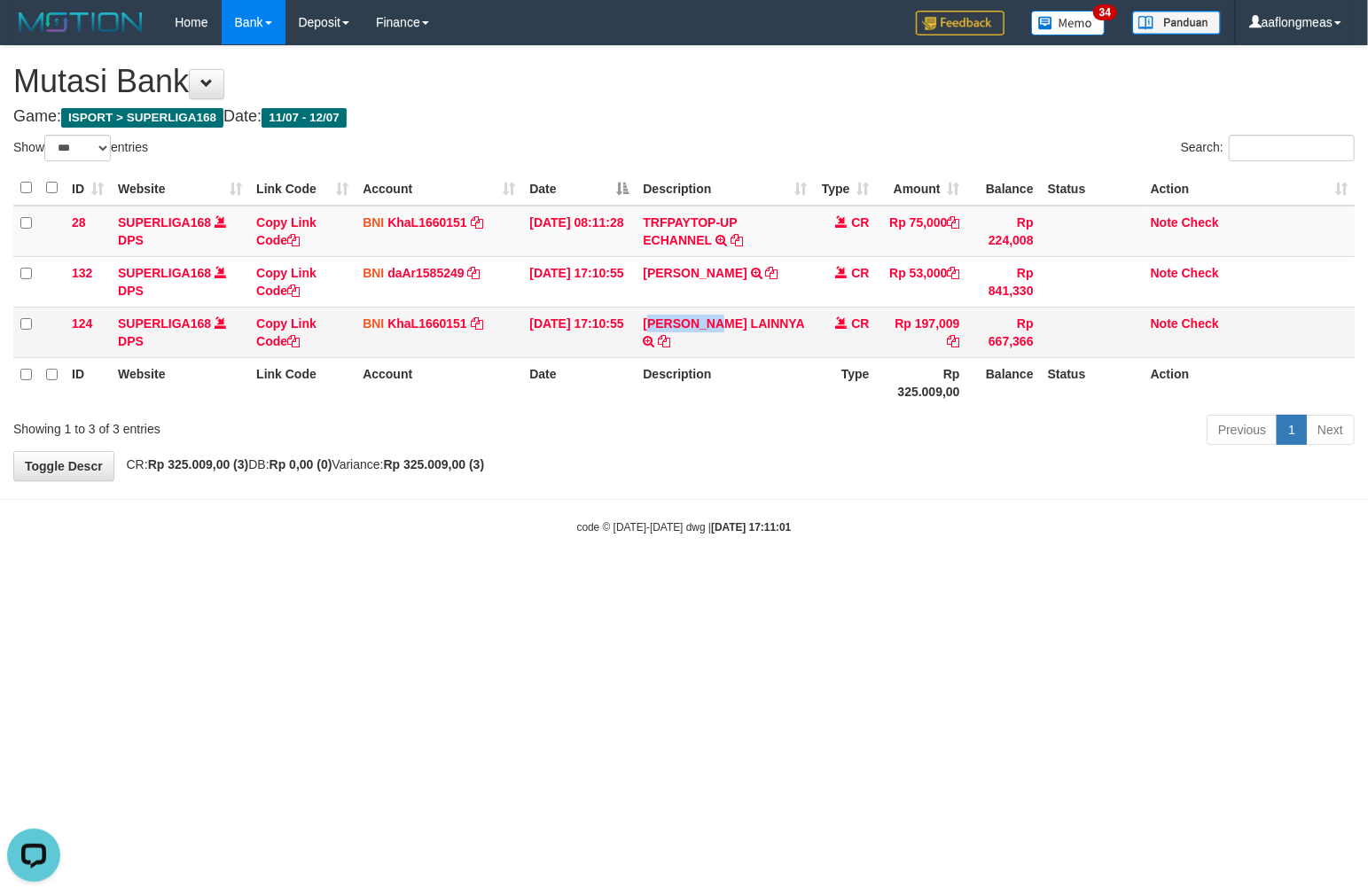 scroll, scrollTop: 0, scrollLeft: 0, axis: both 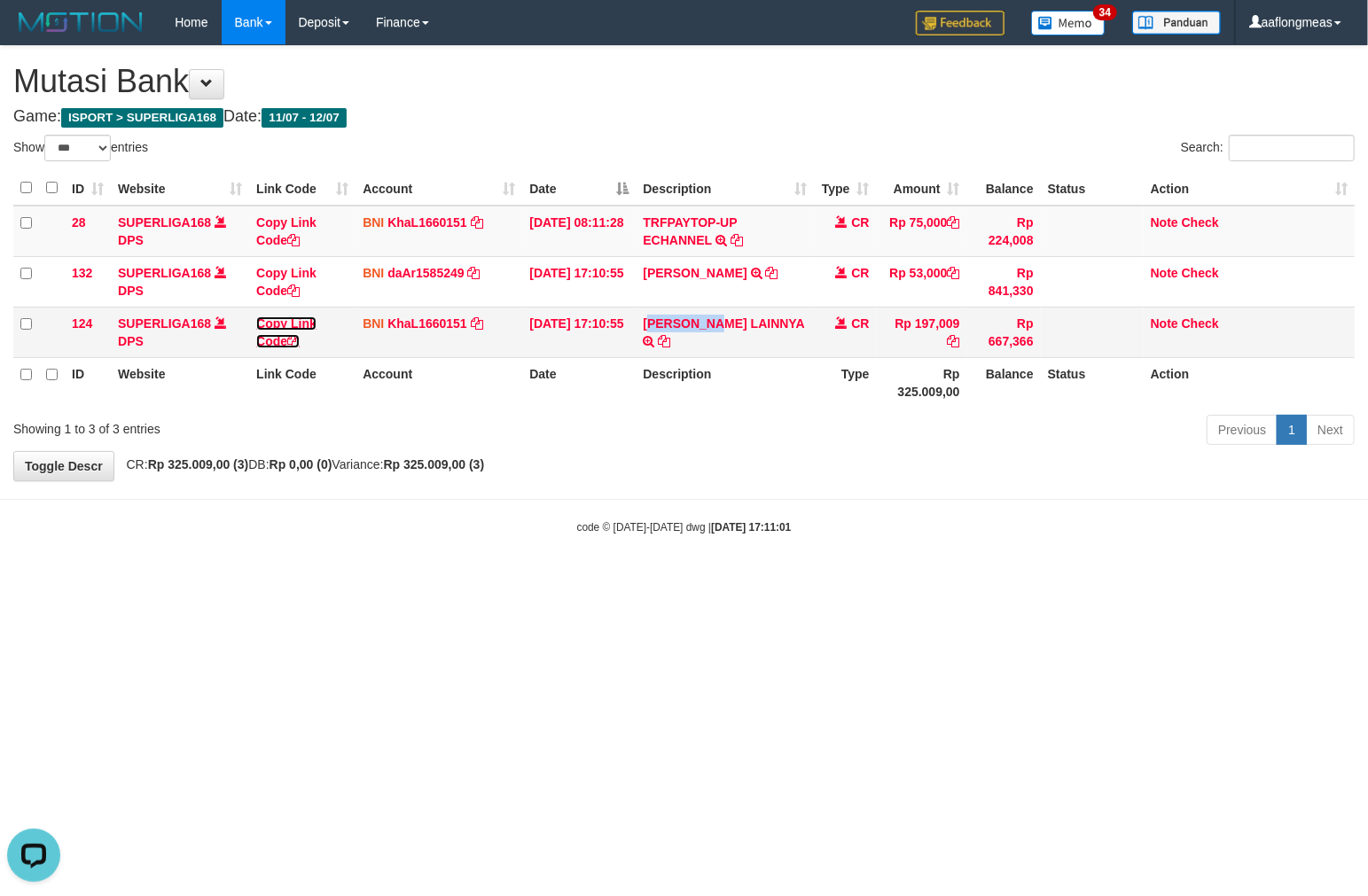 click on "Copy Link Code" at bounding box center (286, 332) 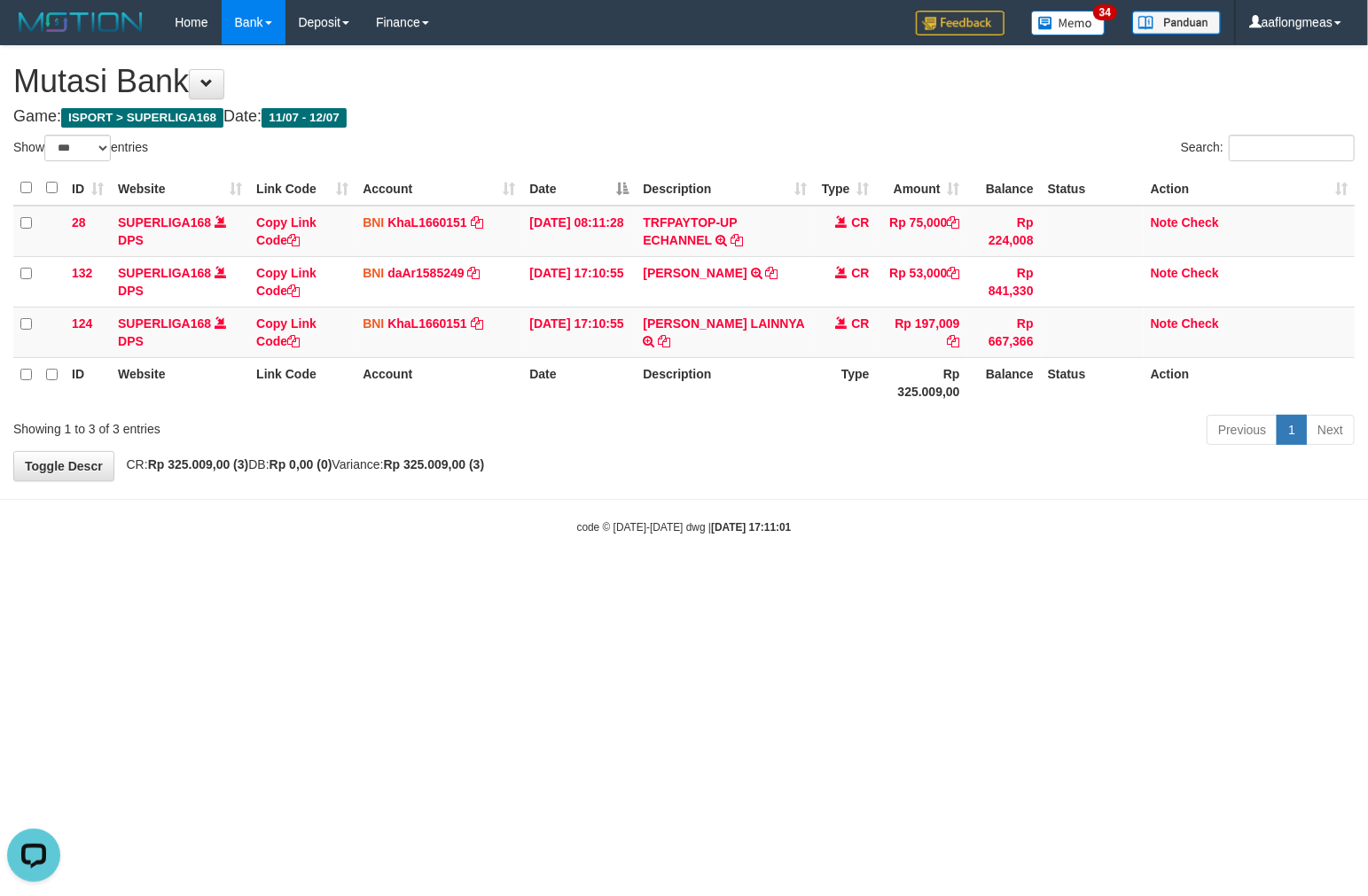 scroll, scrollTop: 263, scrollLeft: 0, axis: vertical 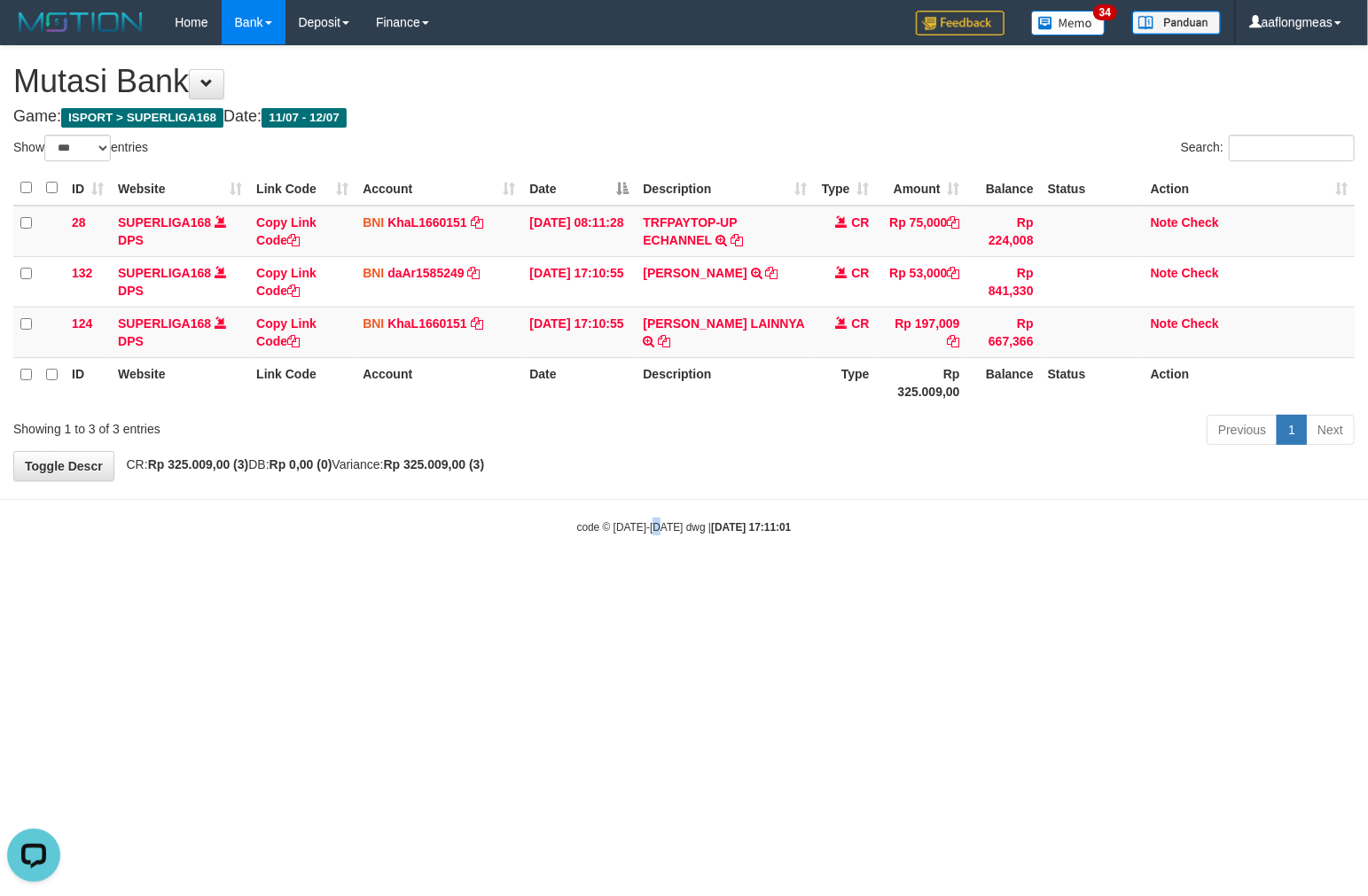 drag, startPoint x: 661, startPoint y: 563, endPoint x: 569, endPoint y: 567, distance: 92.086915 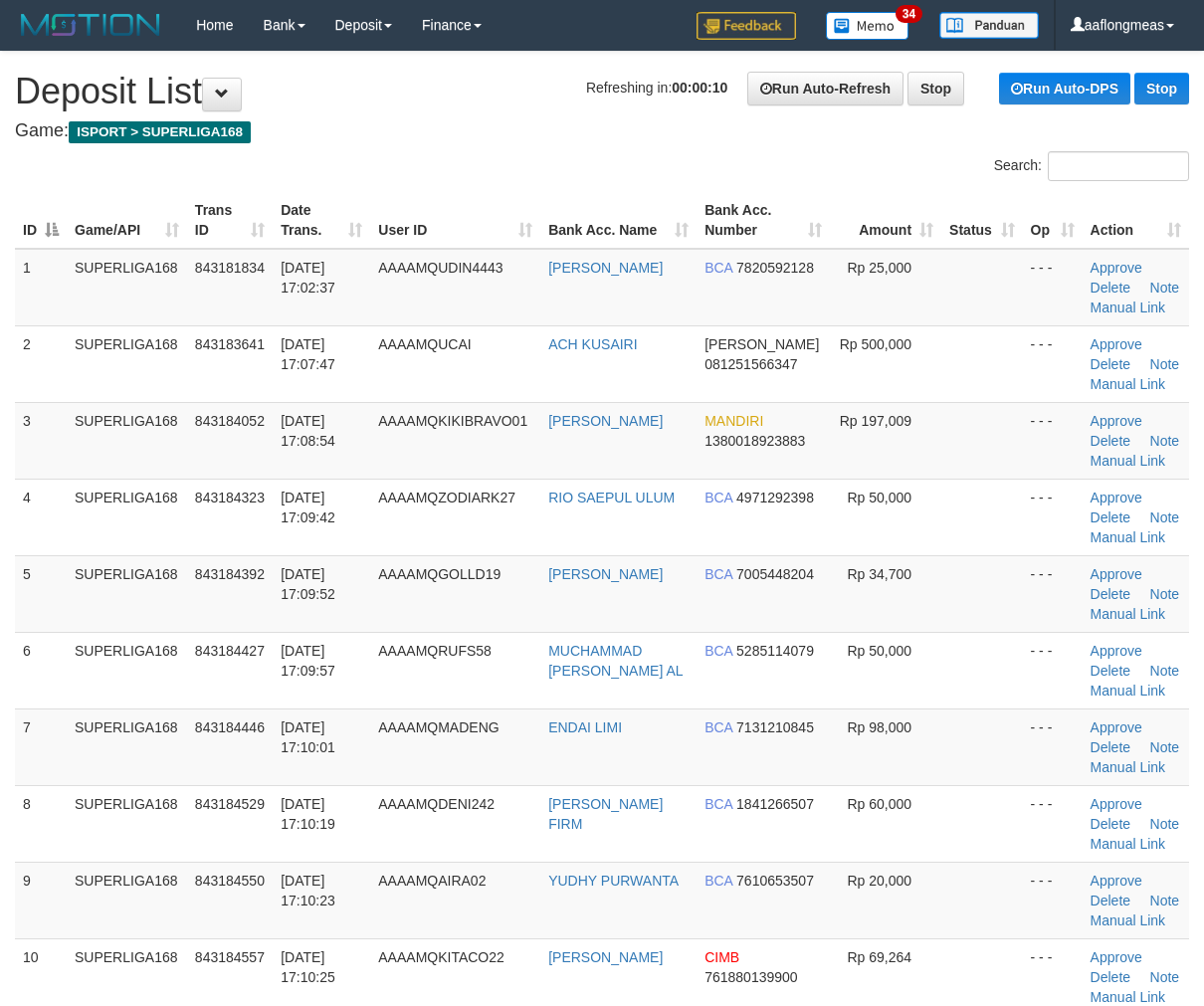 scroll, scrollTop: 0, scrollLeft: 0, axis: both 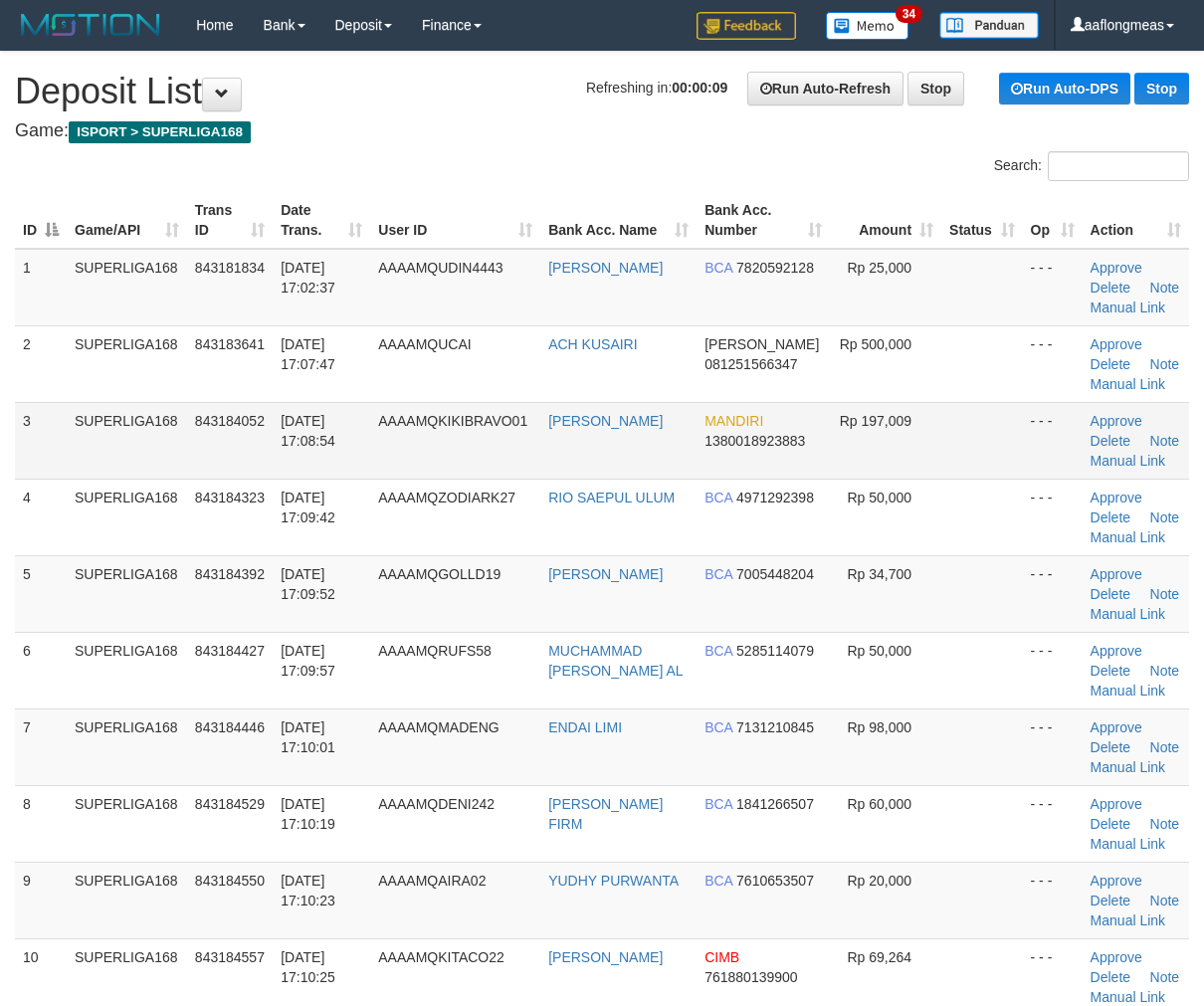 click at bounding box center [981, 440] 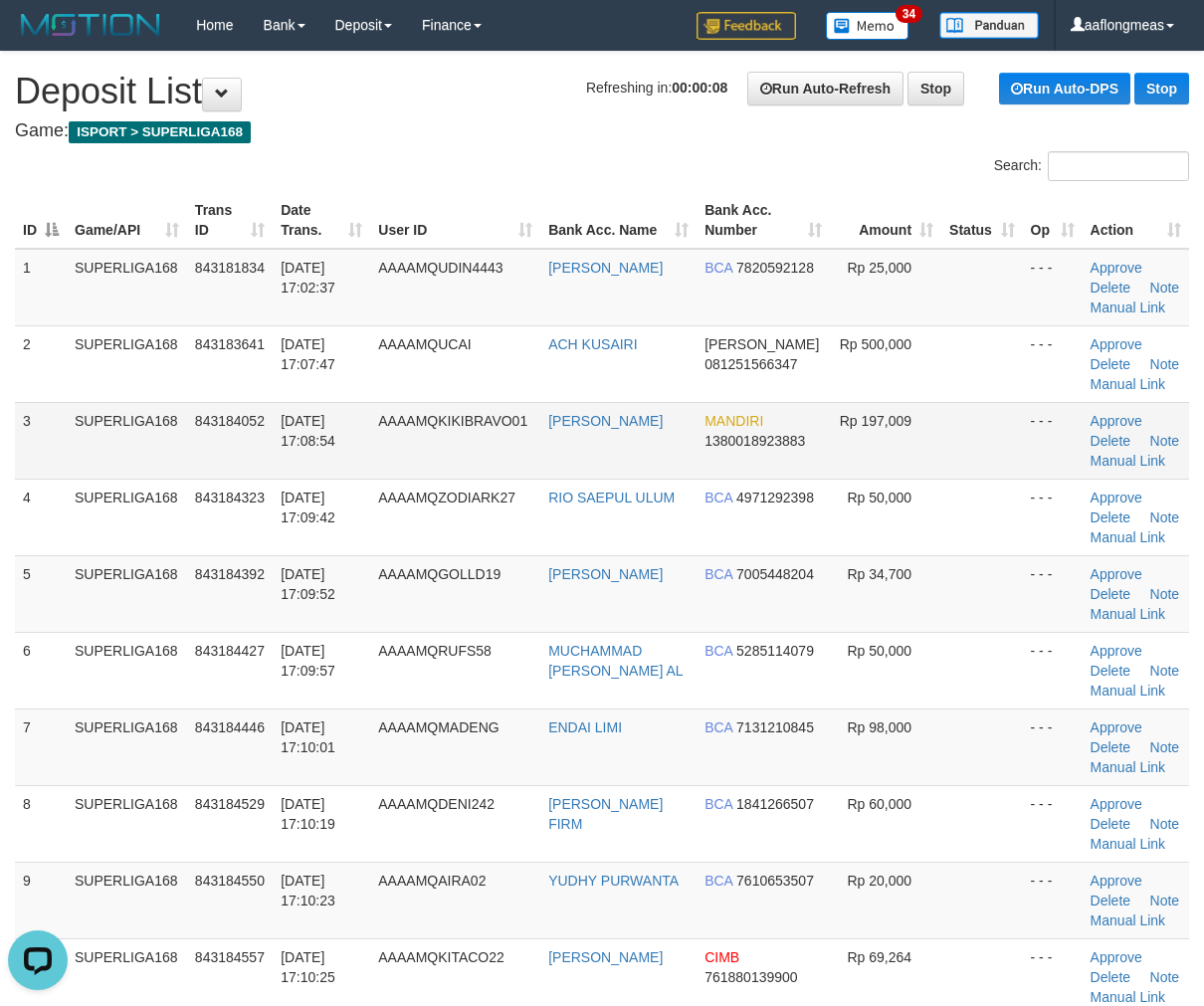 scroll, scrollTop: 0, scrollLeft: 0, axis: both 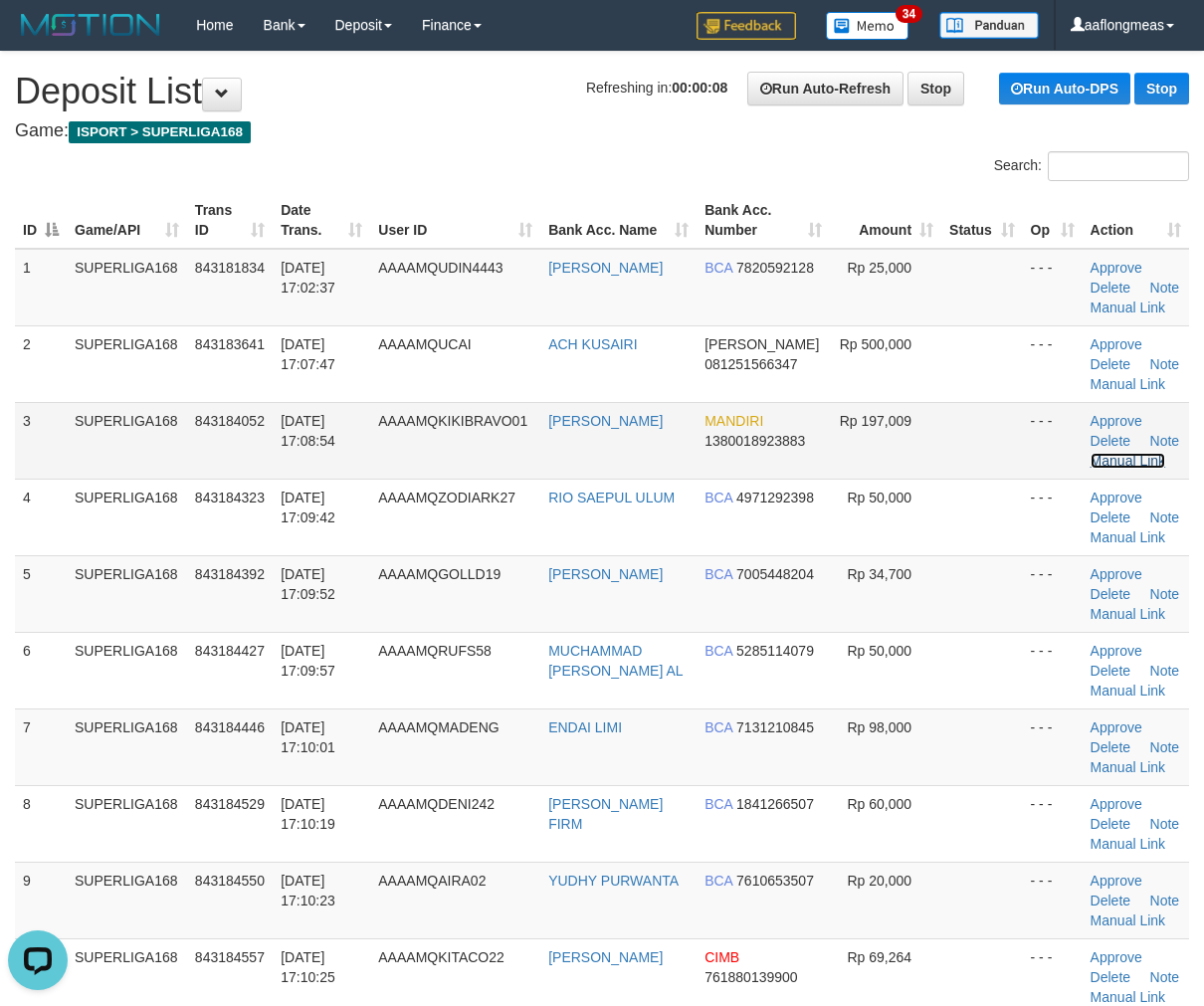 click on "Manual Link" at bounding box center (1128, 461) 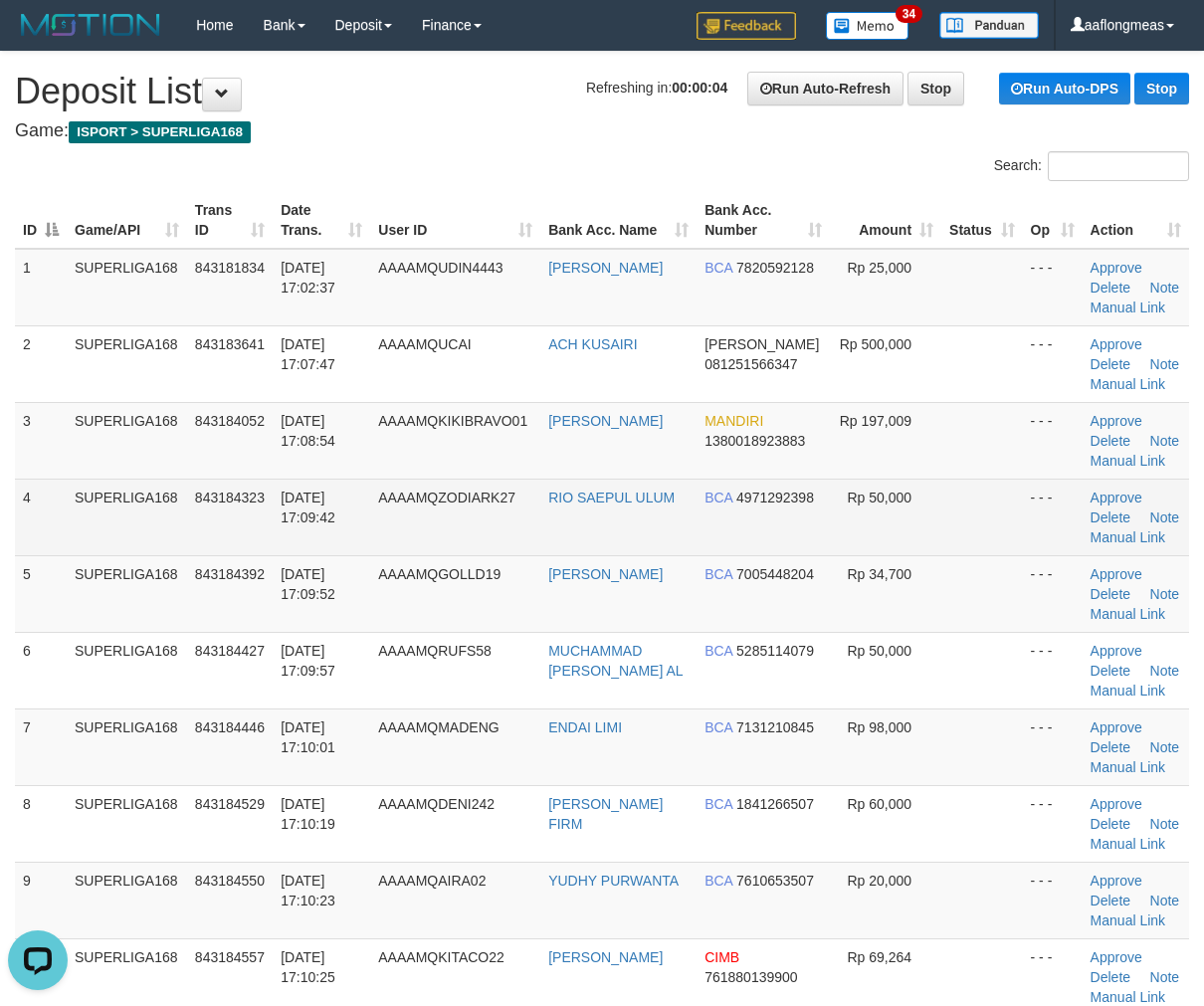 drag, startPoint x: 951, startPoint y: 500, endPoint x: 925, endPoint y: 519, distance: 32.20248 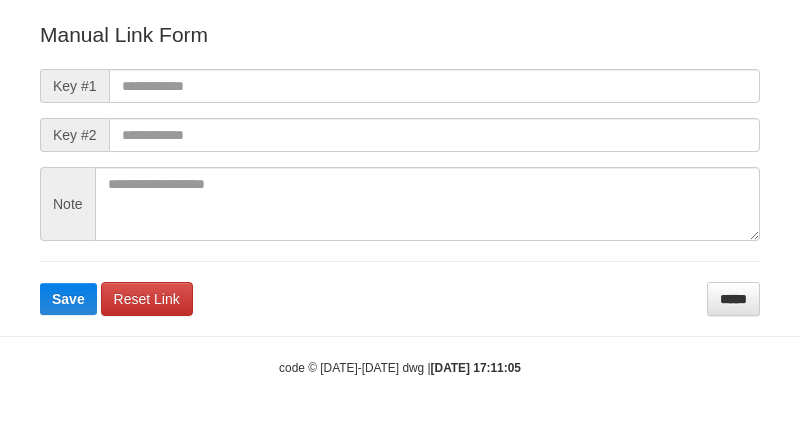 scroll, scrollTop: 222, scrollLeft: 0, axis: vertical 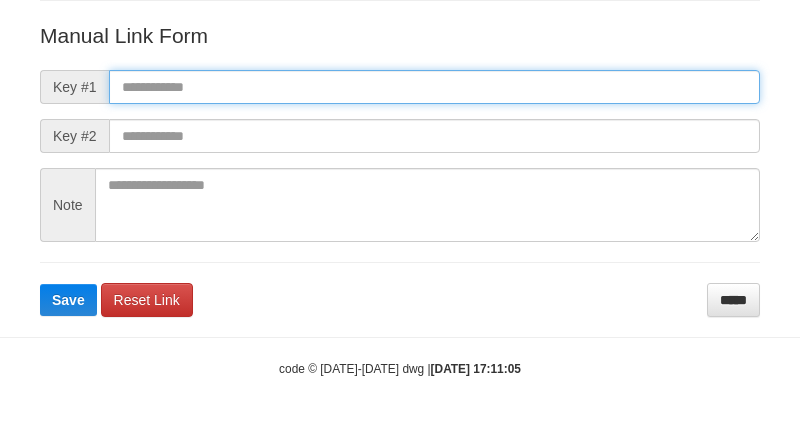 click at bounding box center [434, 87] 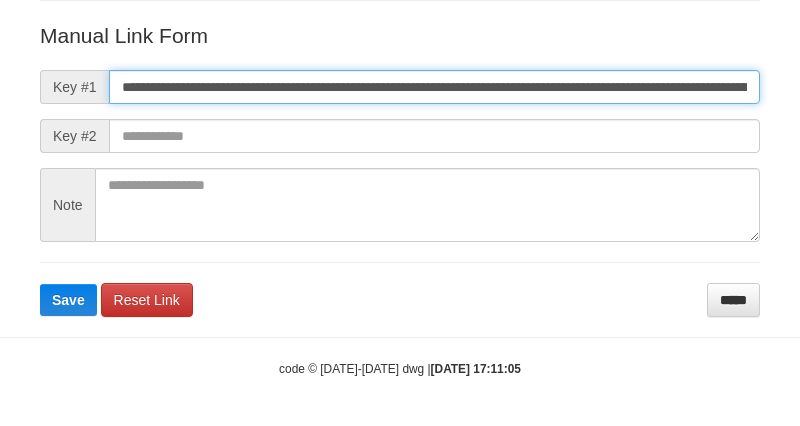 scroll, scrollTop: 0, scrollLeft: 1377, axis: horizontal 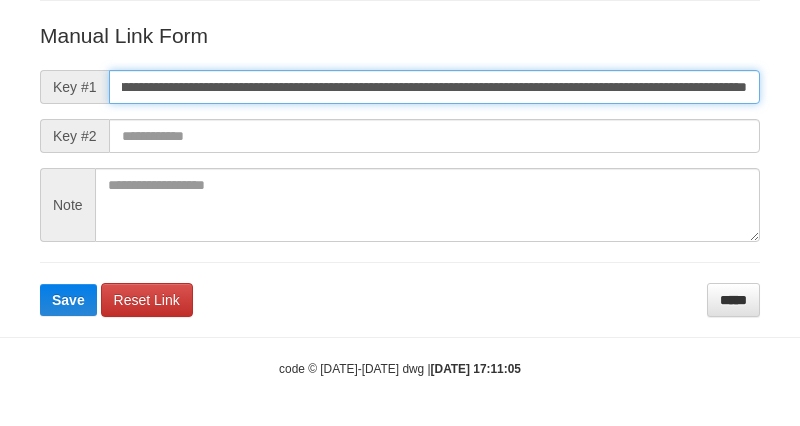 type on "**********" 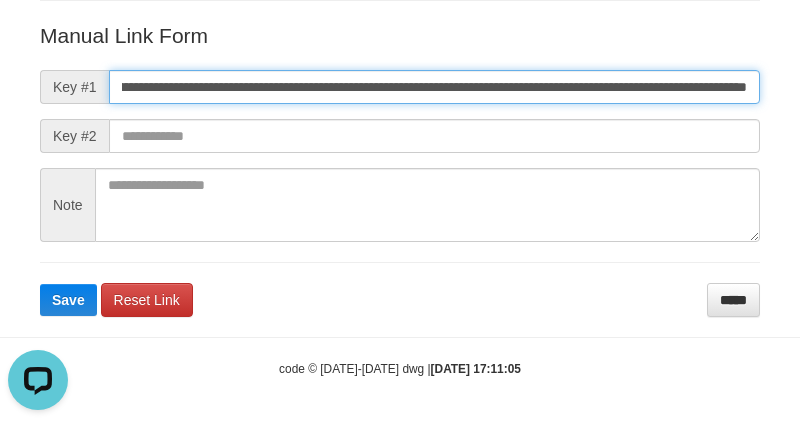 scroll, scrollTop: 0, scrollLeft: 0, axis: both 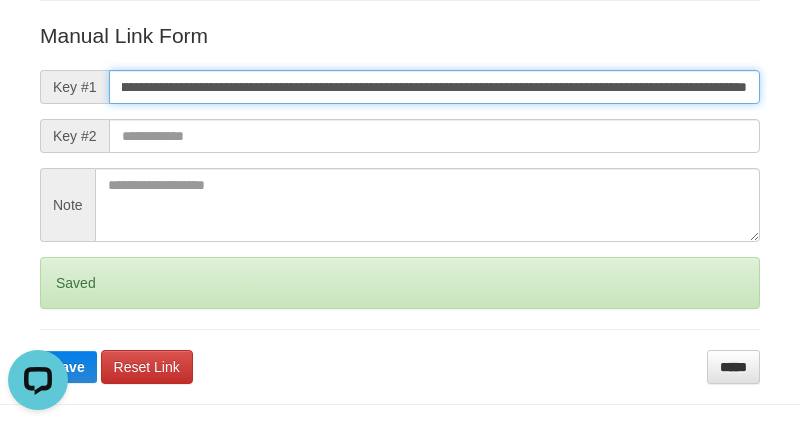 click on "Save" at bounding box center (68, 367) 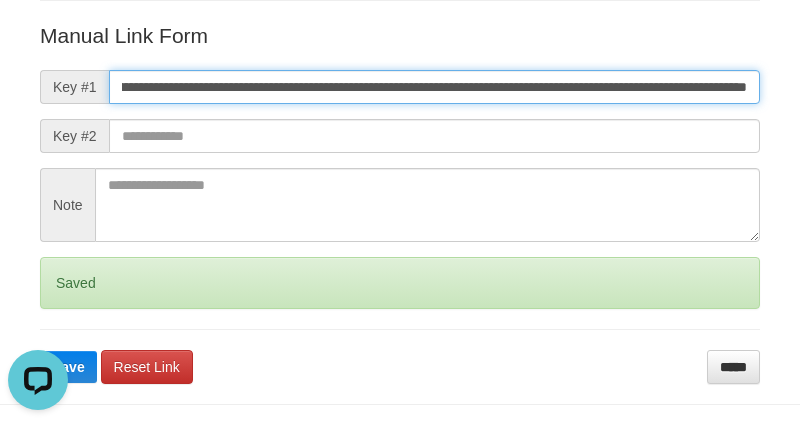 click on "Save" at bounding box center [68, 367] 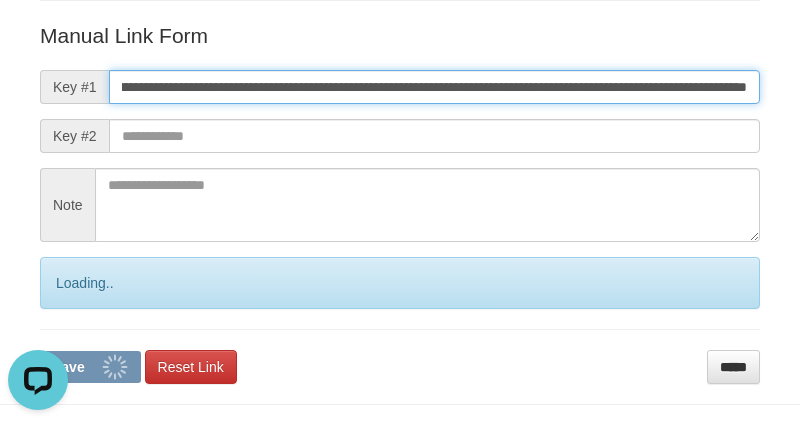 click on "Save" at bounding box center [90, 367] 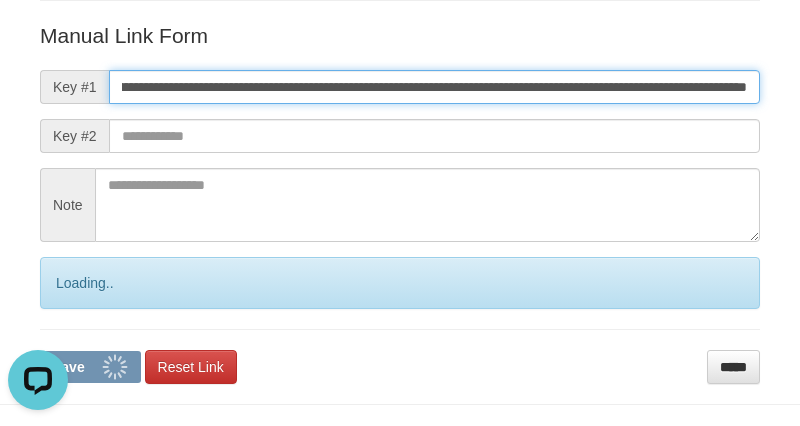click on "Save" at bounding box center (90, 367) 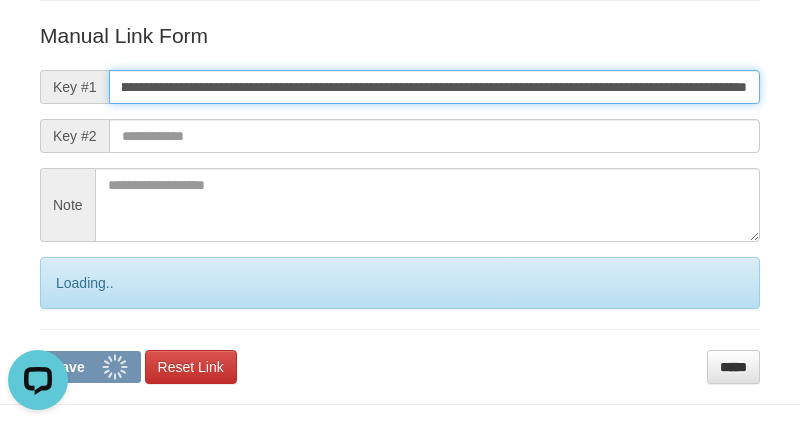 click on "Save" at bounding box center [90, 367] 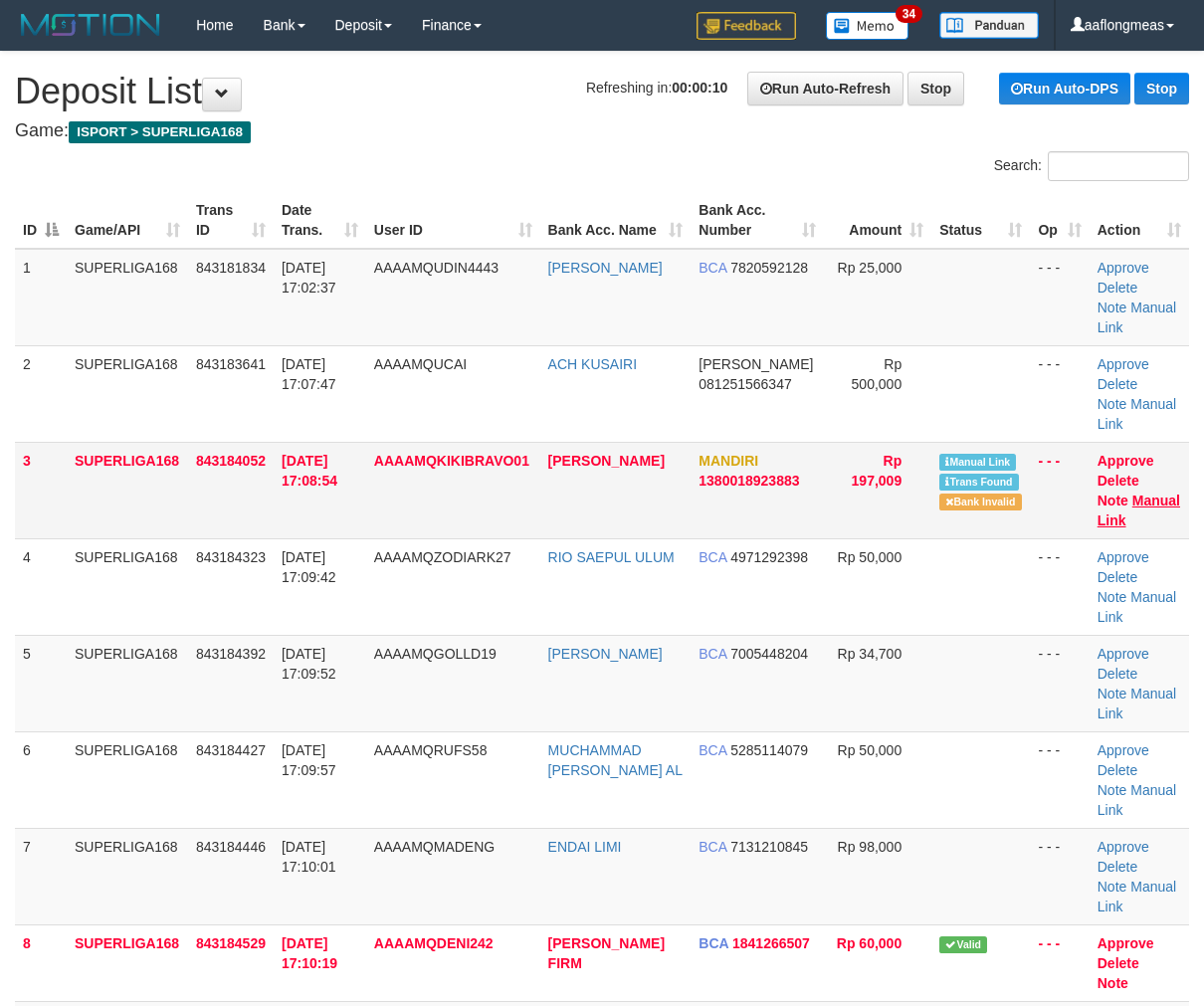 scroll, scrollTop: 0, scrollLeft: 0, axis: both 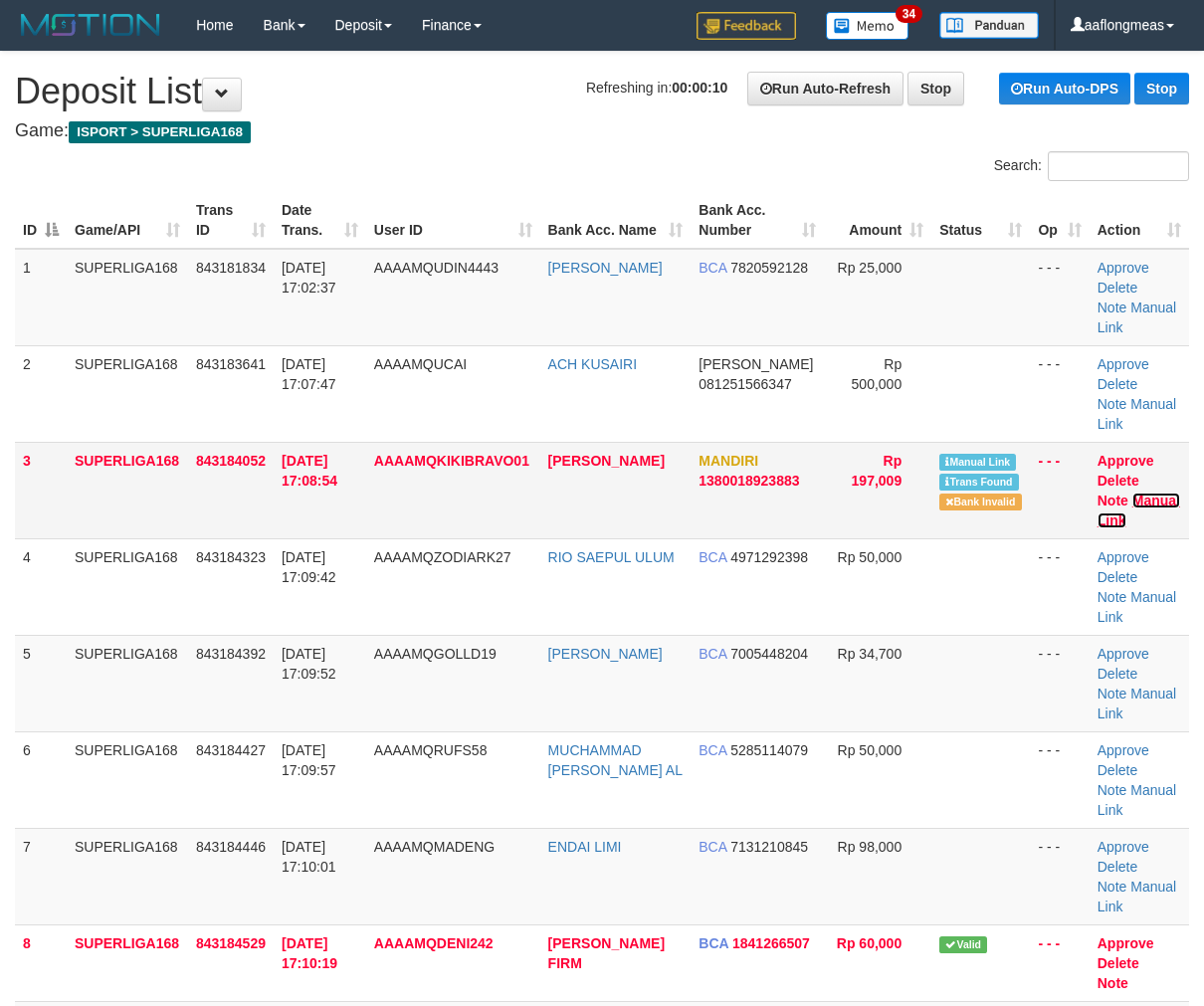 click on "Manual Link" at bounding box center (1138, 510) 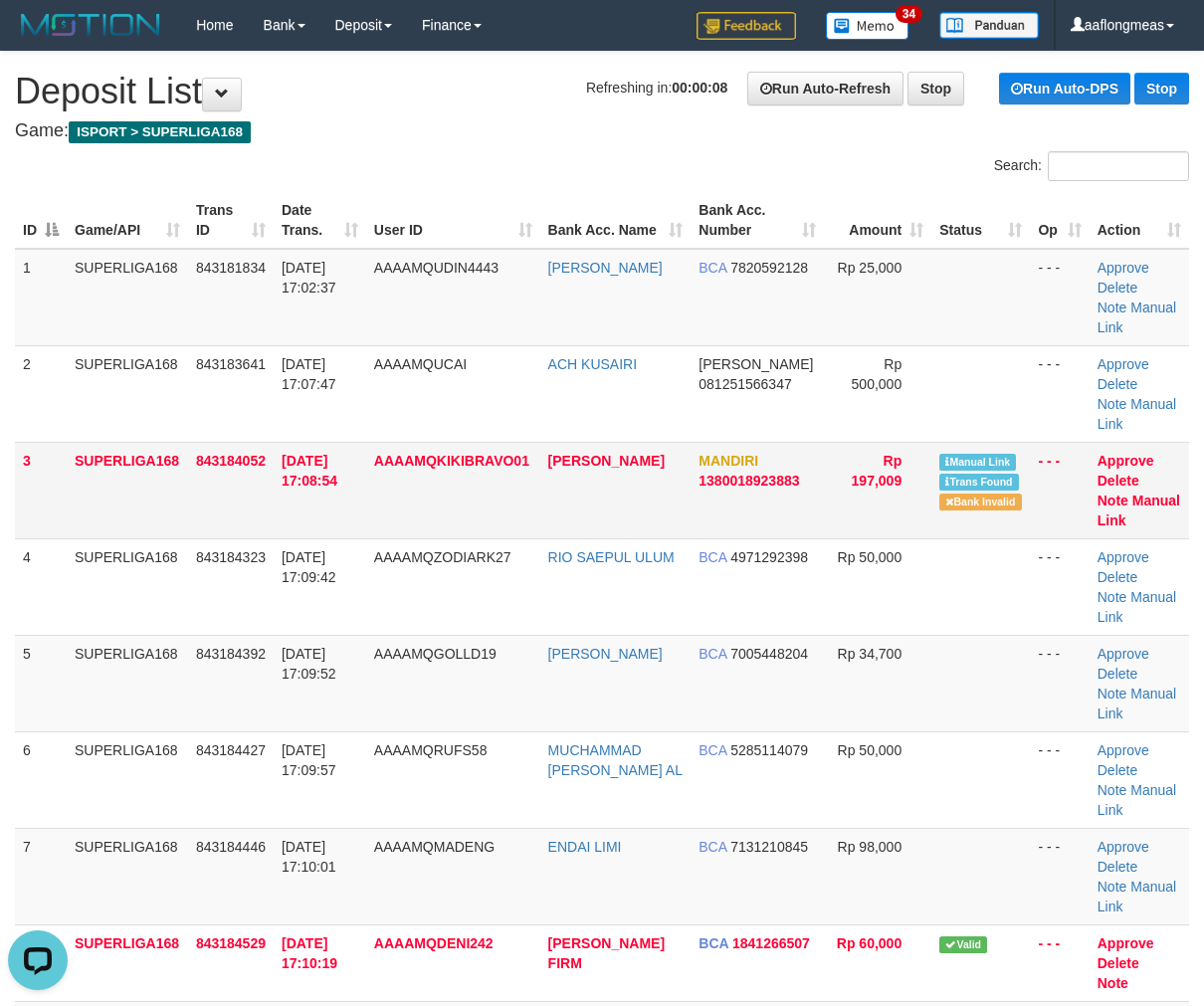 scroll, scrollTop: 0, scrollLeft: 0, axis: both 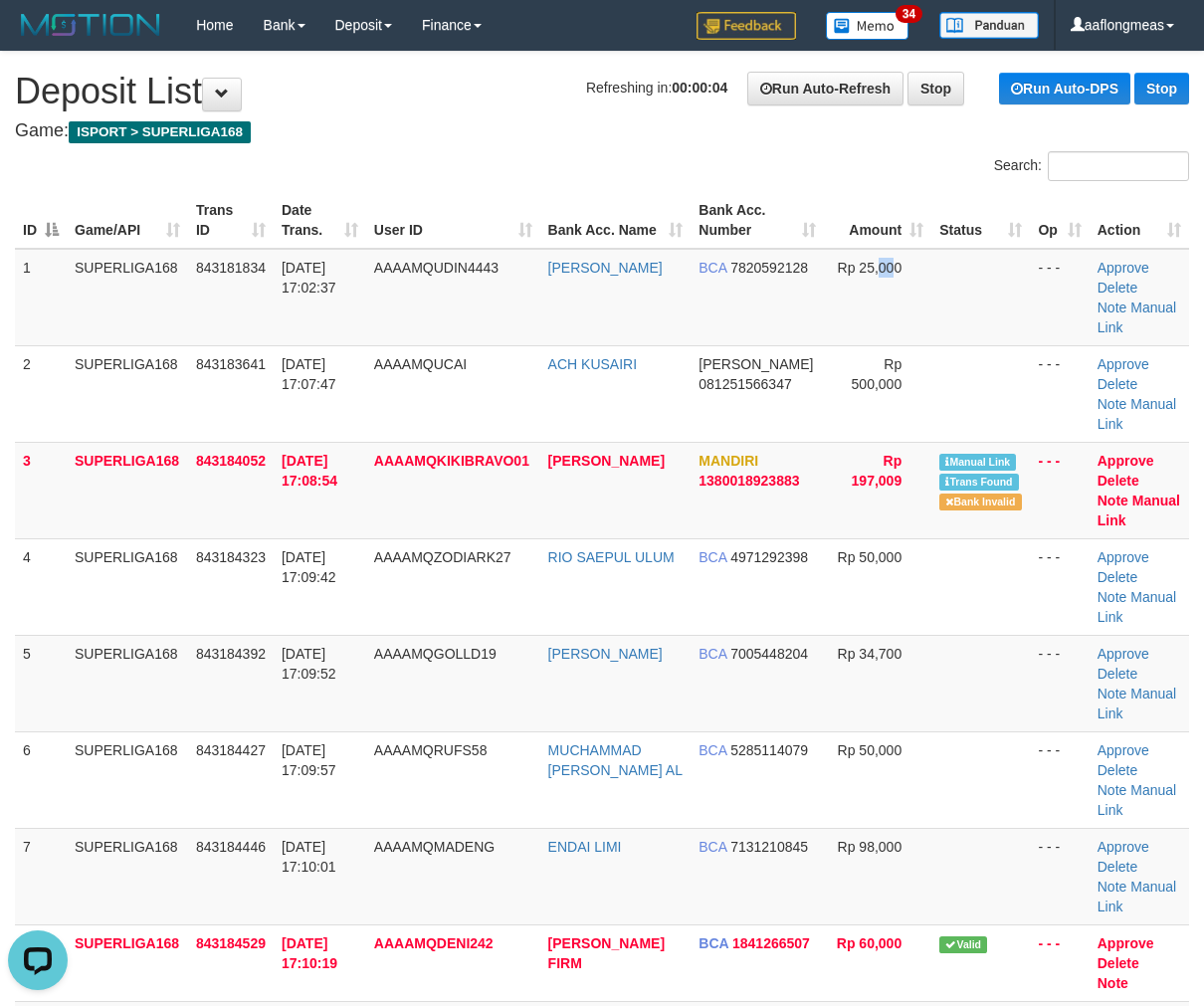 drag, startPoint x: 877, startPoint y: 316, endPoint x: 1218, endPoint y: 439, distance: 362.50517 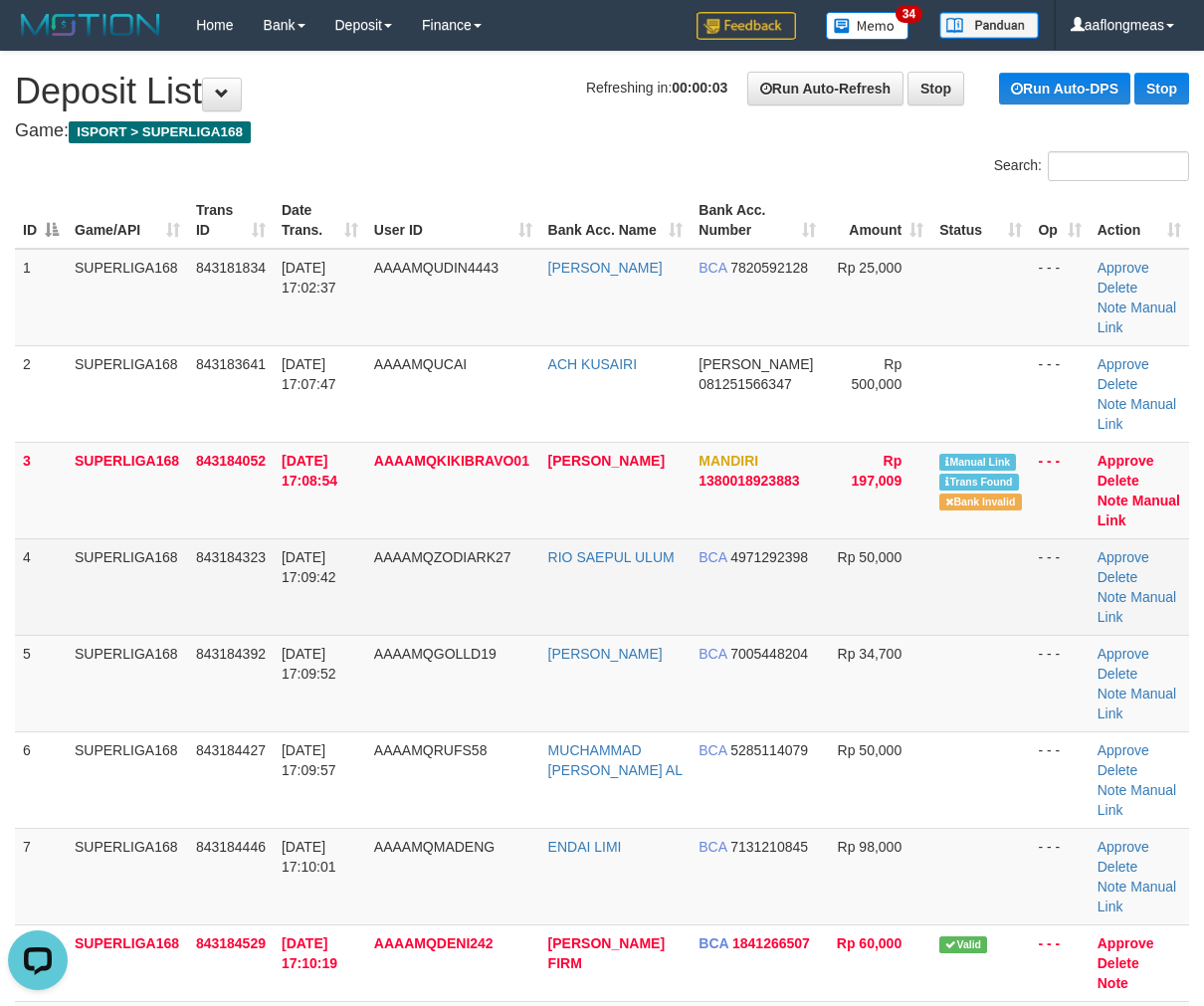 drag, startPoint x: 896, startPoint y: 551, endPoint x: 1209, endPoint y: 573, distance: 313.77221 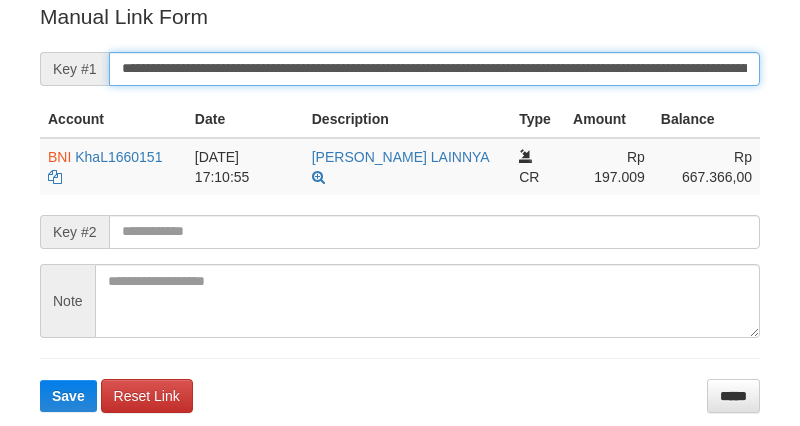 click on "**********" at bounding box center [434, 69] 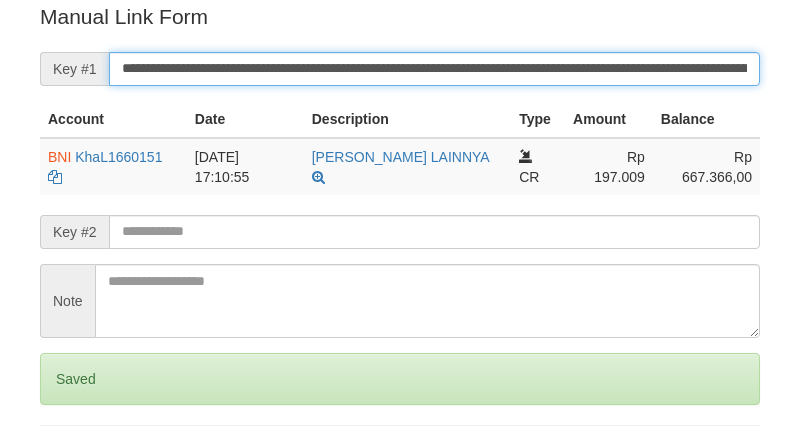 click on "Save" at bounding box center (68, 463) 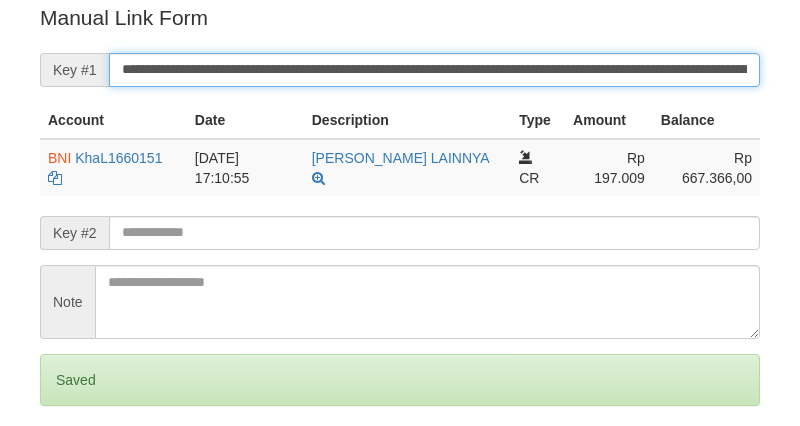 click on "Save" at bounding box center [68, 464] 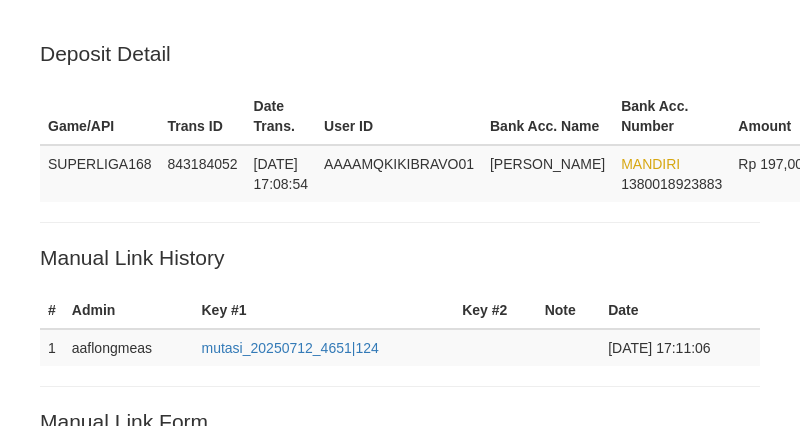 scroll, scrollTop: 404, scrollLeft: 0, axis: vertical 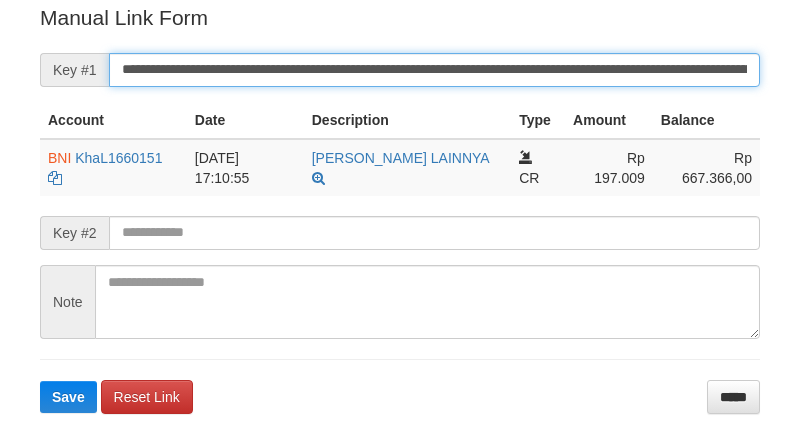click on "Save" at bounding box center [68, 397] 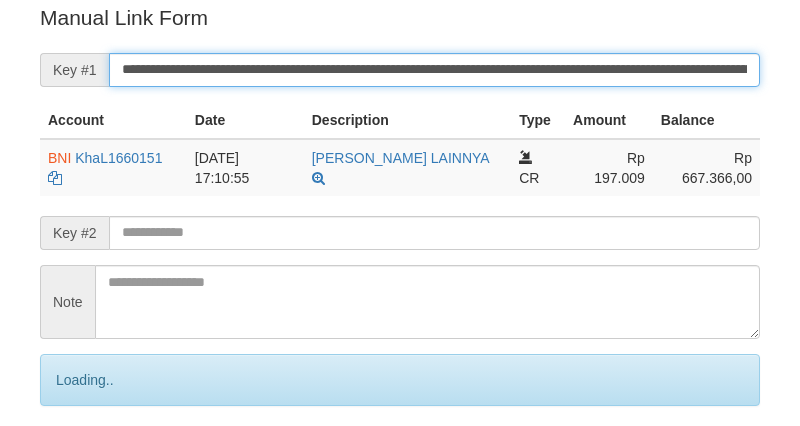 click on "**********" at bounding box center (434, 70) 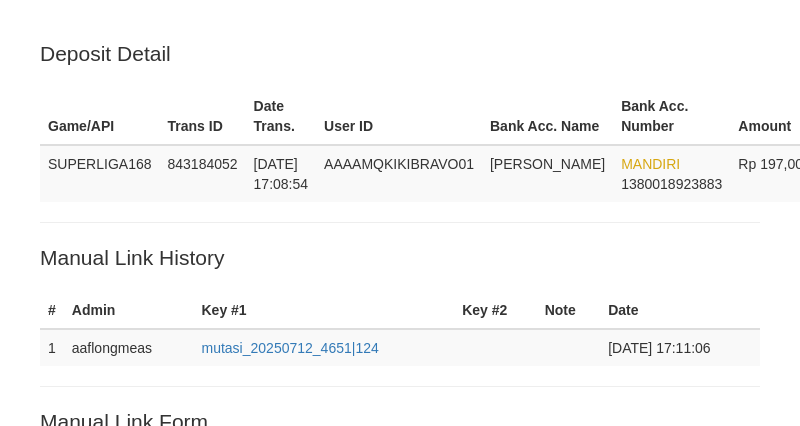 scroll, scrollTop: 404, scrollLeft: 0, axis: vertical 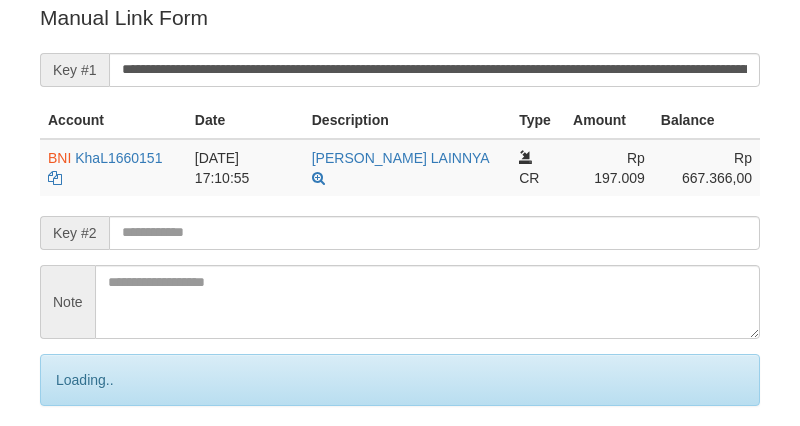 click on "**********" at bounding box center [434, 70] 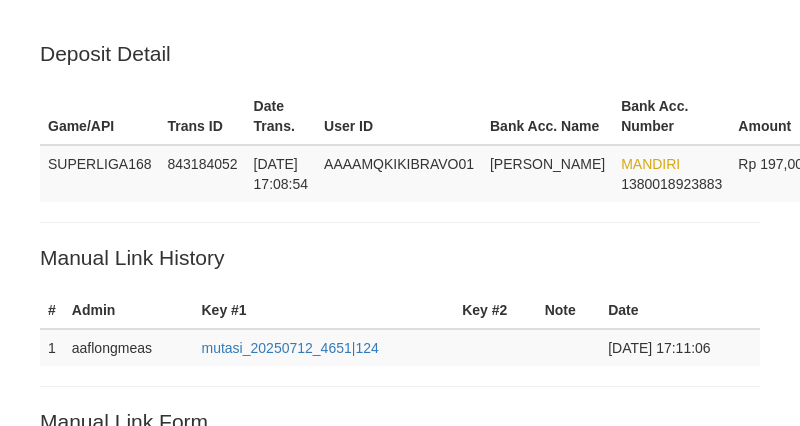 scroll, scrollTop: 404, scrollLeft: 0, axis: vertical 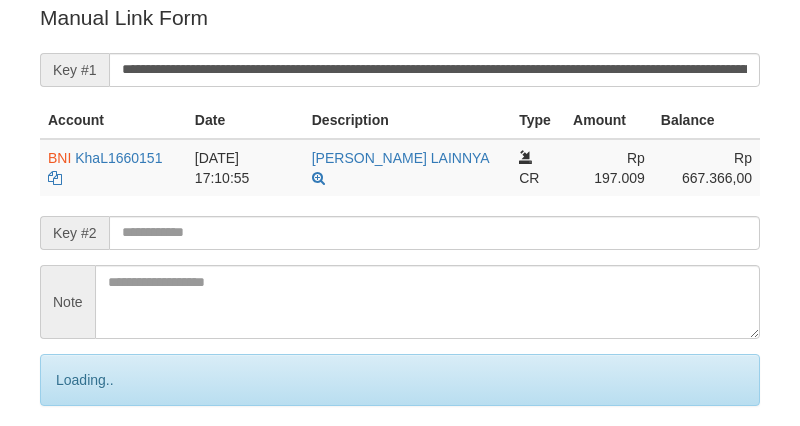 click on "Save" at bounding box center [90, 464] 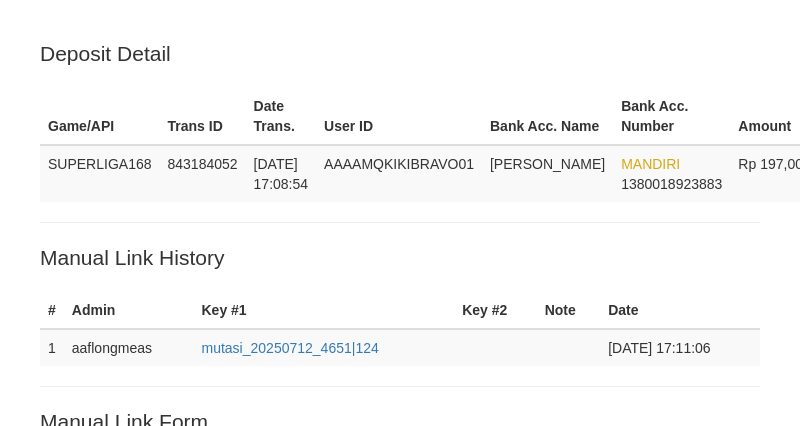 click on "Save" at bounding box center [68, 868] 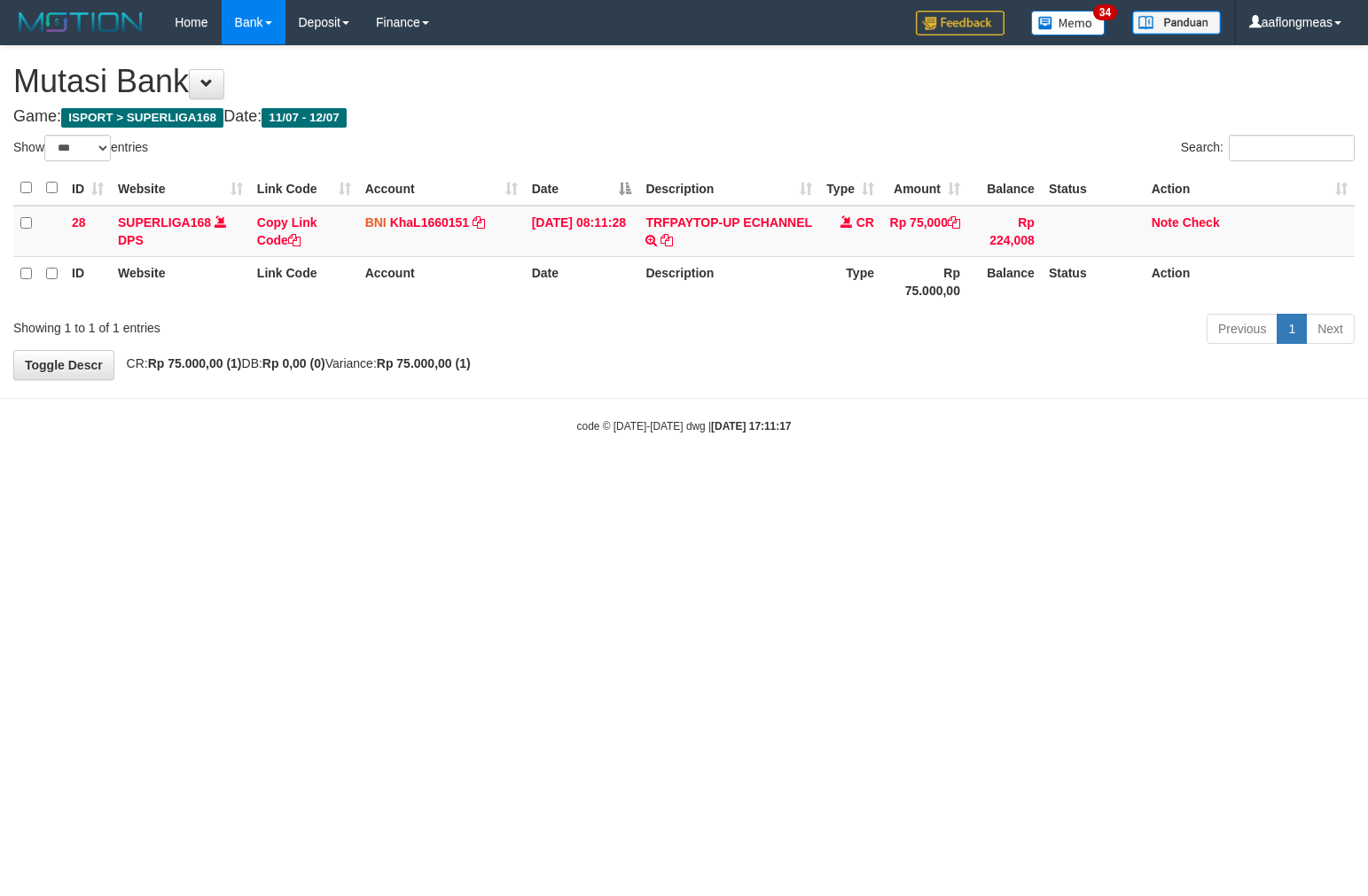 select on "***" 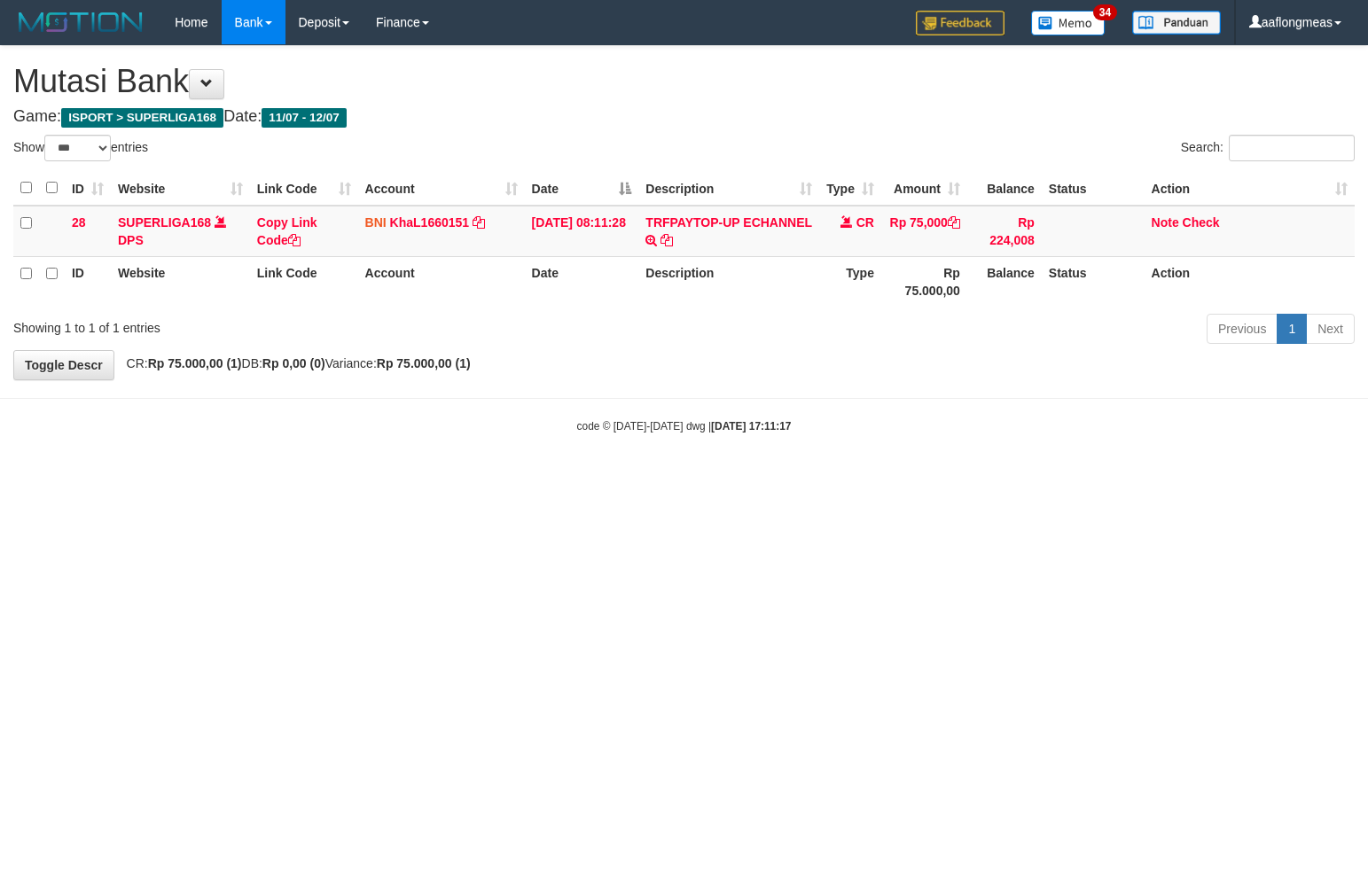 scroll, scrollTop: 0, scrollLeft: 0, axis: both 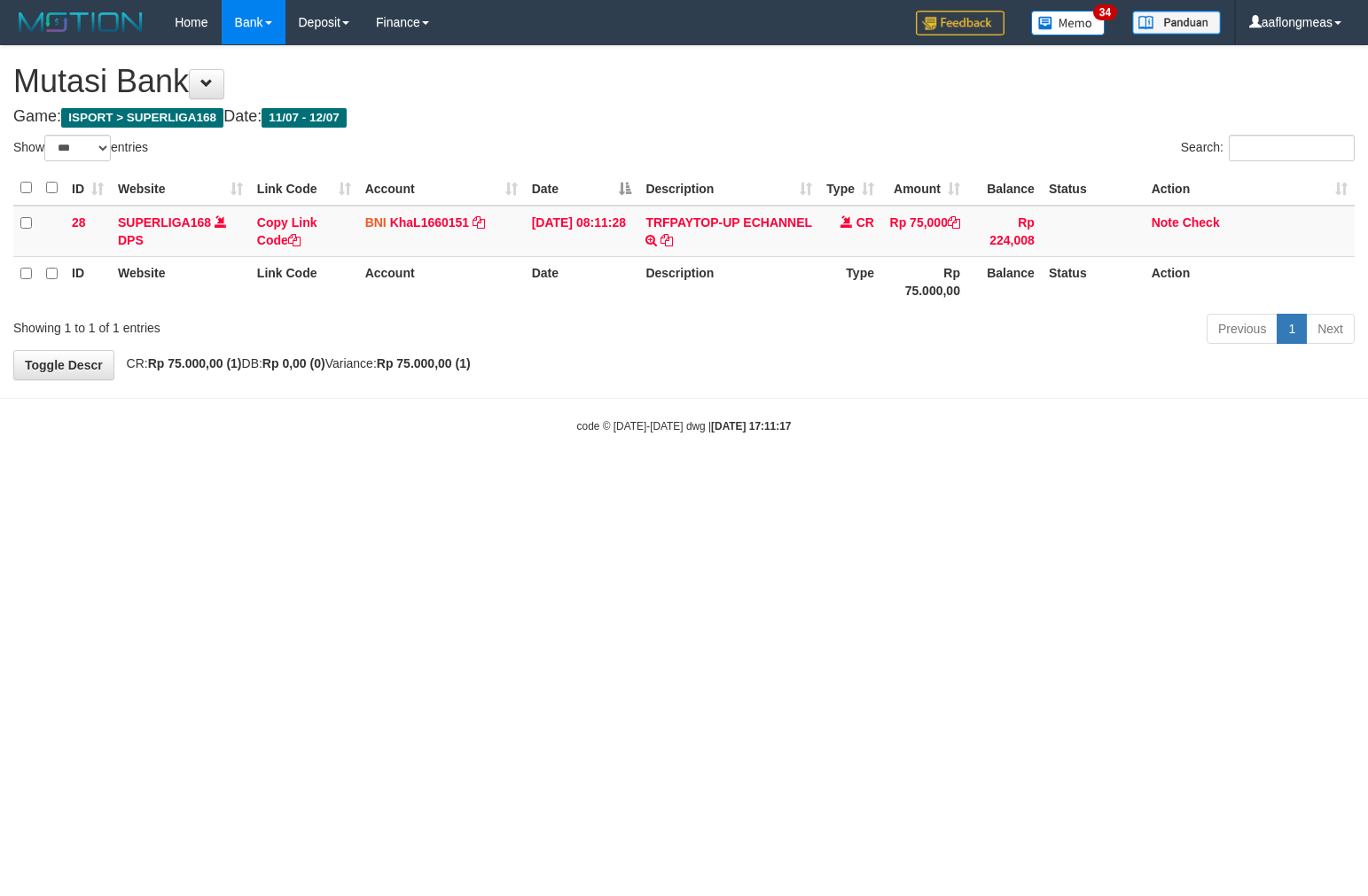 select on "***" 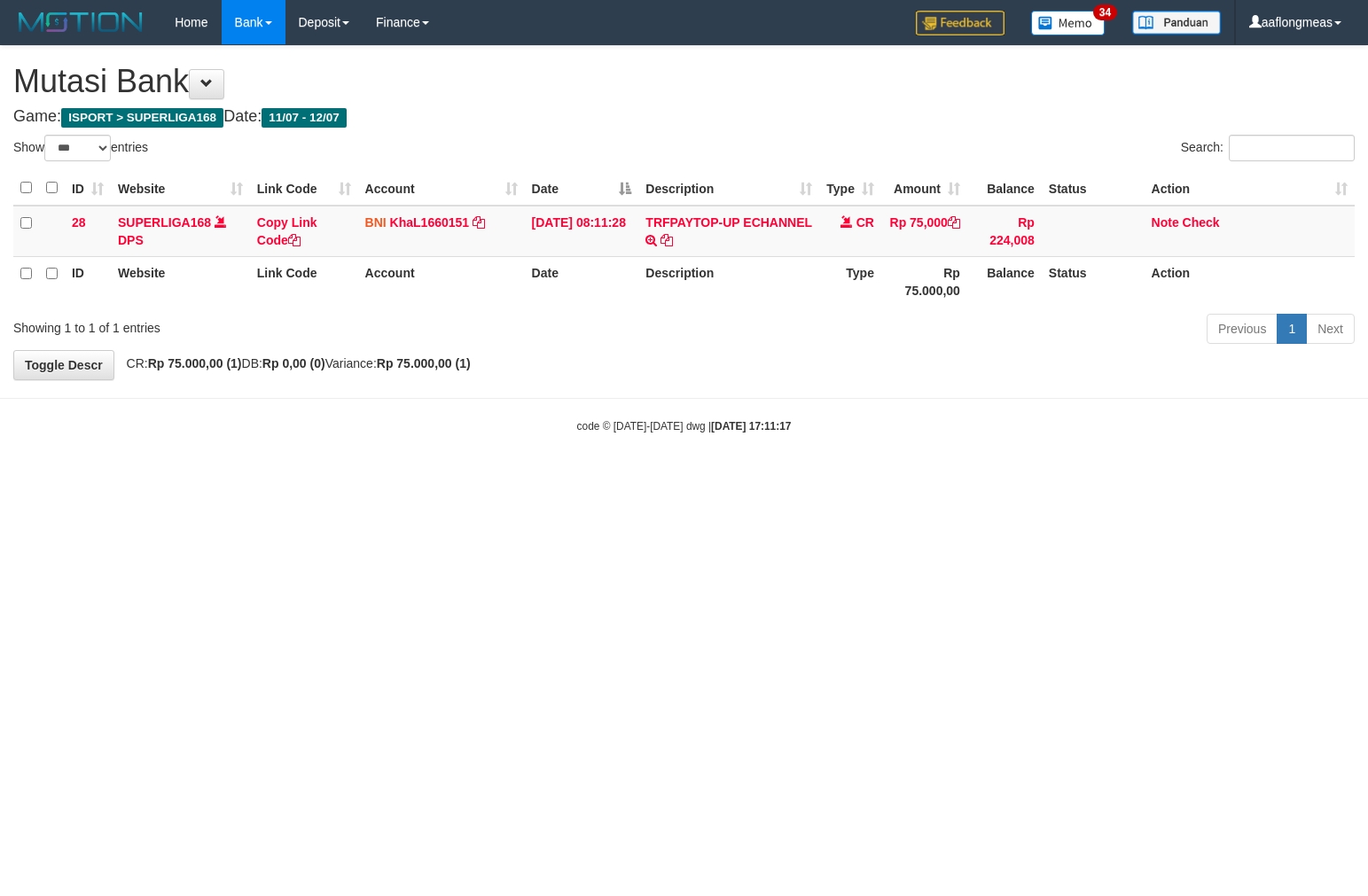 scroll, scrollTop: 0, scrollLeft: 0, axis: both 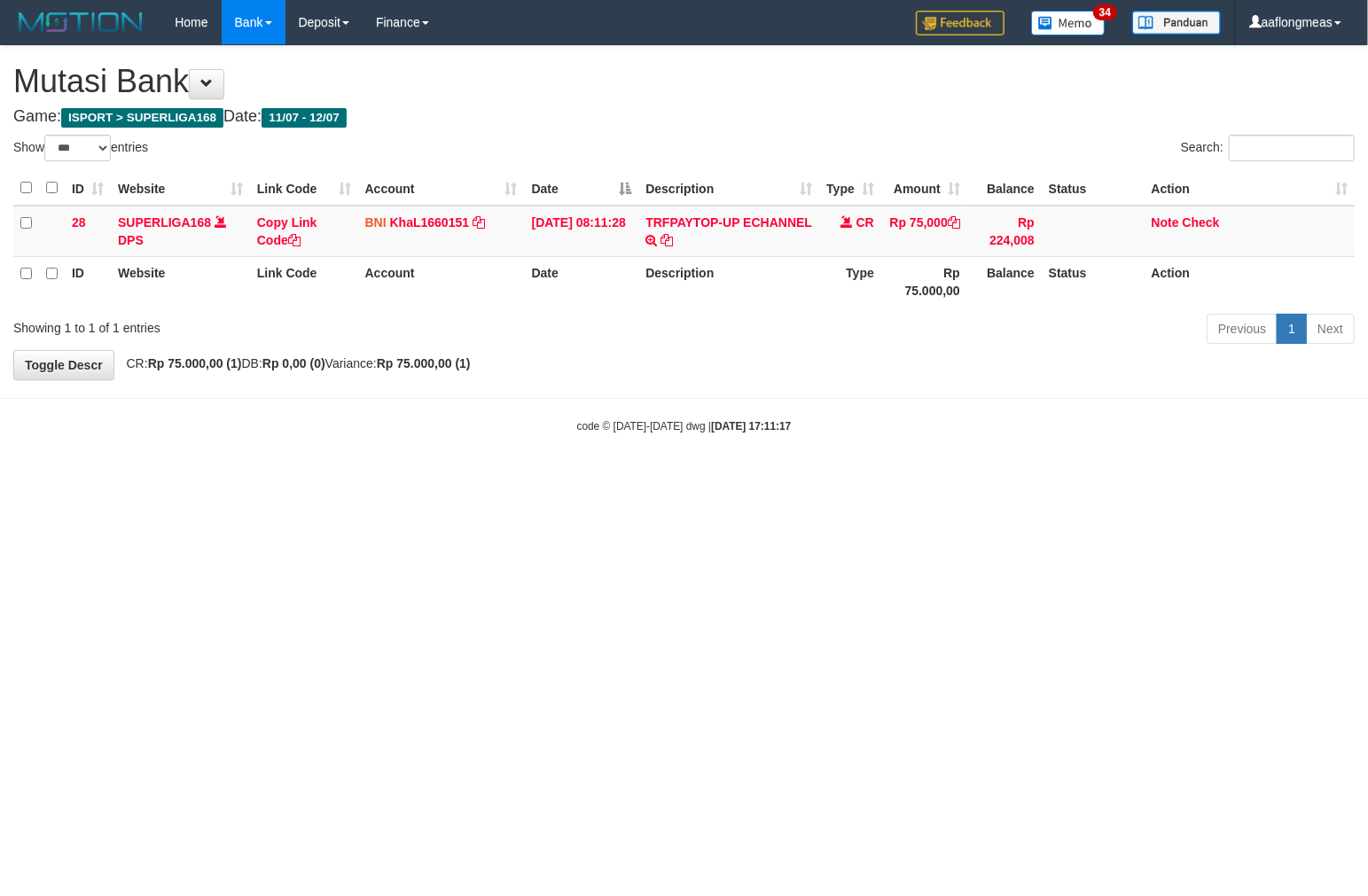 drag, startPoint x: 662, startPoint y: 436, endPoint x: 685, endPoint y: 449, distance: 26.41969 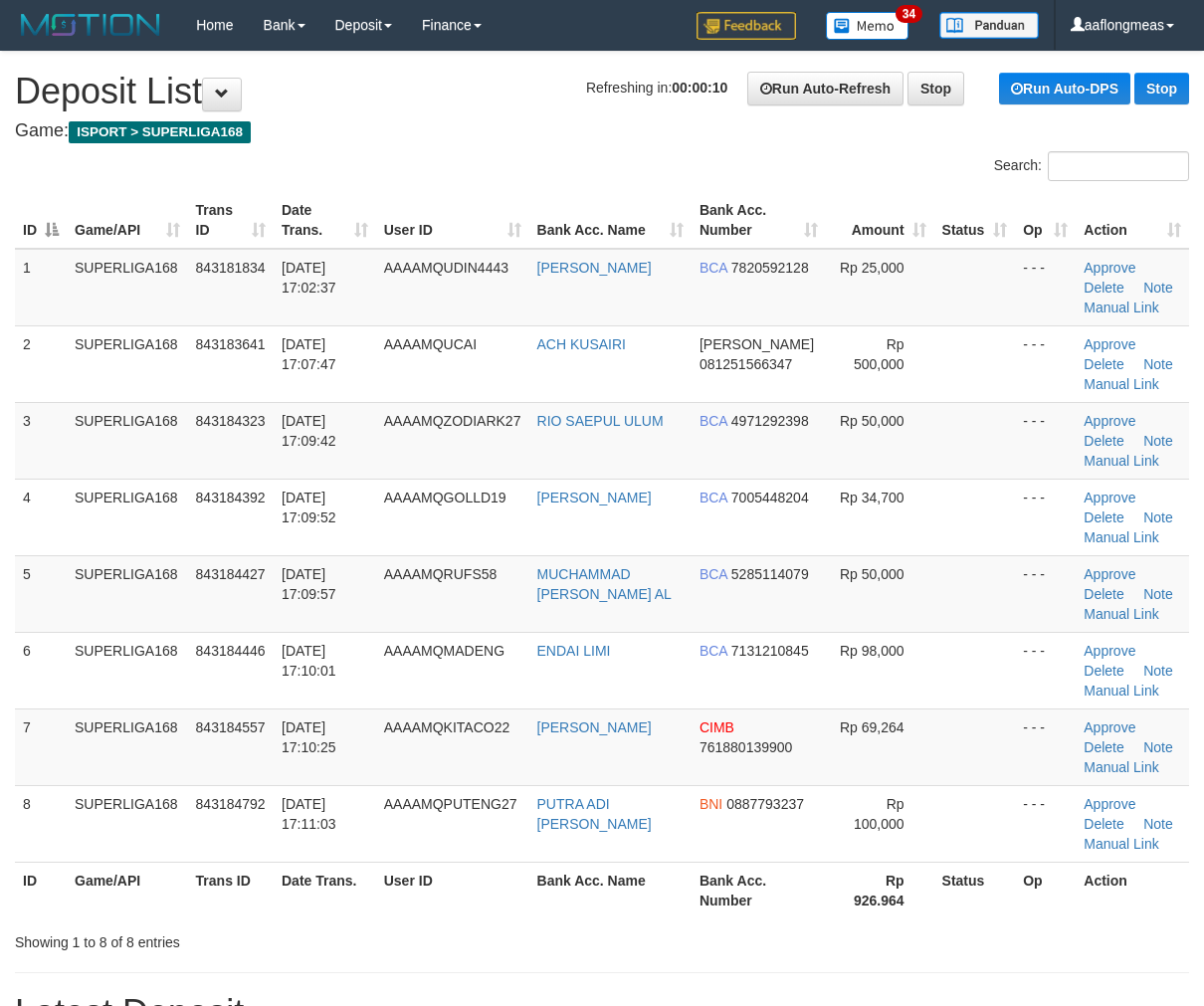 scroll, scrollTop: 0, scrollLeft: 0, axis: both 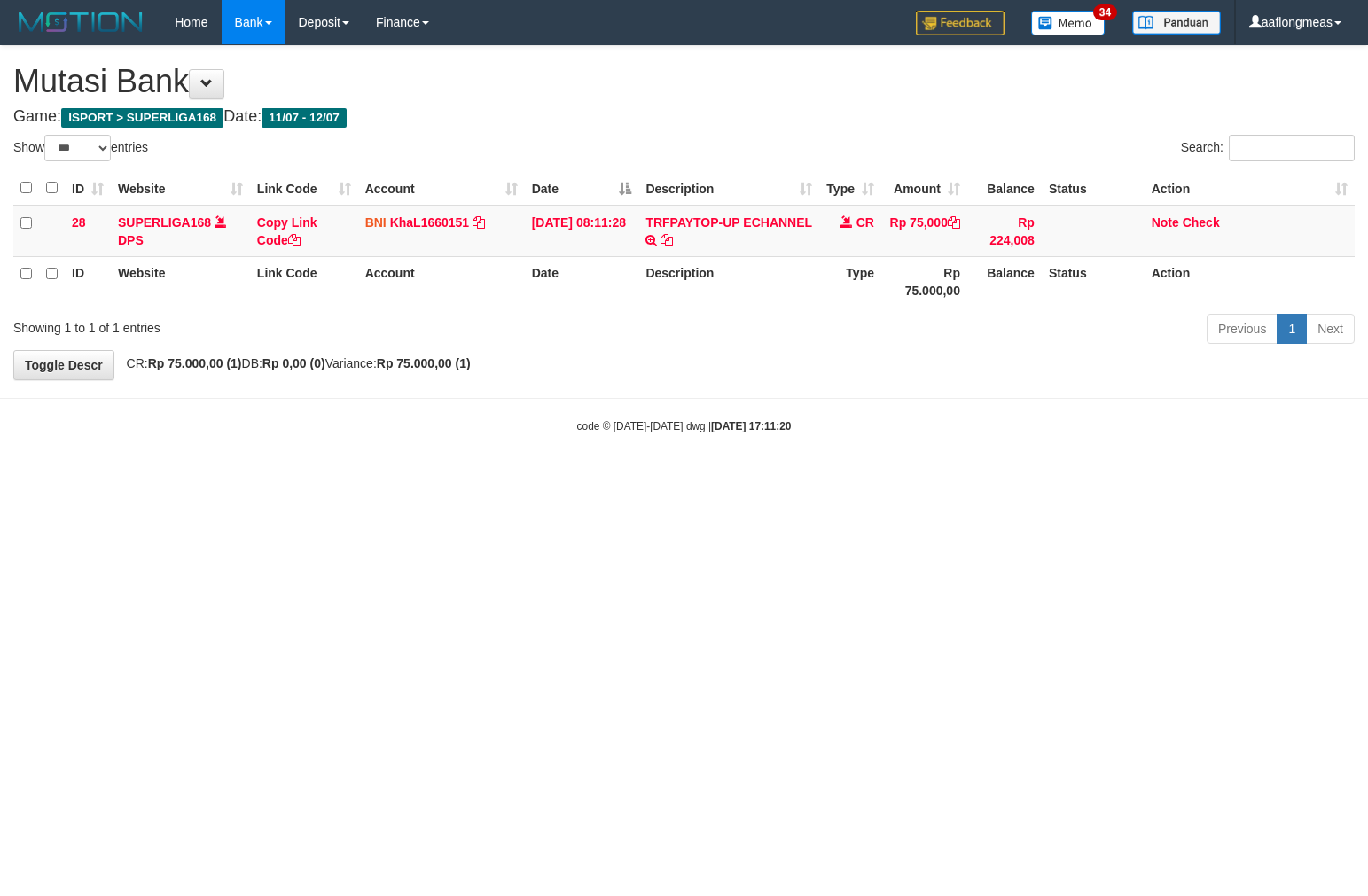 select on "***" 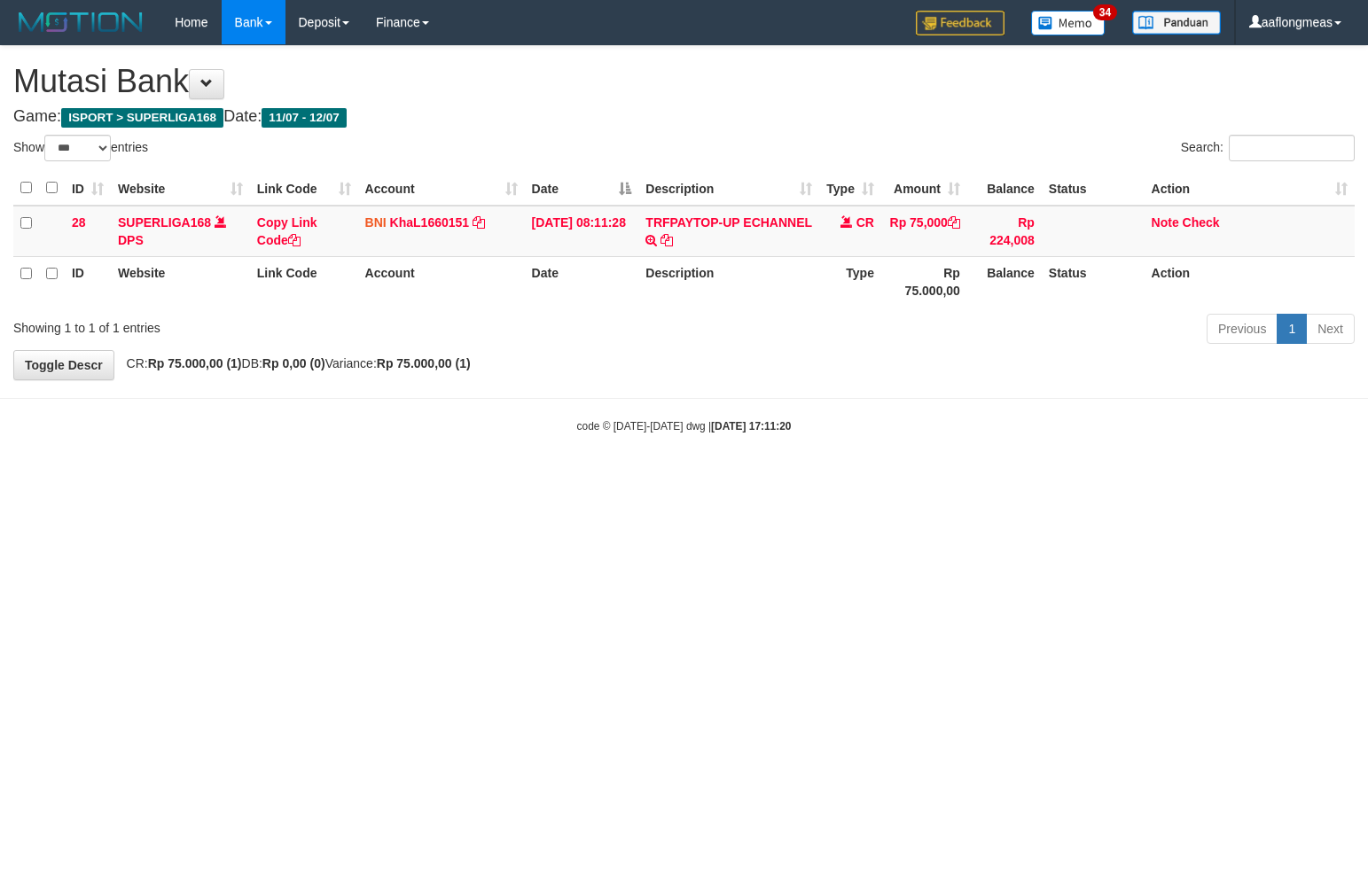 scroll, scrollTop: 0, scrollLeft: 0, axis: both 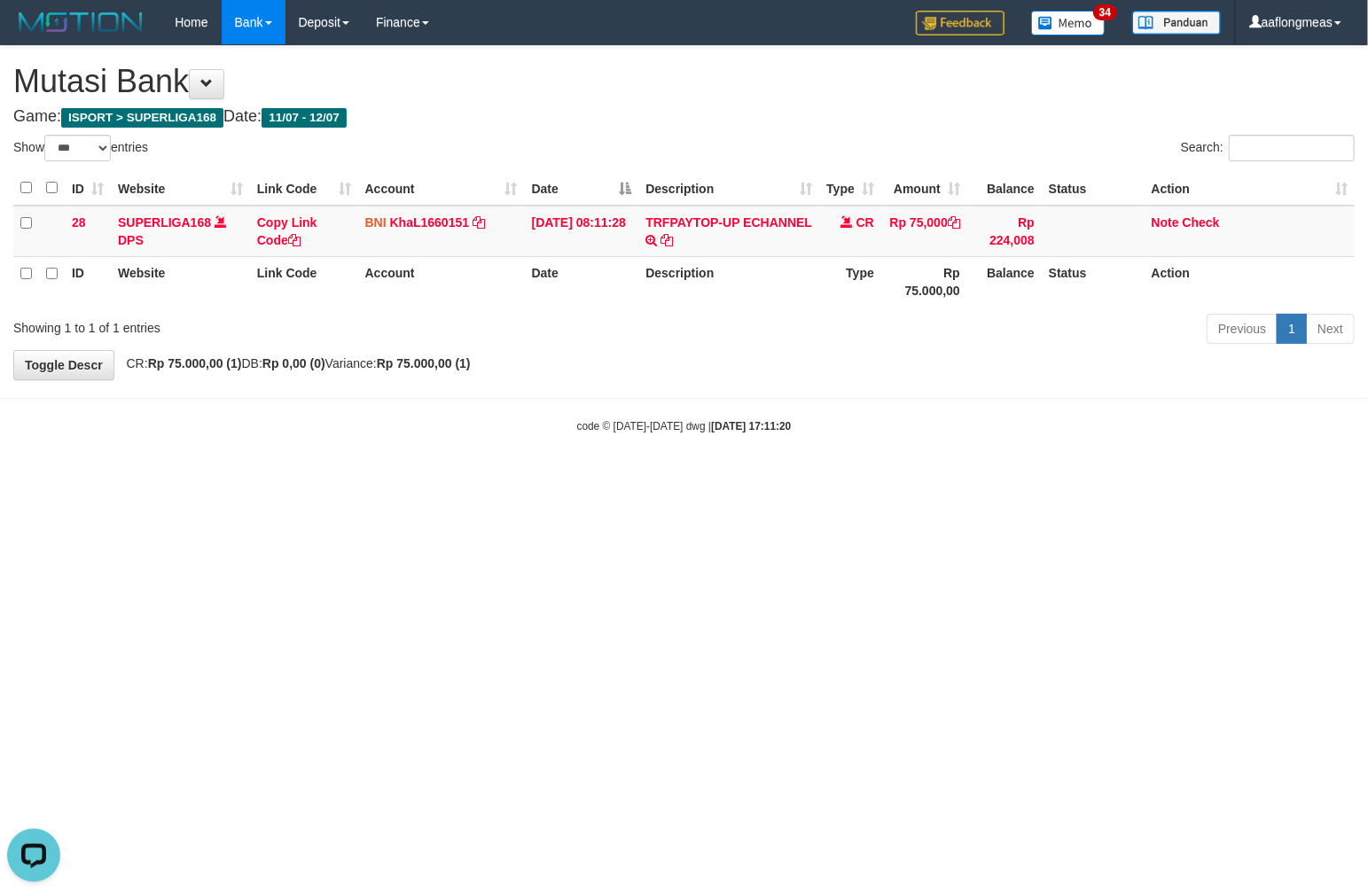 click on "Toggle navigation
Home
Bank
Account List
Load
By Website
Group
[ISPORT]													SUPERLIGA168
By Load Group (DPS)
34" at bounding box center [684, 239] 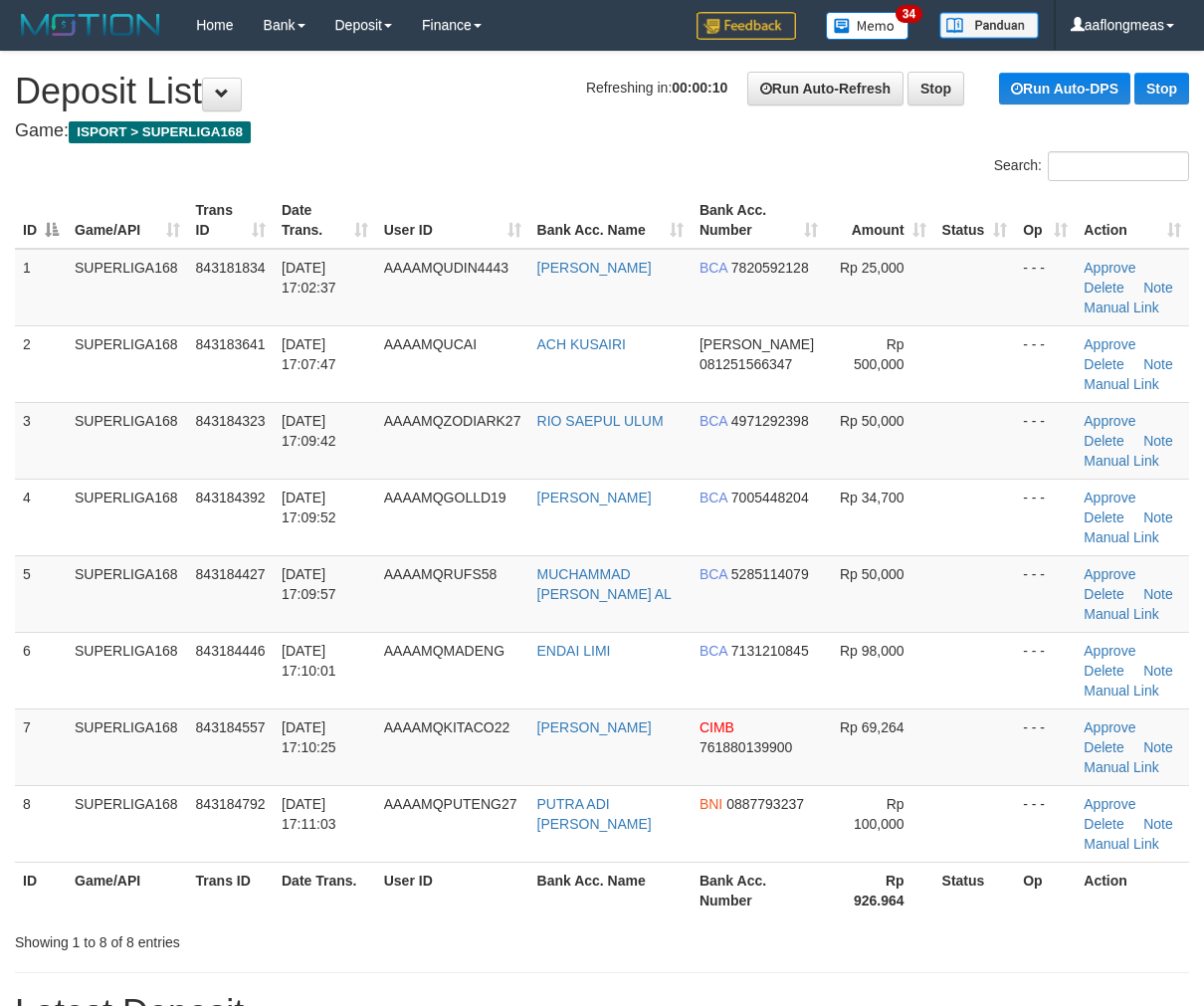 scroll, scrollTop: 0, scrollLeft: 0, axis: both 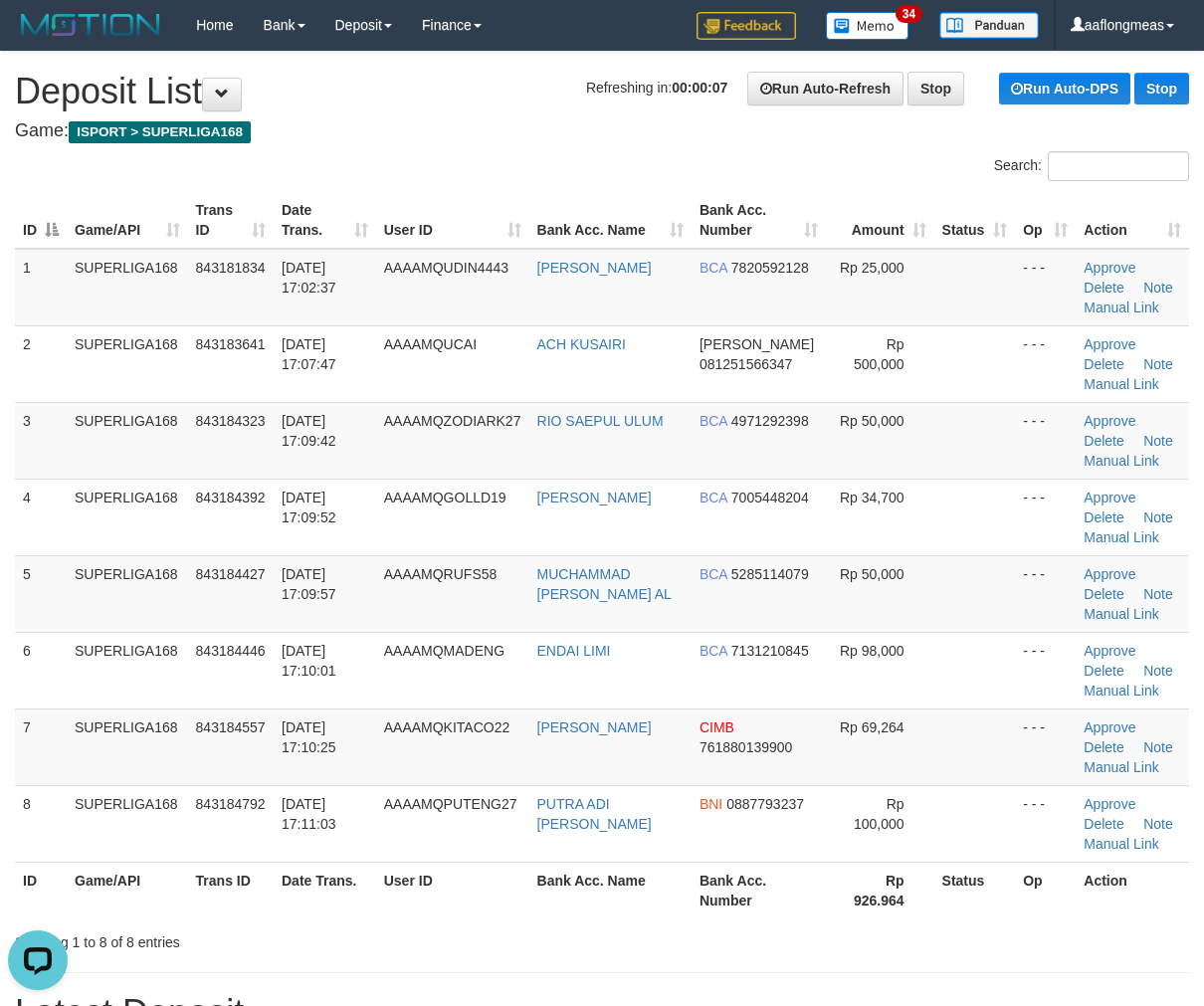 drag, startPoint x: 960, startPoint y: 529, endPoint x: 1214, endPoint y: 527, distance: 254.00787 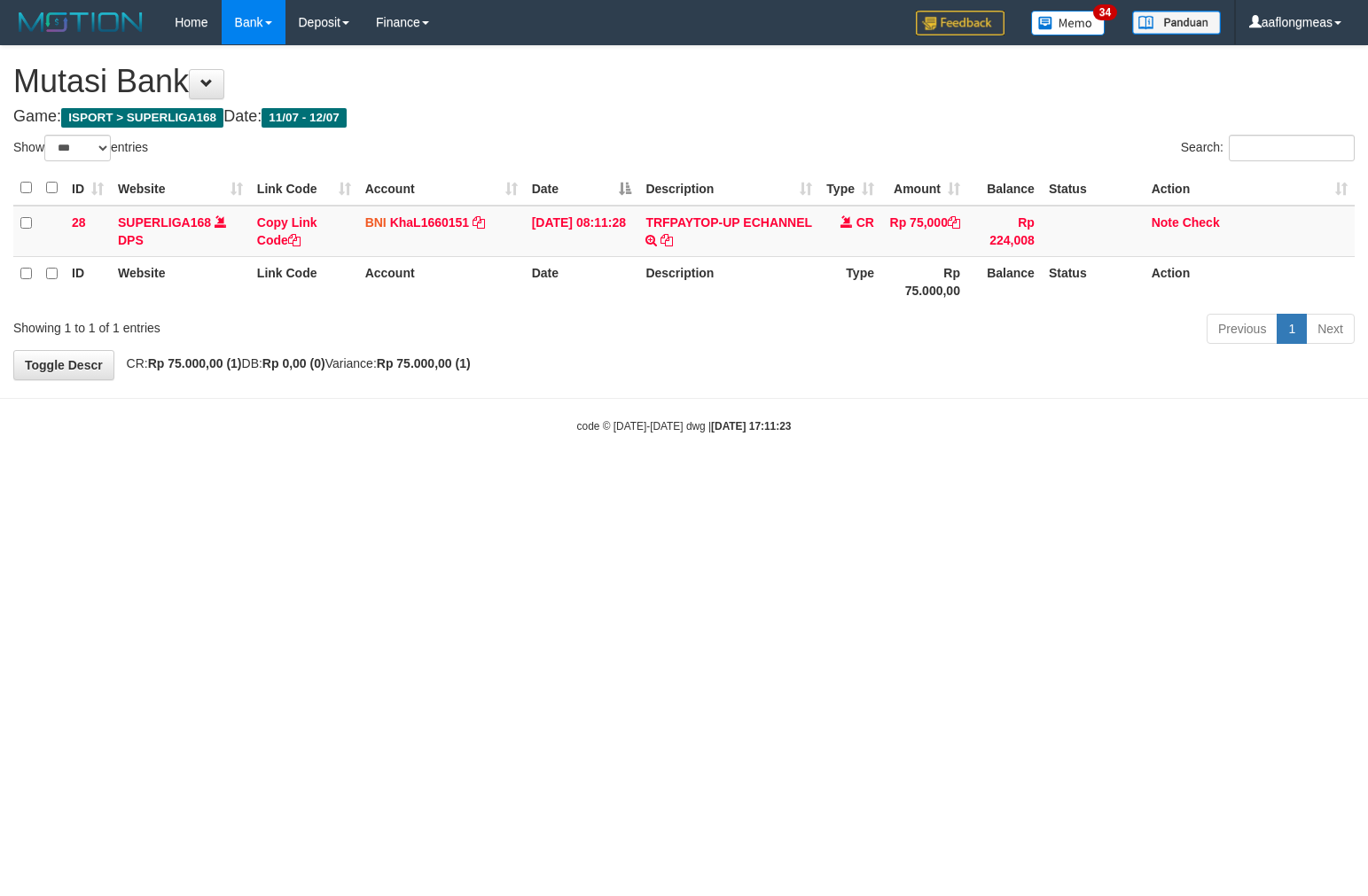 select on "***" 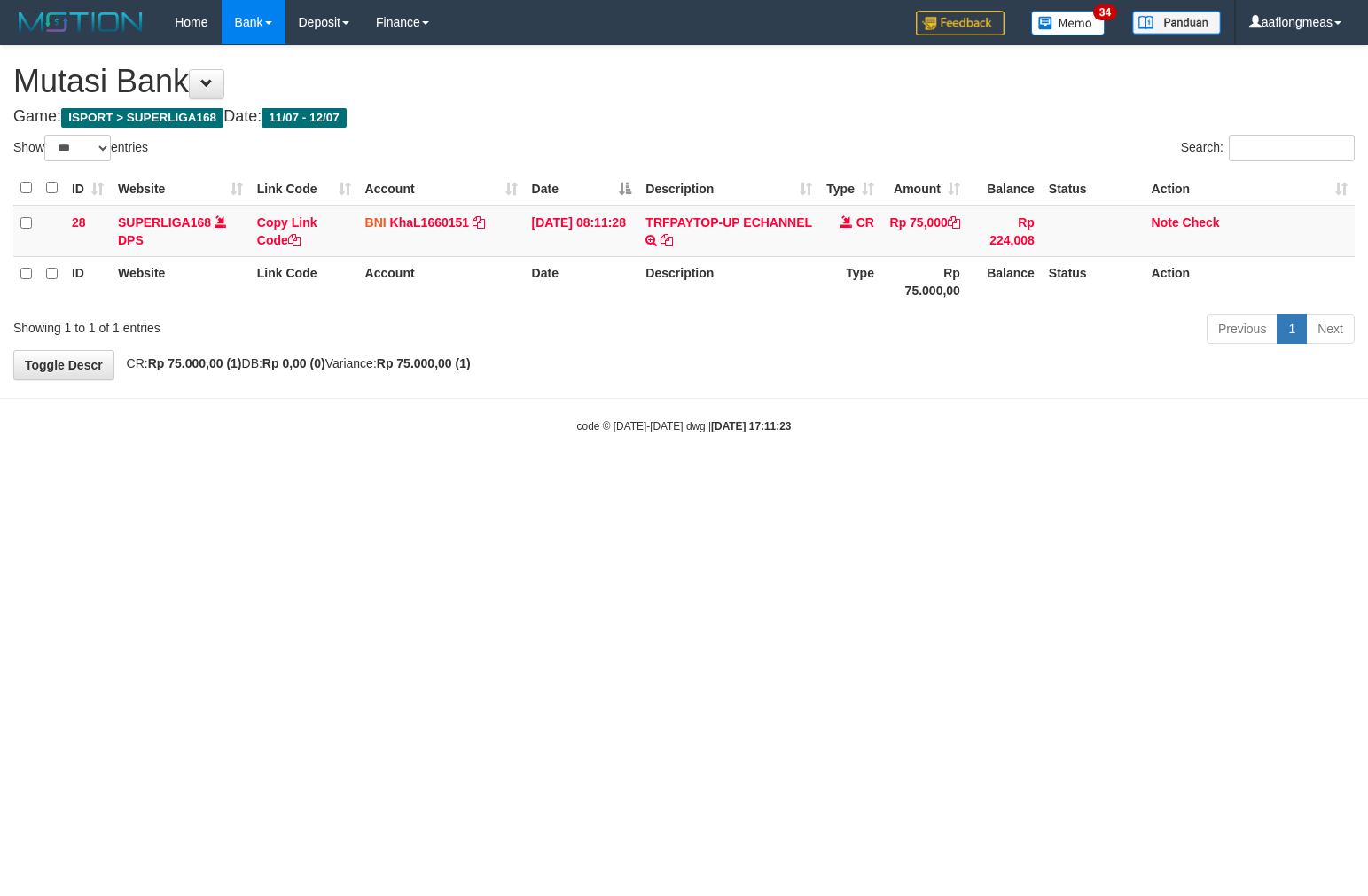 scroll, scrollTop: 0, scrollLeft: 0, axis: both 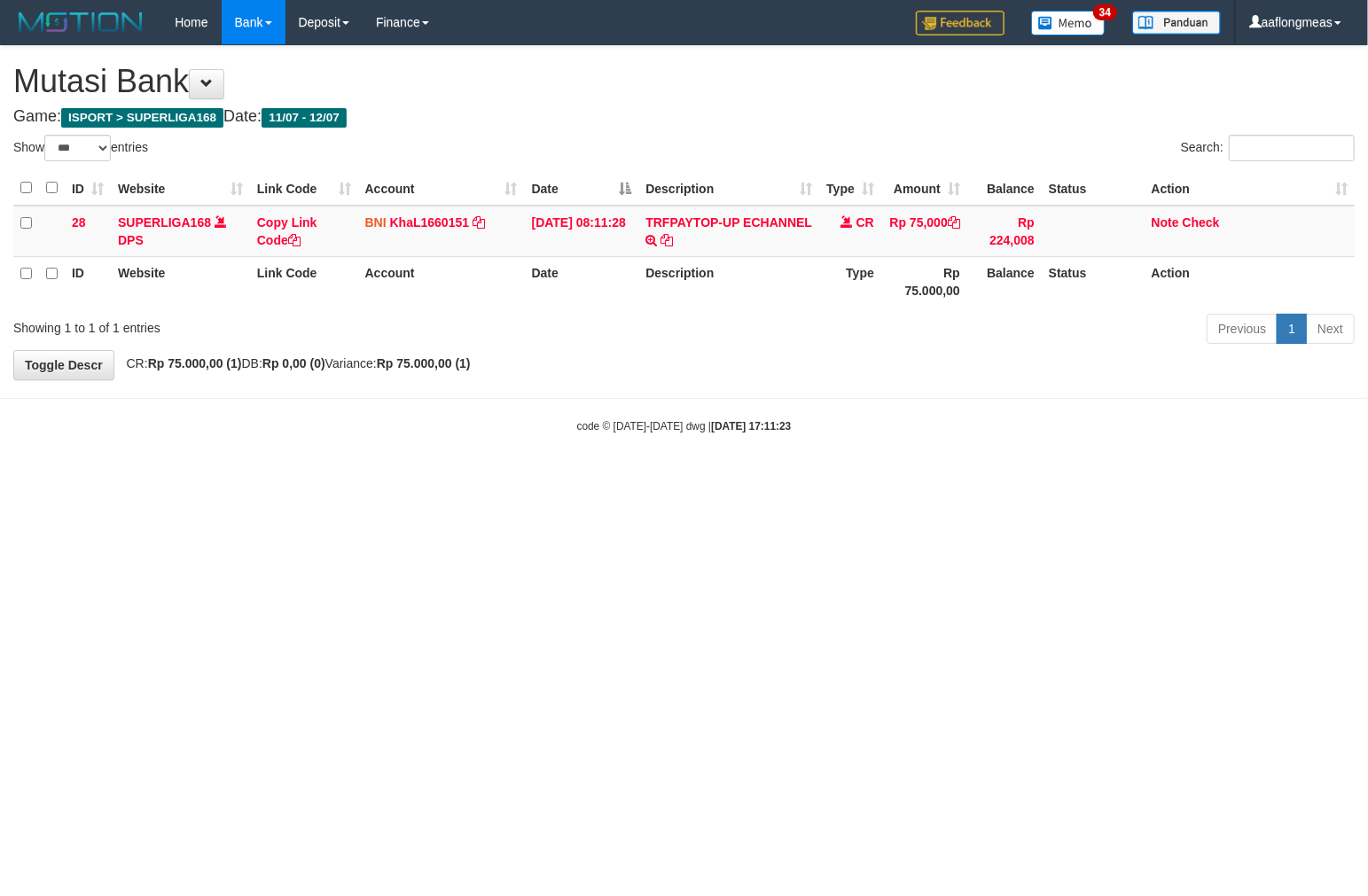 click on "Toggle navigation
Home
Bank
Account List
Load
By Website
Group
[ISPORT]													SUPERLIGA168
By Load Group (DPS)
34" at bounding box center (684, 239) 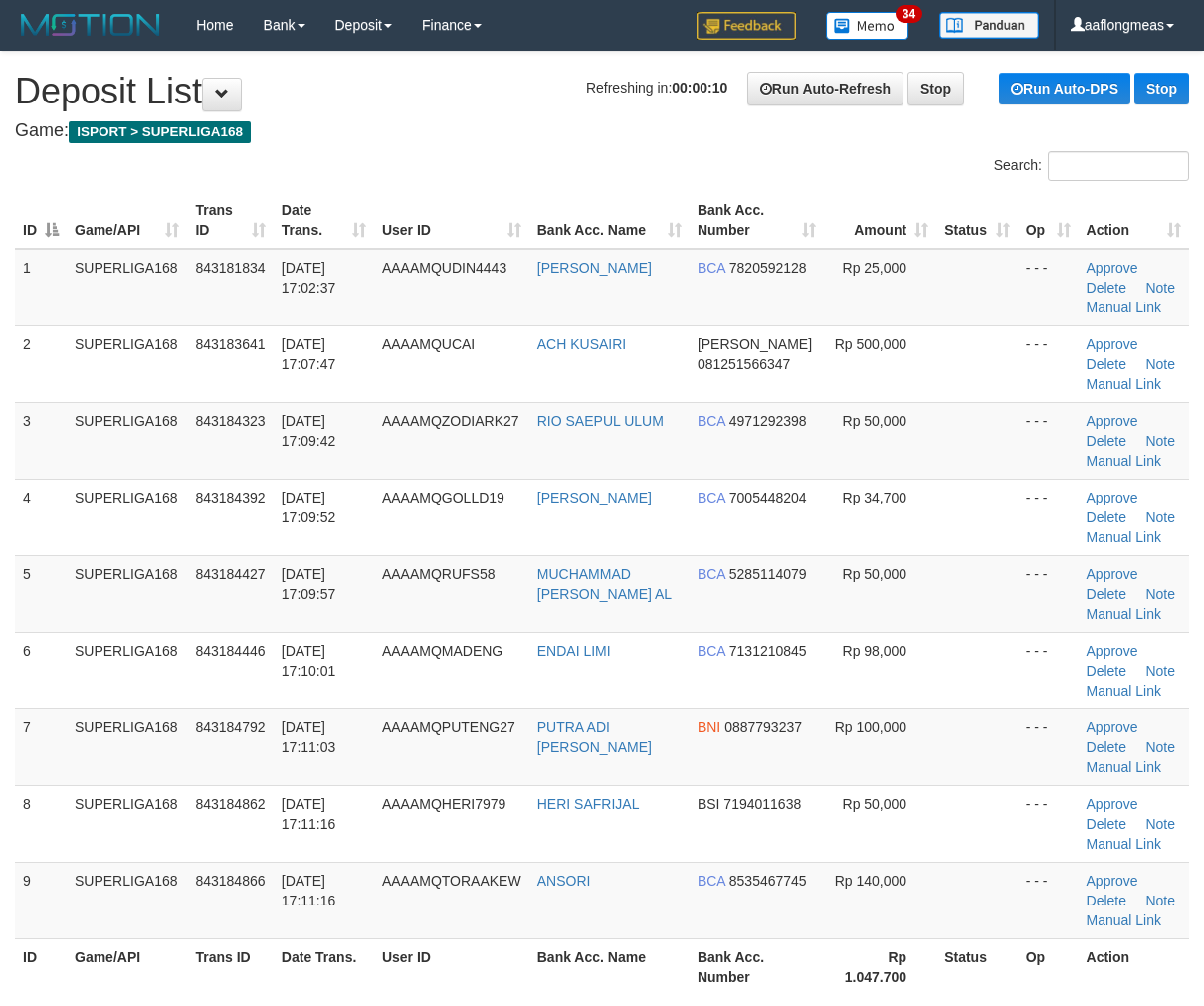 scroll, scrollTop: 0, scrollLeft: 0, axis: both 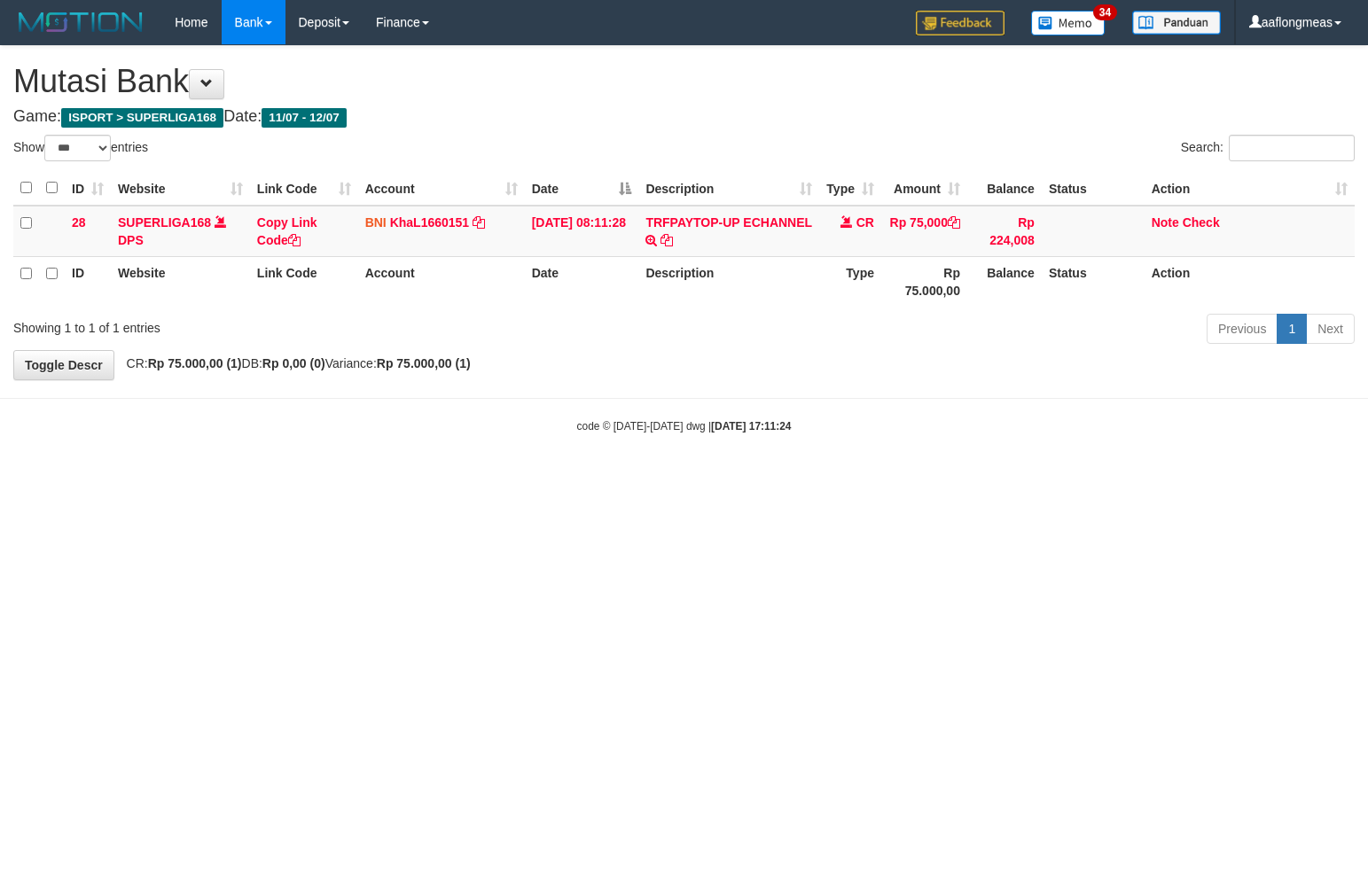 select on "***" 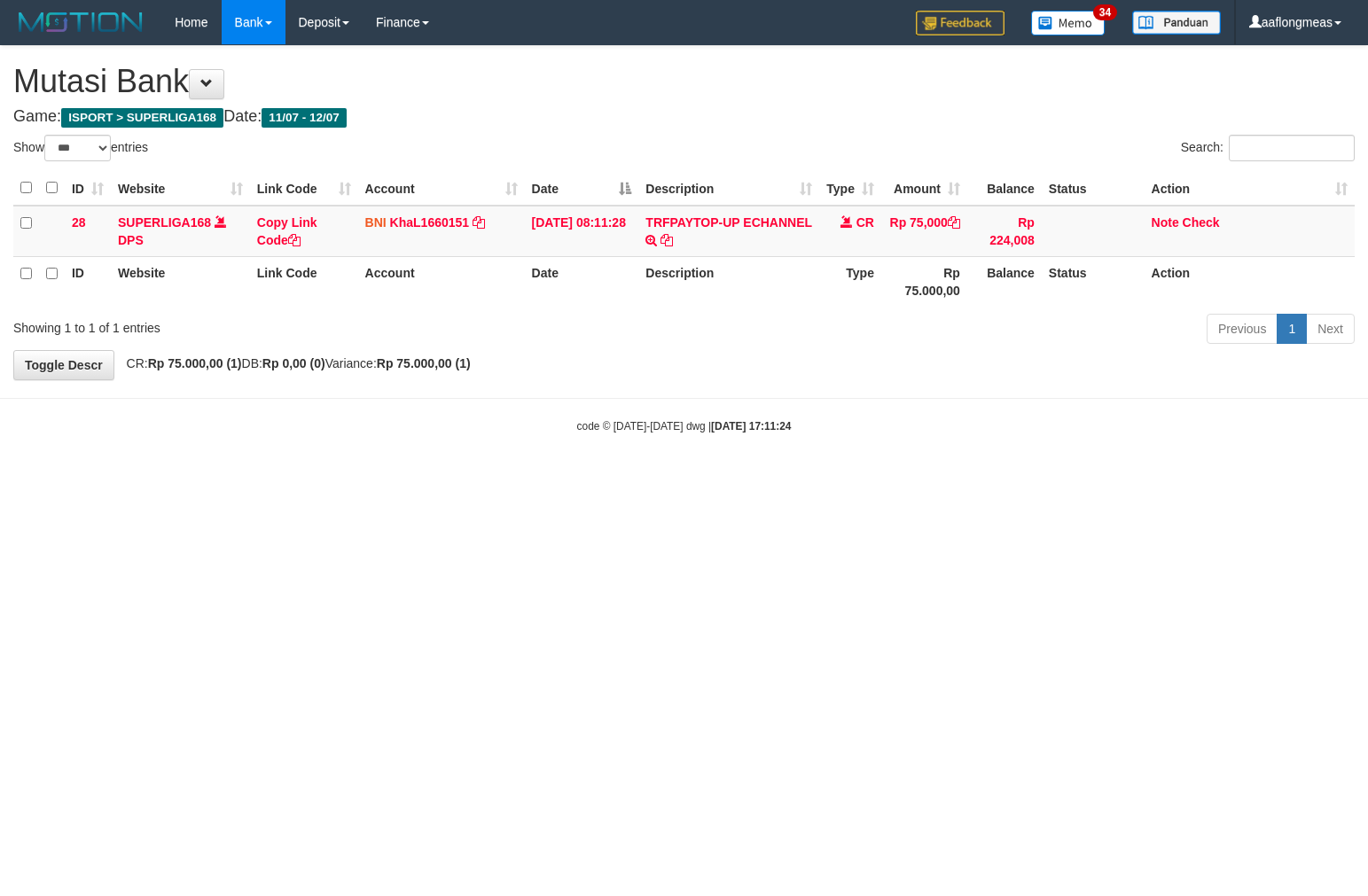 scroll, scrollTop: 0, scrollLeft: 0, axis: both 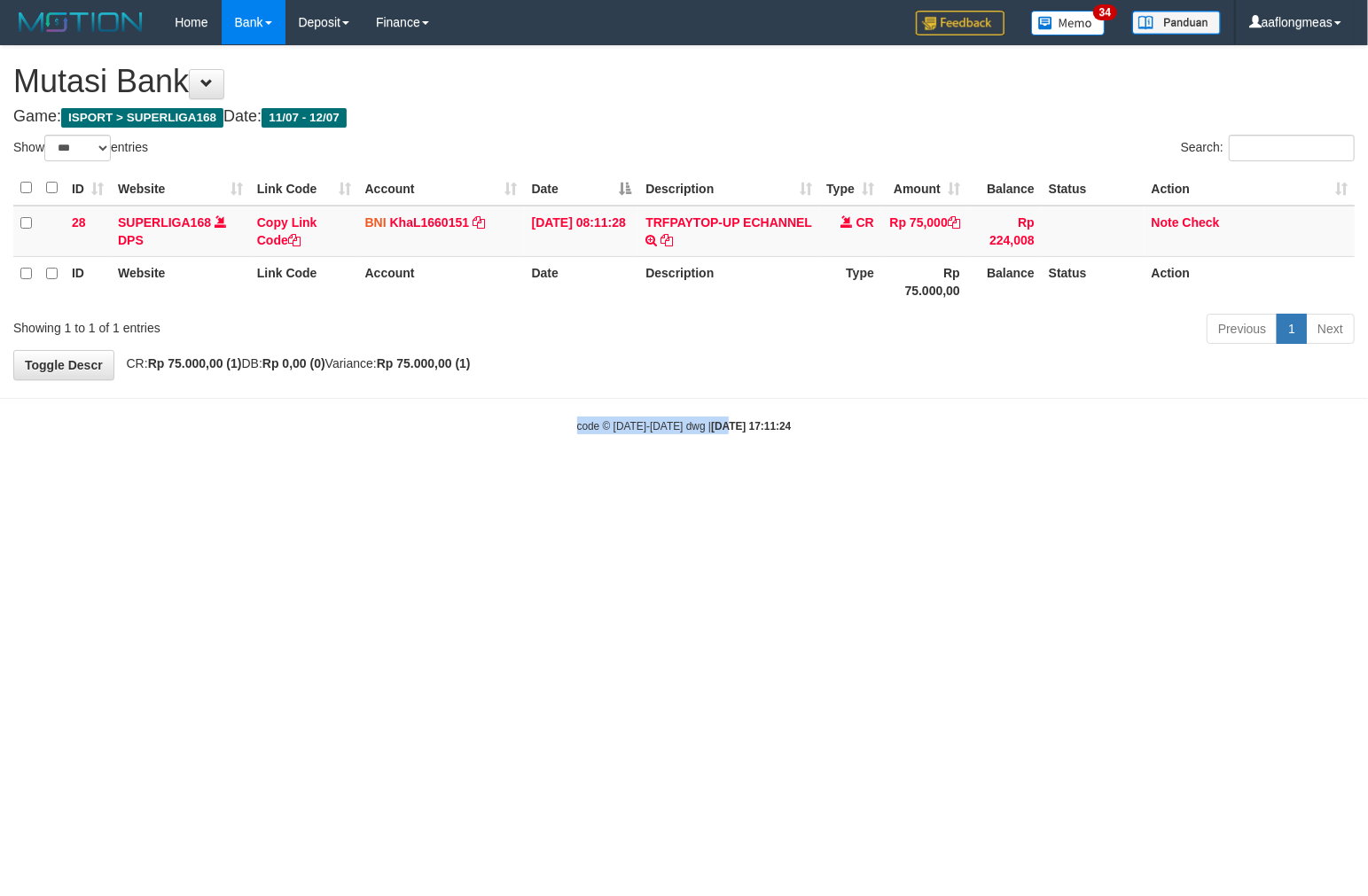 click on "Toggle navigation
Home
Bank
Account List
Load
By Website
Group
[ISPORT]													SUPERLIGA168
By Load Group (DPS)
34" at bounding box center [684, 239] 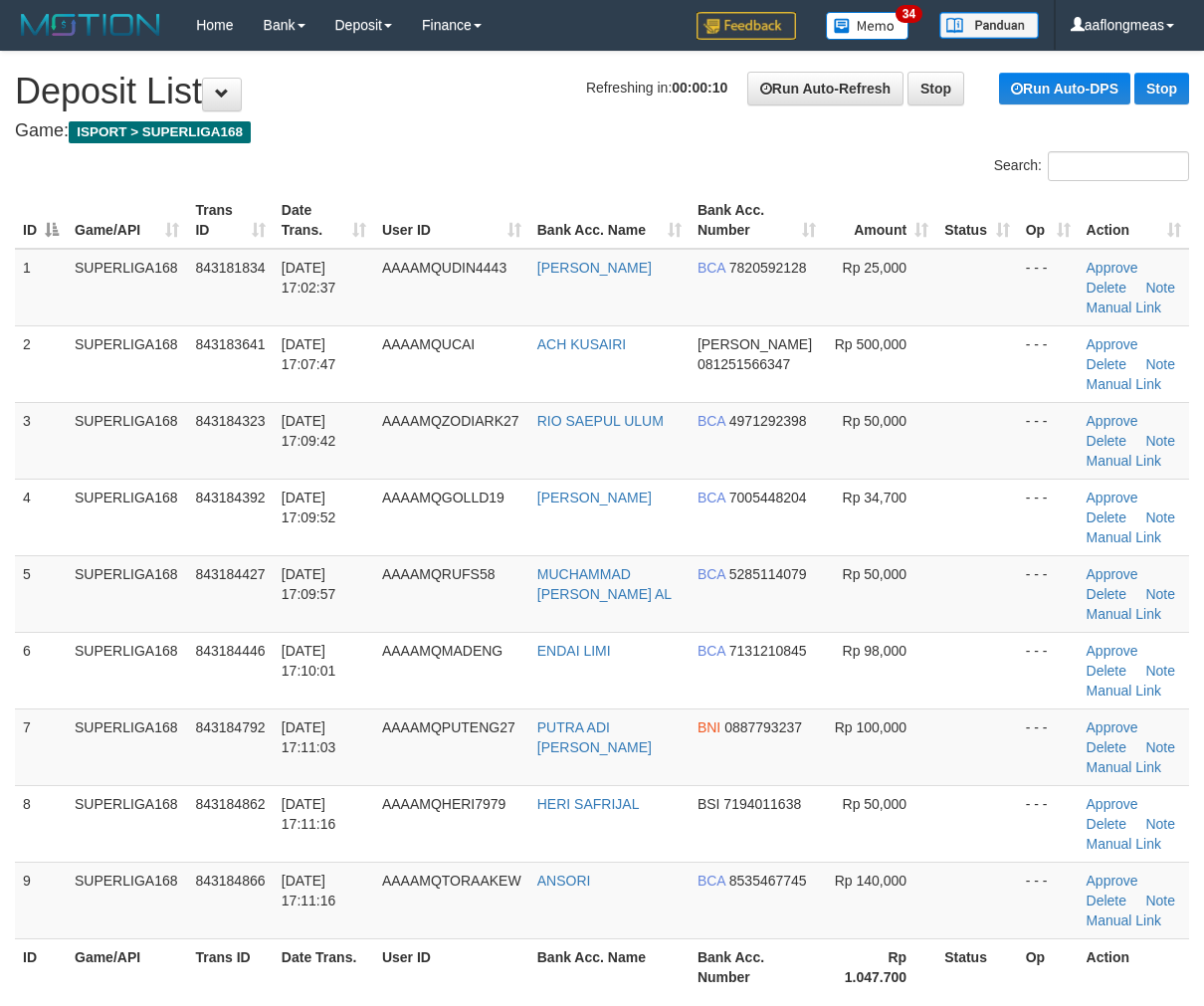 scroll, scrollTop: 0, scrollLeft: 0, axis: both 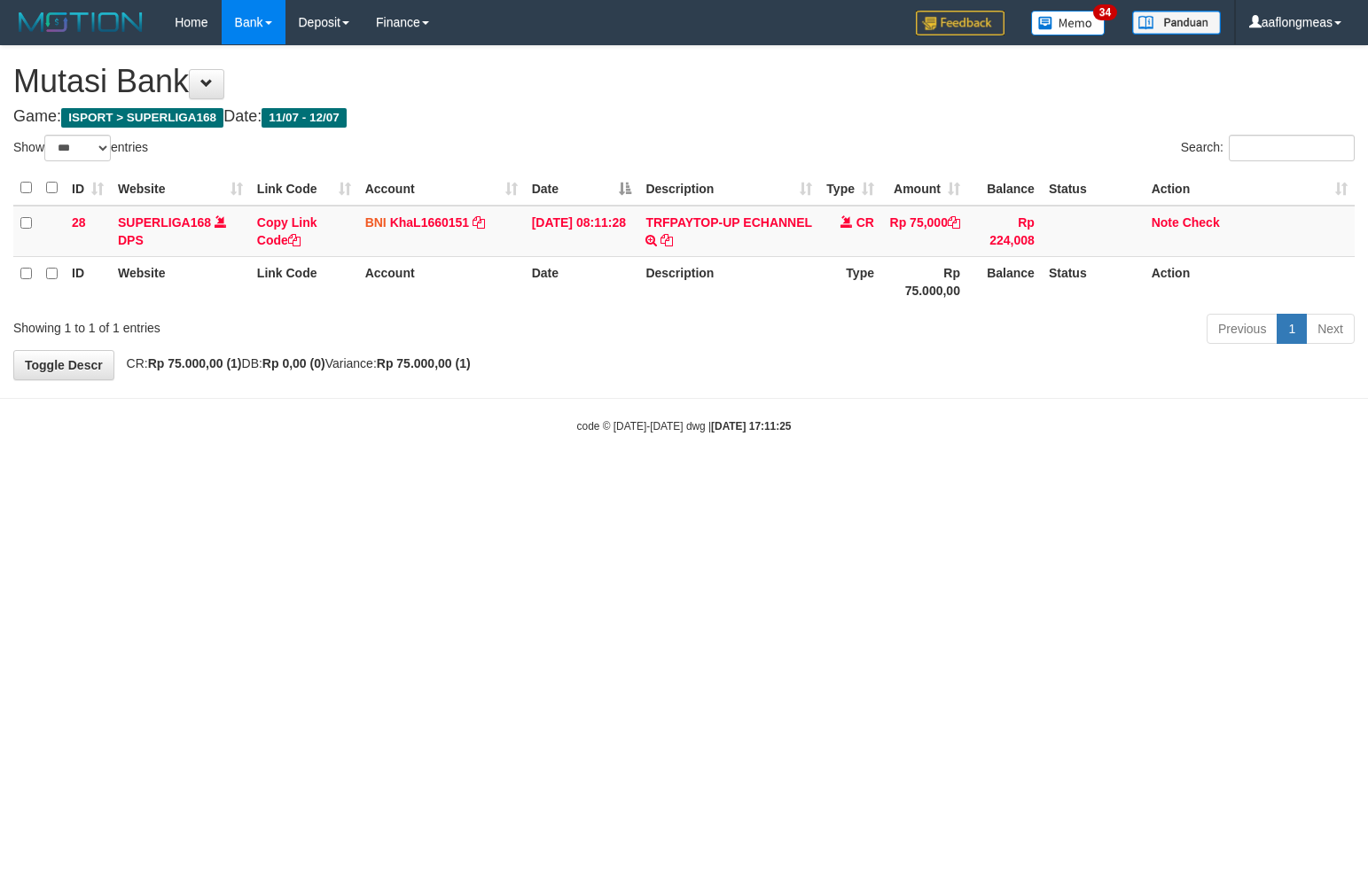 select on "***" 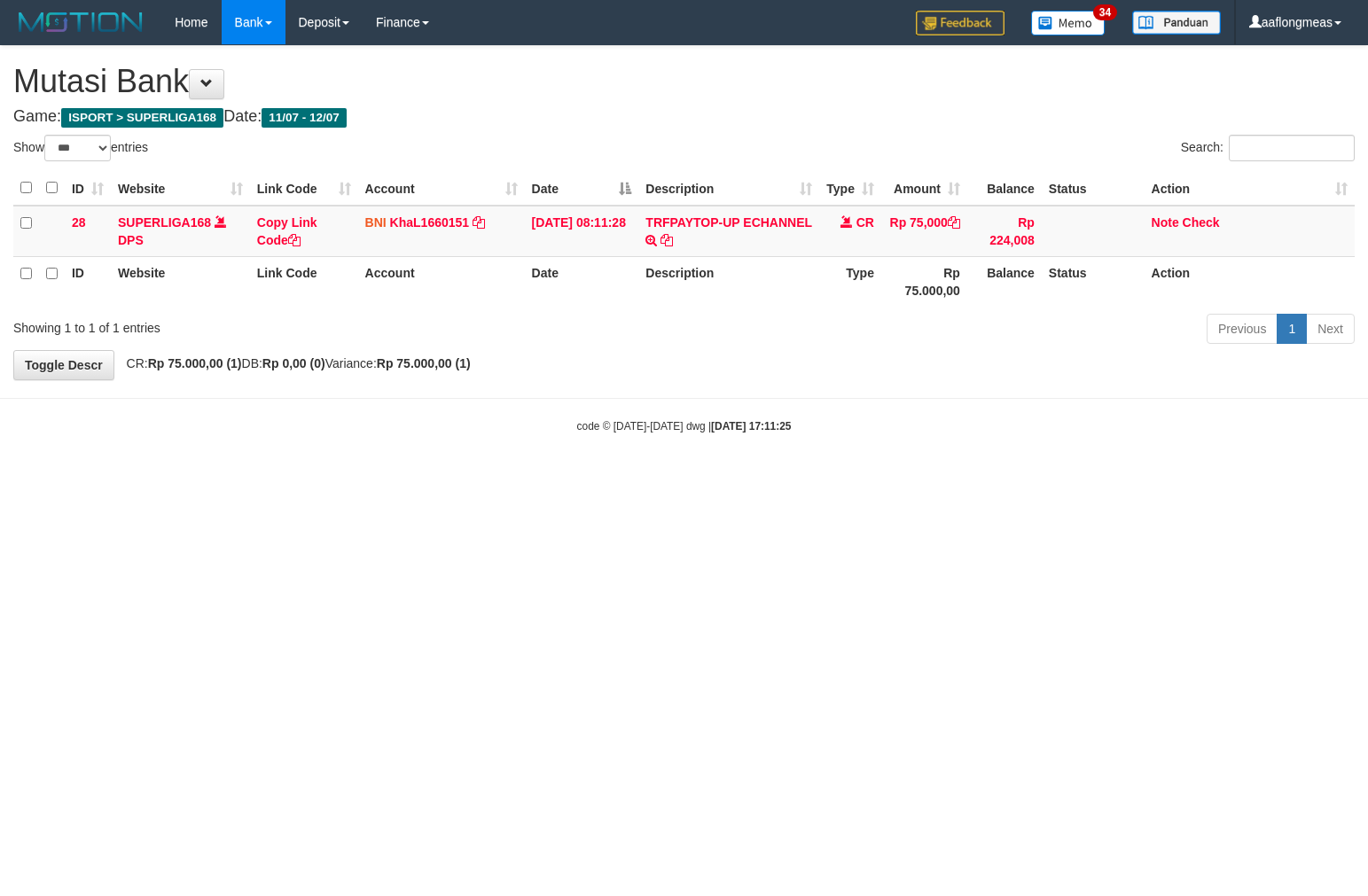 scroll, scrollTop: 0, scrollLeft: 0, axis: both 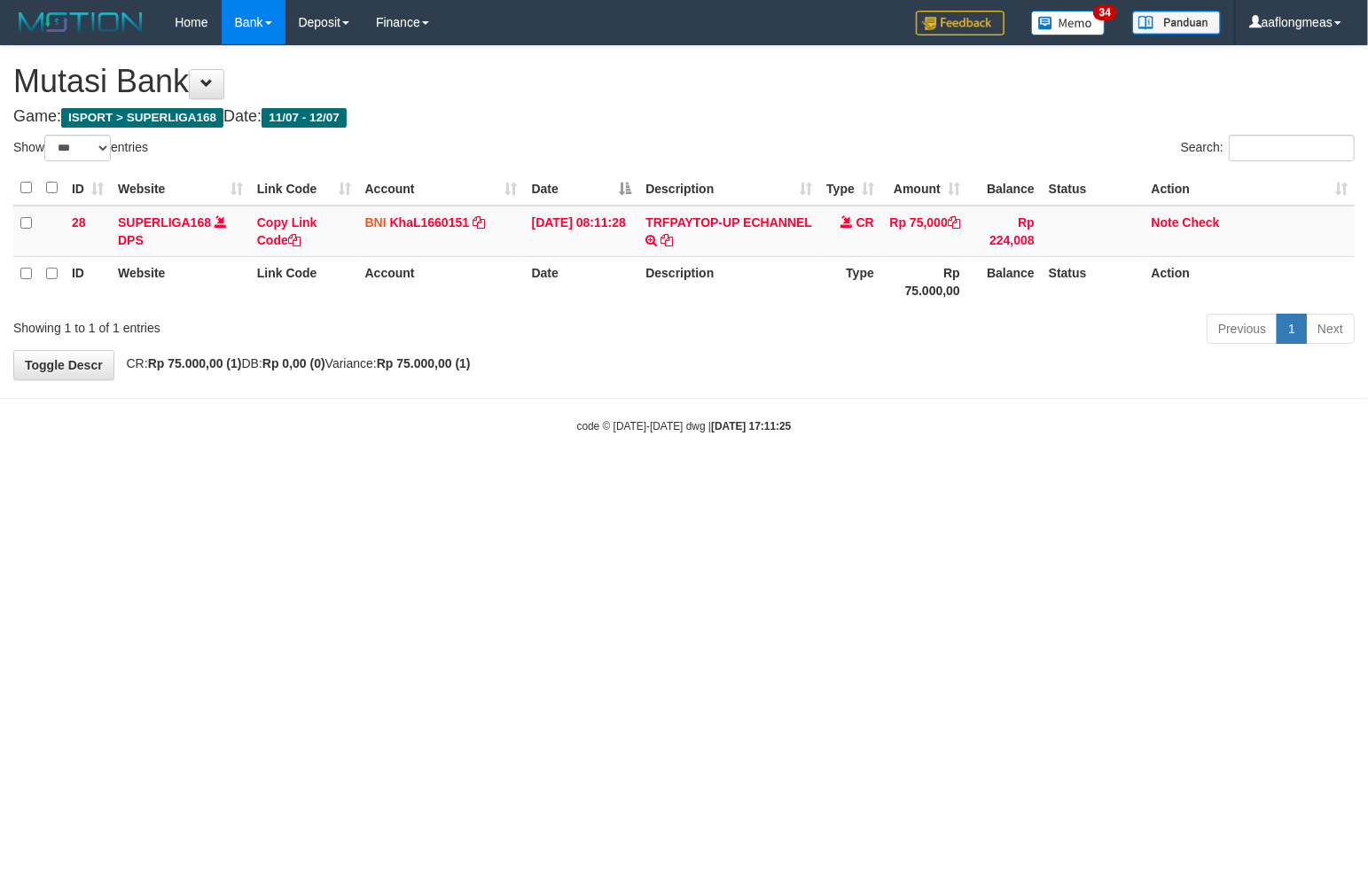 drag, startPoint x: 0, startPoint y: 0, endPoint x: 722, endPoint y: 374, distance: 813.11746 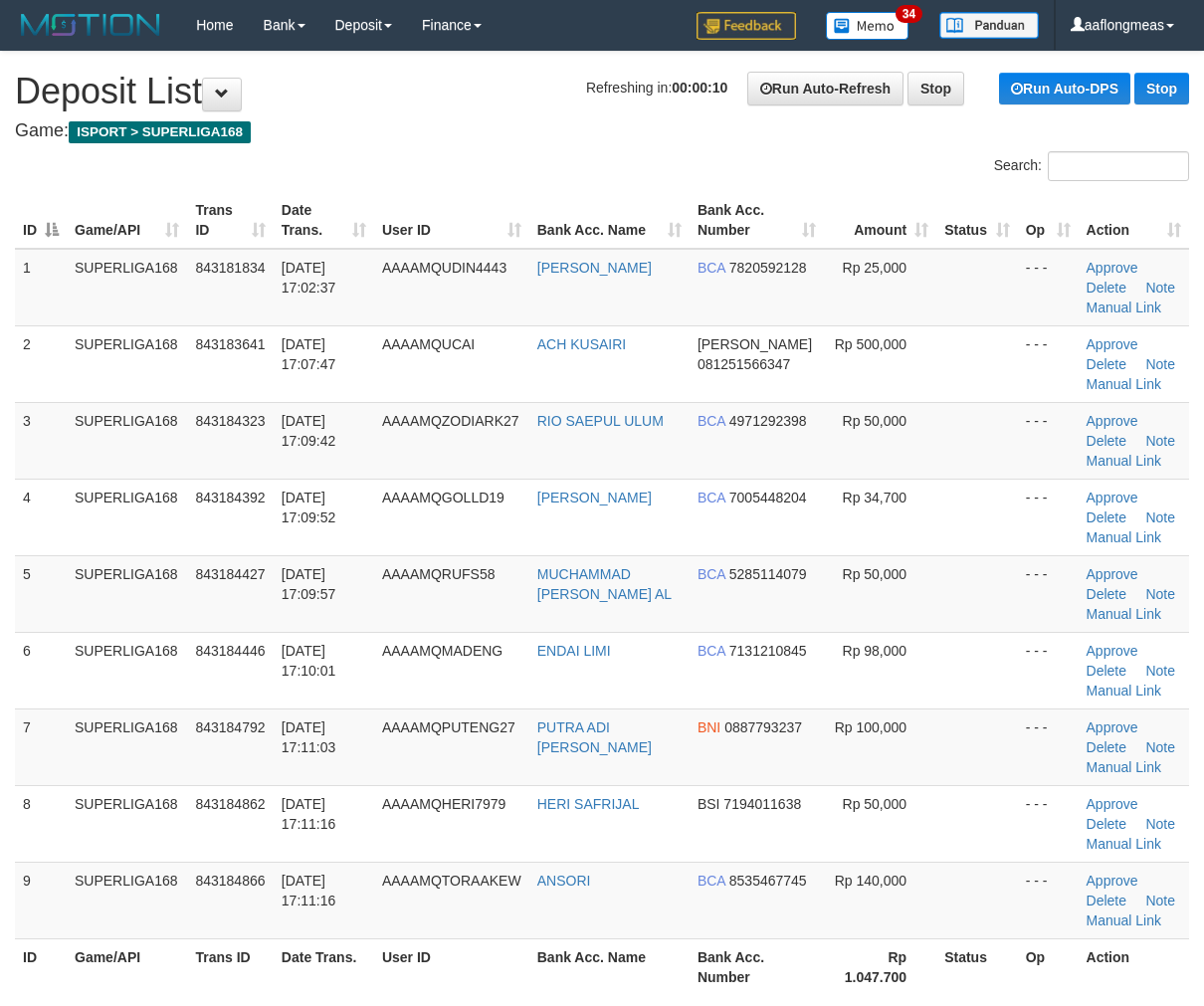 scroll, scrollTop: 0, scrollLeft: 0, axis: both 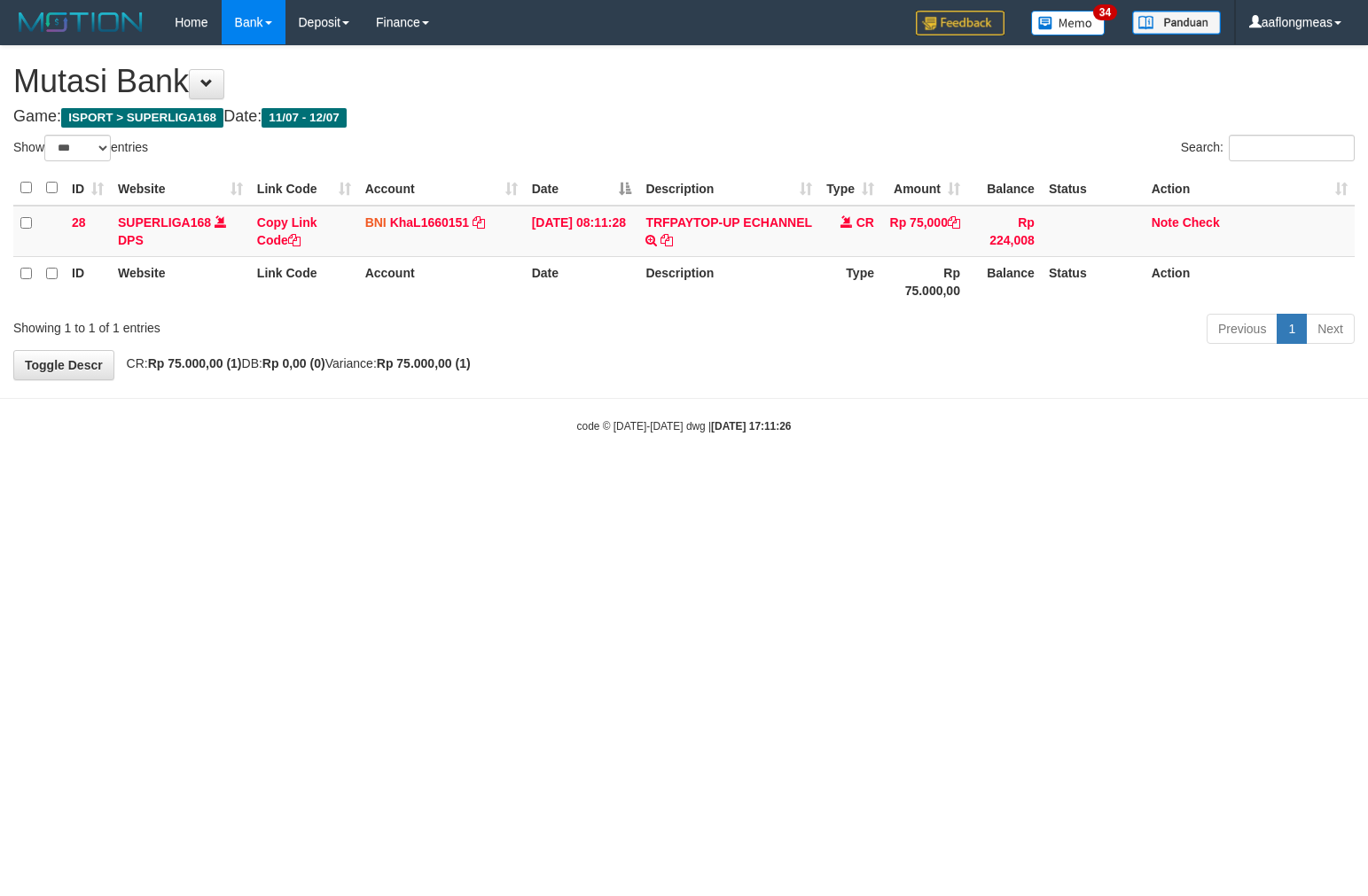 select on "***" 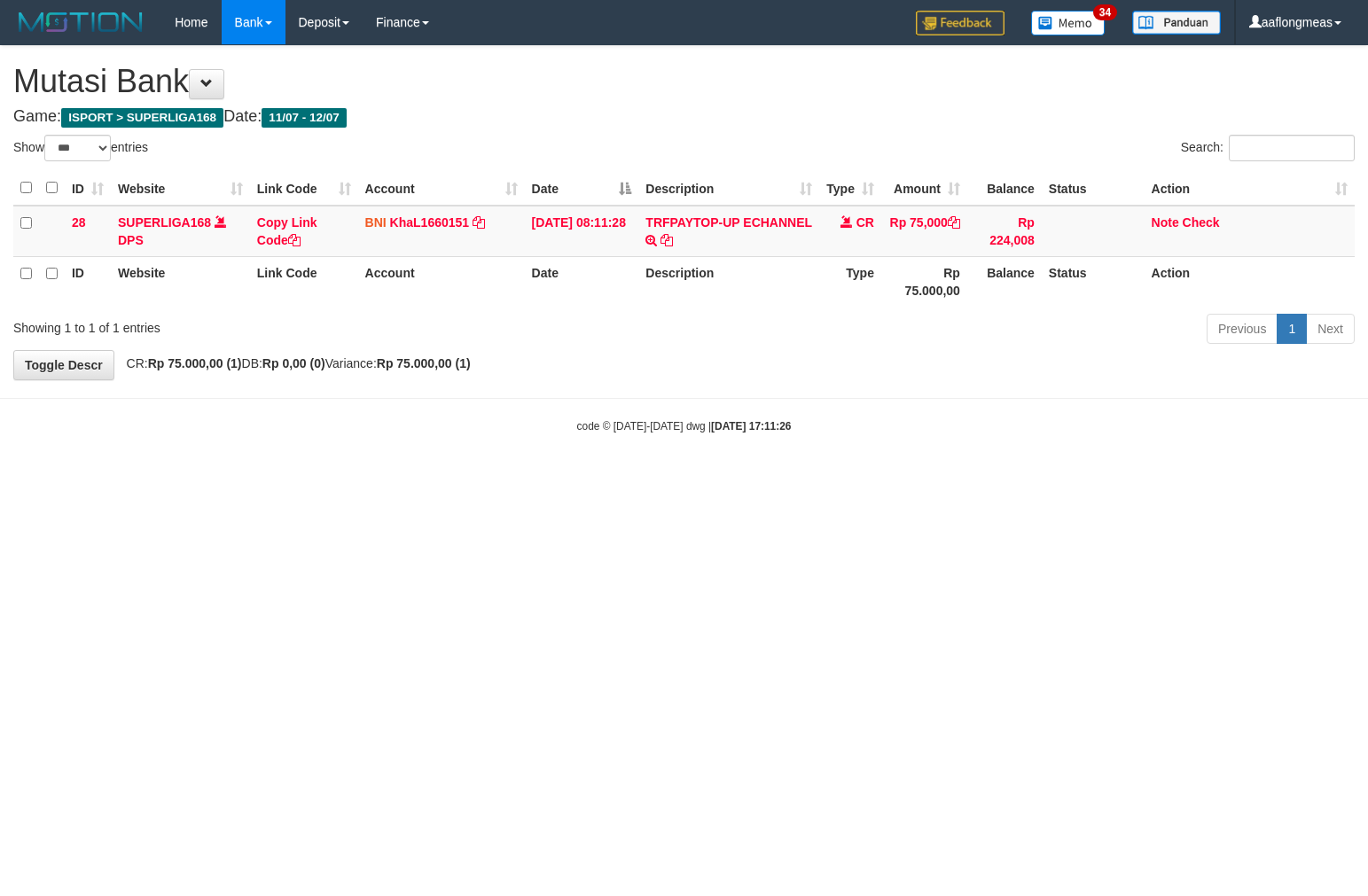 scroll, scrollTop: 0, scrollLeft: 0, axis: both 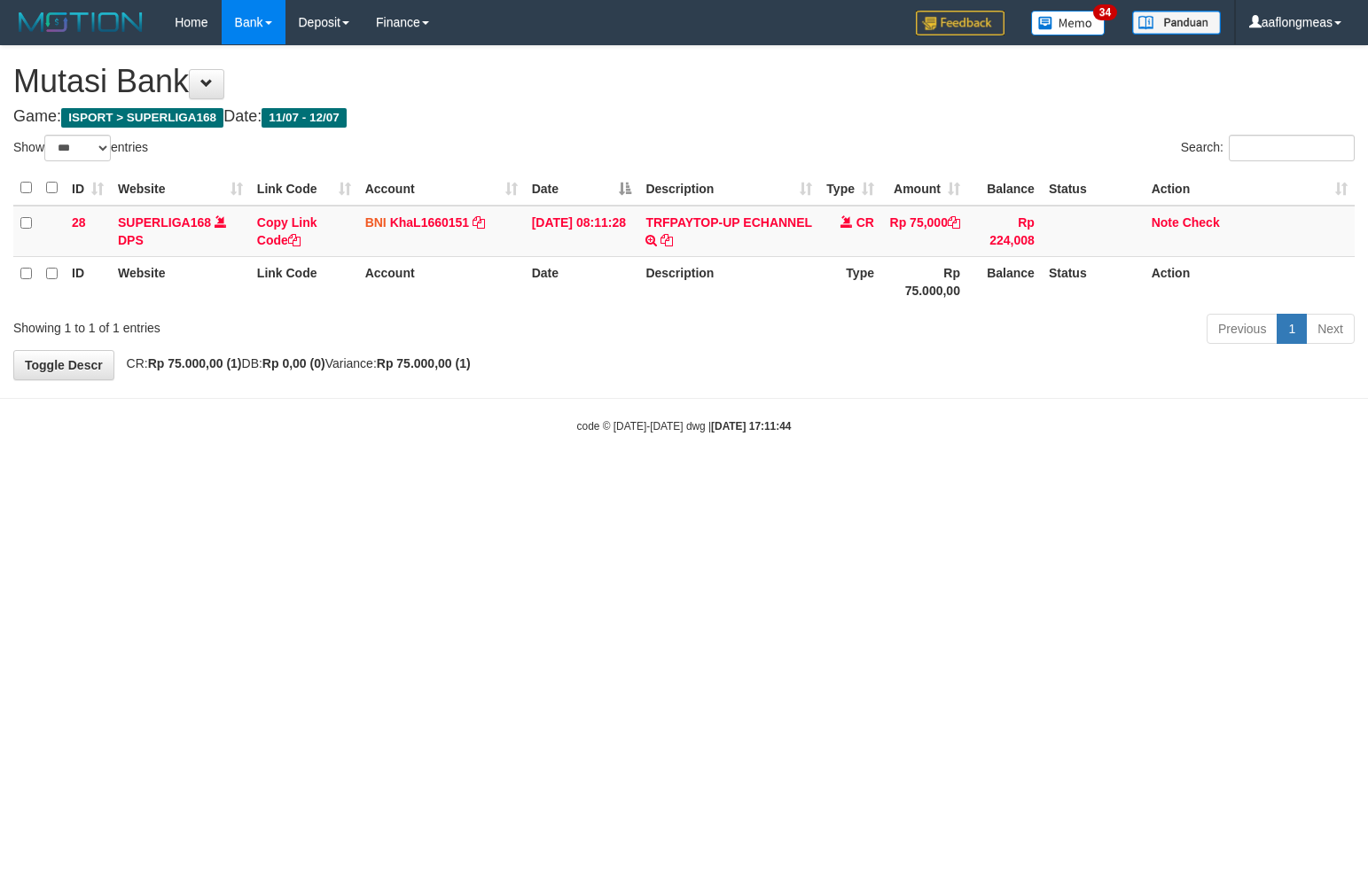 select on "***" 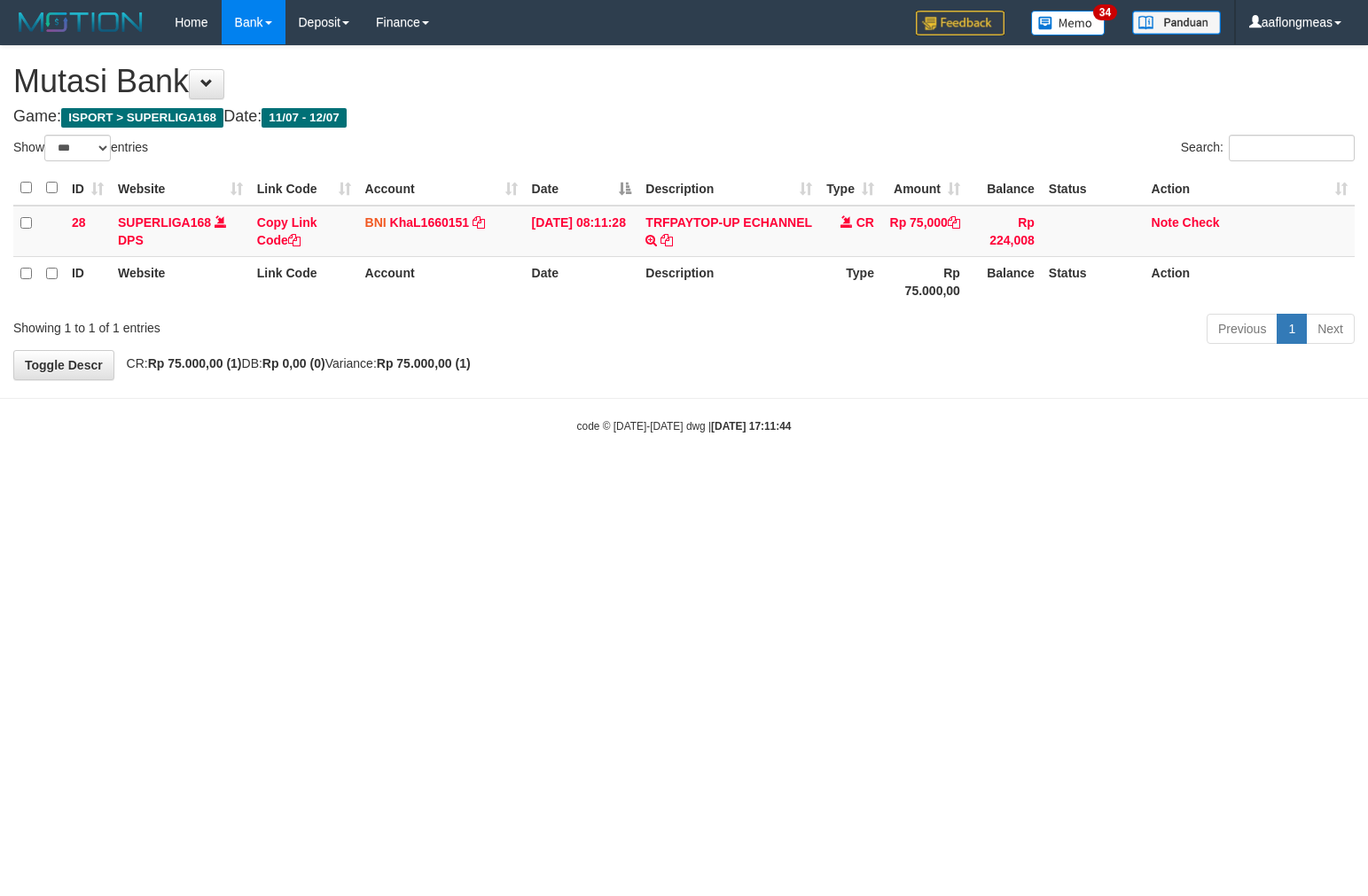 scroll, scrollTop: 0, scrollLeft: 0, axis: both 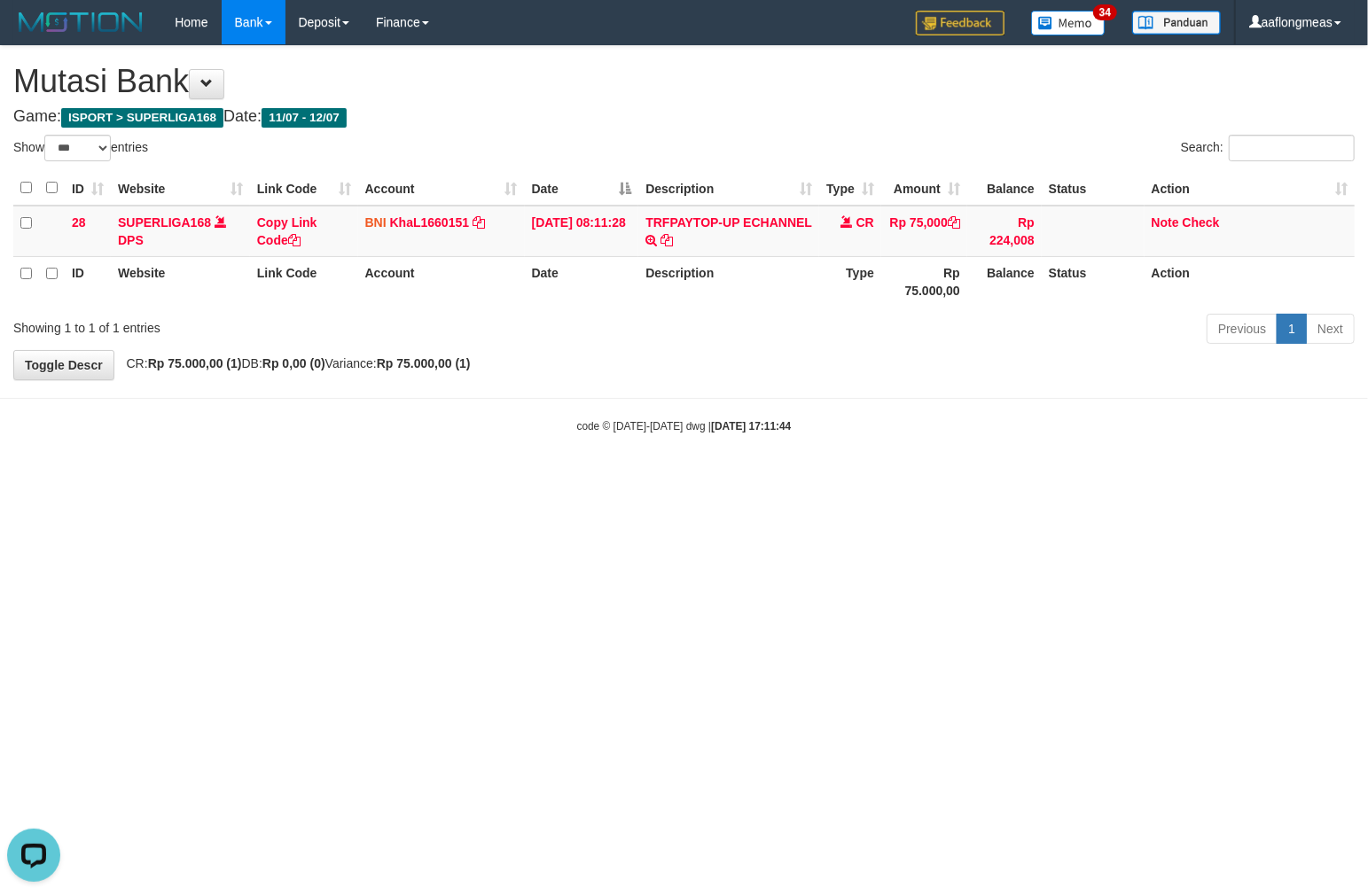click on "Toggle navigation
Home
Bank
Account List
Load
By Website
Group
[ISPORT]													SUPERLIGA168
By Load Group (DPS)" at bounding box center [684, 239] 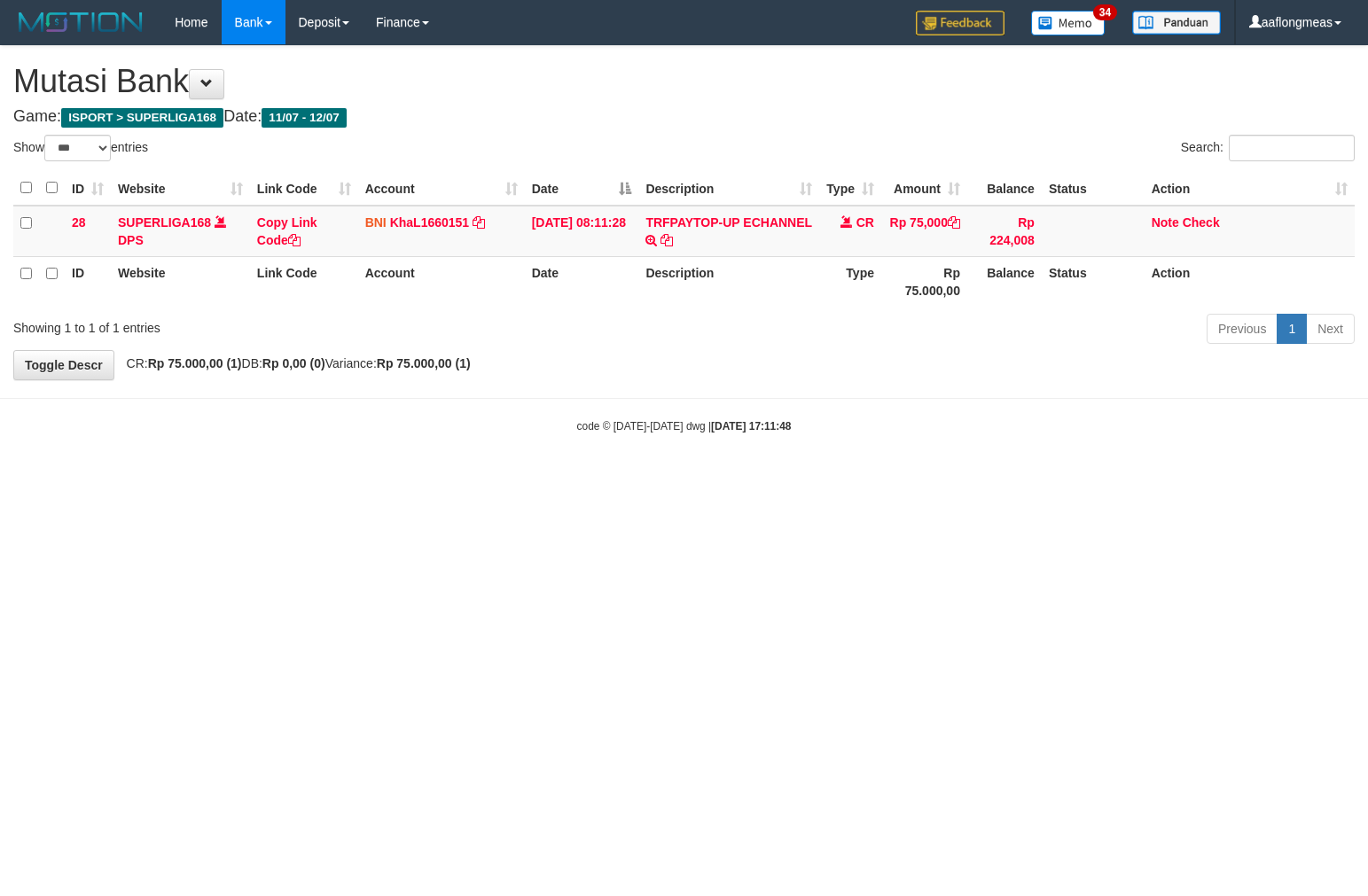 select on "***" 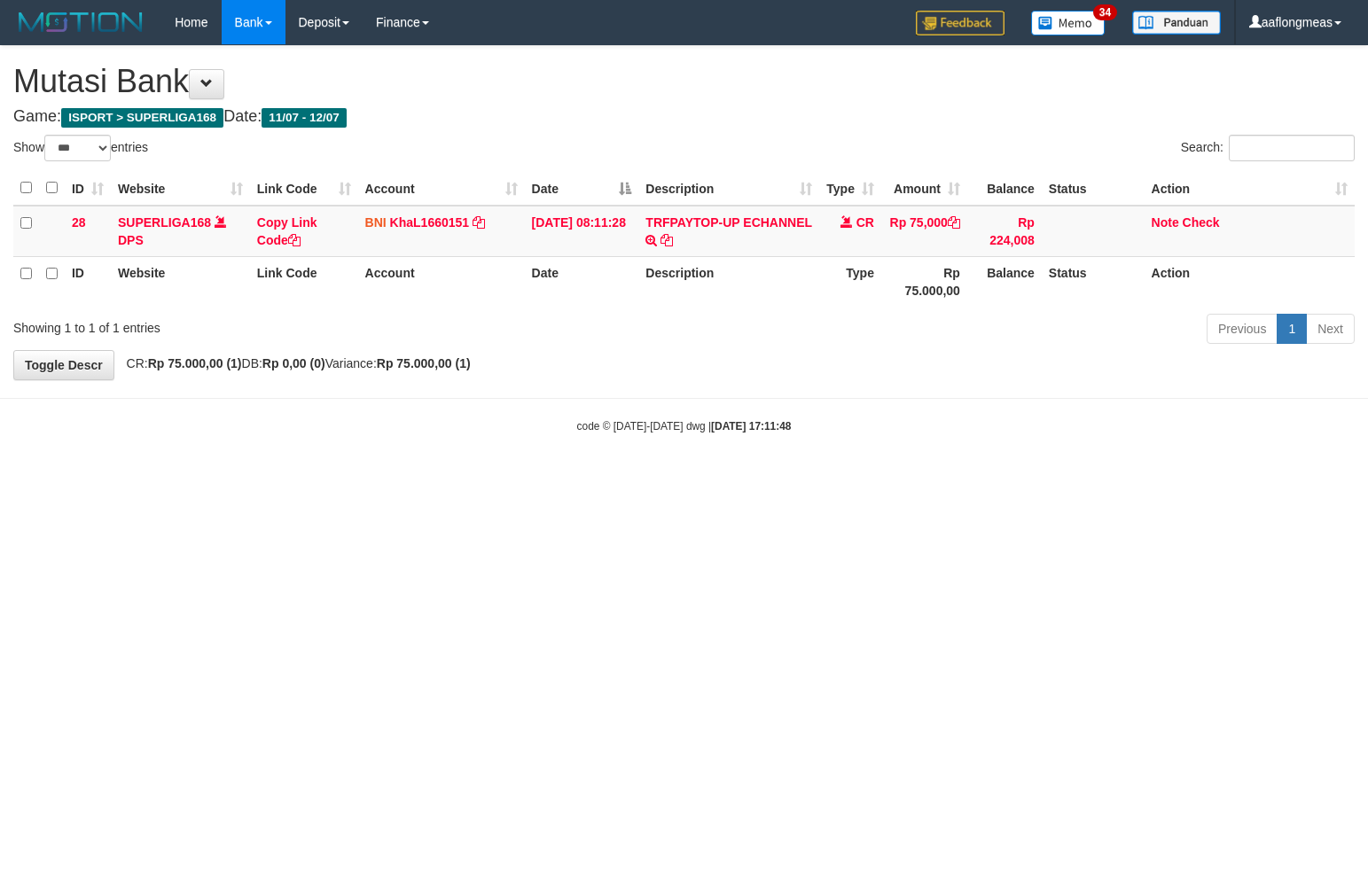 scroll, scrollTop: 0, scrollLeft: 0, axis: both 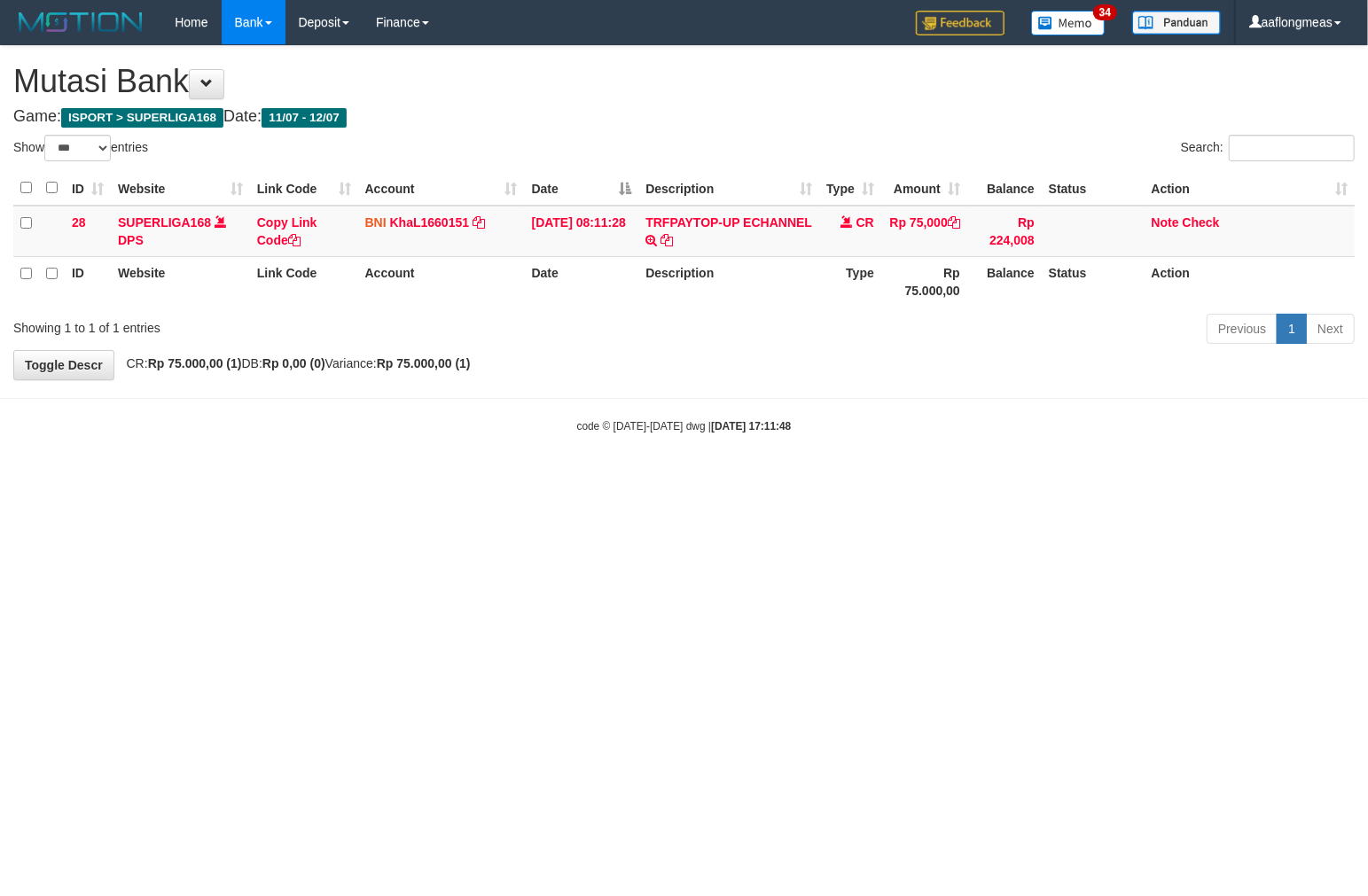 click on "Toggle navigation
Home
Bank
Account List
Load
By Website
Group
[ISPORT]													SUPERLIGA168
By Load Group (DPS)" at bounding box center (684, 239) 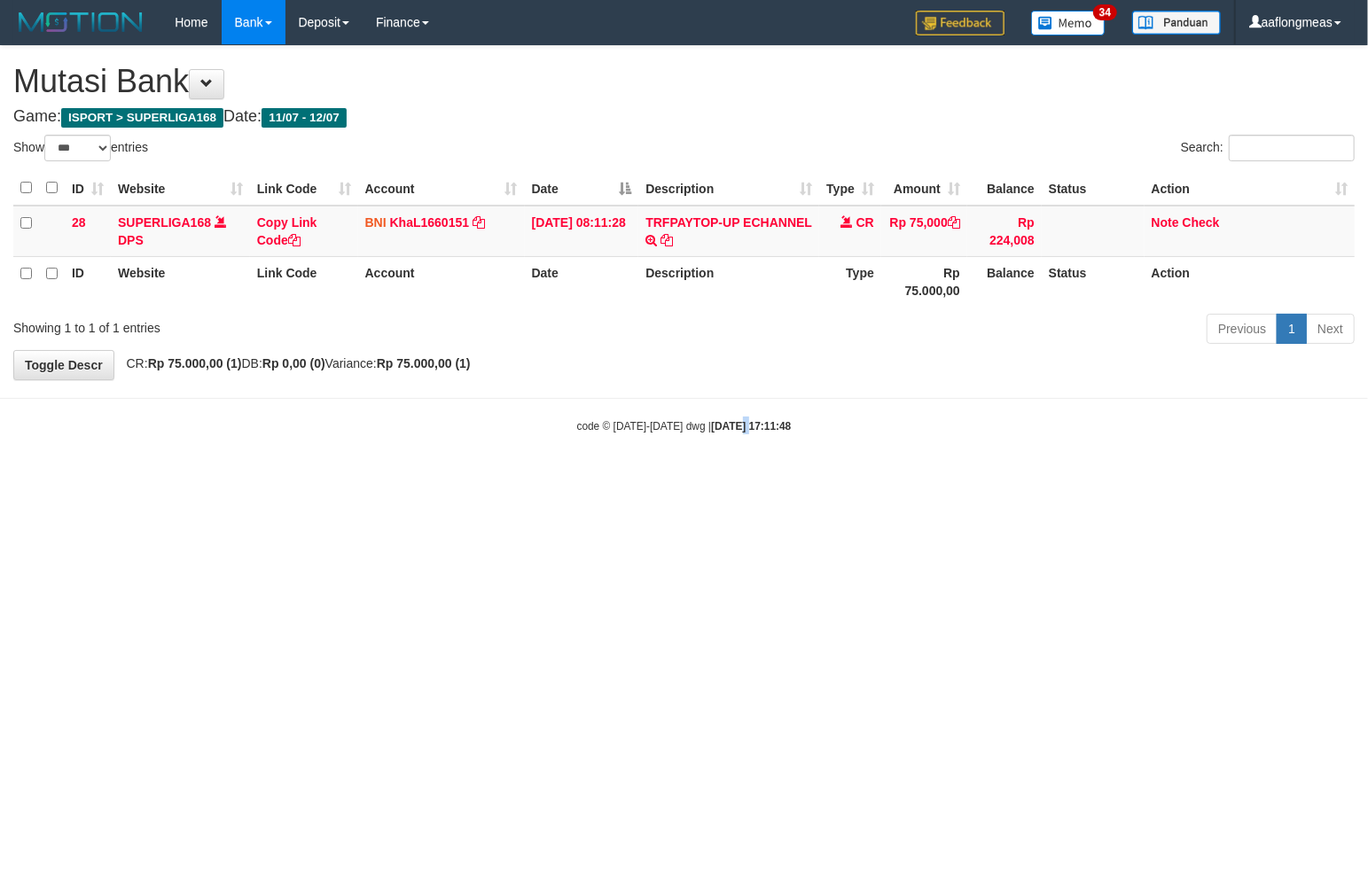 click on "Toggle navigation
Home
Bank
Account List
Load
By Website
Group
[ISPORT]													SUPERLIGA168
By Load Group (DPS)" at bounding box center (684, 239) 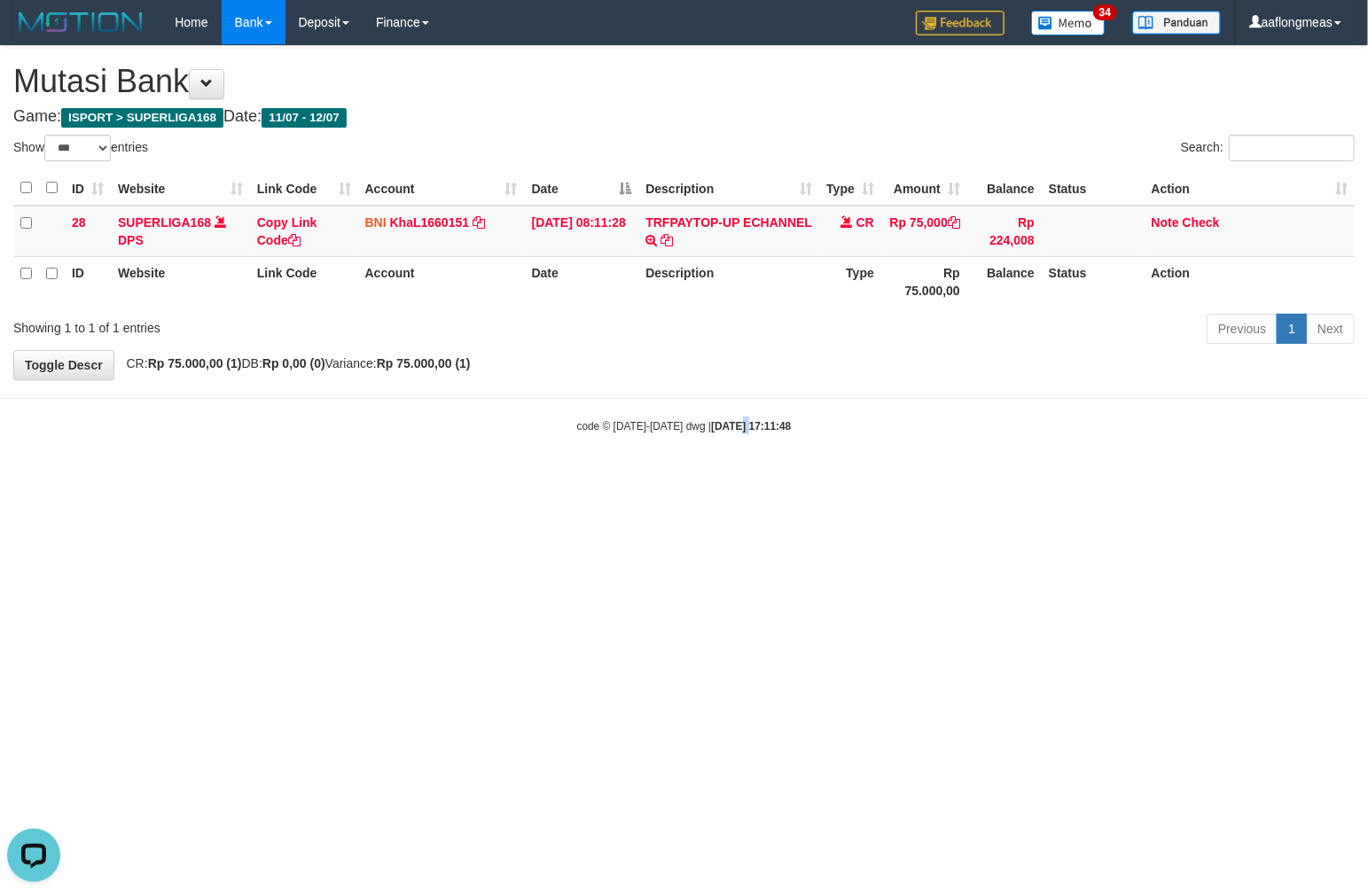 scroll, scrollTop: 0, scrollLeft: 0, axis: both 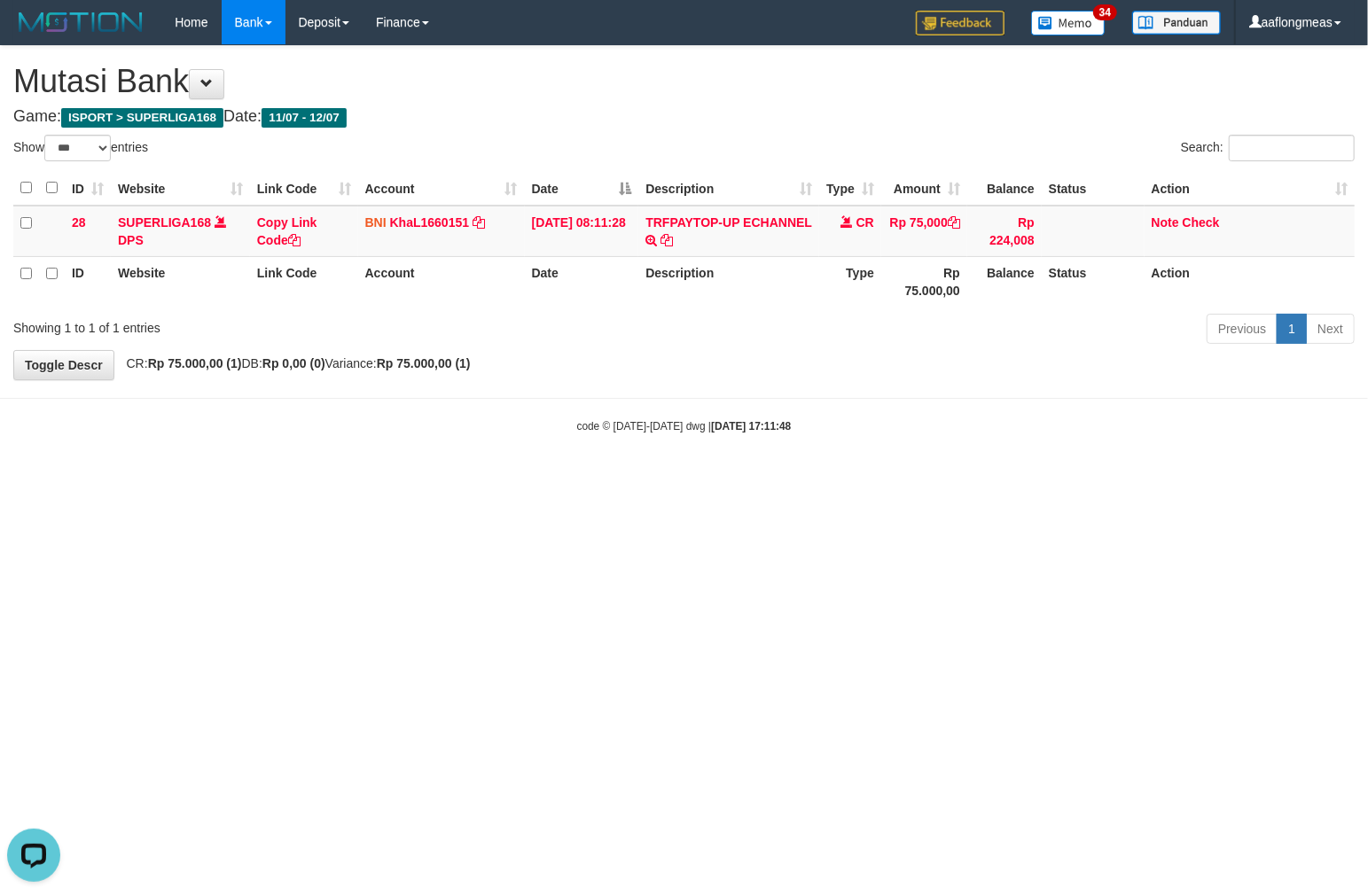 click on "Toggle navigation
Home
Bank
Account List
Load
By Website
Group
[ISPORT]													SUPERLIGA168
By Load Group (DPS)" at bounding box center [684, 239] 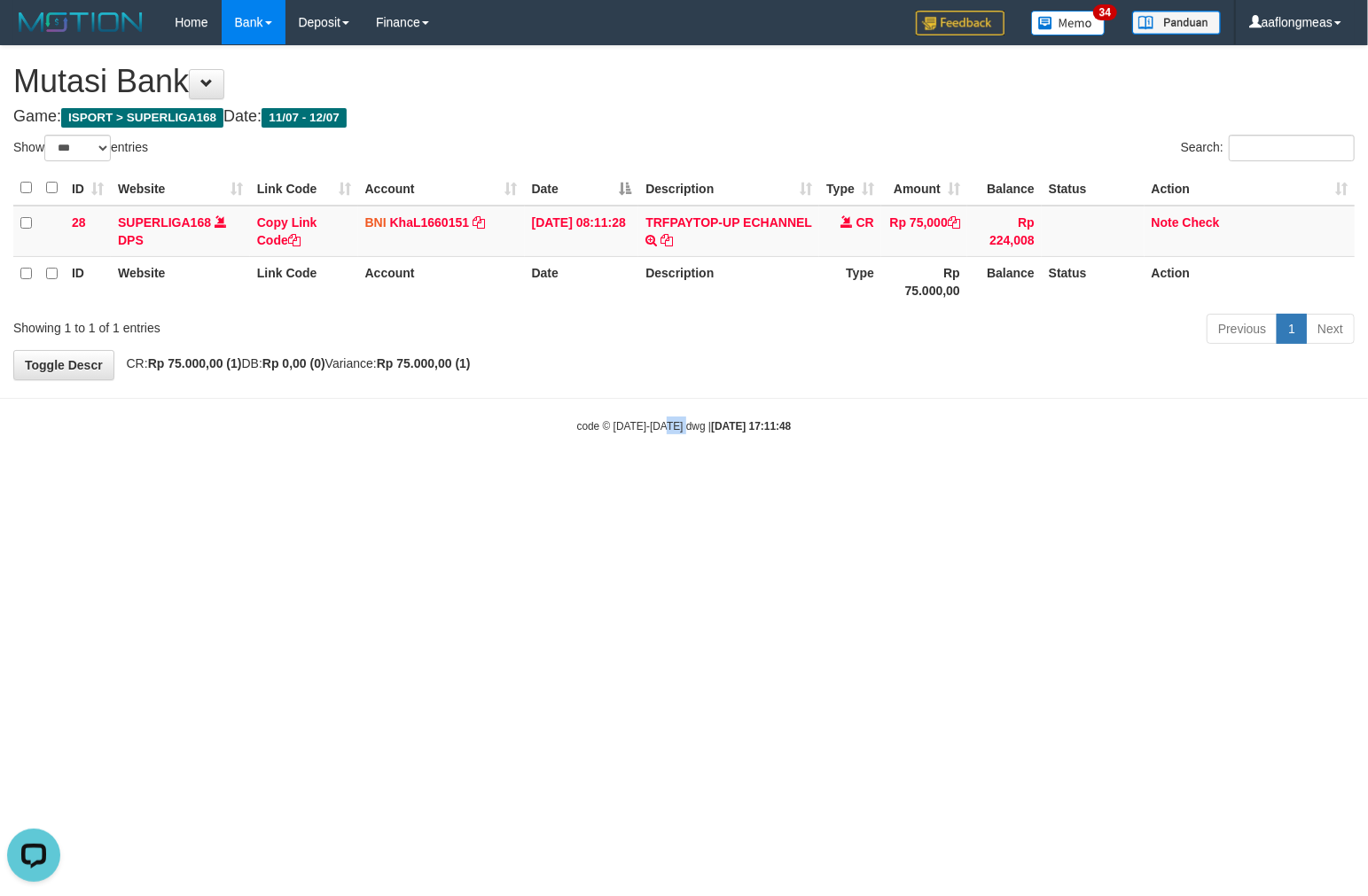 click on "Toggle navigation
Home
Bank
Account List
Load
By Website
Group
[ISPORT]													SUPERLIGA168
By Load Group (DPS)" at bounding box center [684, 239] 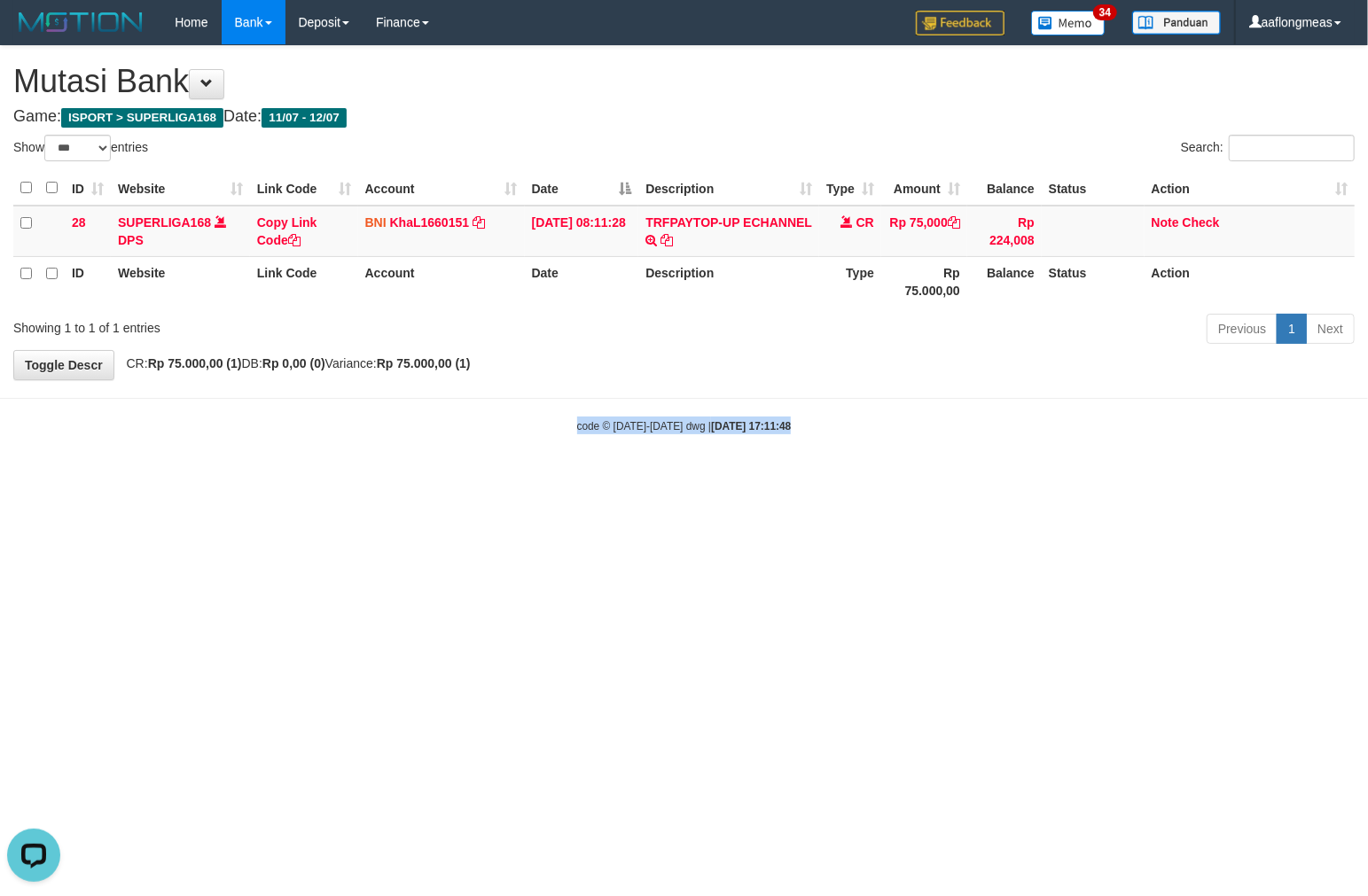click on "Toggle navigation
Home
Bank
Account List
Load
By Website
Group
[ISPORT]													SUPERLIGA168
By Load Group (DPS)" at bounding box center [684, 239] 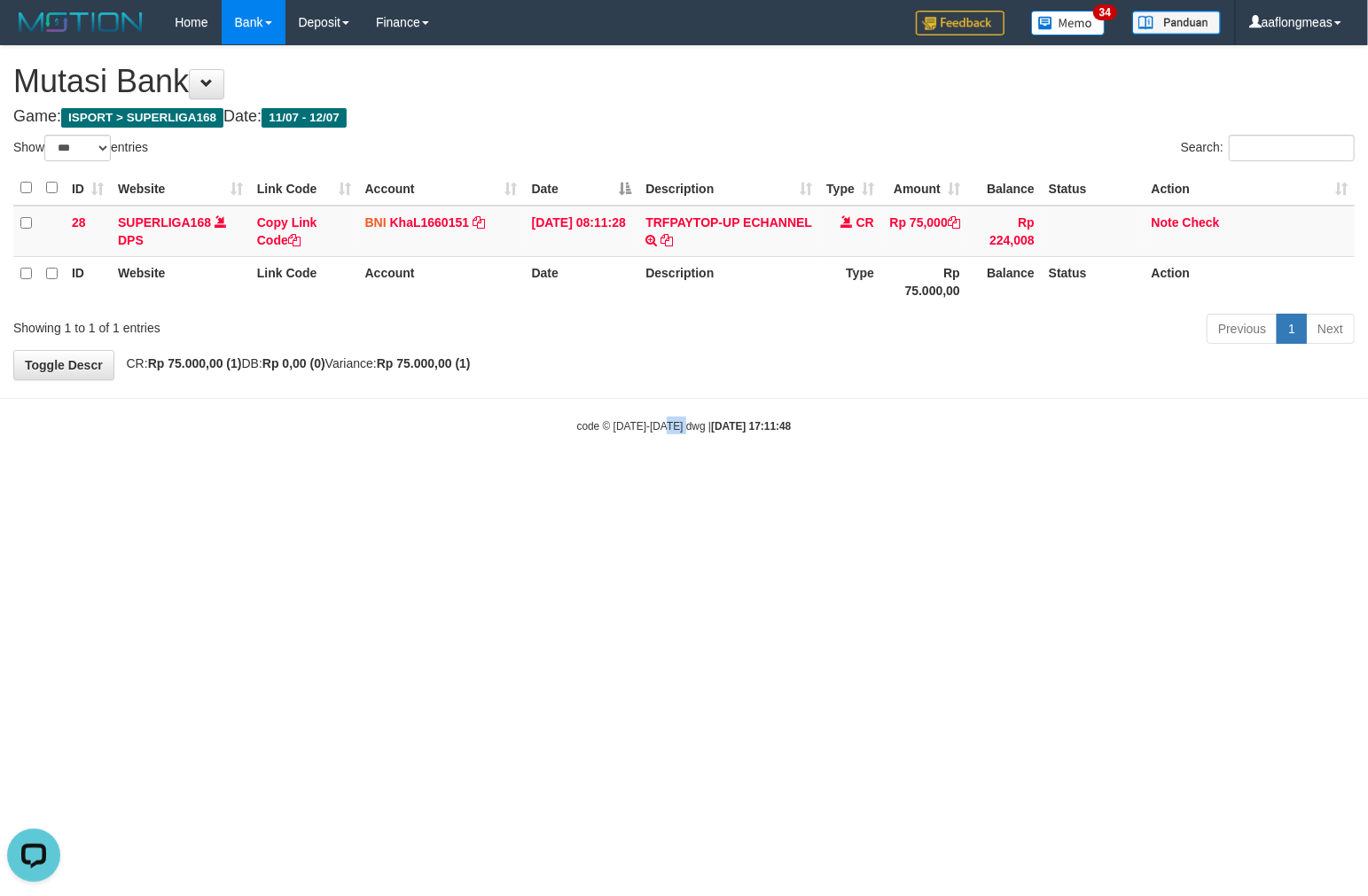 click on "Toggle navigation
Home
Bank
Account List
Load
By Website
Group
[ISPORT]													SUPERLIGA168
By Load Group (DPS)" at bounding box center (684, 239) 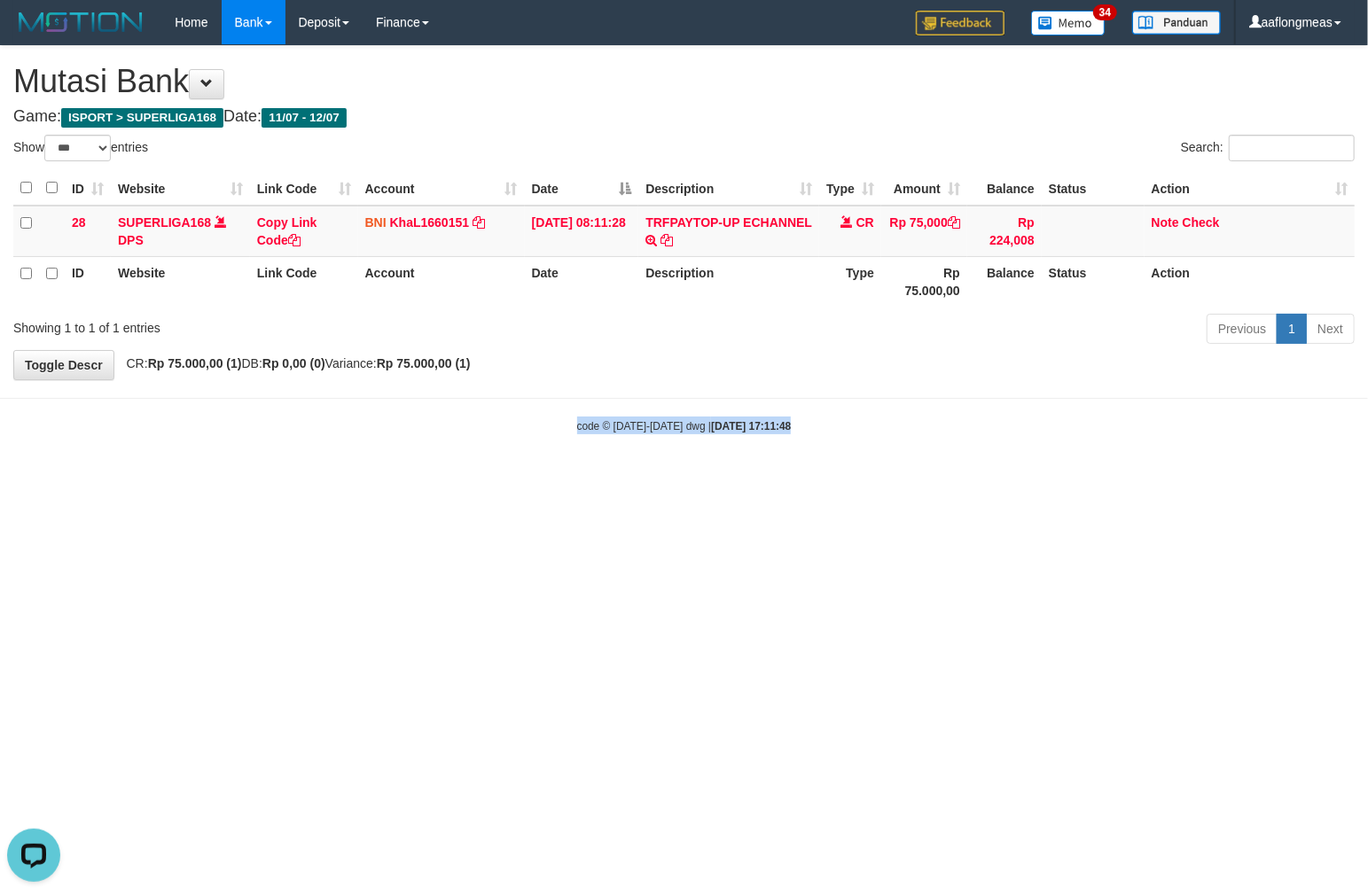click on "Toggle navigation
Home
Bank
Account List
Load
By Website
Group
[ISPORT]													SUPERLIGA168
By Load Group (DPS)" at bounding box center (684, 239) 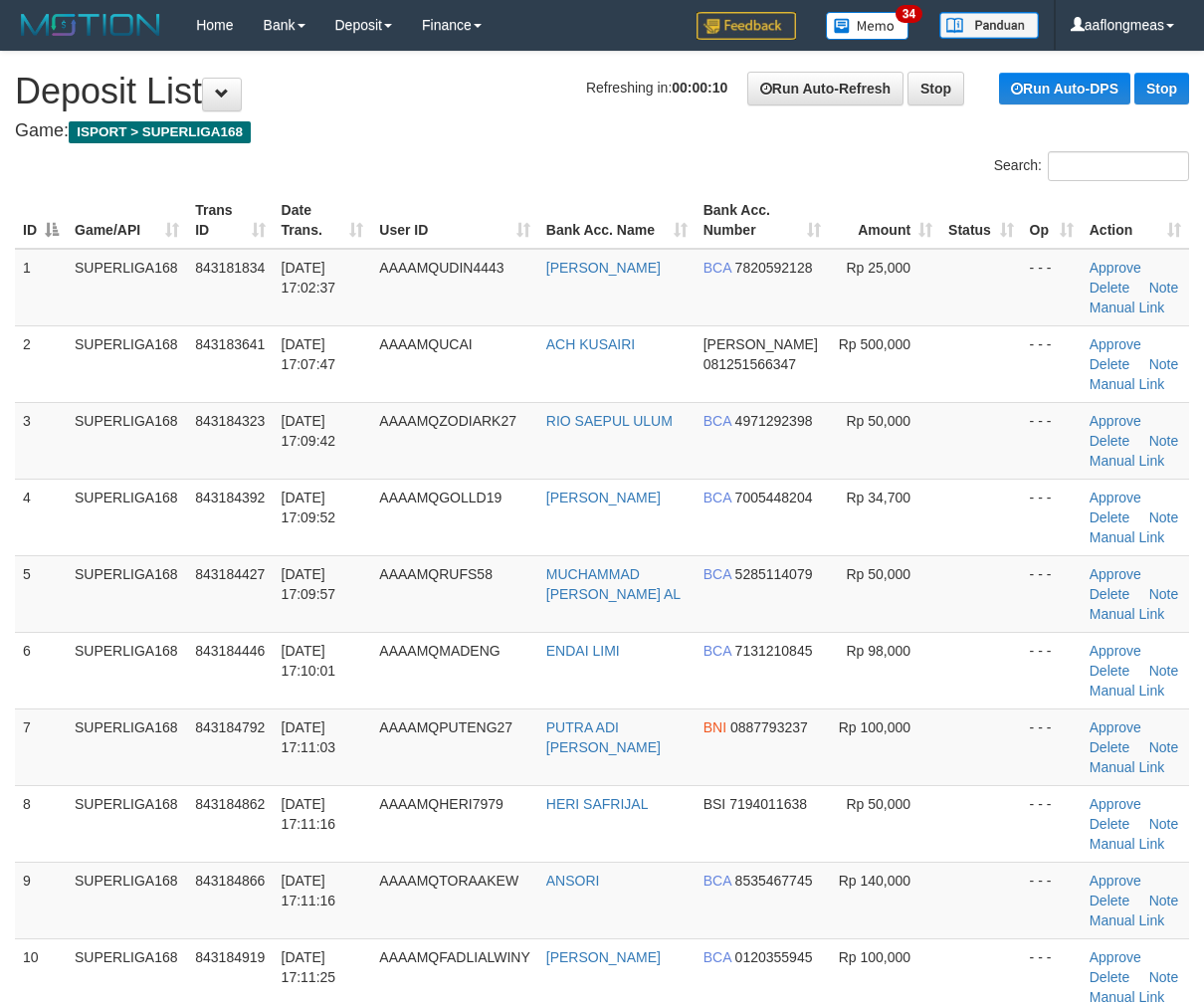 scroll, scrollTop: 0, scrollLeft: 0, axis: both 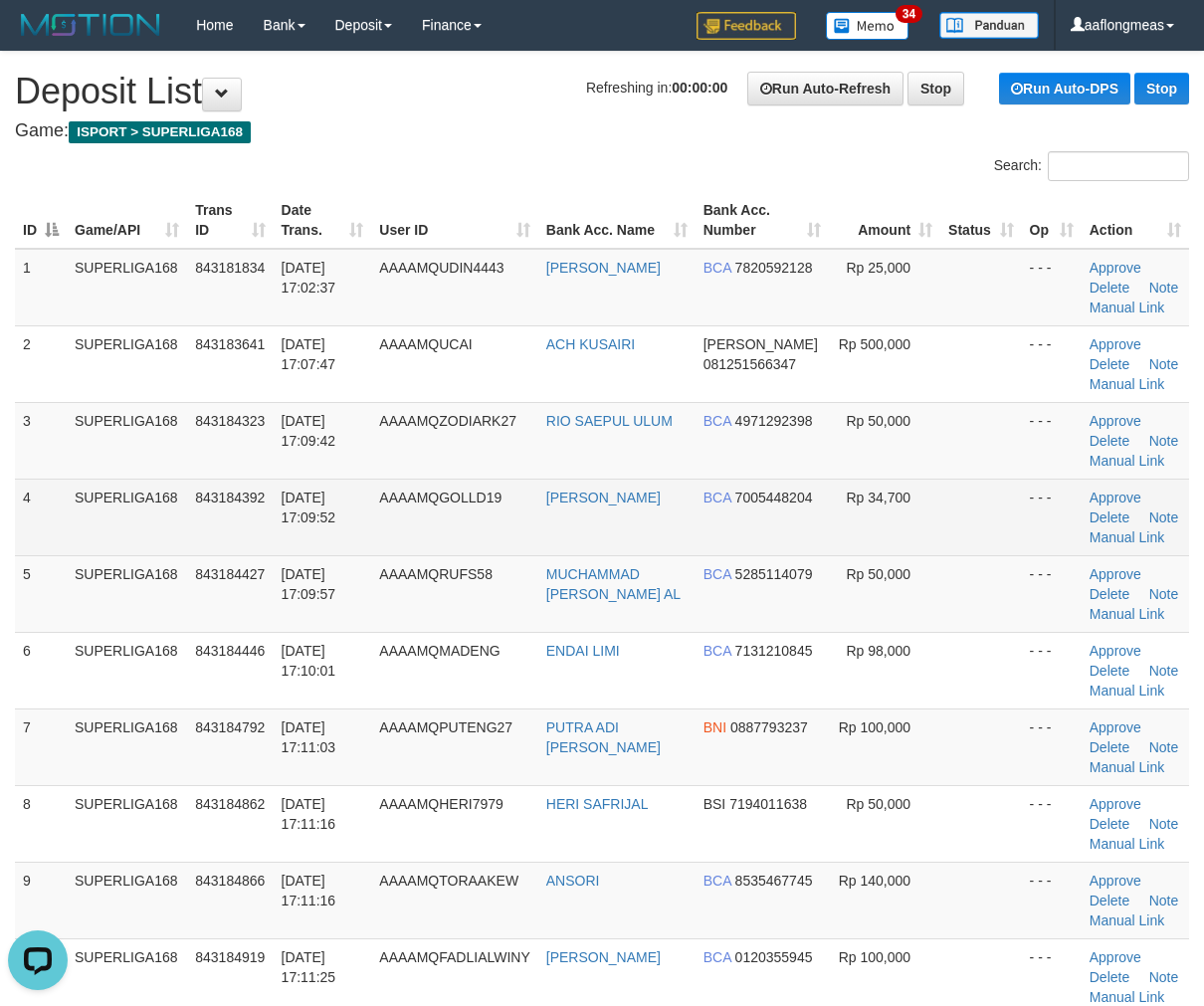 drag, startPoint x: 977, startPoint y: 529, endPoint x: 1211, endPoint y: 544, distance: 234.48028 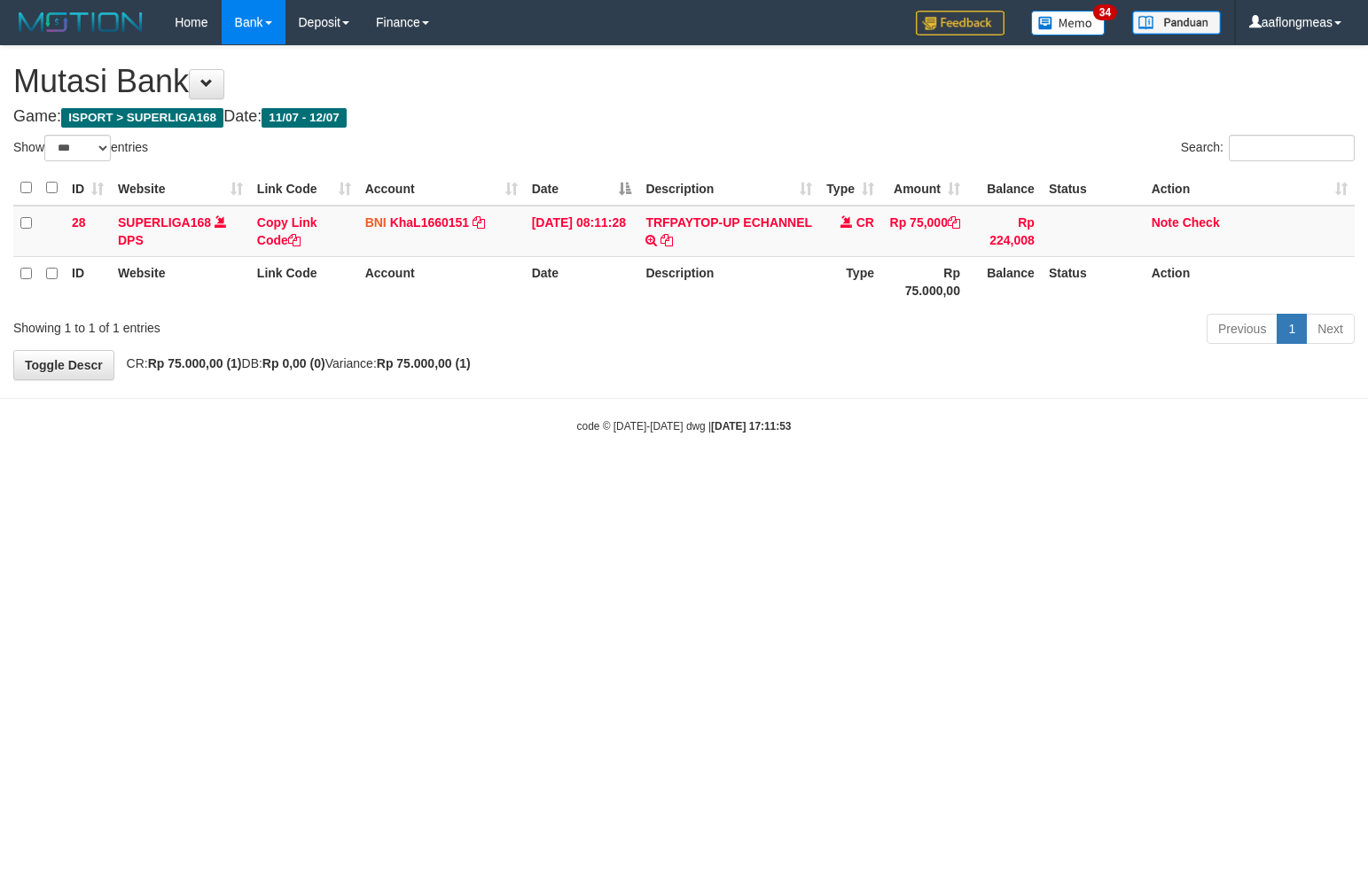 select on "***" 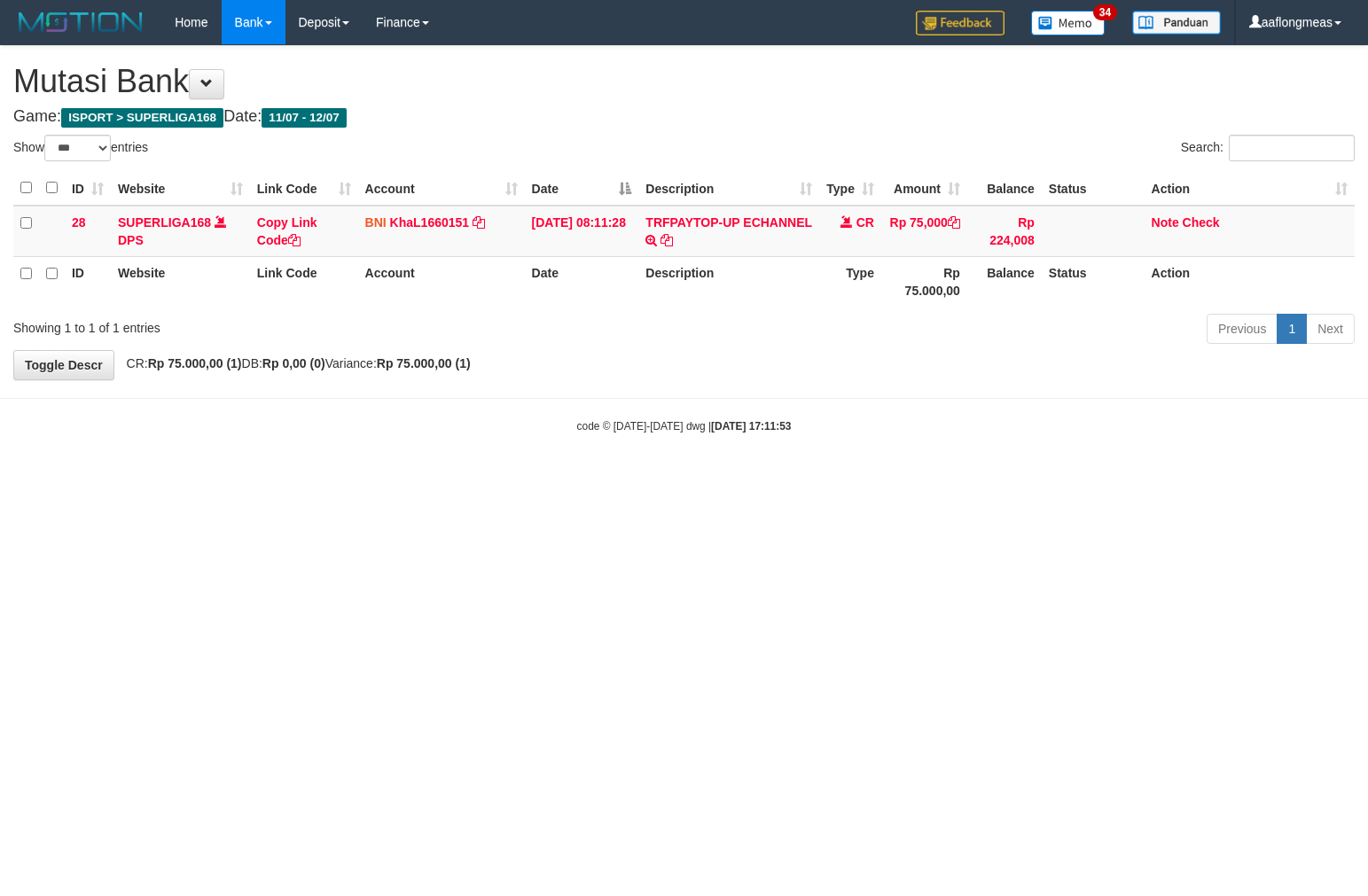 scroll, scrollTop: 0, scrollLeft: 0, axis: both 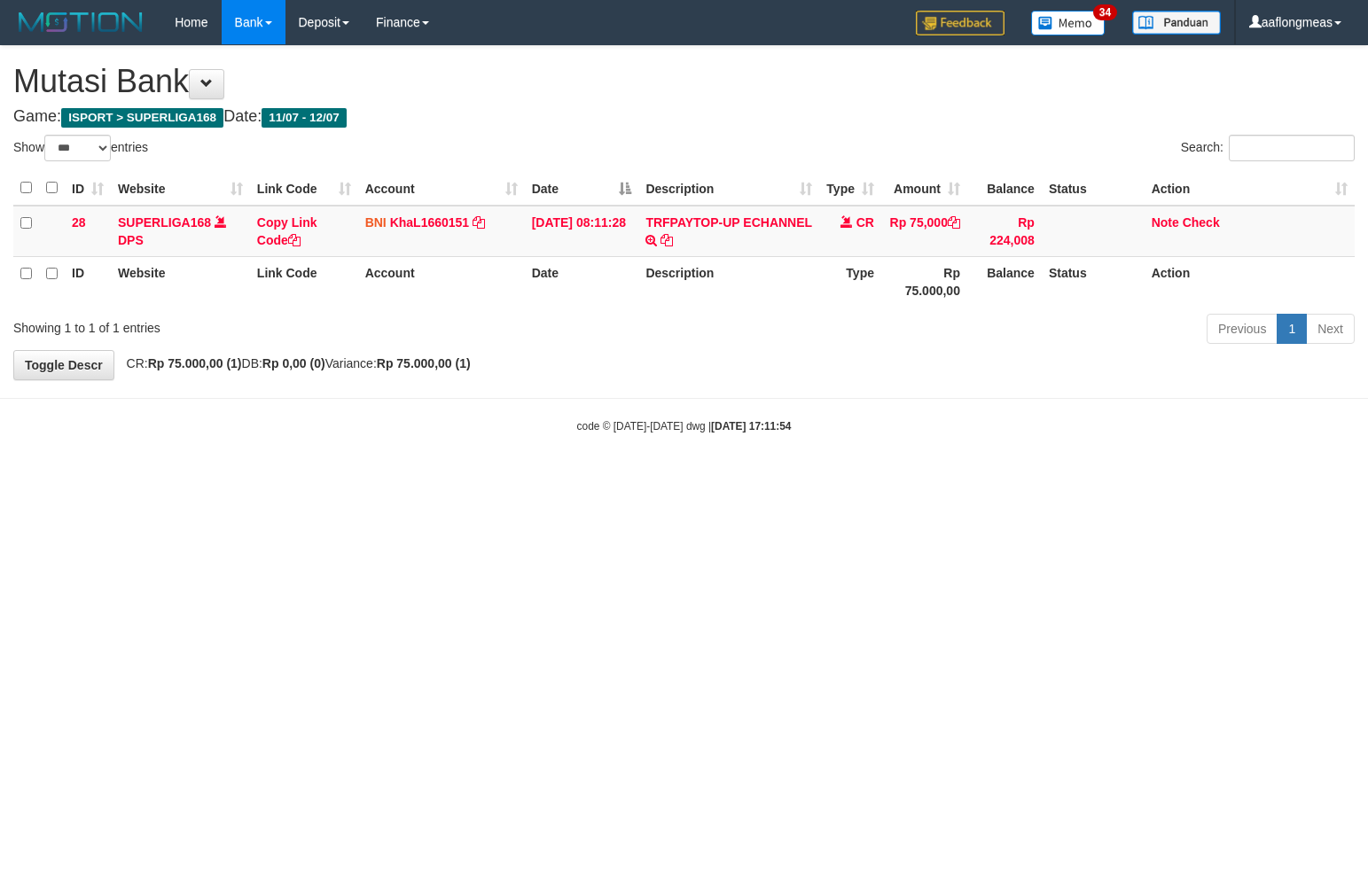 select on "***" 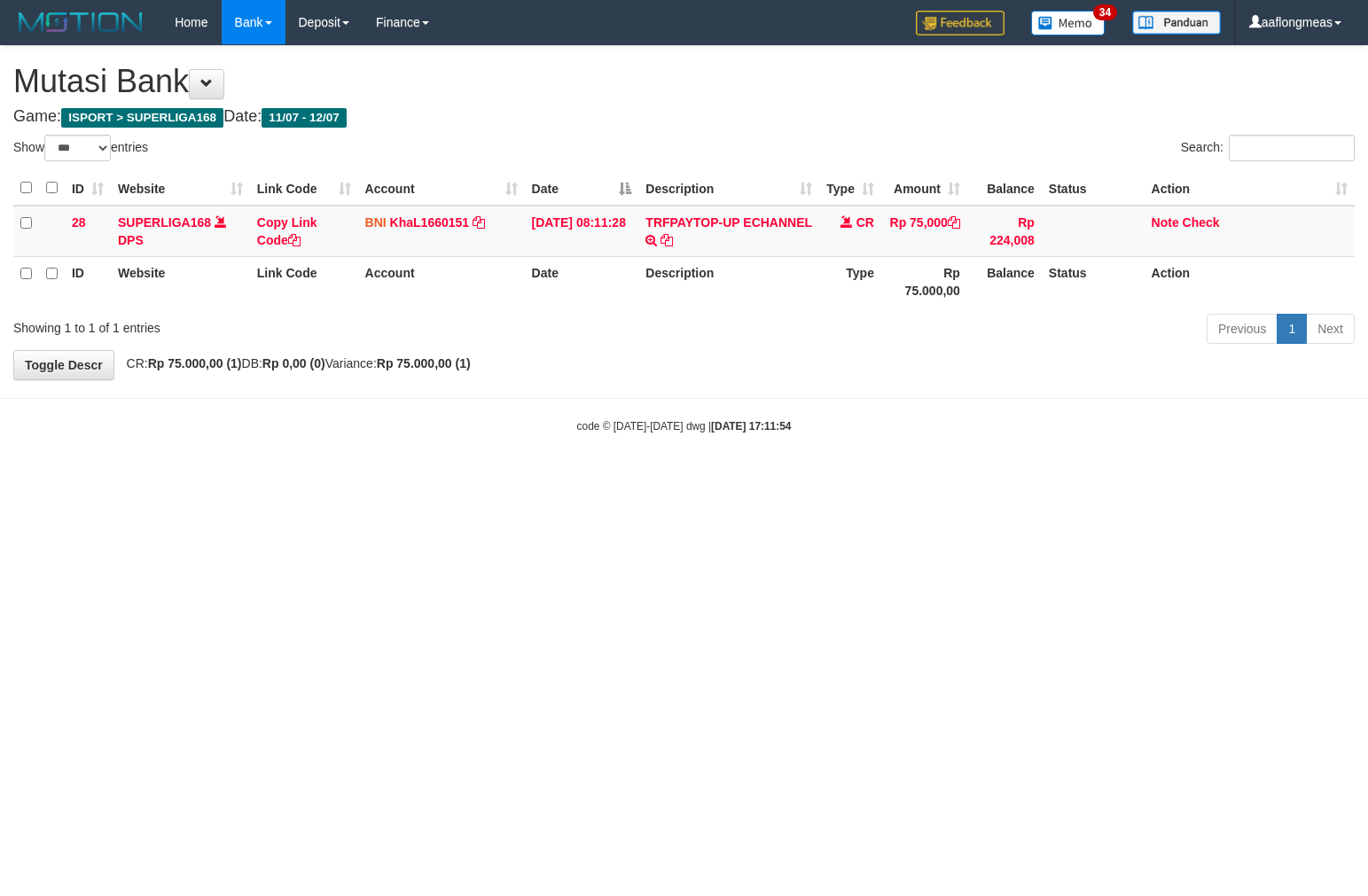 scroll, scrollTop: 0, scrollLeft: 0, axis: both 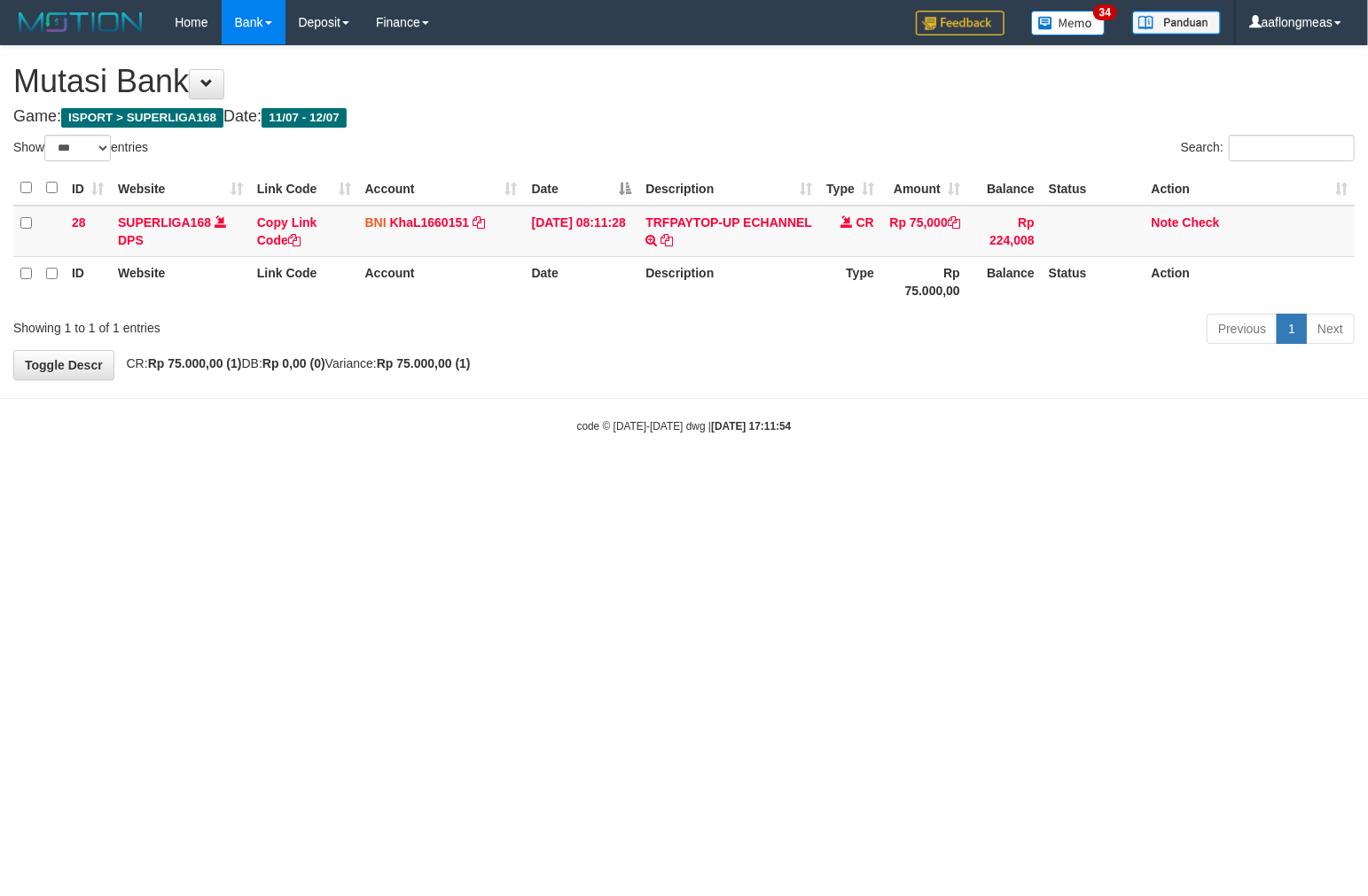 click on "Toggle navigation
Home
Bank
Account List
Load
By Website
Group
[ISPORT]													SUPERLIGA168
By Load Group (DPS)" at bounding box center (684, 239) 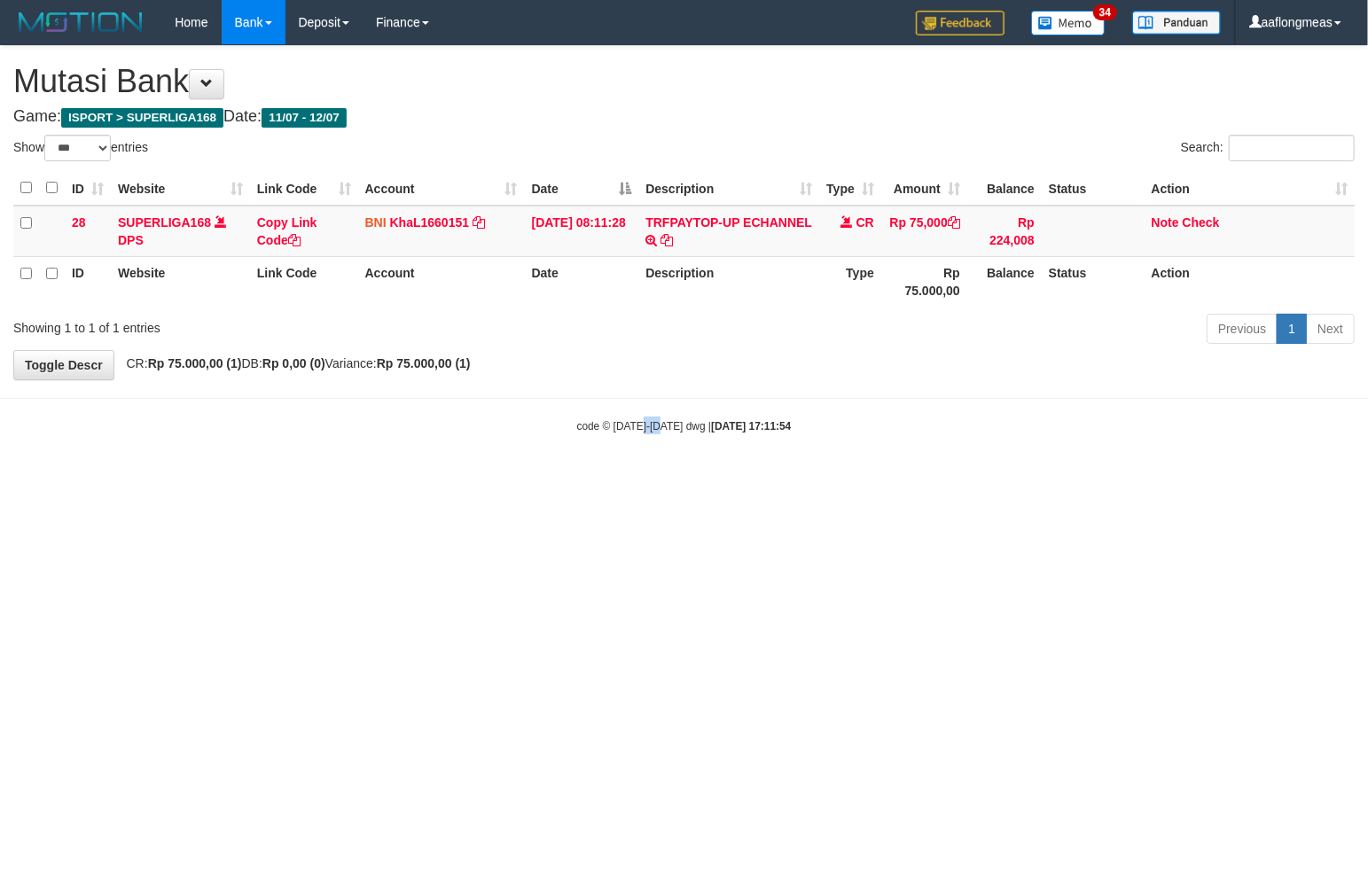 click on "Toggle navigation
Home
Bank
Account List
Load
By Website
Group
[ISPORT]													SUPERLIGA168
By Load Group (DPS)" at bounding box center [684, 239] 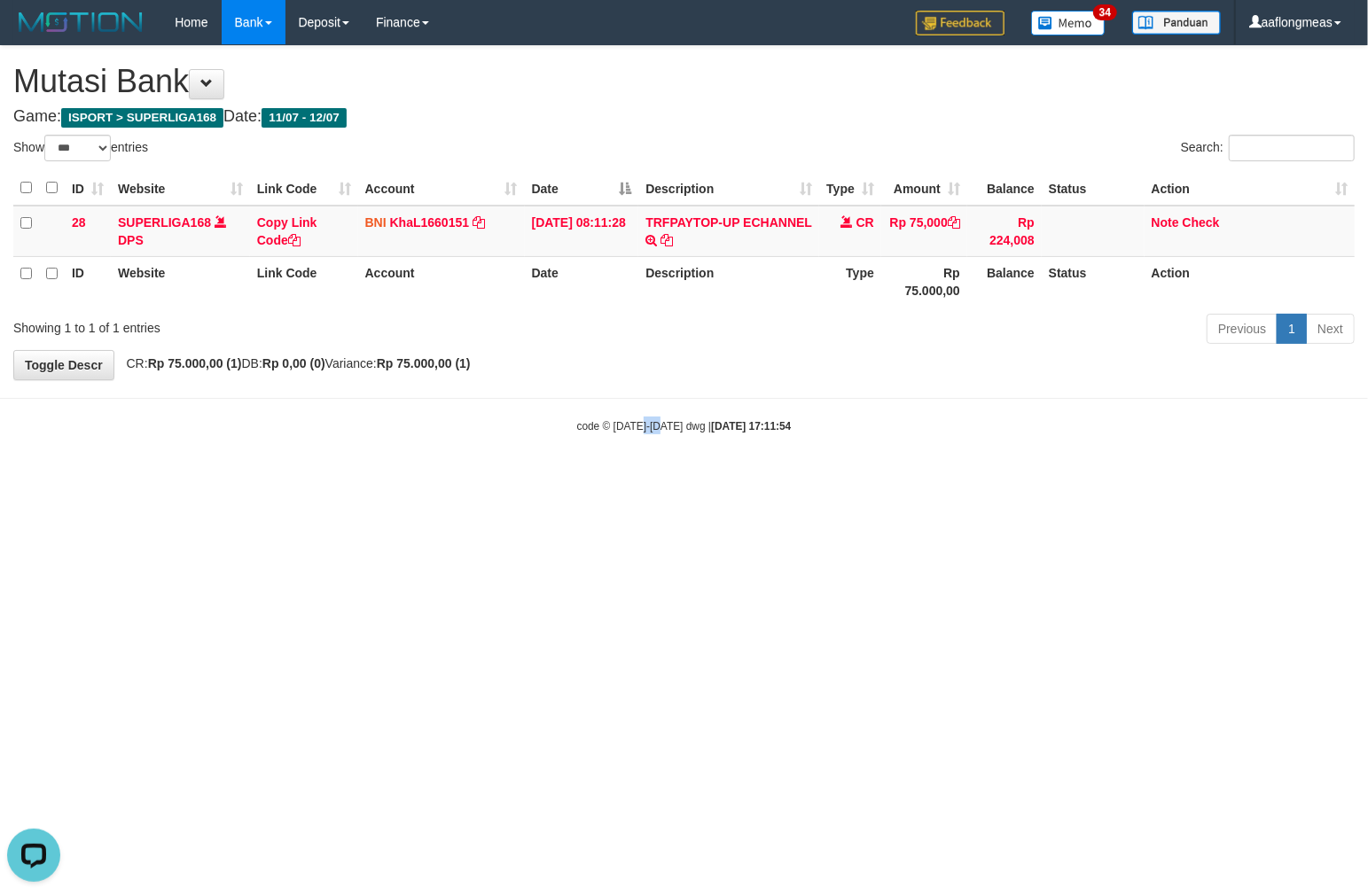 scroll, scrollTop: 0, scrollLeft: 0, axis: both 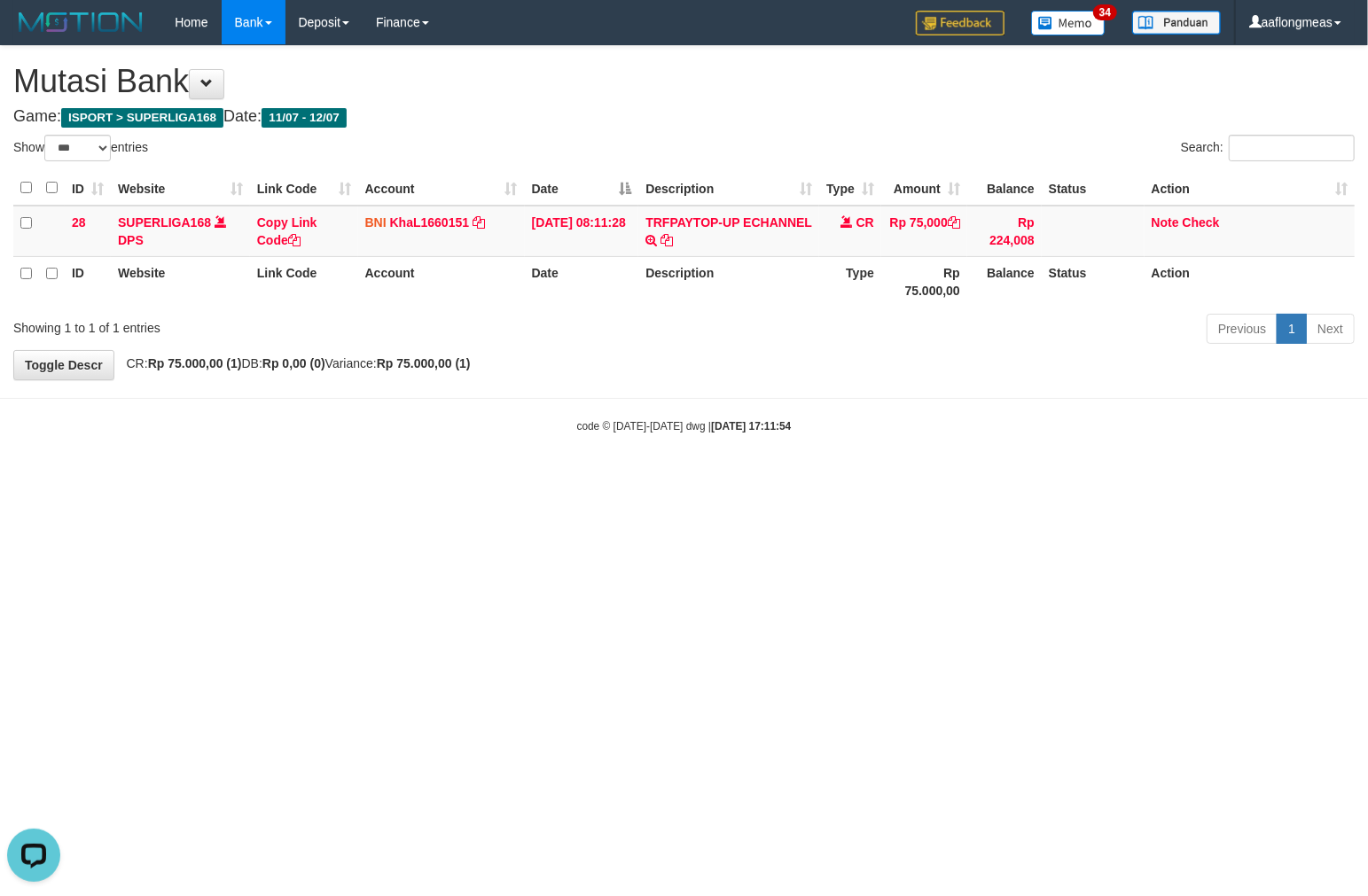 click on "Toggle navigation
Home
Bank
Account List
Load
By Website
Group
[ISPORT]													SUPERLIGA168
By Load Group (DPS)" at bounding box center (684, 239) 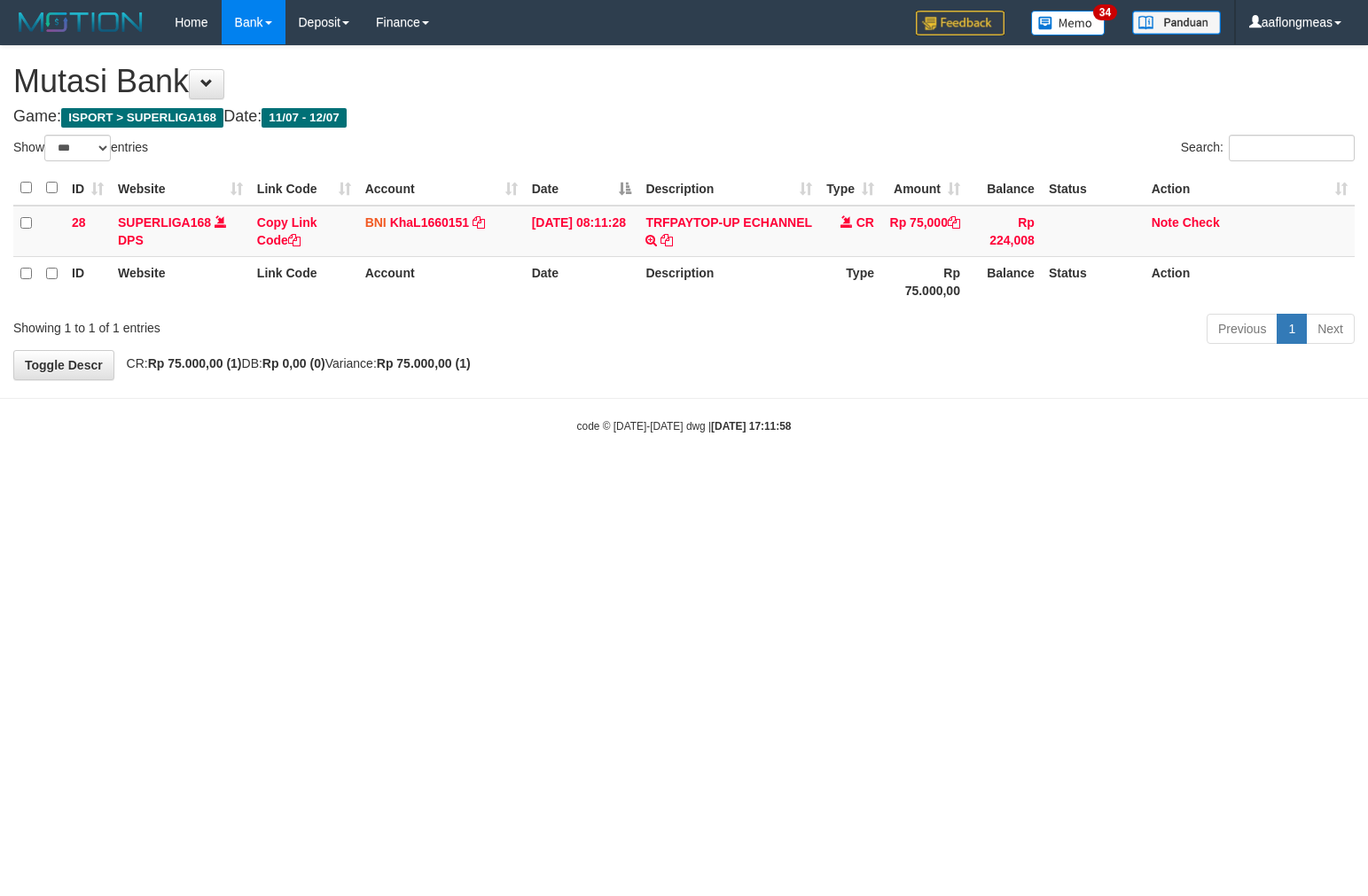 select on "***" 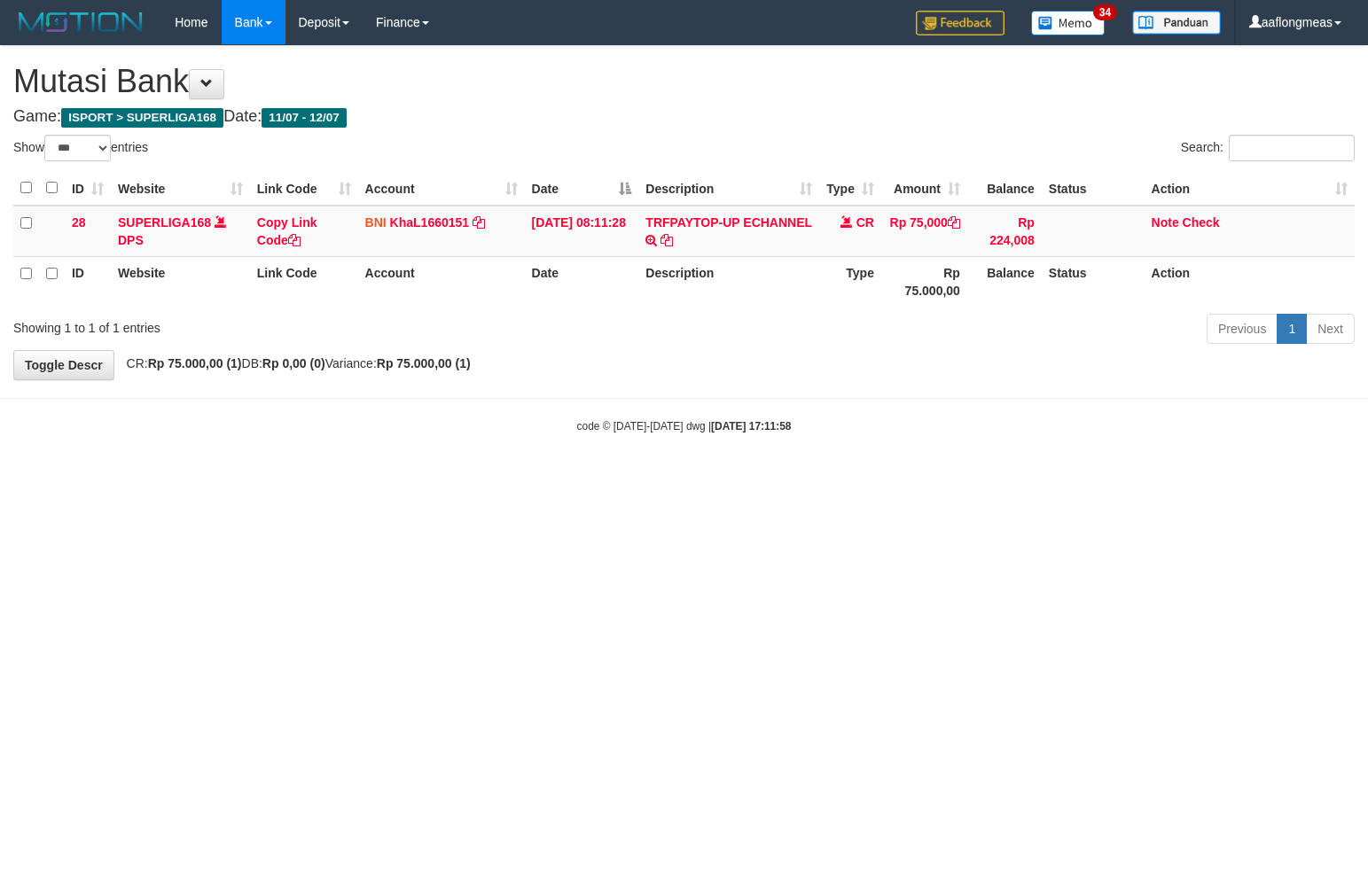 scroll, scrollTop: 0, scrollLeft: 0, axis: both 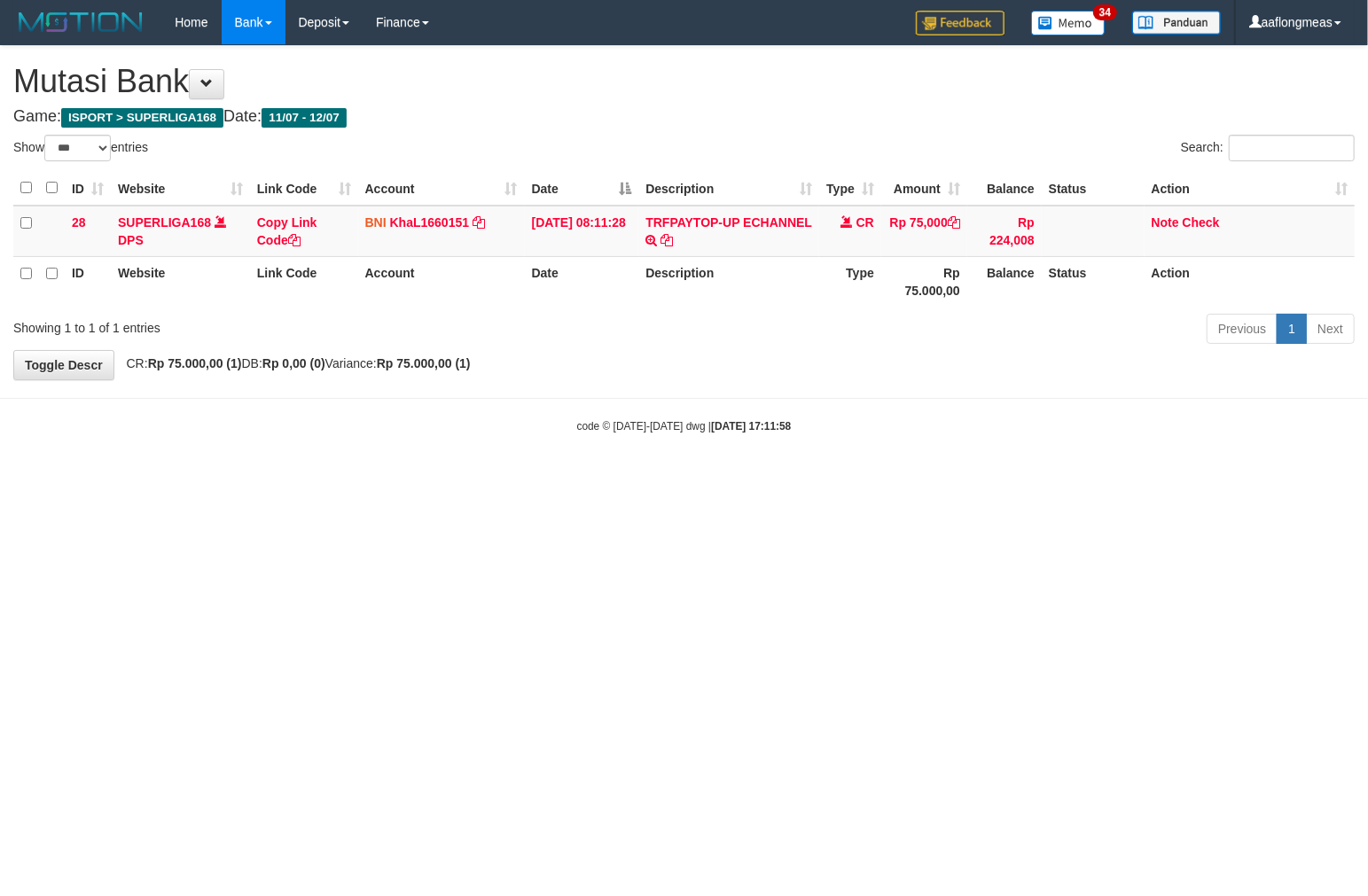 click on "Toggle navigation
Home
Bank
Account List
Load
By Website
Group
[ISPORT]													SUPERLIGA168
By Load Group (DPS)" at bounding box center (684, 239) 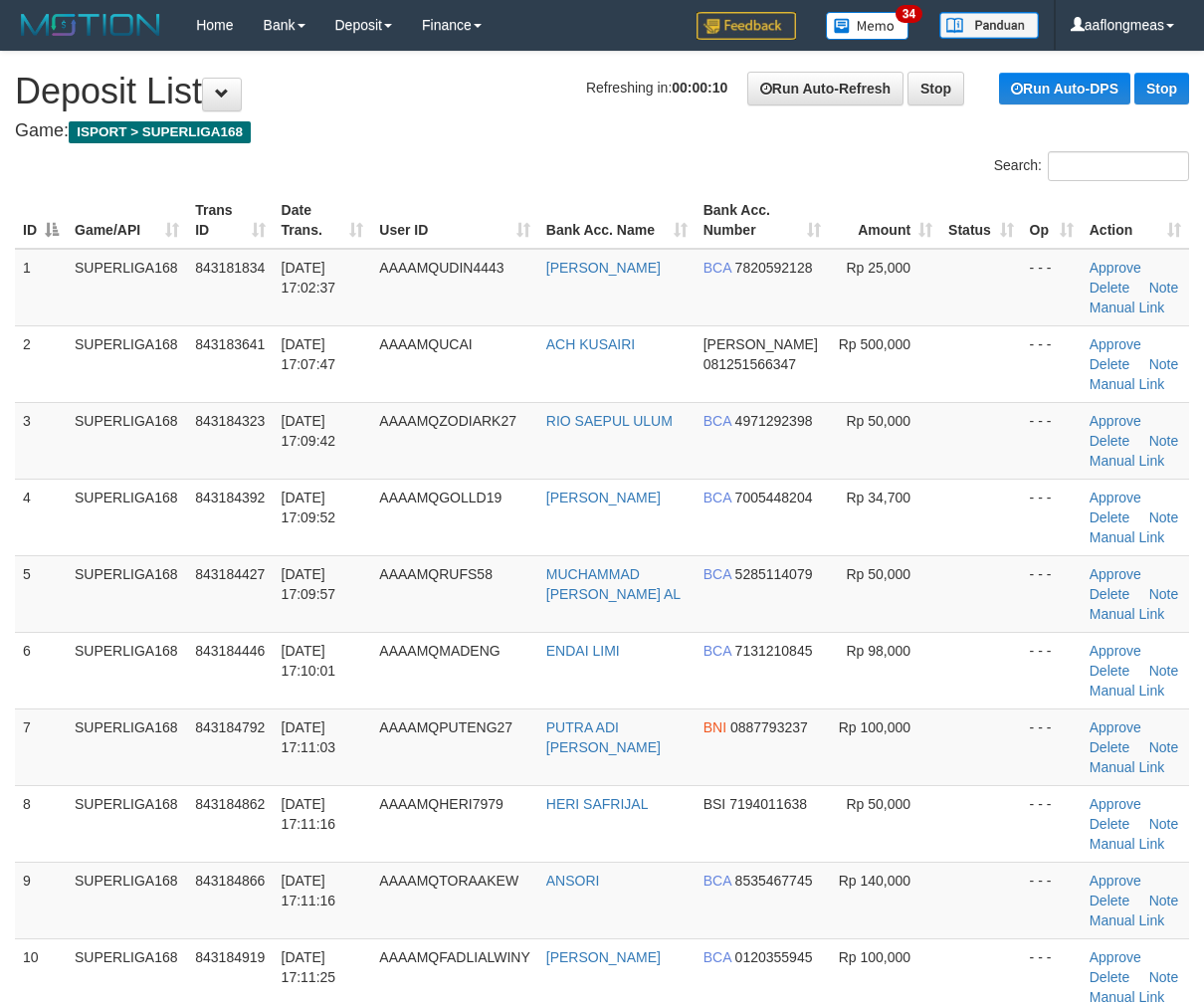 scroll, scrollTop: 0, scrollLeft: 0, axis: both 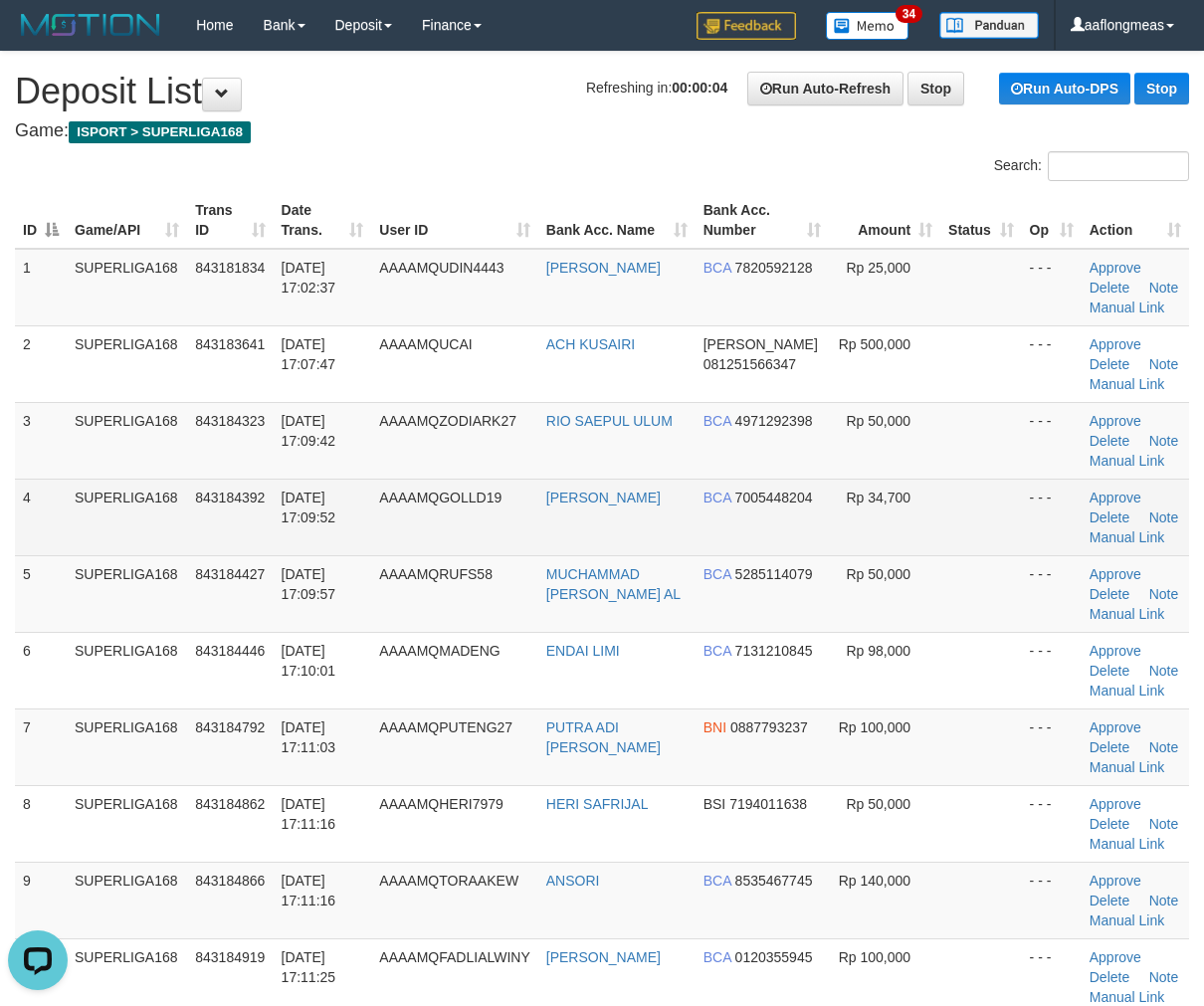 click on "Rp 34,700" at bounding box center (885, 516) 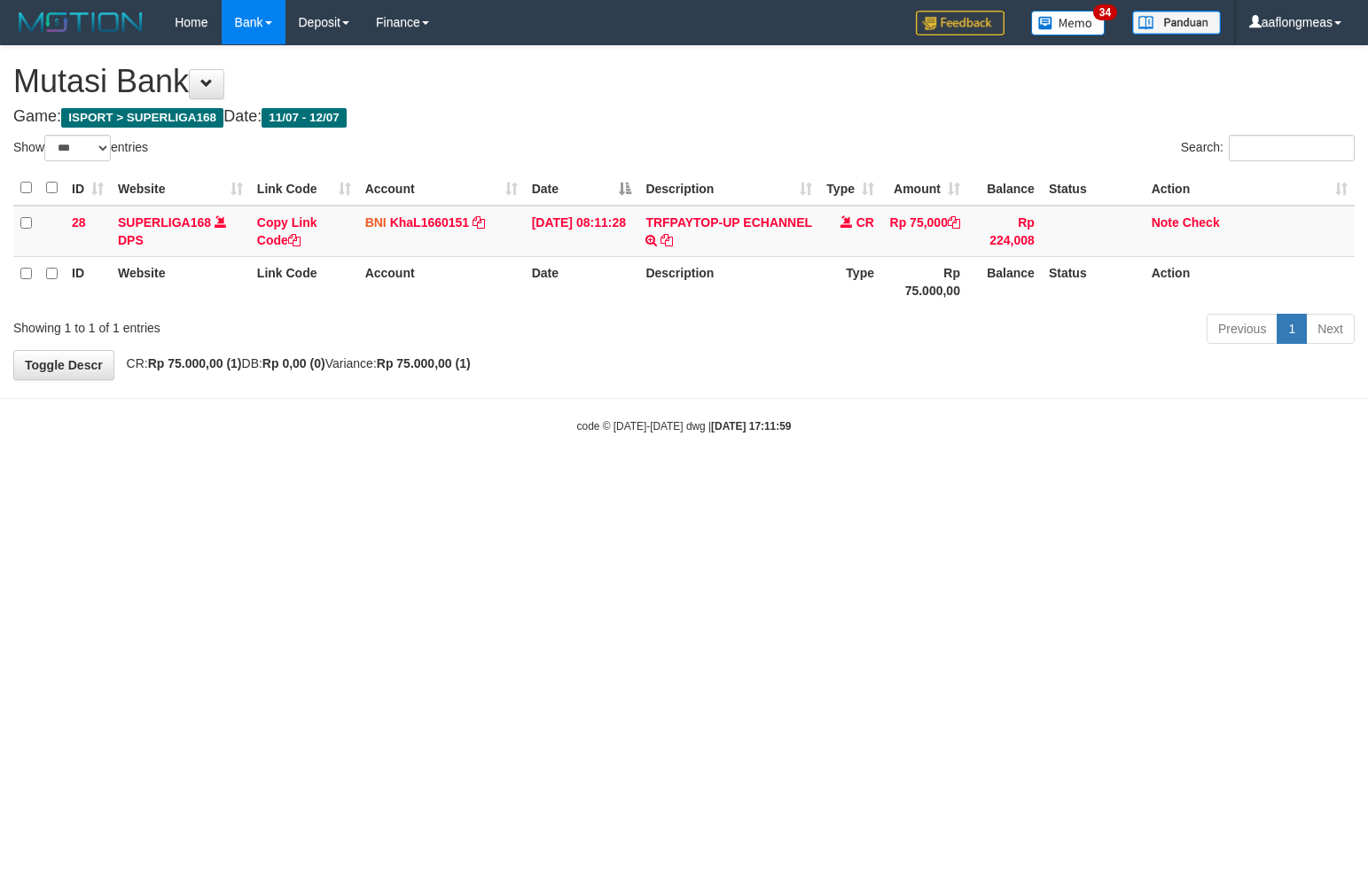 select on "***" 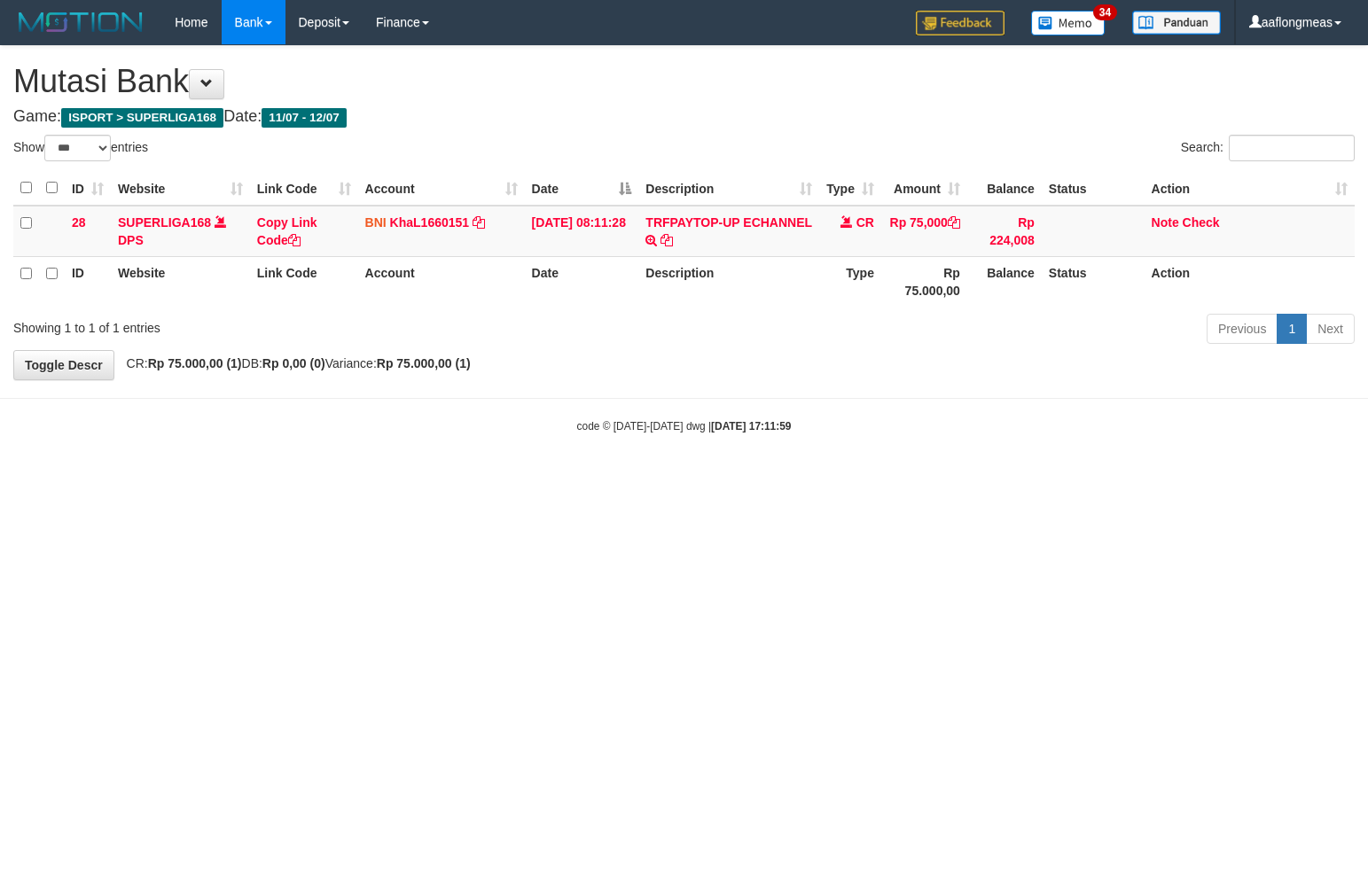 scroll, scrollTop: 0, scrollLeft: 0, axis: both 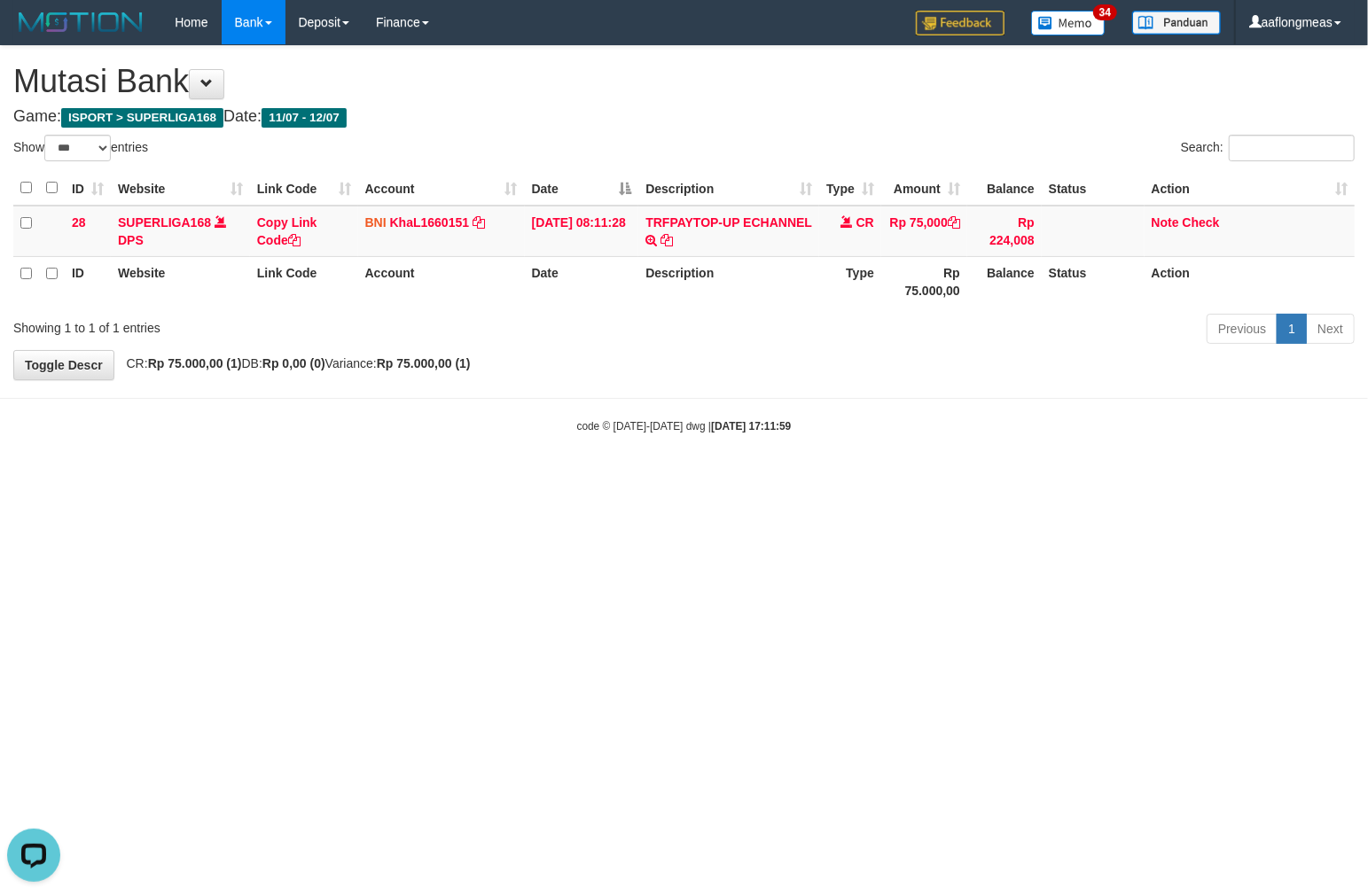 click on "Toggle navigation
Home
Bank
Account List
Load
By Website
Group
[ISPORT]													SUPERLIGA168
By Load Group (DPS)" at bounding box center (684, 239) 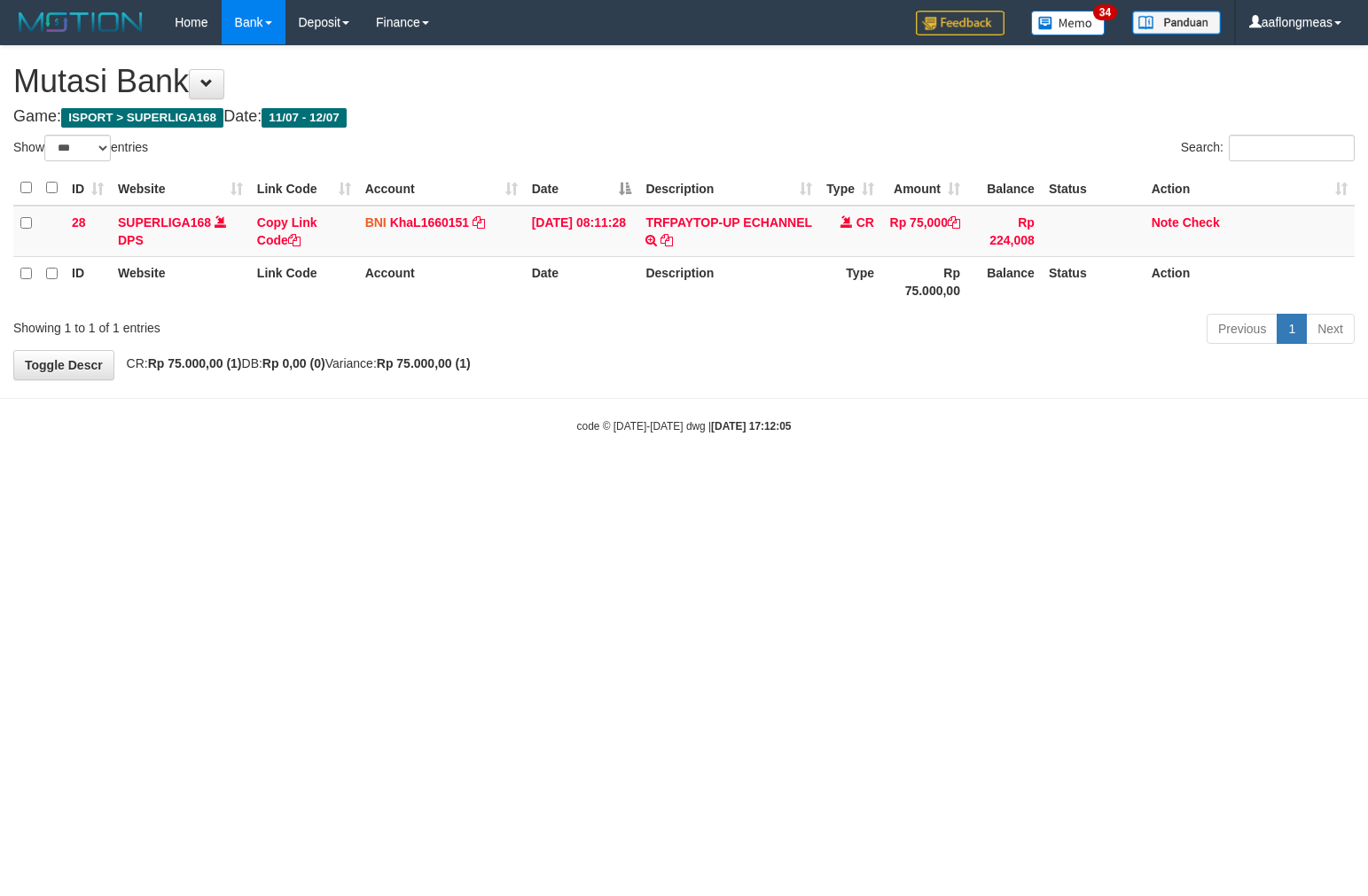 select on "***" 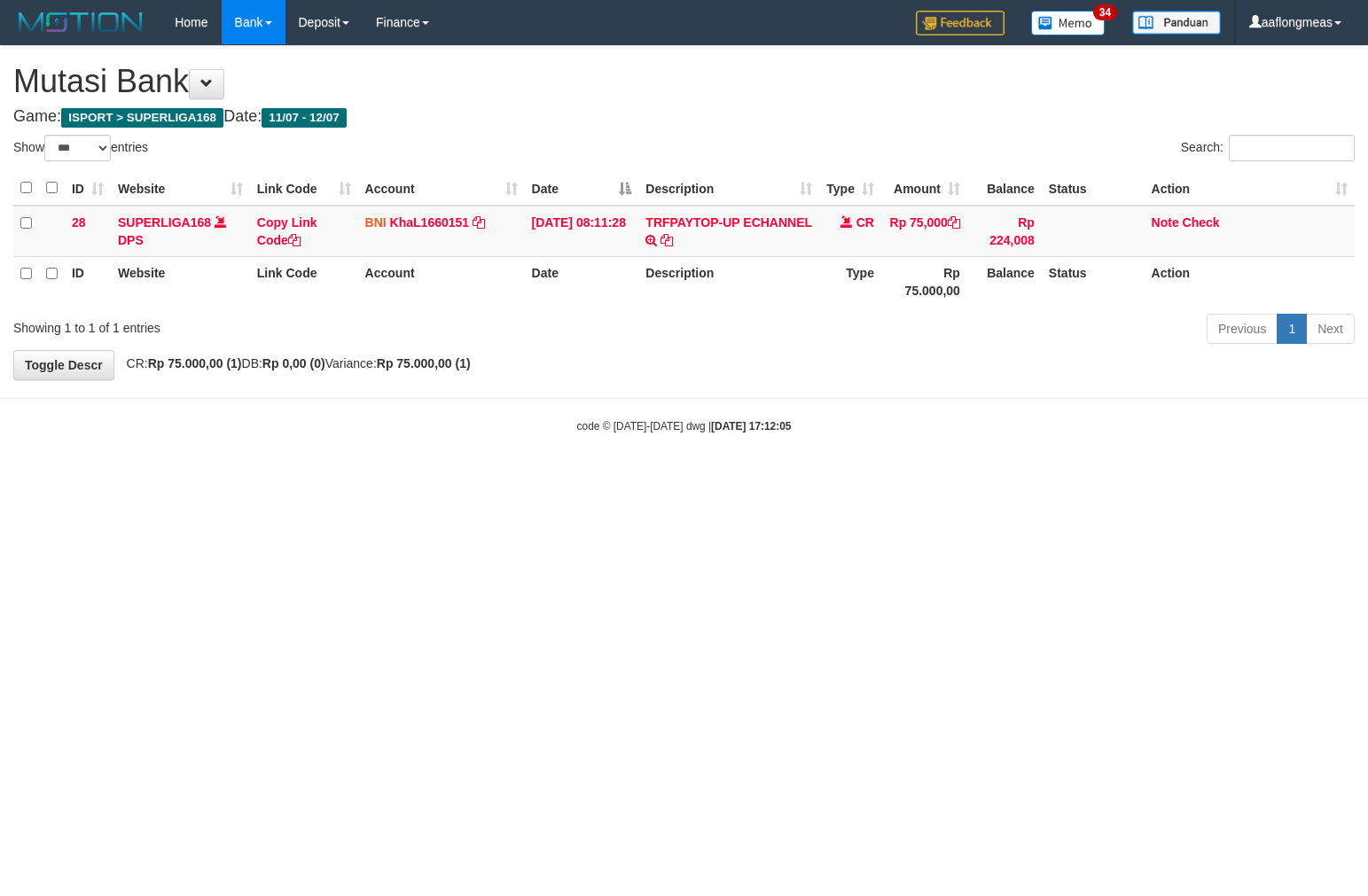 scroll, scrollTop: 0, scrollLeft: 0, axis: both 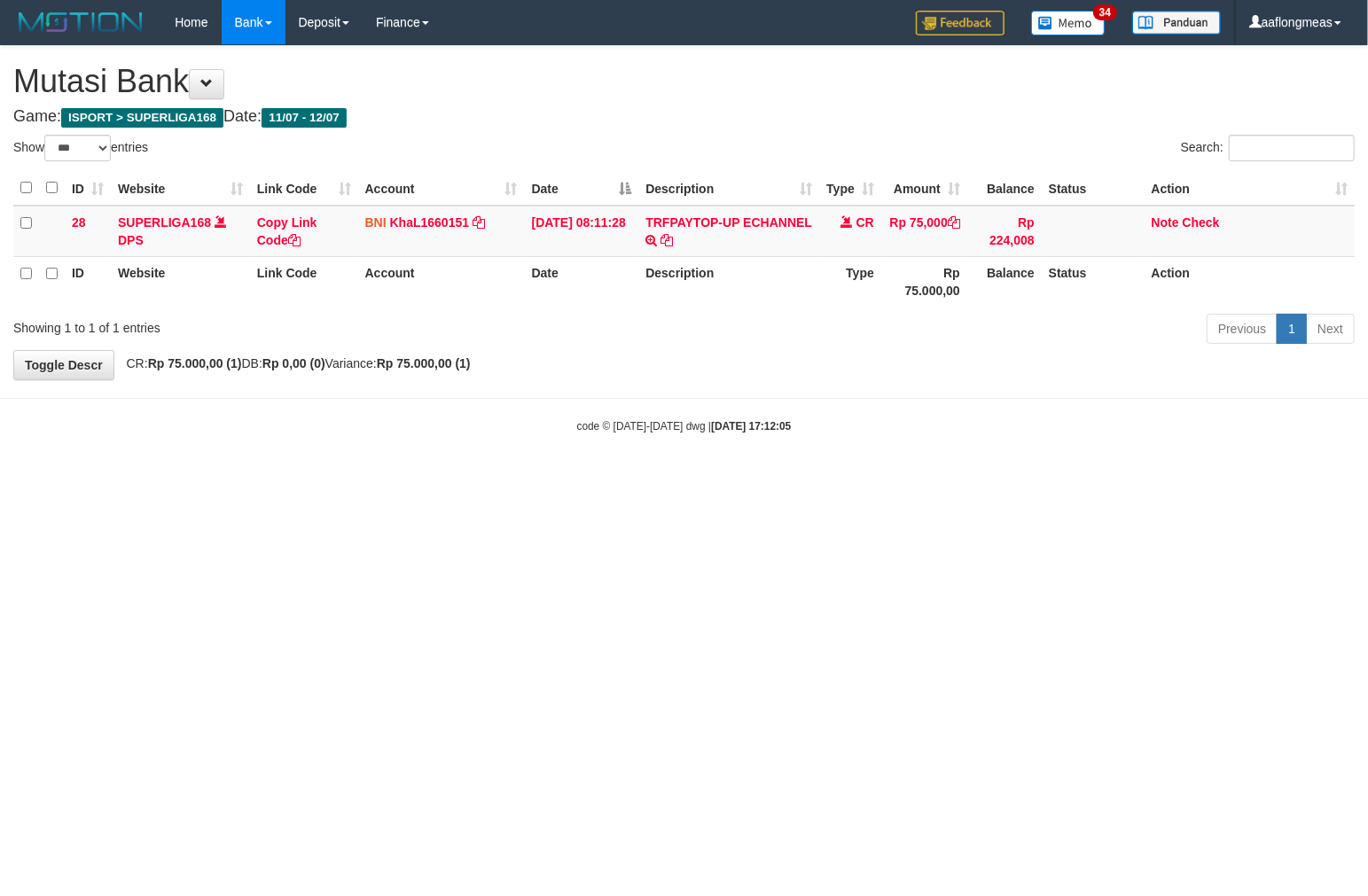 click on "Toggle navigation
Home
Bank
Account List
Load
By Website
Group
[ISPORT]													SUPERLIGA168
By Load Group (DPS)
34" at bounding box center (684, 239) 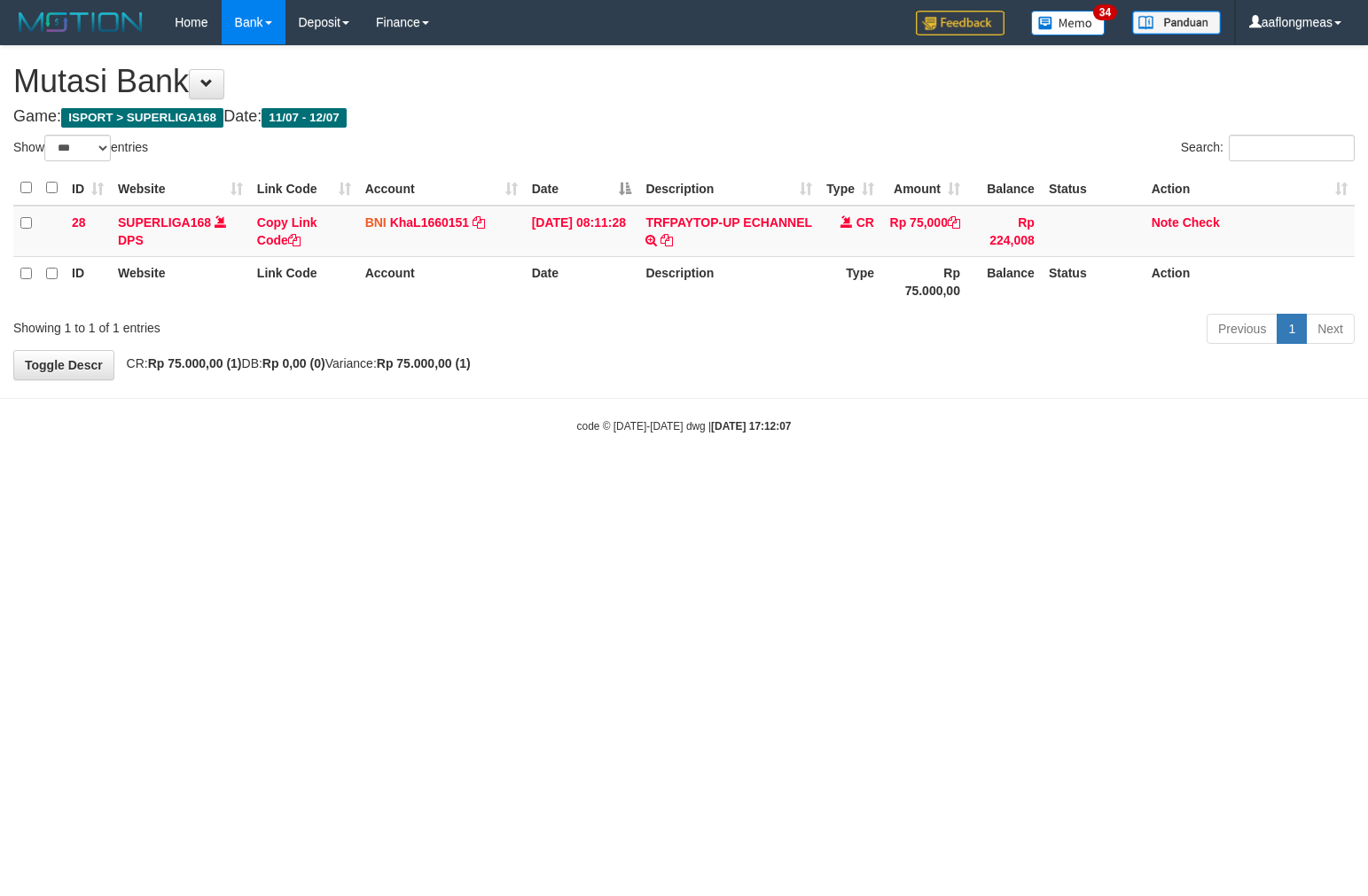 select on "***" 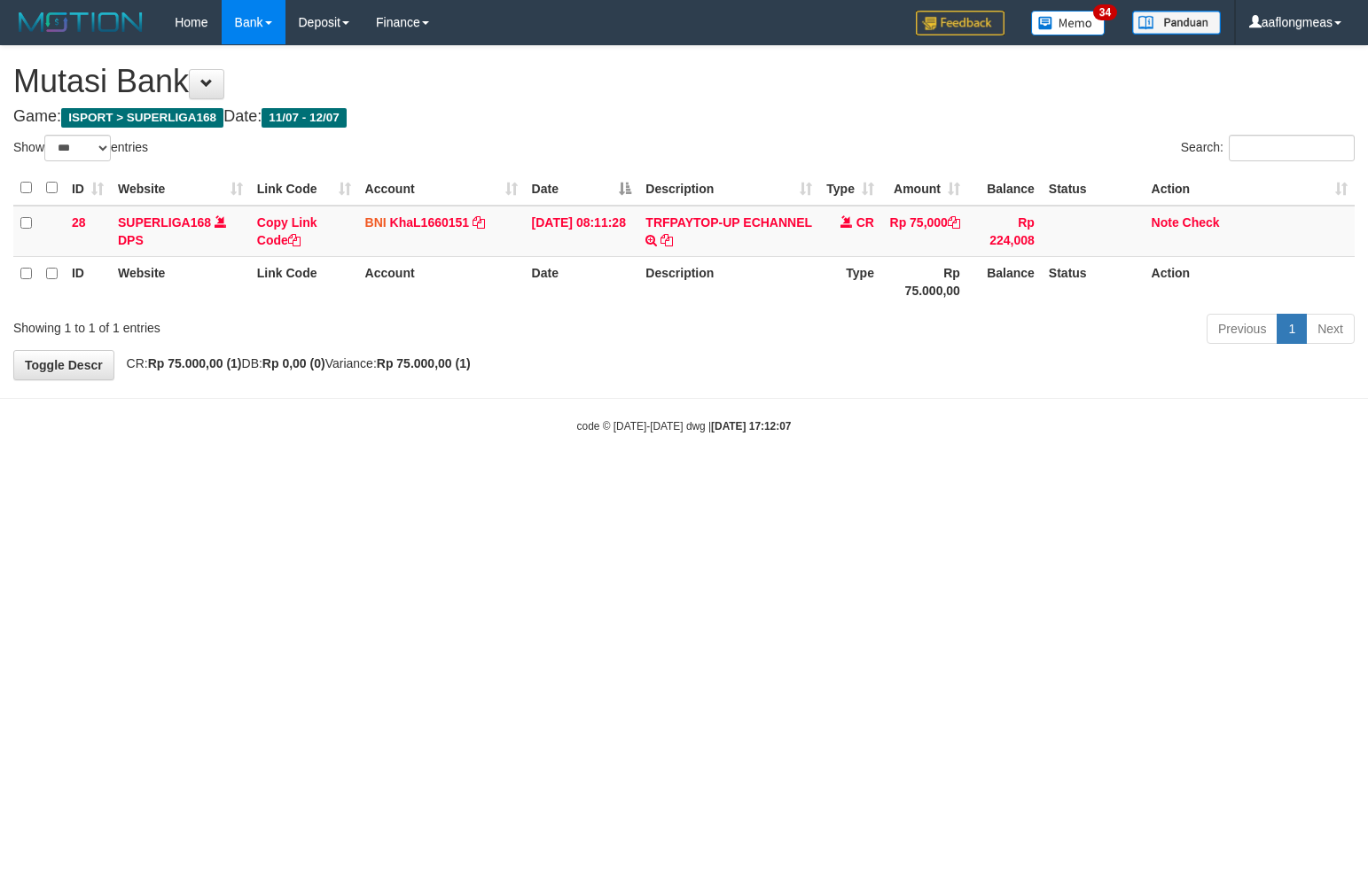 scroll, scrollTop: 0, scrollLeft: 0, axis: both 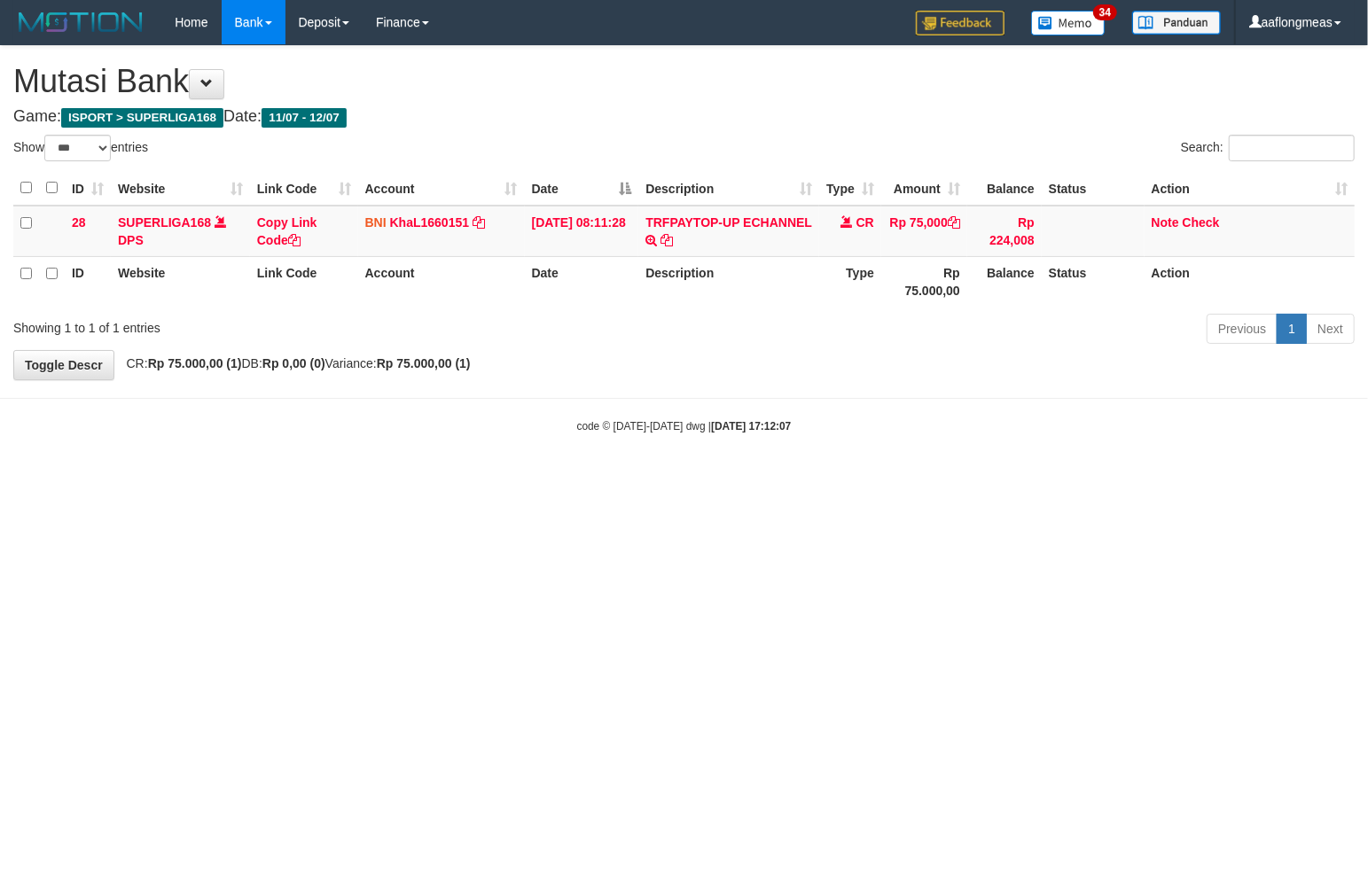 drag, startPoint x: 840, startPoint y: 488, endPoint x: 771, endPoint y: 514, distance: 73.73602 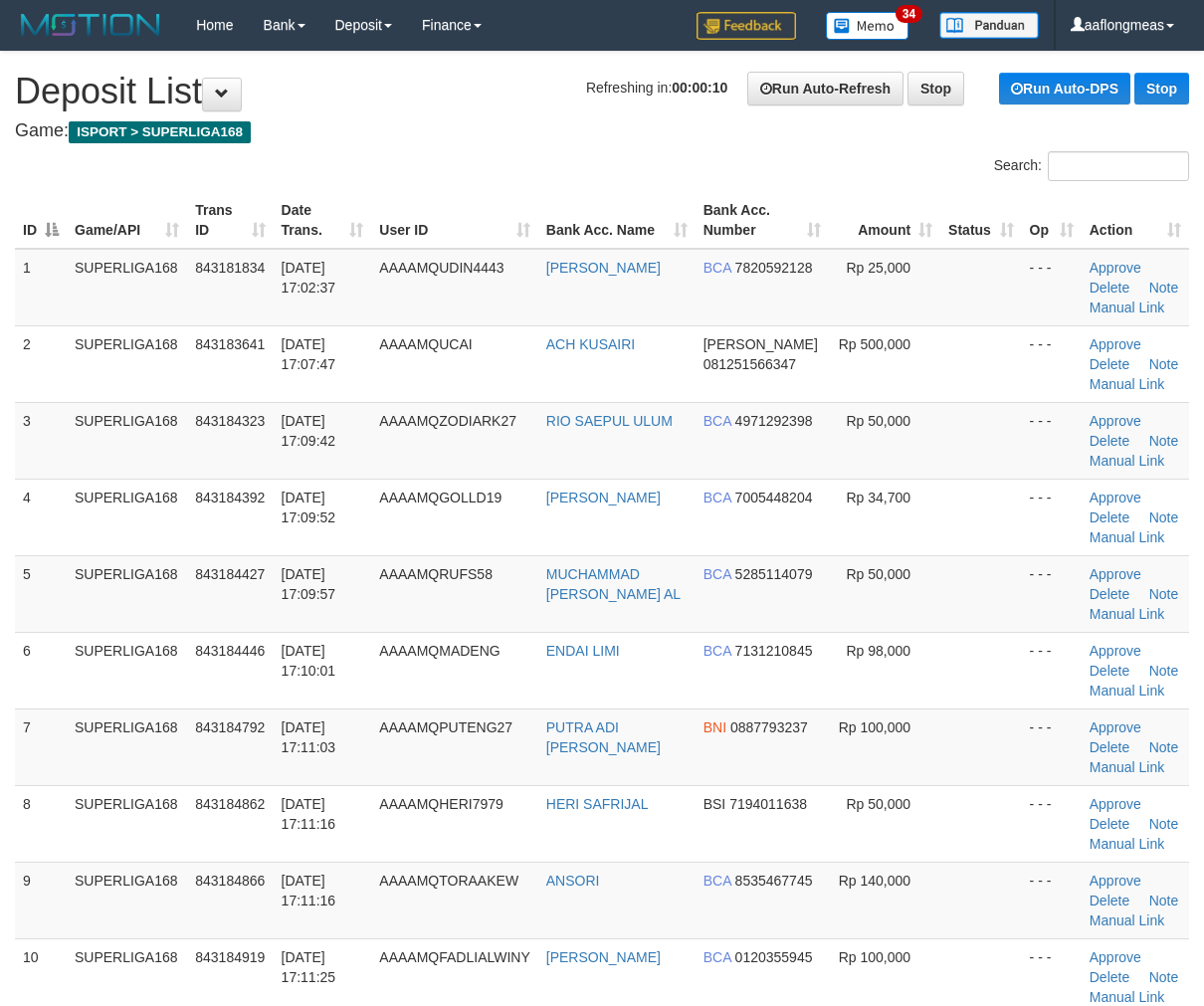 scroll, scrollTop: 0, scrollLeft: 0, axis: both 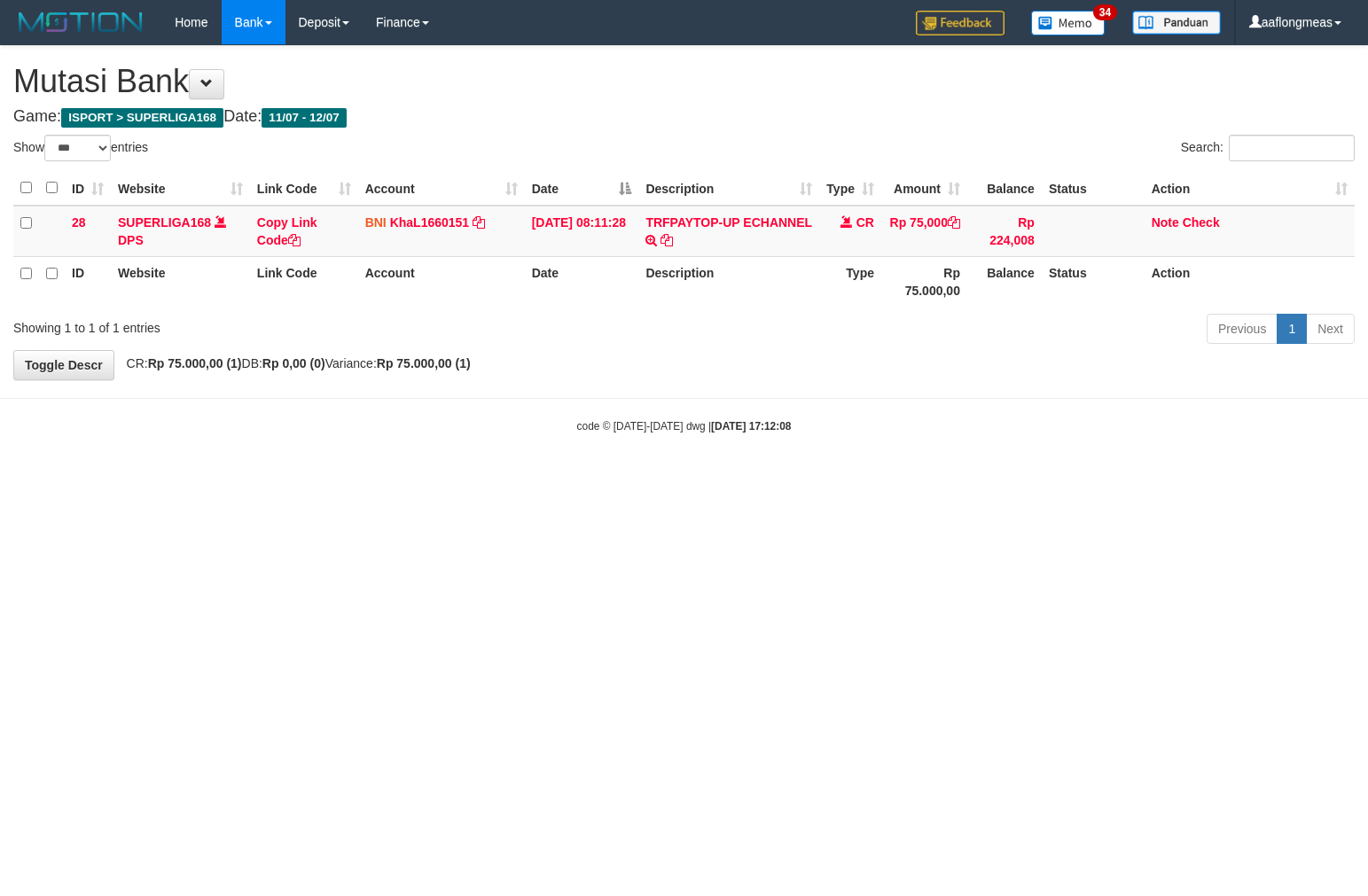 select on "***" 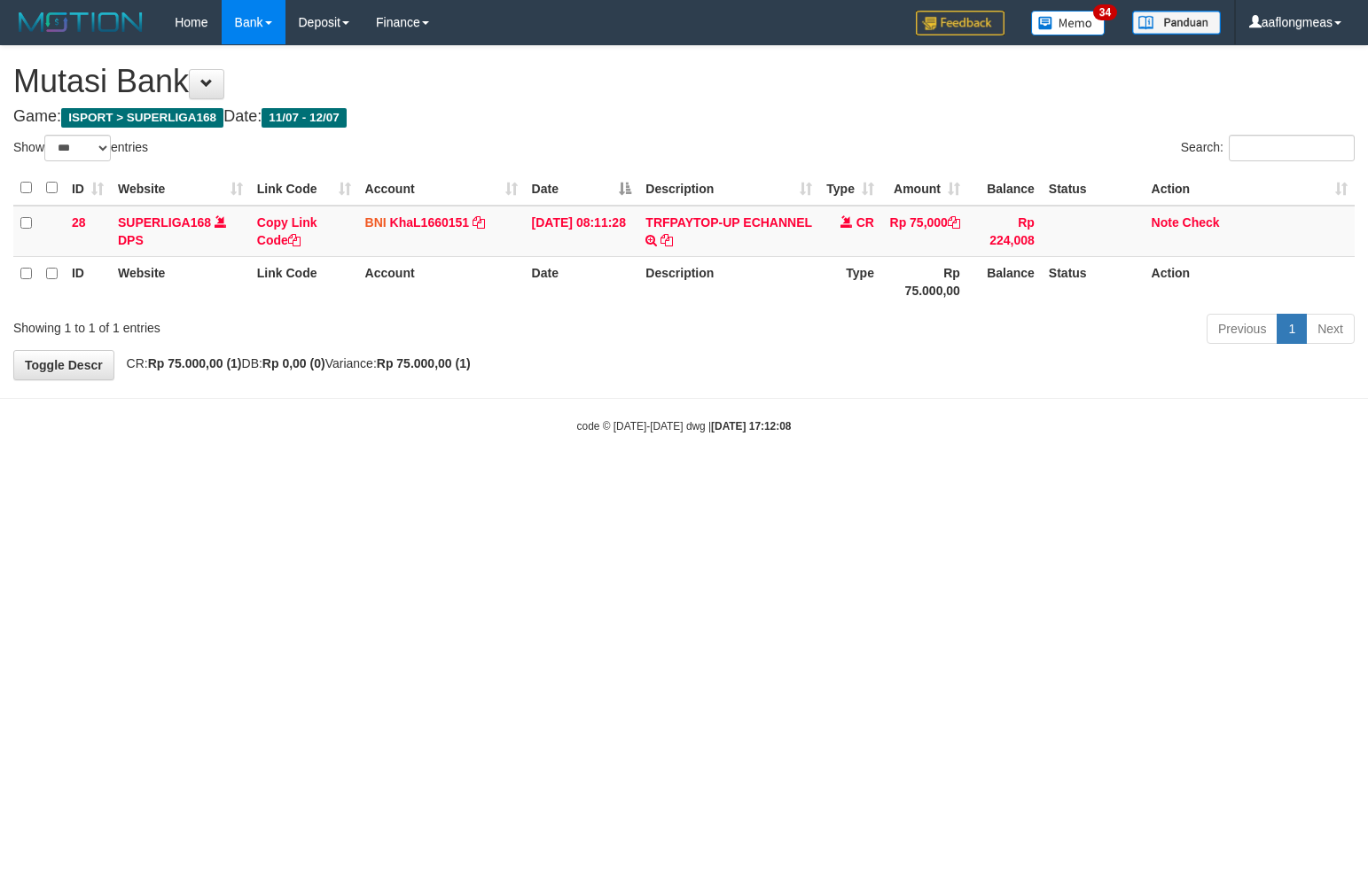scroll, scrollTop: 0, scrollLeft: 0, axis: both 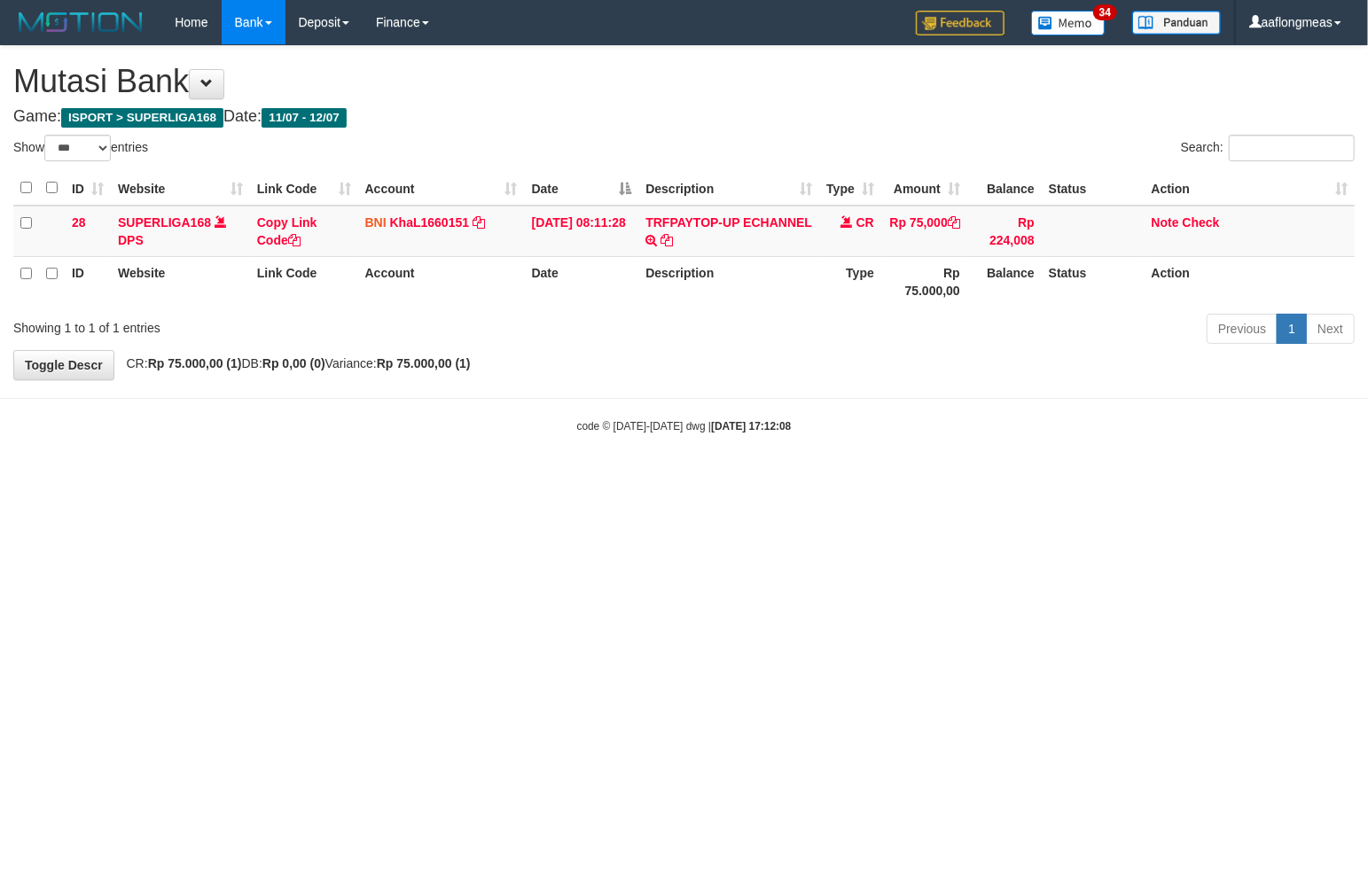 click on "Toggle navigation
Home
Bank
Account List
Load
By Website
Group
[ISPORT]													SUPERLIGA168
By Load Group (DPS)" at bounding box center [684, 239] 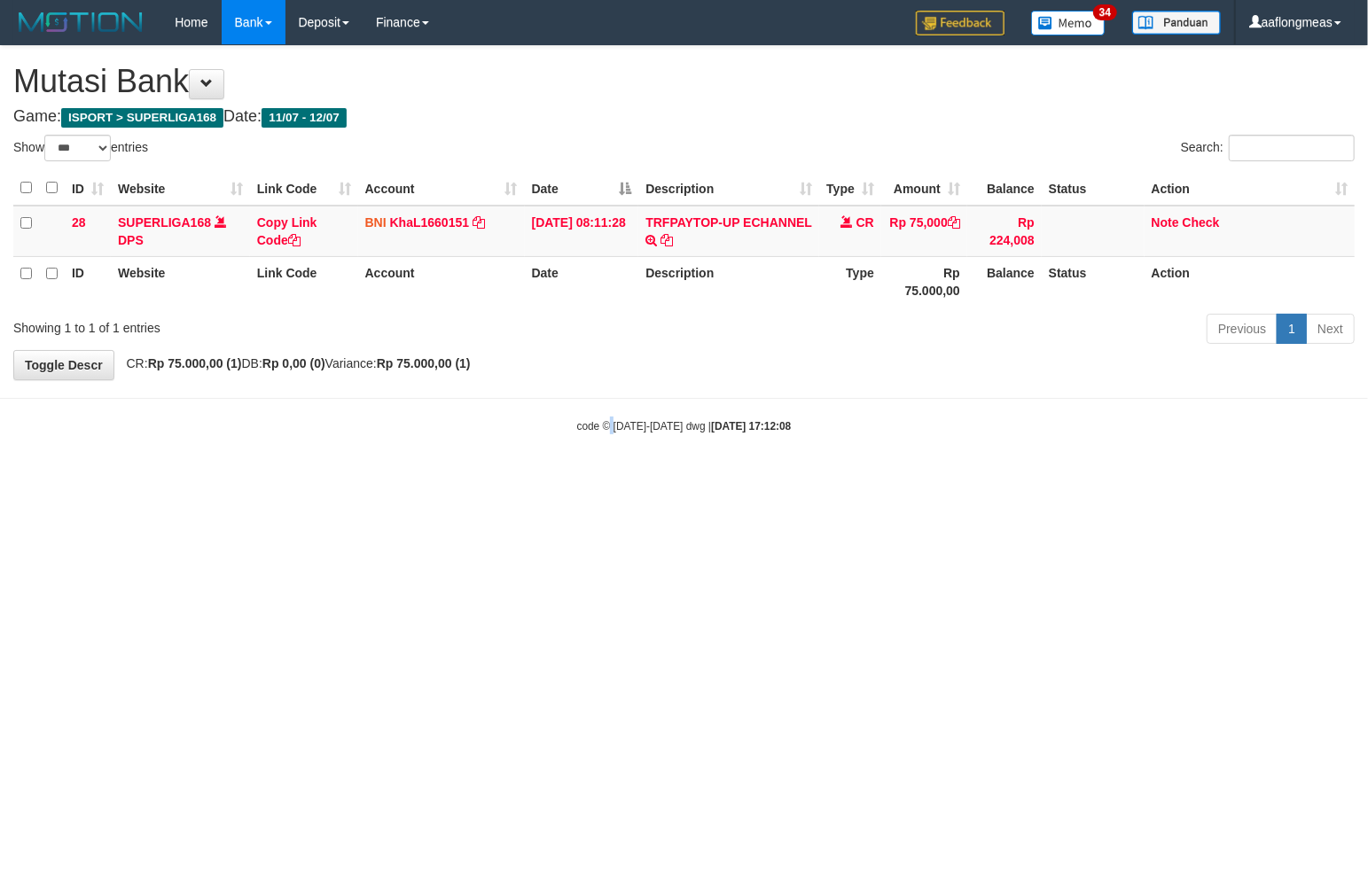 click on "Toggle navigation
Home
Bank
Account List
Load
By Website
Group
[ISPORT]													SUPERLIGA168
By Load Group (DPS)" at bounding box center (684, 239) 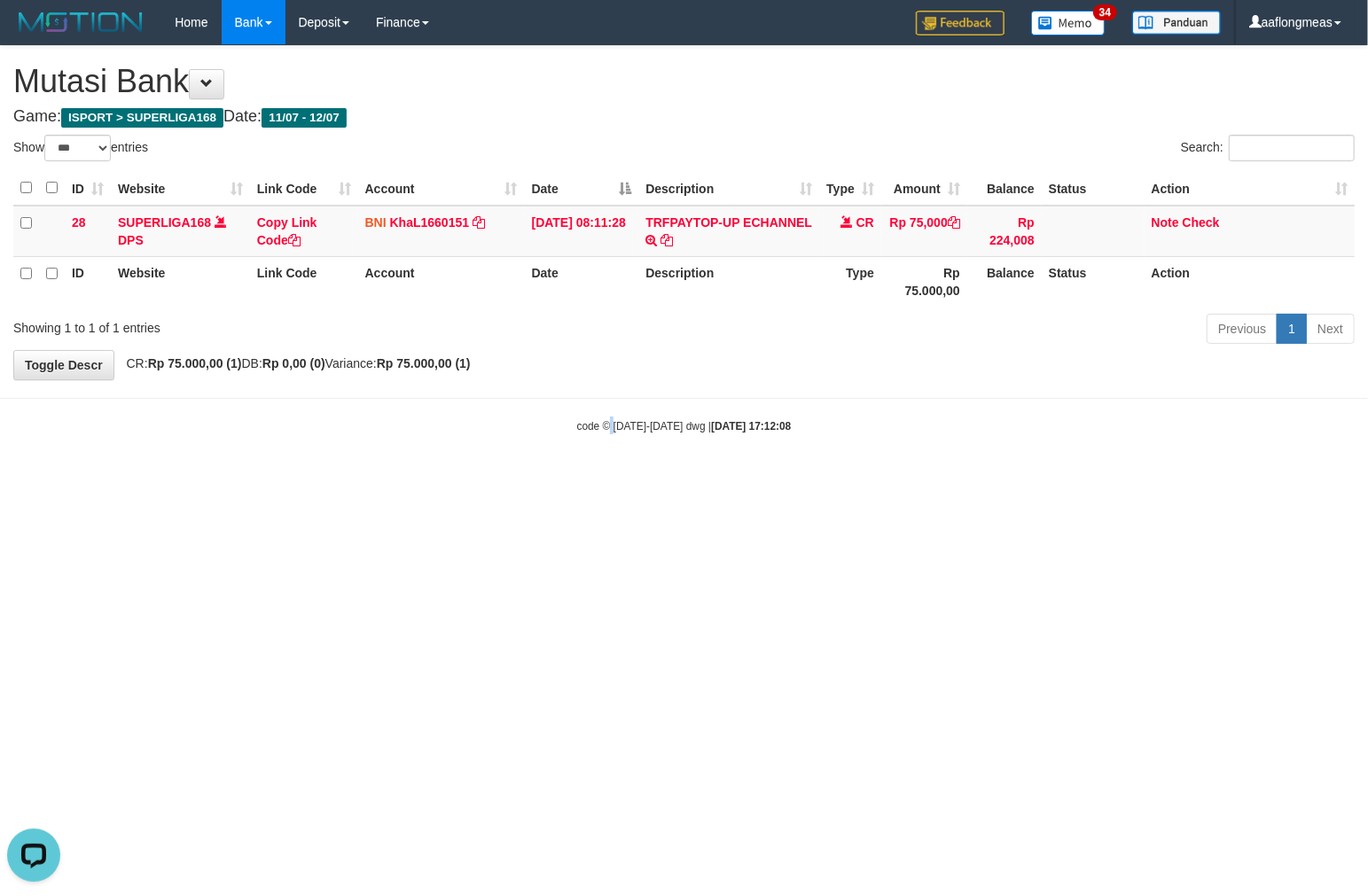 scroll, scrollTop: 0, scrollLeft: 0, axis: both 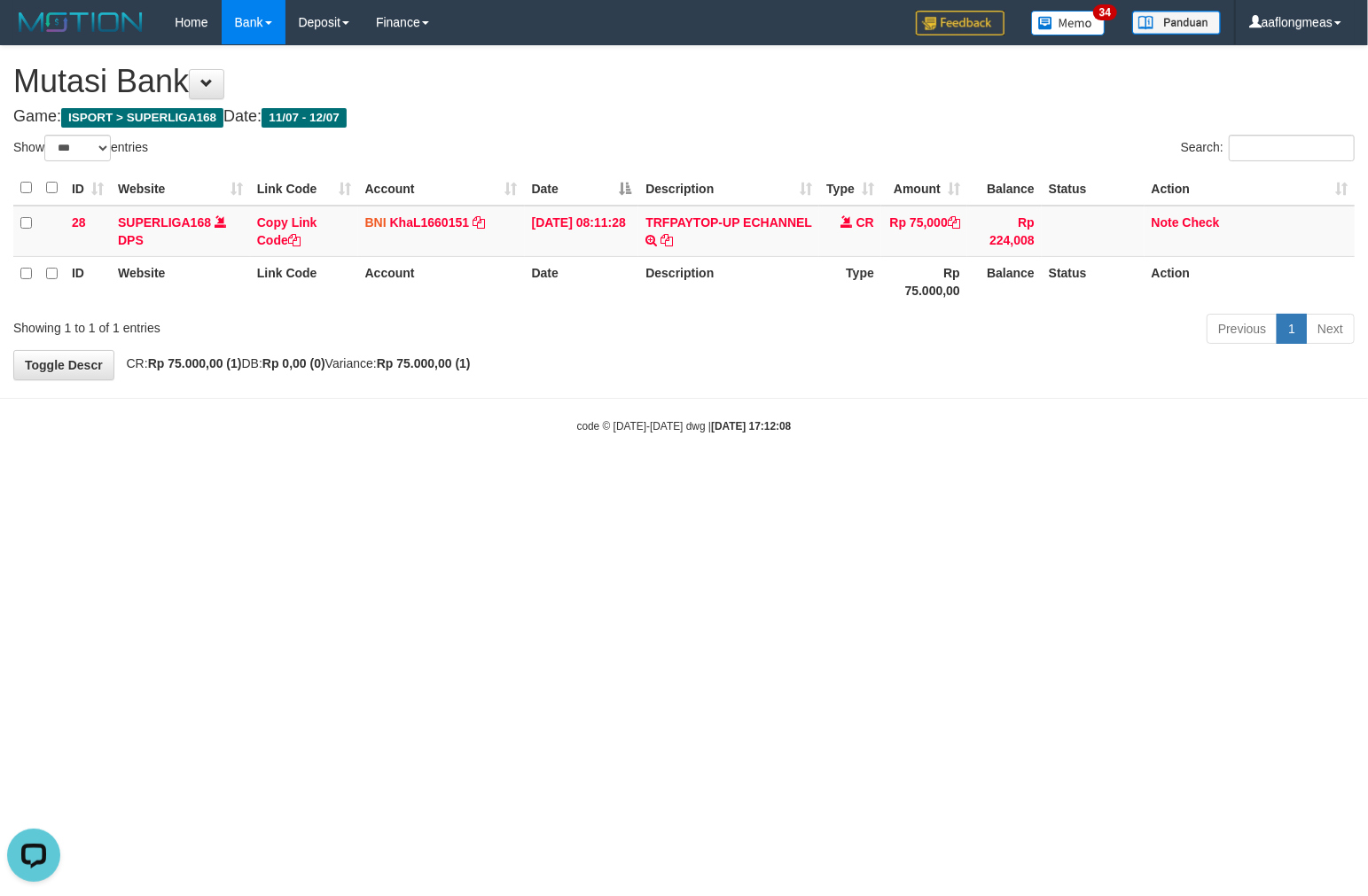 drag, startPoint x: 613, startPoint y: 571, endPoint x: 3, endPoint y: 618, distance: 611.808 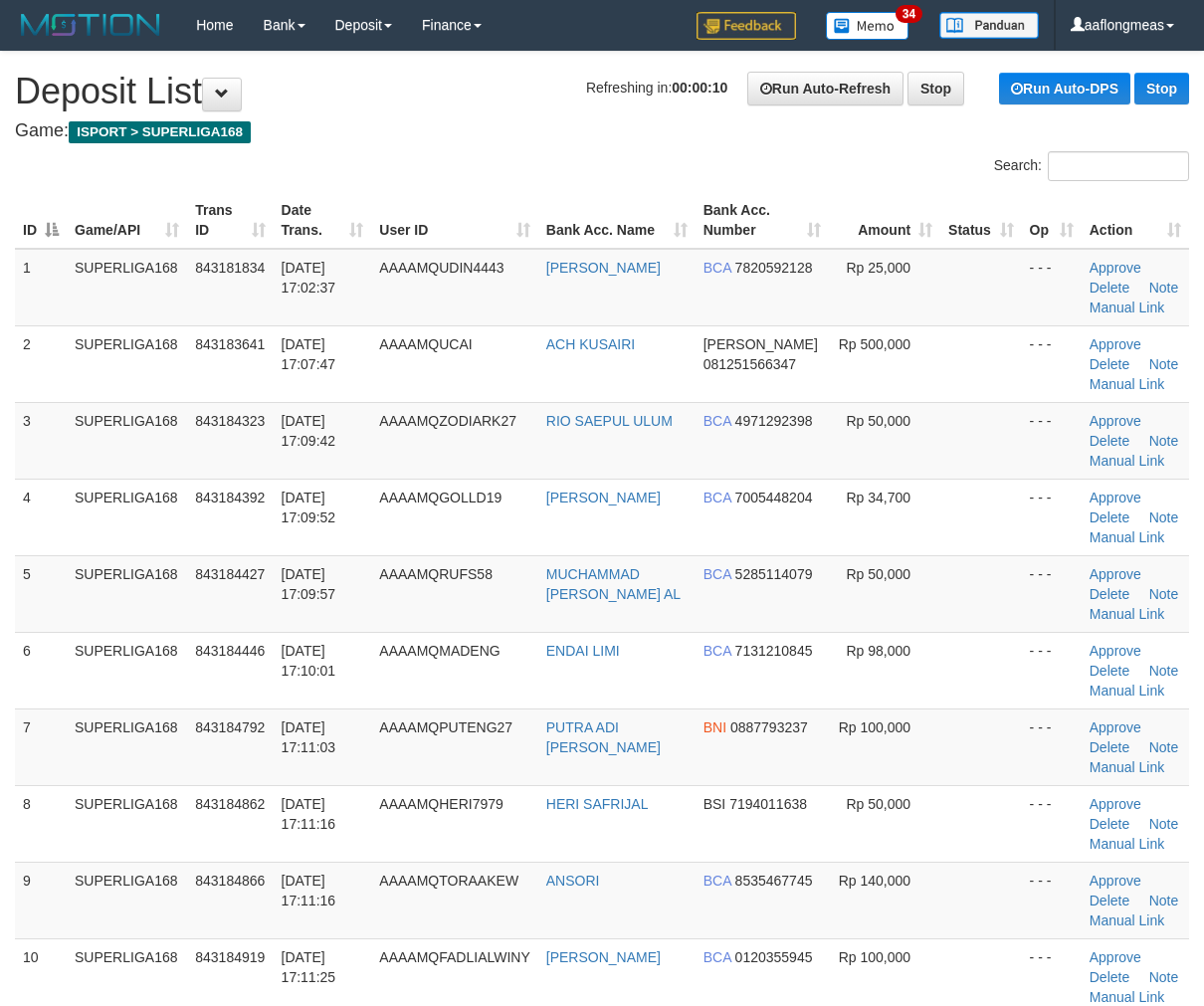 scroll, scrollTop: 0, scrollLeft: 0, axis: both 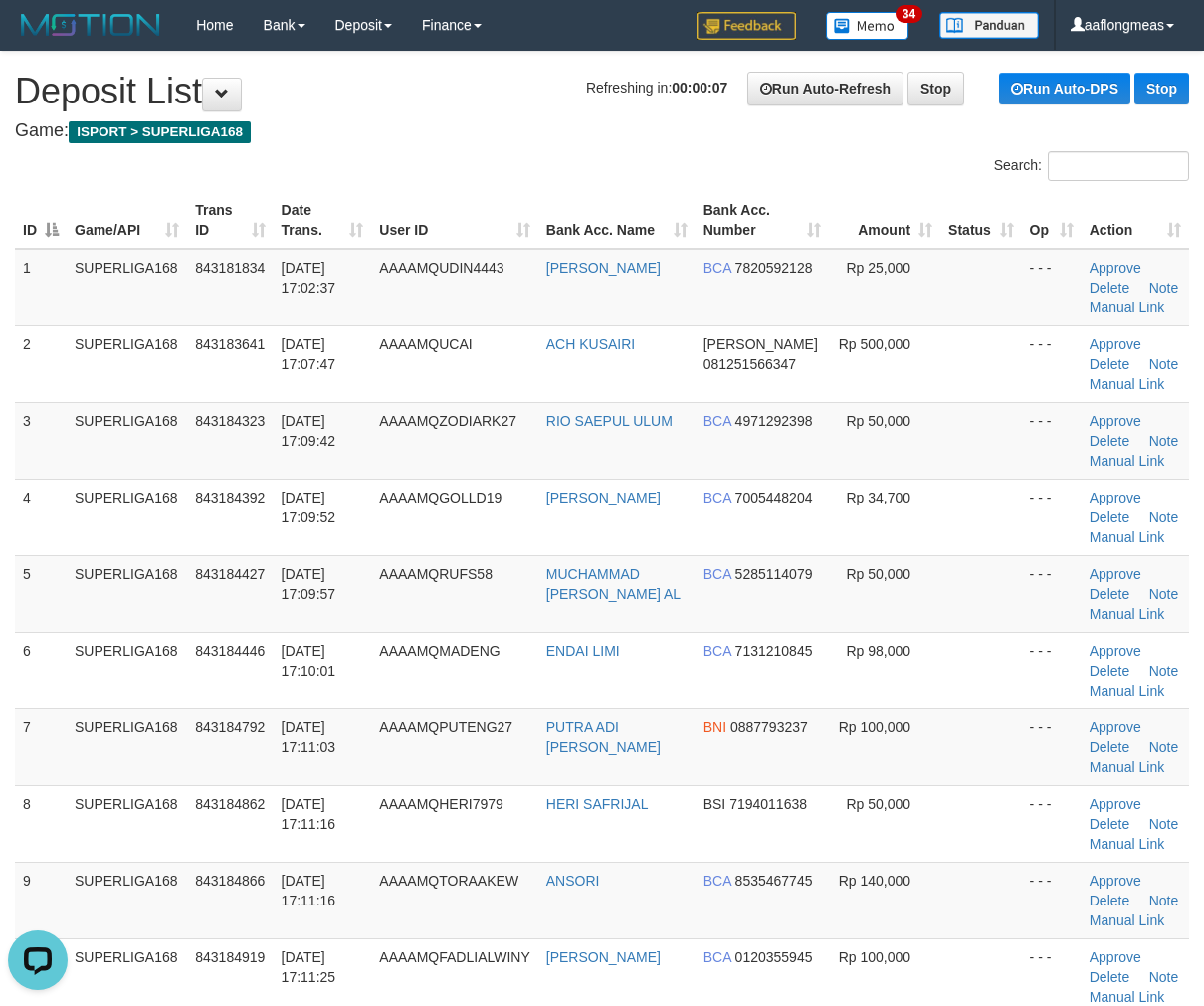 drag, startPoint x: 937, startPoint y: 515, endPoint x: 1214, endPoint y: 517, distance: 277.0072 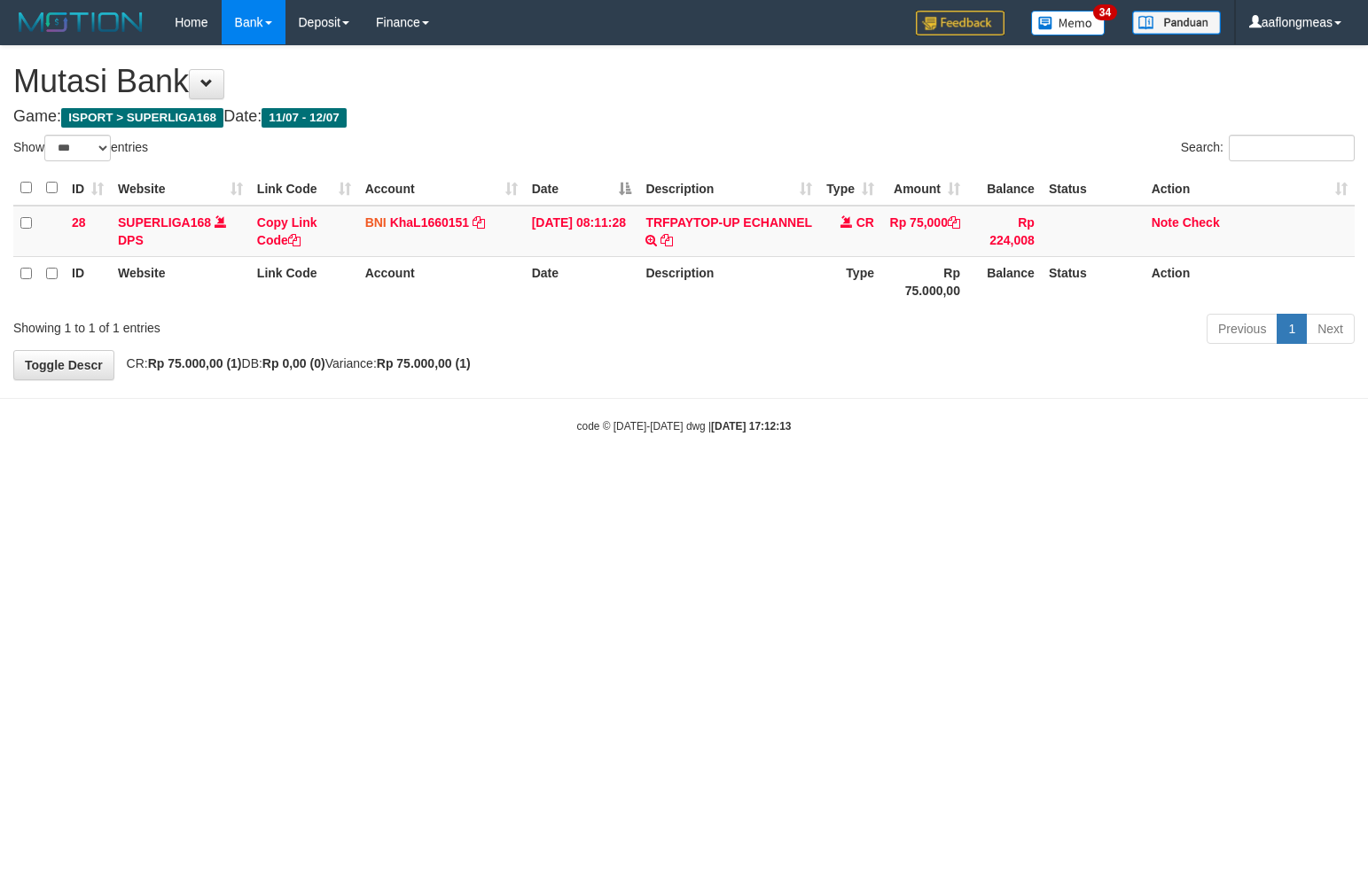 select on "***" 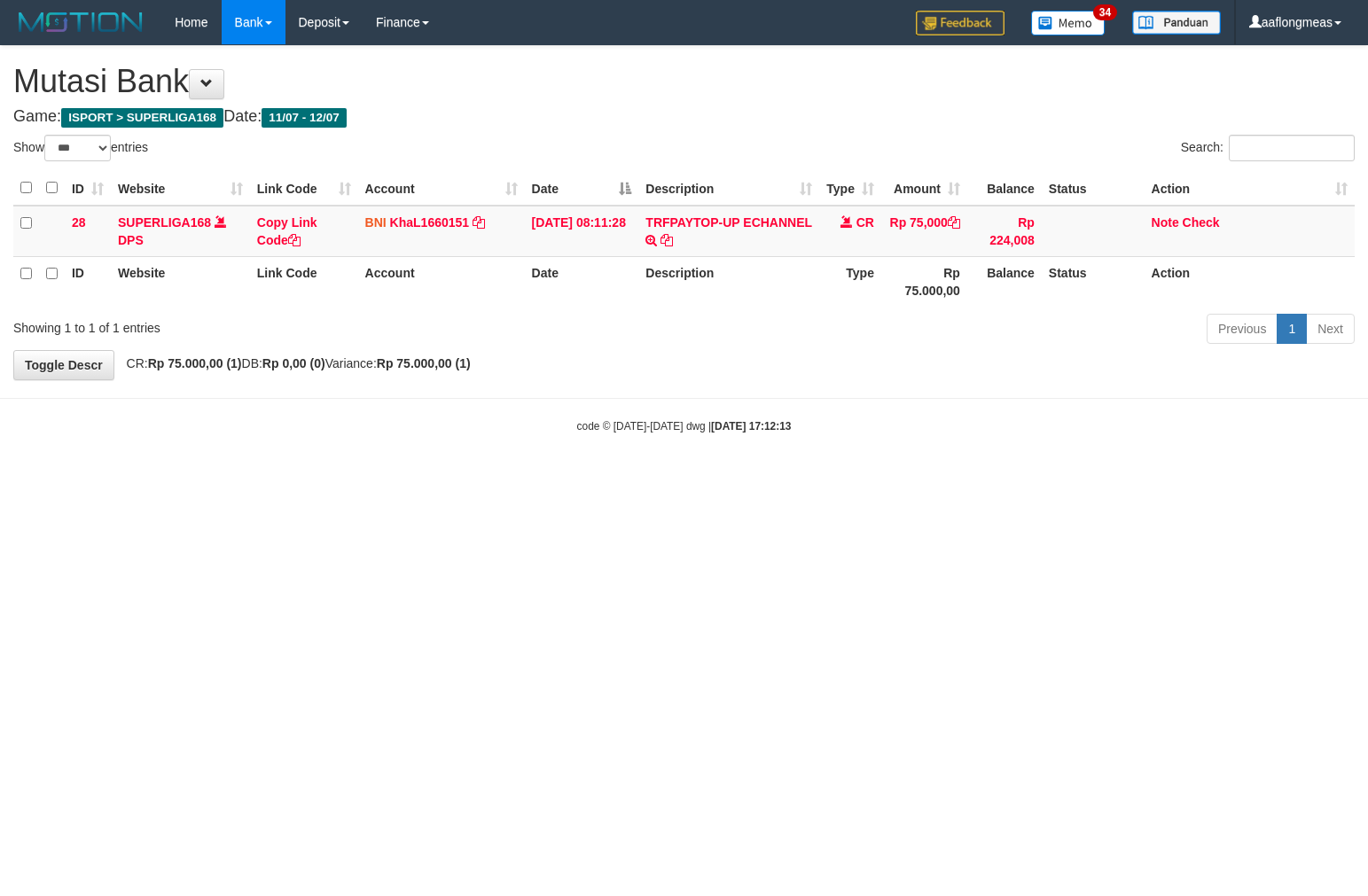 scroll, scrollTop: 0, scrollLeft: 0, axis: both 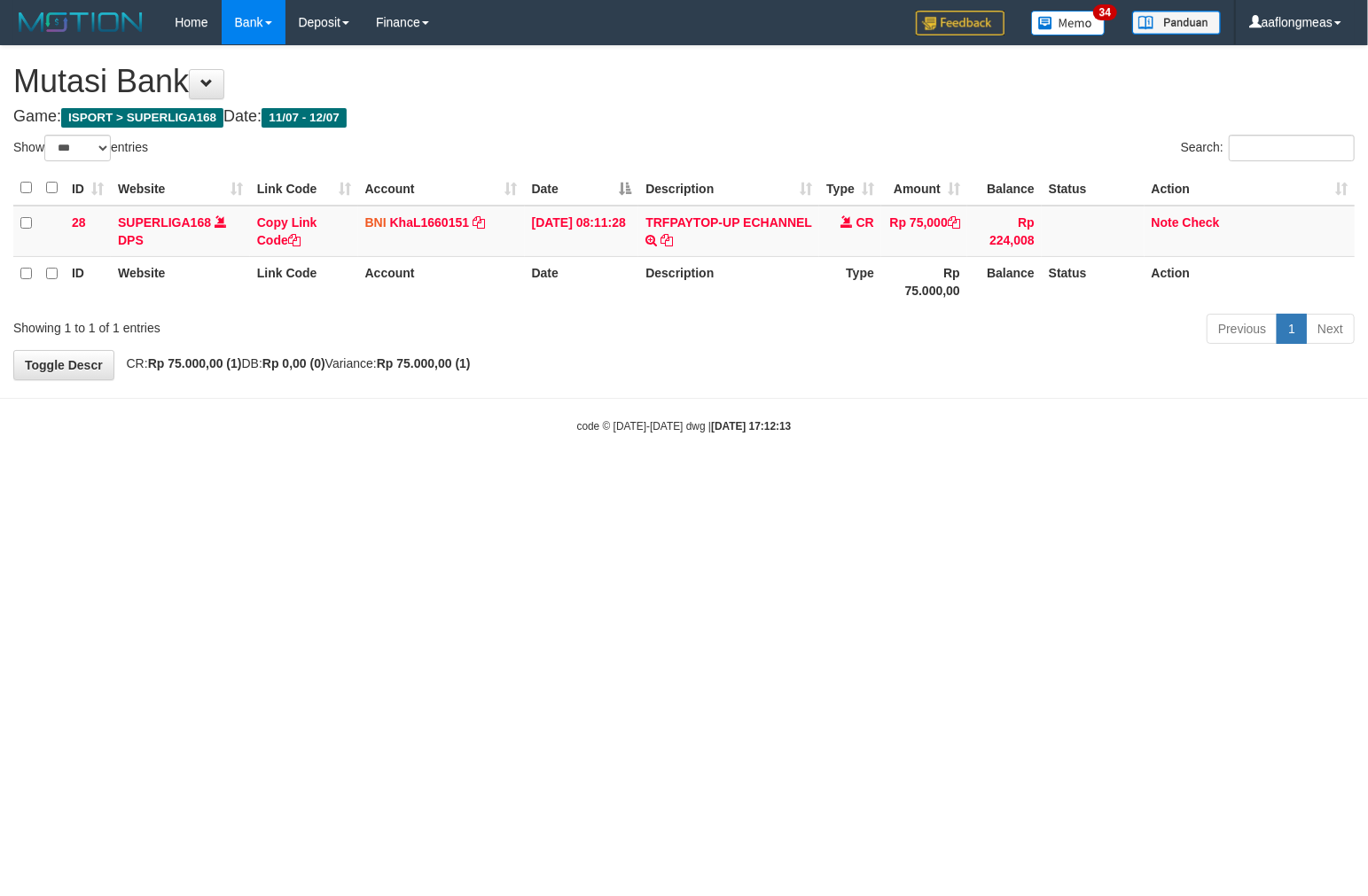 drag, startPoint x: 871, startPoint y: 520, endPoint x: 479, endPoint y: 578, distance: 396.26759 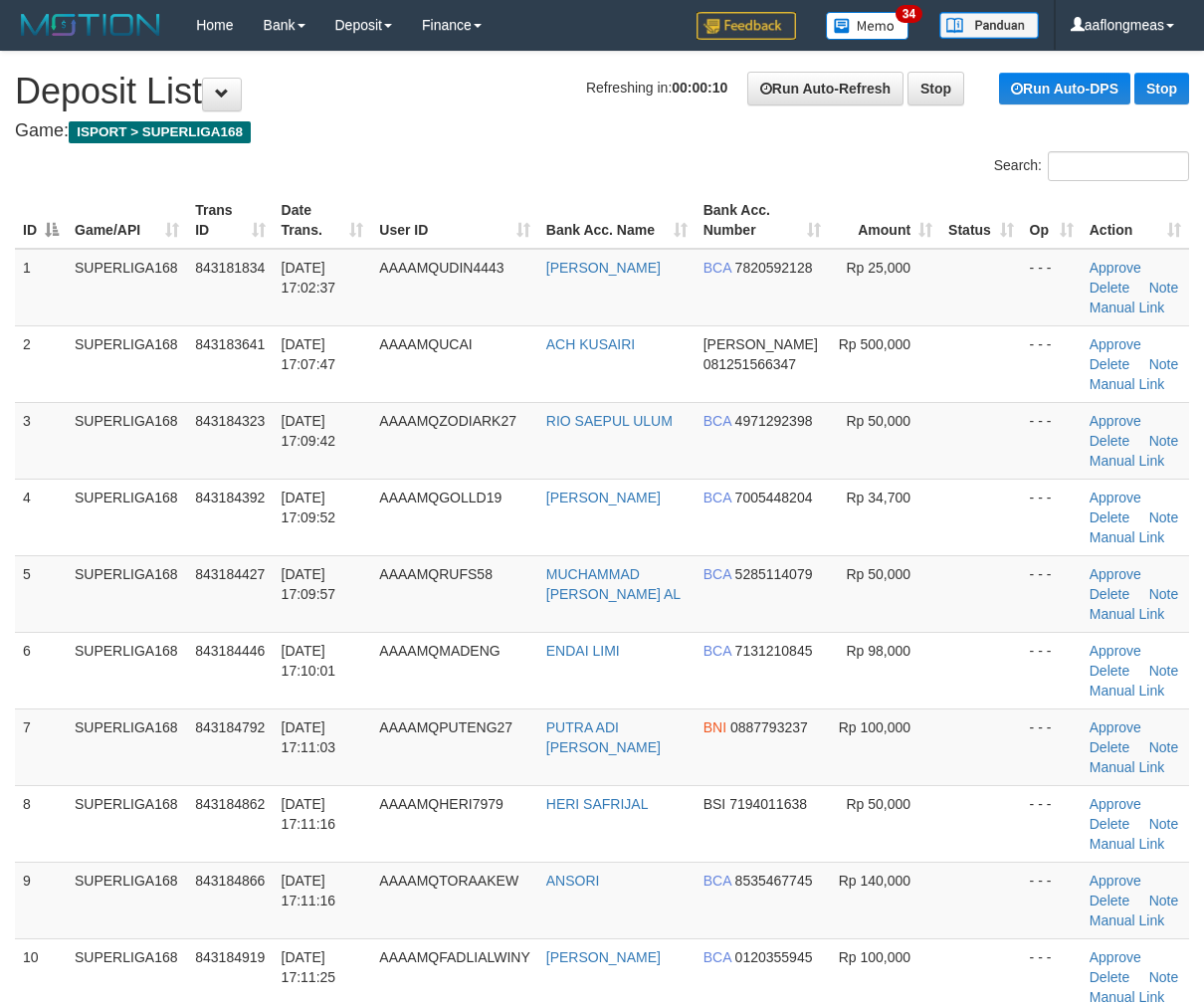 scroll, scrollTop: 0, scrollLeft: 0, axis: both 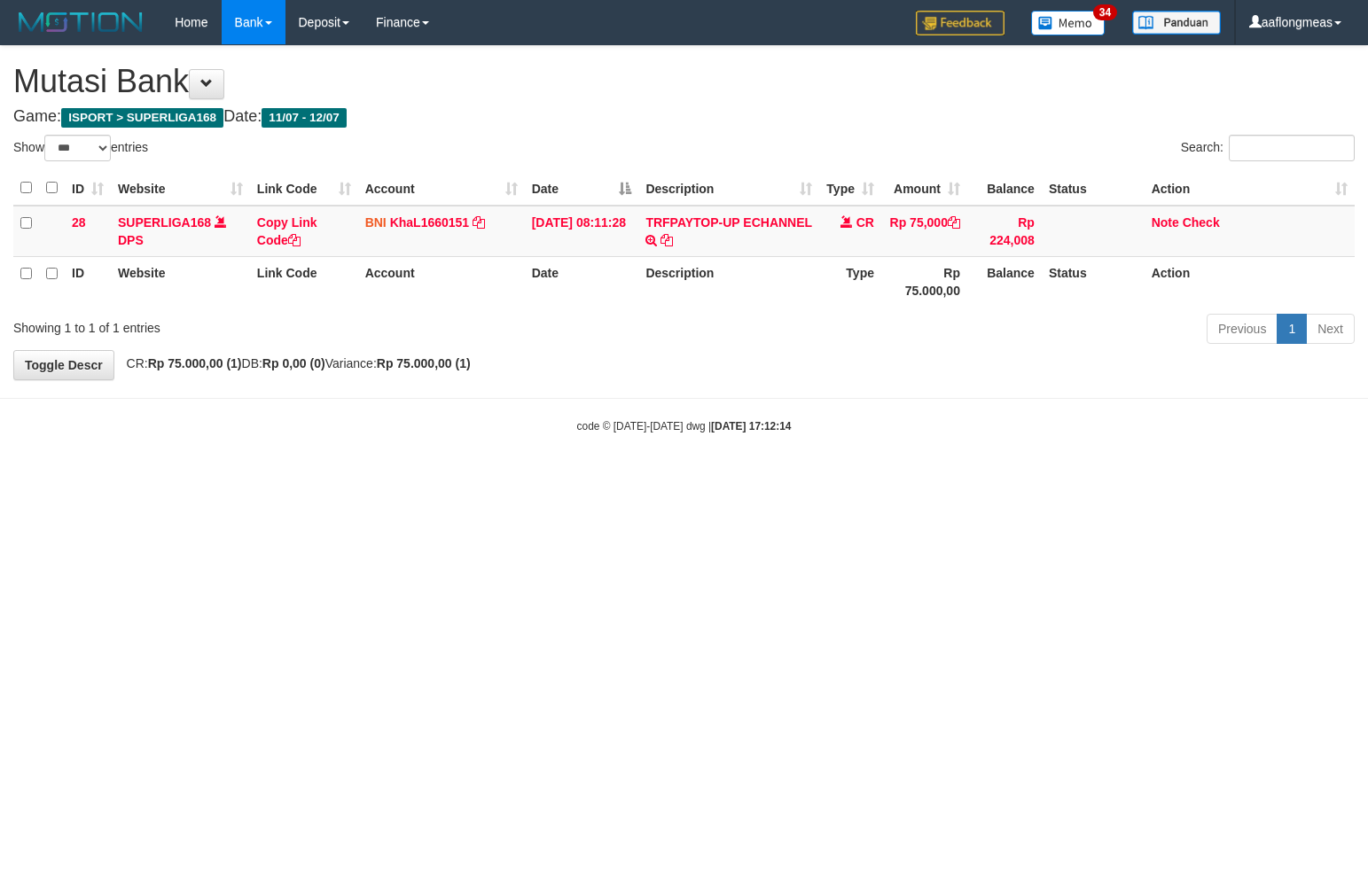 select on "***" 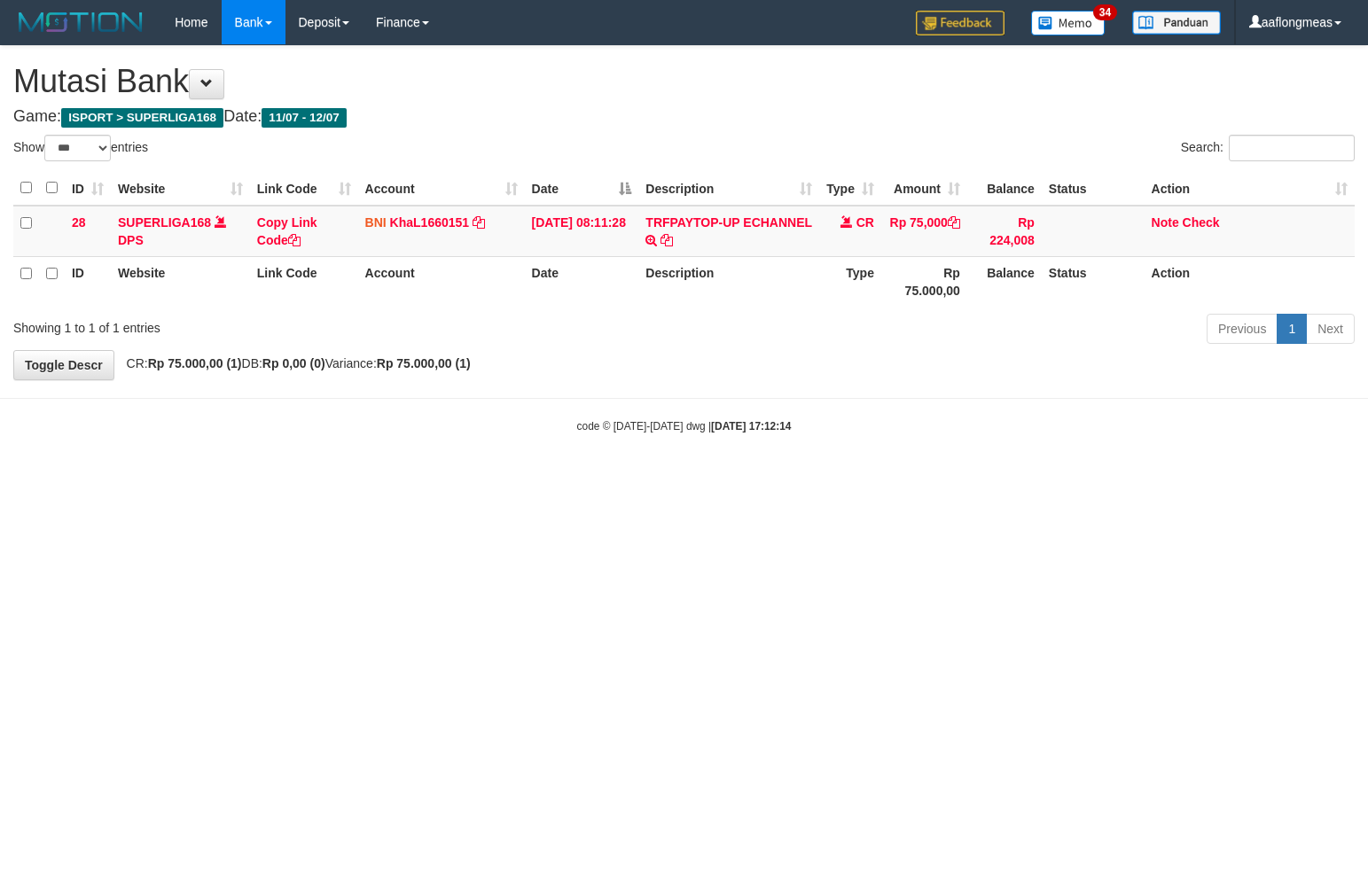 scroll, scrollTop: 0, scrollLeft: 0, axis: both 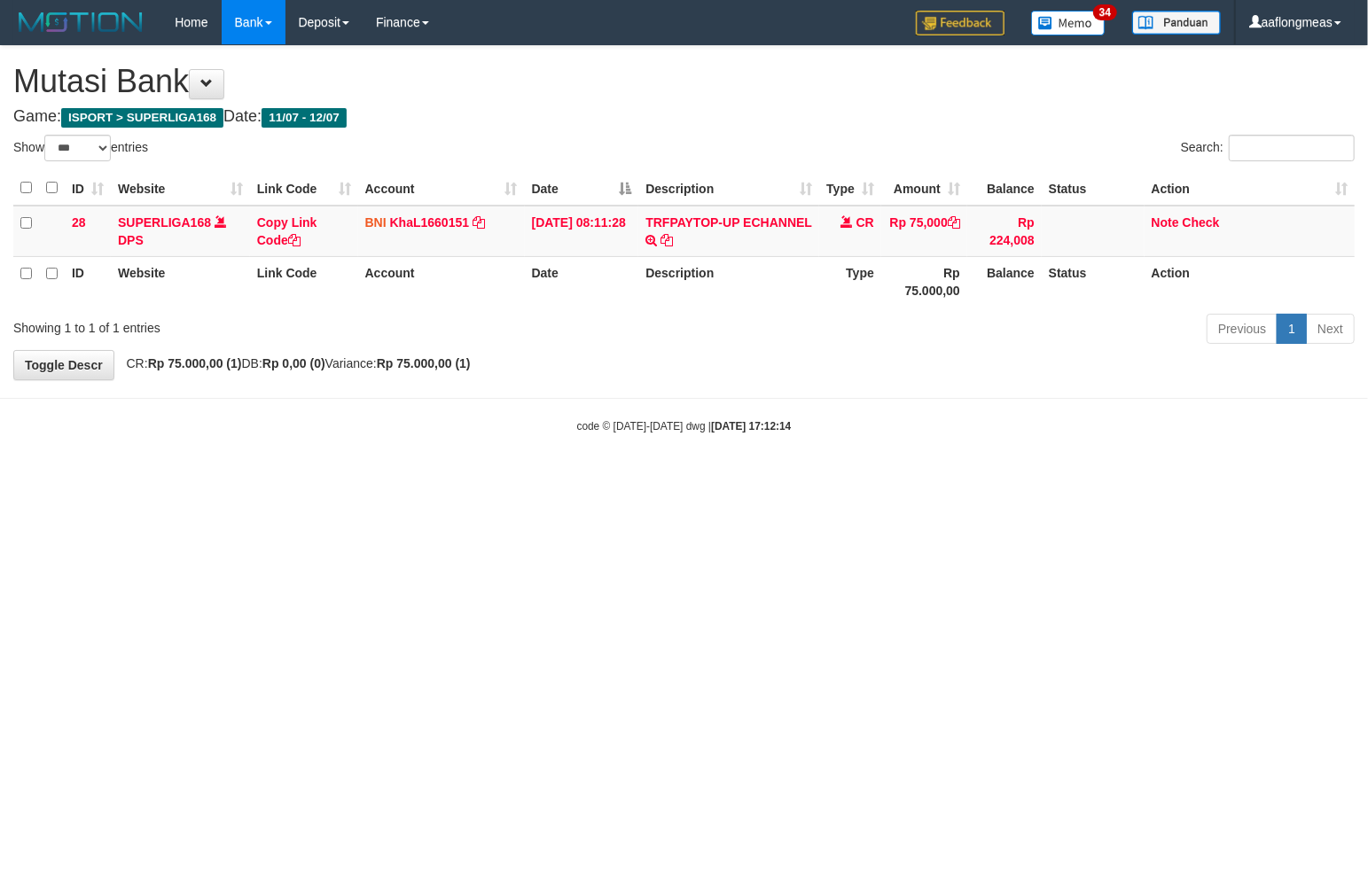 click on "Toggle navigation
Home
Bank
Account List
Load
By Website
Group
[ISPORT]													SUPERLIGA168
By Load Group (DPS)" at bounding box center (684, 239) 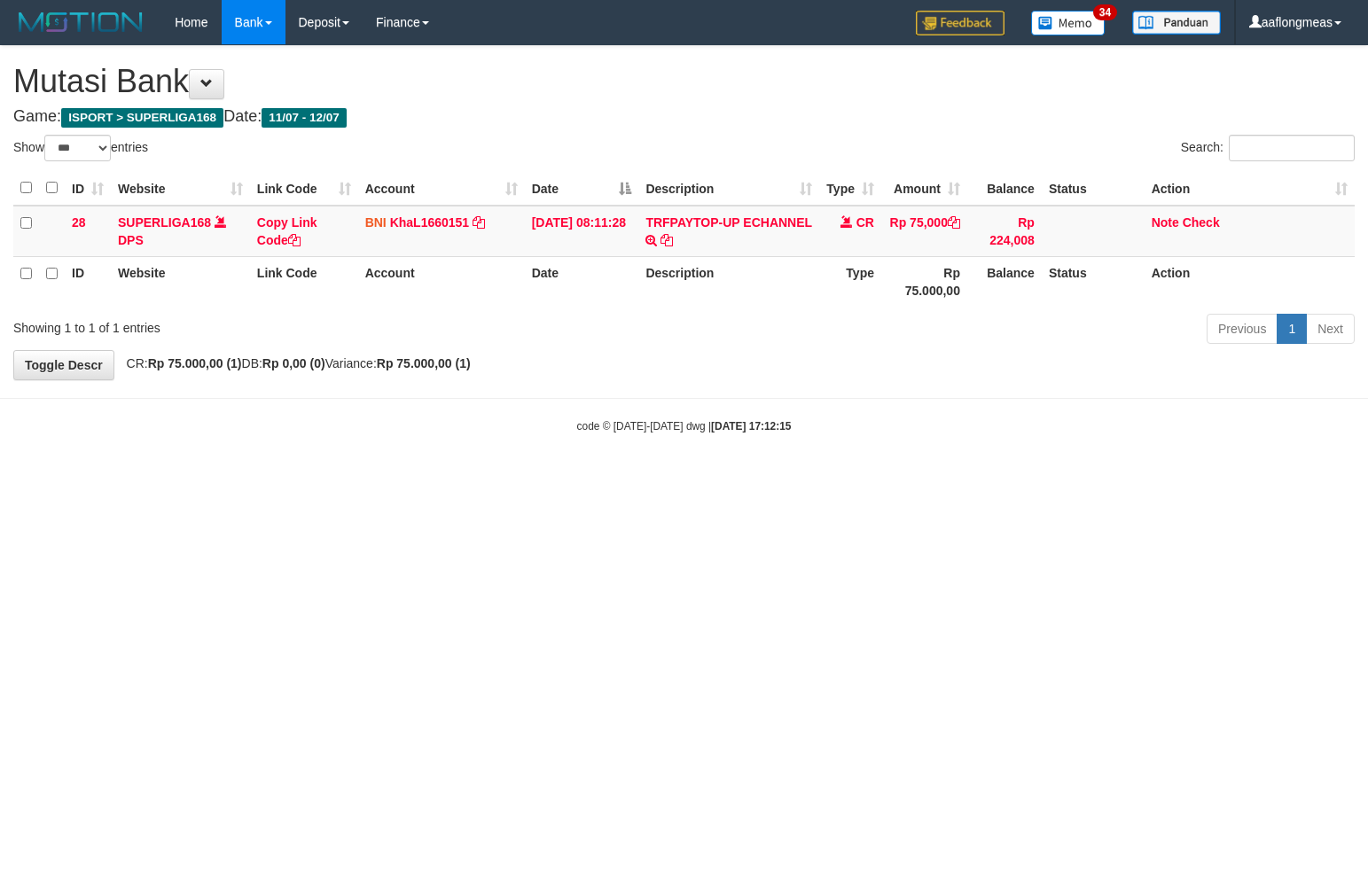 select on "***" 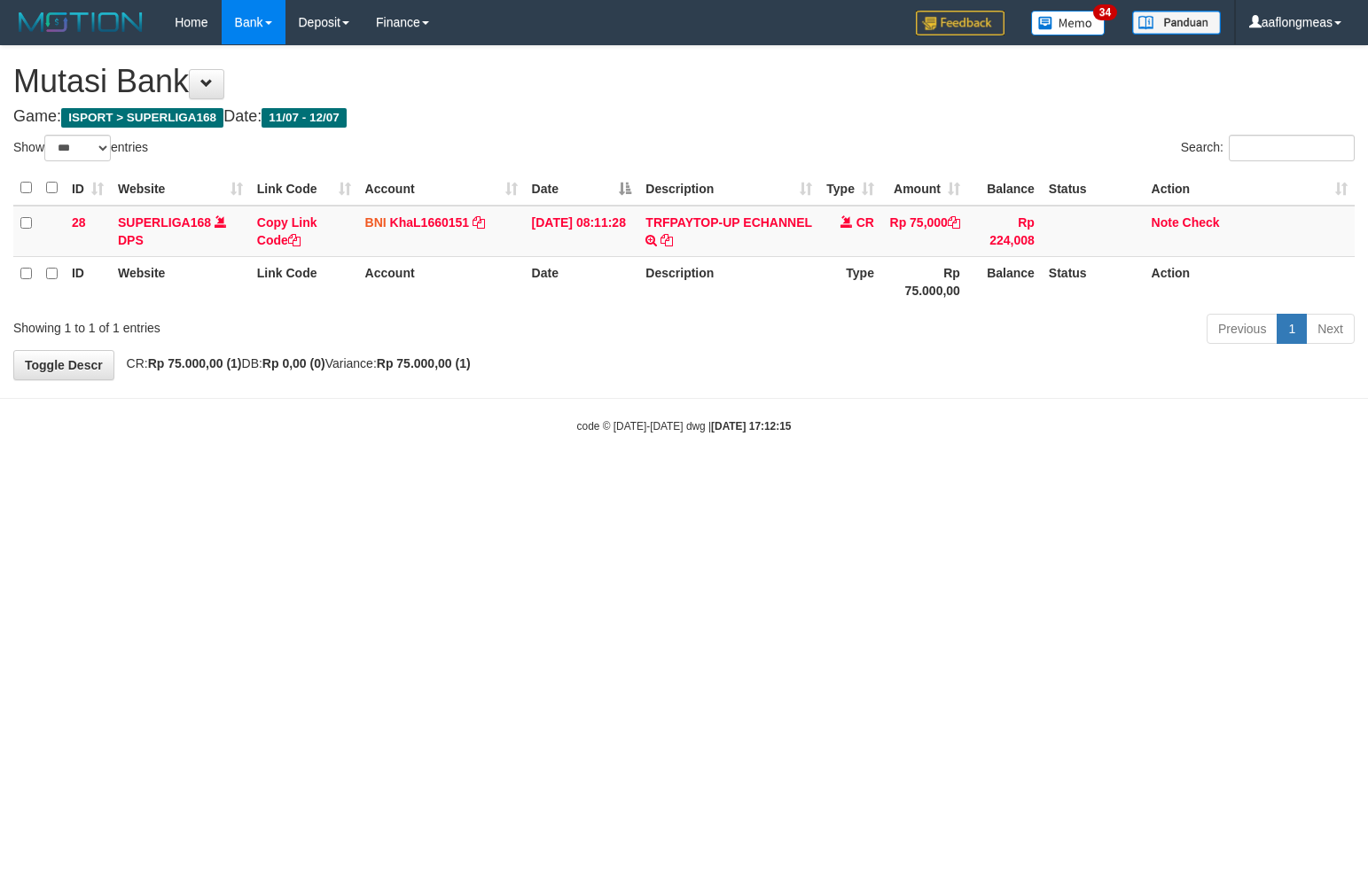 scroll, scrollTop: 0, scrollLeft: 0, axis: both 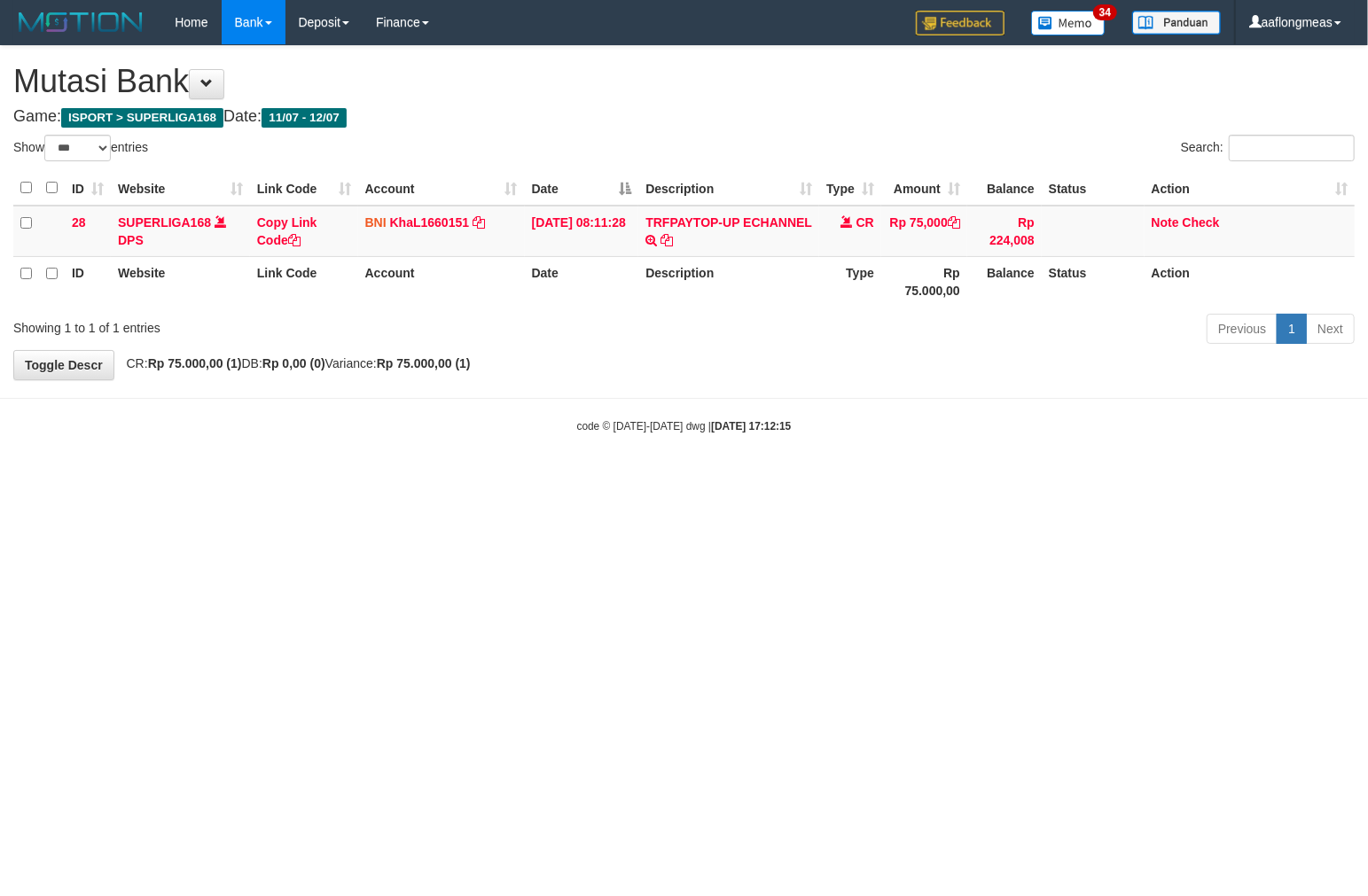 click on "Toggle navigation
Home
Bank
Account List
Load
By Website
Group
[ISPORT]													SUPERLIGA168
By Load Group (DPS)" at bounding box center (684, 239) 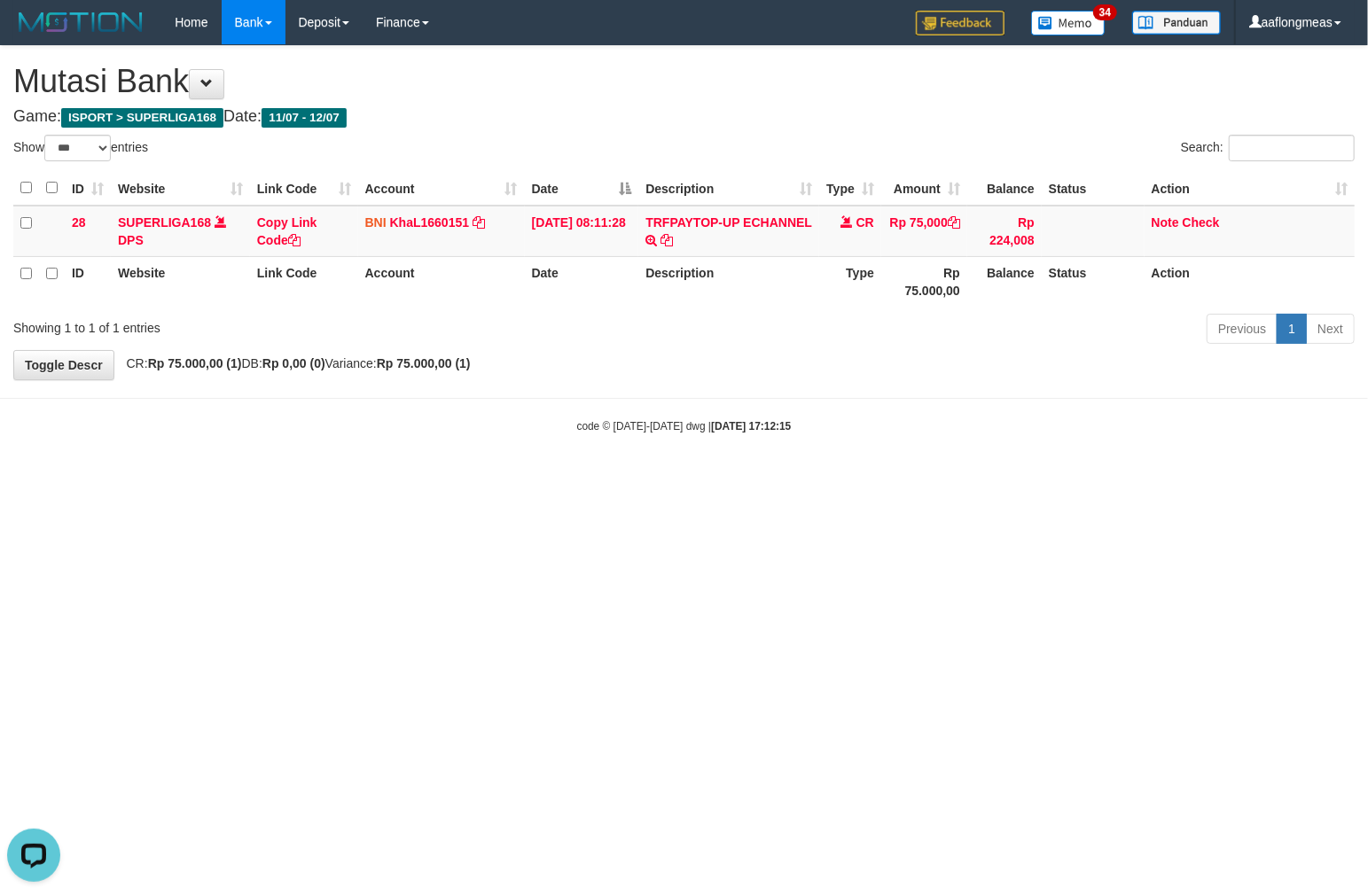 scroll, scrollTop: 0, scrollLeft: 0, axis: both 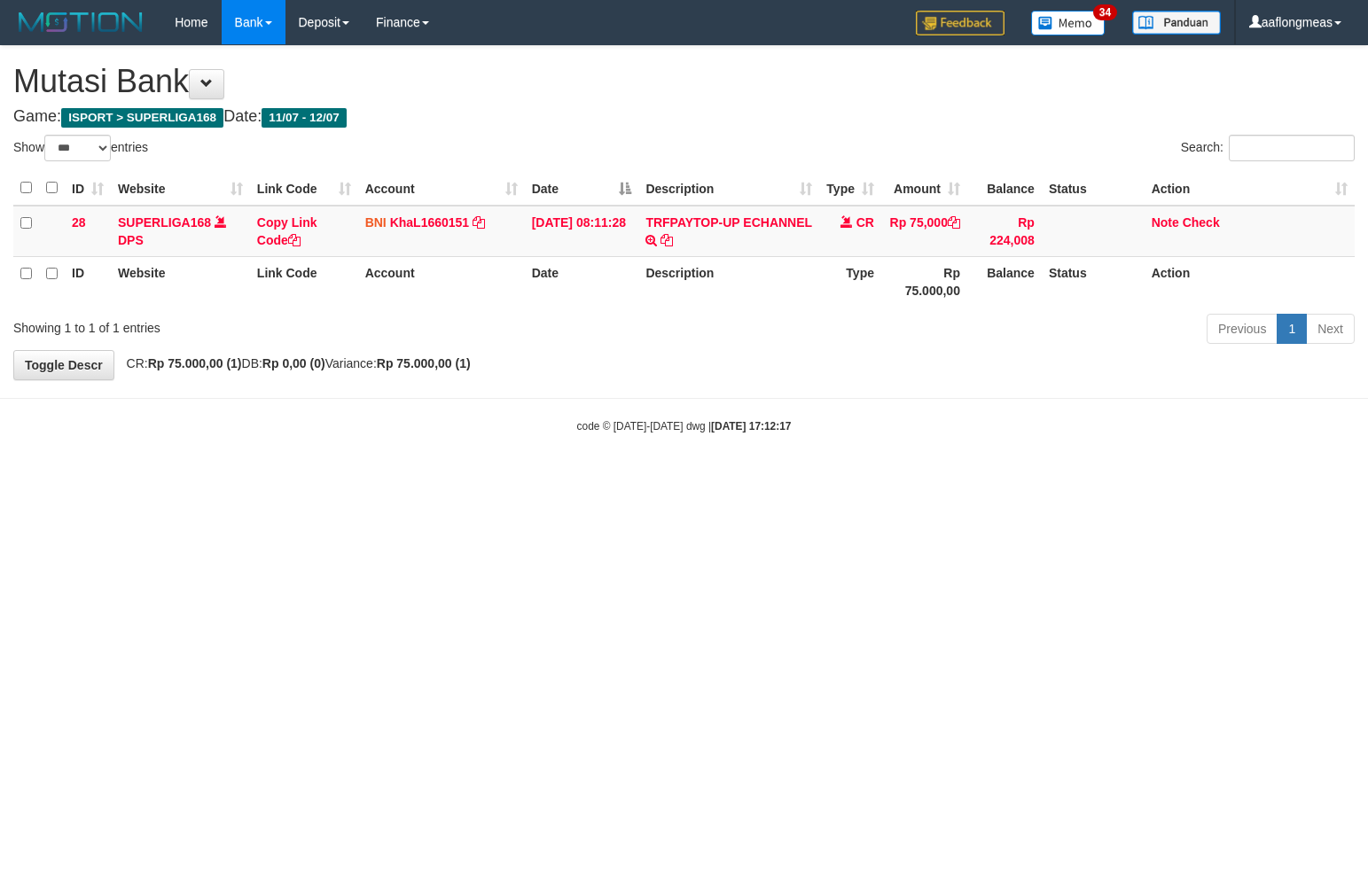 select on "***" 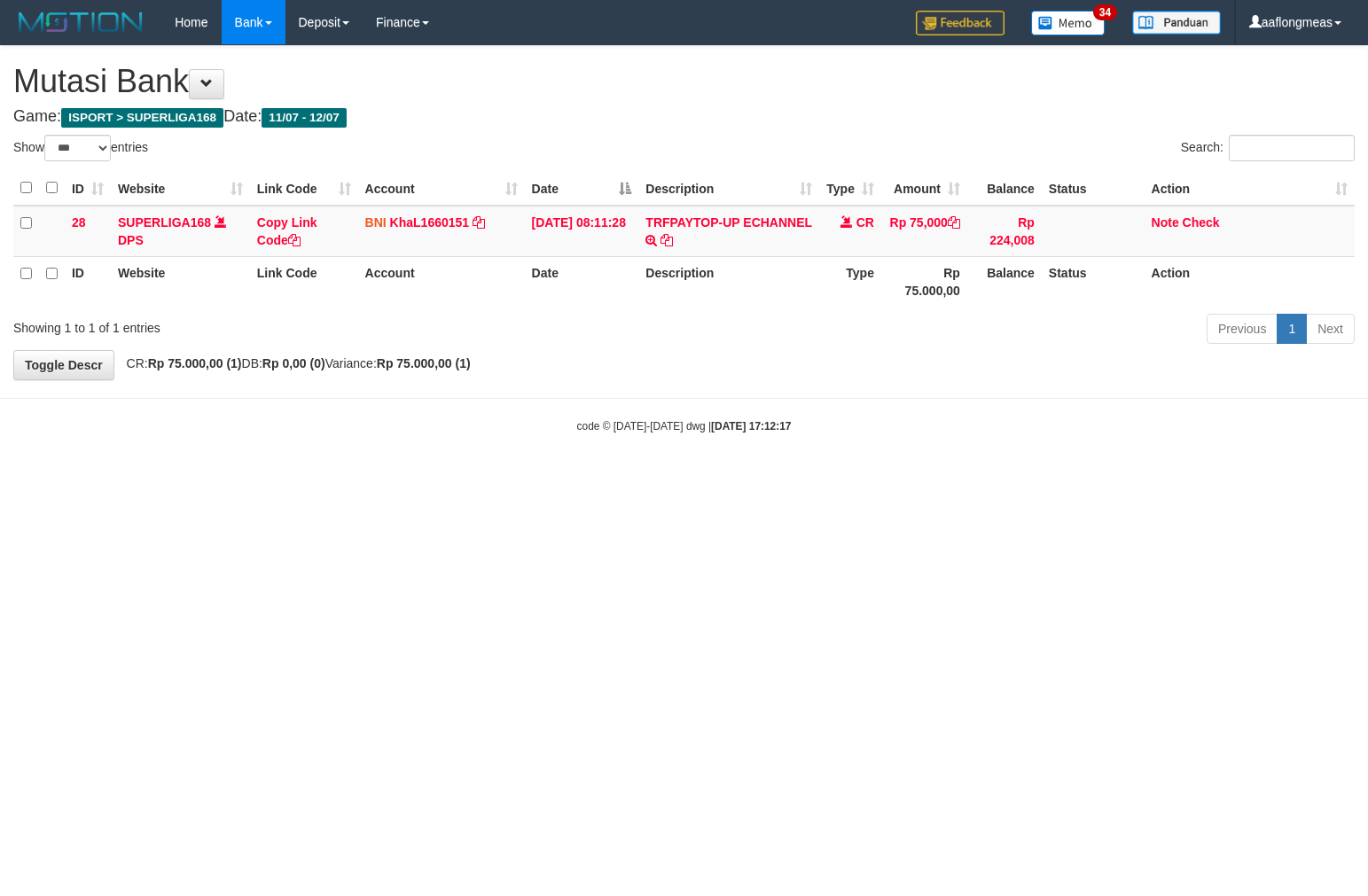 scroll, scrollTop: 0, scrollLeft: 0, axis: both 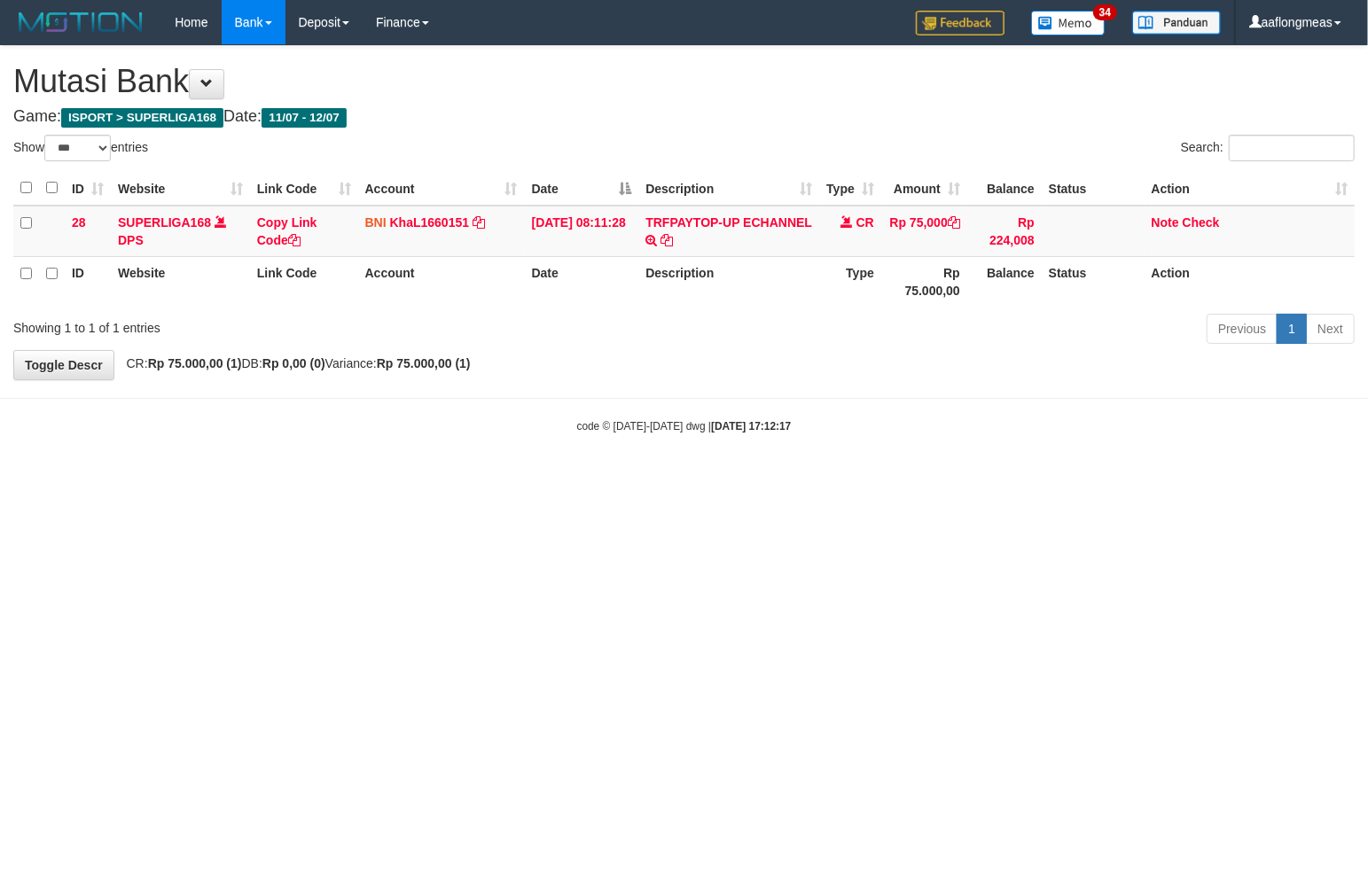 click on "**********" at bounding box center (684, 213) 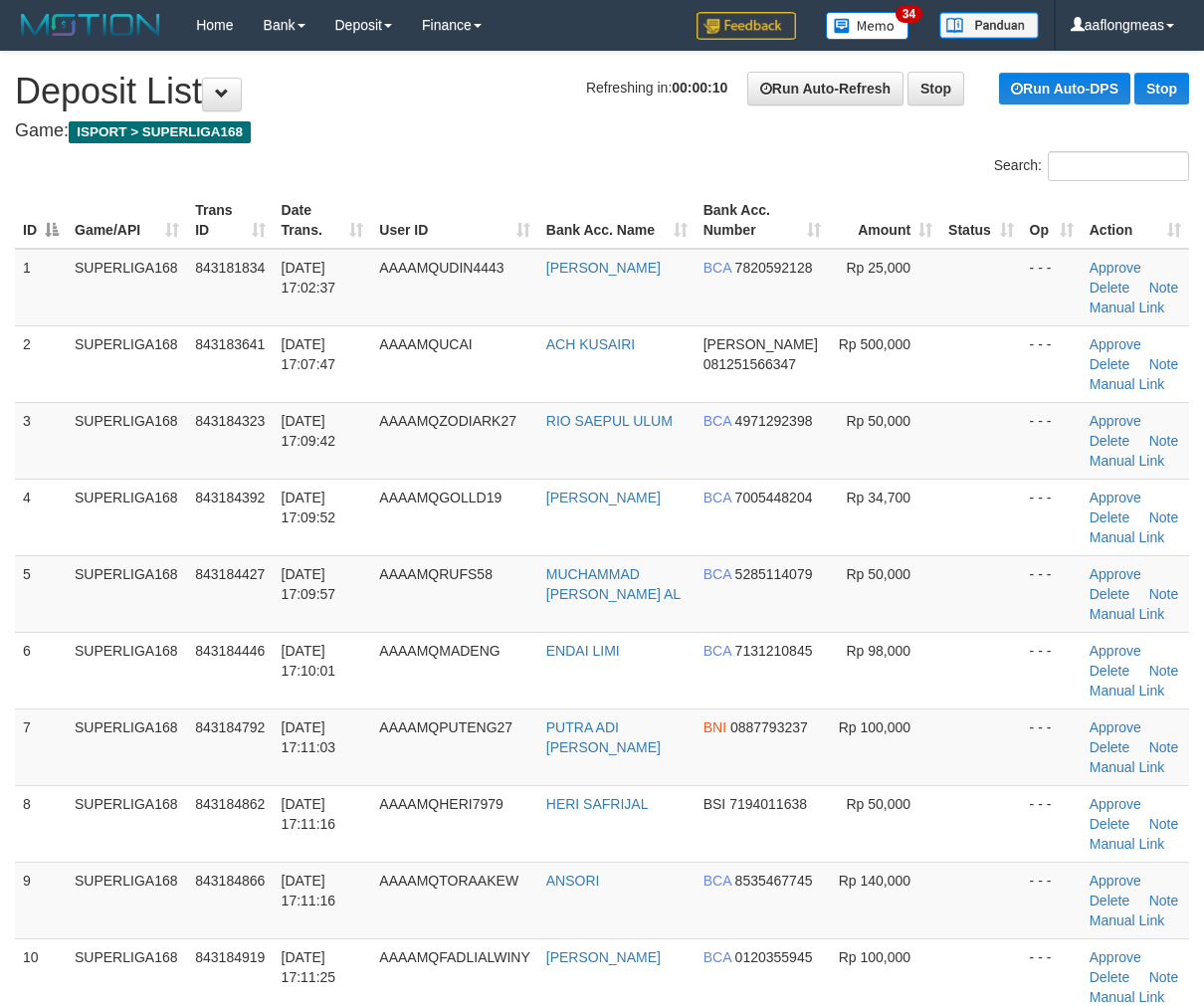 scroll, scrollTop: 0, scrollLeft: 0, axis: both 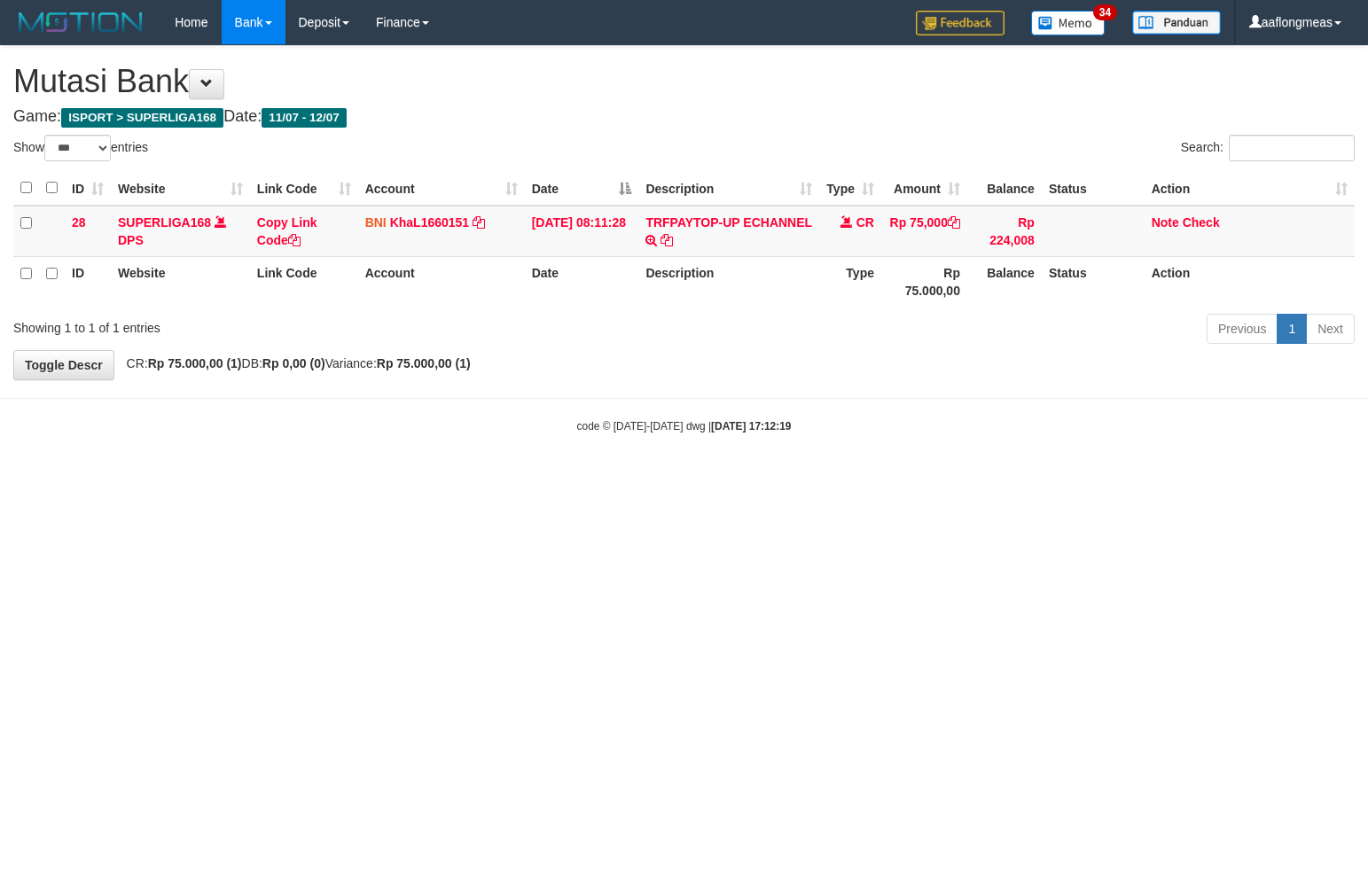 select on "***" 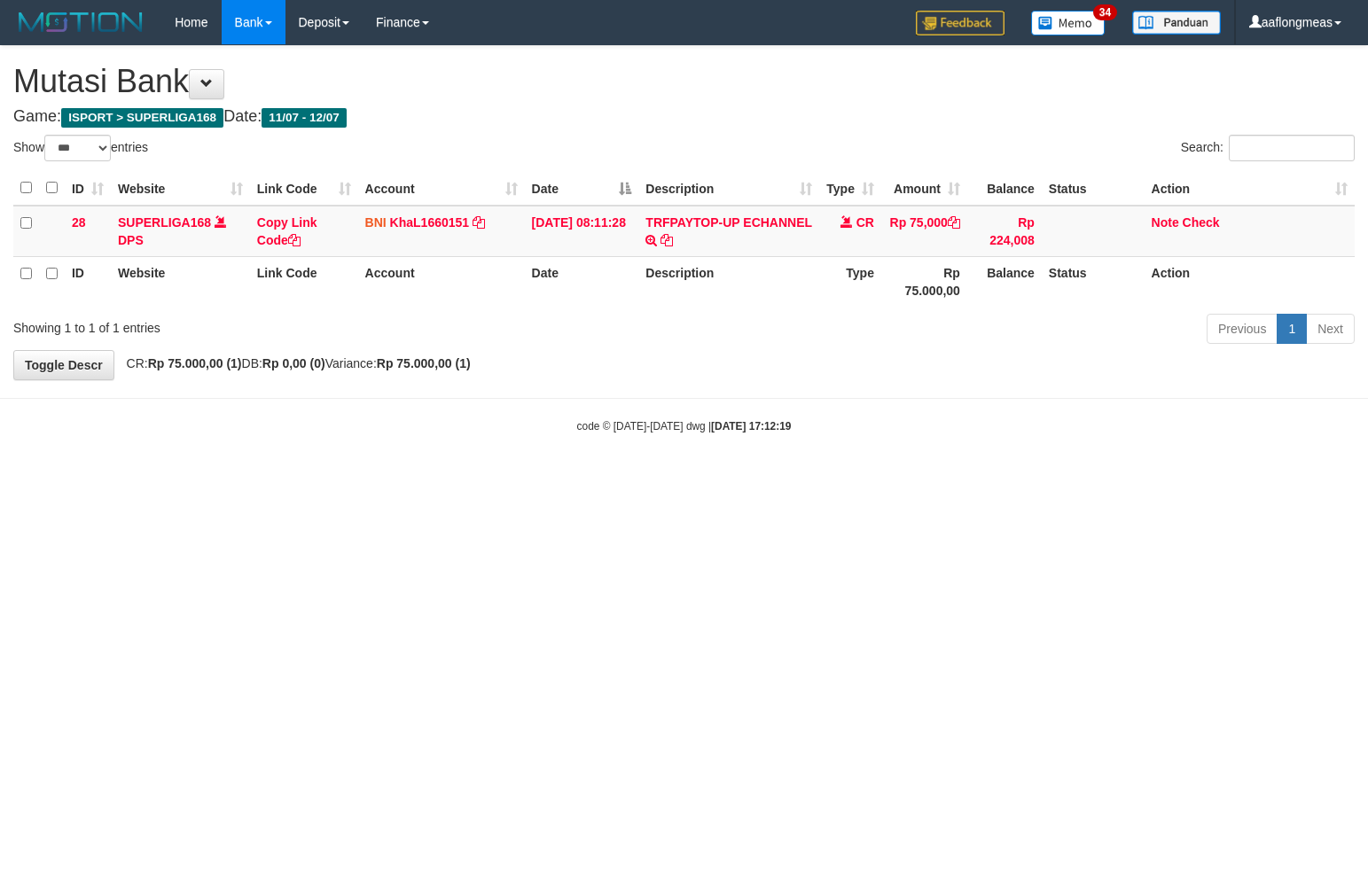 scroll, scrollTop: 0, scrollLeft: 0, axis: both 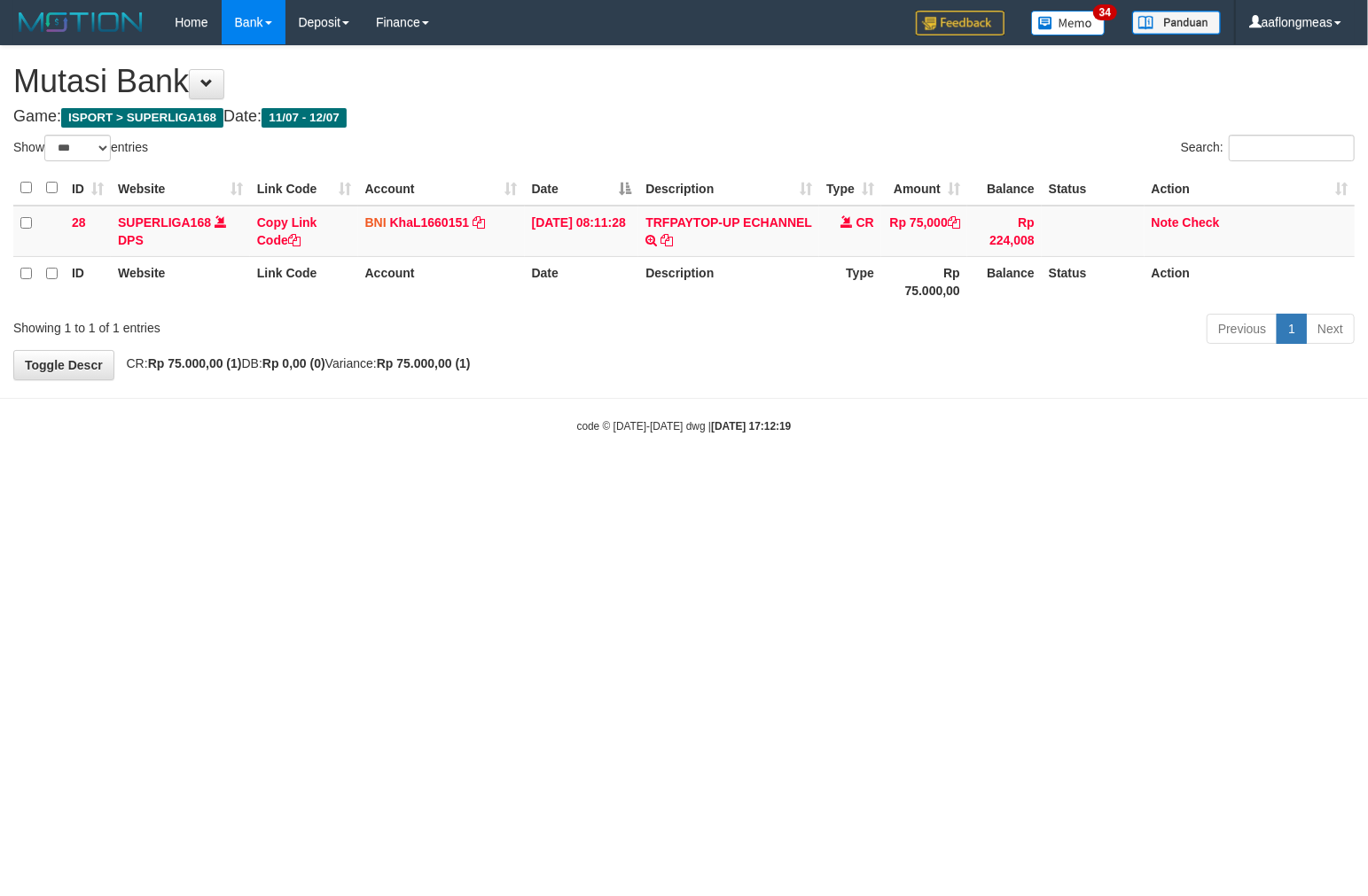 click on "Toggle navigation
Home
Bank
Account List
Load
By Website
Group
[ISPORT]													SUPERLIGA168
By Load Group (DPS)
34" at bounding box center [684, 239] 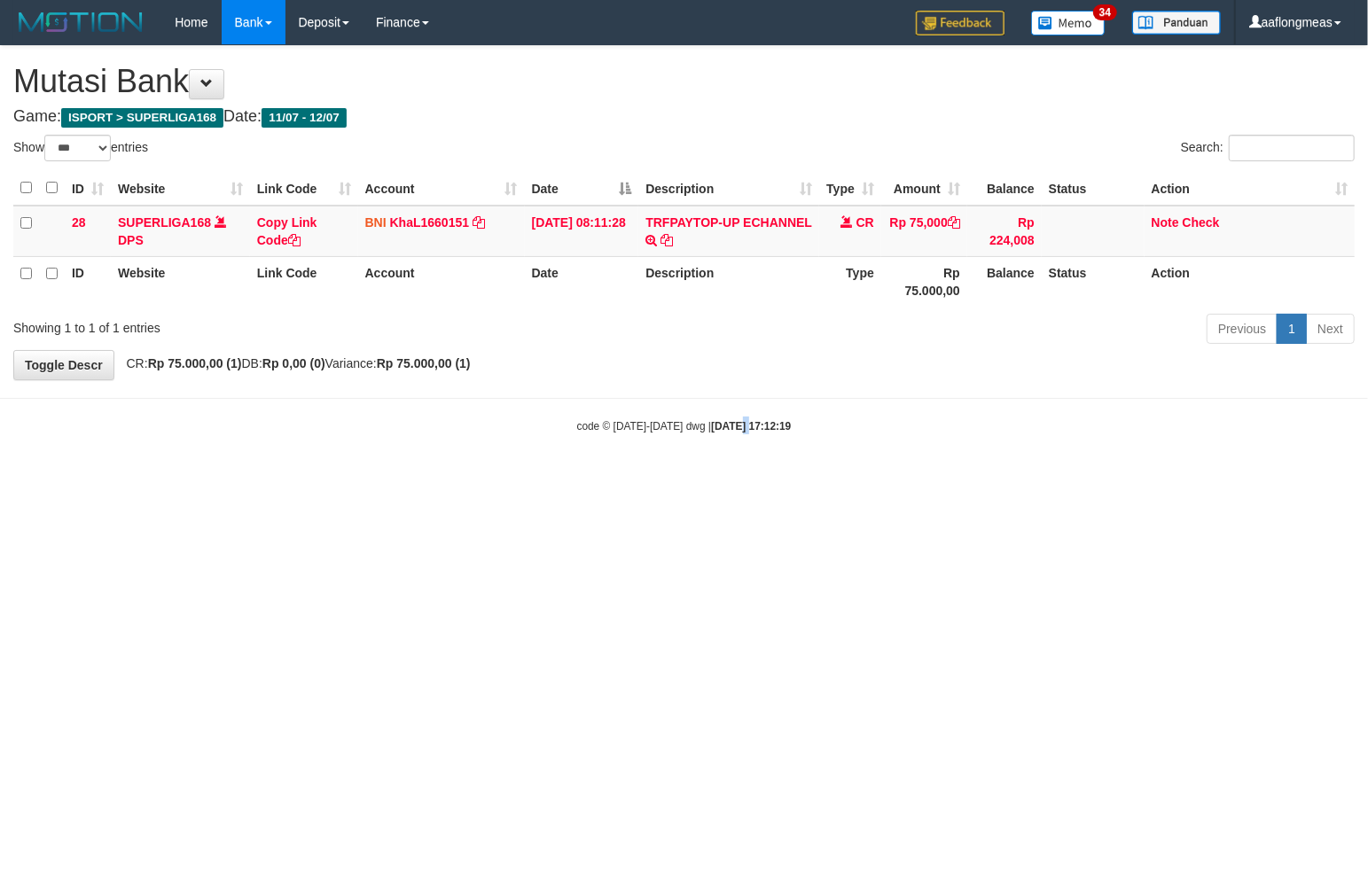 click on "Toggle navigation
Home
Bank
Account List
Load
By Website
Group
[ISPORT]													SUPERLIGA168
By Load Group (DPS)
34" at bounding box center (684, 239) 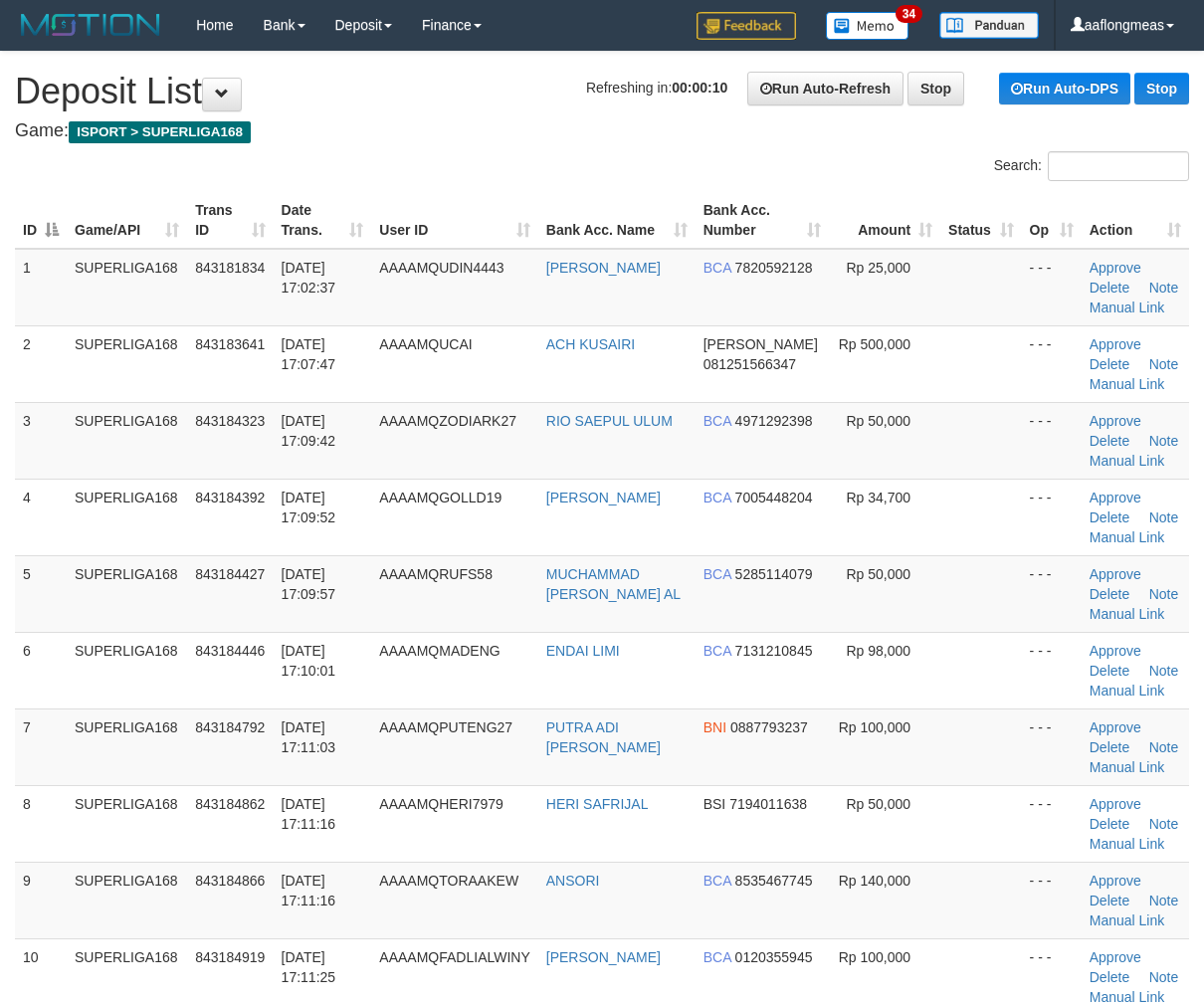 scroll, scrollTop: 0, scrollLeft: 0, axis: both 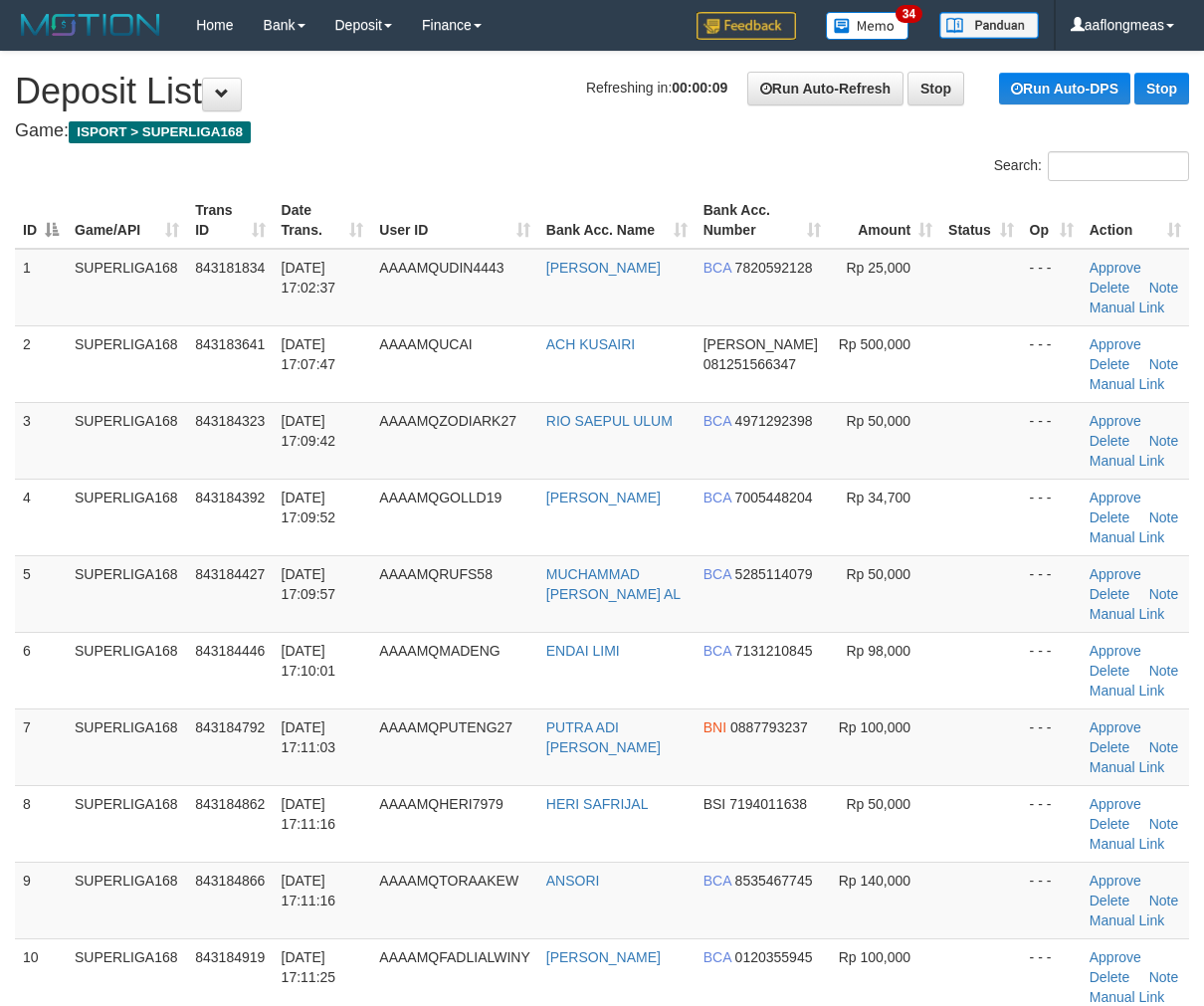 drag, startPoint x: 955, startPoint y: 505, endPoint x: 1207, endPoint y: 508, distance: 252.01786 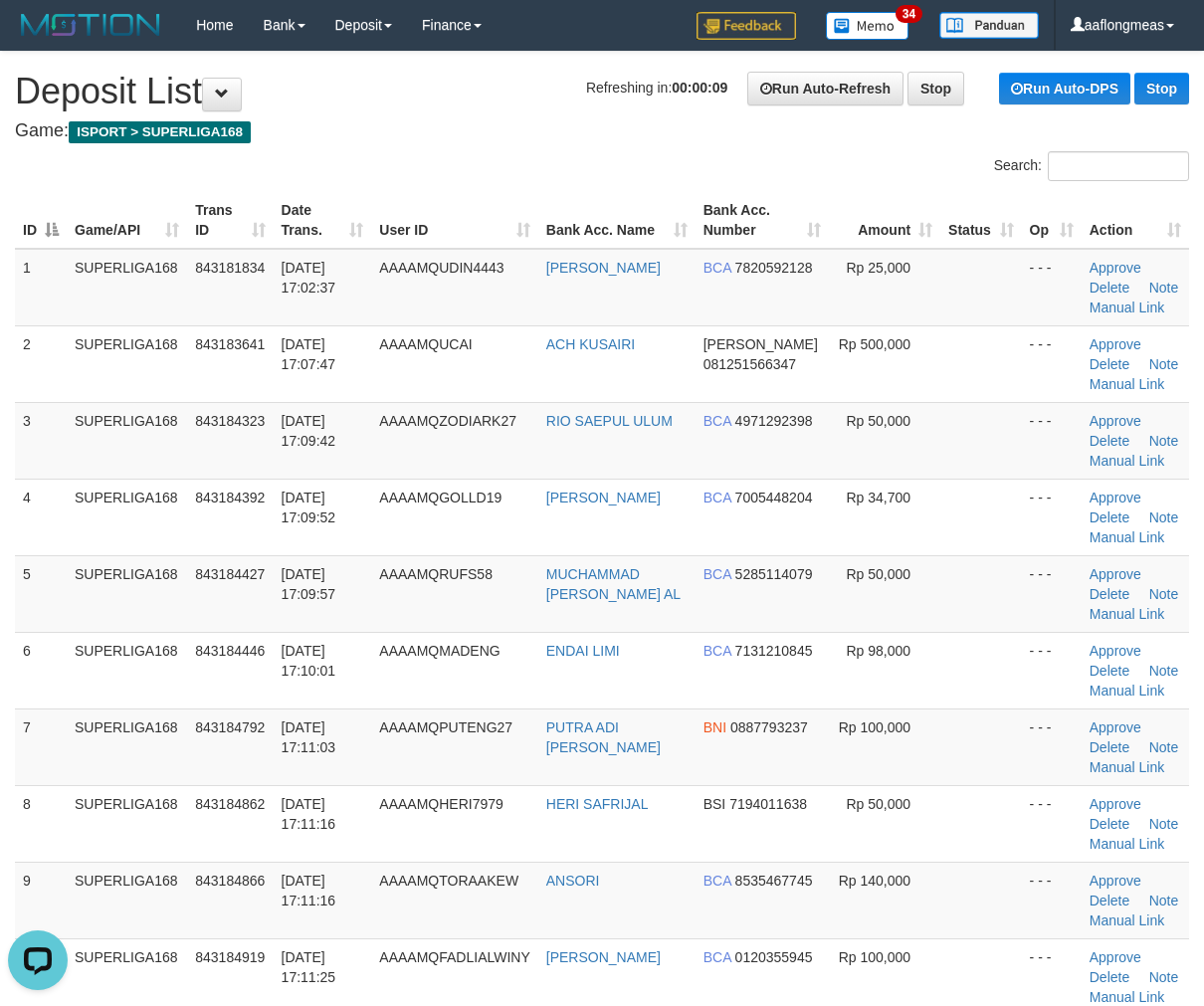 scroll, scrollTop: 0, scrollLeft: 0, axis: both 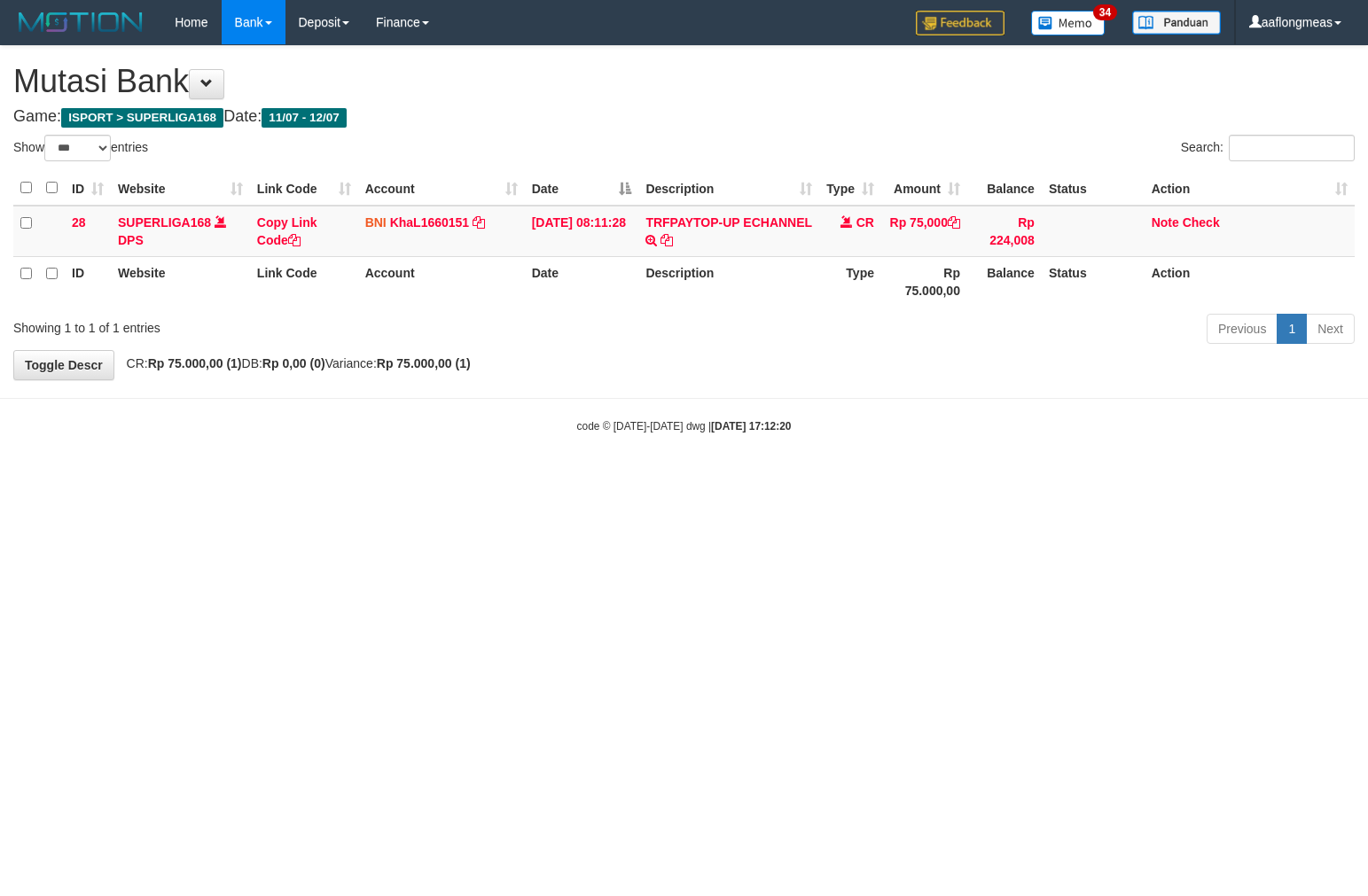 select on "***" 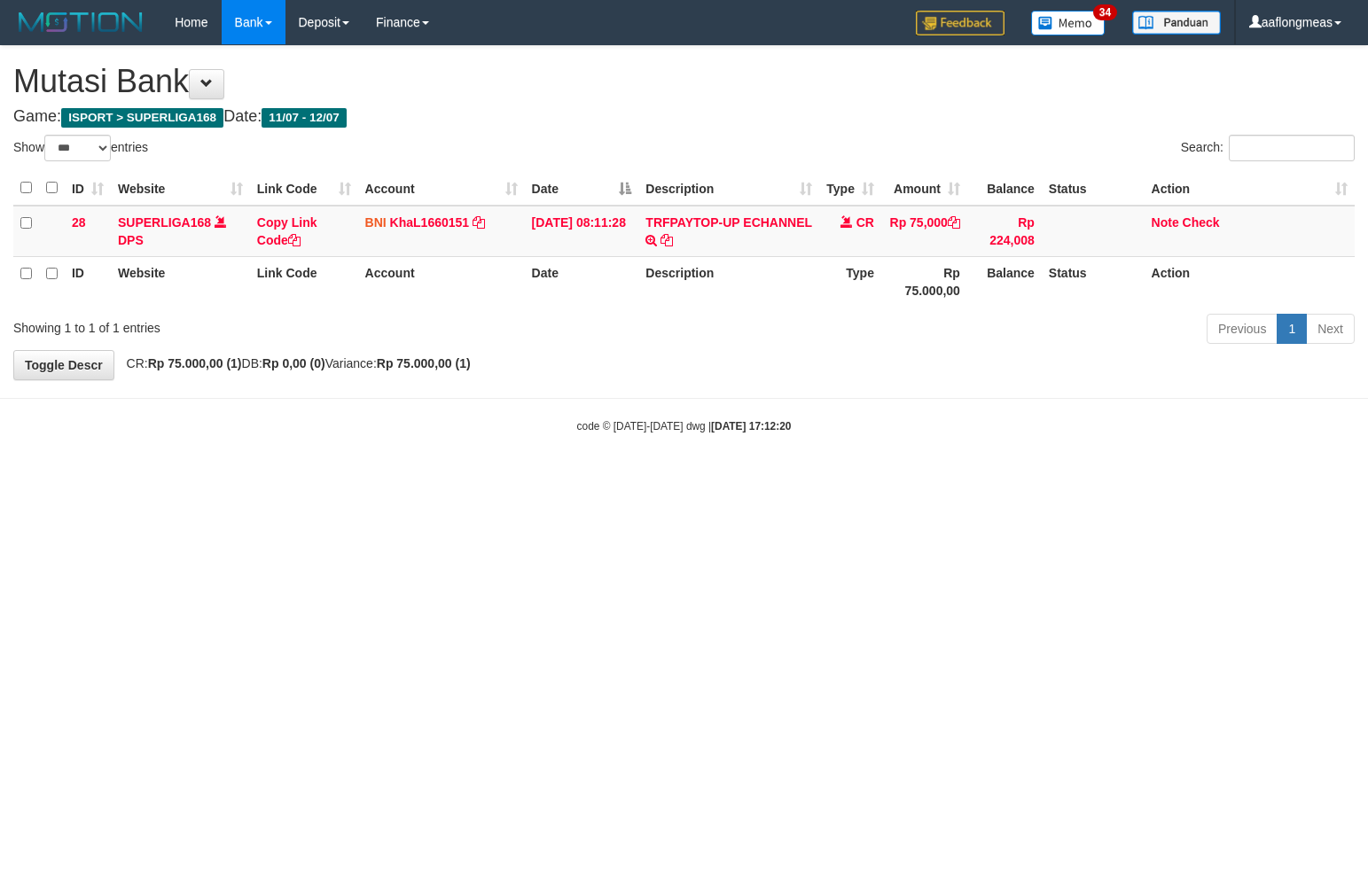 scroll, scrollTop: 0, scrollLeft: 0, axis: both 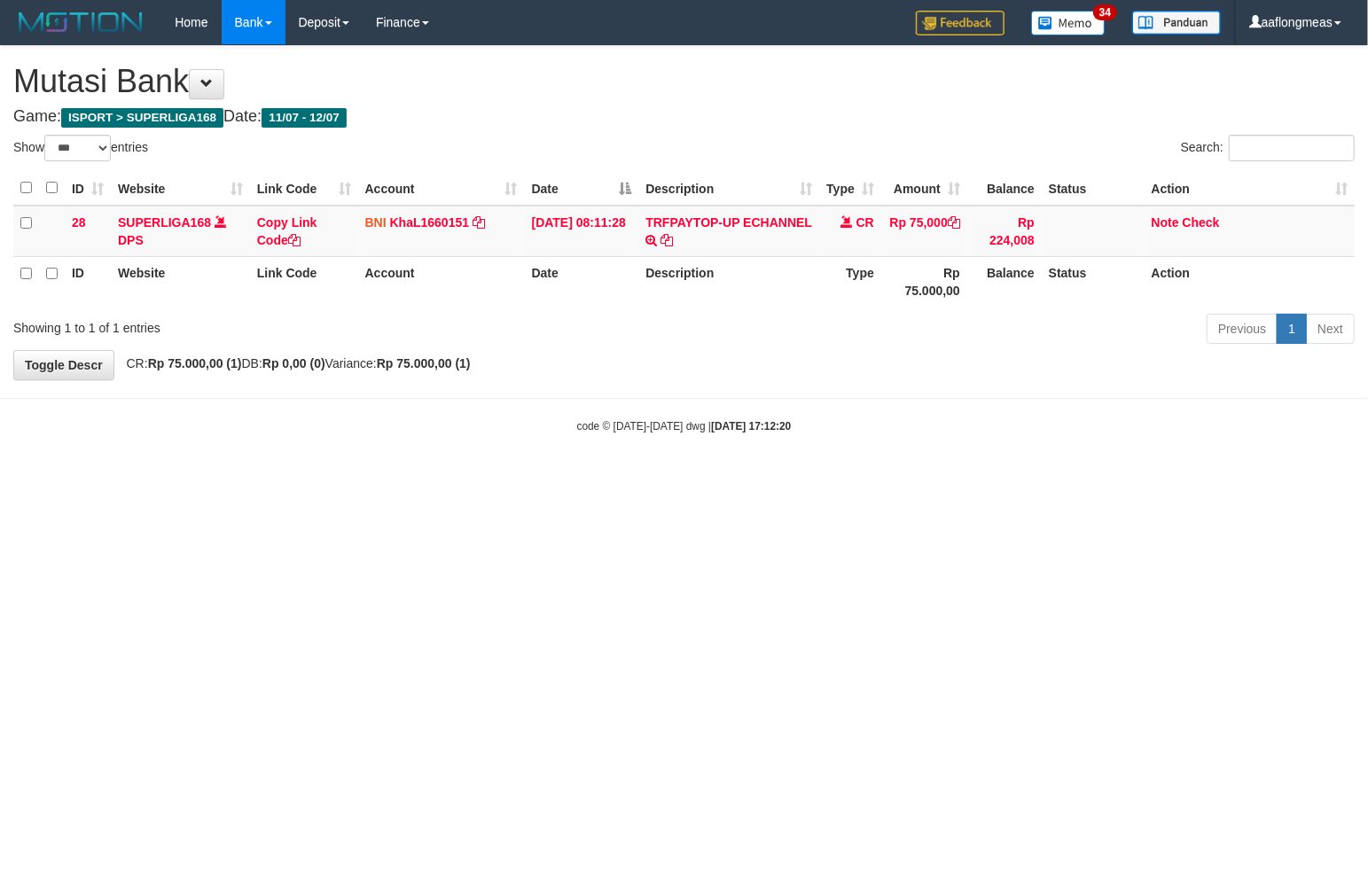 click on "Toggle navigation
Home
Bank
Account List
Load
By Website
Group
[ISPORT]													SUPERLIGA168
By Load Group (DPS)
34" at bounding box center [684, 239] 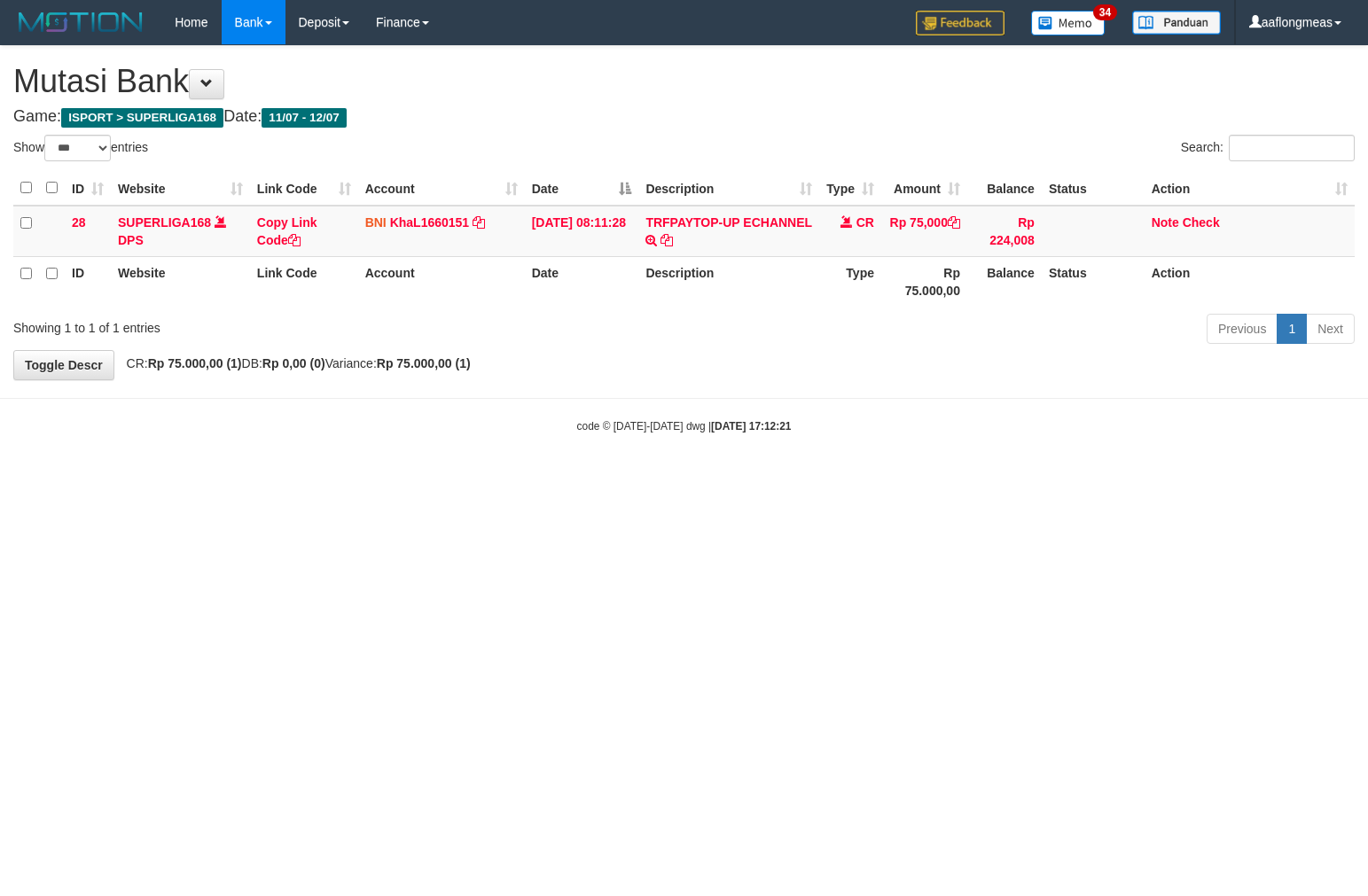 select on "***" 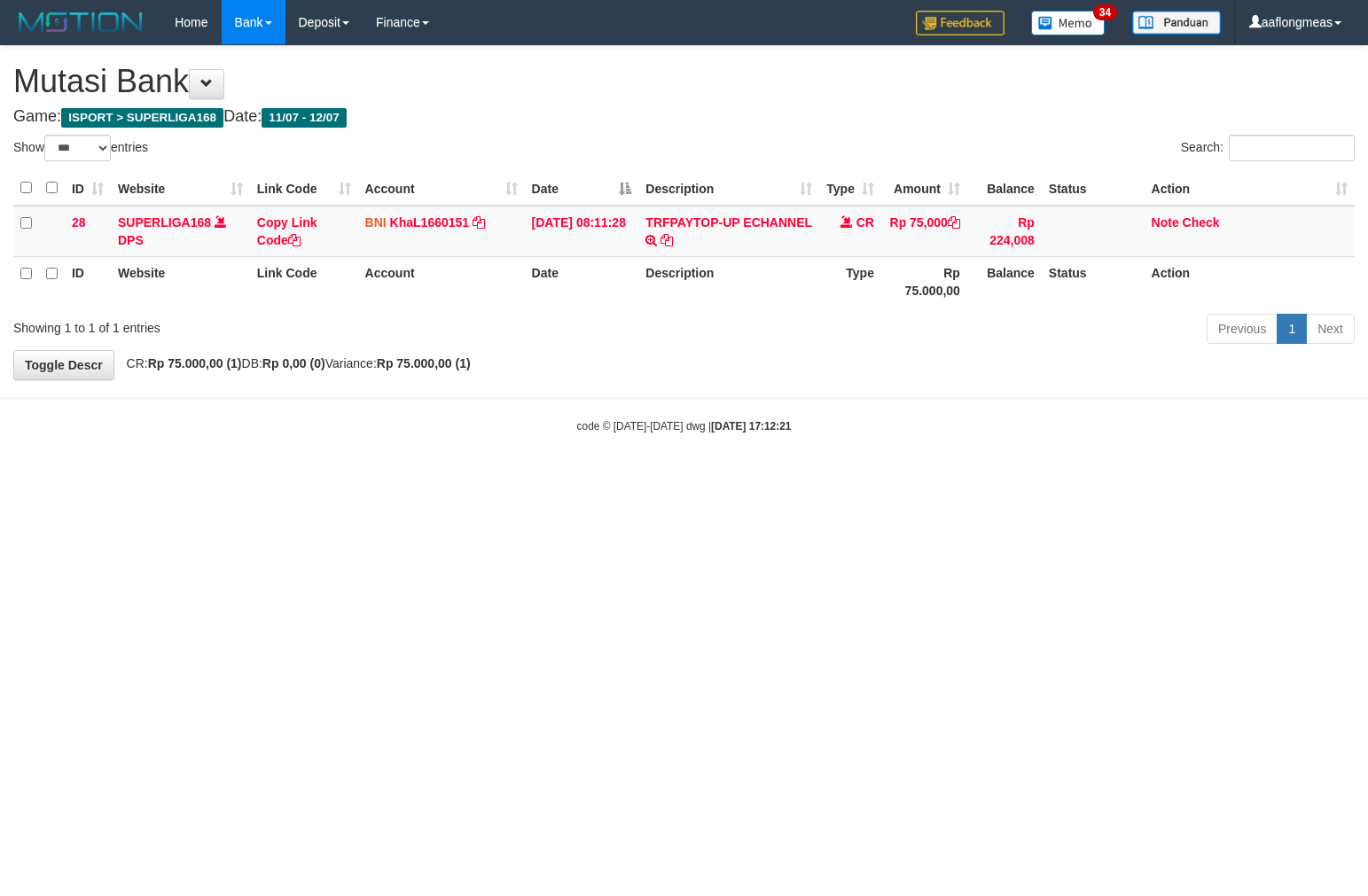 scroll, scrollTop: 0, scrollLeft: 0, axis: both 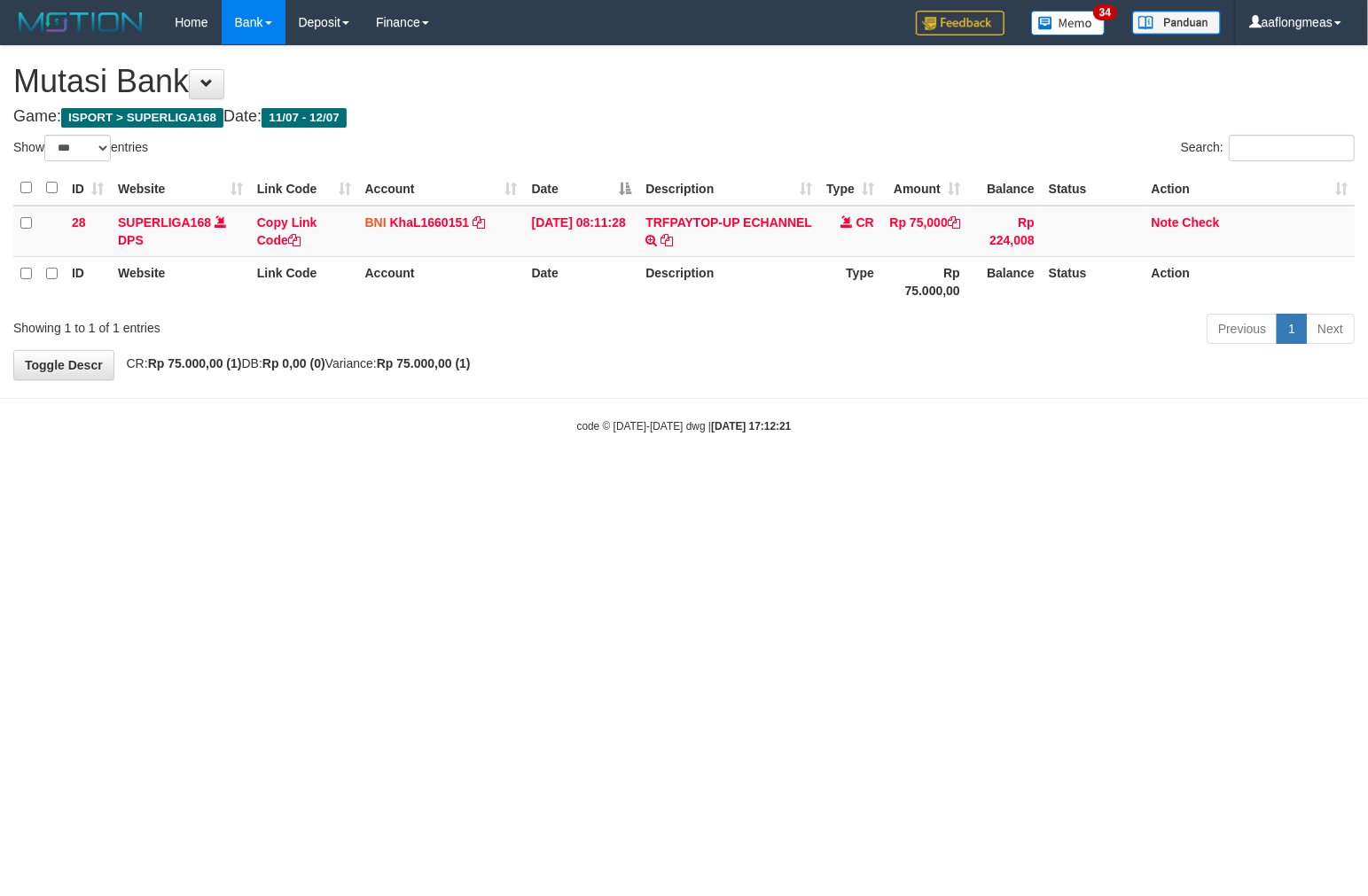 drag, startPoint x: 0, startPoint y: 0, endPoint x: 817, endPoint y: 445, distance: 930.33 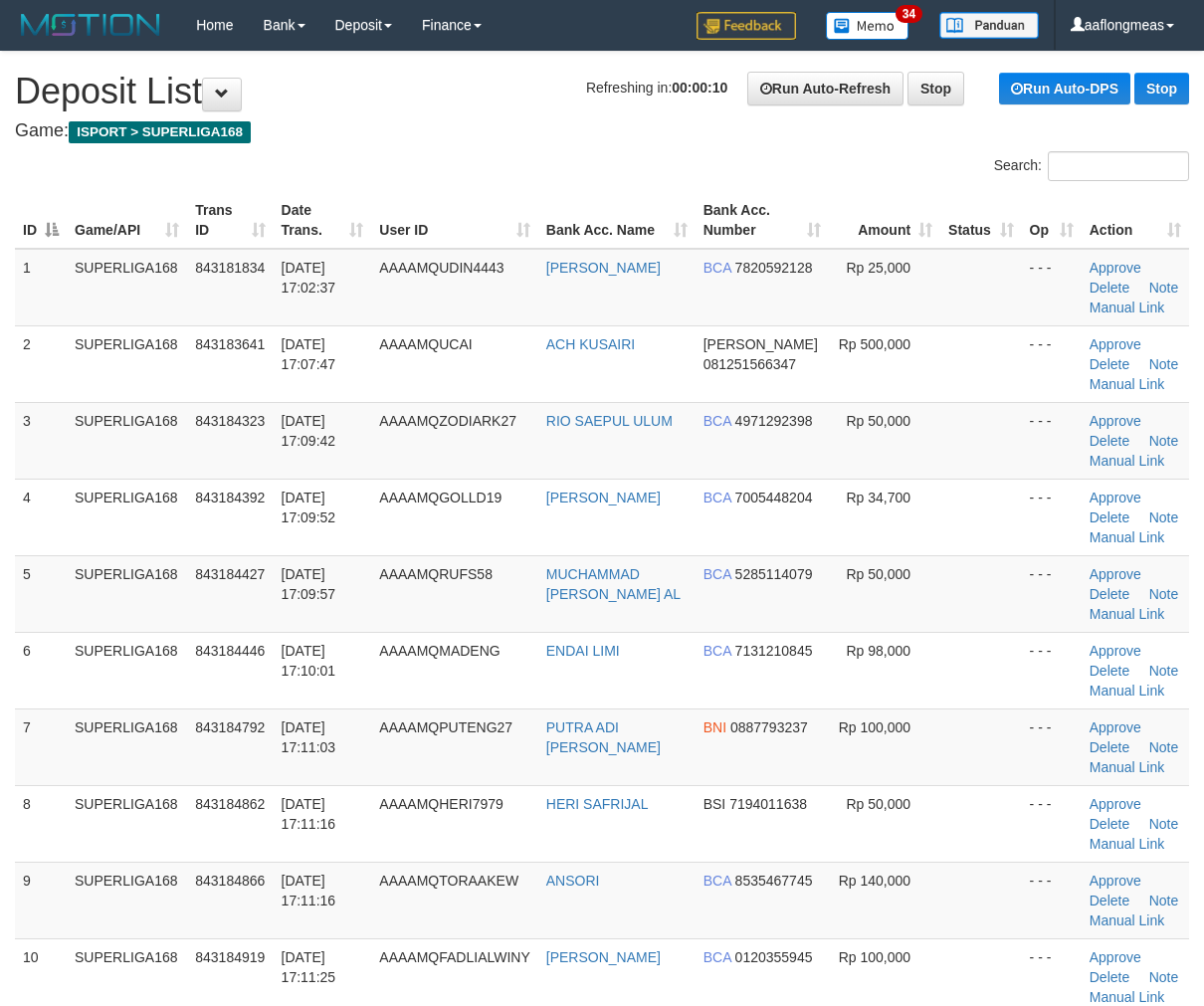 scroll, scrollTop: 0, scrollLeft: 0, axis: both 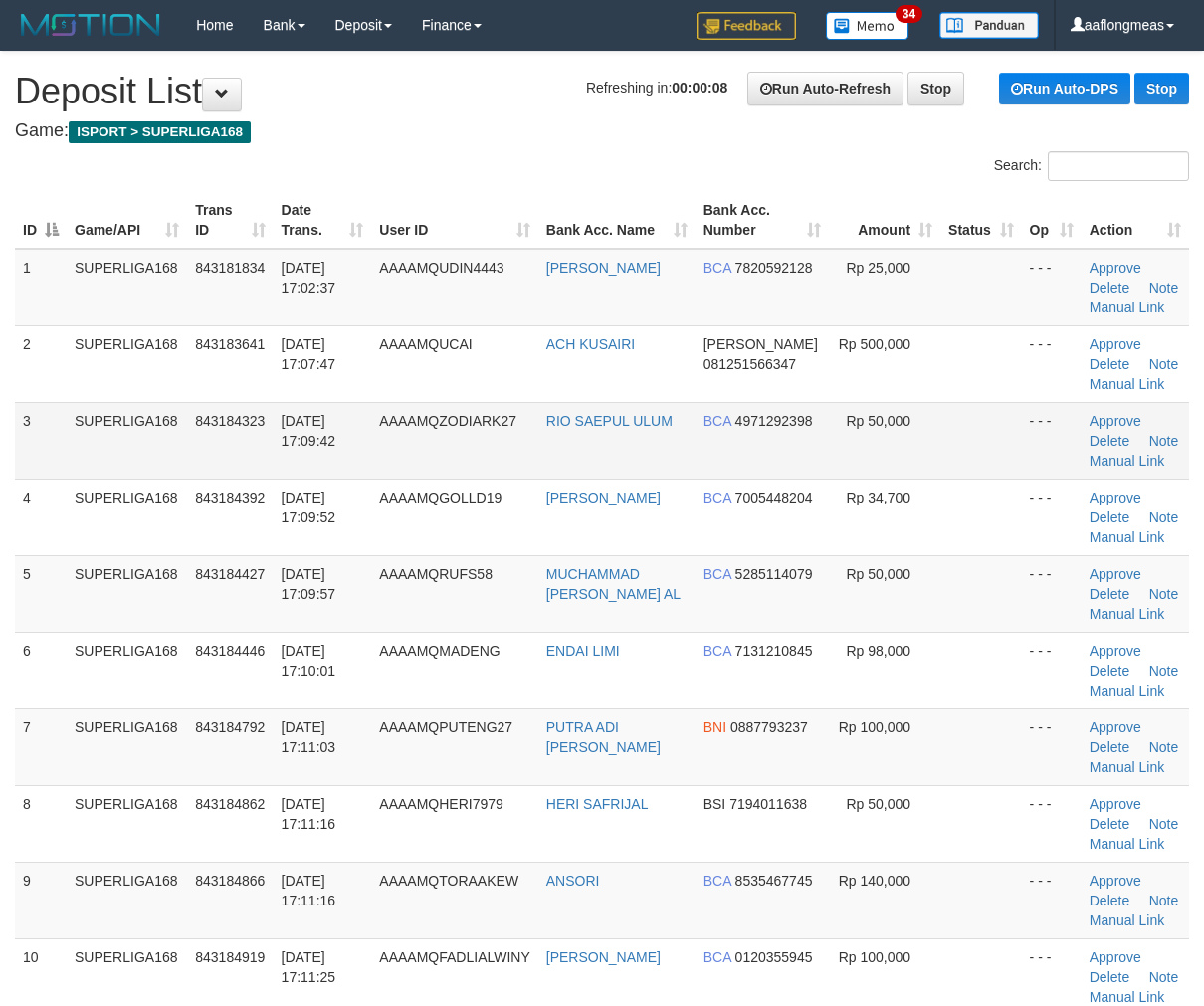 click at bounding box center [980, 440] 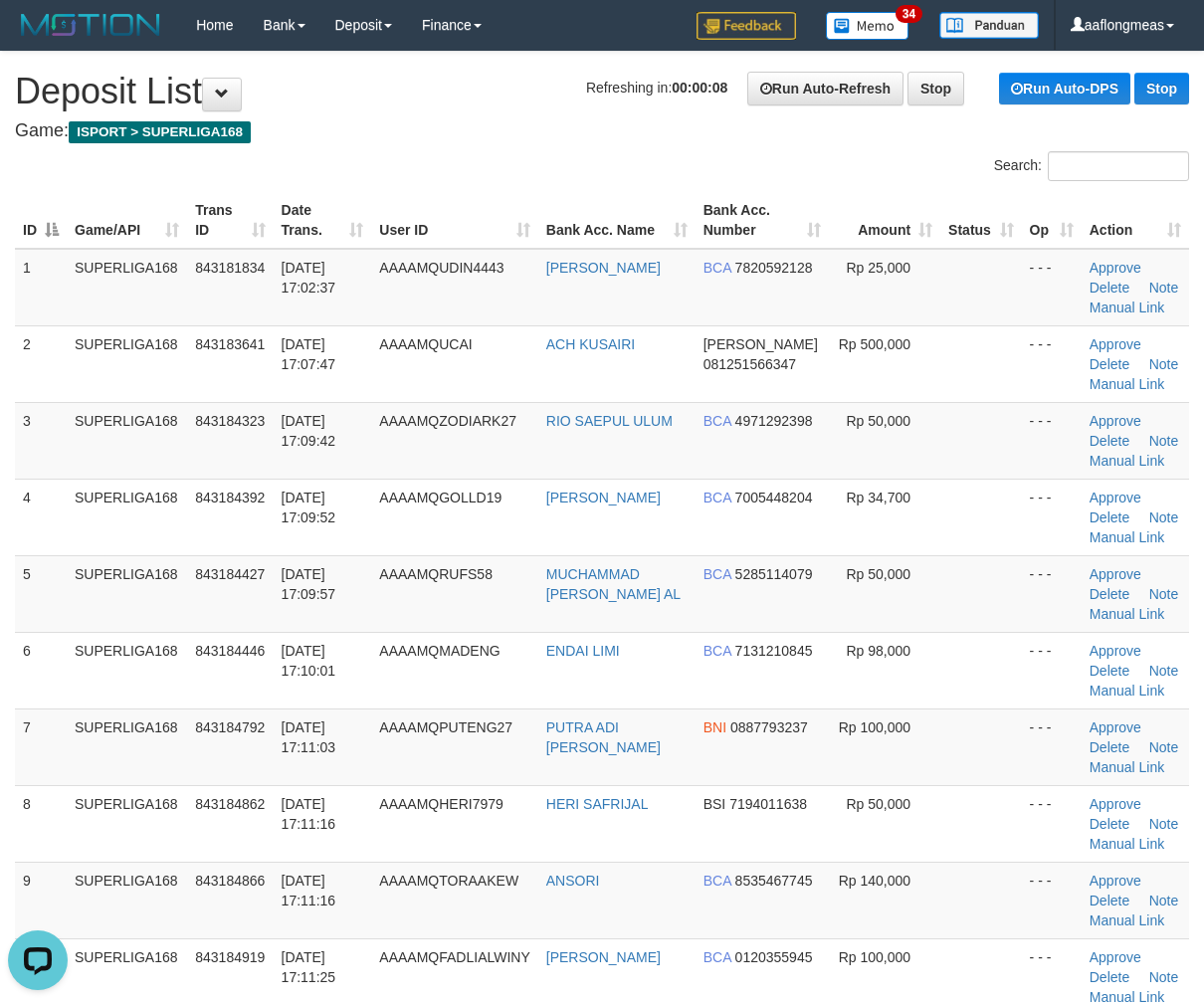 scroll, scrollTop: 0, scrollLeft: 0, axis: both 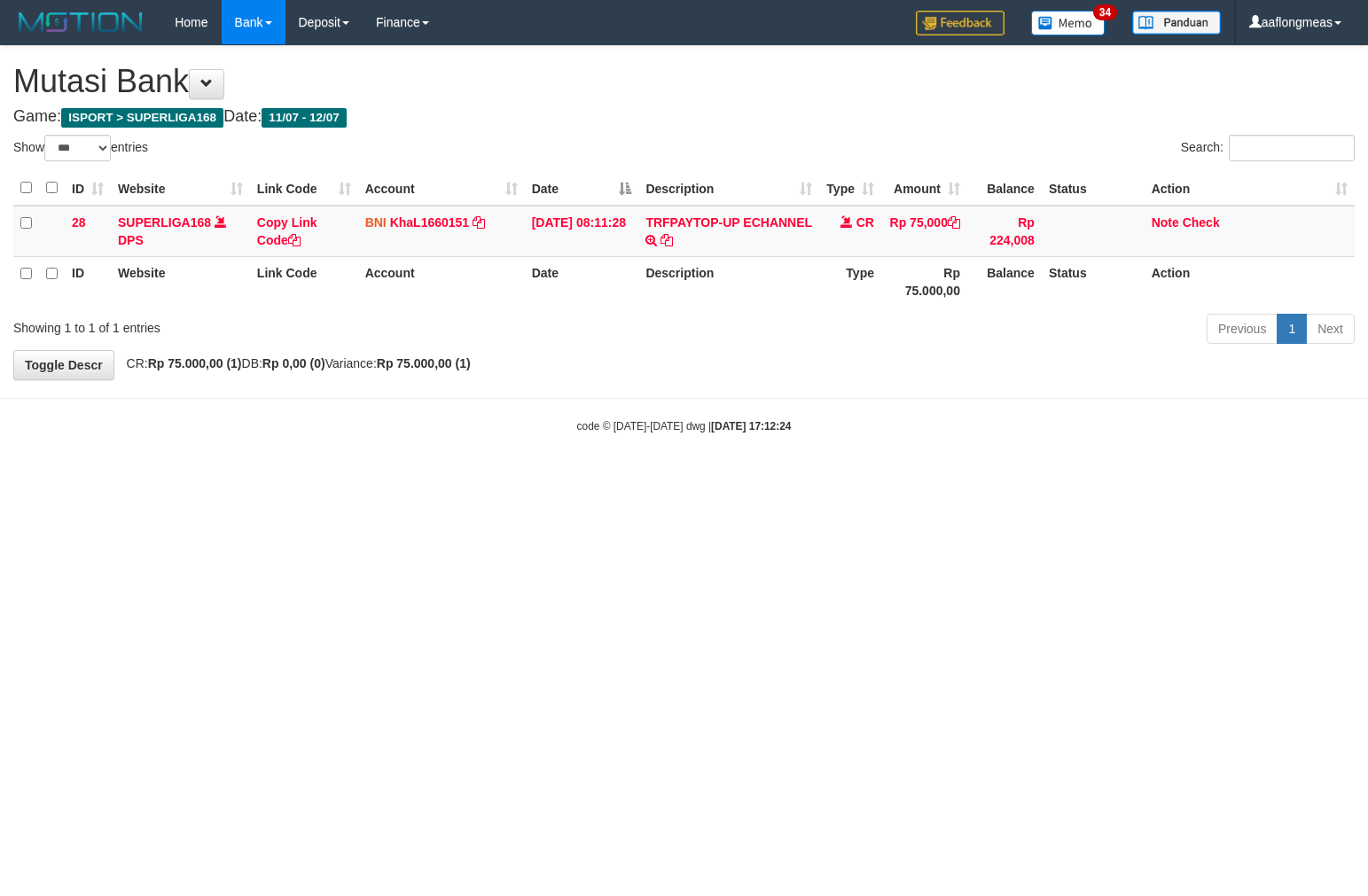 select on "***" 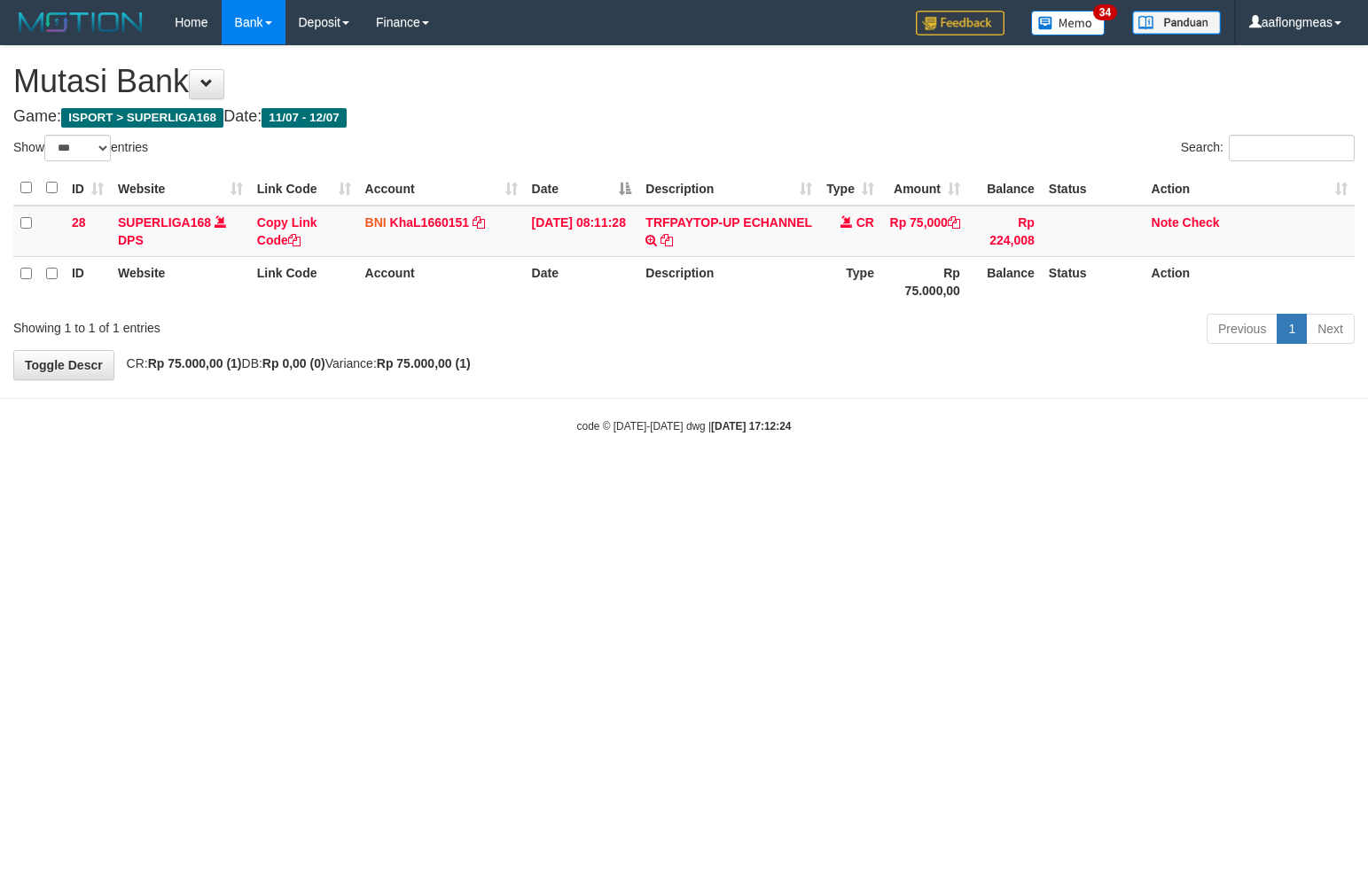 scroll, scrollTop: 0, scrollLeft: 0, axis: both 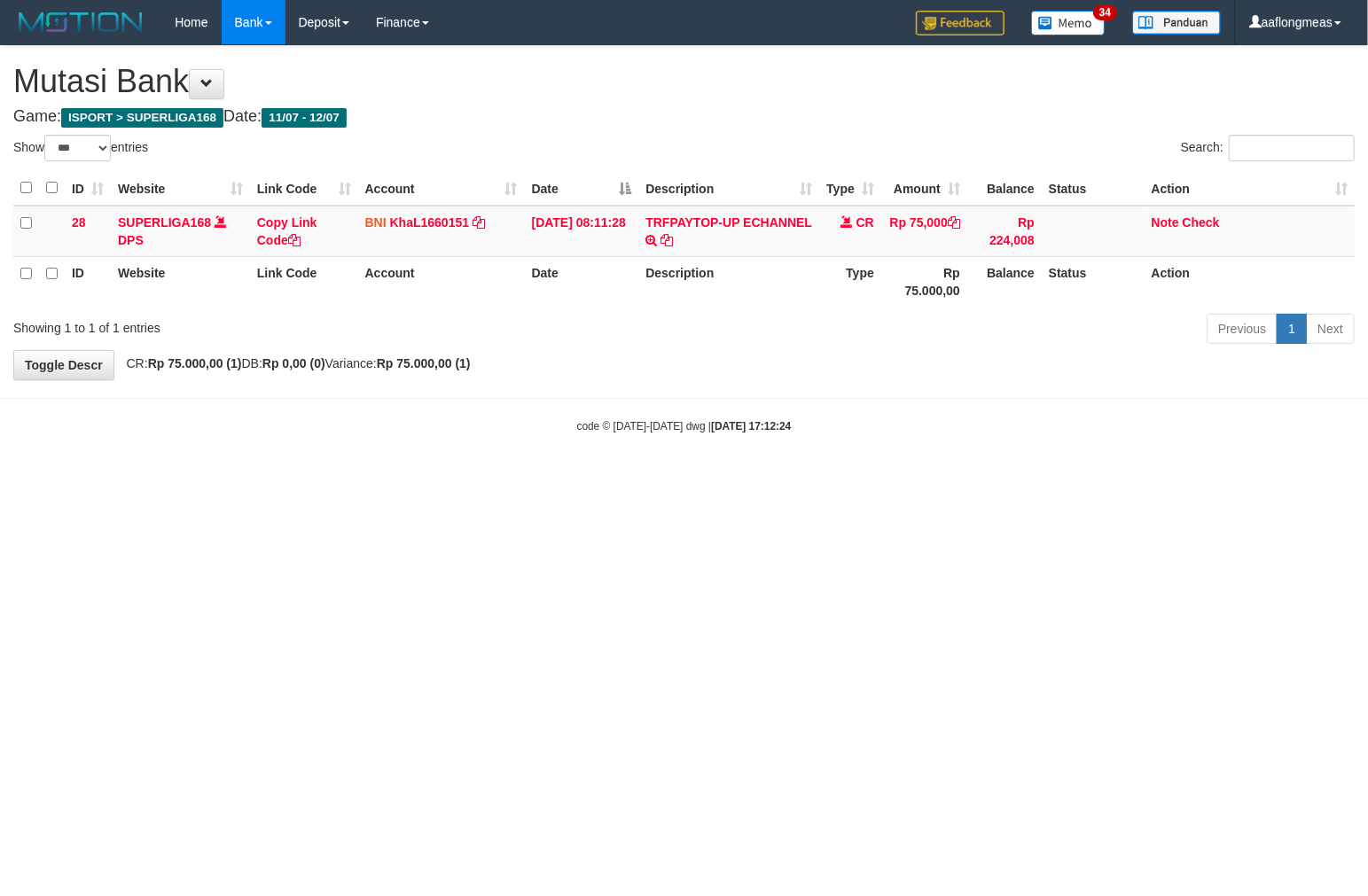 drag, startPoint x: 741, startPoint y: 377, endPoint x: 557, endPoint y: 423, distance: 189.66286 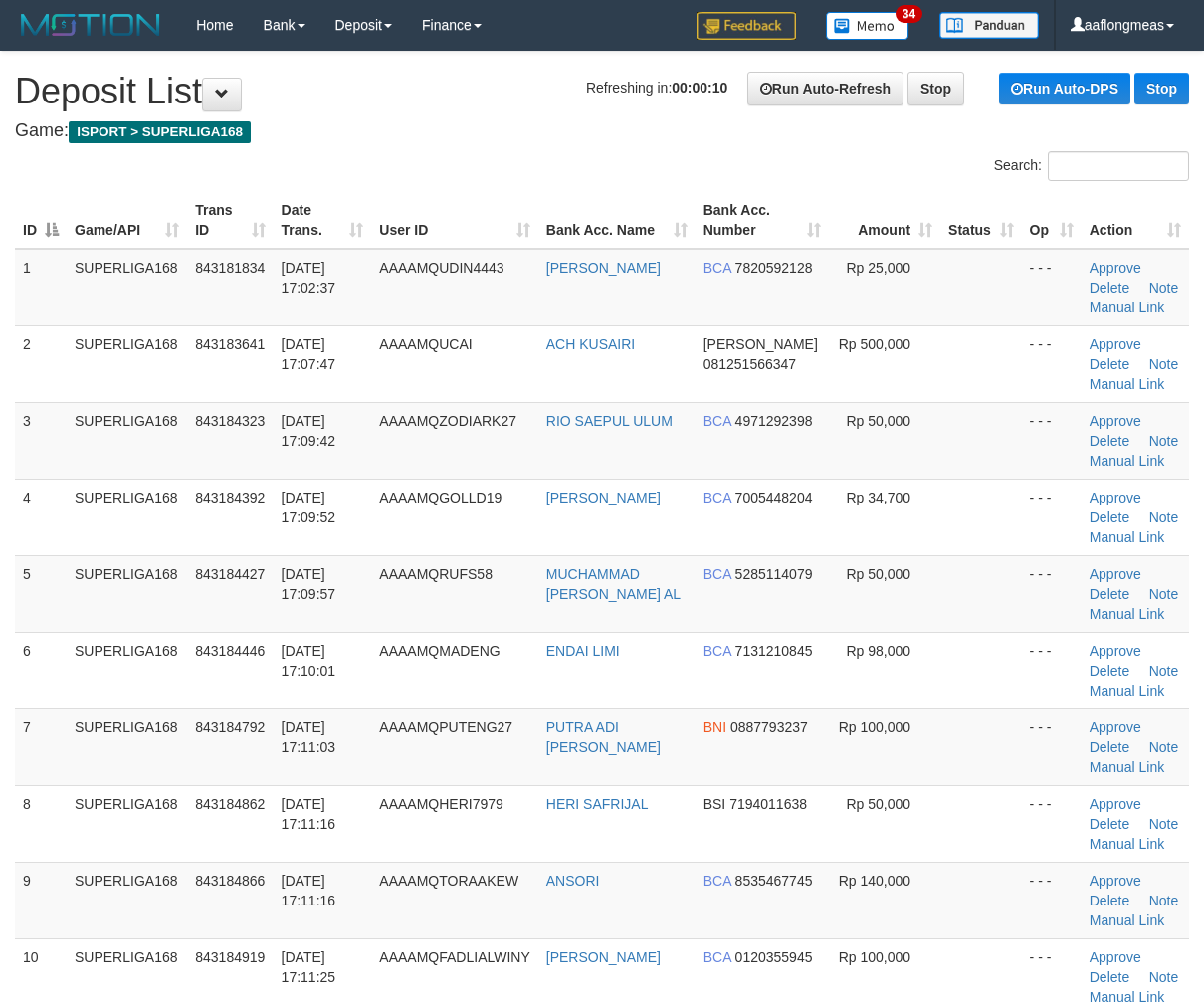 scroll, scrollTop: 0, scrollLeft: 0, axis: both 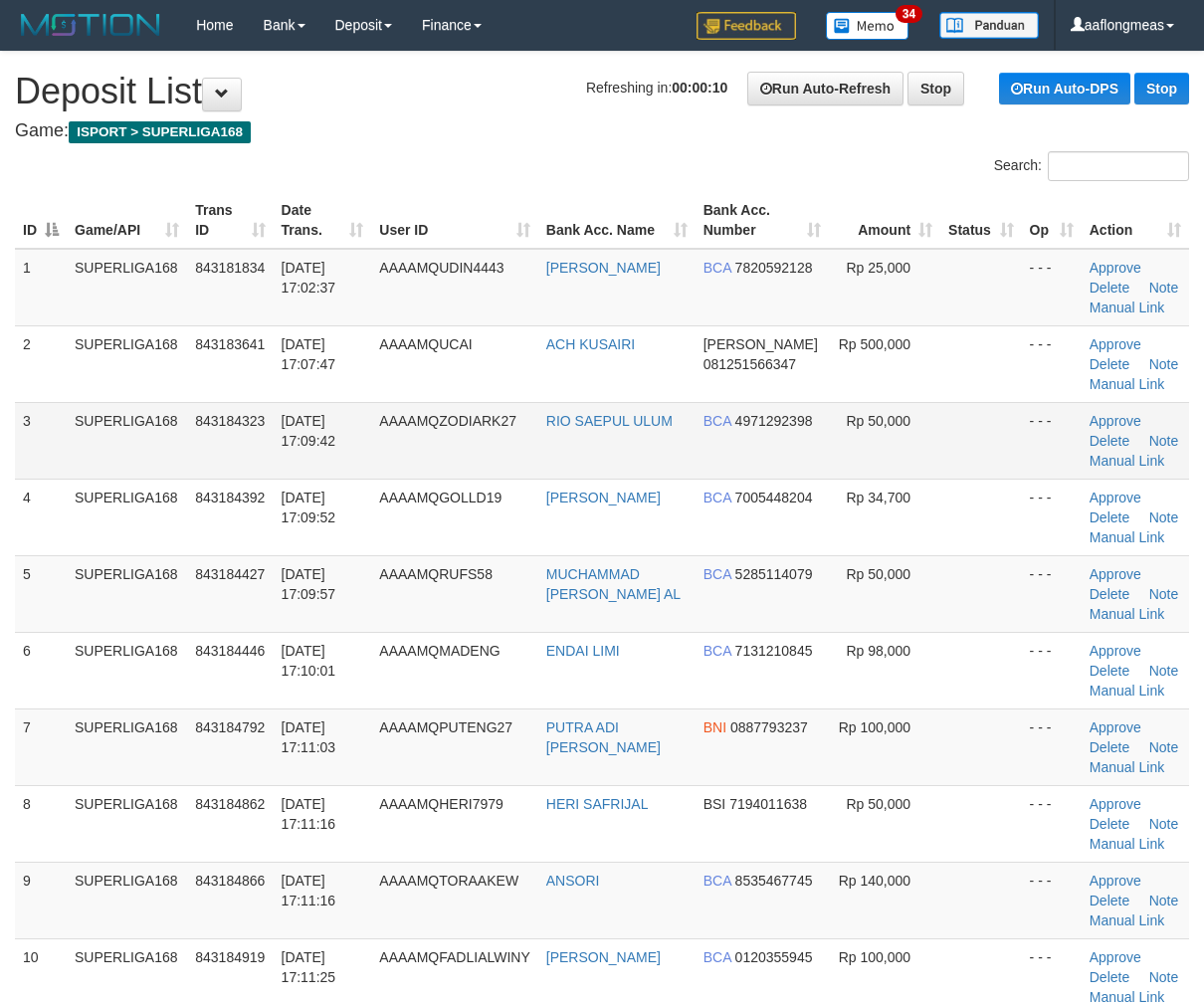 drag, startPoint x: 0, startPoint y: 0, endPoint x: 1025, endPoint y: 431, distance: 1111.929 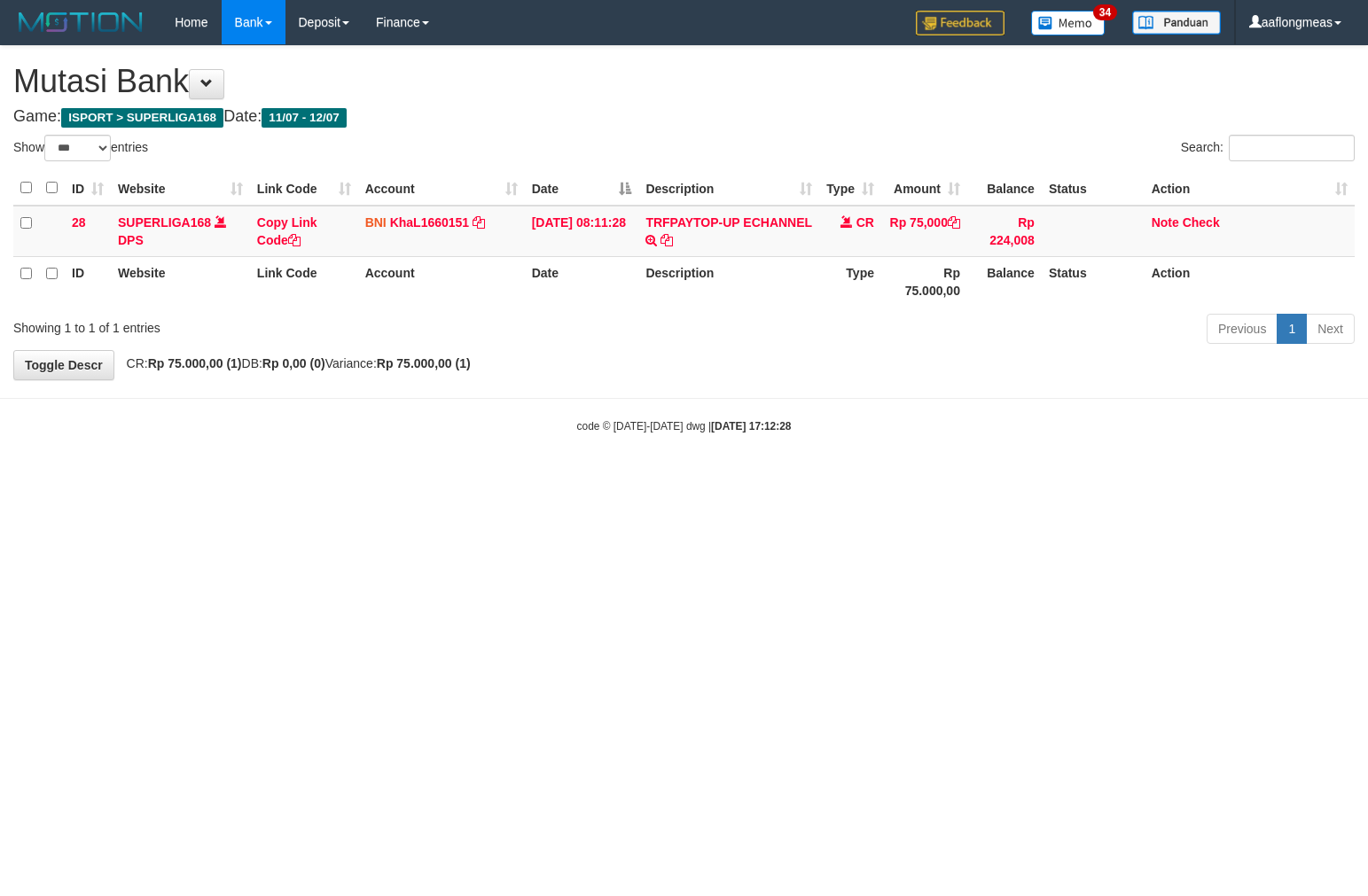 select on "***" 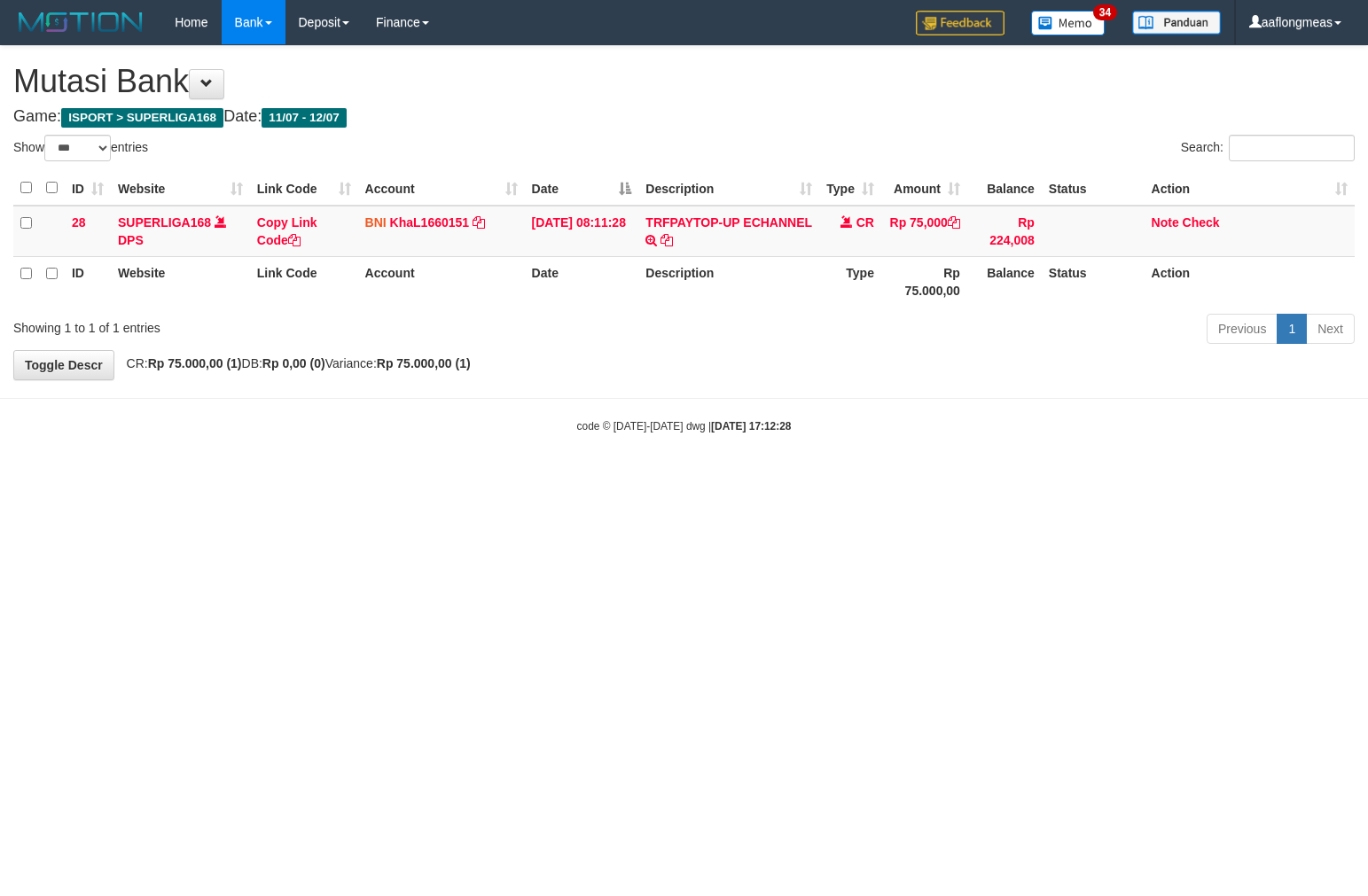 scroll, scrollTop: 0, scrollLeft: 0, axis: both 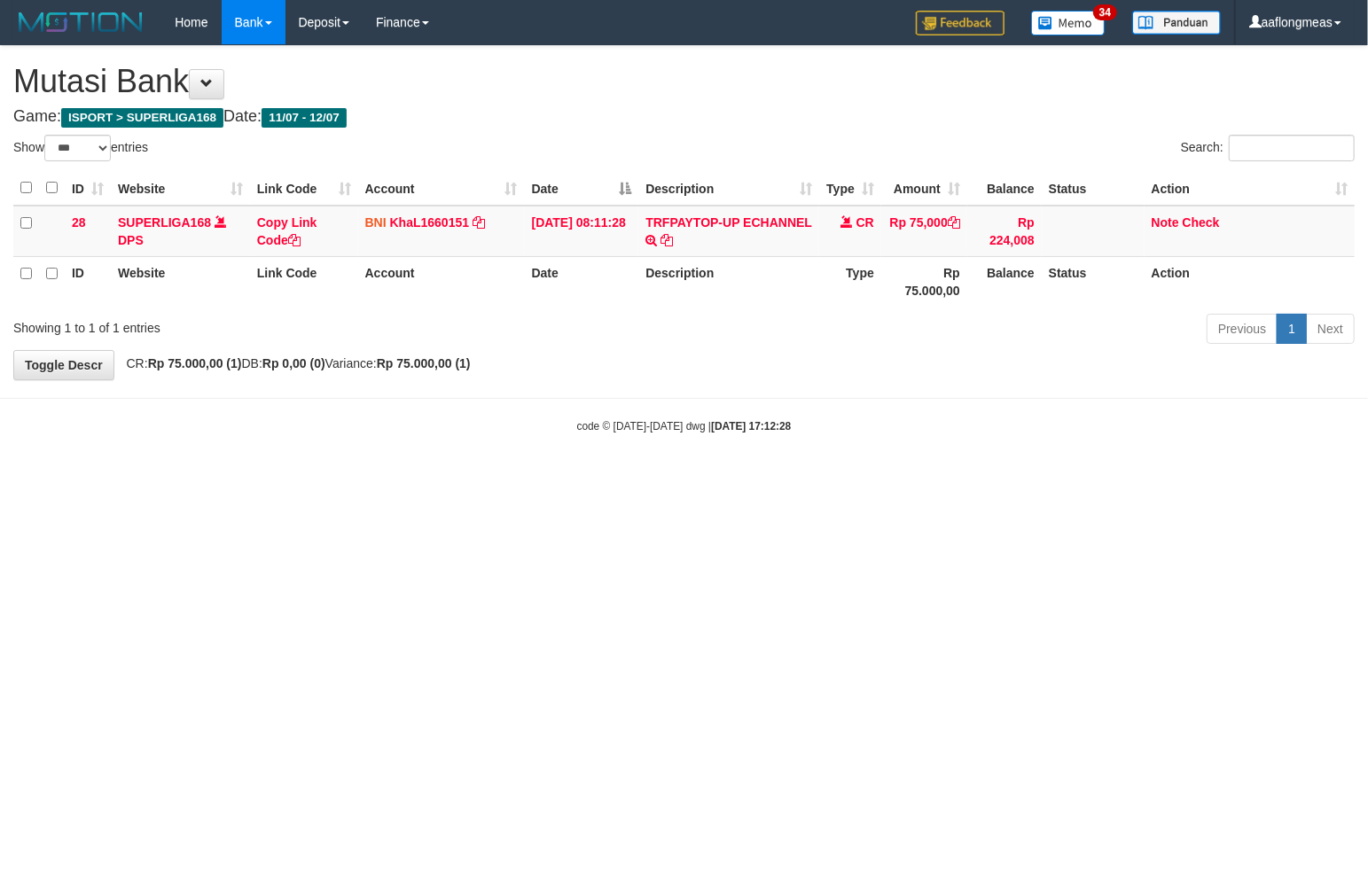 drag, startPoint x: 669, startPoint y: 417, endPoint x: 660, endPoint y: 419, distance: 9.219544 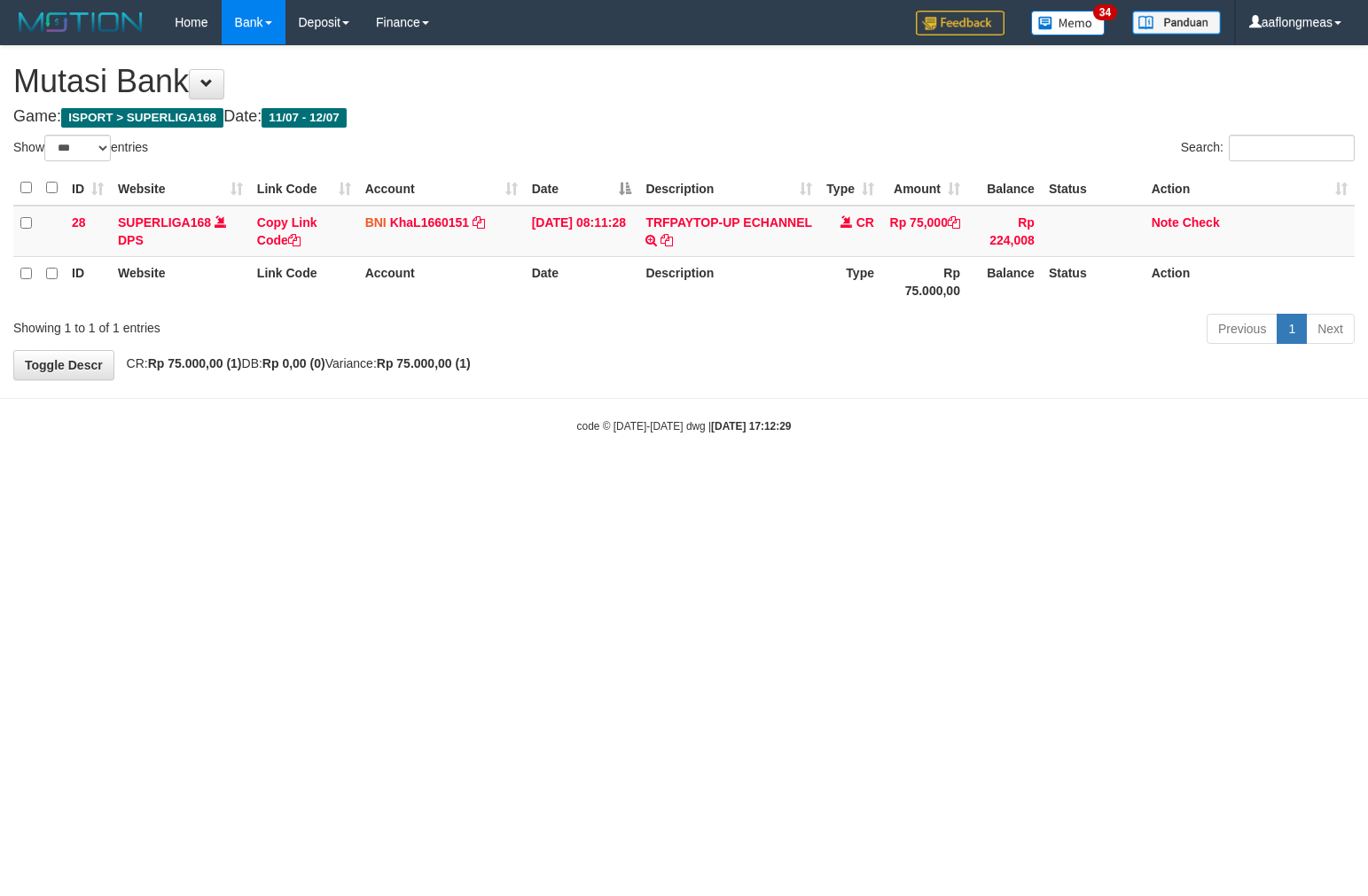 select on "***" 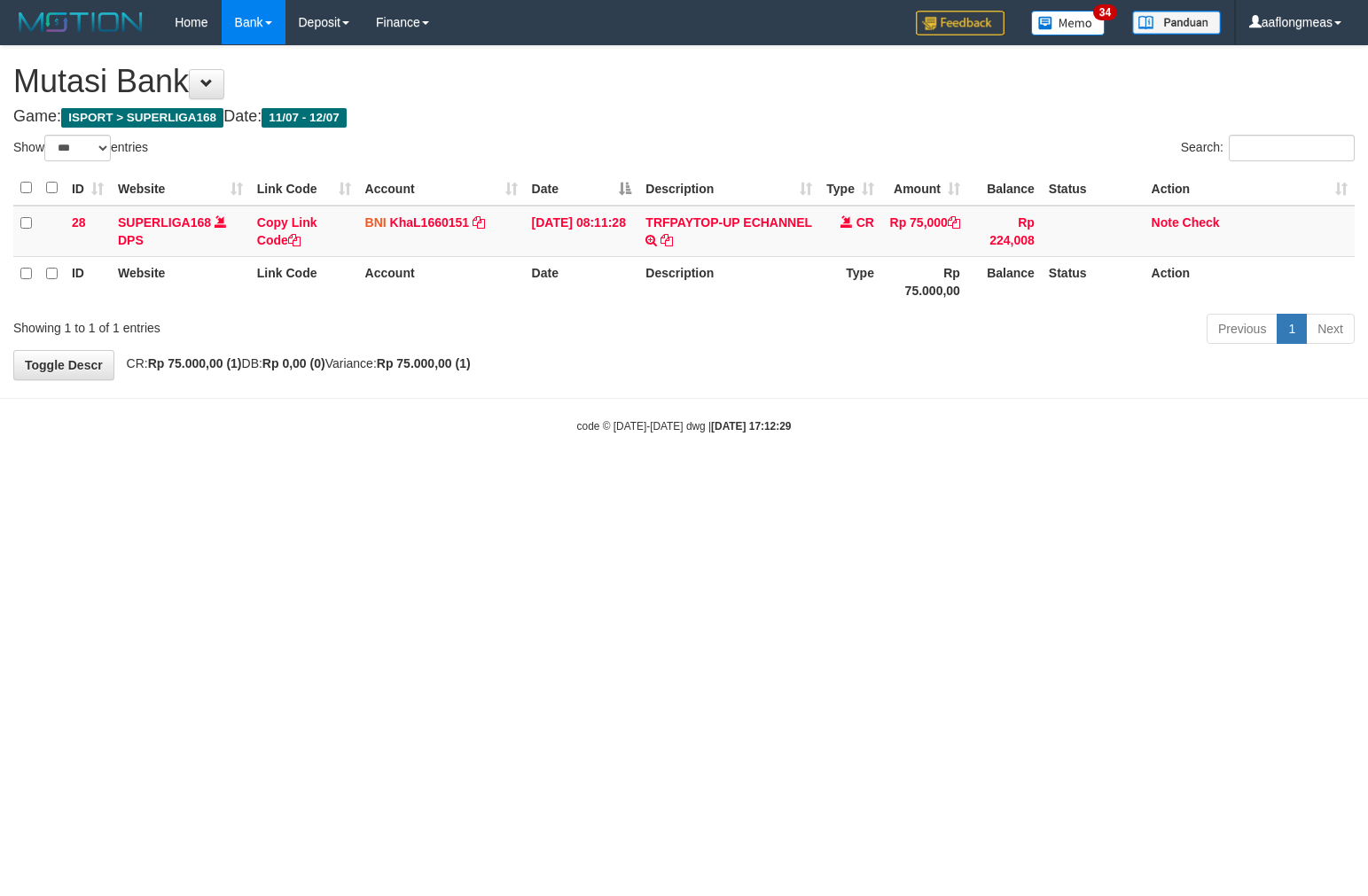 scroll, scrollTop: 0, scrollLeft: 0, axis: both 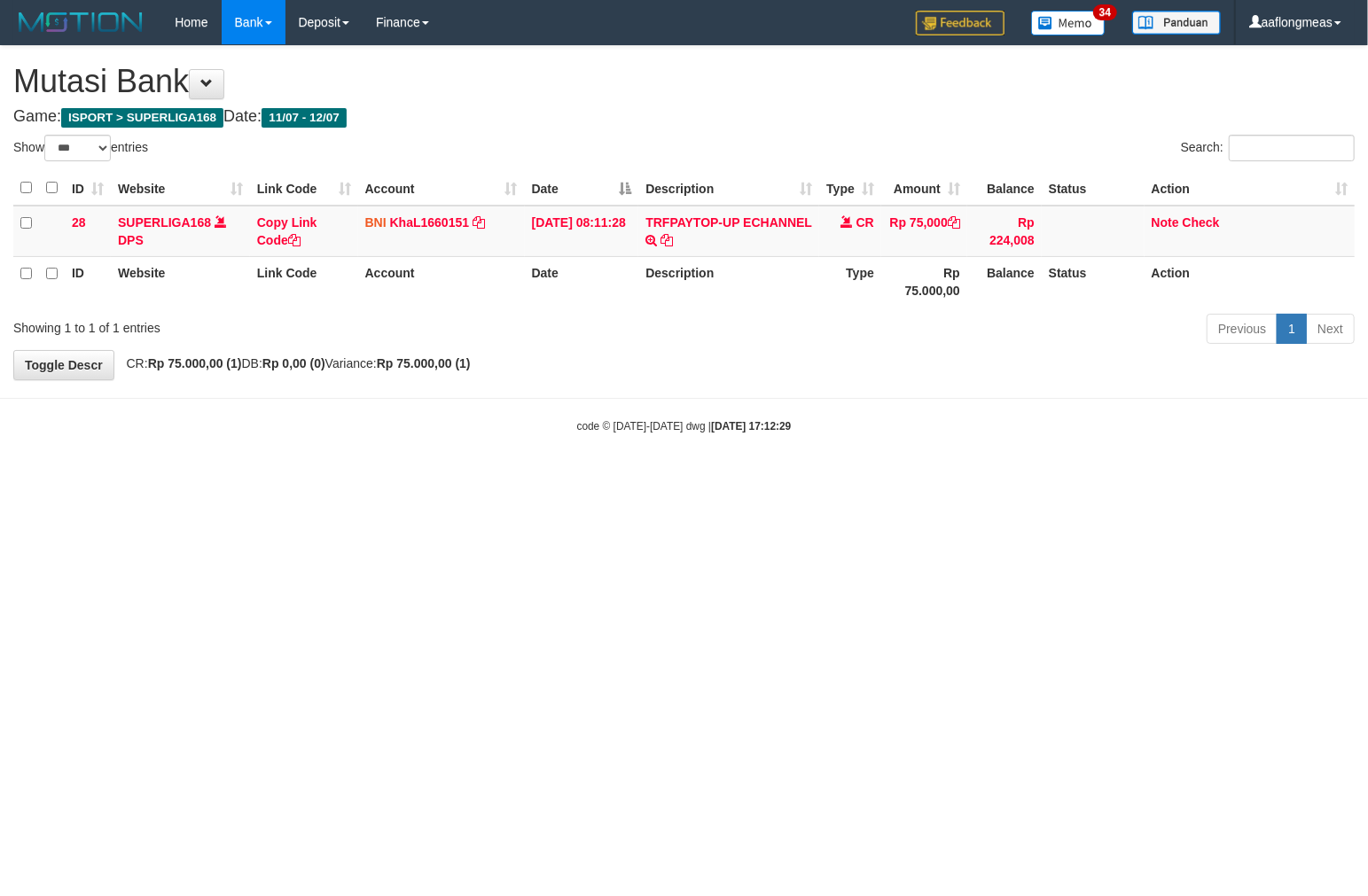 click on "Toggle navigation
Home
Bank
Account List
Load
By Website
Group
[ISPORT]													SUPERLIGA168
By Load Group (DPS)
34" at bounding box center [684, 239] 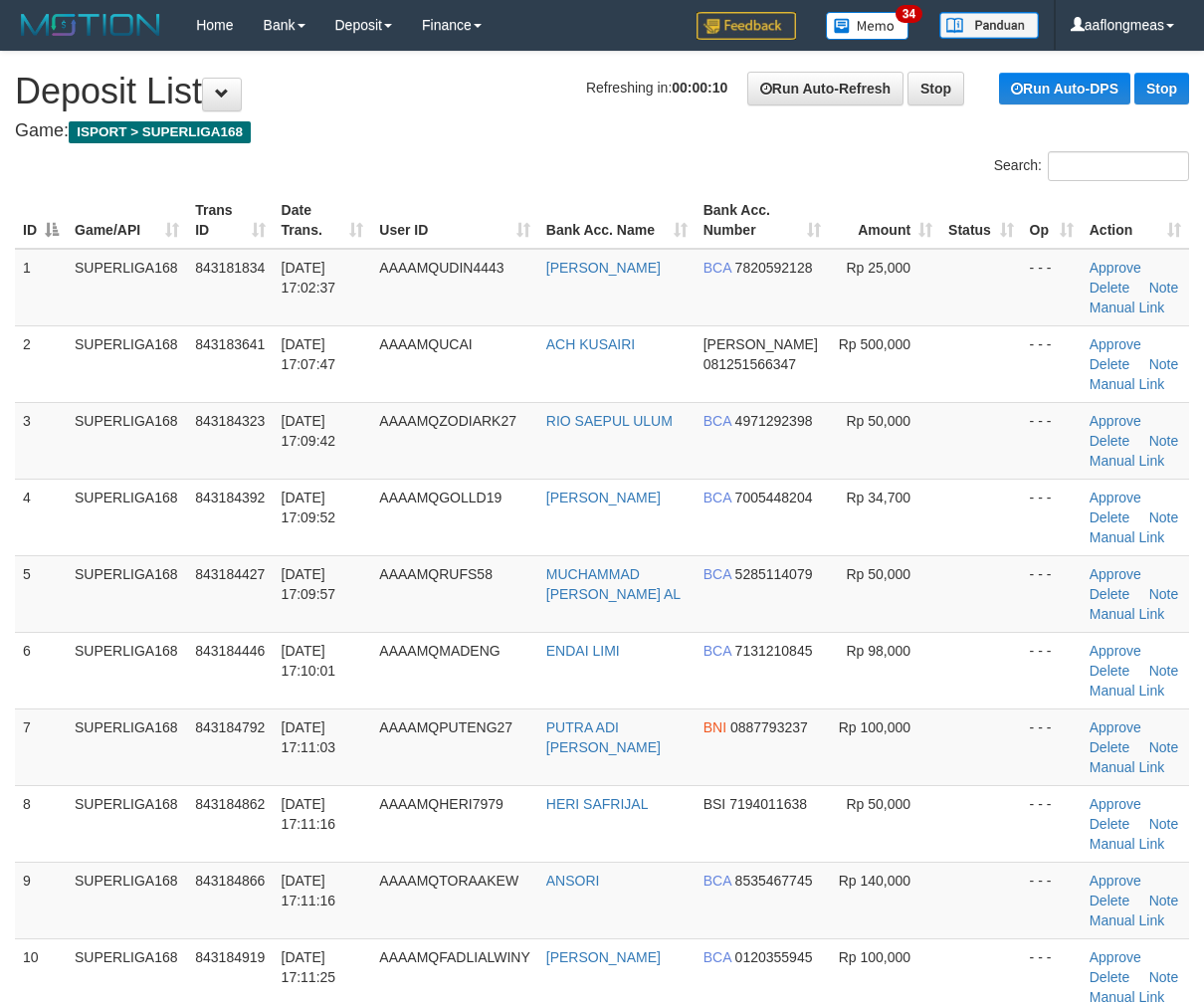 click at bounding box center [980, 440] 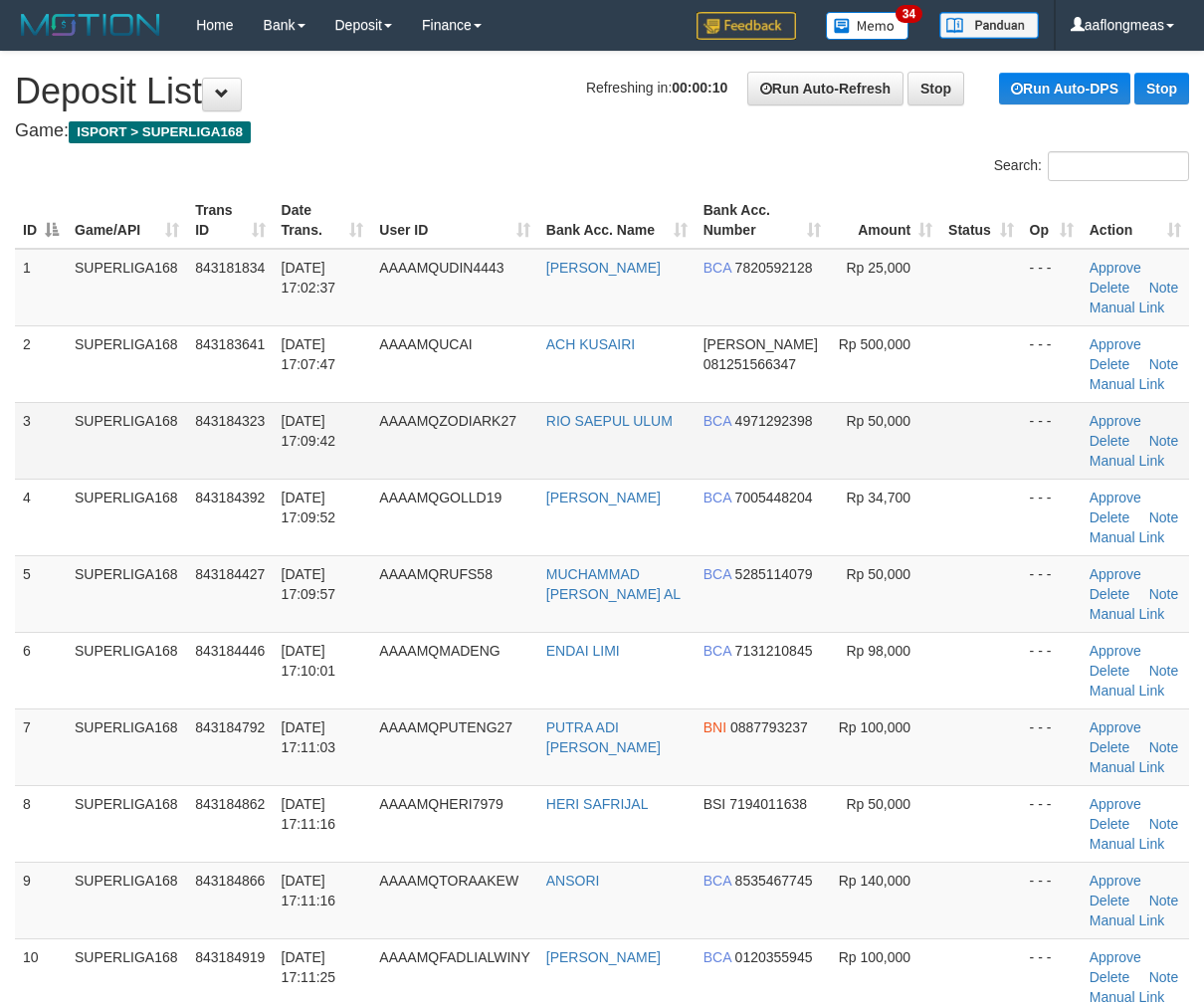 drag, startPoint x: 0, startPoint y: 0, endPoint x: 1011, endPoint y: 460, distance: 1110.7299 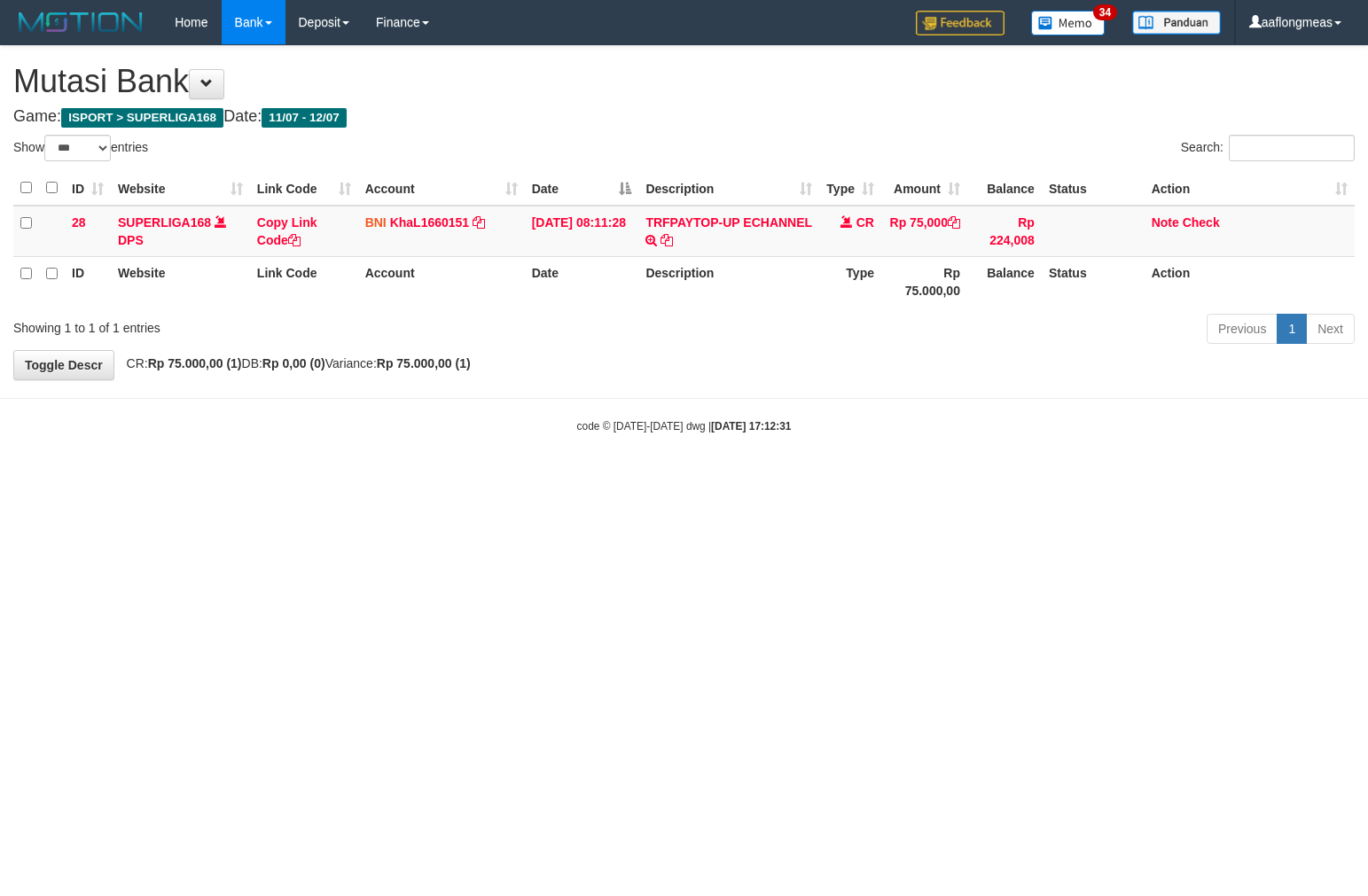 select on "***" 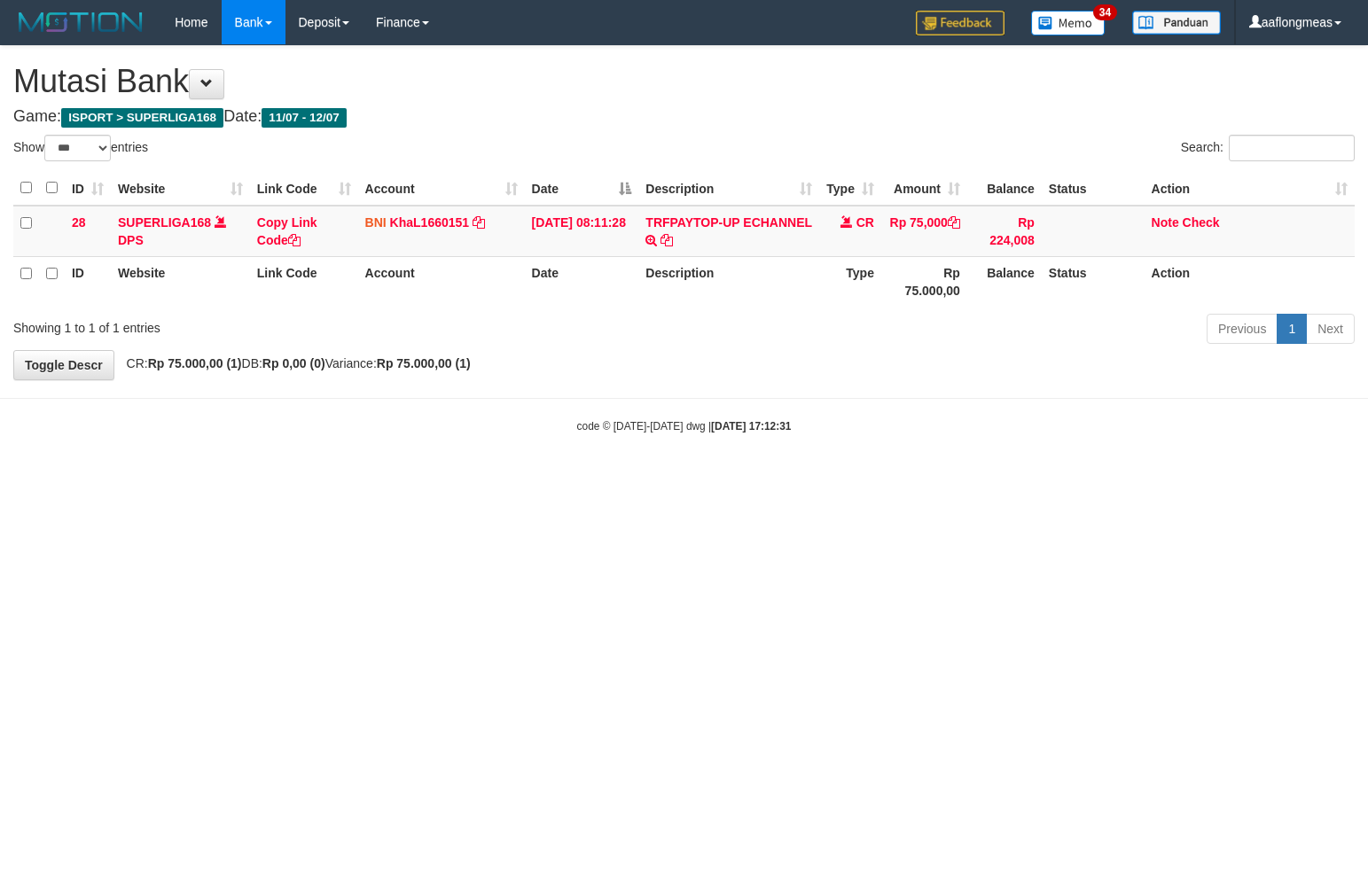 scroll, scrollTop: 0, scrollLeft: 0, axis: both 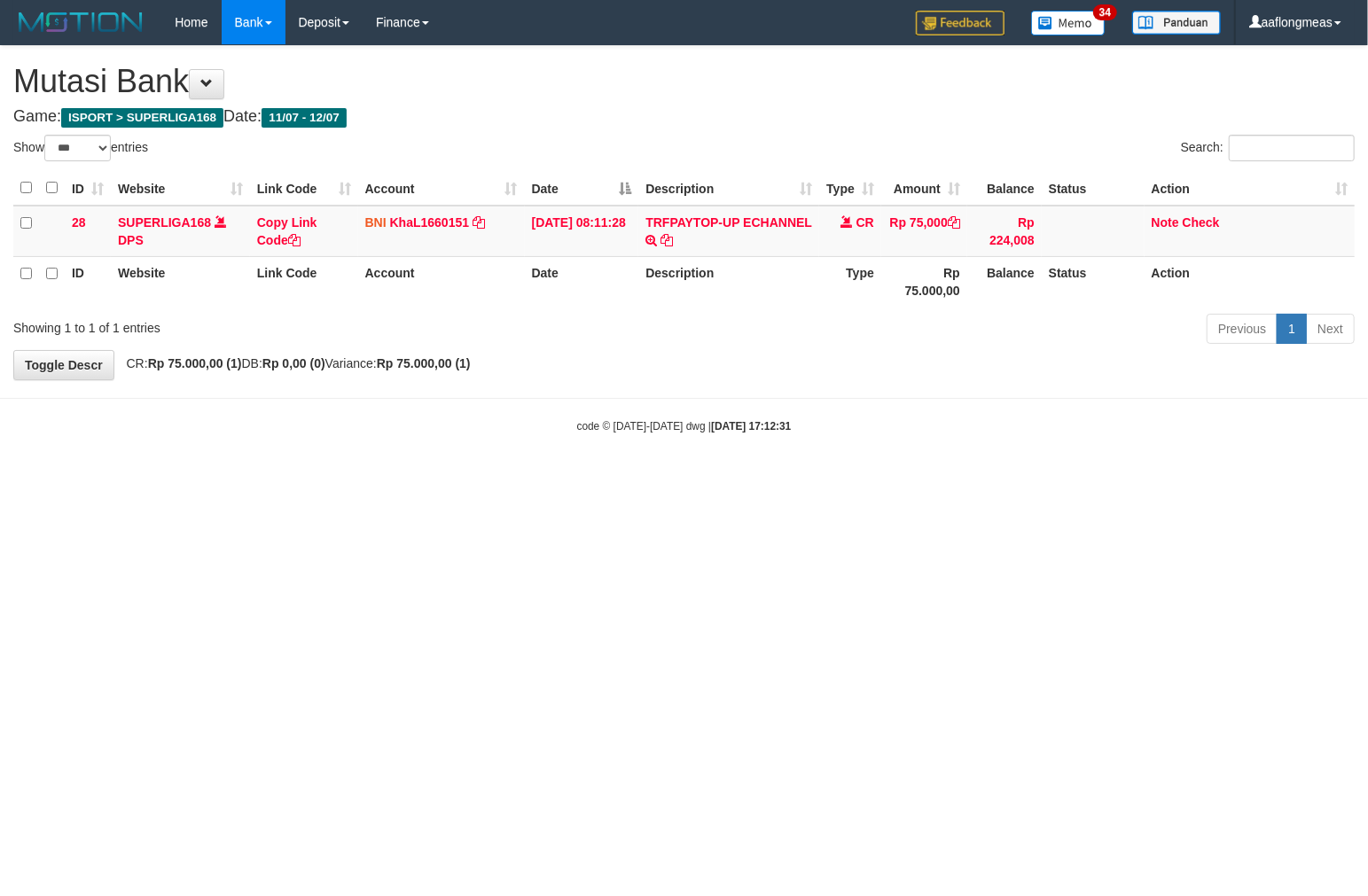 click on "Toggle navigation
Home
Bank
Account List
Load
By Website
Group
[ISPORT]													SUPERLIGA168
By Load Group (DPS)
34" at bounding box center [684, 239] 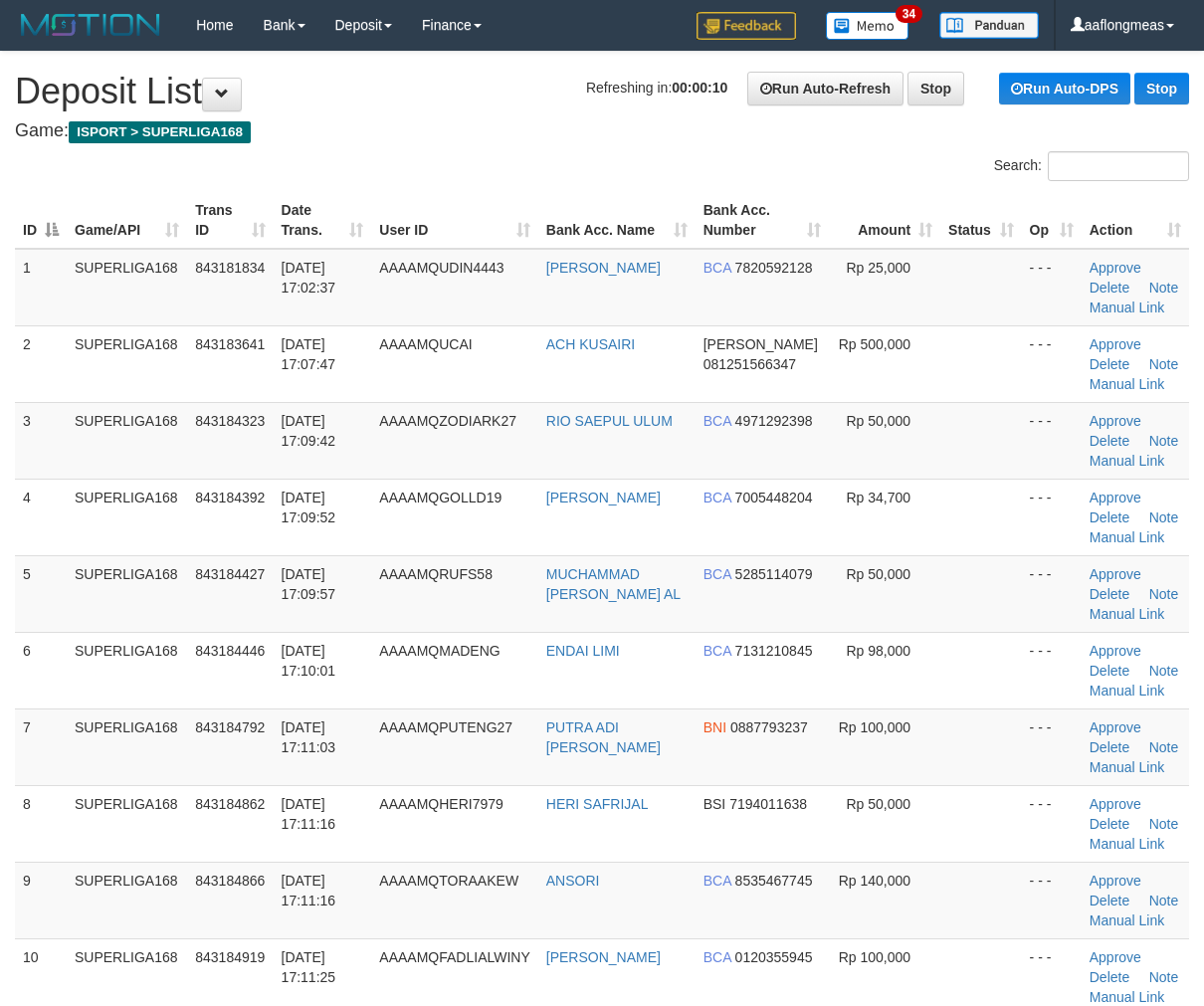 scroll, scrollTop: 0, scrollLeft: 0, axis: both 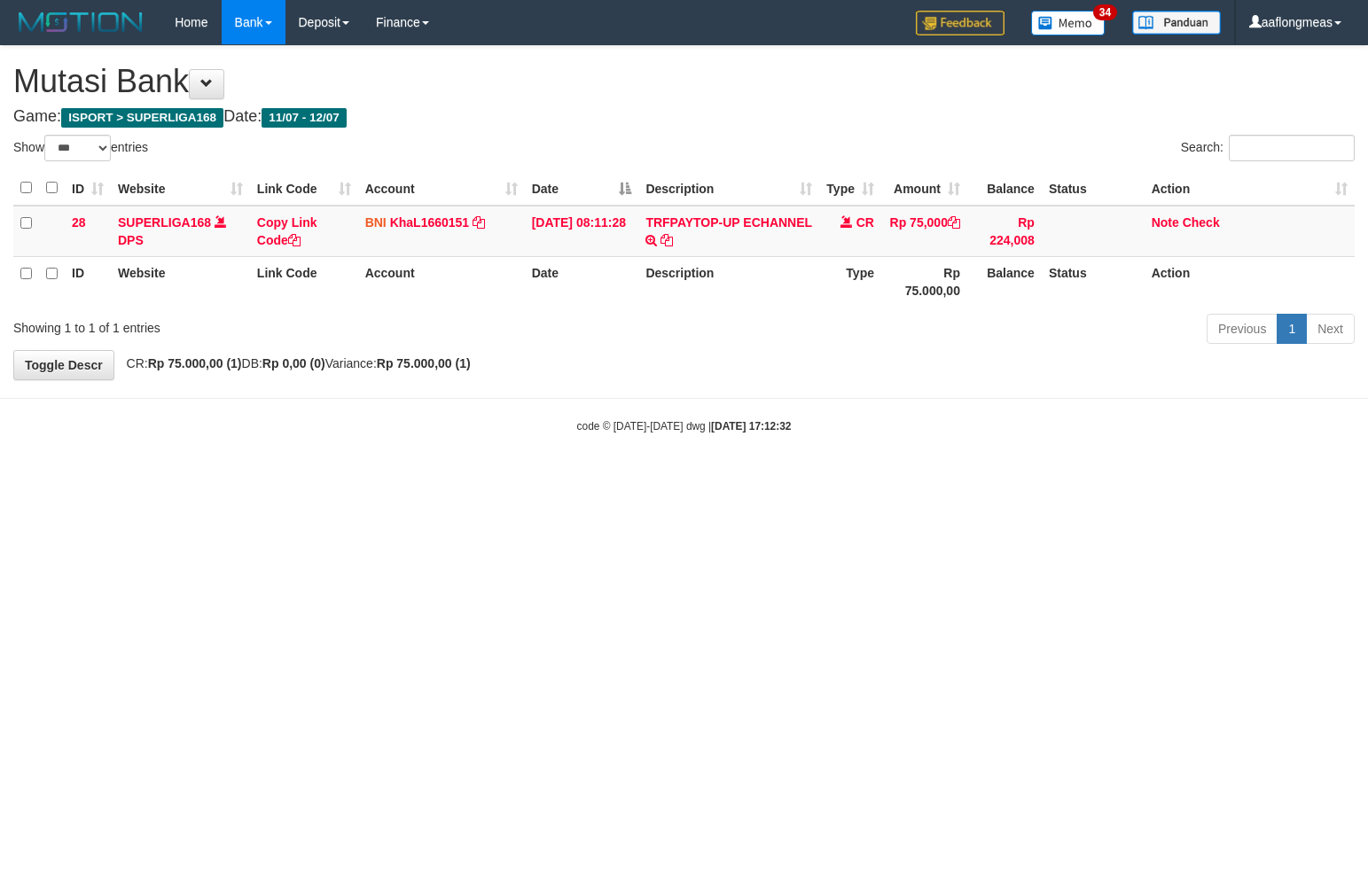 select on "***" 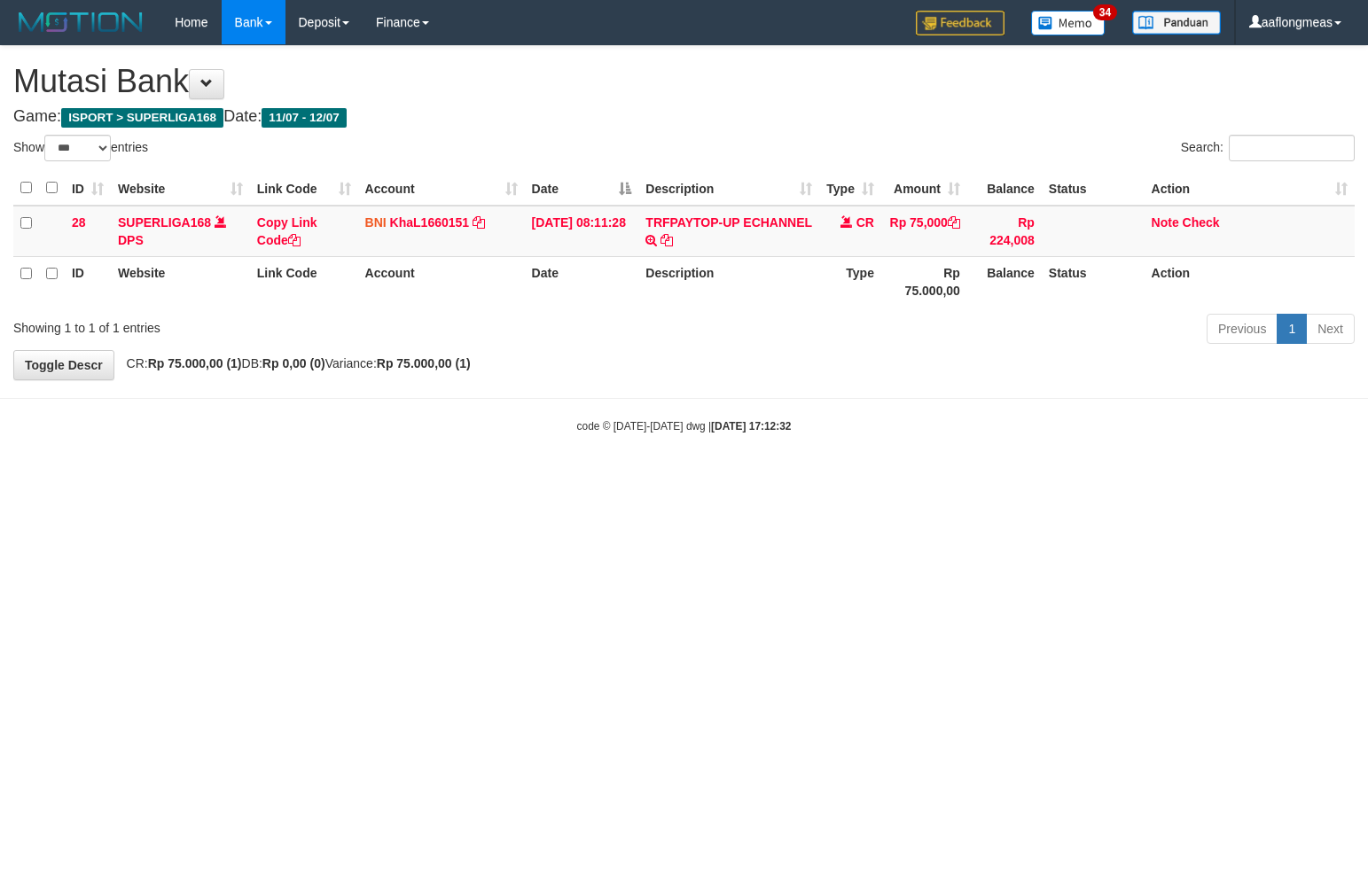scroll, scrollTop: 0, scrollLeft: 0, axis: both 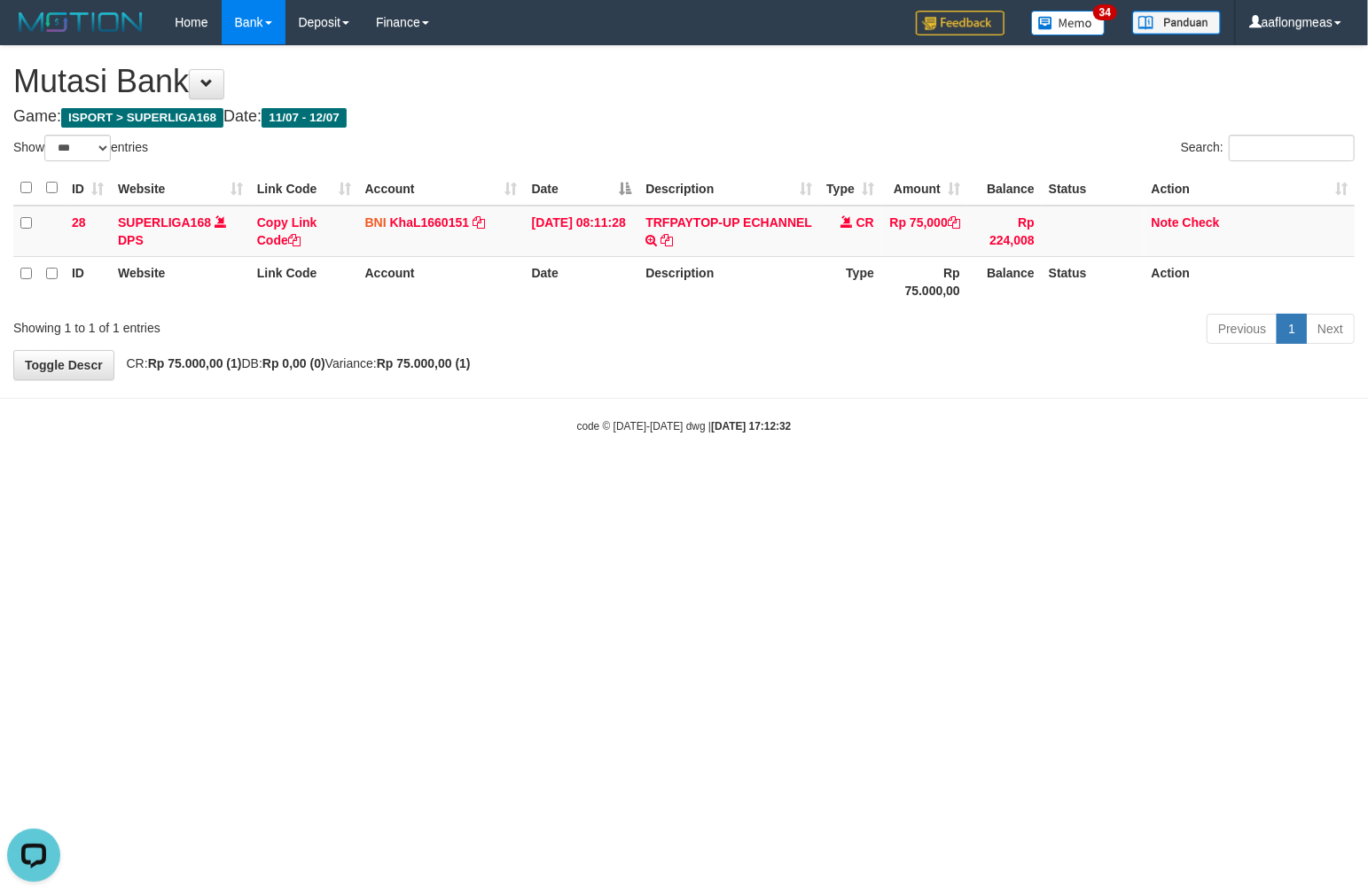 click on "Toggle navigation
Home
Bank
Account List
Load
By Website
Group
[ISPORT]													SUPERLIGA168
By Load Group (DPS)
34" at bounding box center (684, 239) 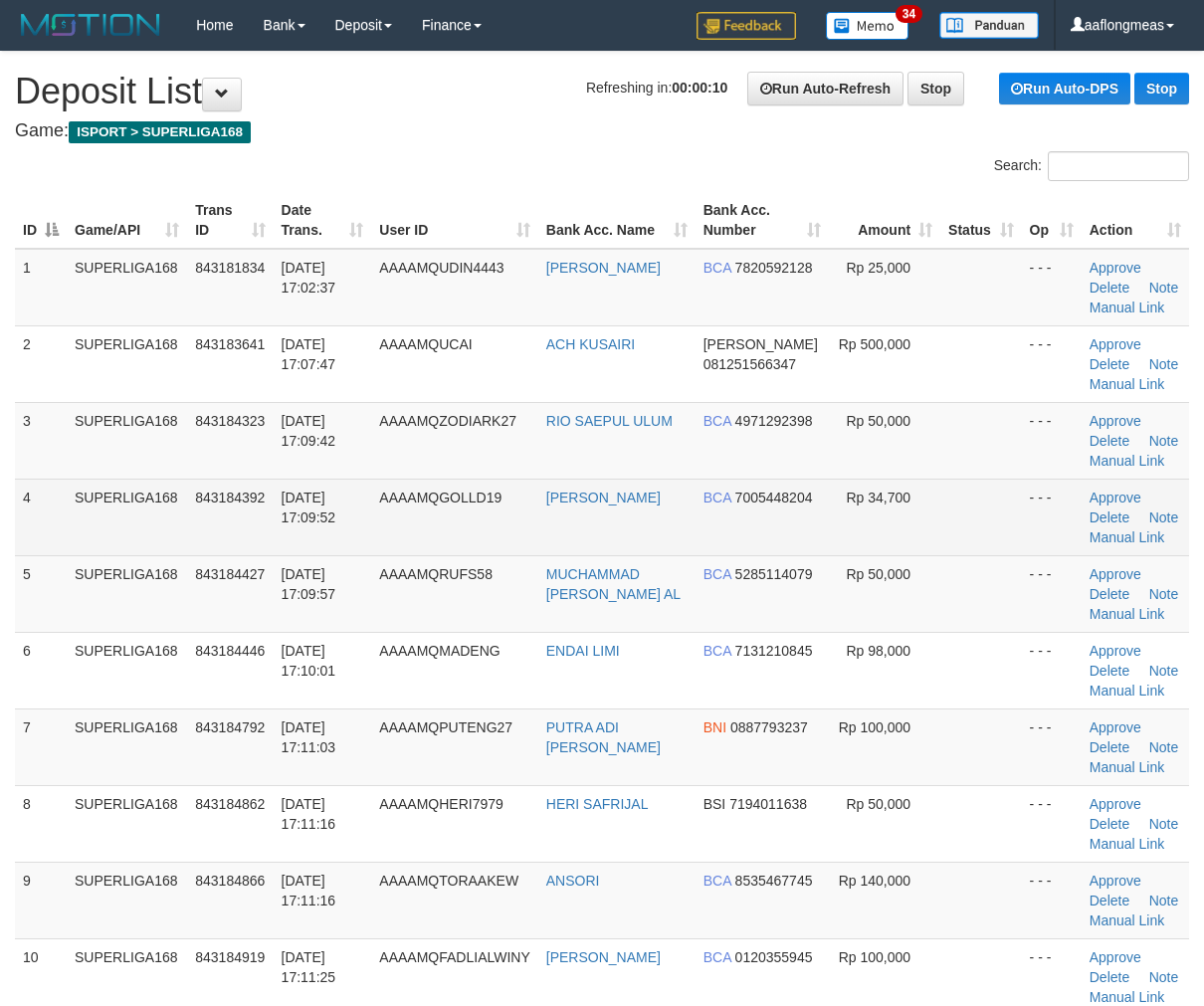 scroll, scrollTop: 0, scrollLeft: 0, axis: both 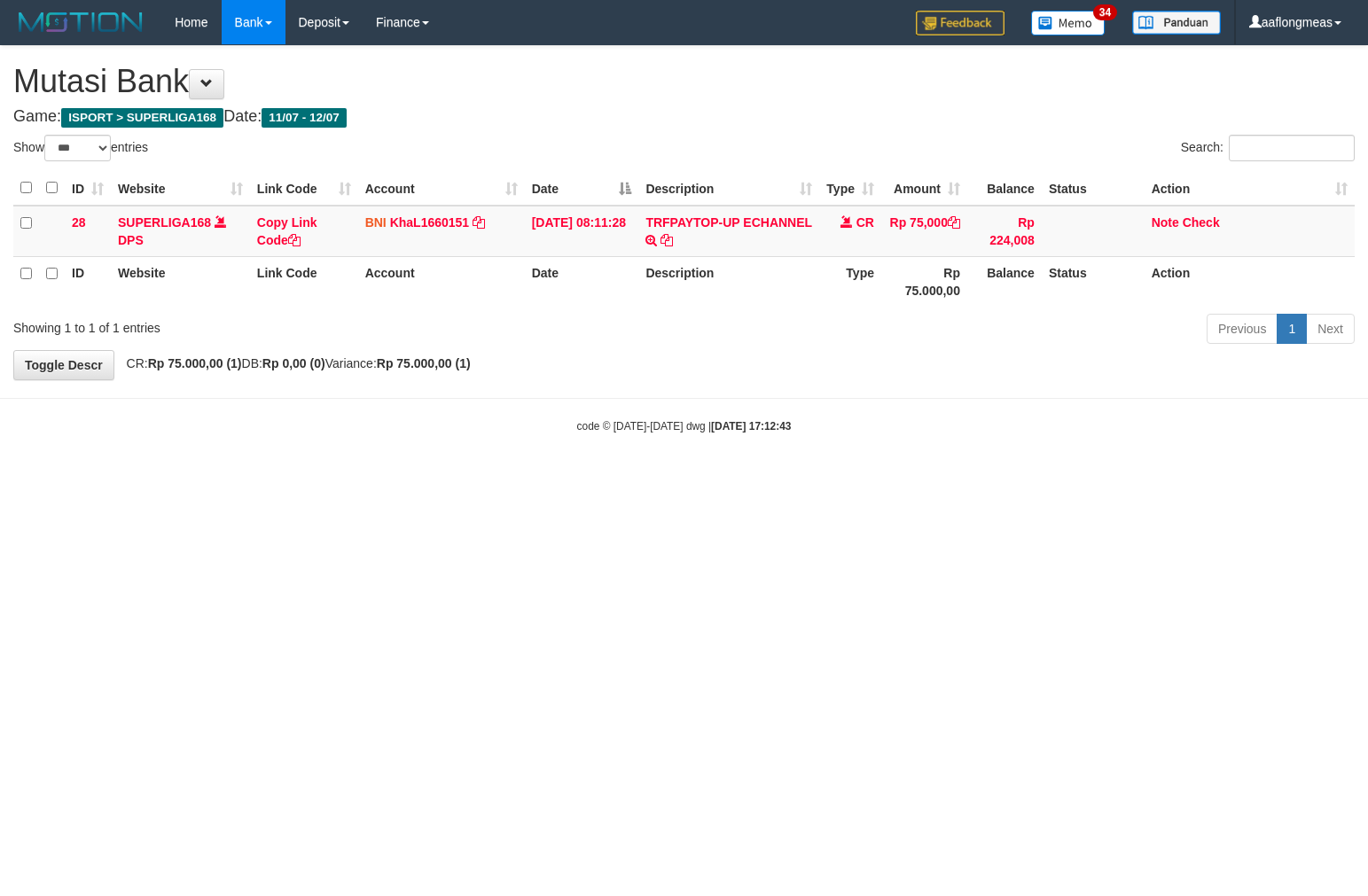 select on "***" 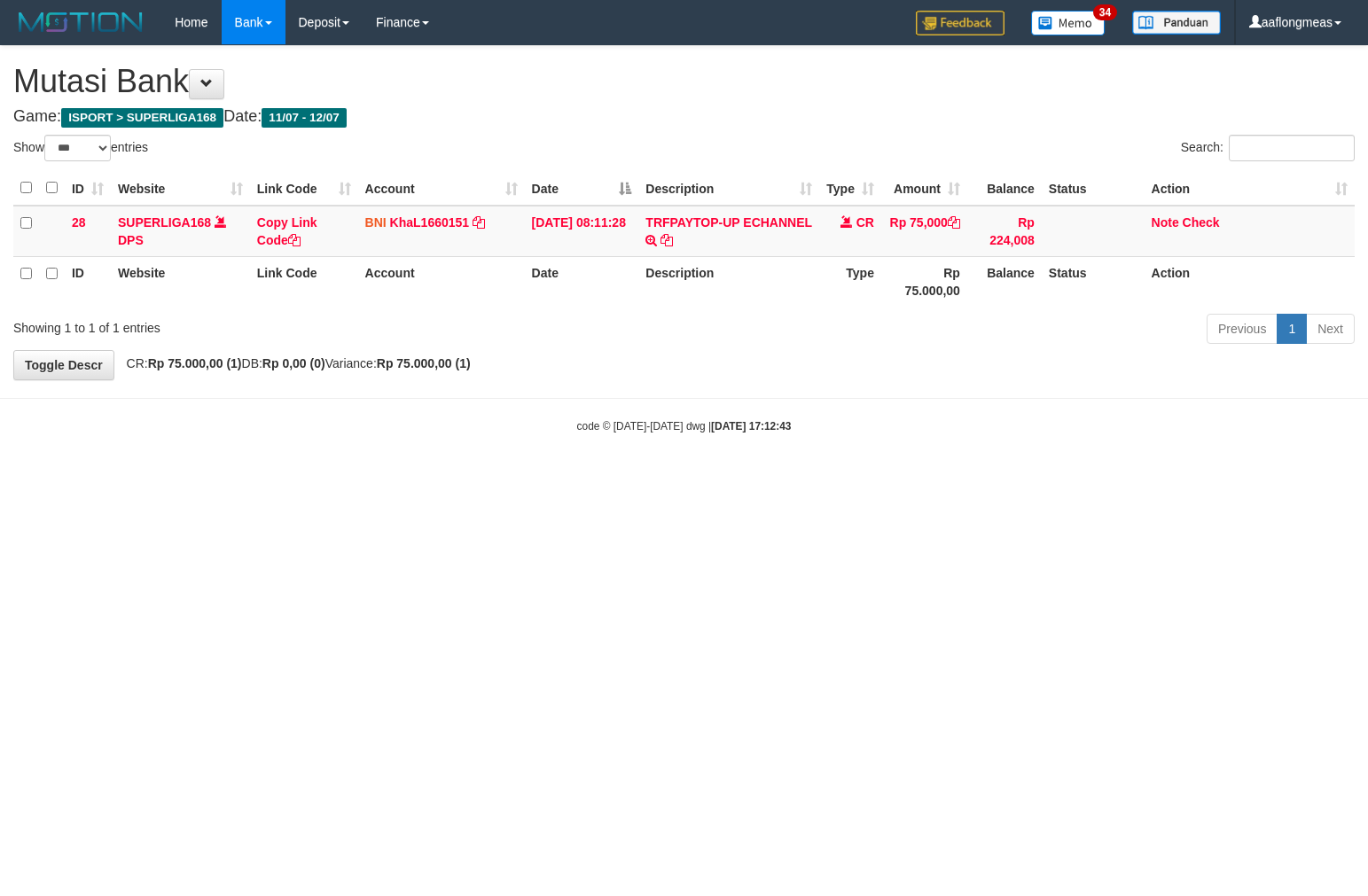 scroll, scrollTop: 0, scrollLeft: 0, axis: both 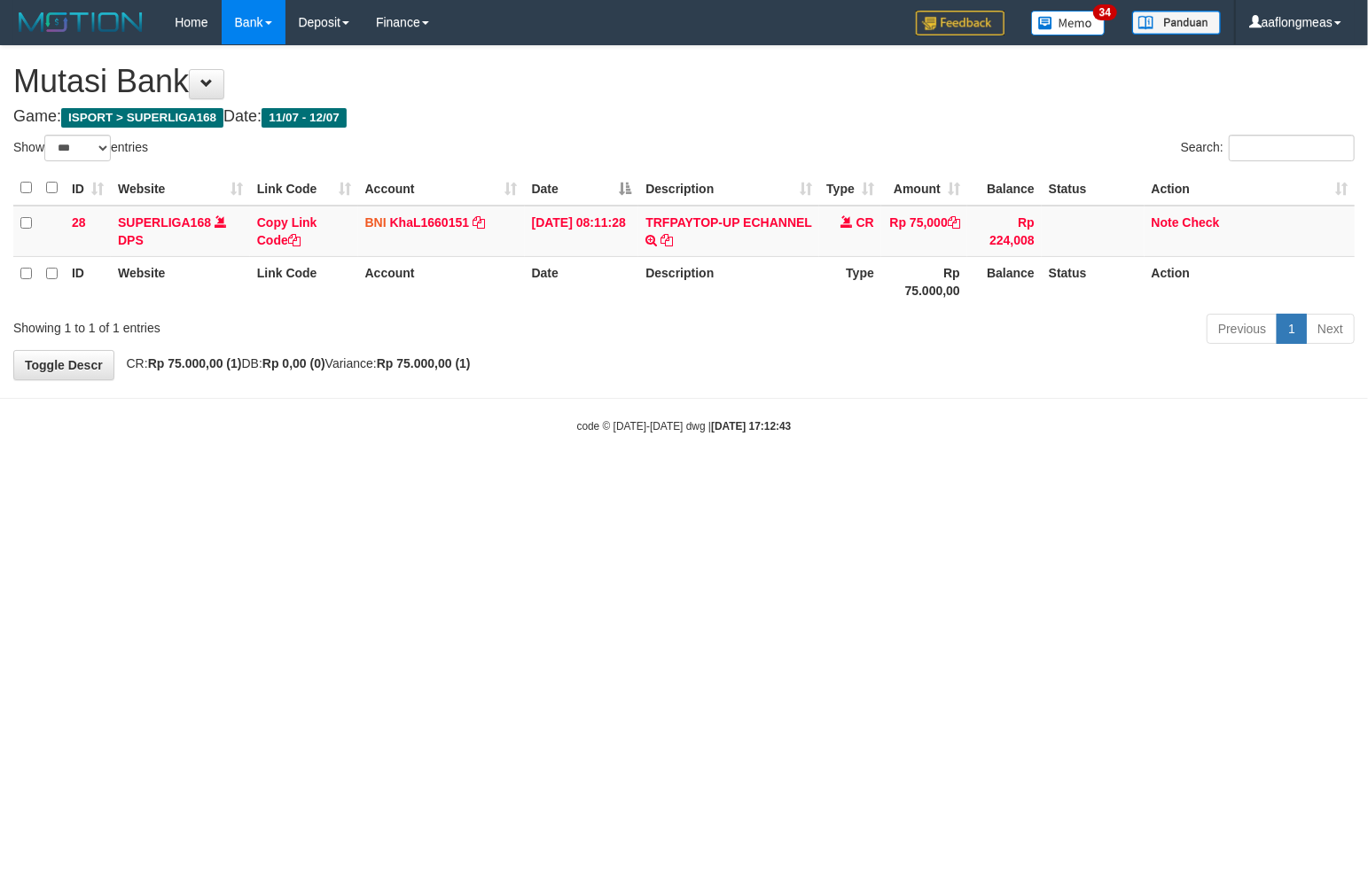 click on "2025/07/12 17:12:43" at bounding box center (751, 426) 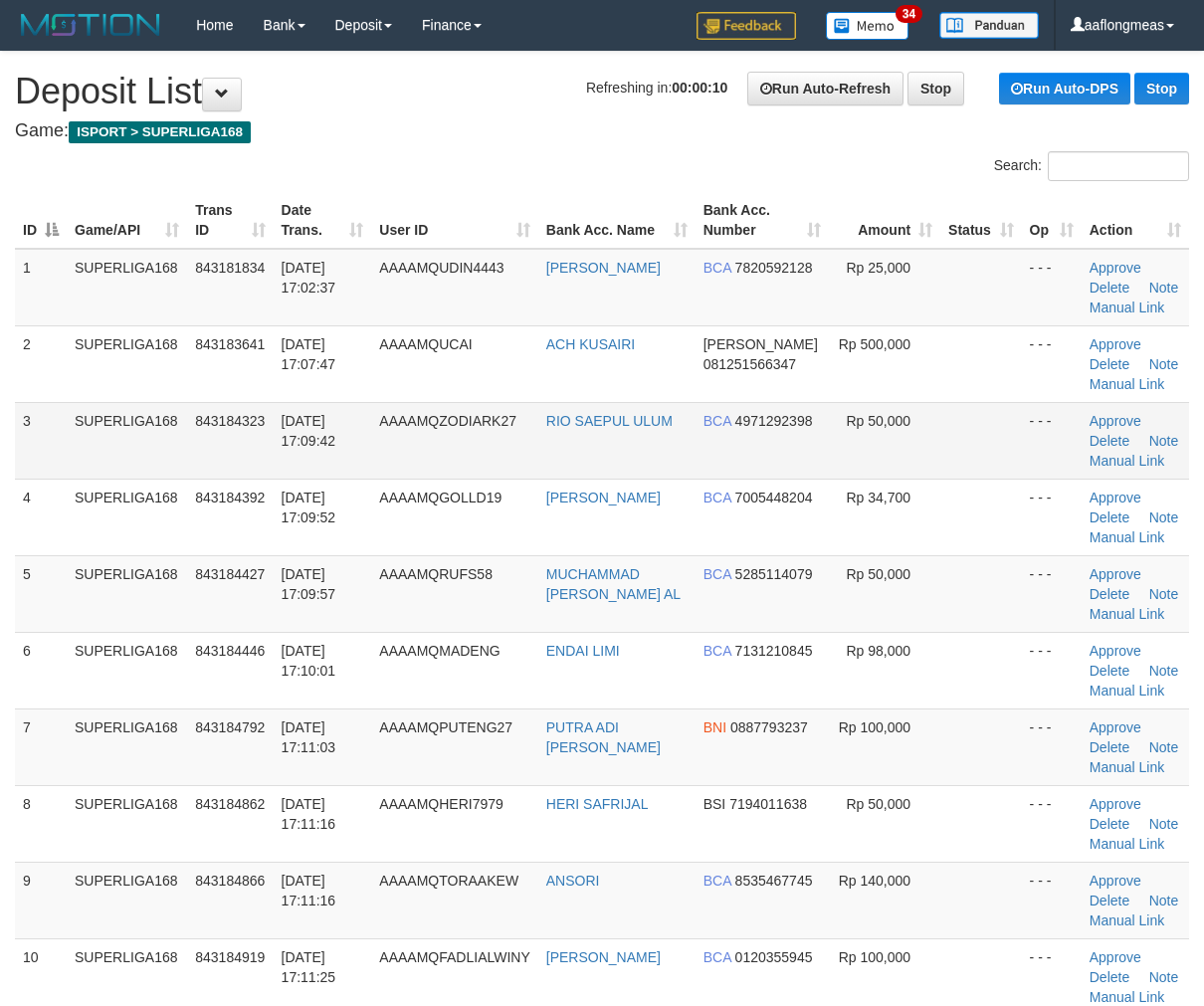 scroll, scrollTop: 0, scrollLeft: 0, axis: both 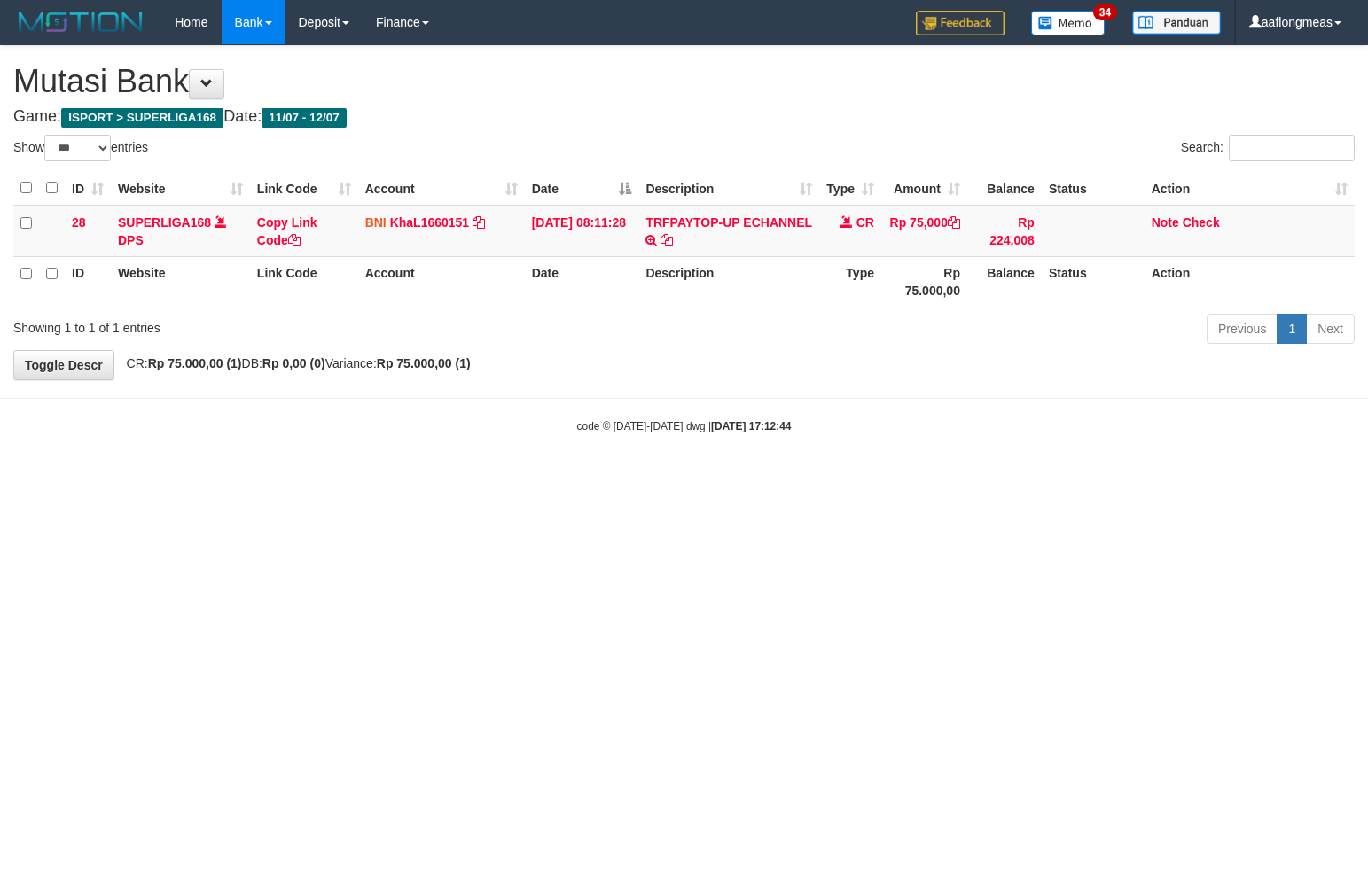 select on "***" 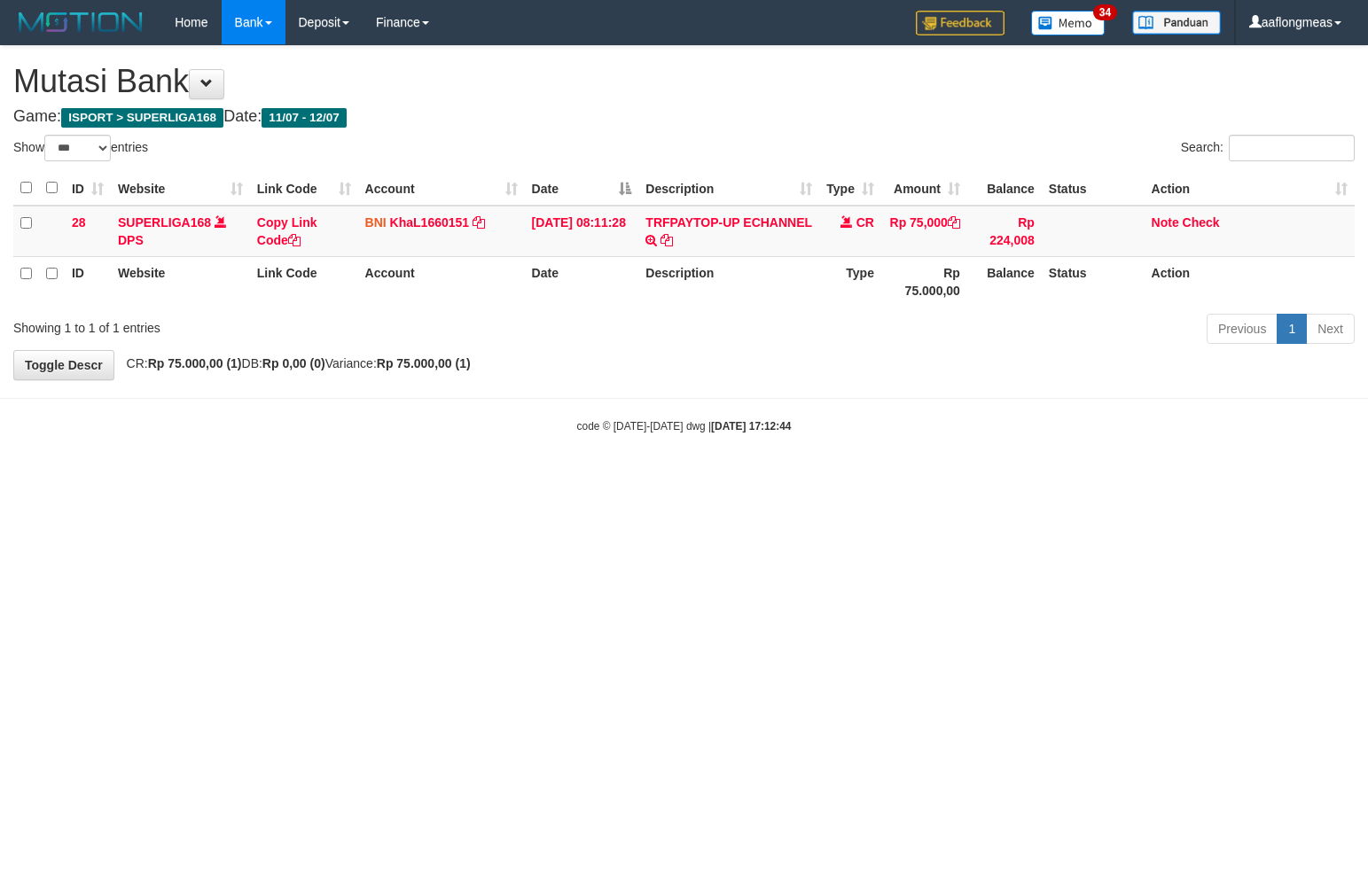 scroll, scrollTop: 0, scrollLeft: 0, axis: both 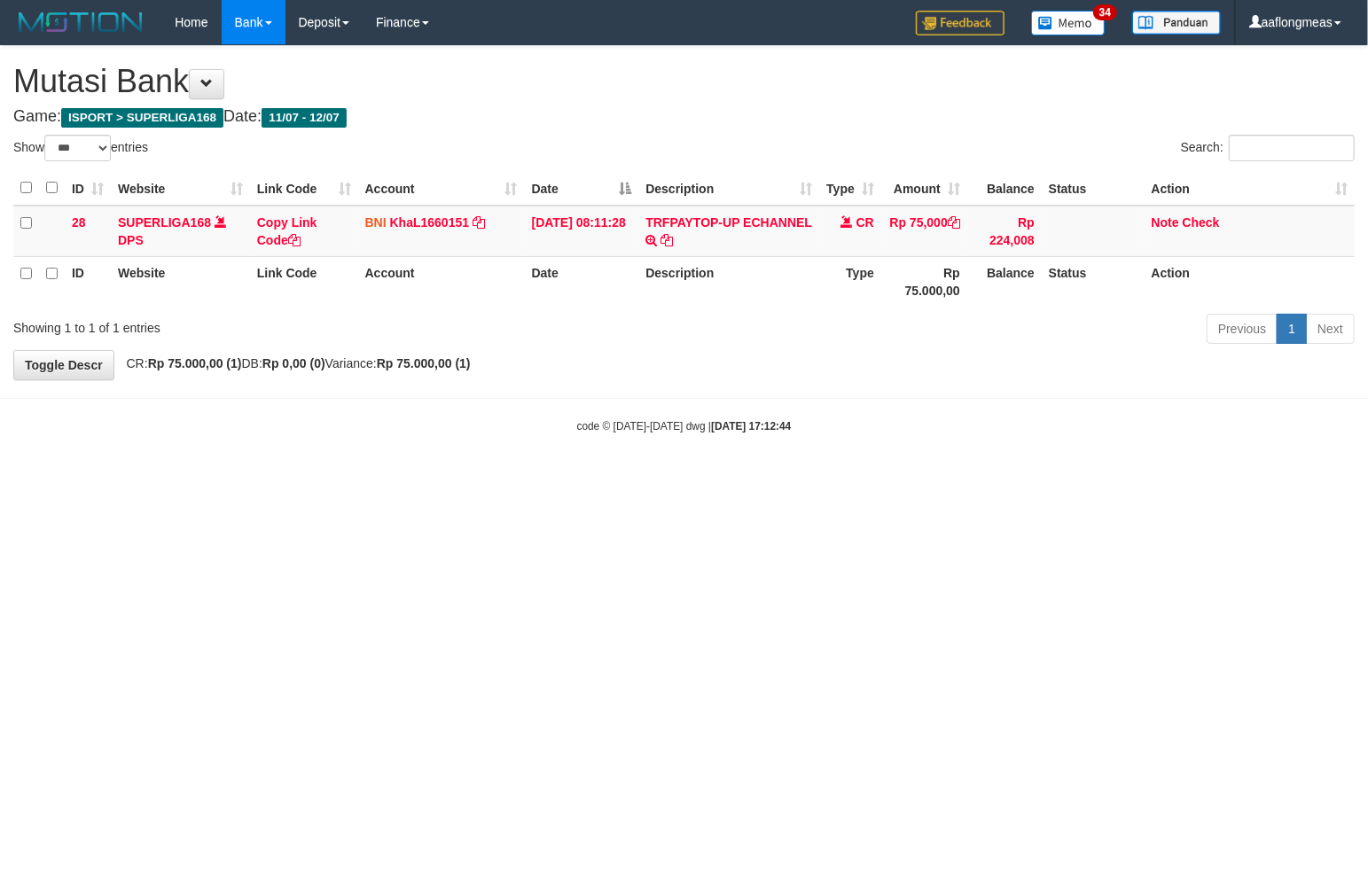 click on "Toggle navigation
Home
Bank
Account List
Load
By Website
Group
[ISPORT]													SUPERLIGA168
By Load Group (DPS)
34" at bounding box center (684, 239) 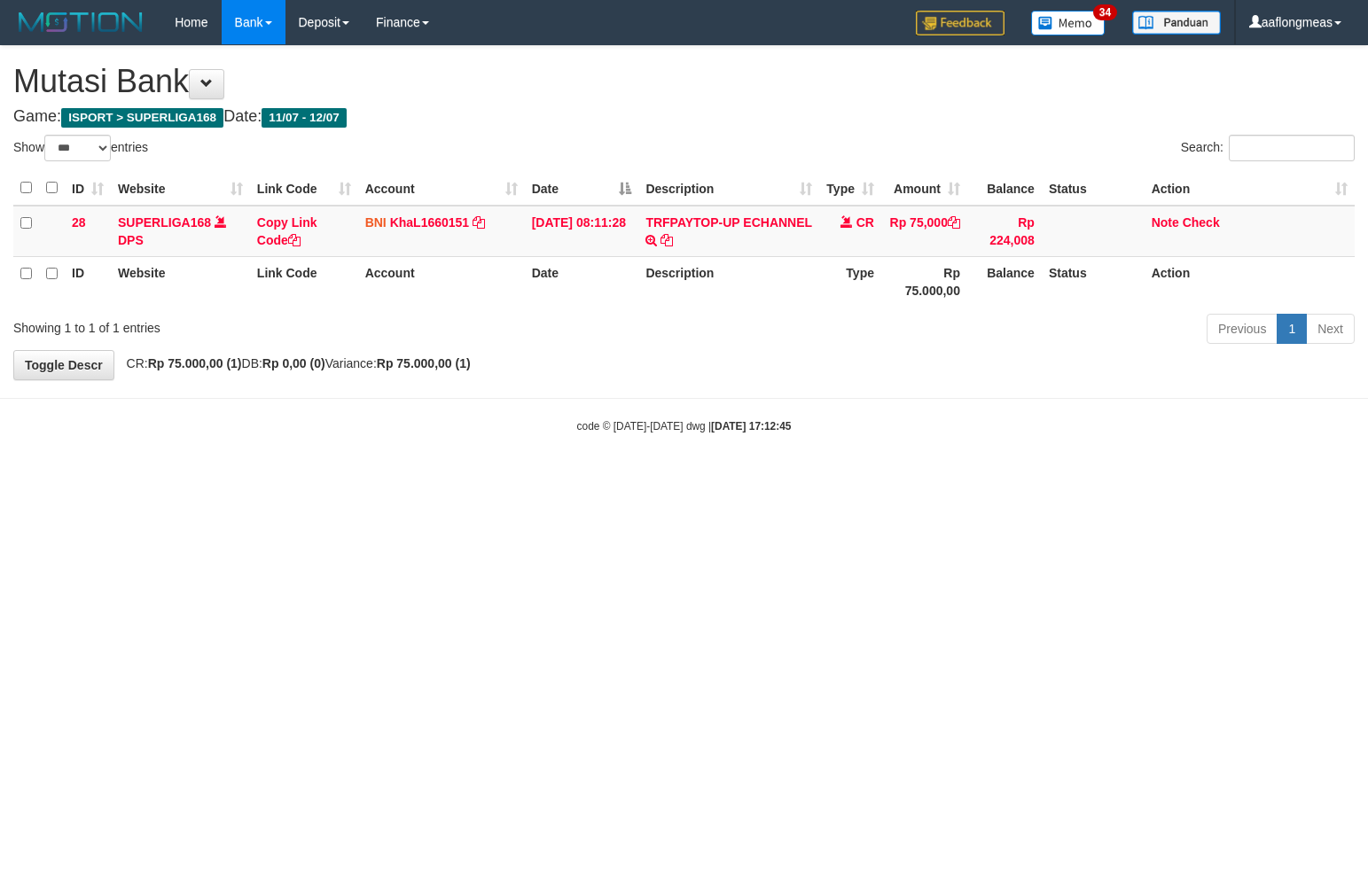select on "***" 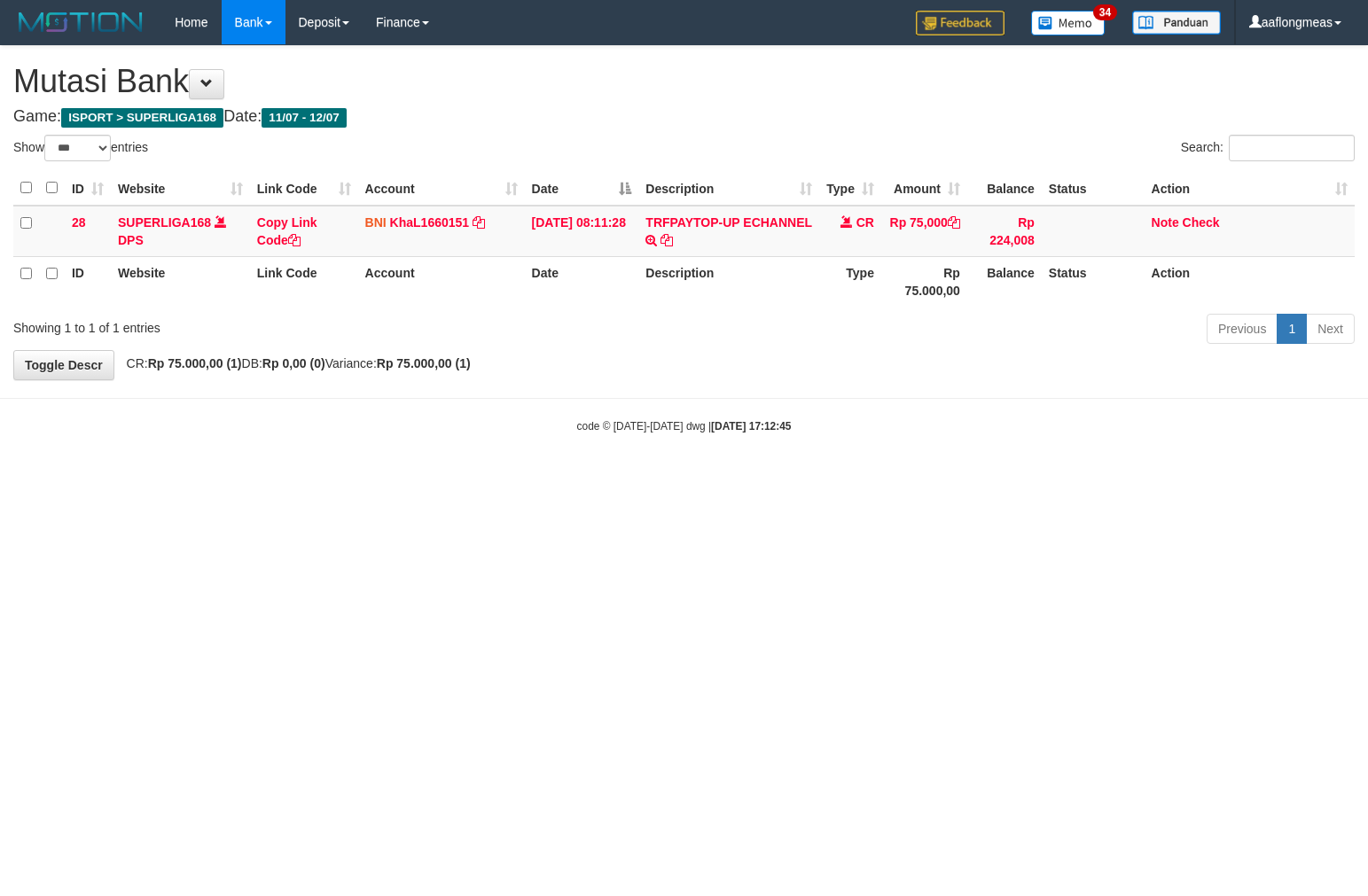 scroll, scrollTop: 0, scrollLeft: 0, axis: both 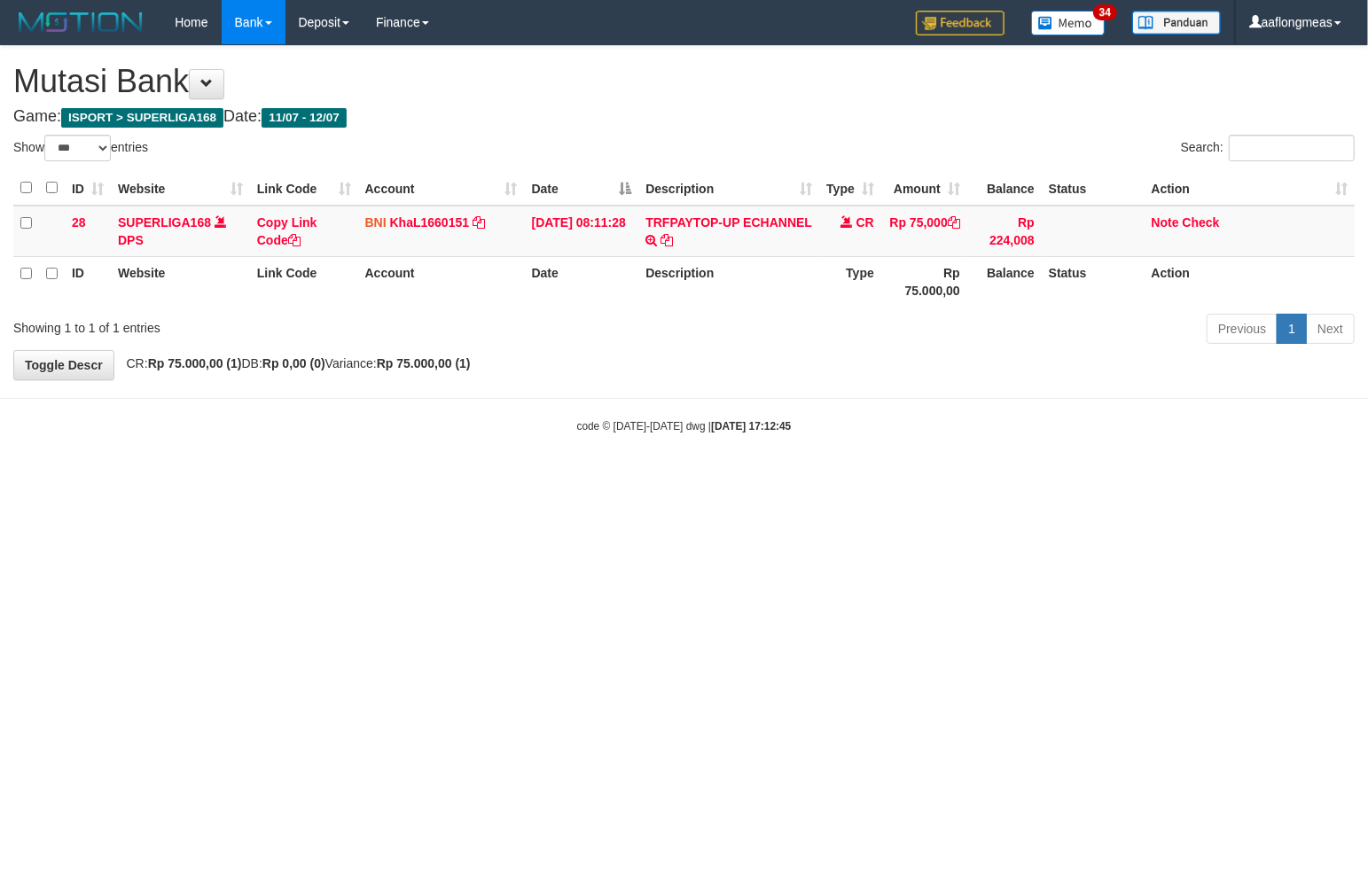 click on "Previous 1 Next" at bounding box center (969, 331) 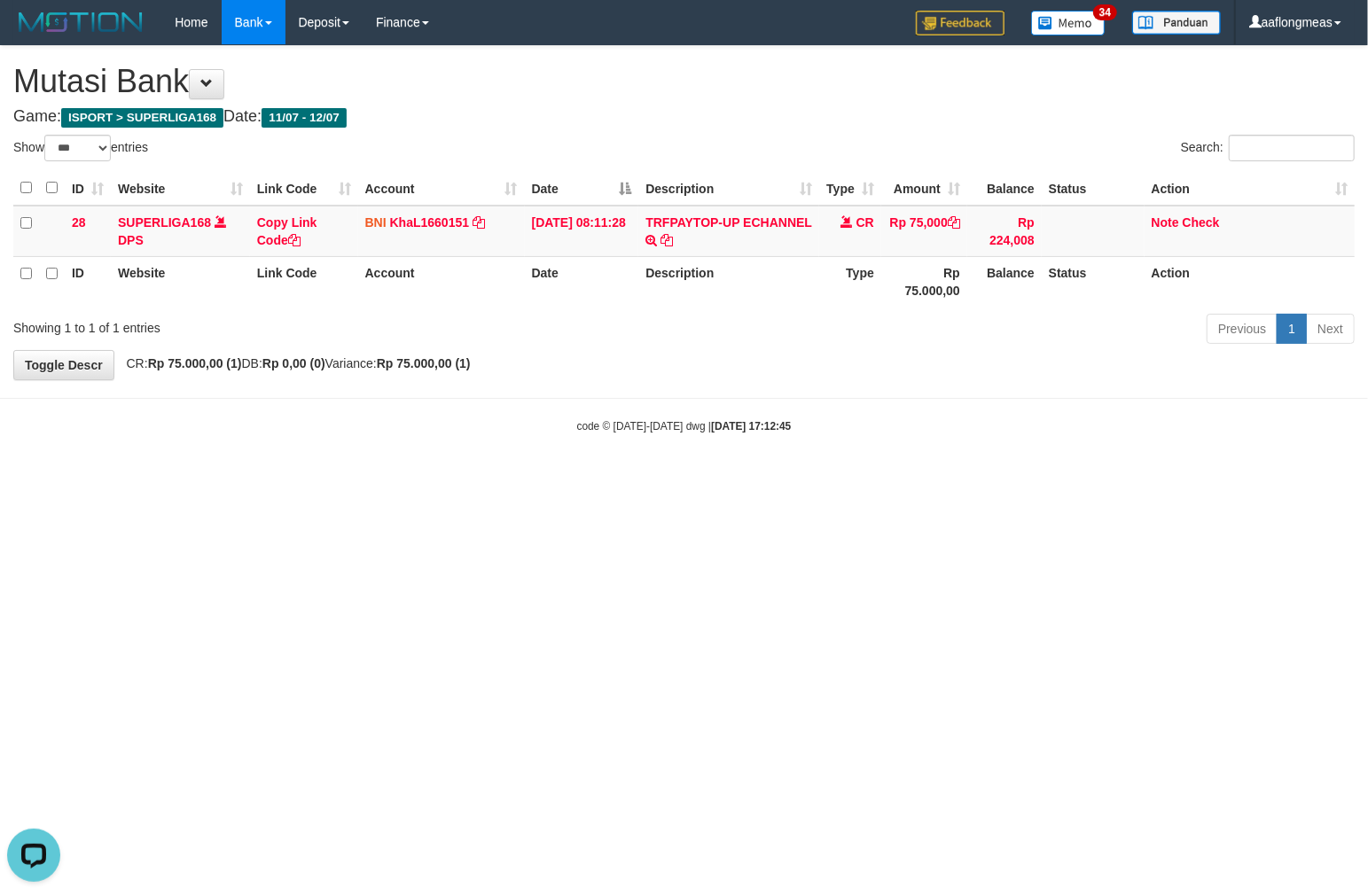 scroll, scrollTop: 0, scrollLeft: 0, axis: both 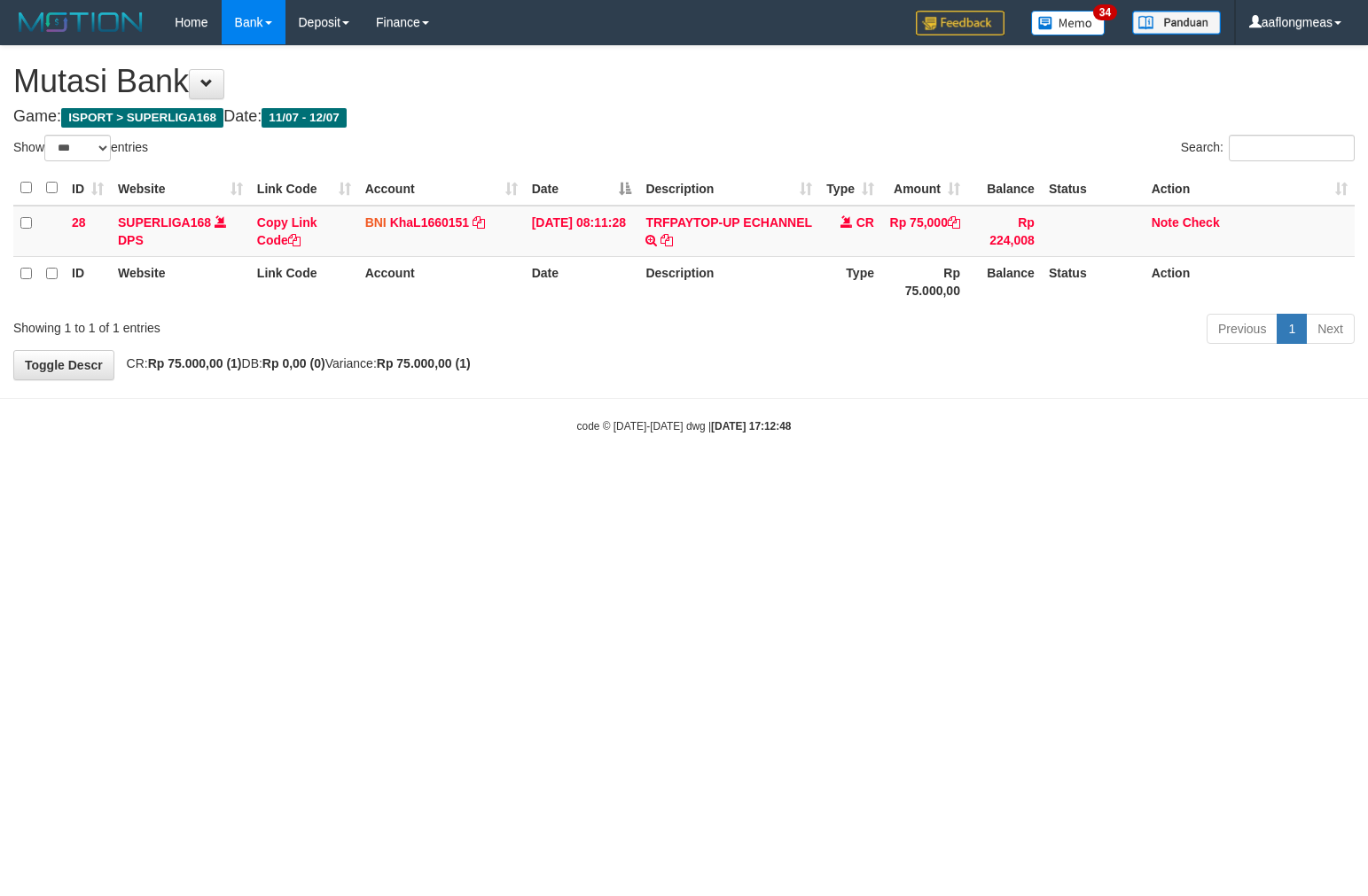 select on "***" 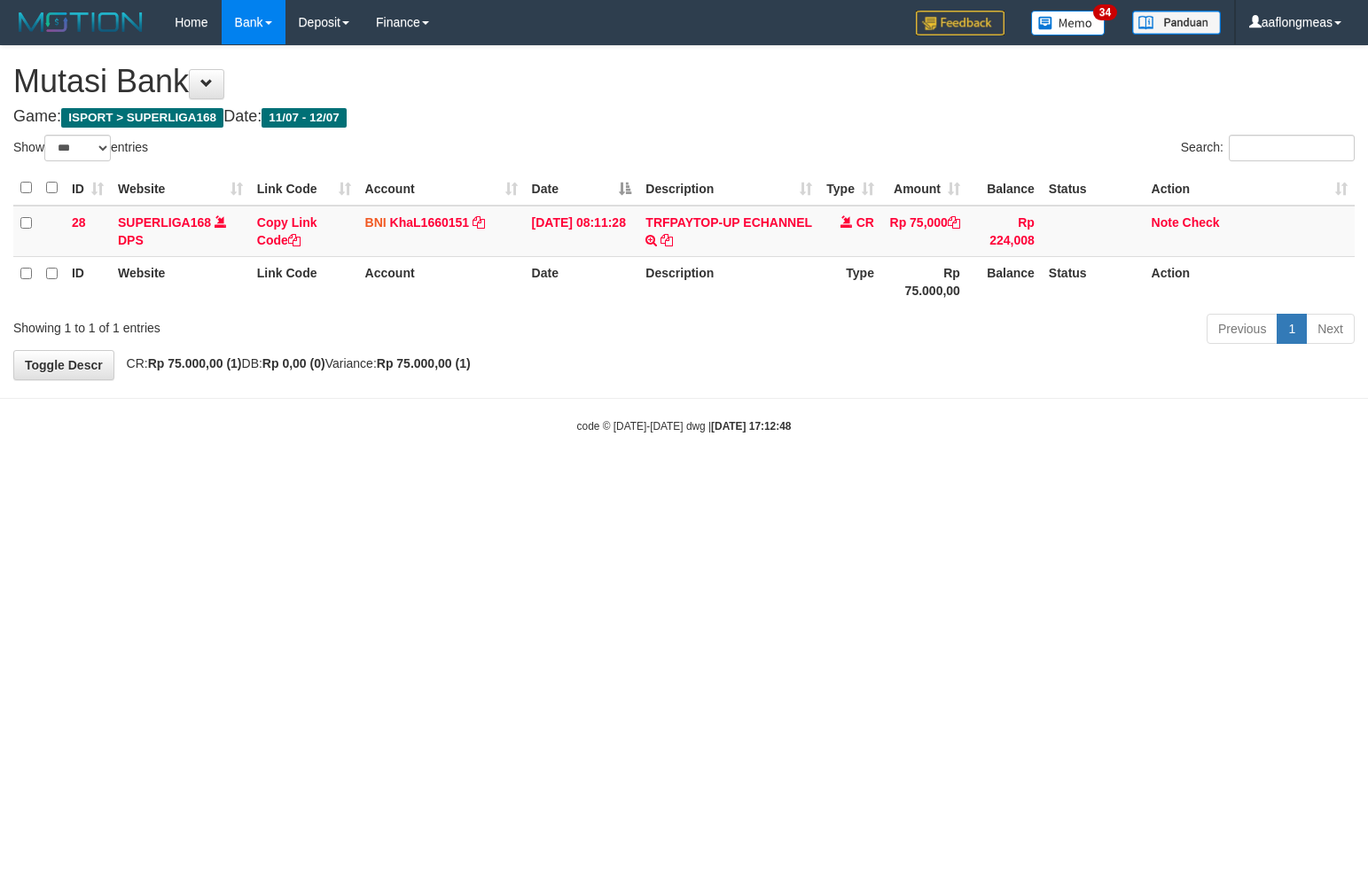 scroll, scrollTop: 0, scrollLeft: 0, axis: both 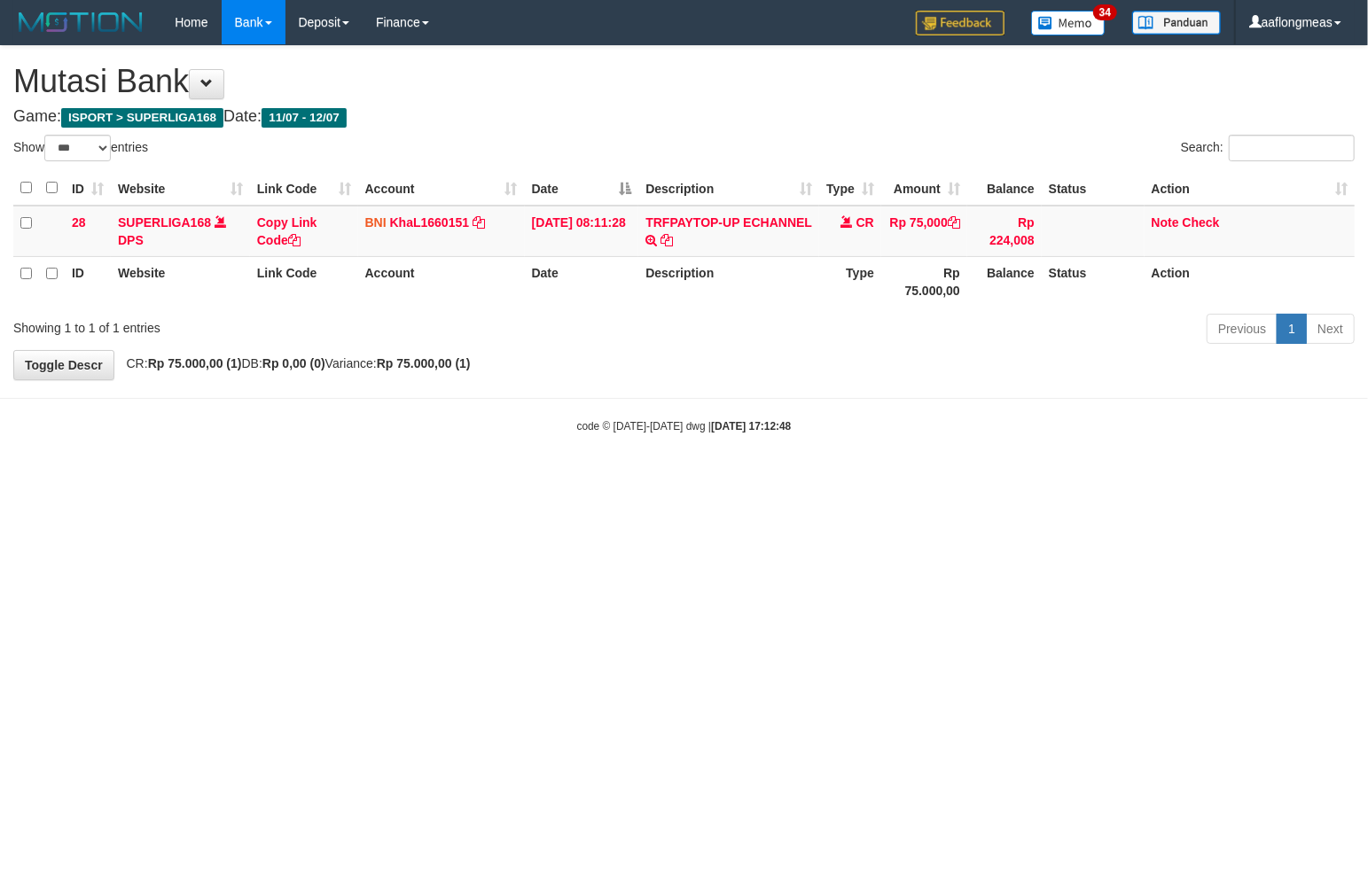 click on "Toggle navigation
Home
Bank
Account List
Load
By Website
Group
[ISPORT]													SUPERLIGA168
By Load Group (DPS)
34" at bounding box center (684, 239) 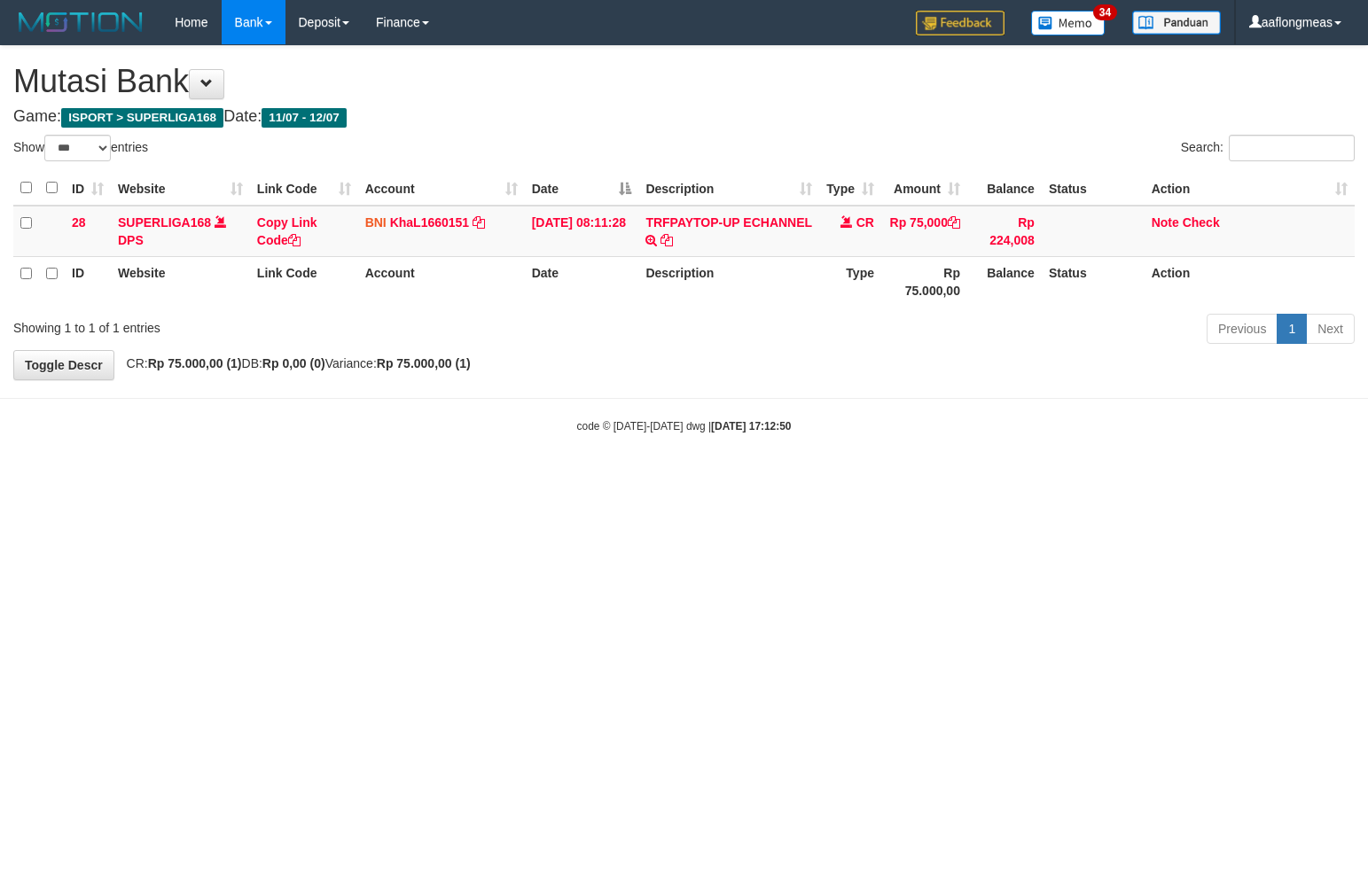 select on "***" 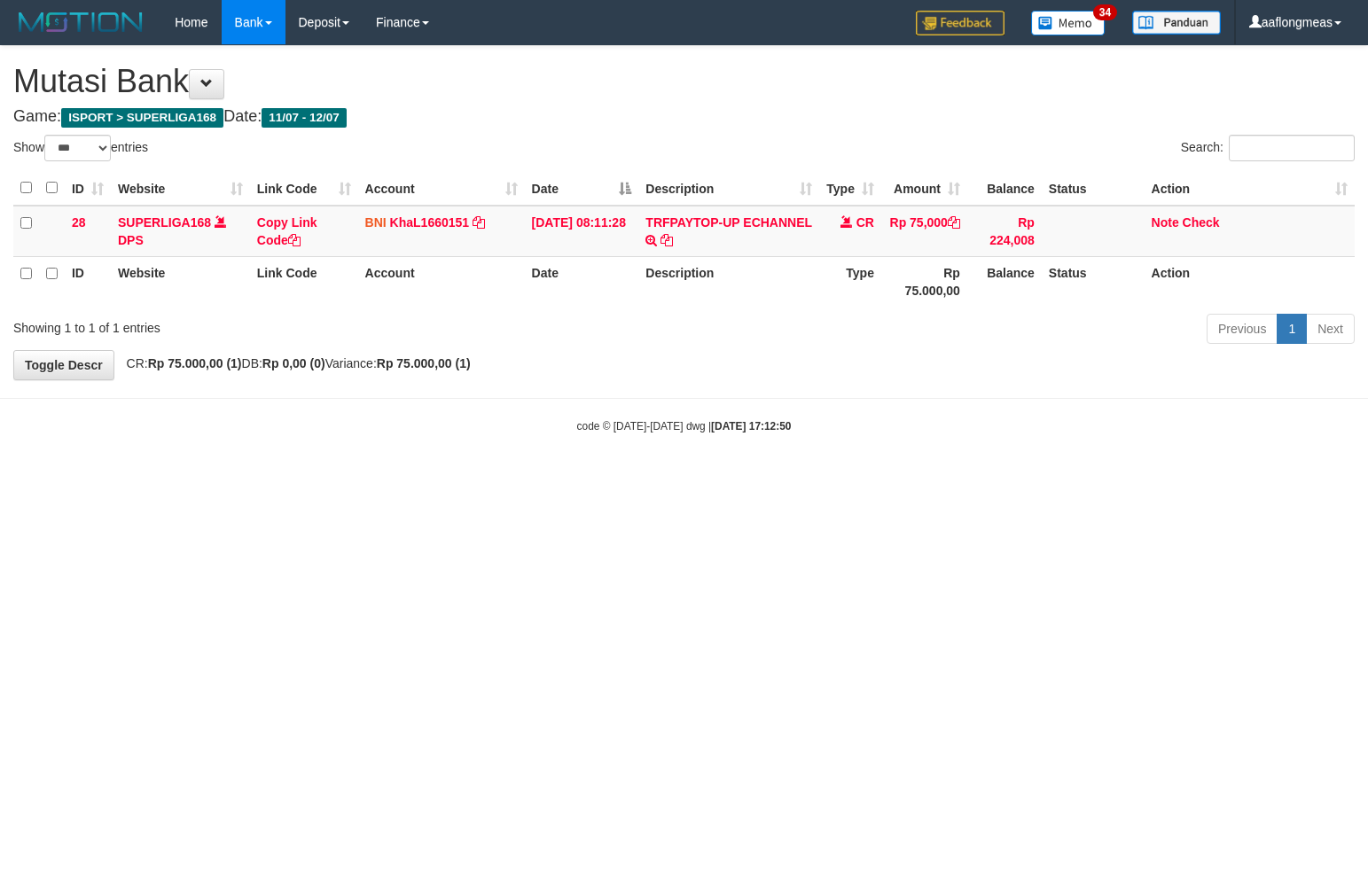scroll, scrollTop: 0, scrollLeft: 0, axis: both 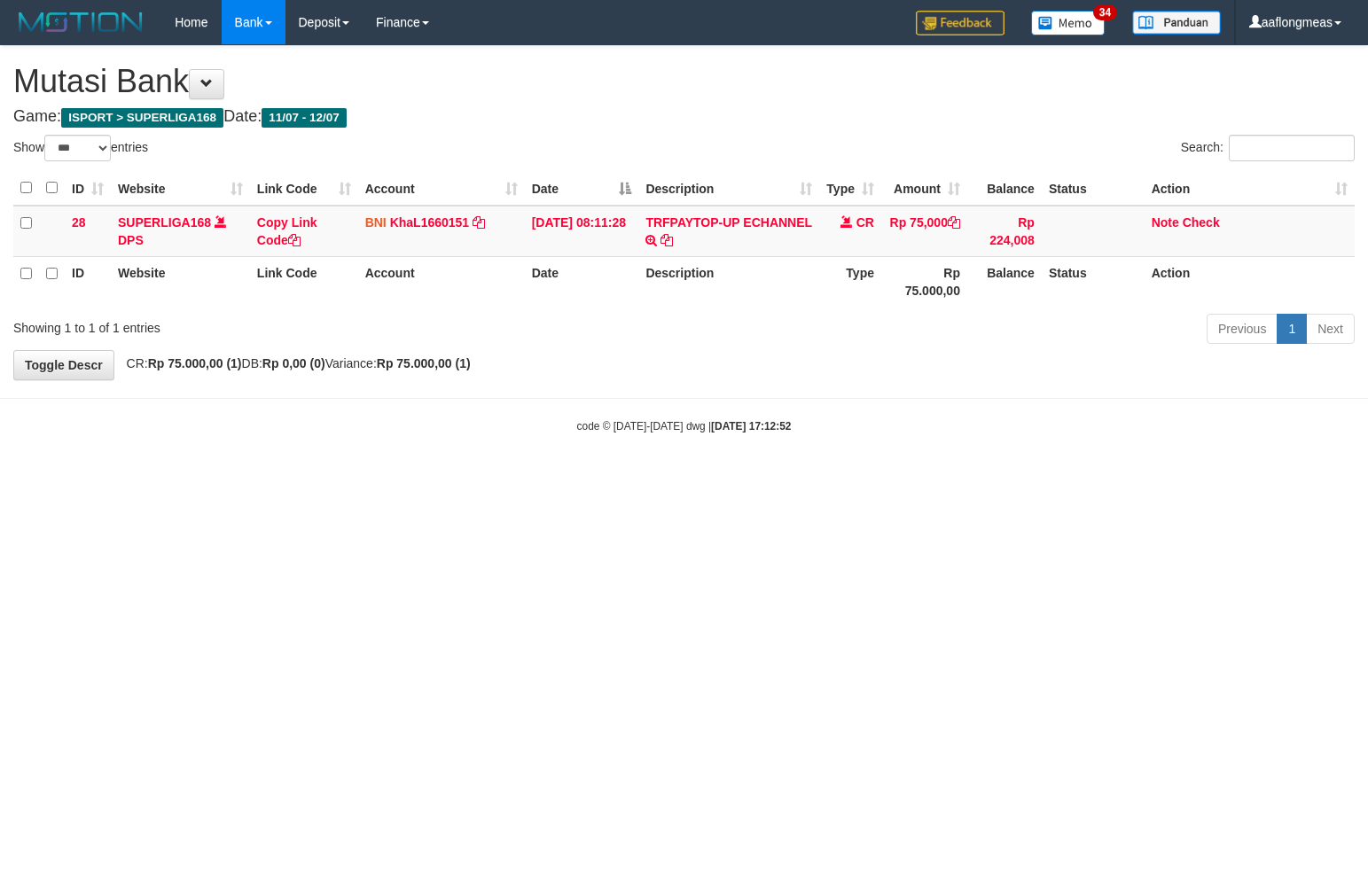 select on "***" 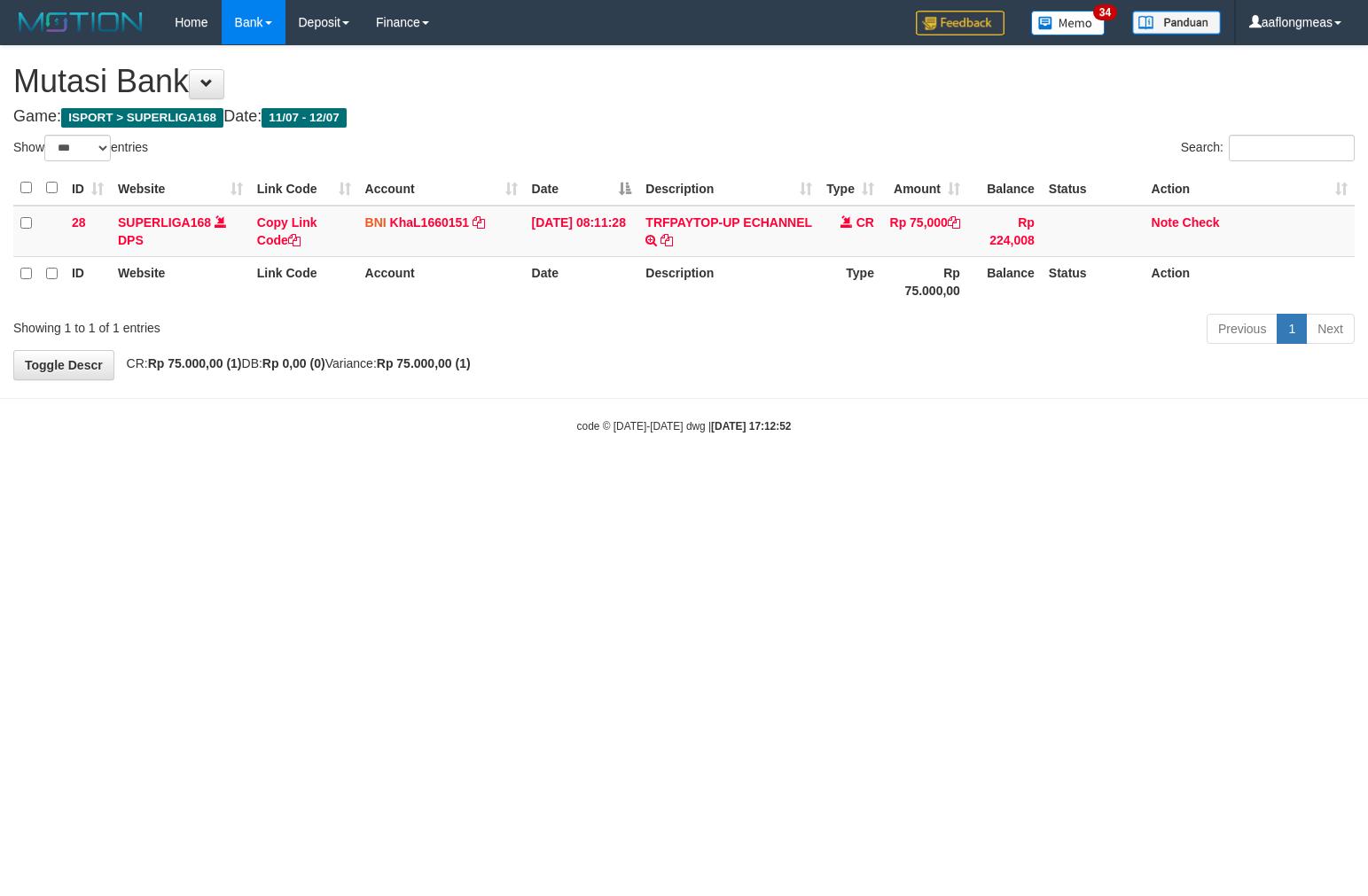 scroll, scrollTop: 0, scrollLeft: 0, axis: both 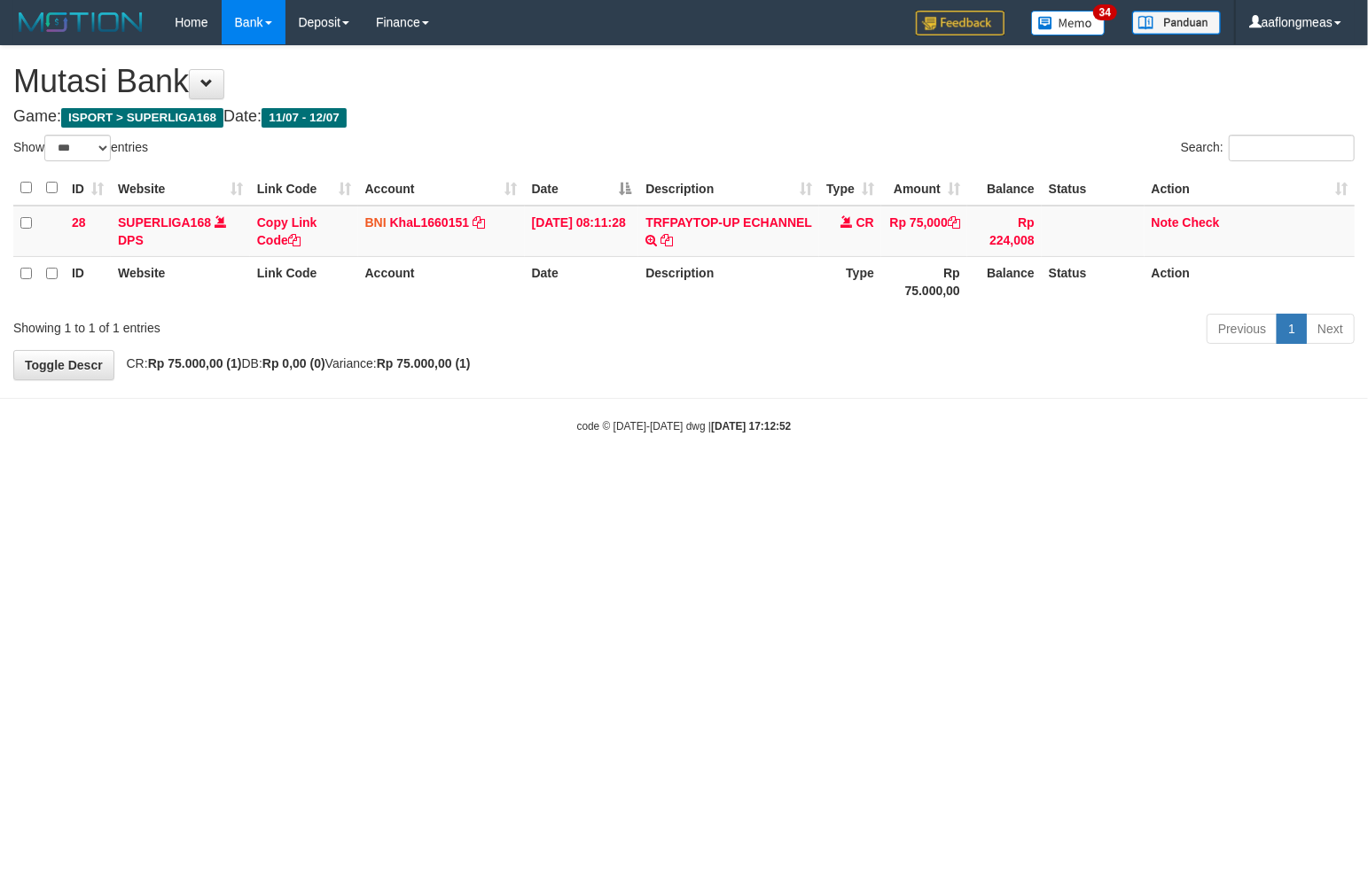 drag, startPoint x: 0, startPoint y: 0, endPoint x: 741, endPoint y: 387, distance: 835.97249 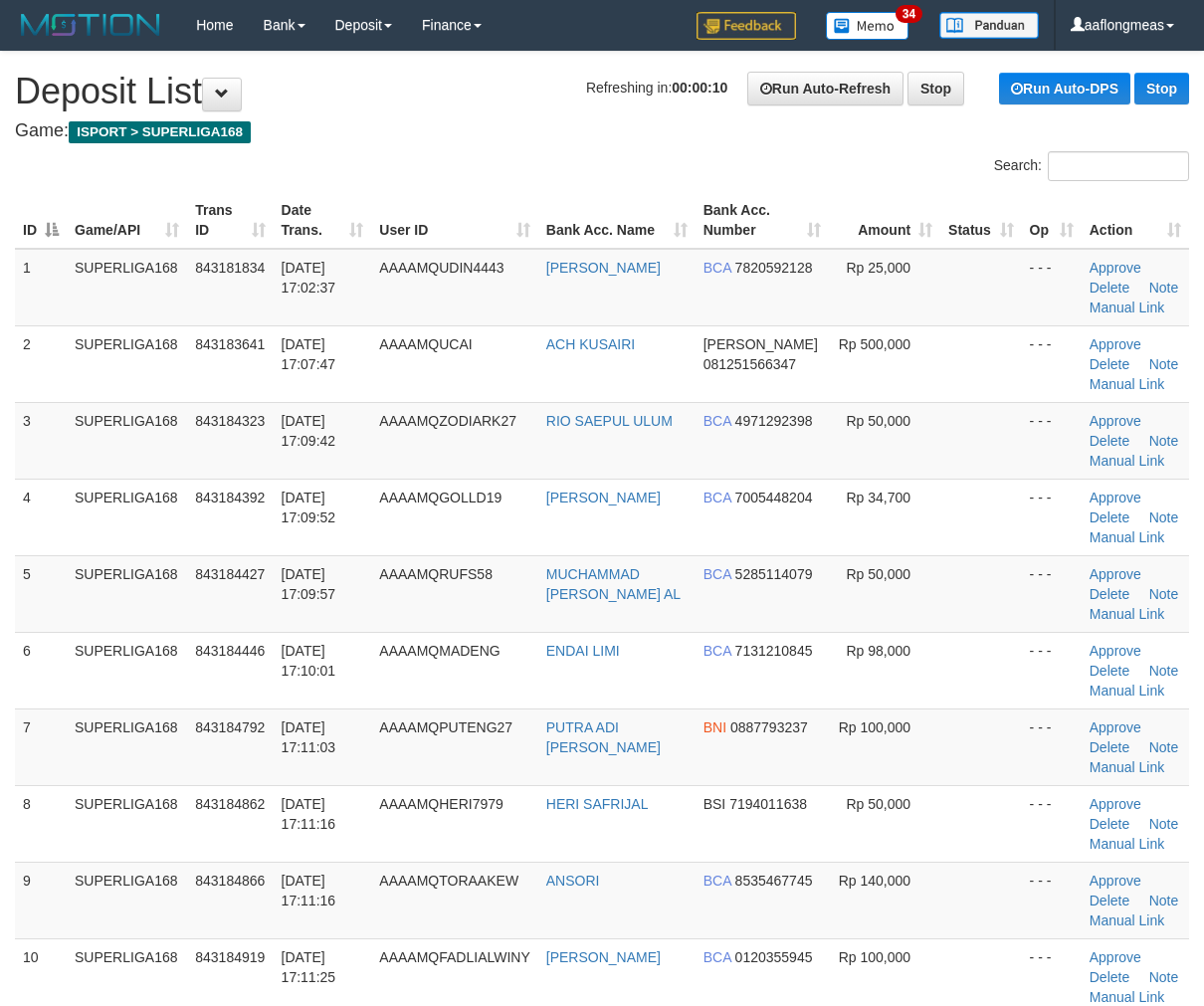 scroll, scrollTop: 0, scrollLeft: 0, axis: both 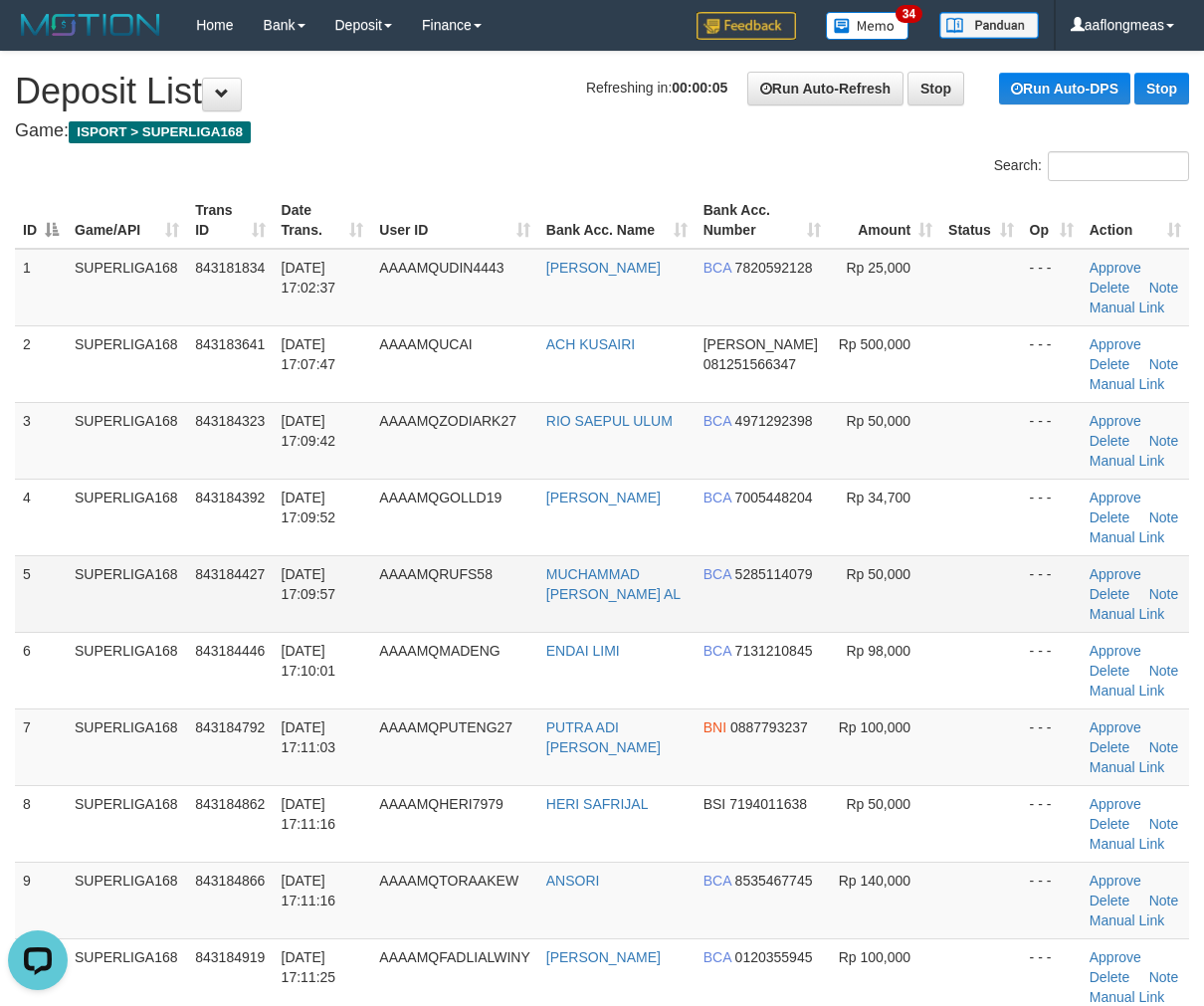 click at bounding box center [980, 593] 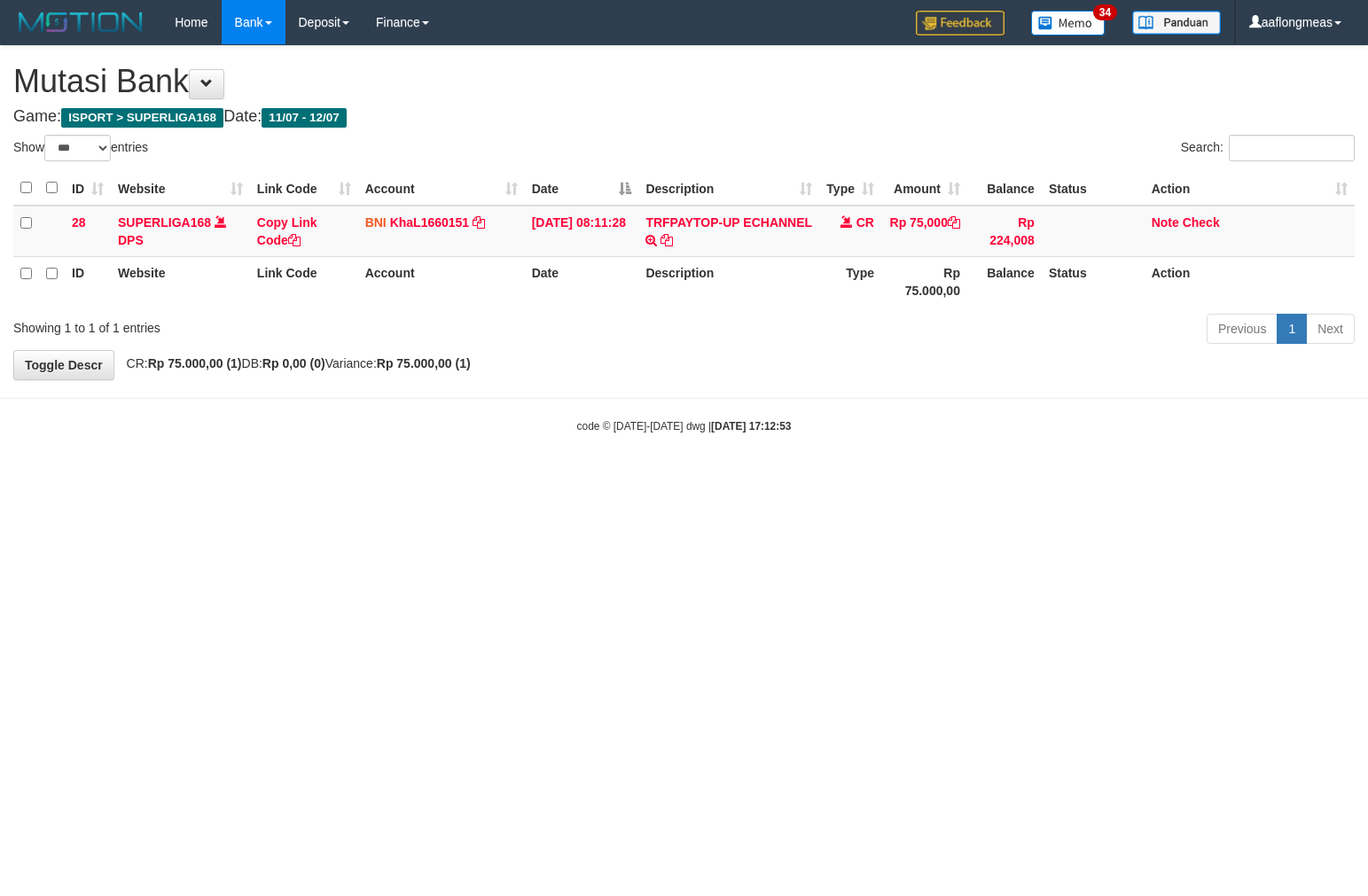 select on "***" 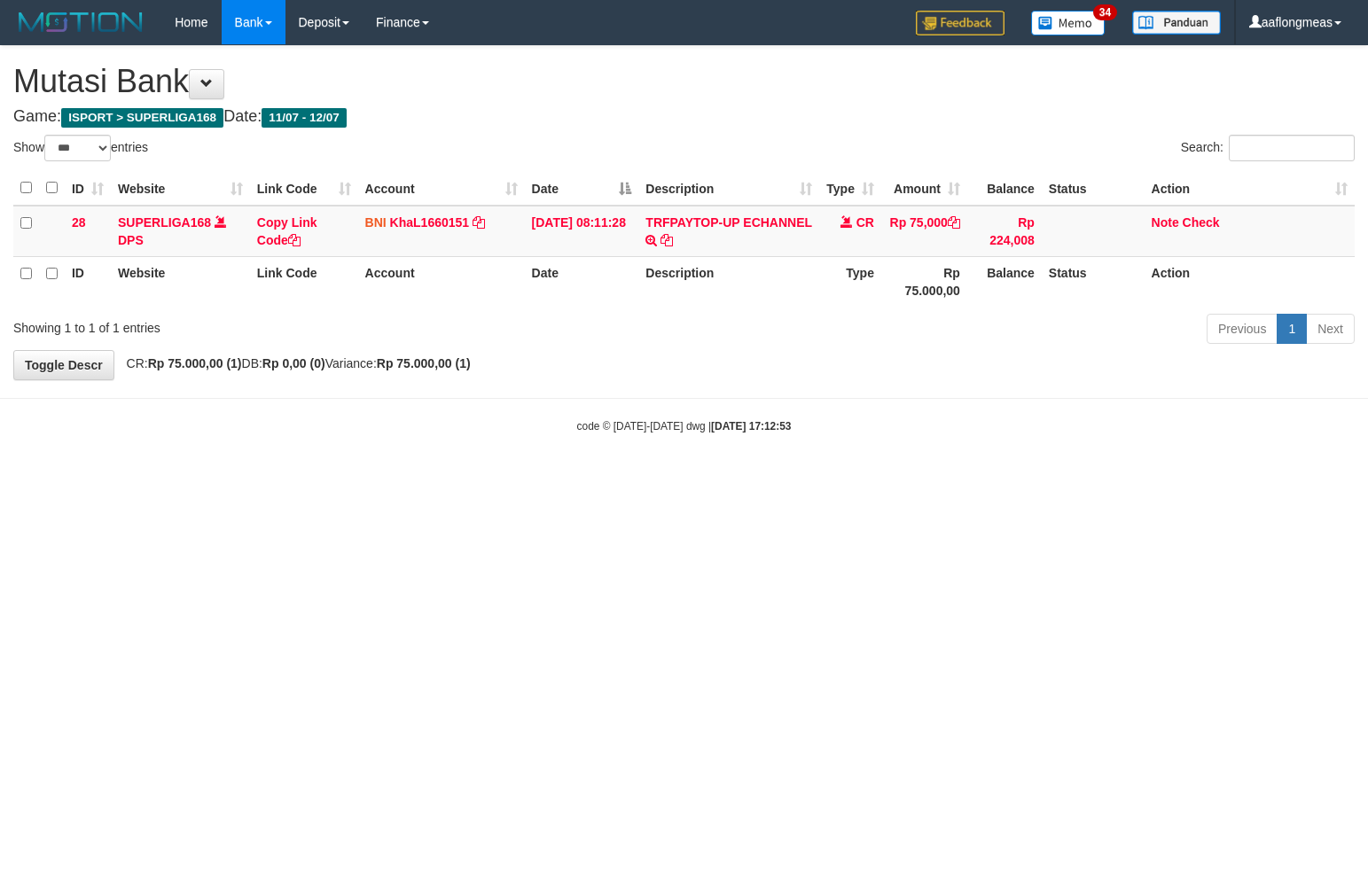 scroll, scrollTop: 0, scrollLeft: 0, axis: both 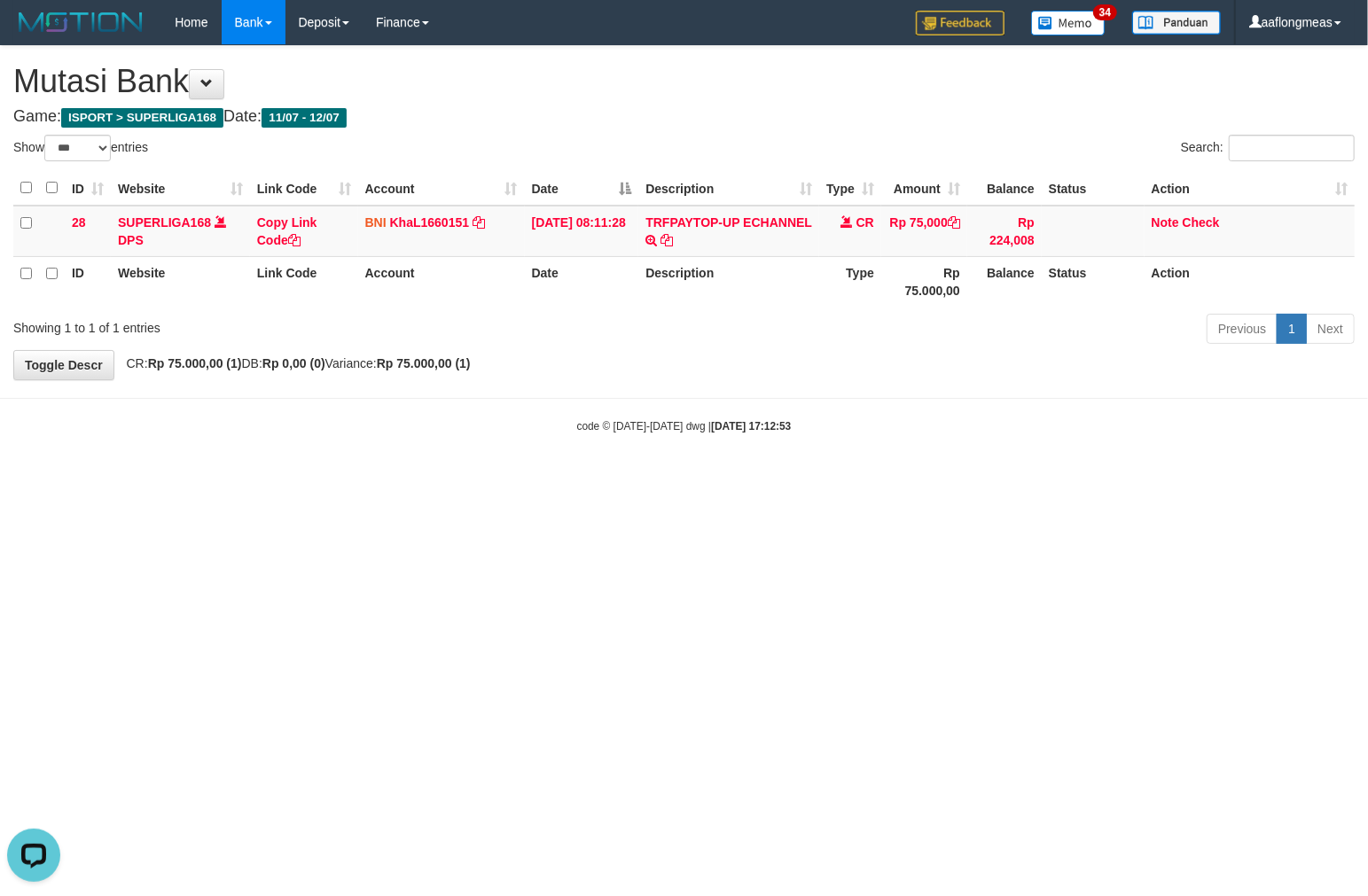 click on "2025/07/12 17:12:53" at bounding box center [751, 426] 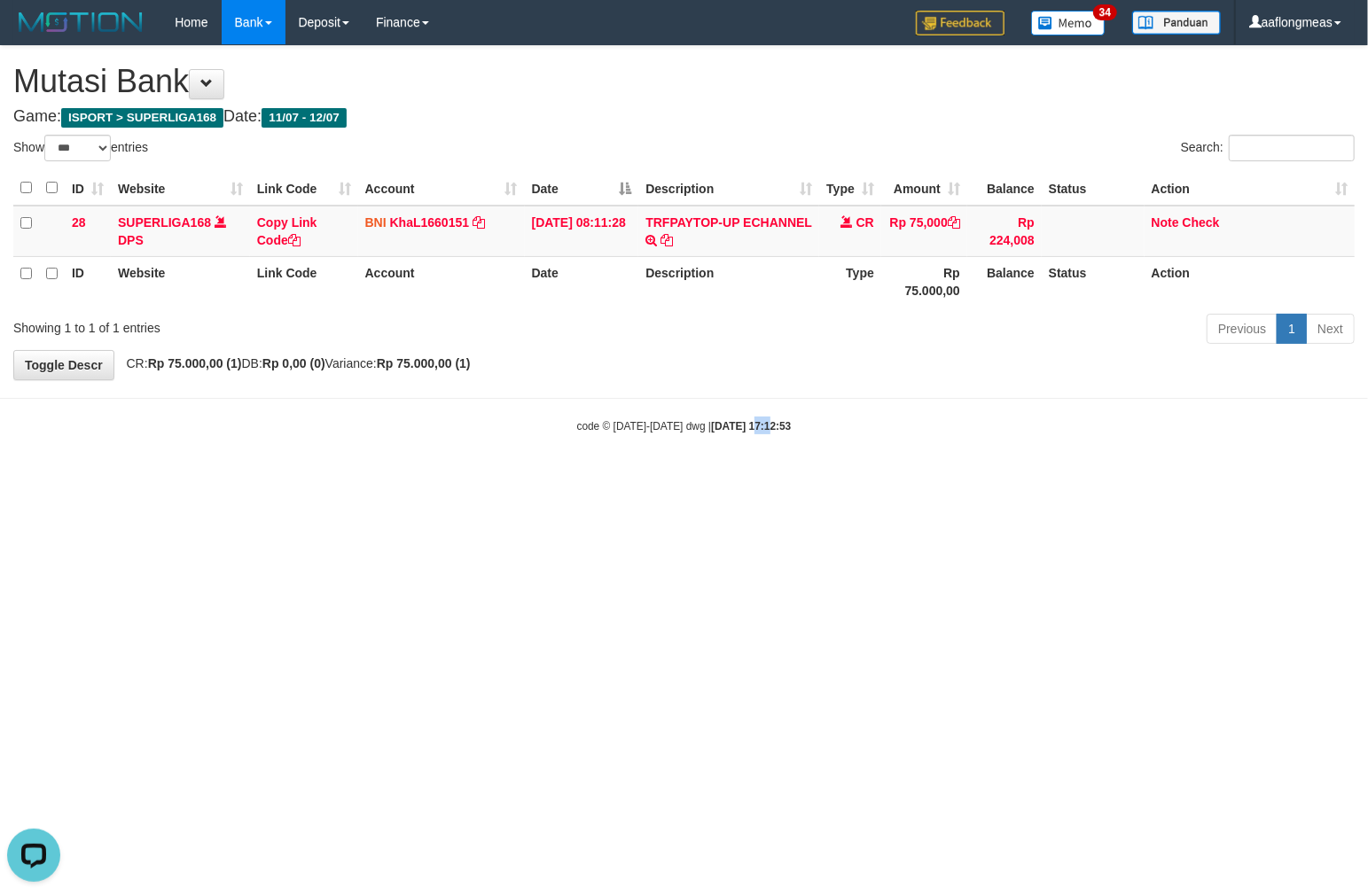 click on "2025/07/12 17:12:53" at bounding box center [751, 426] 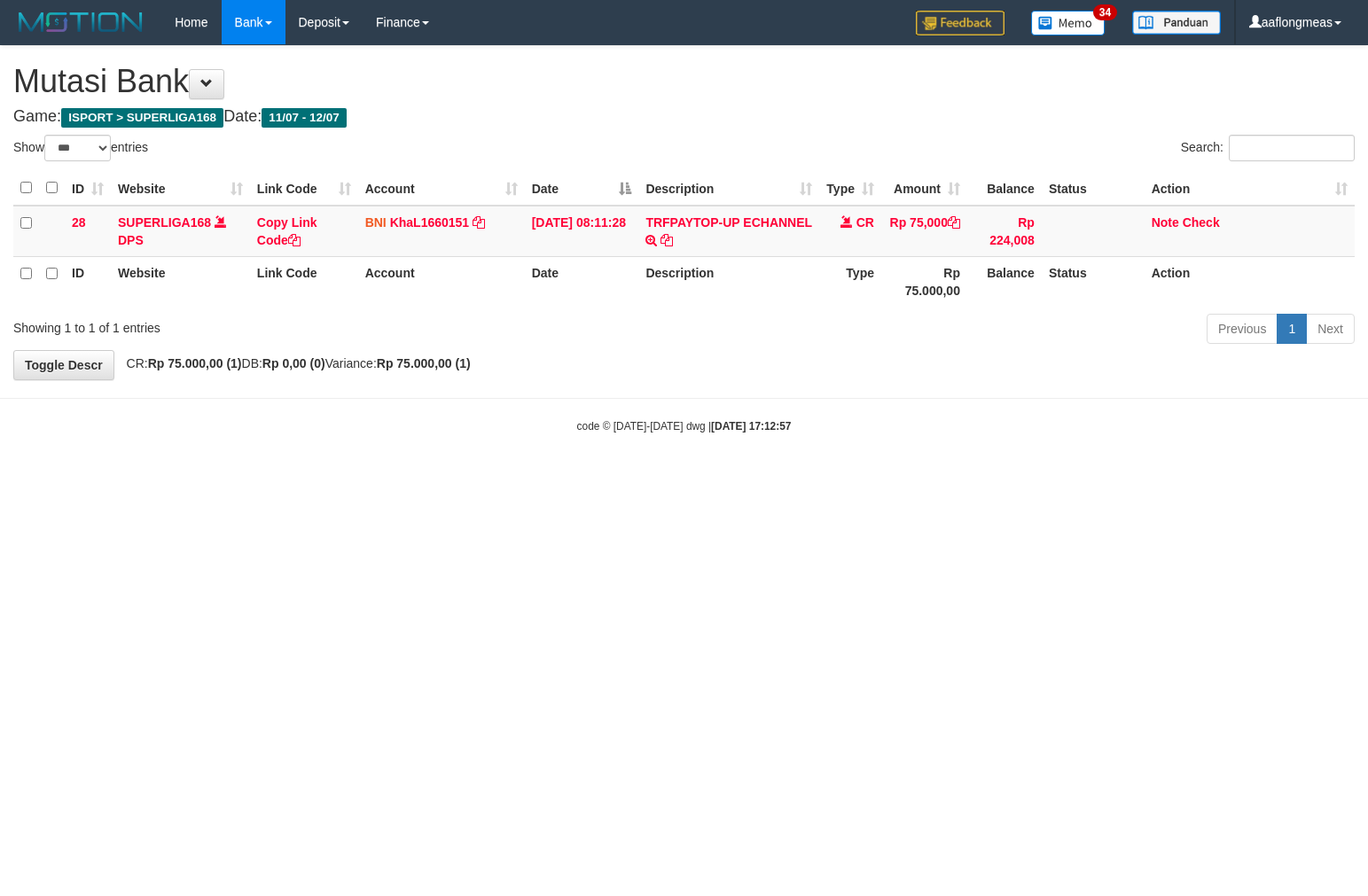 select on "***" 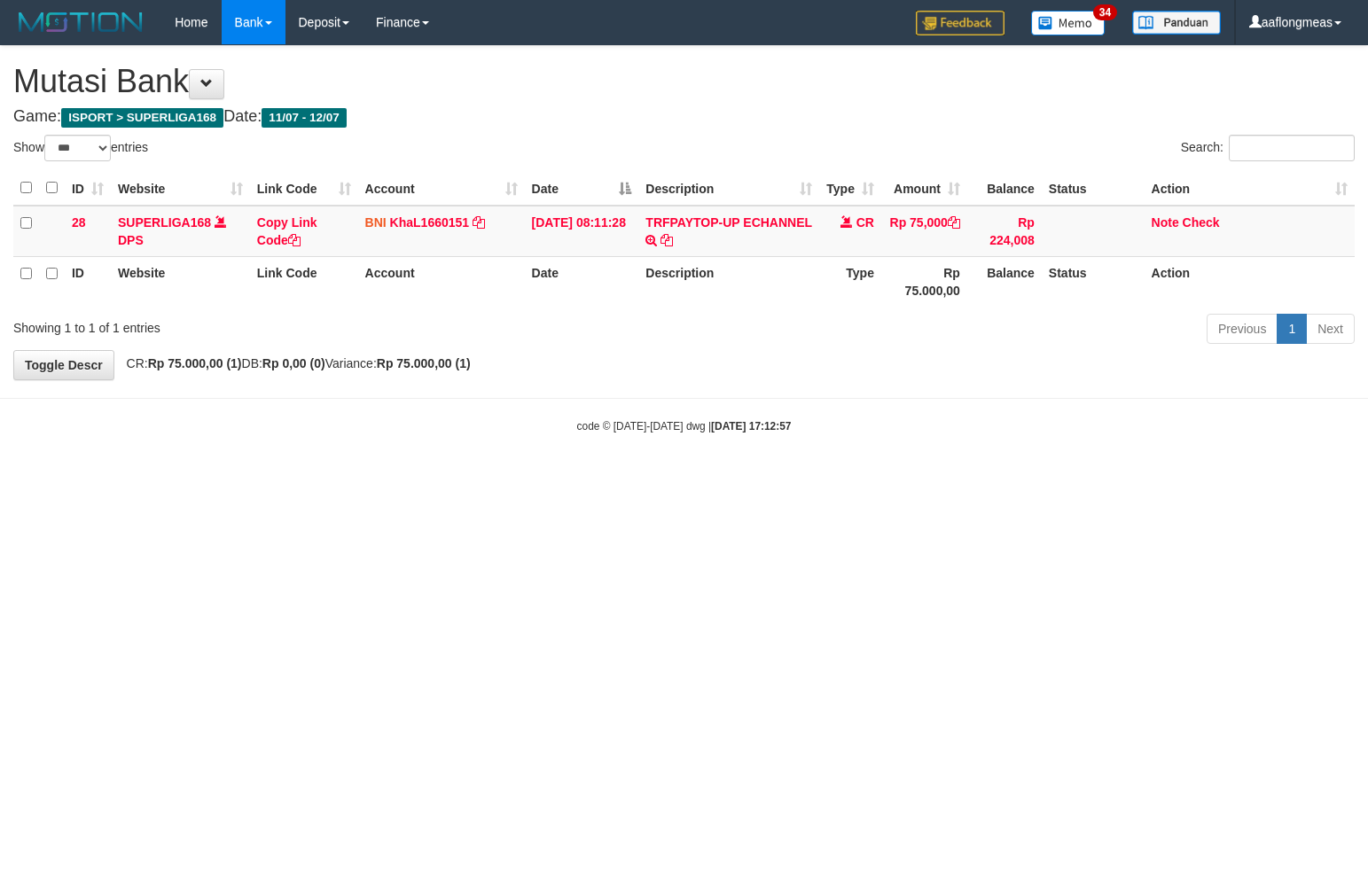 scroll, scrollTop: 0, scrollLeft: 0, axis: both 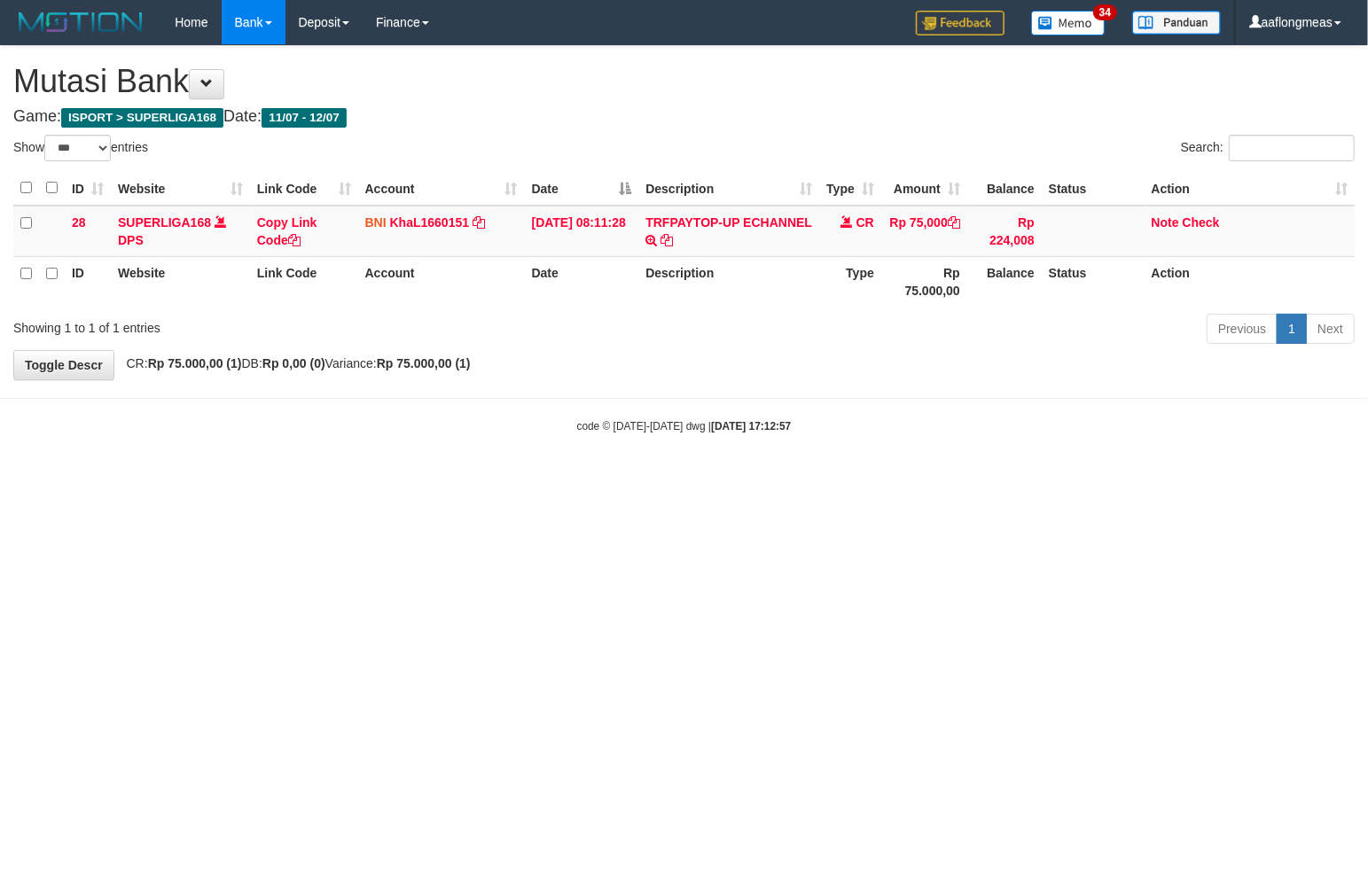 click on "Toggle navigation
Home
Bank
Account List
Load
By Website
Group
[ISPORT]													SUPERLIGA168
By Load Group (DPS)
34" at bounding box center [684, 239] 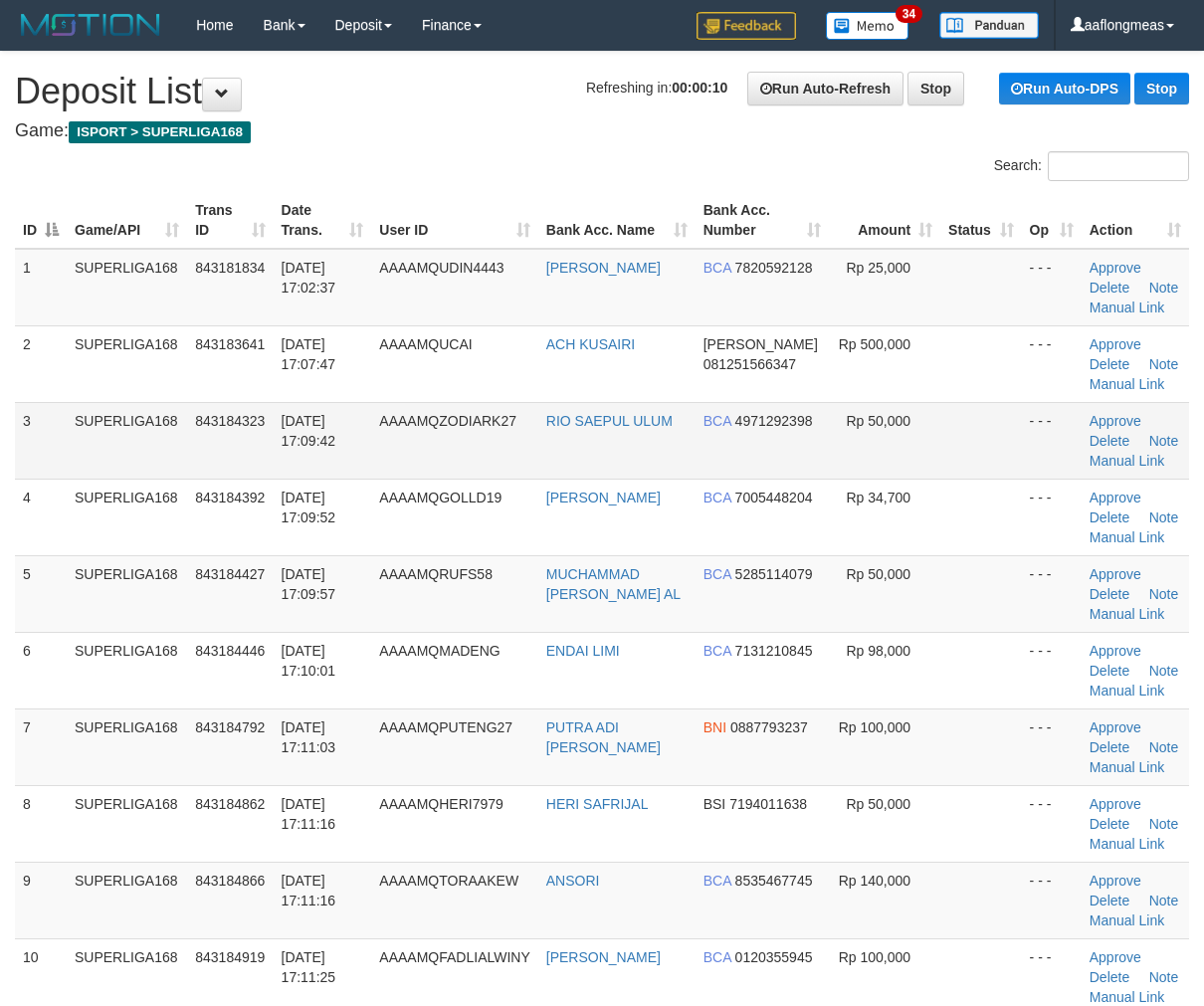scroll, scrollTop: 0, scrollLeft: 0, axis: both 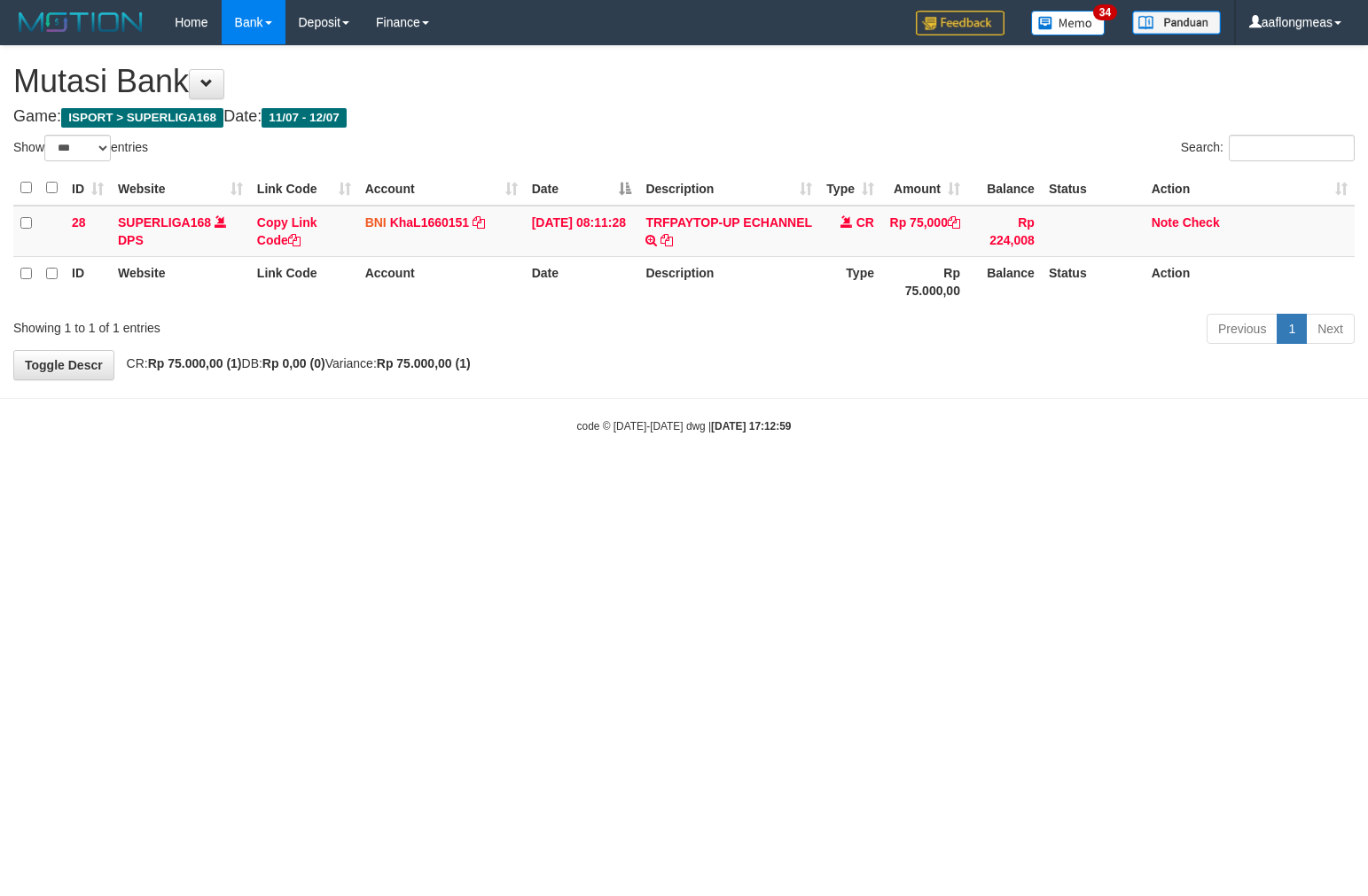 select on "***" 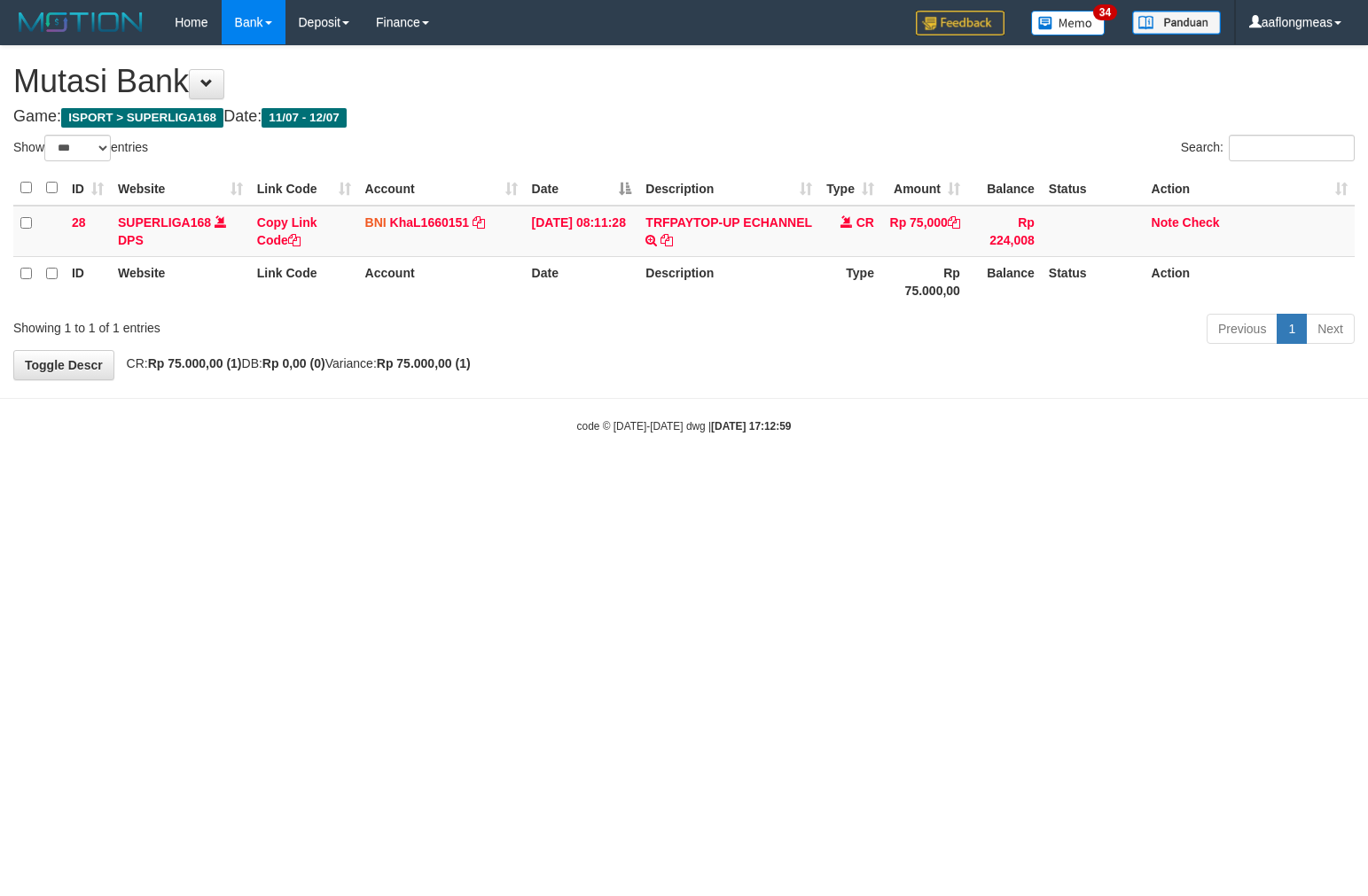 scroll, scrollTop: 0, scrollLeft: 0, axis: both 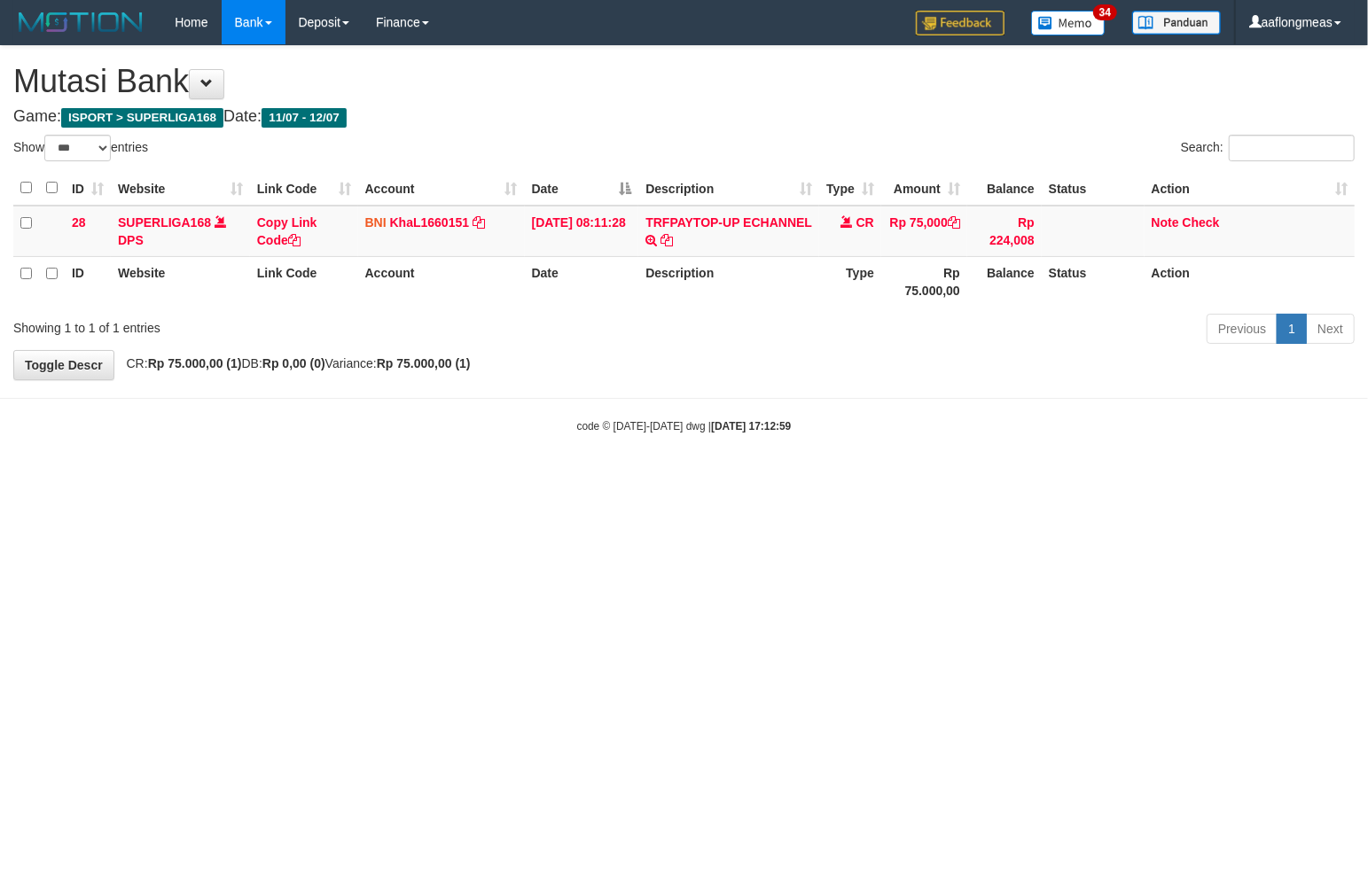 click on "[DATE] 17:12:59" at bounding box center [751, 426] 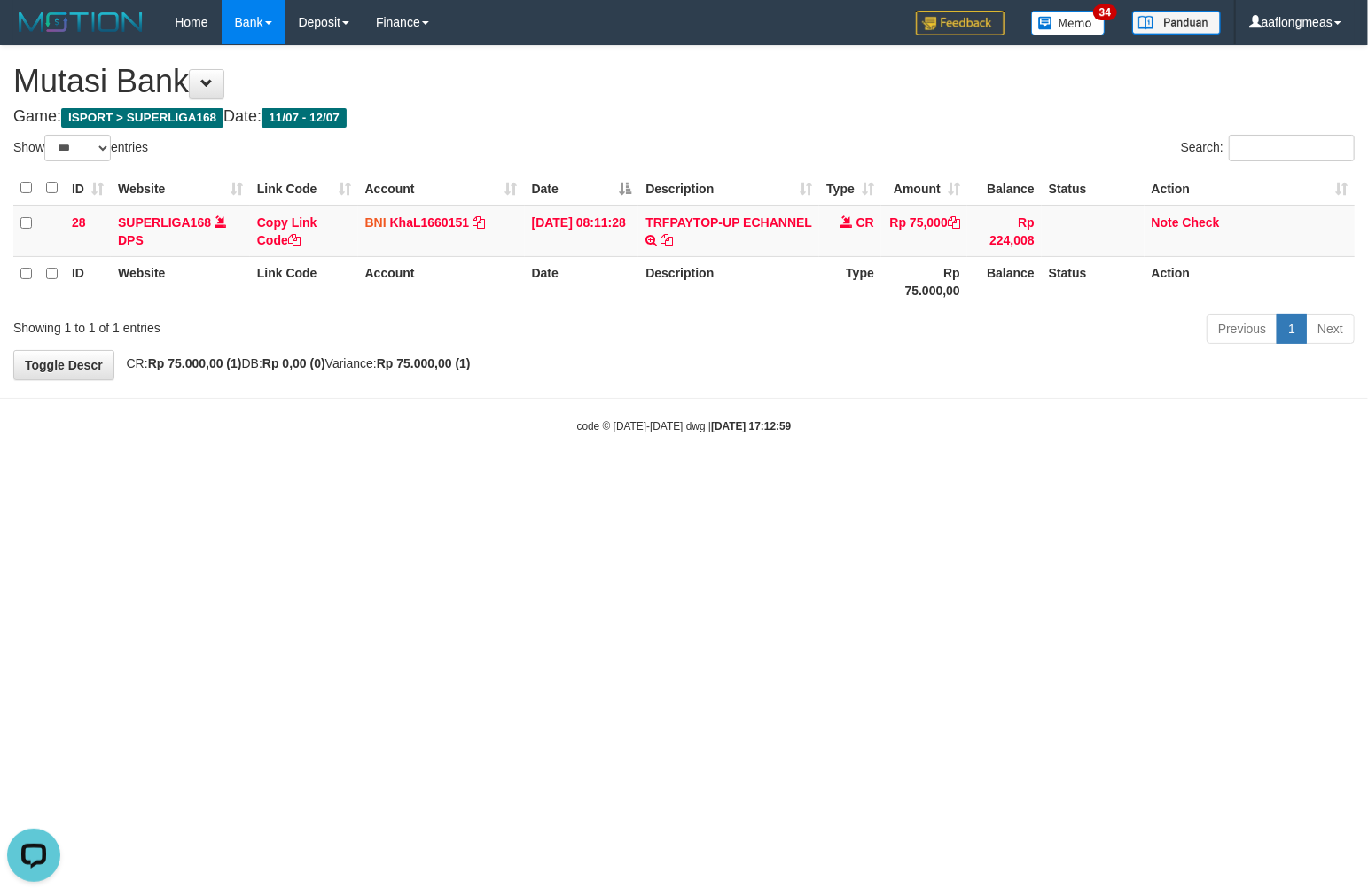 scroll, scrollTop: 0, scrollLeft: 0, axis: both 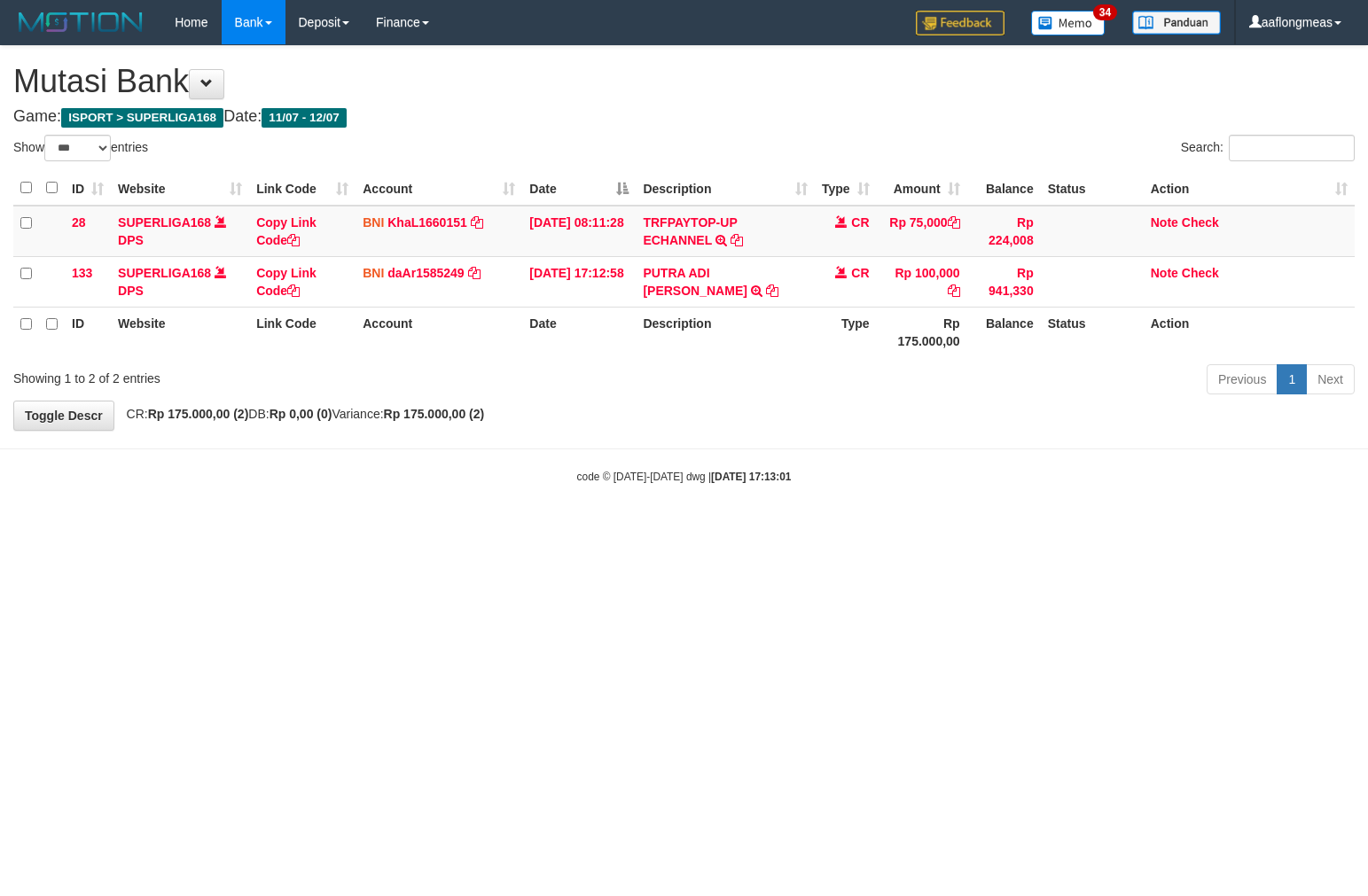 select on "***" 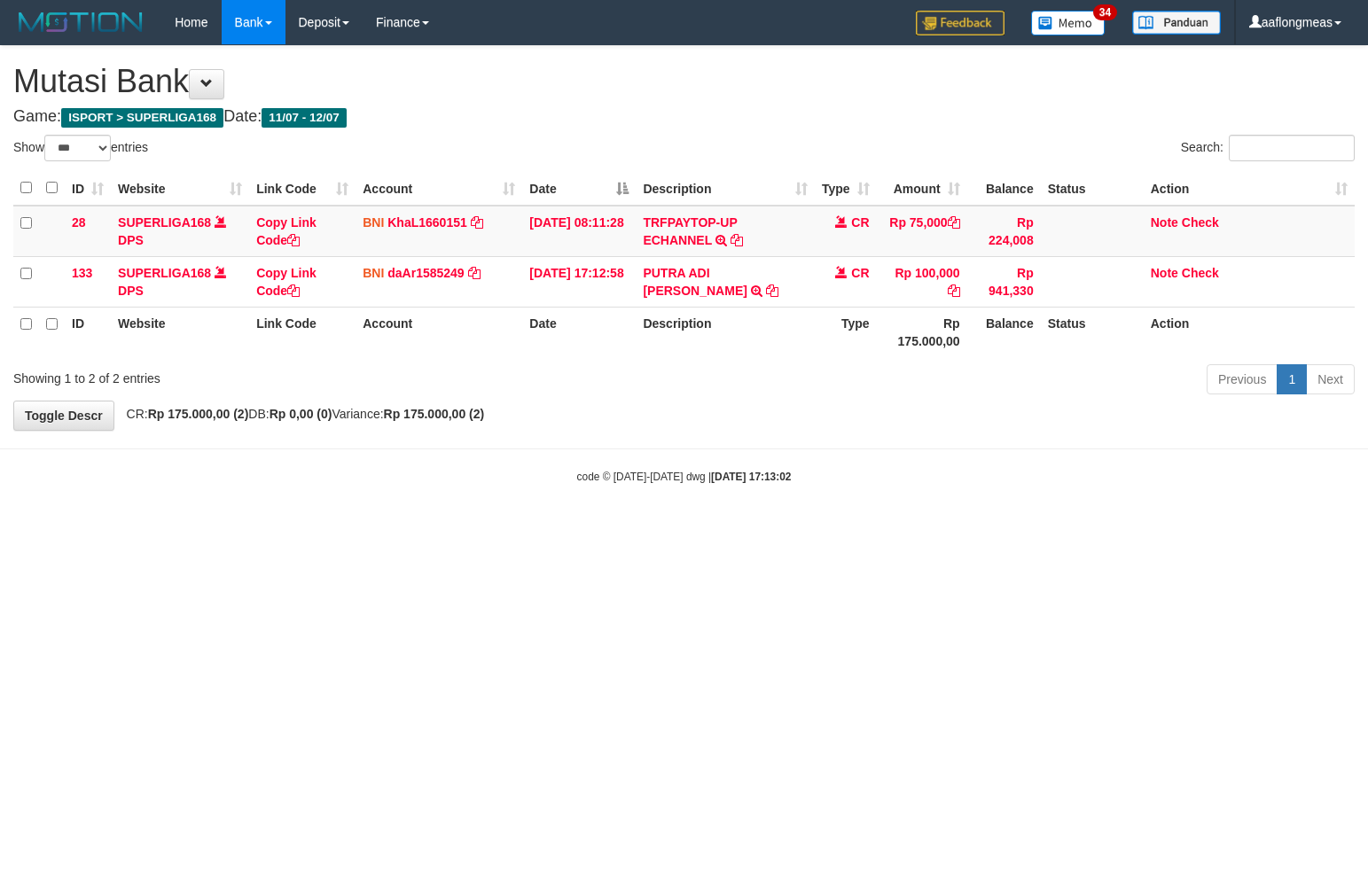 select on "***" 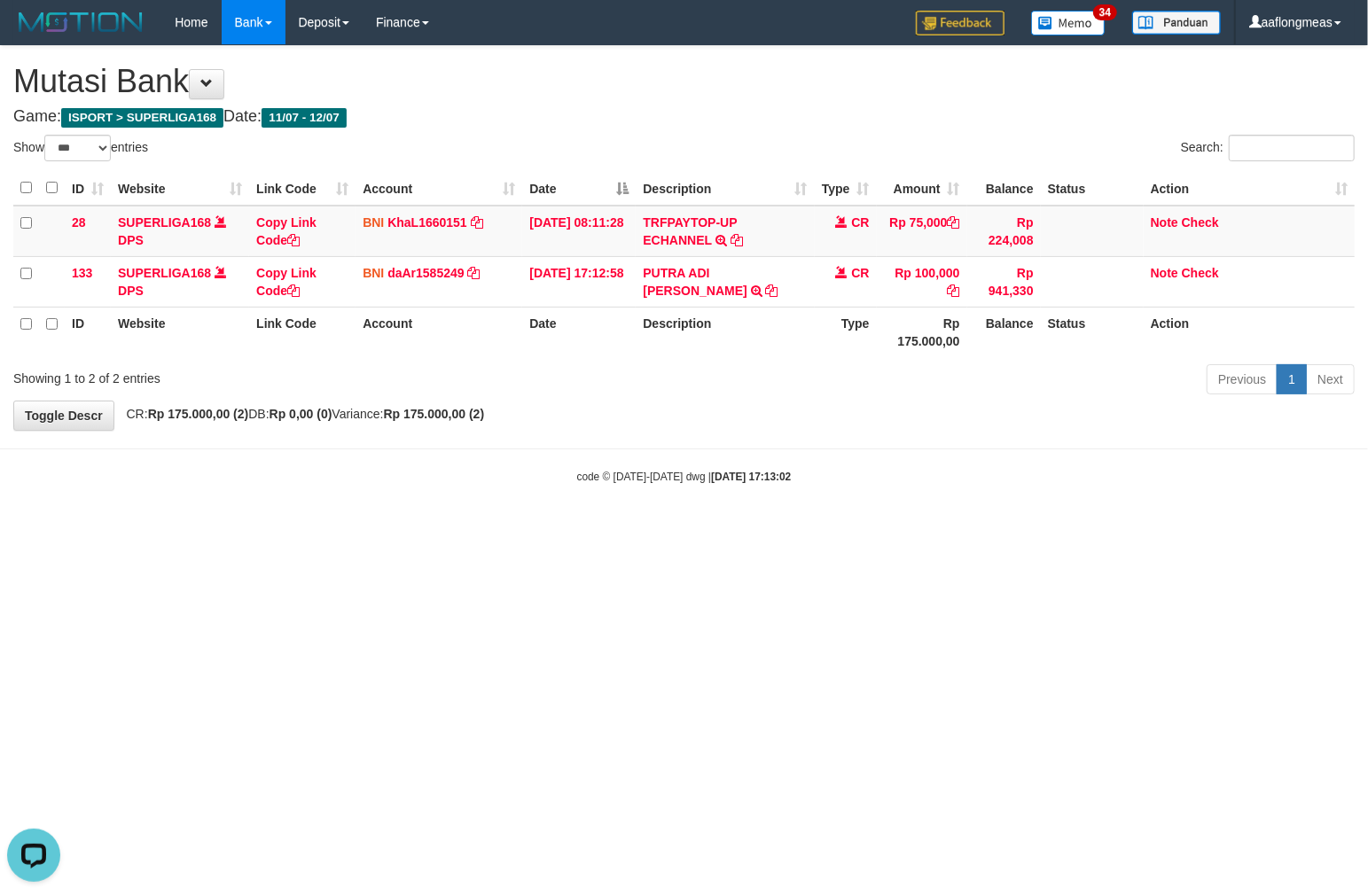 scroll, scrollTop: 0, scrollLeft: 0, axis: both 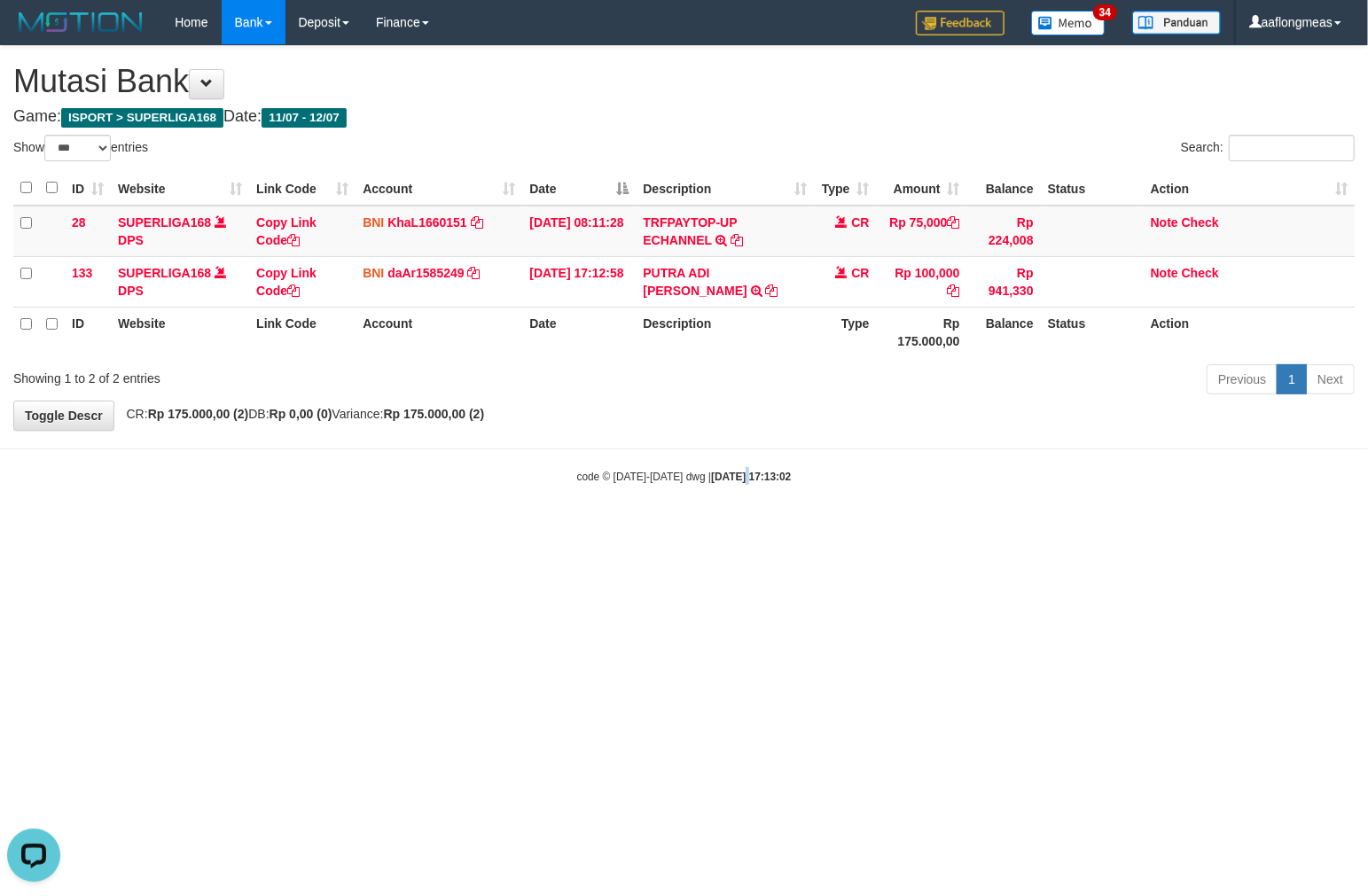 click on "Toggle navigation
Home
Bank
Account List
Load
By Website
Group
[ISPORT]													SUPERLIGA168
By Load Group (DPS)" at bounding box center [684, 264] 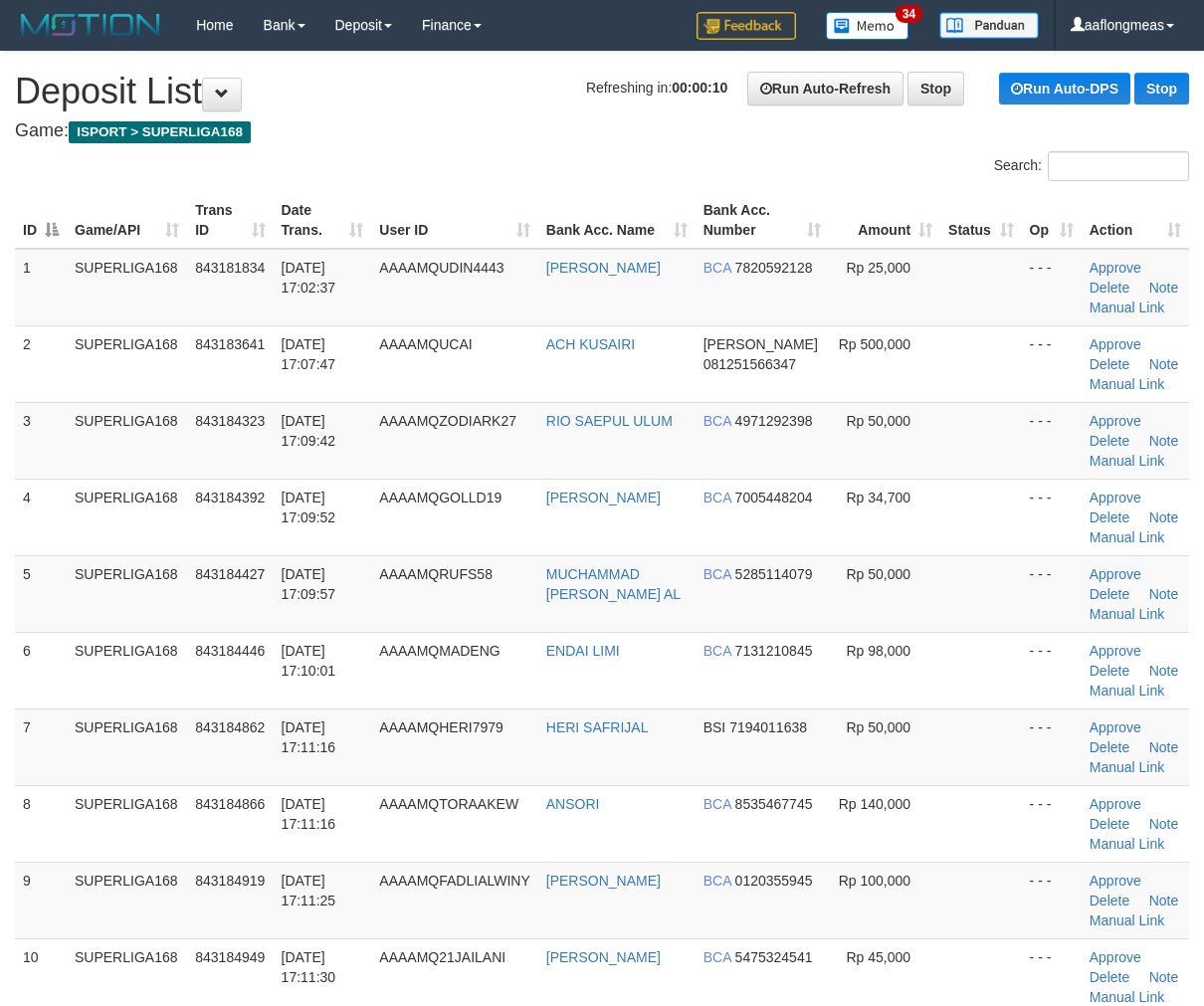 scroll, scrollTop: 0, scrollLeft: 0, axis: both 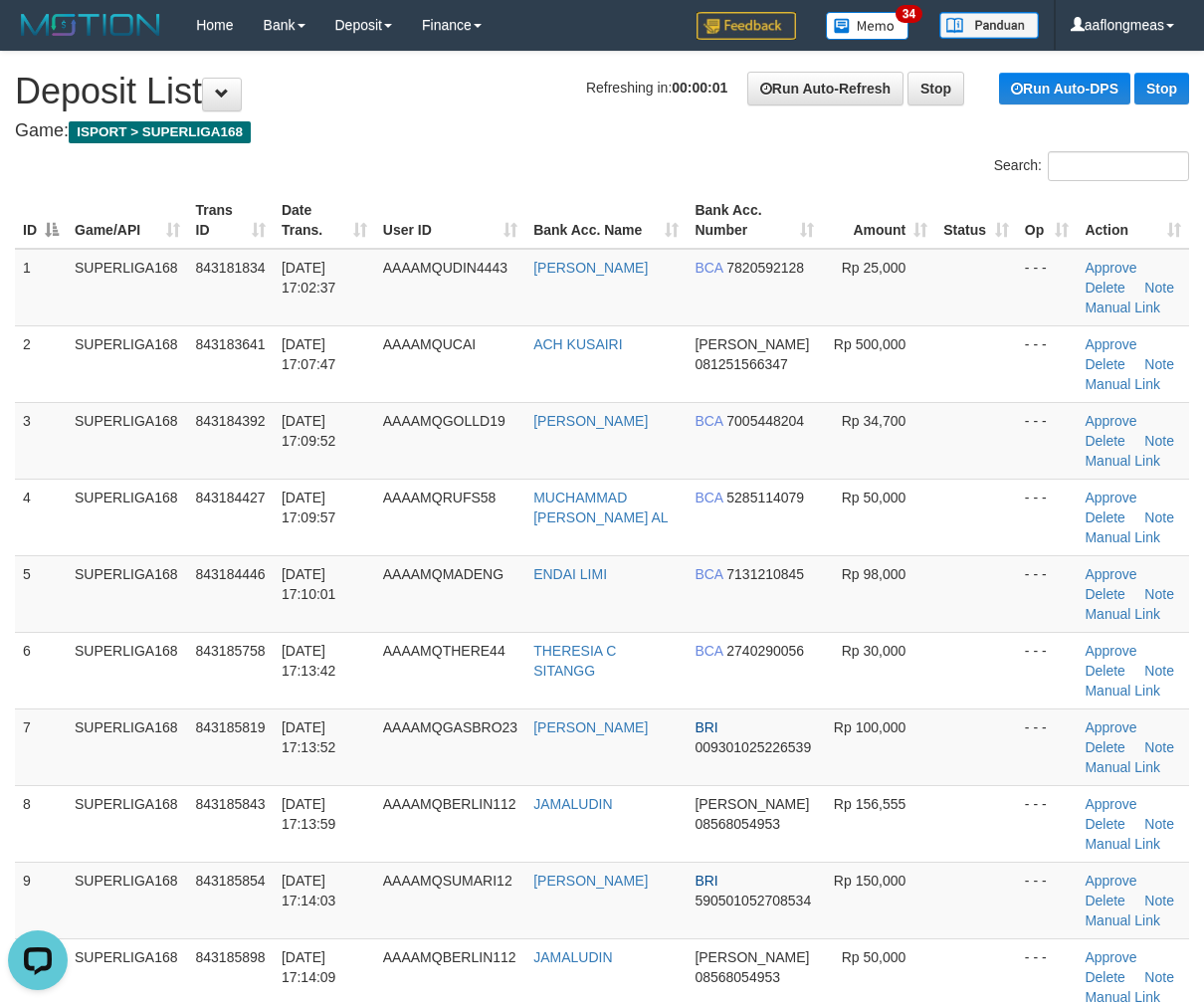 drag, startPoint x: 945, startPoint y: 618, endPoint x: 1216, endPoint y: 605, distance: 271.3116 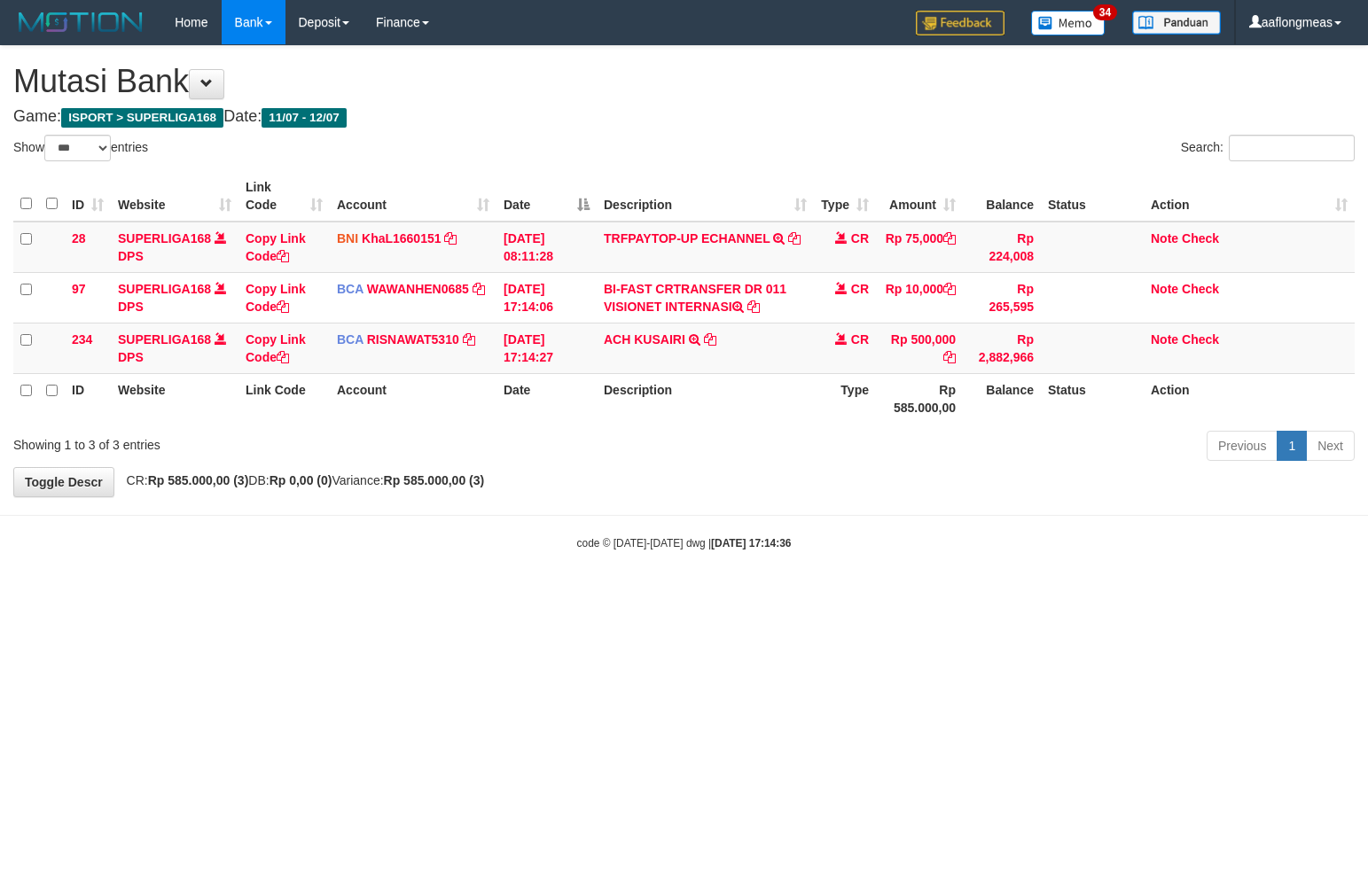 select on "***" 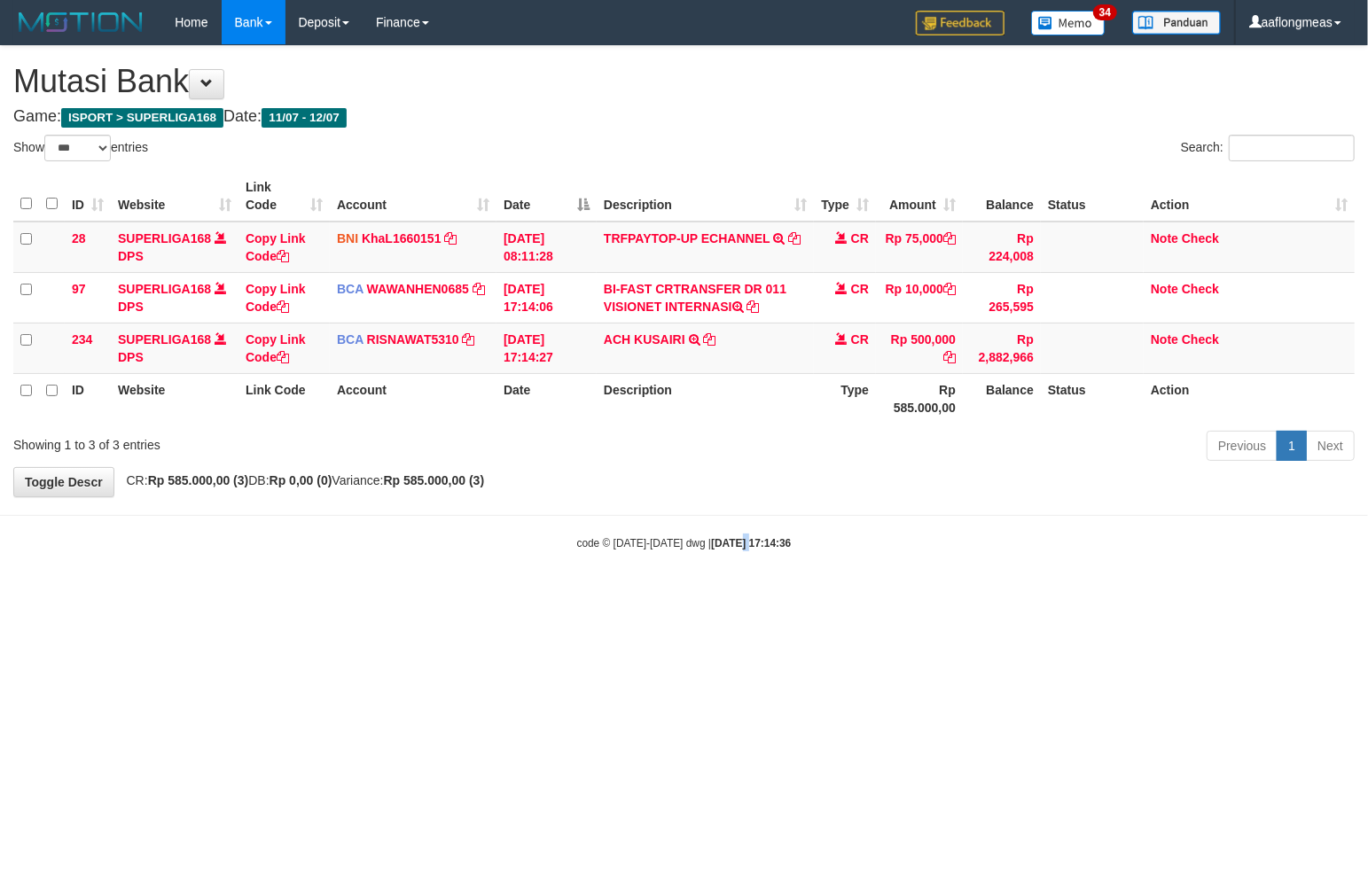 click on "Toggle navigation
Home
Bank
Account List
Load
By Website
Group
[ISPORT]													SUPERLIGA168
By Load Group (DPS)
34" at bounding box center [684, 298] 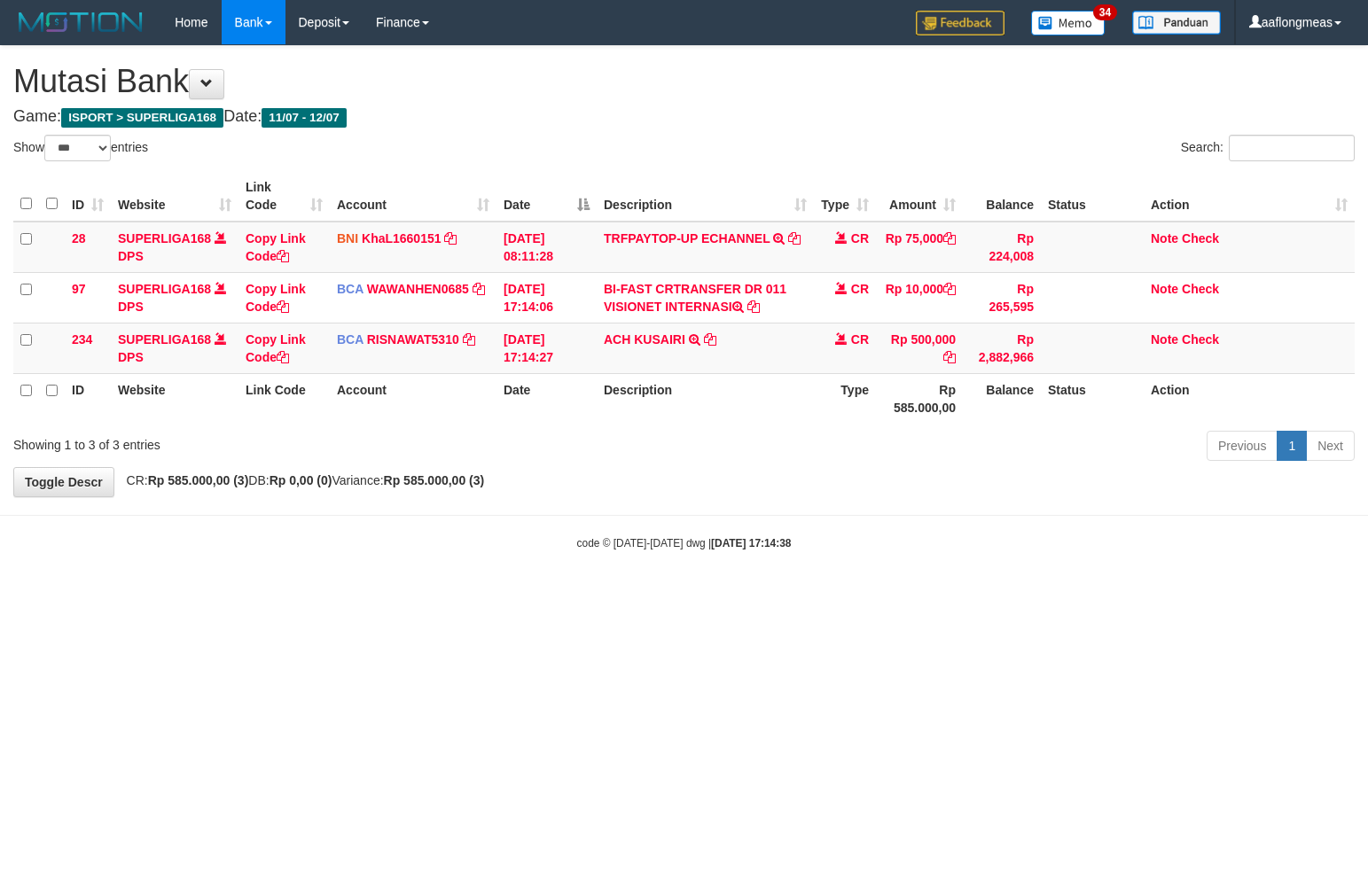 select on "***" 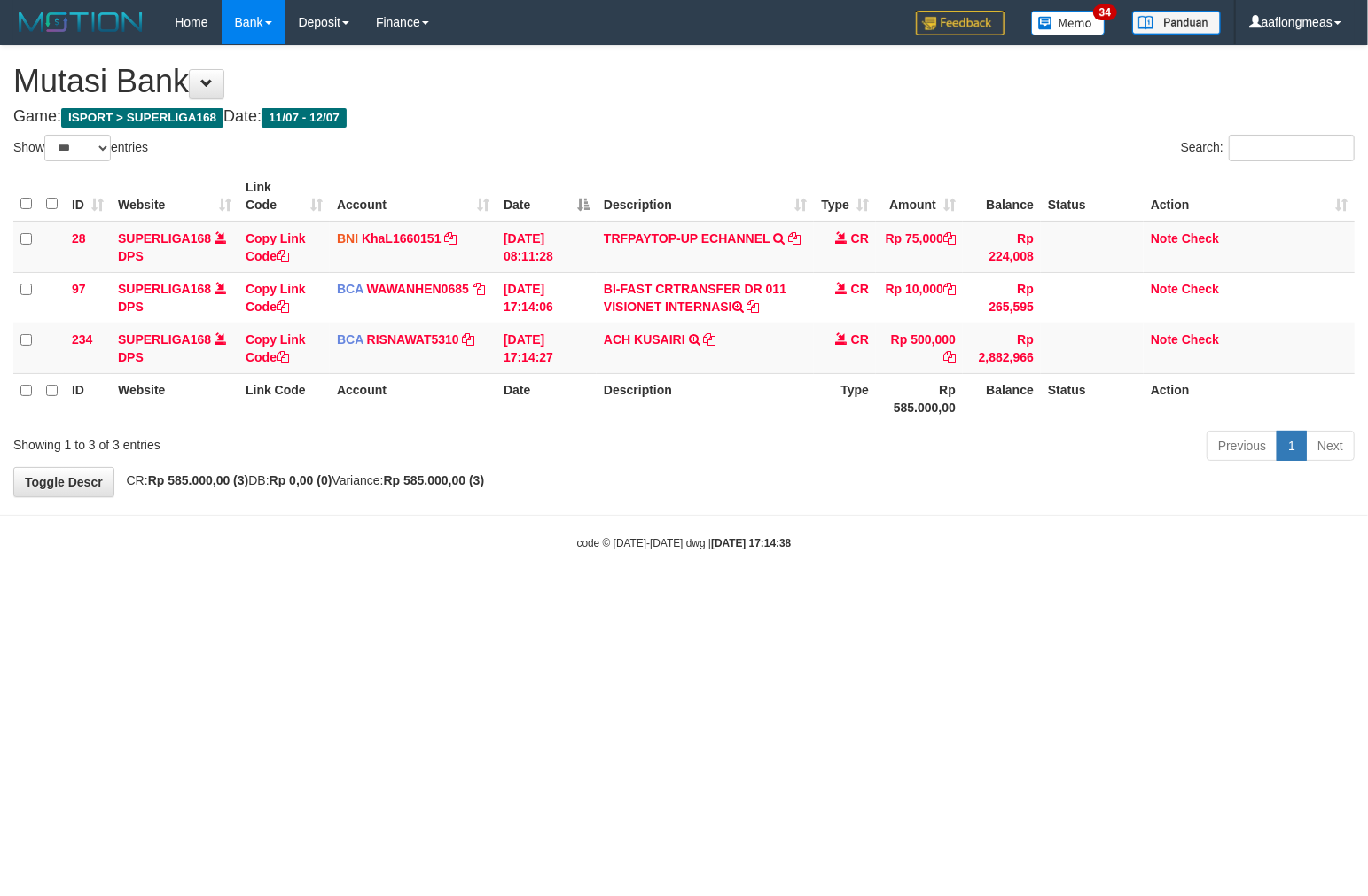 drag, startPoint x: 660, startPoint y: 585, endPoint x: 4, endPoint y: 635, distance: 657.9027 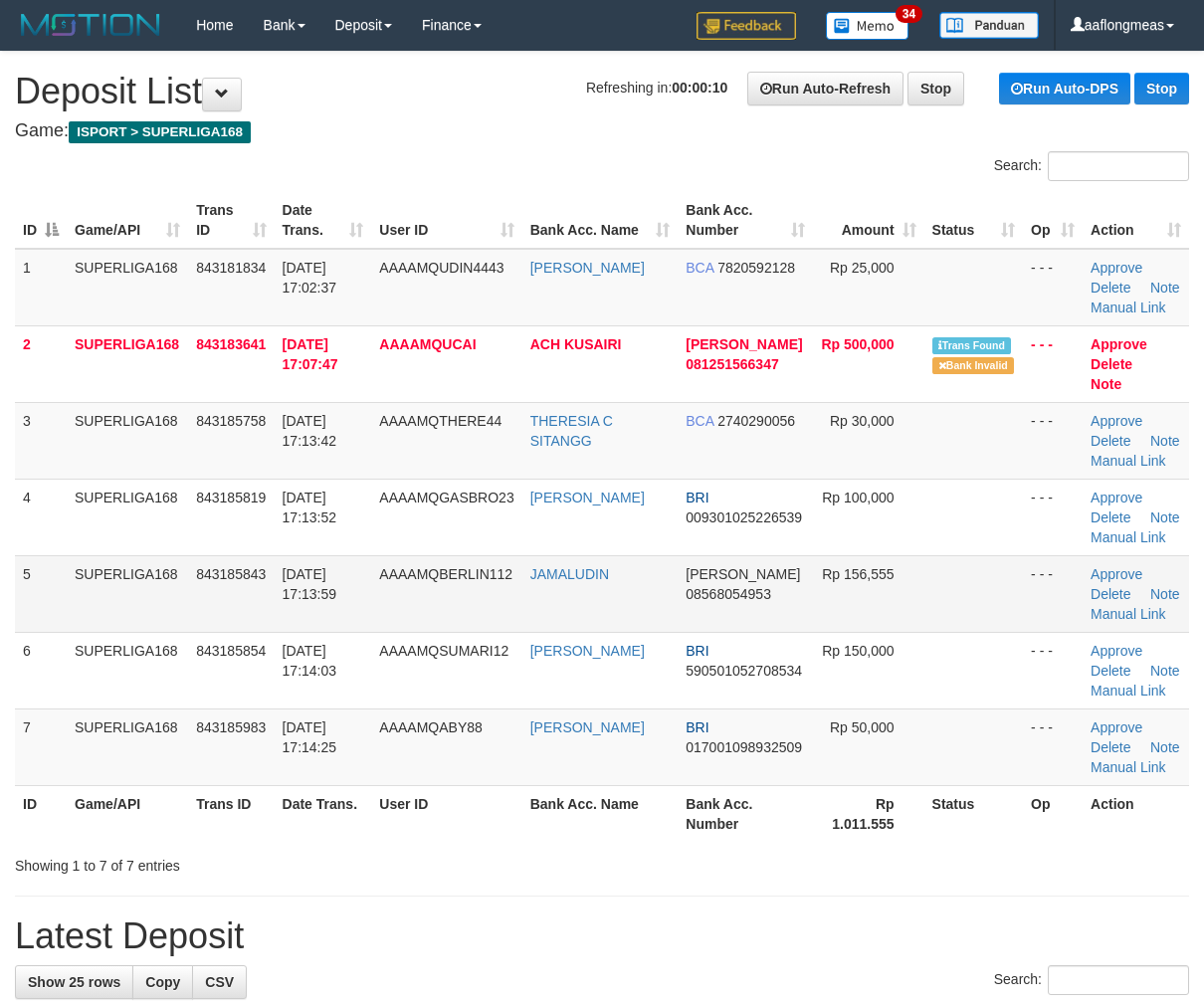 scroll, scrollTop: 0, scrollLeft: 0, axis: both 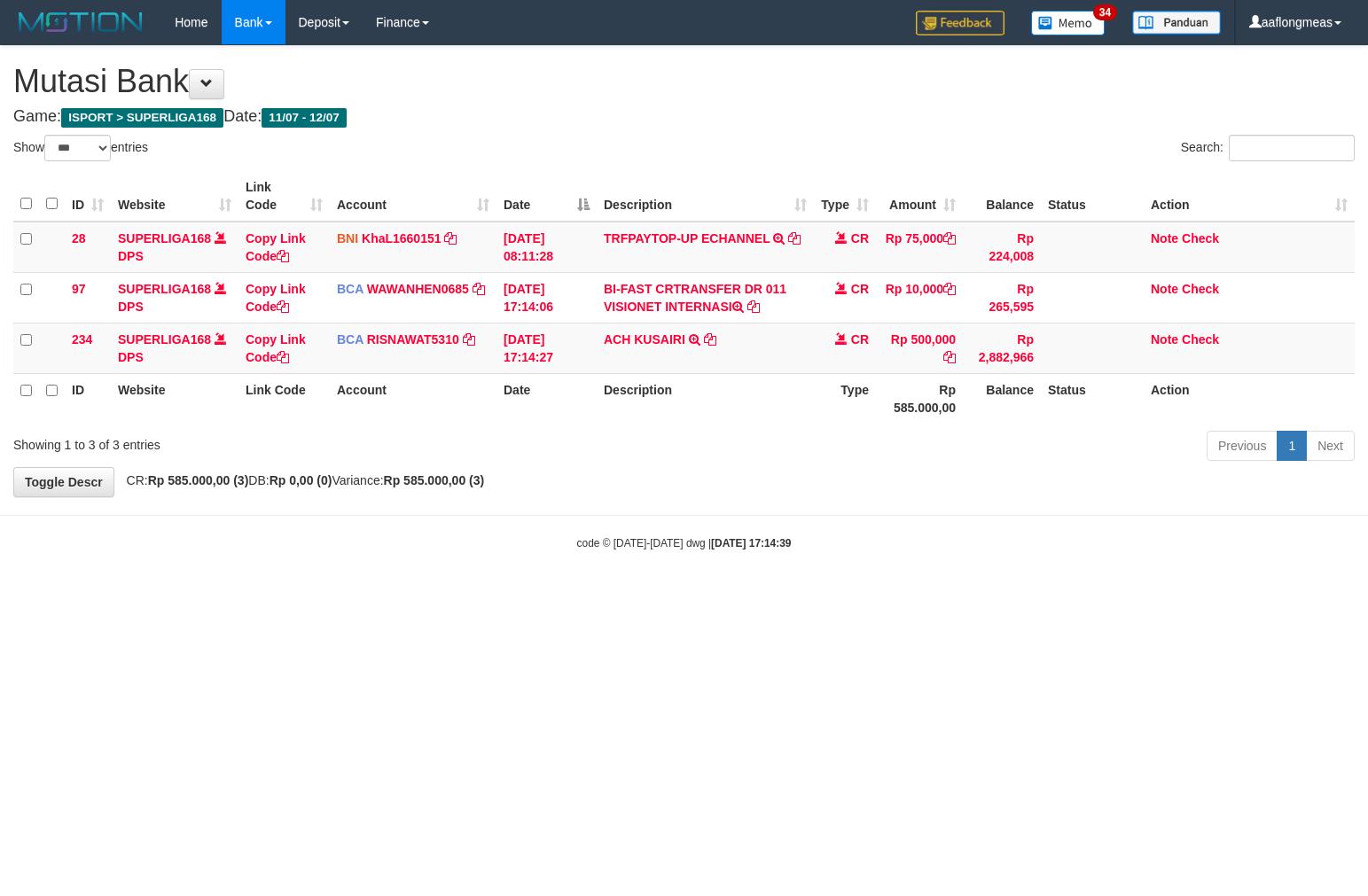 select on "***" 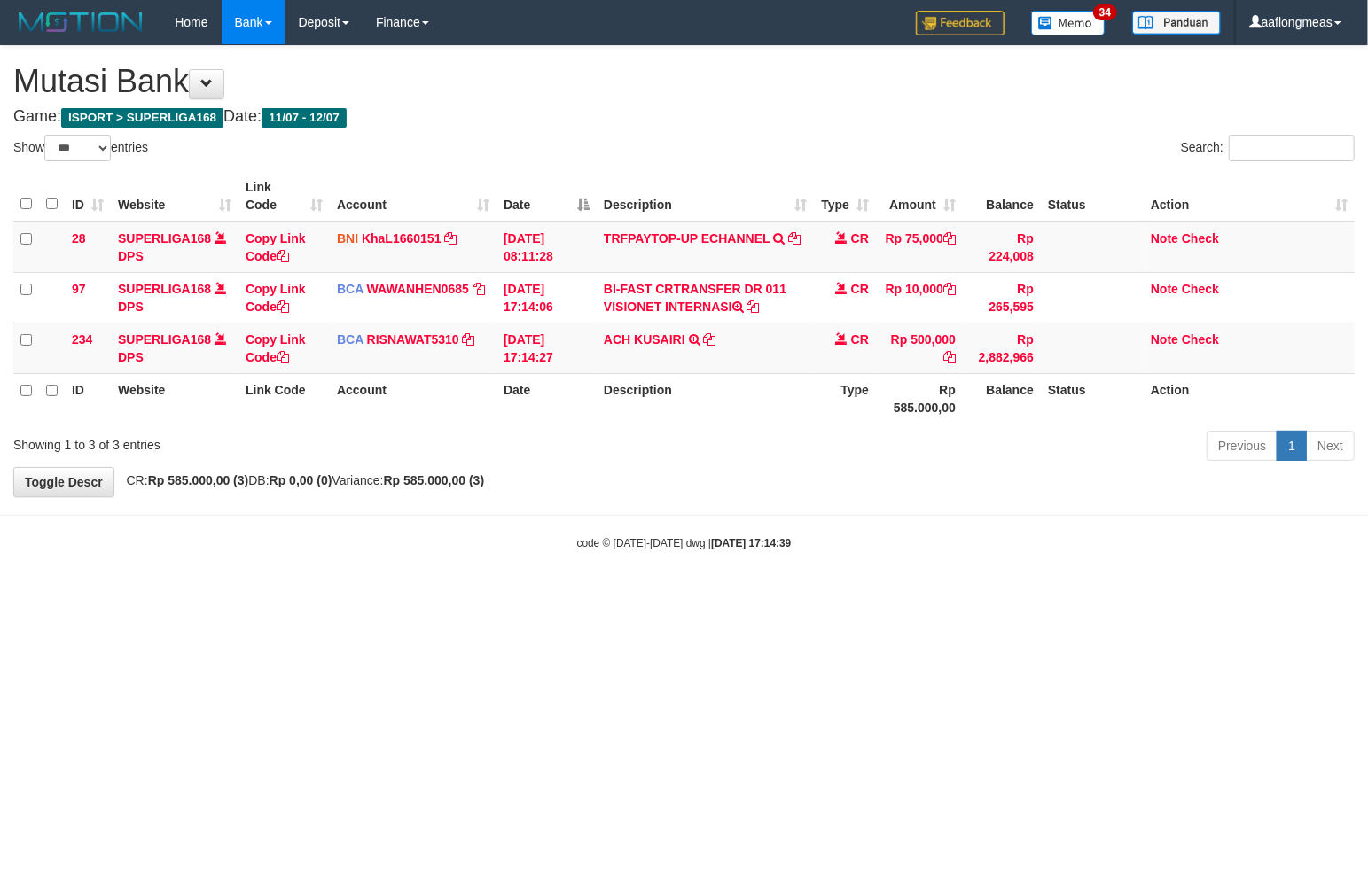 click on "Toggle navigation
Home
Bank
Account List
Load
By Website
Group
[ISPORT]													SUPERLIGA168
By Load Group (DPS)" at bounding box center (684, 298) 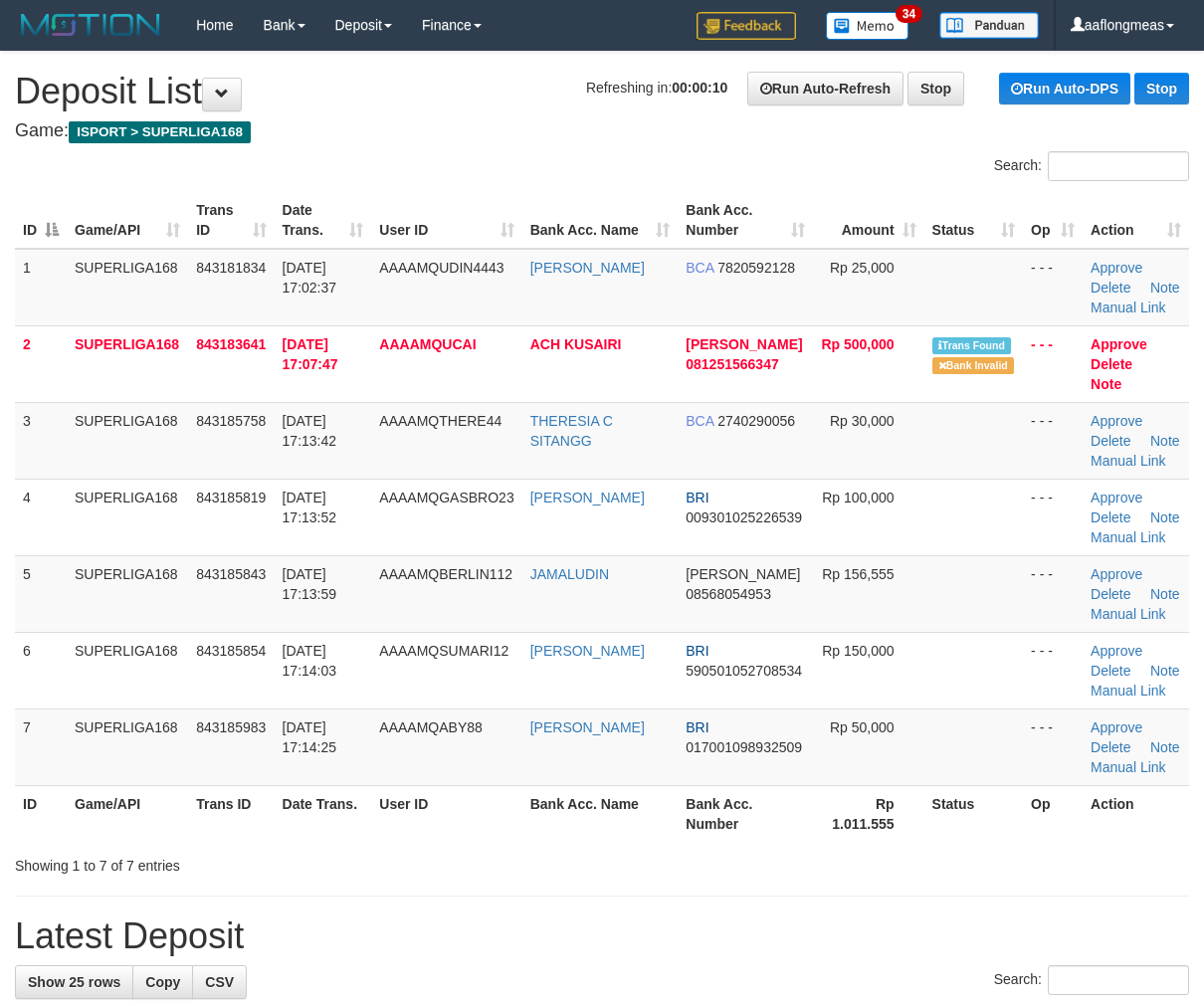 scroll, scrollTop: 0, scrollLeft: 0, axis: both 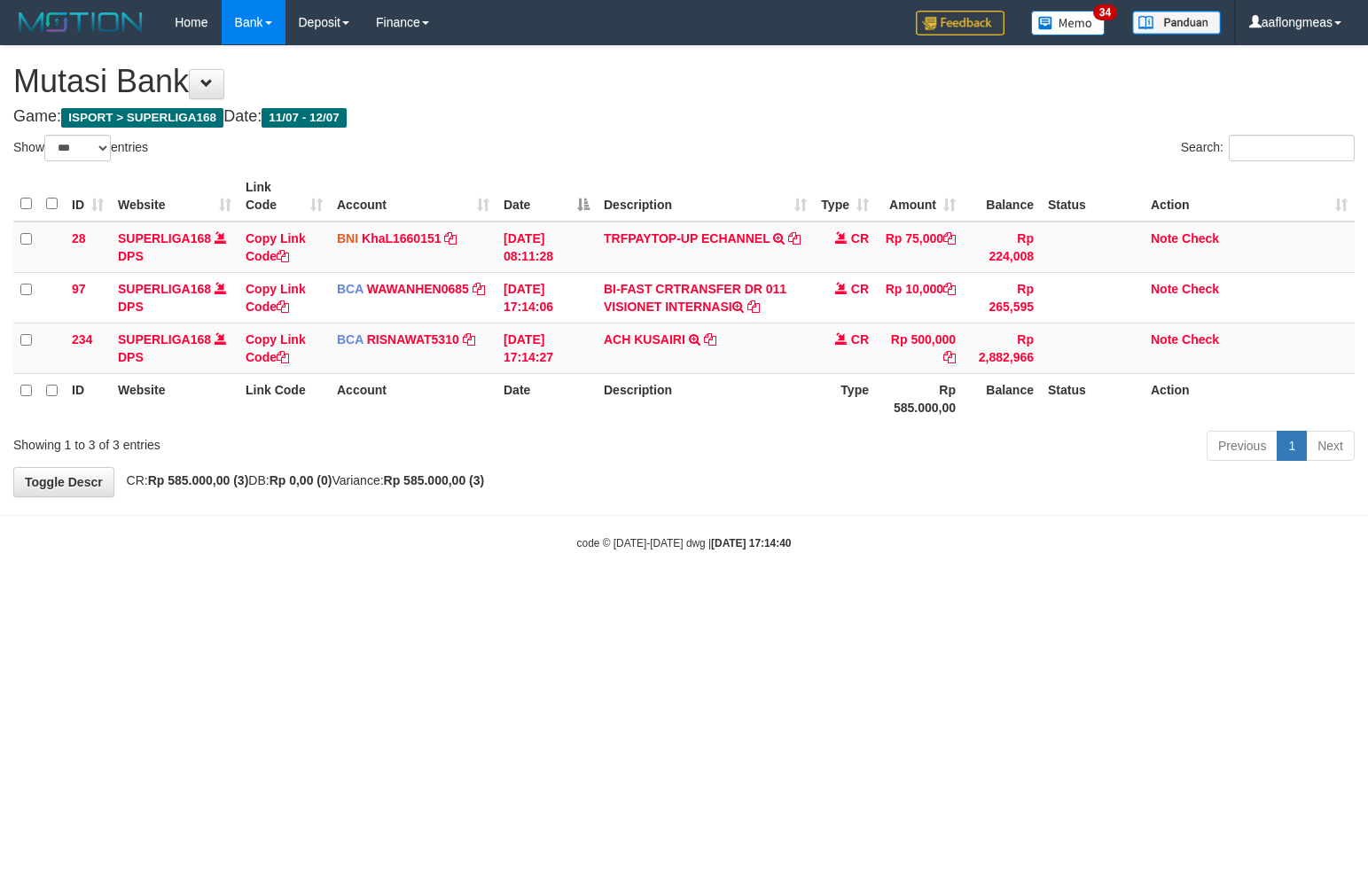 select on "***" 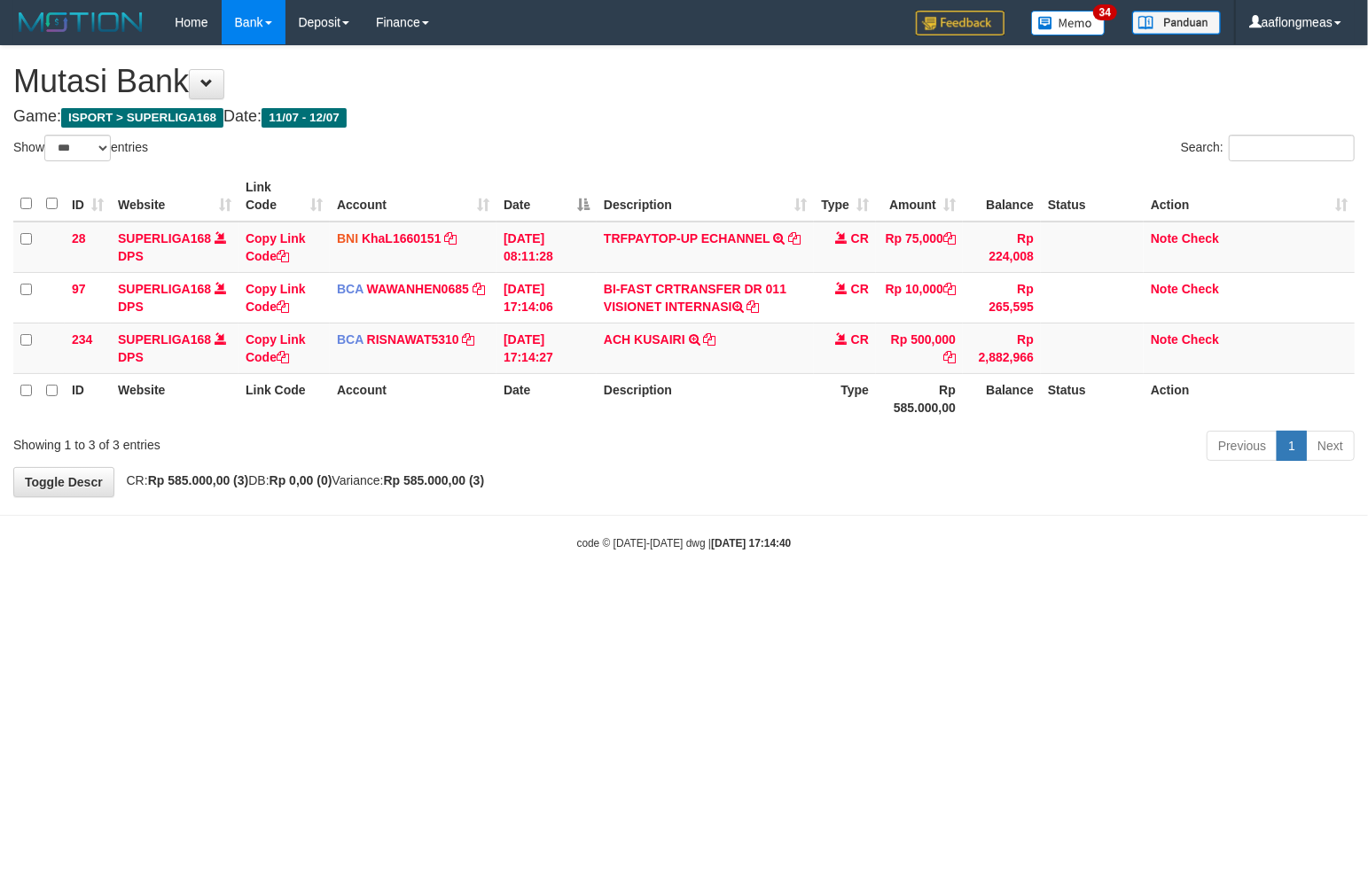 drag, startPoint x: 770, startPoint y: 578, endPoint x: 747, endPoint y: 591, distance: 26.41969 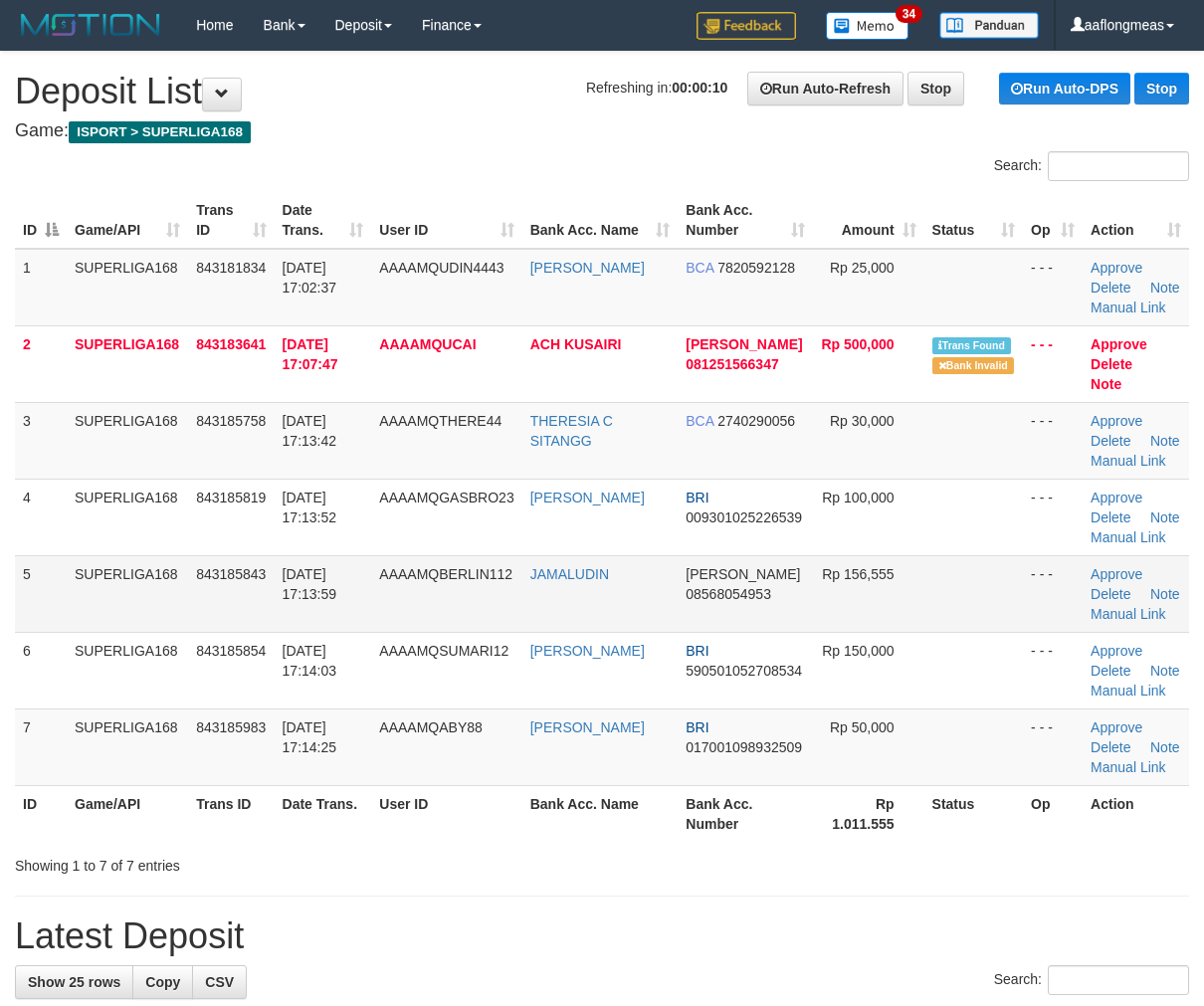 scroll, scrollTop: 0, scrollLeft: 0, axis: both 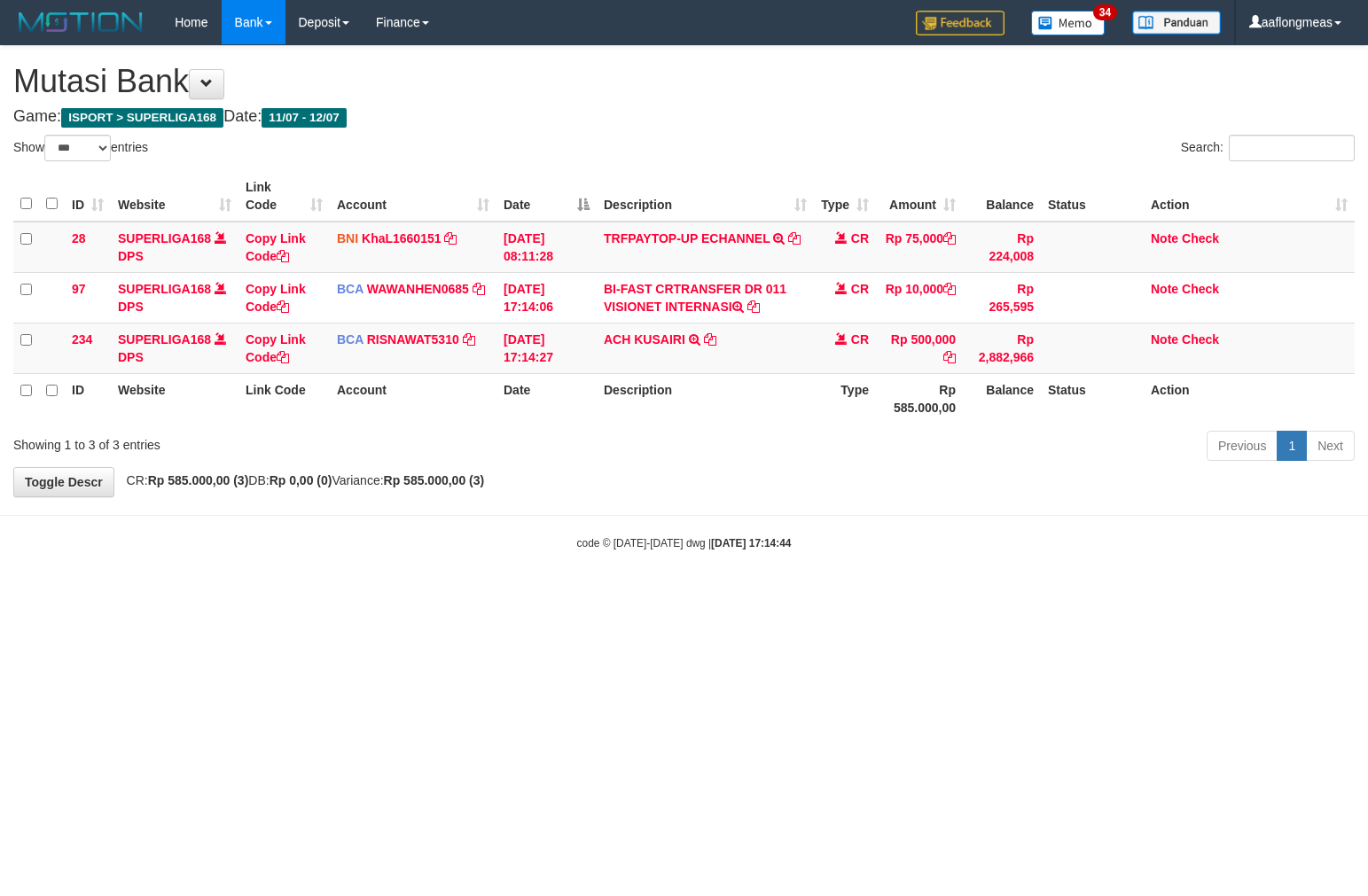select on "***" 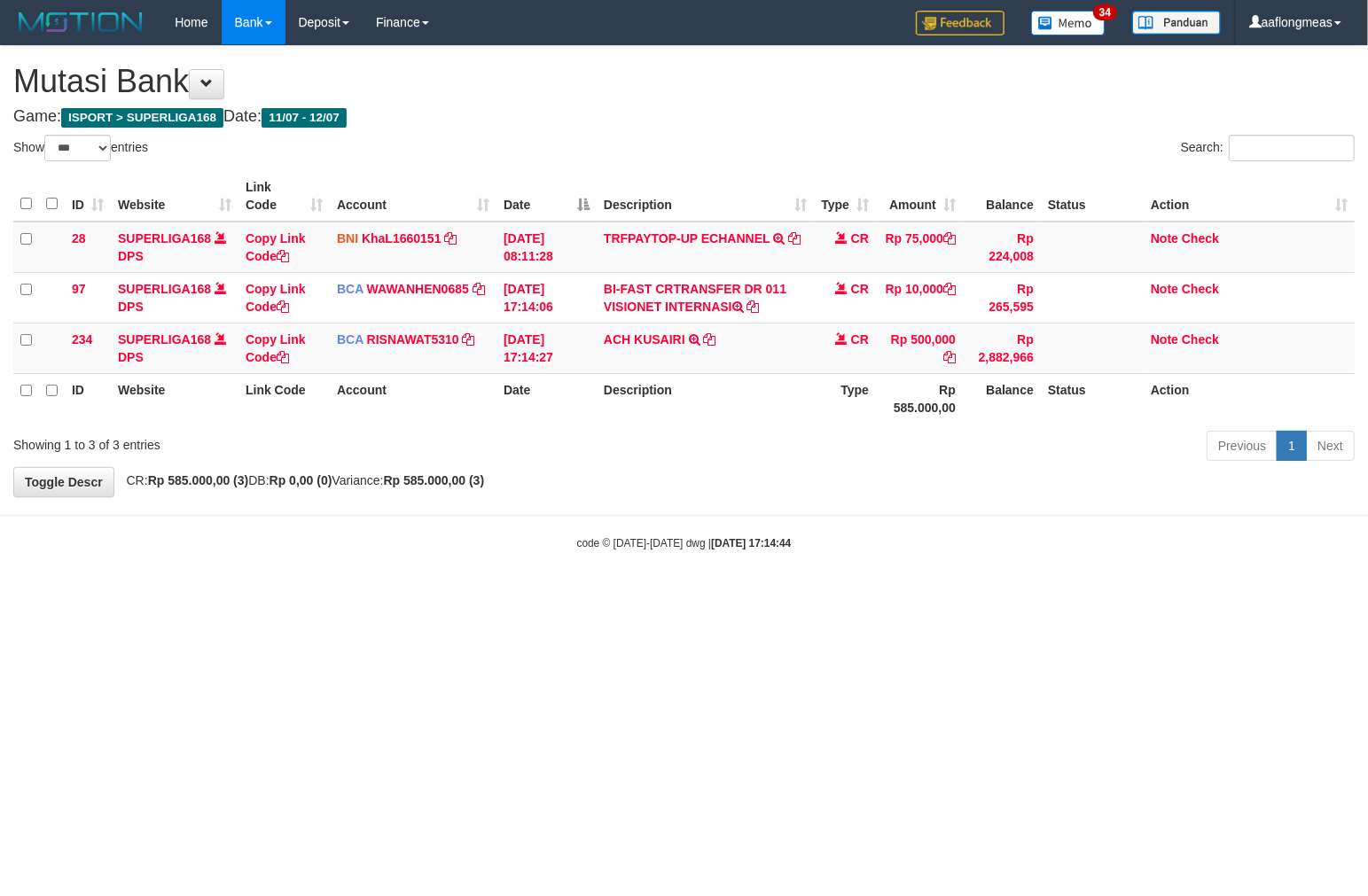 click on "Toggle navigation
Home
Bank
Account List
Load
By Website
Group
[ISPORT]													SUPERLIGA168
By Load Group (DPS)
34" at bounding box center (684, 298) 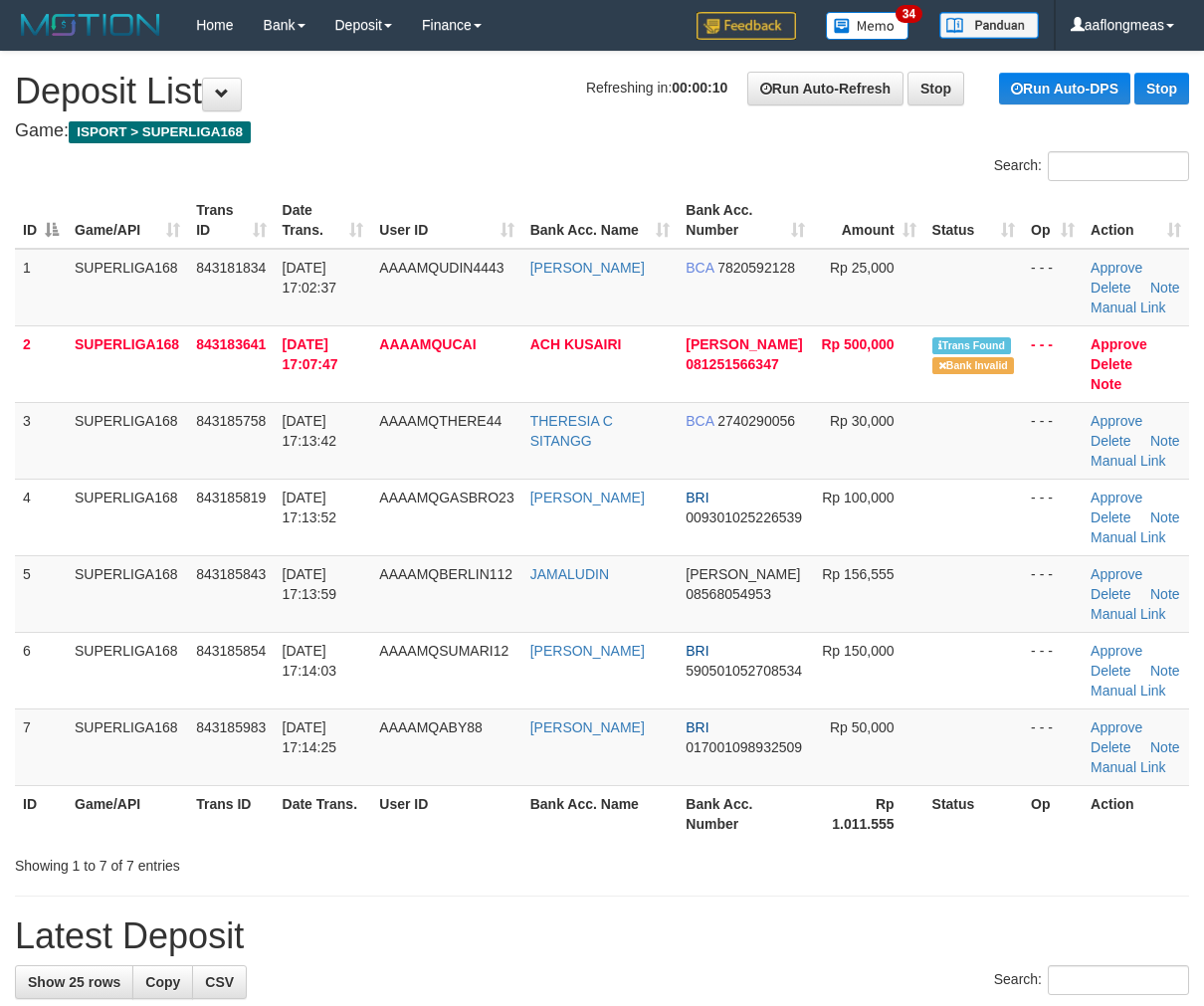 click at bounding box center [974, 593] 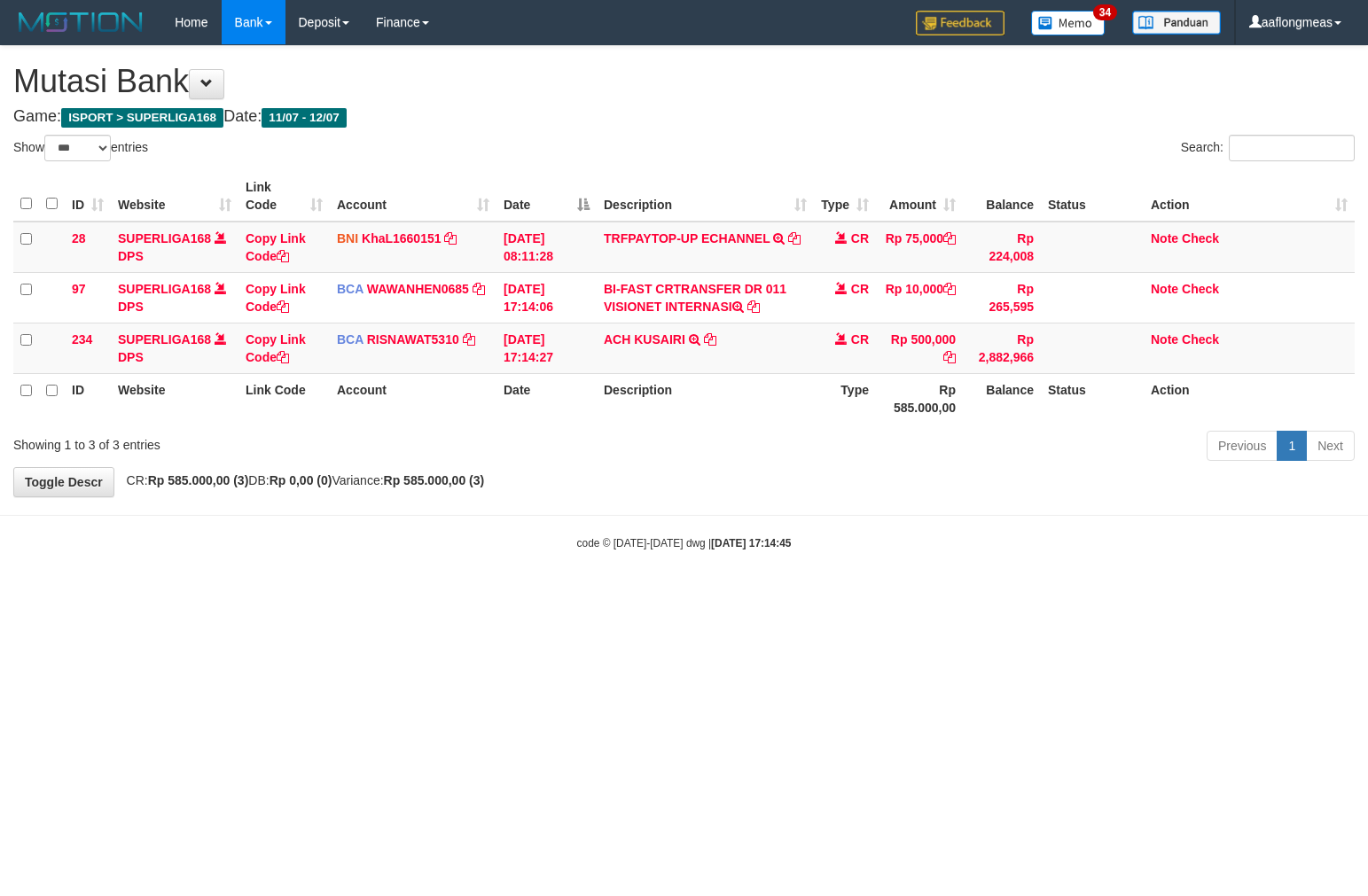 select on "***" 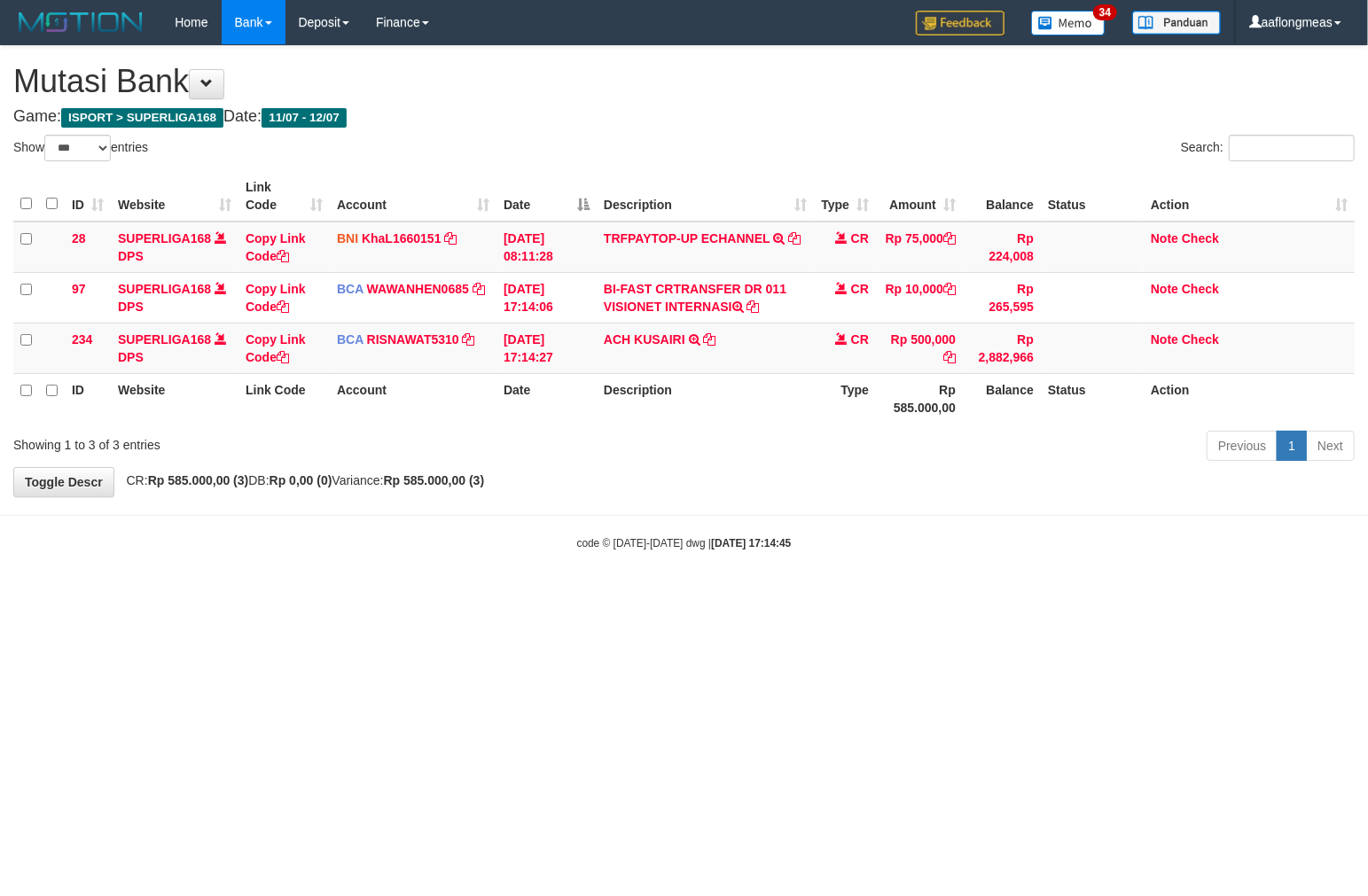 drag, startPoint x: 634, startPoint y: 565, endPoint x: 457, endPoint y: 588, distance: 178.48809 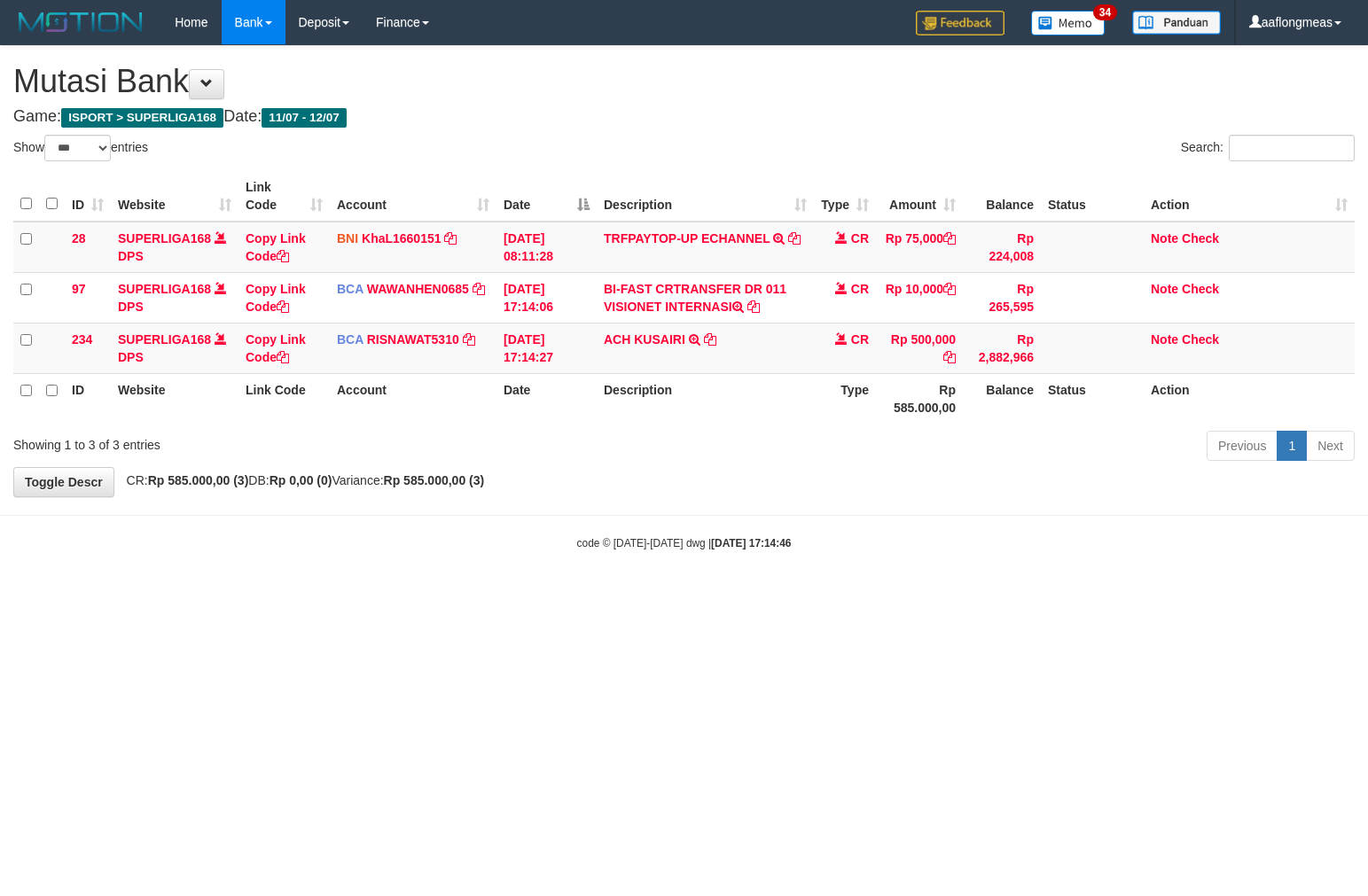 select on "***" 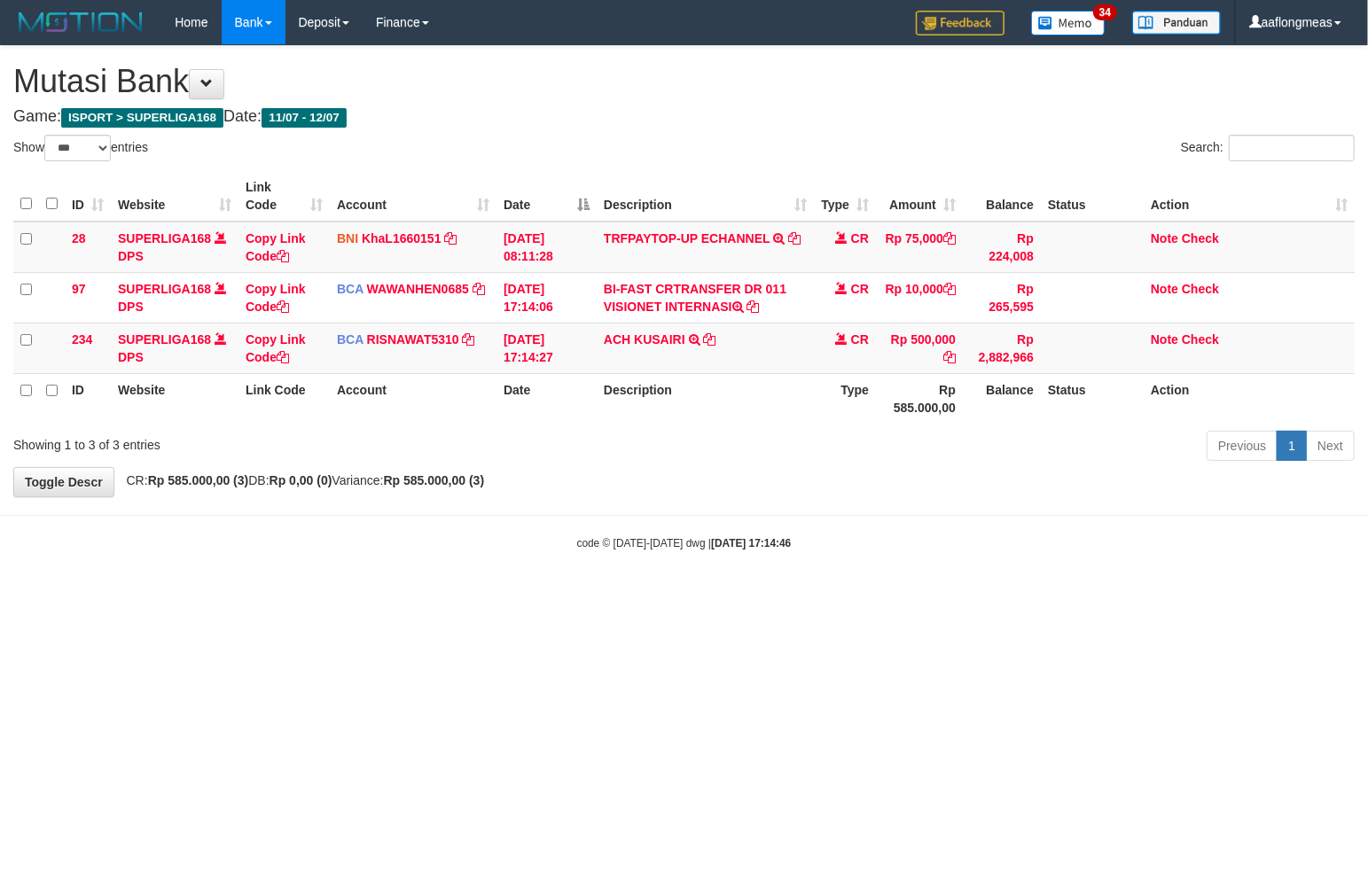 drag, startPoint x: 723, startPoint y: 571, endPoint x: 461, endPoint y: 641, distance: 271.18997 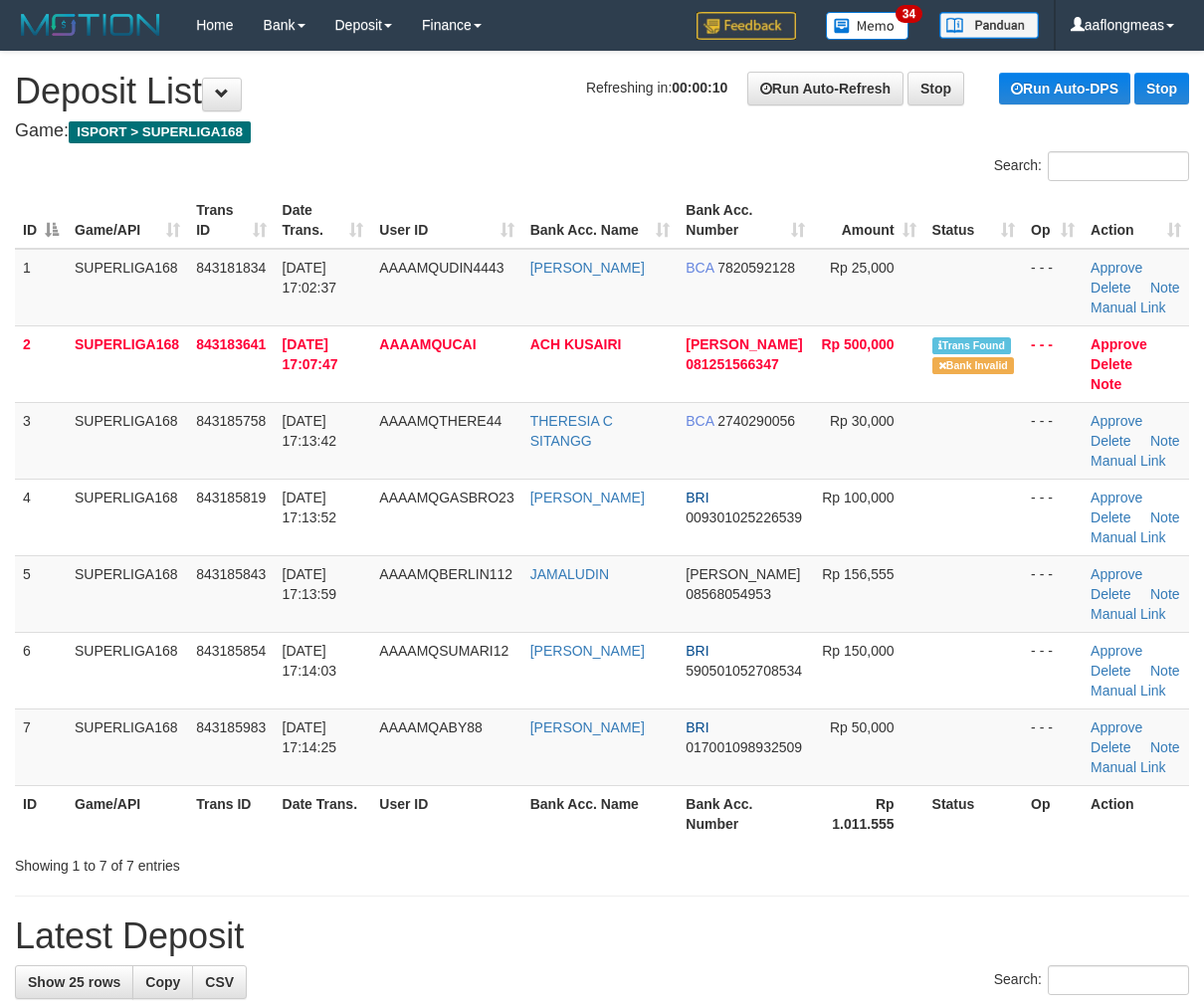 scroll, scrollTop: 0, scrollLeft: 0, axis: both 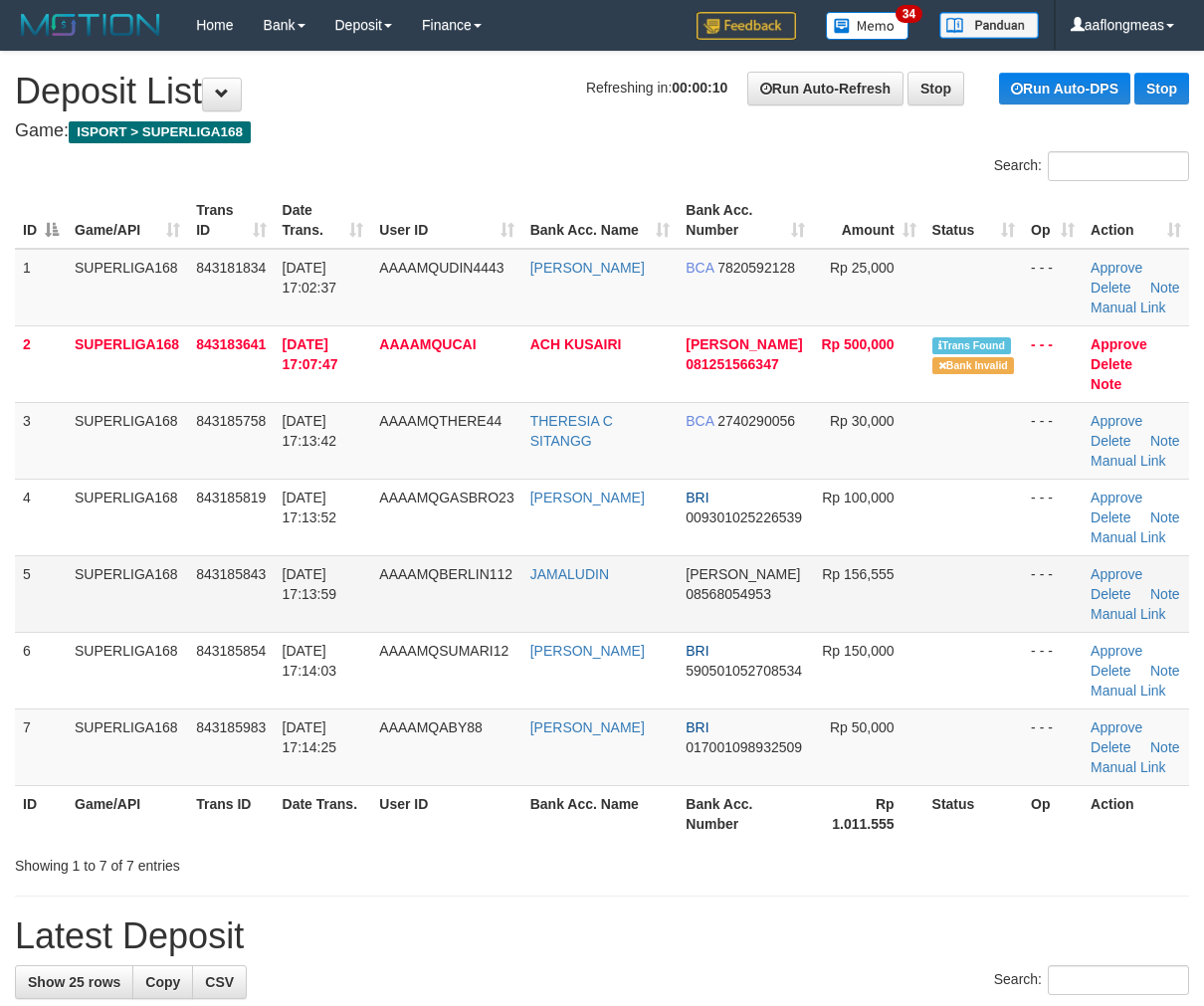 click at bounding box center (974, 593) 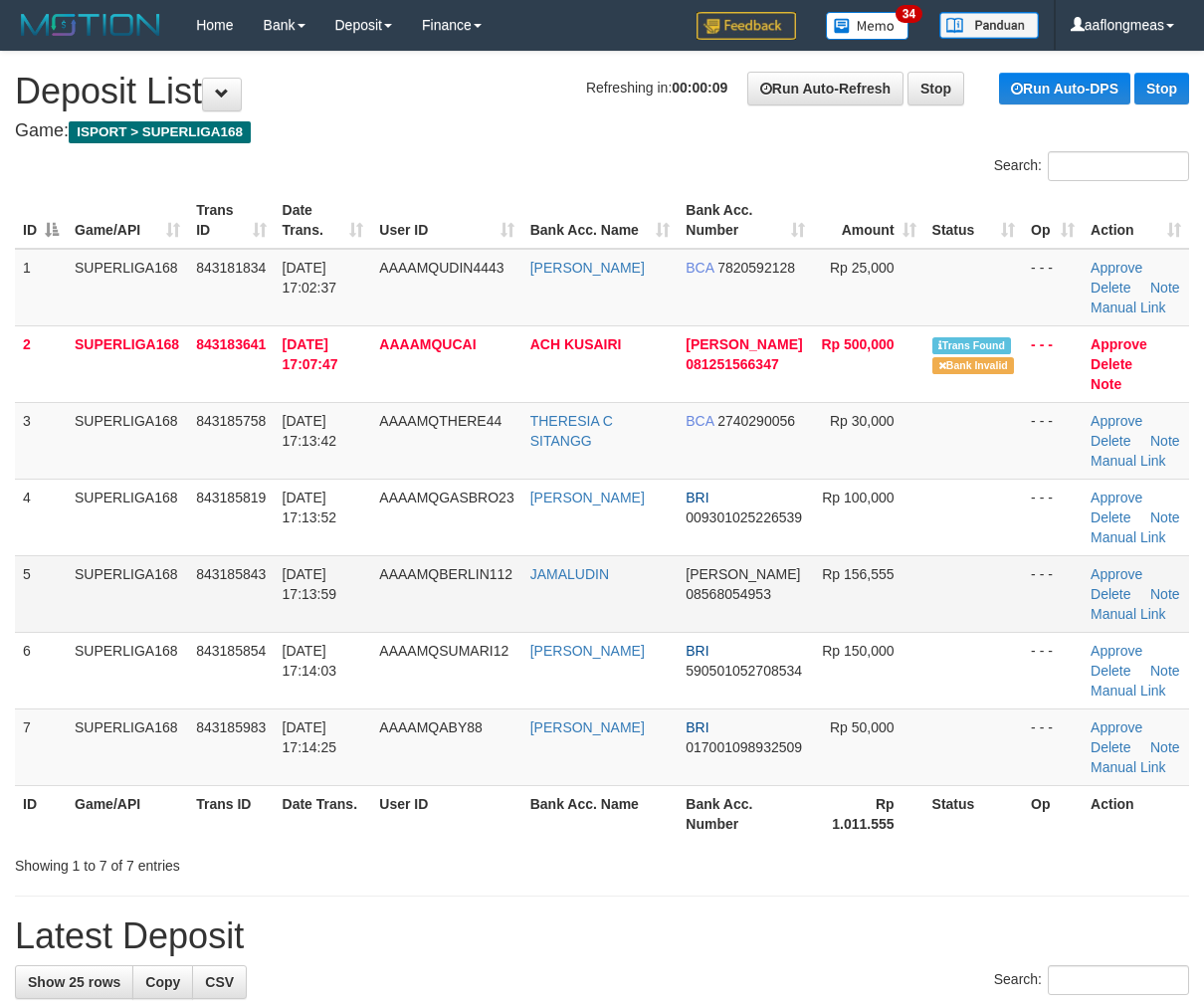 click at bounding box center [974, 593] 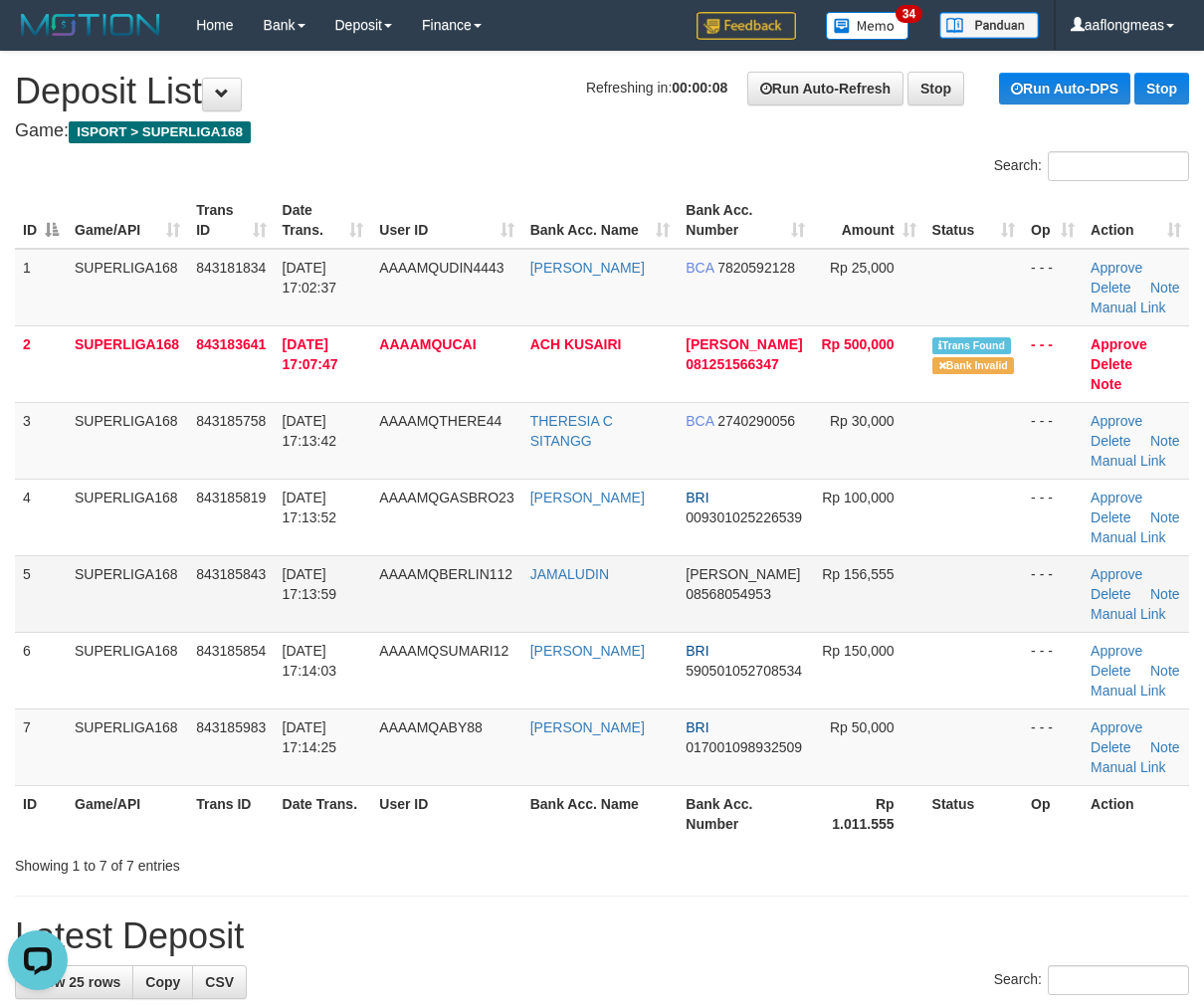 scroll, scrollTop: 0, scrollLeft: 0, axis: both 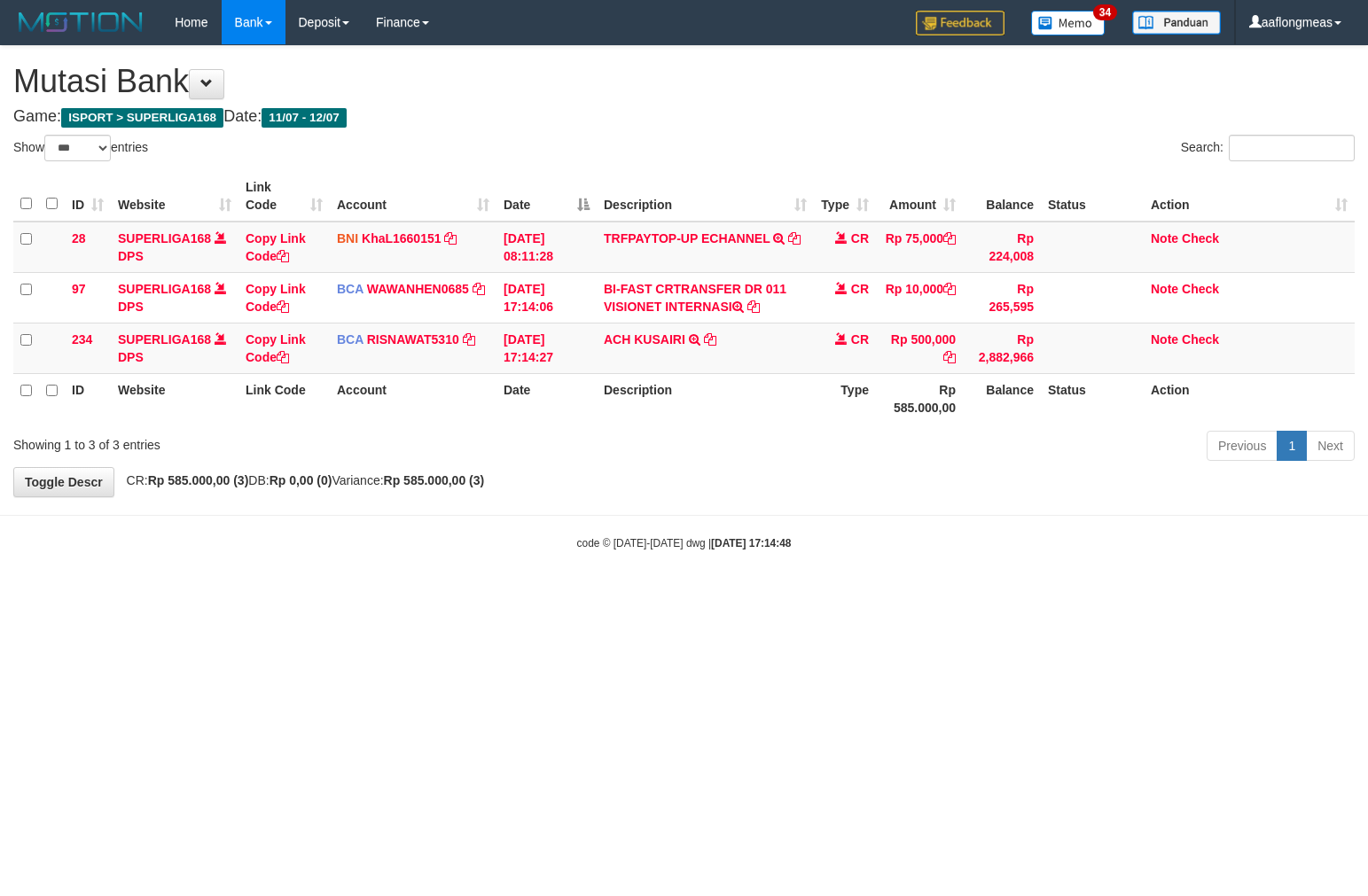select on "***" 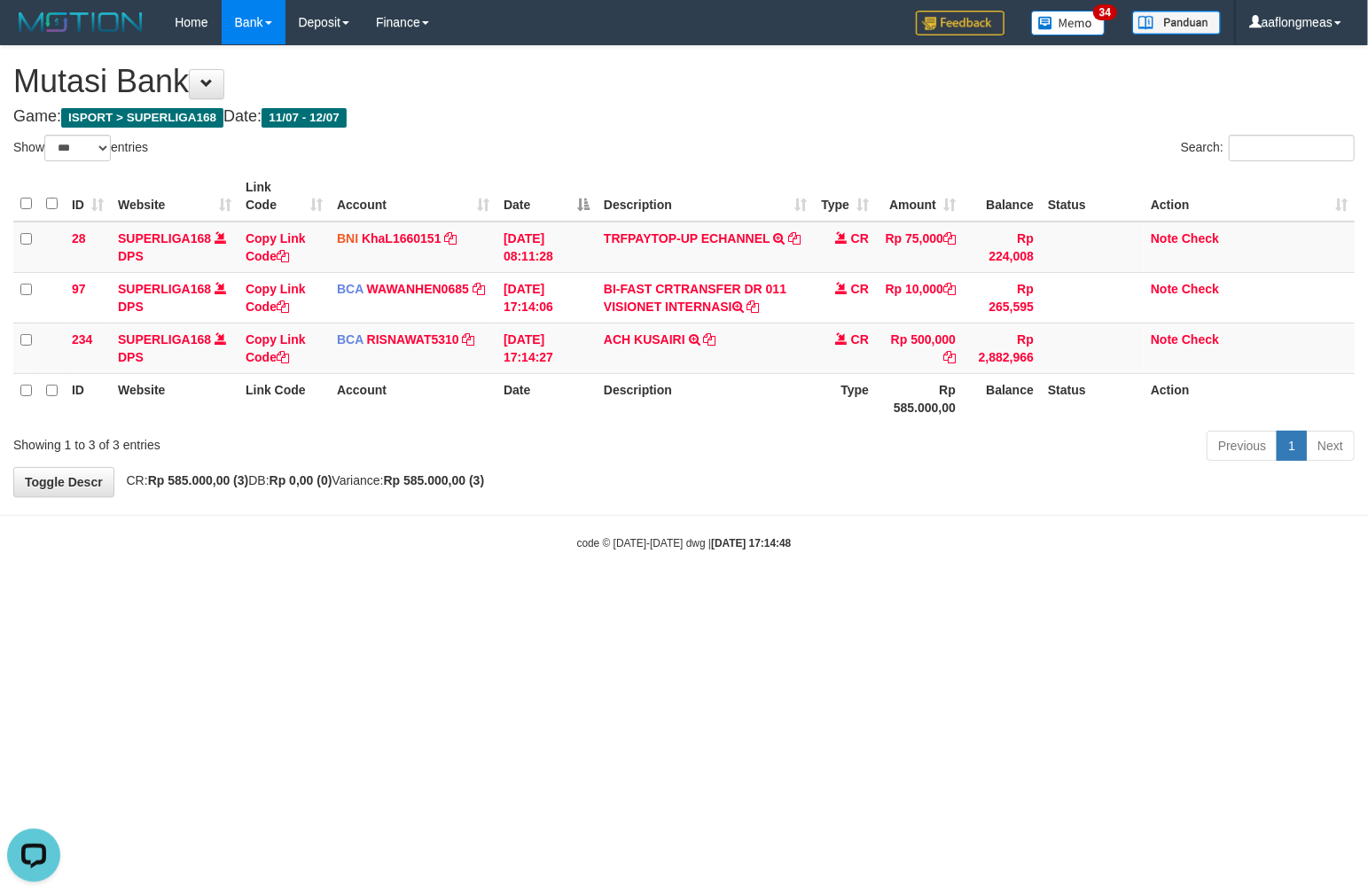scroll, scrollTop: 0, scrollLeft: 0, axis: both 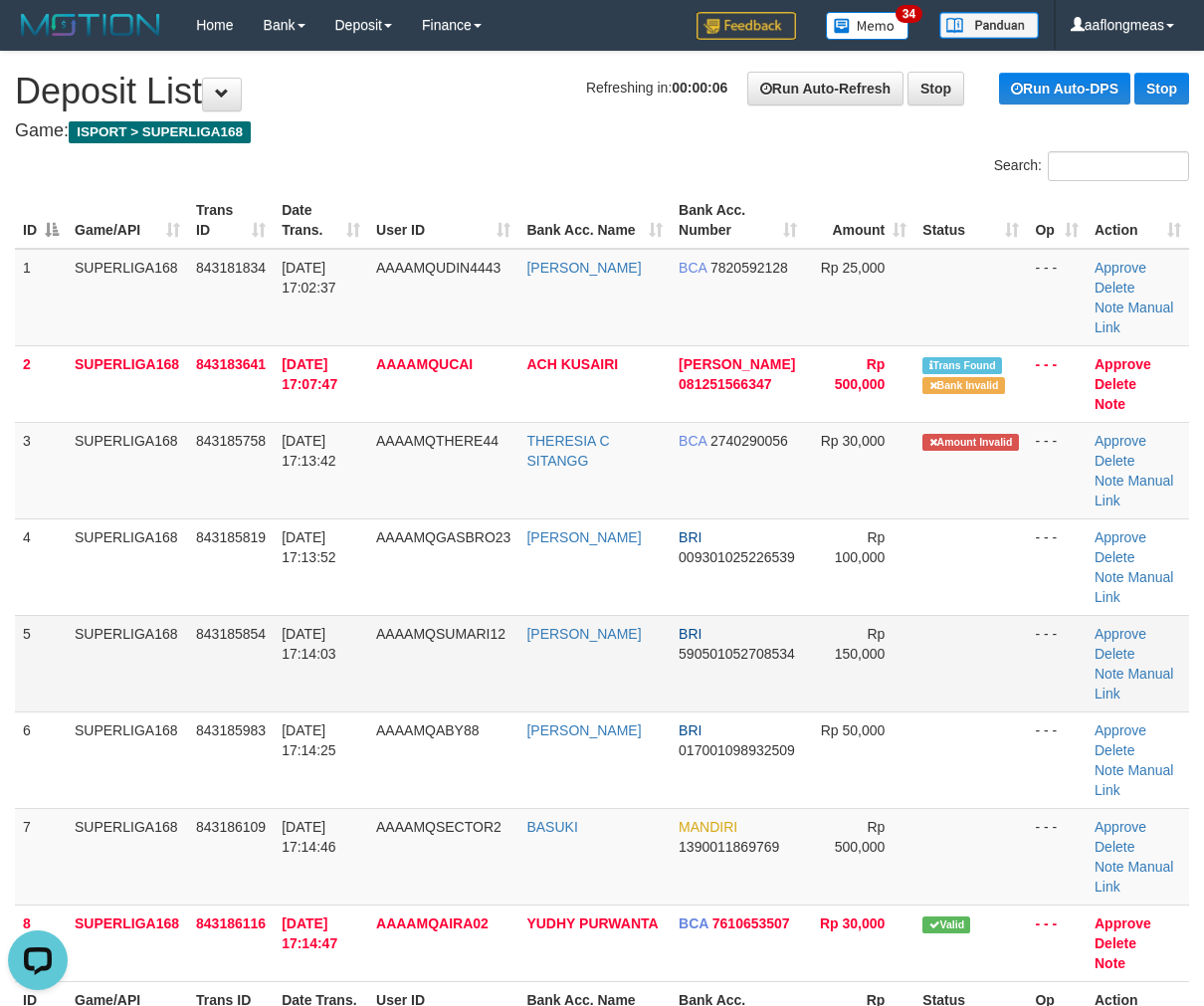 drag, startPoint x: 860, startPoint y: 583, endPoint x: 932, endPoint y: 589, distance: 72.24957 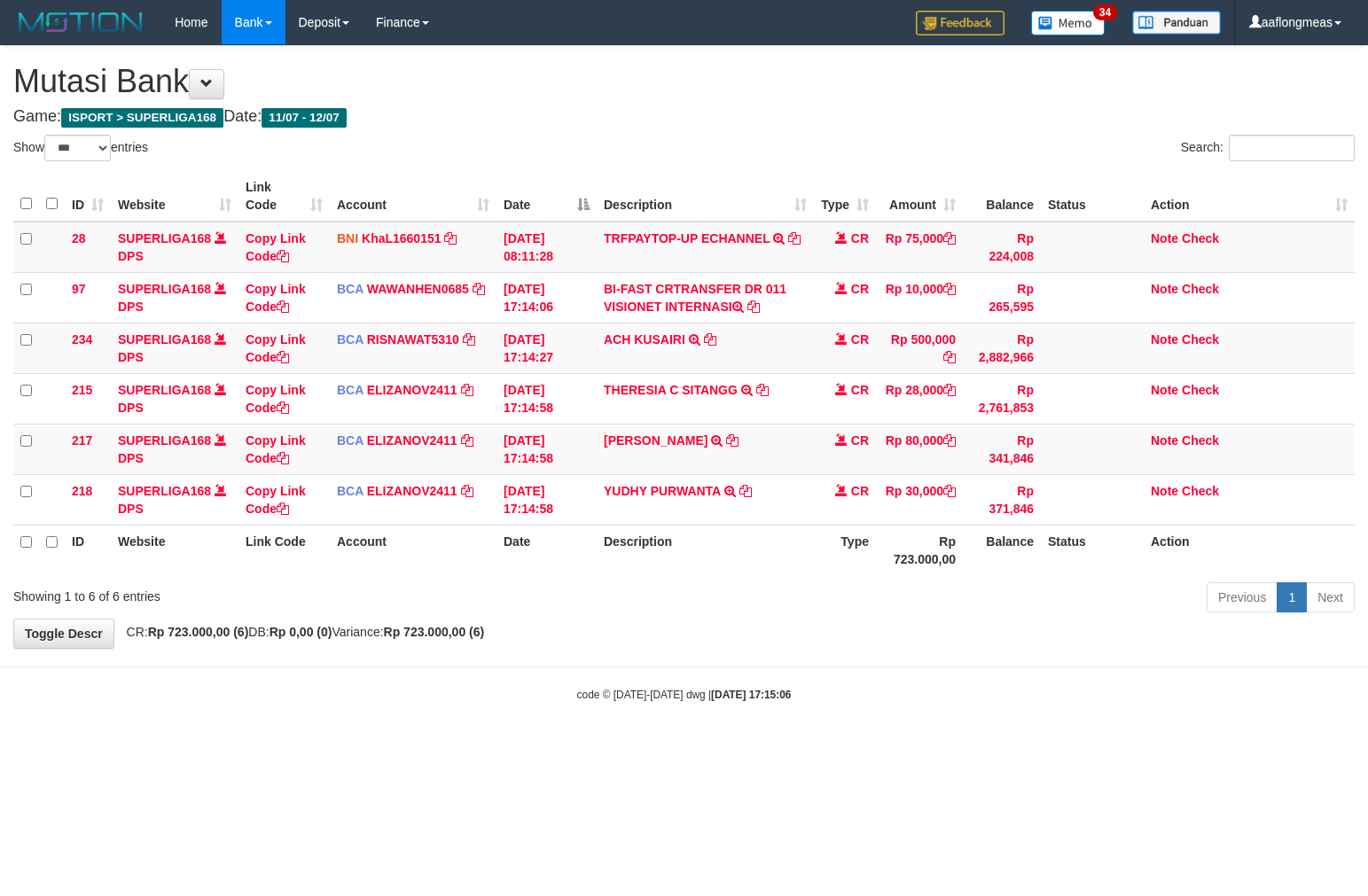 select on "***" 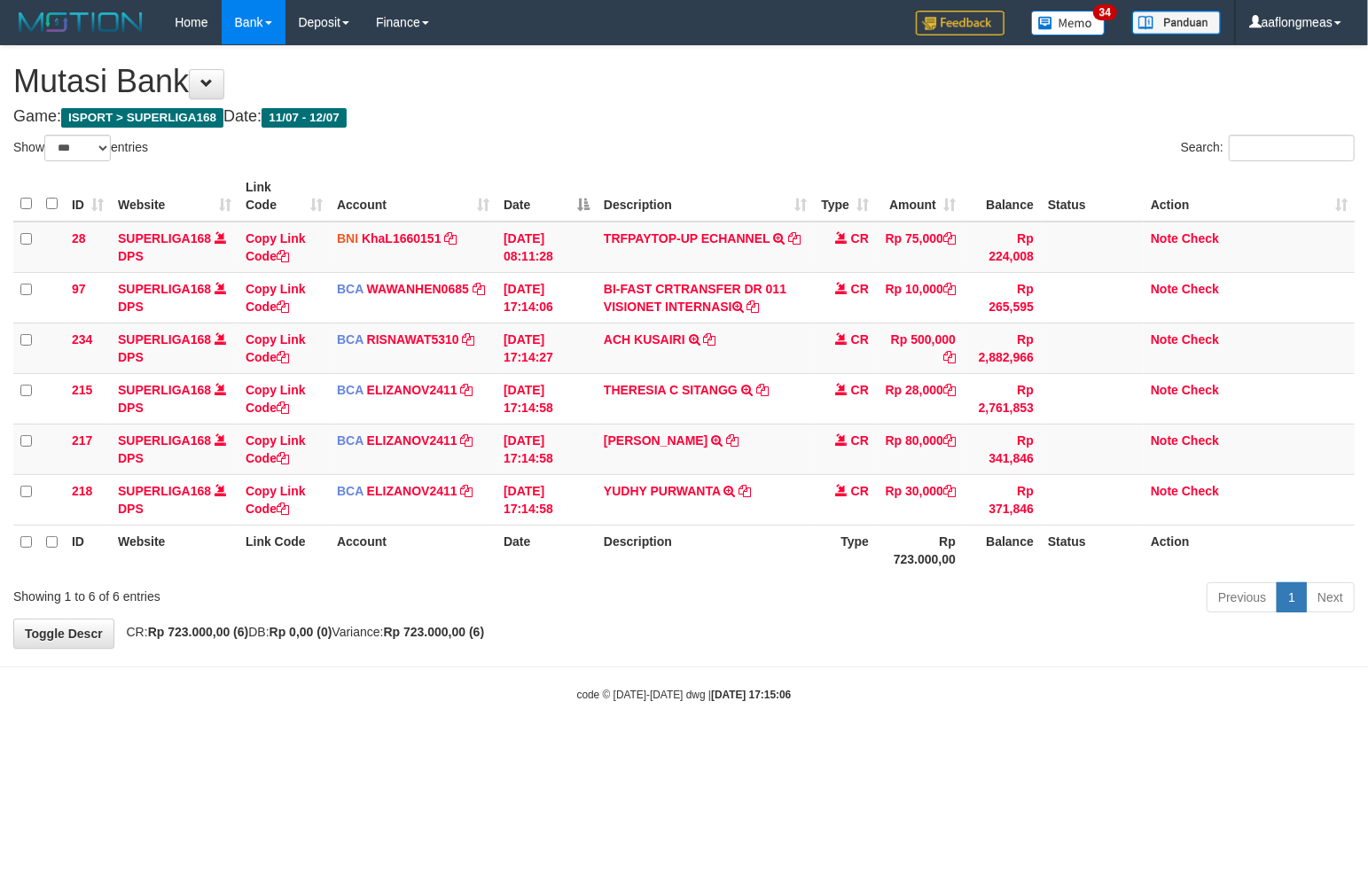 click on "Previous 1 Next" at bounding box center (969, 599) 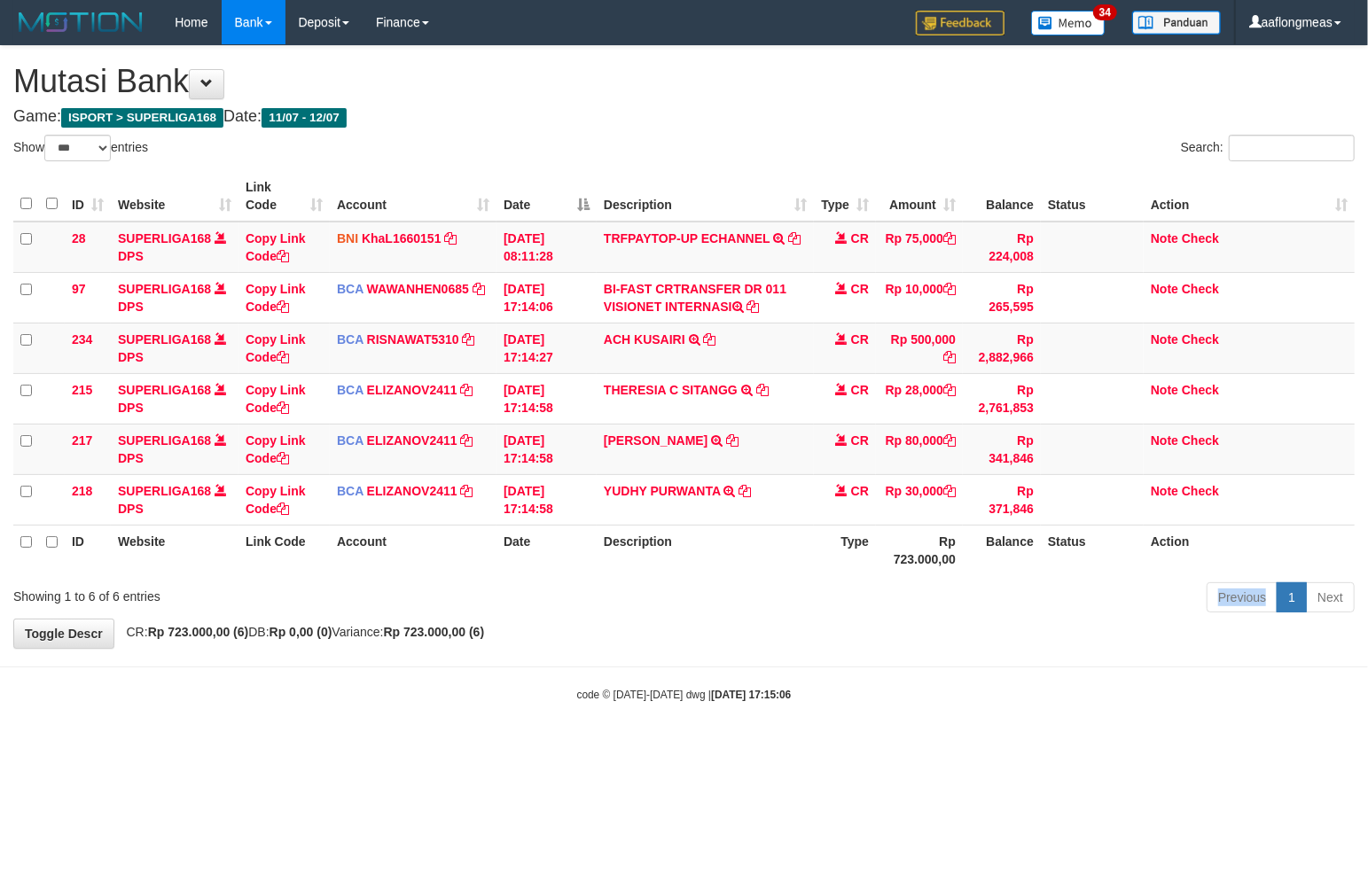 click on "Previous 1 Next" at bounding box center [969, 599] 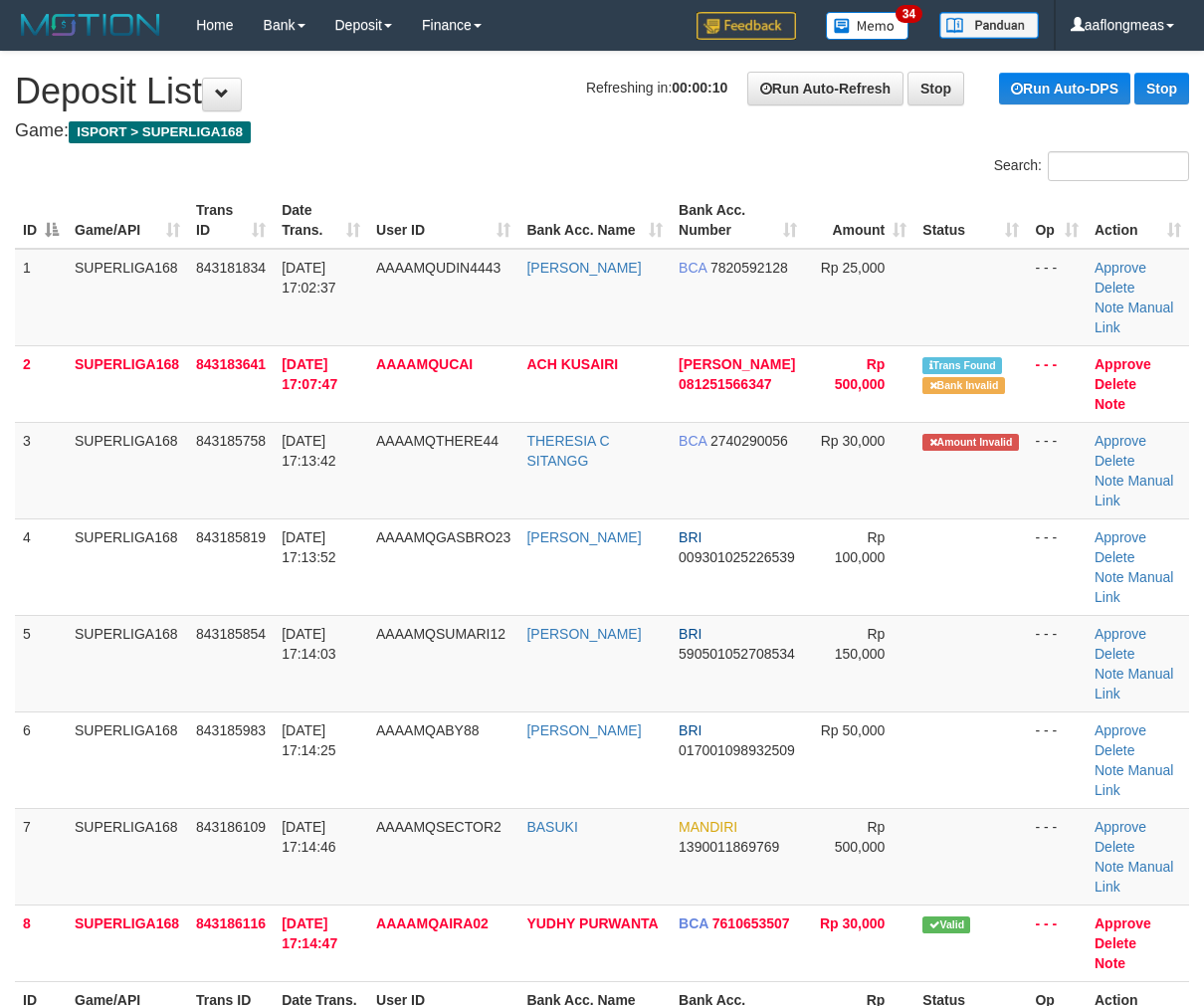 scroll, scrollTop: 0, scrollLeft: 0, axis: both 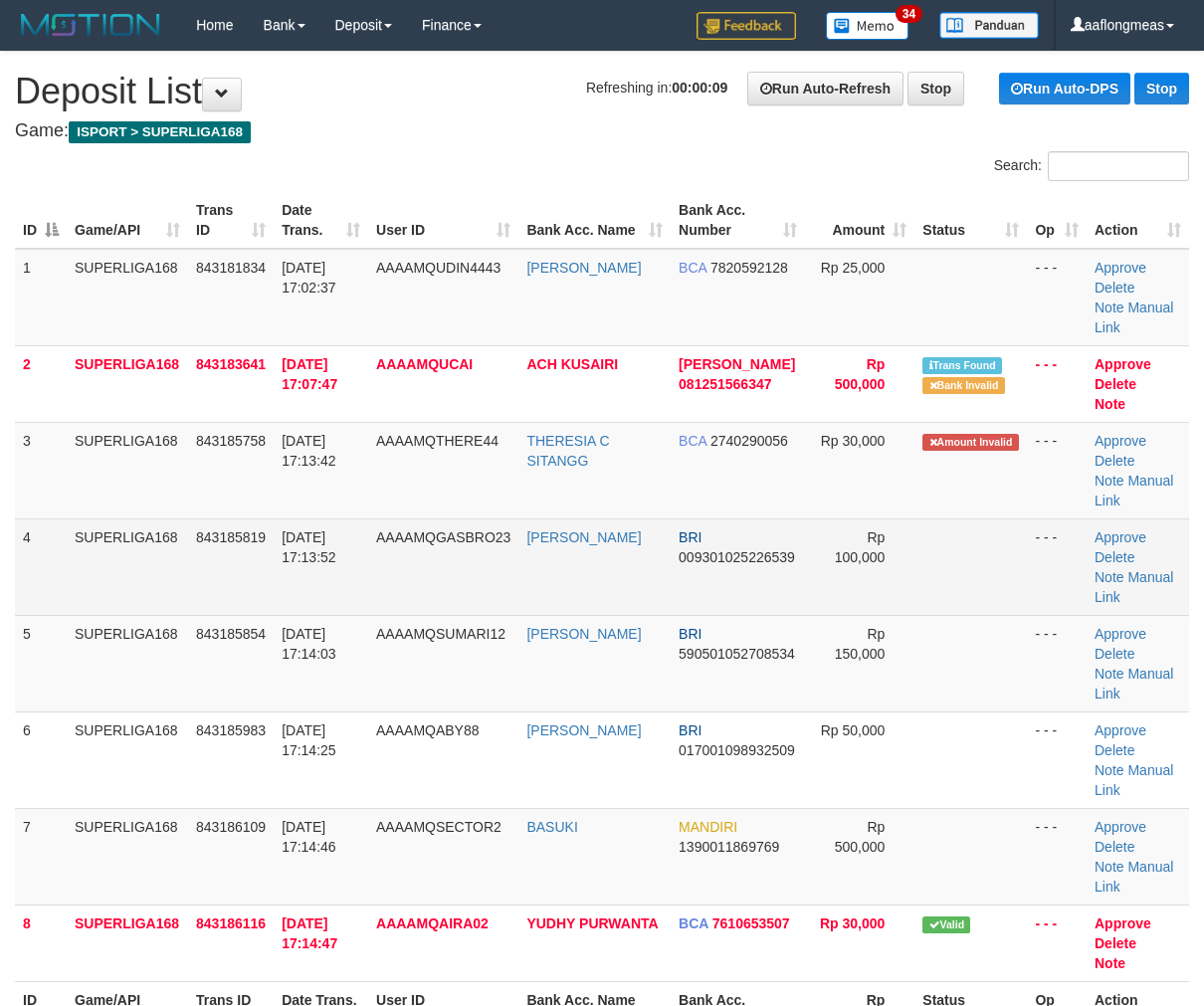 click on "Rp 100,000" at bounding box center (860, 566) 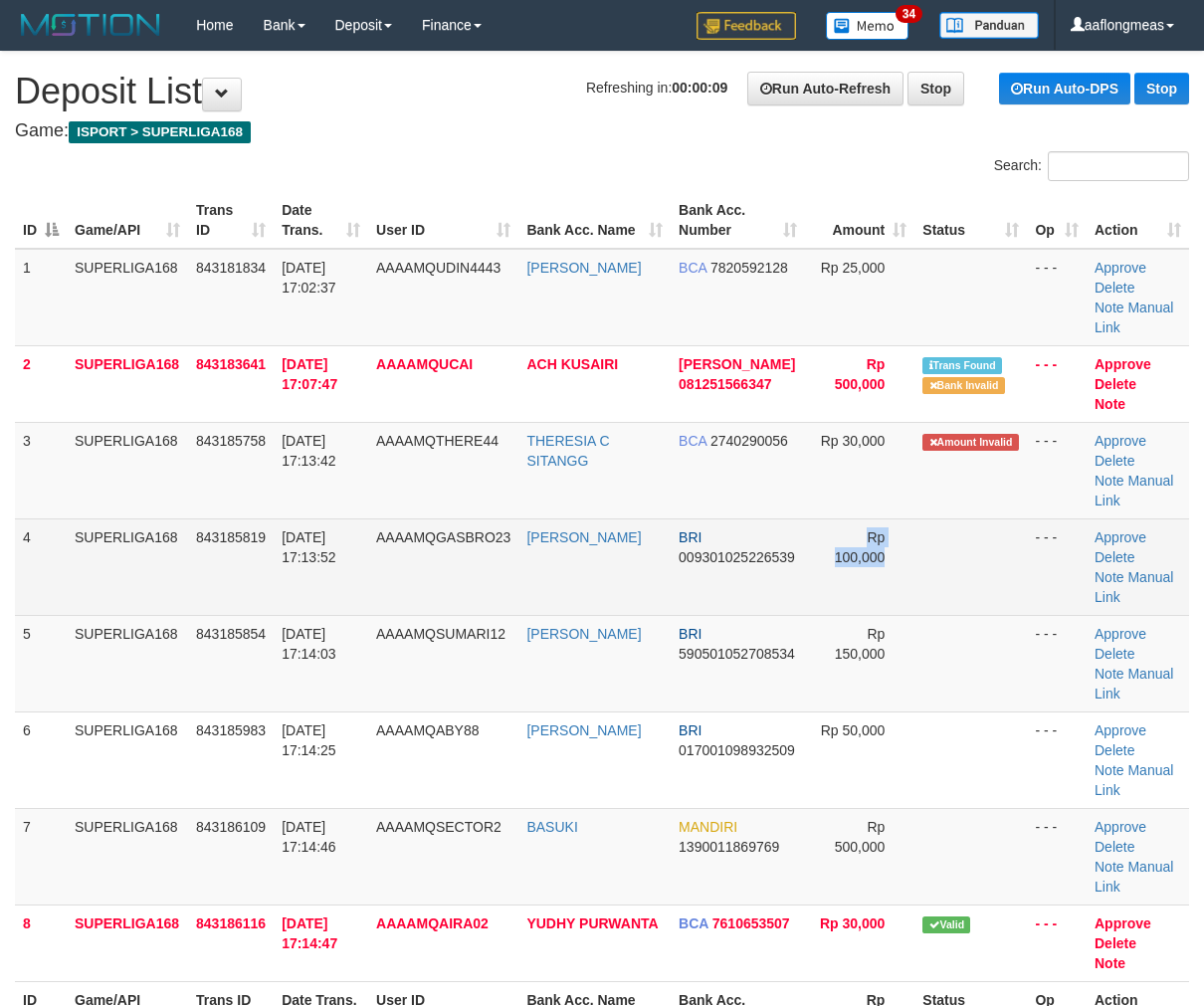 click on "Rp 100,000" at bounding box center (860, 566) 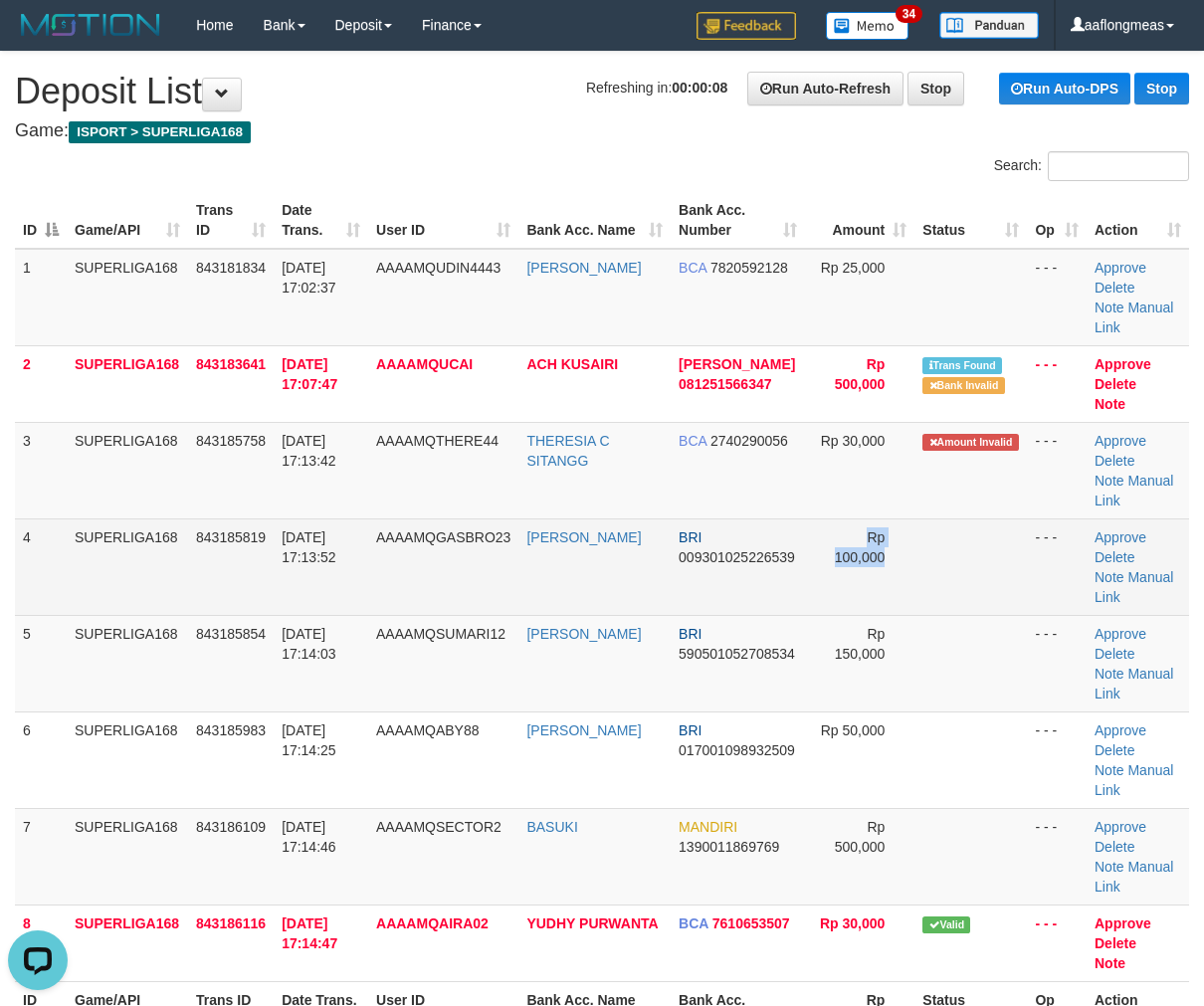 scroll, scrollTop: 0, scrollLeft: 0, axis: both 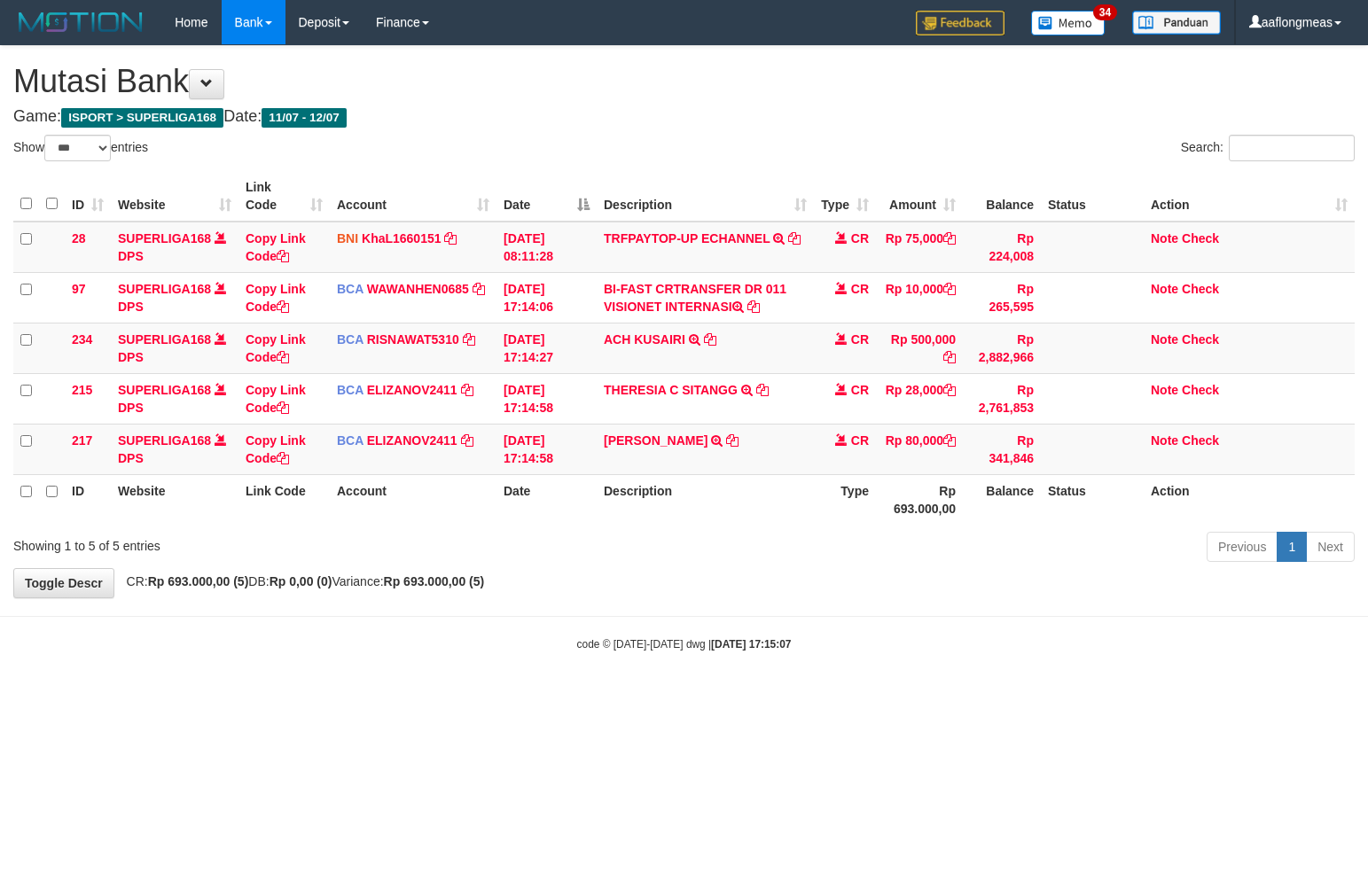 select on "***" 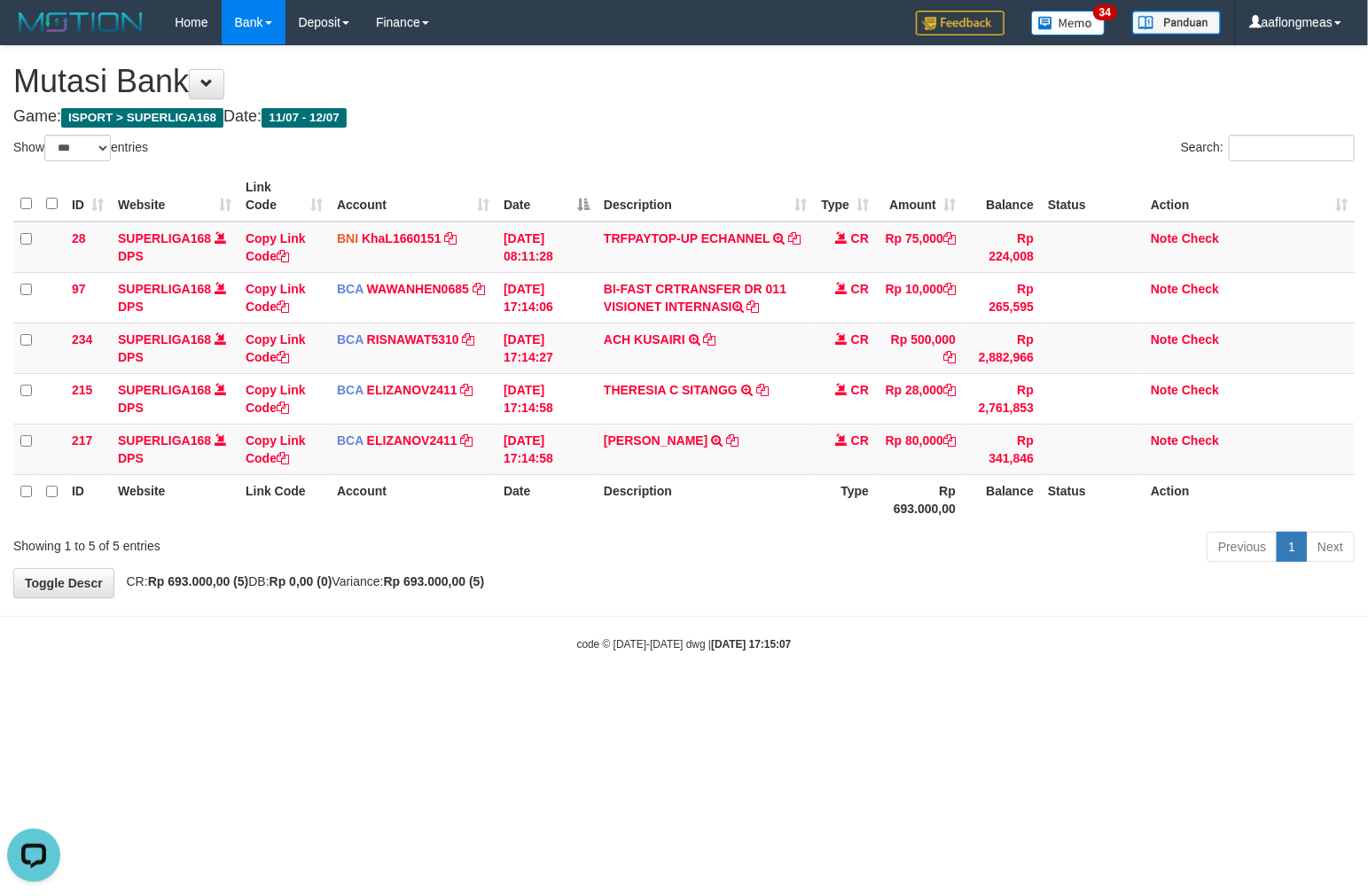 scroll, scrollTop: 0, scrollLeft: 0, axis: both 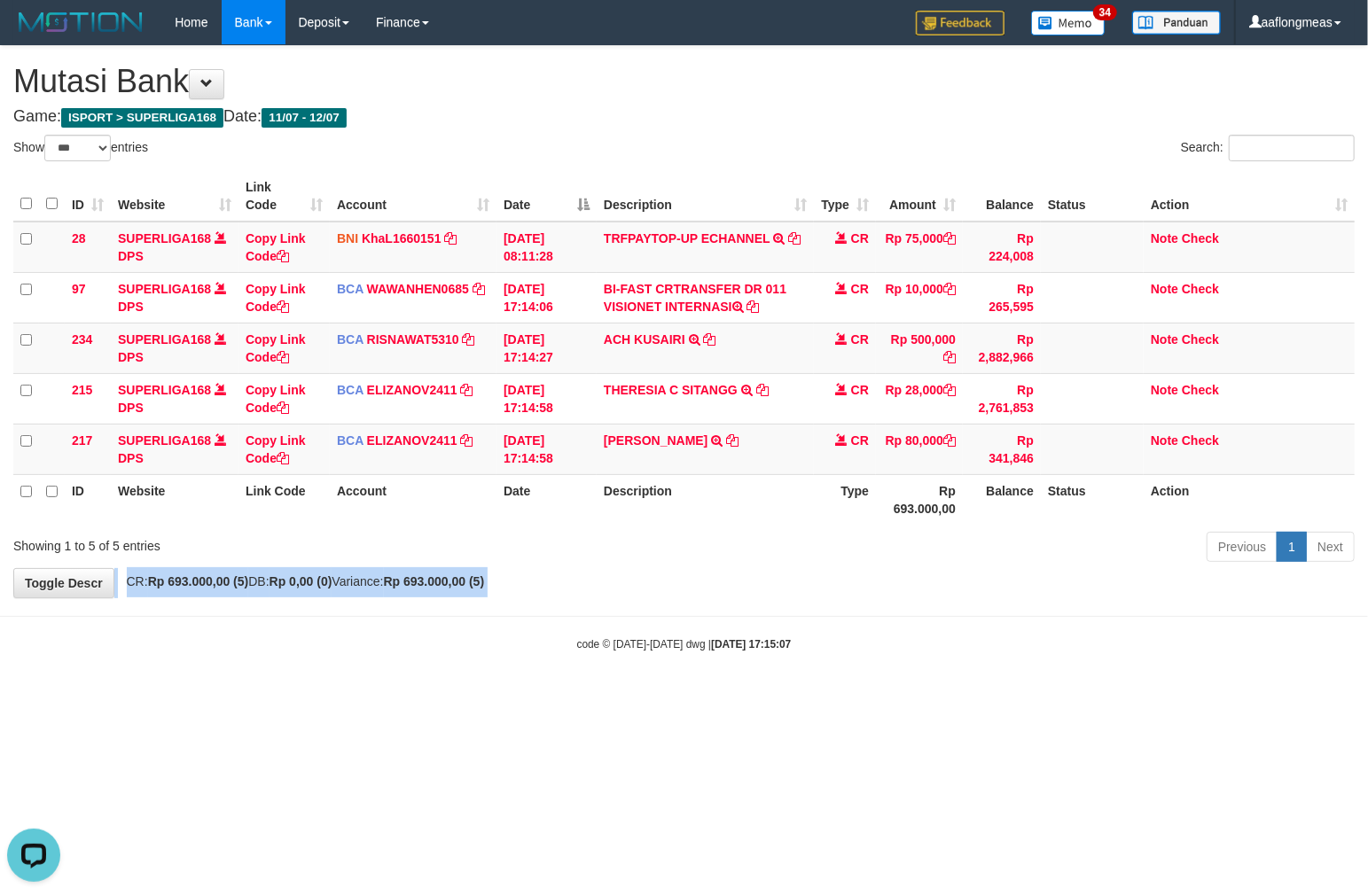 click on "**********" at bounding box center (684, 322) 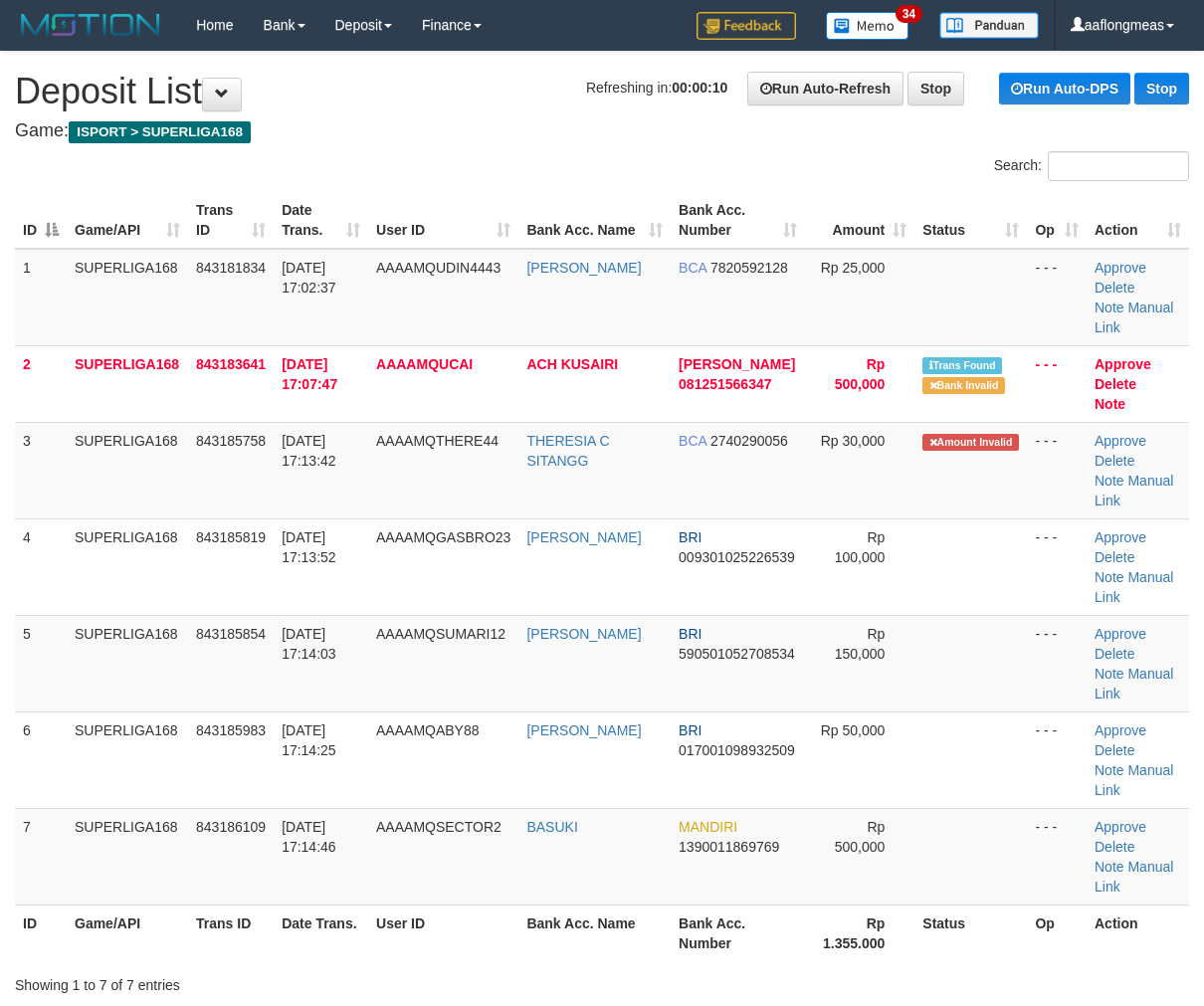 scroll, scrollTop: 0, scrollLeft: 0, axis: both 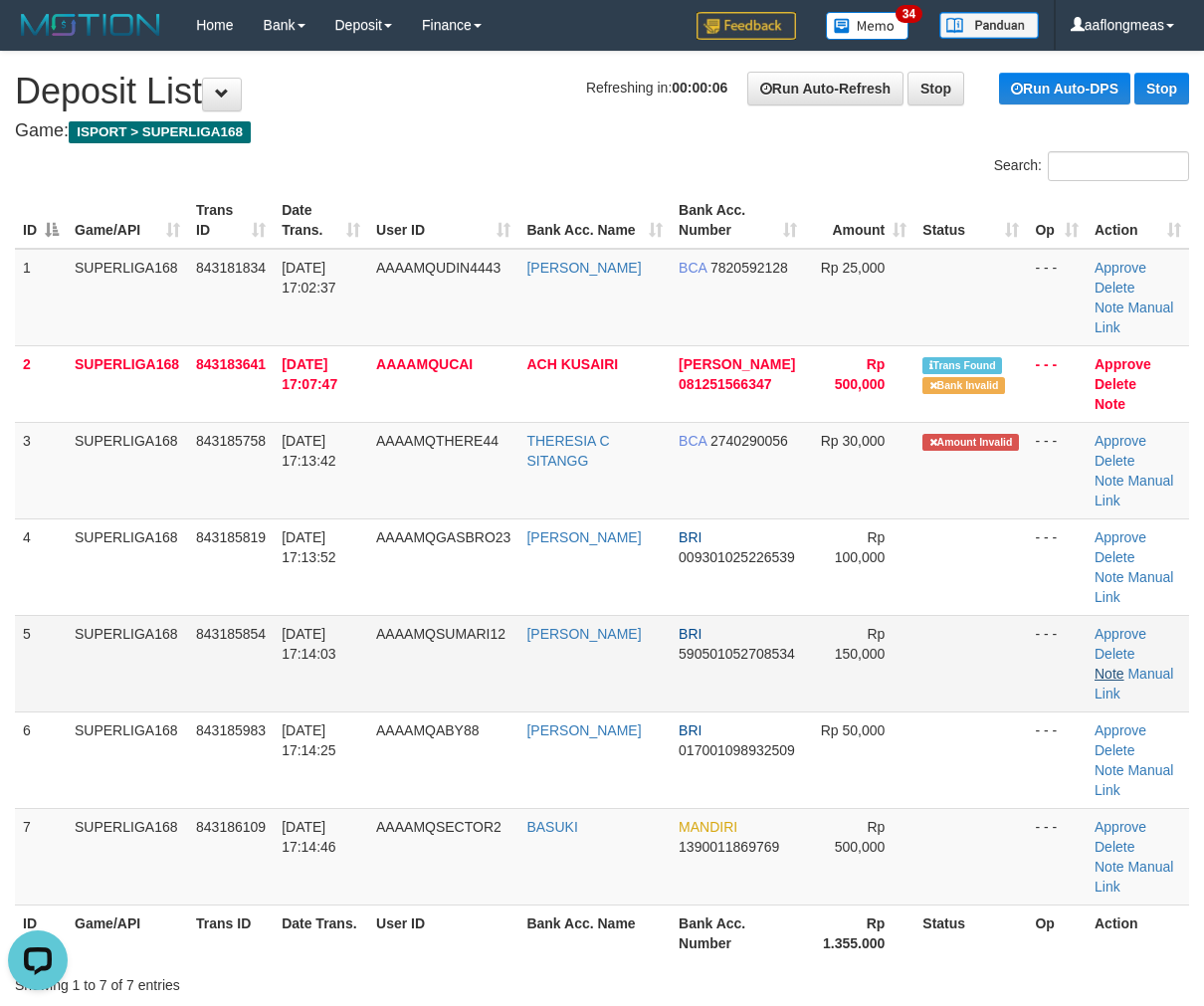 drag, startPoint x: 982, startPoint y: 585, endPoint x: 1166, endPoint y: 583, distance: 184.0109 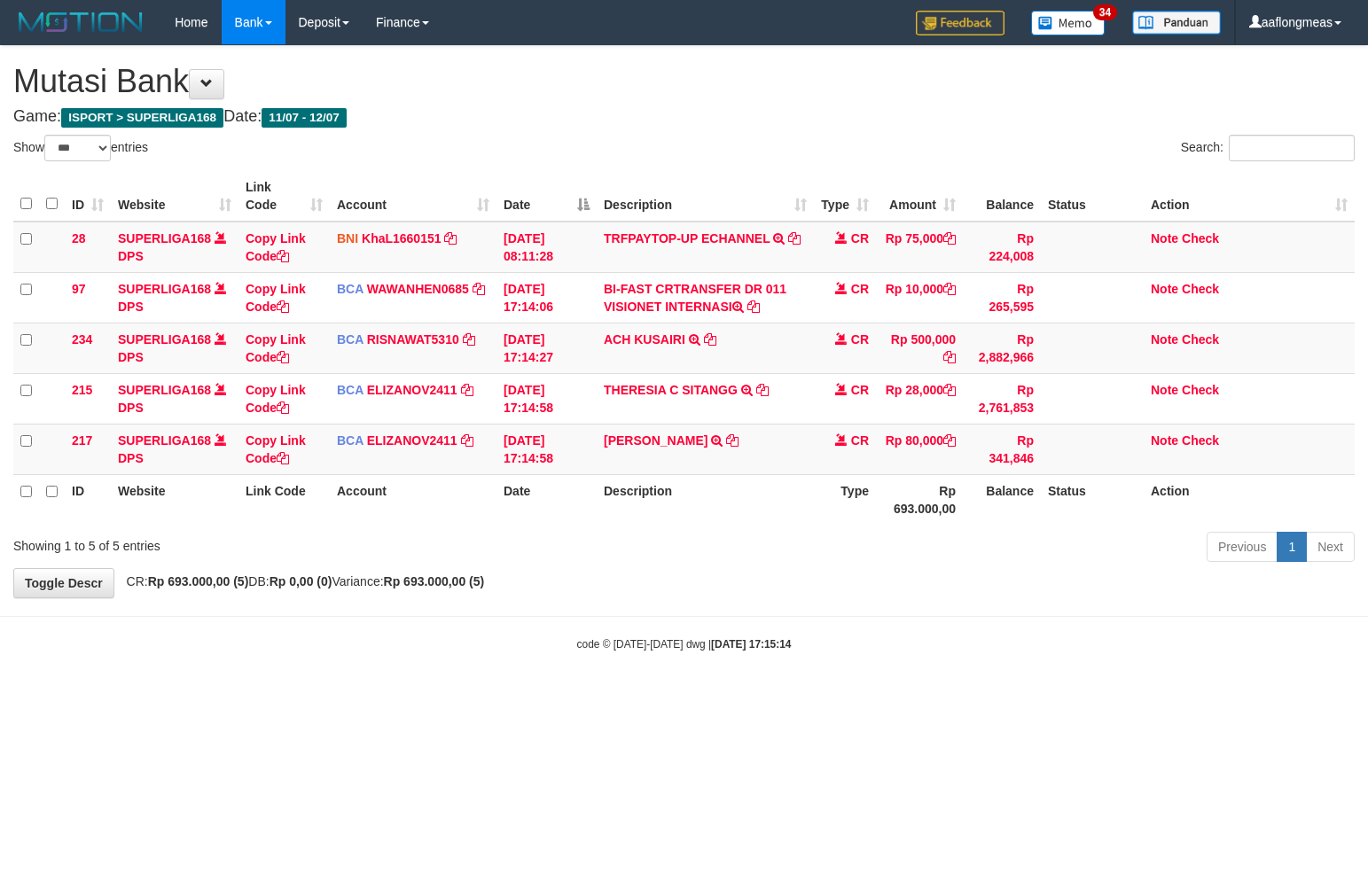 select on "***" 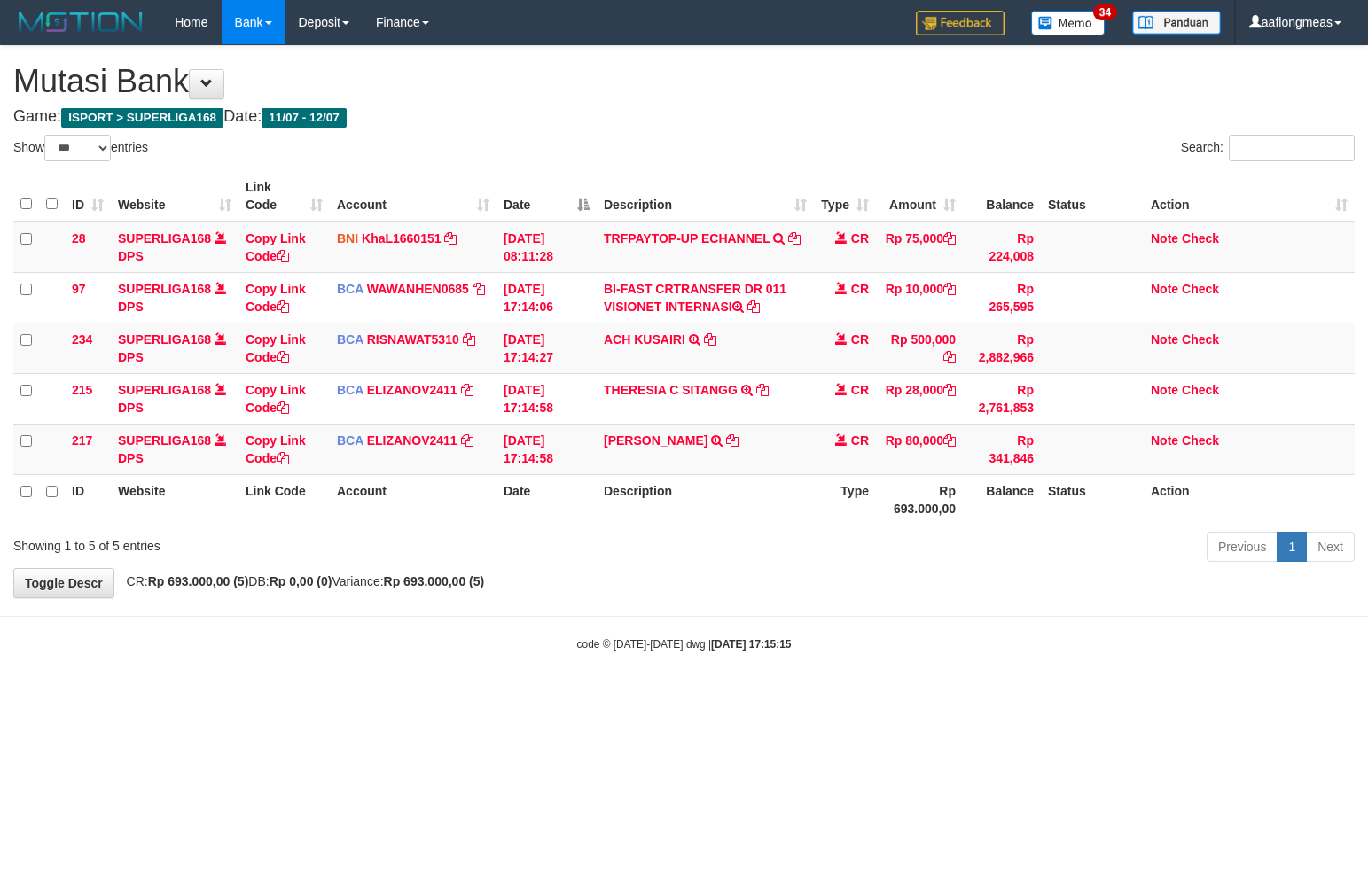 select on "***" 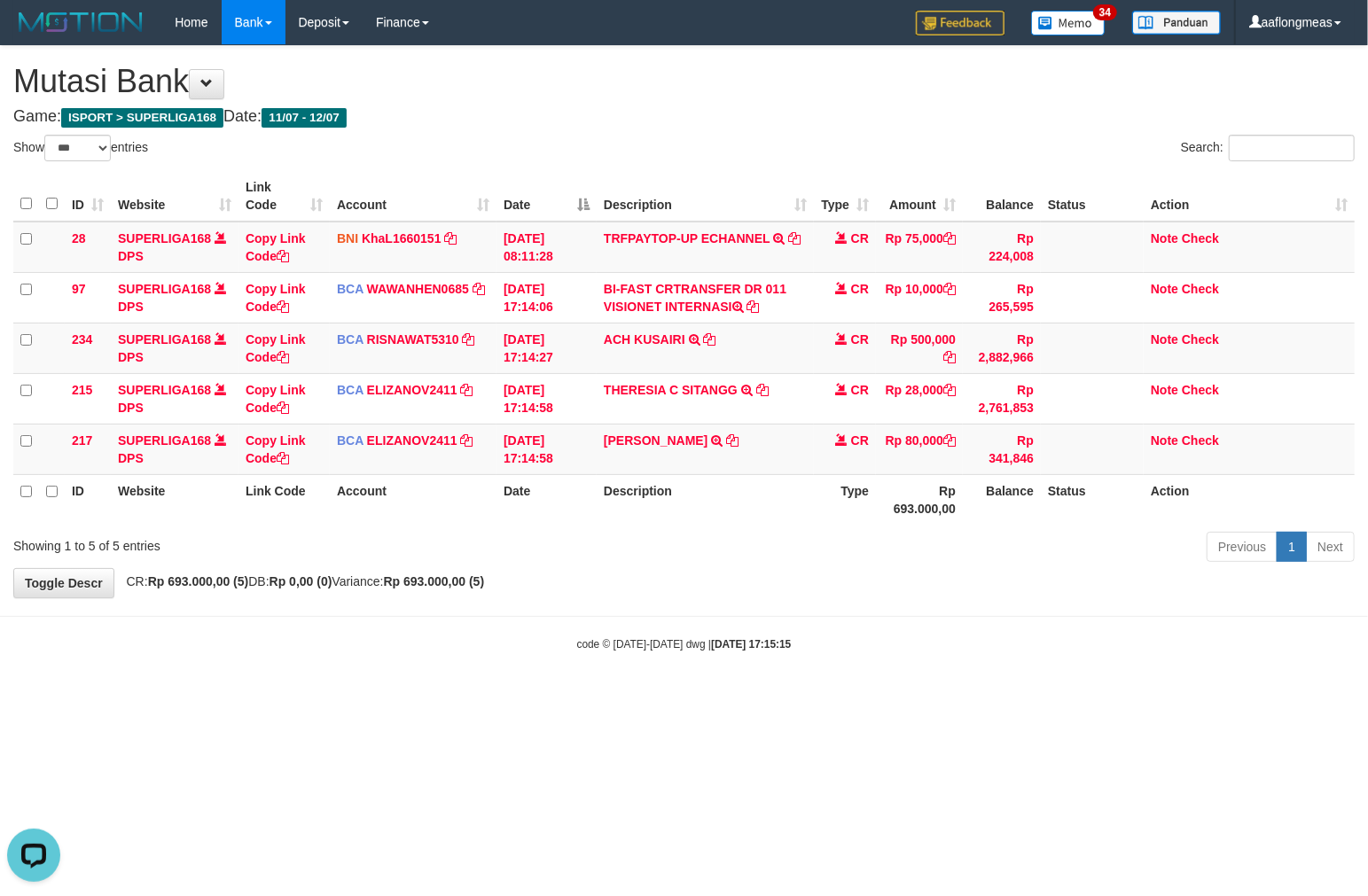 scroll, scrollTop: 0, scrollLeft: 0, axis: both 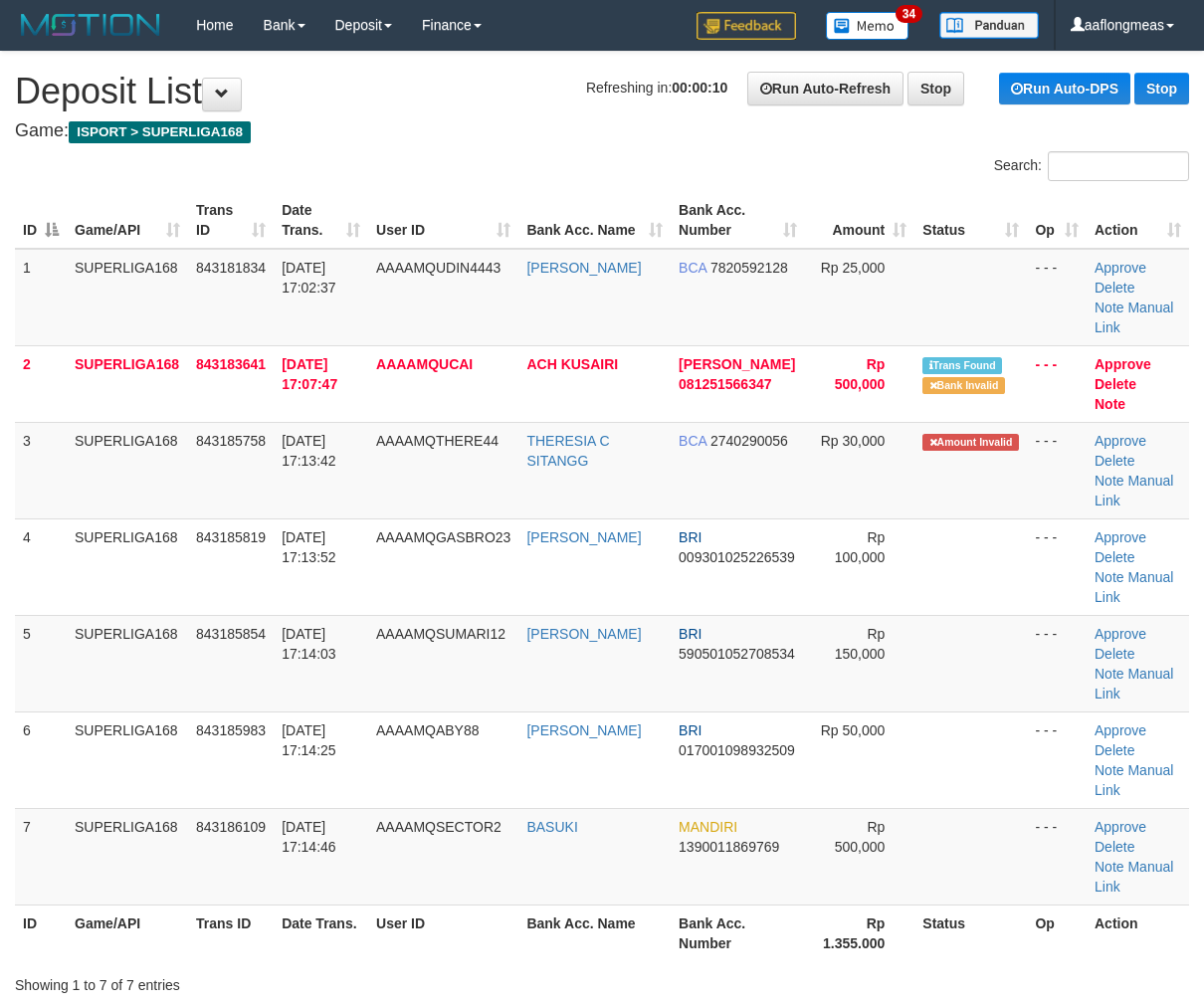 click at bounding box center (970, 663) 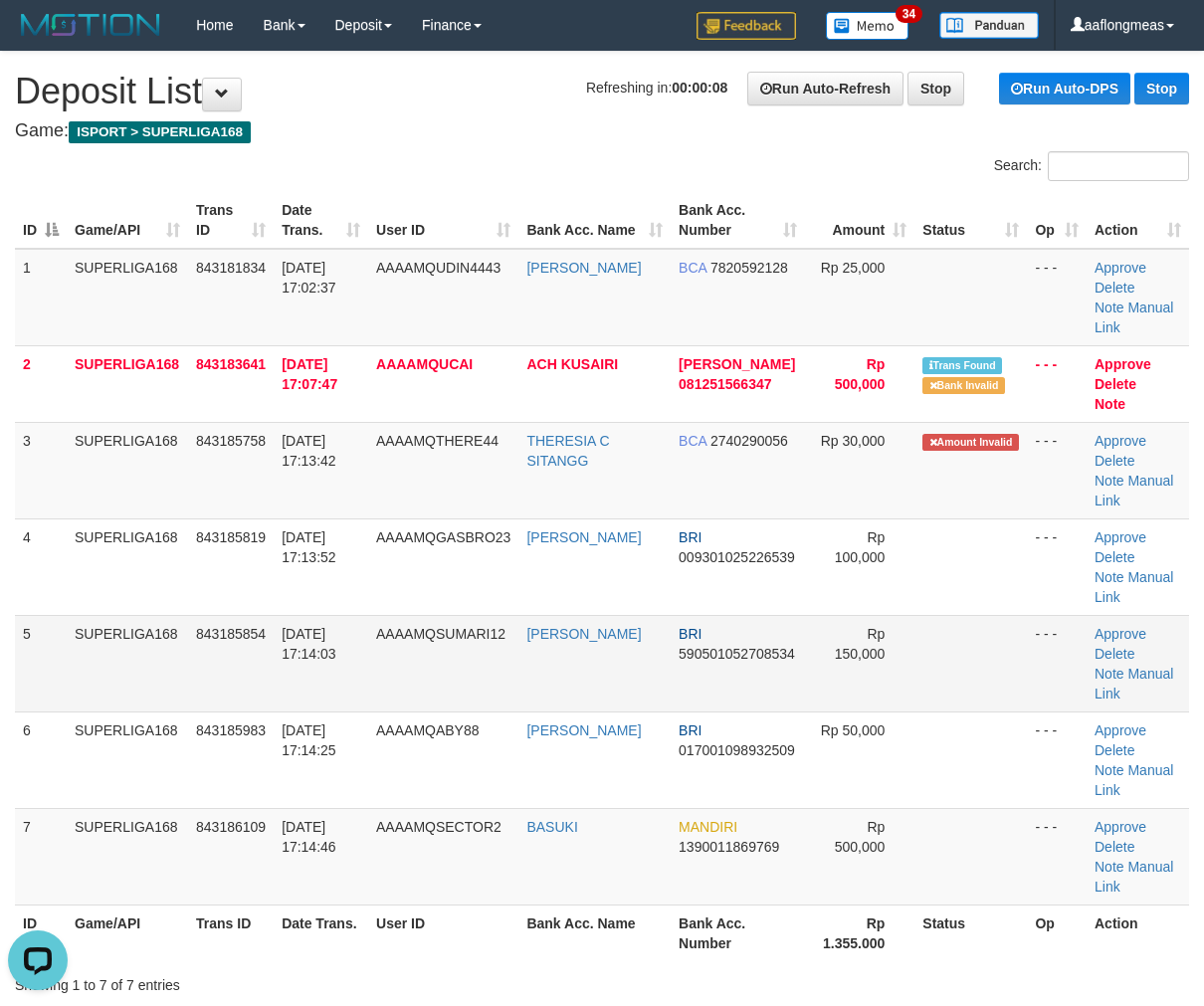 scroll, scrollTop: 0, scrollLeft: 0, axis: both 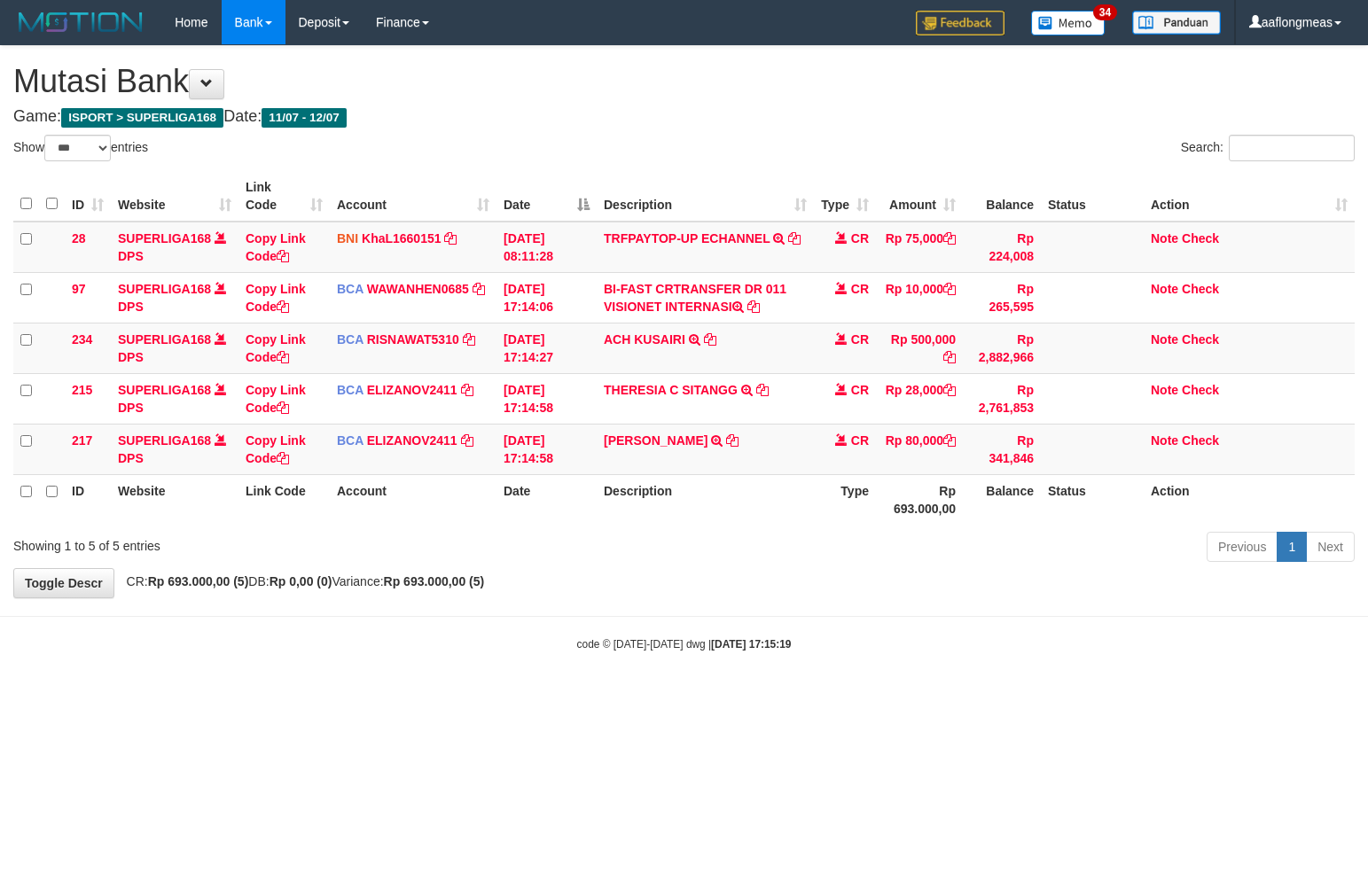 select on "***" 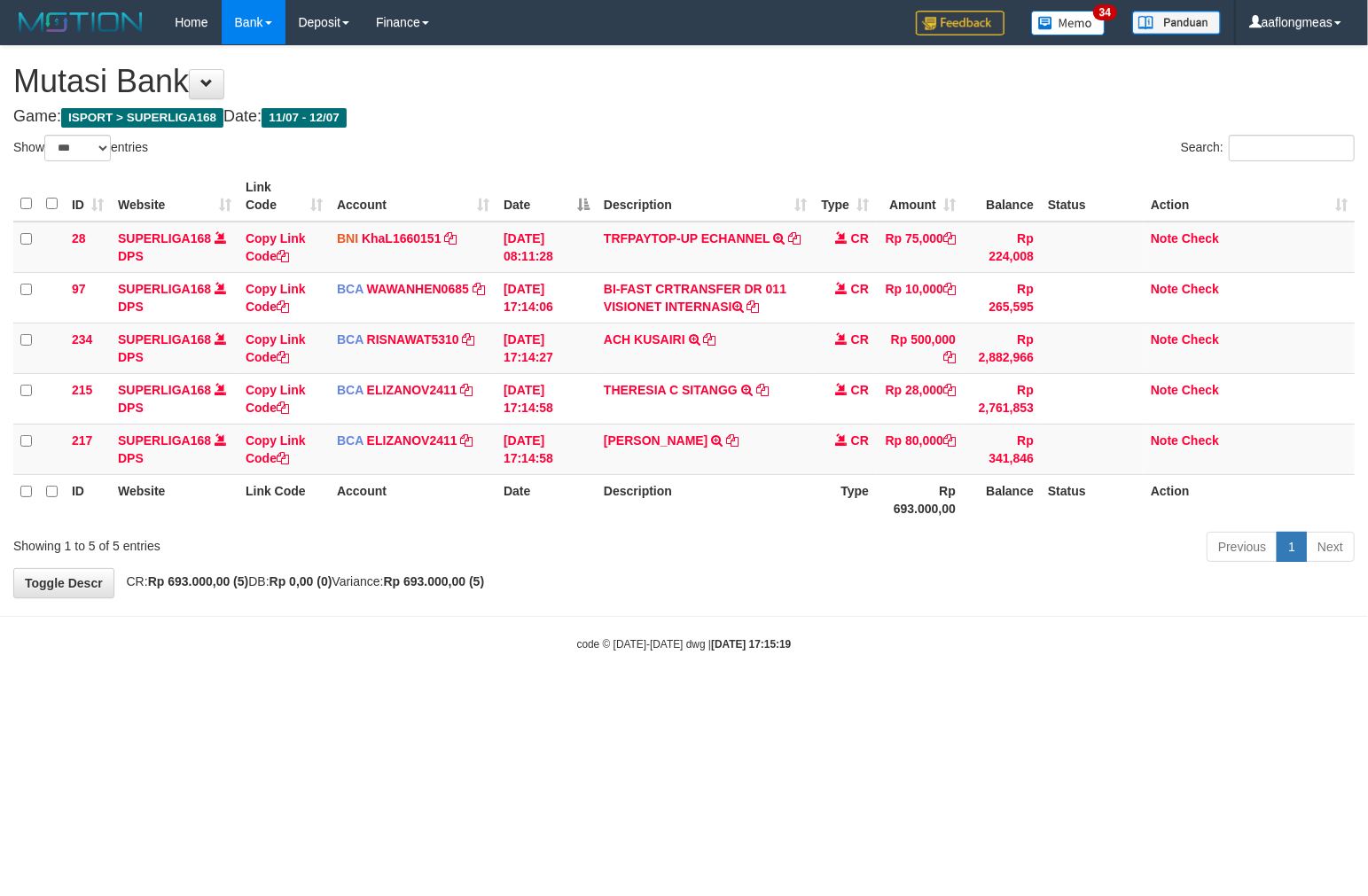 drag, startPoint x: 731, startPoint y: 614, endPoint x: 519, endPoint y: 643, distance: 213.9743 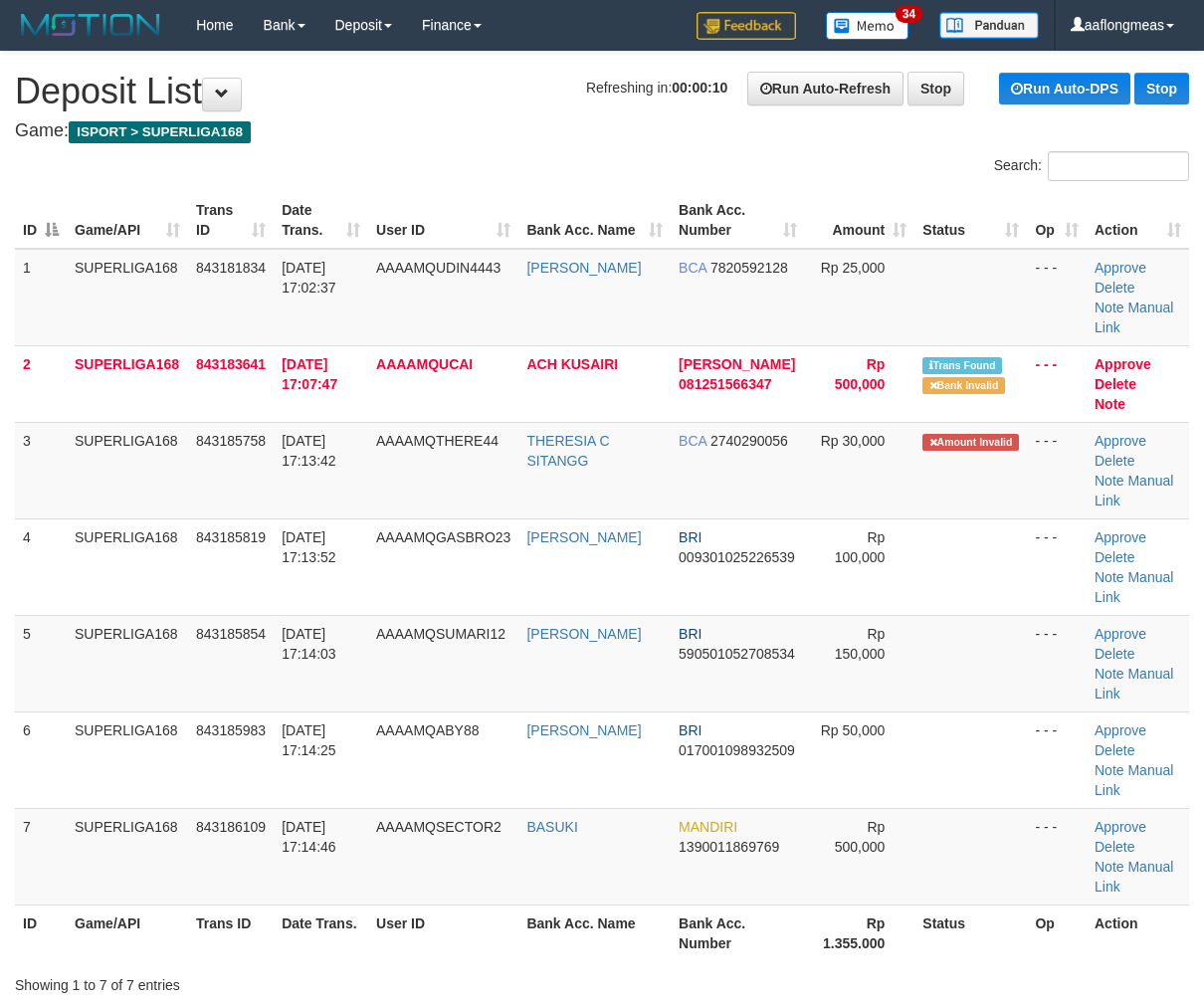 scroll, scrollTop: 0, scrollLeft: 0, axis: both 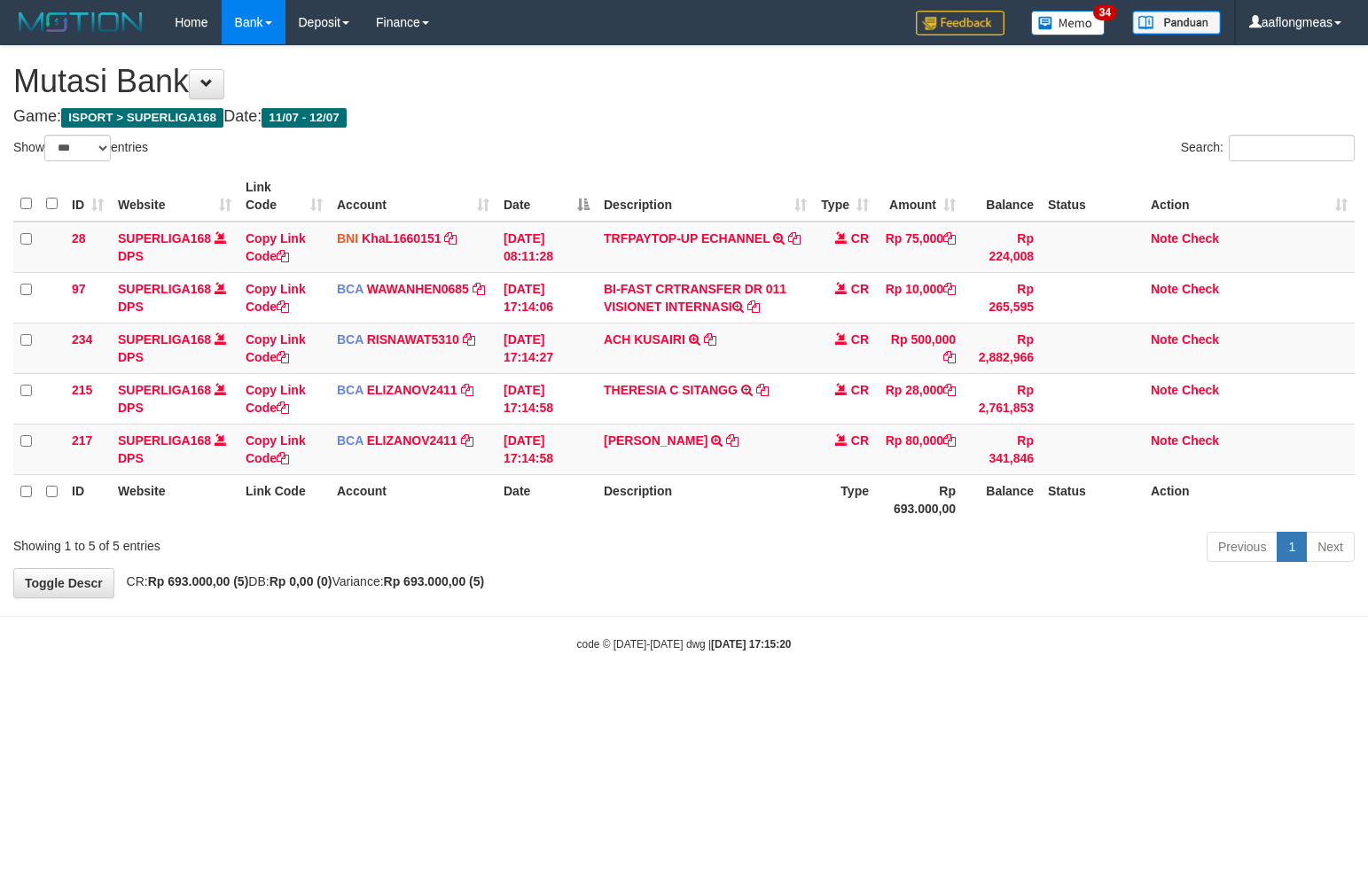 select on "***" 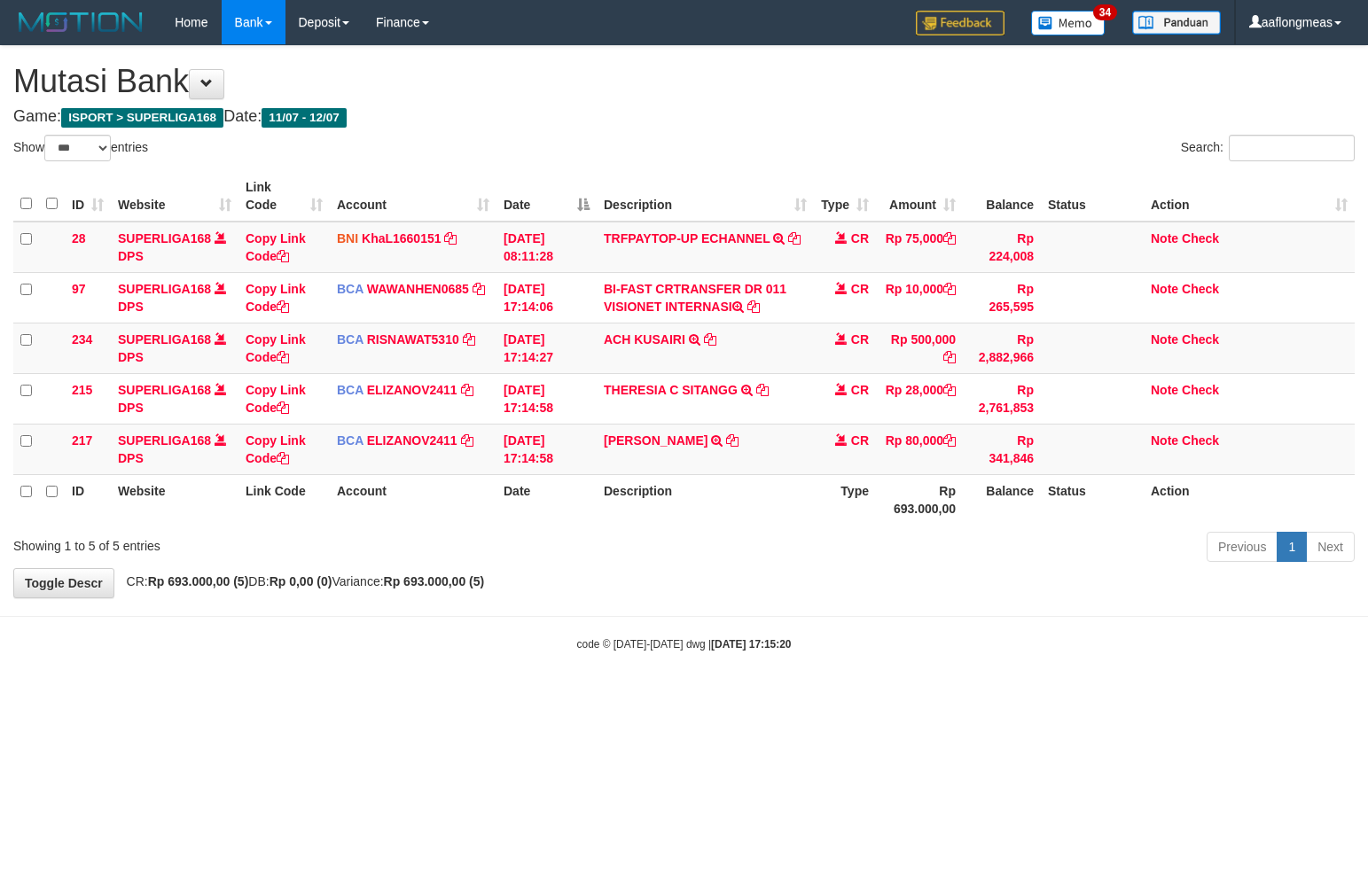 scroll, scrollTop: 0, scrollLeft: 0, axis: both 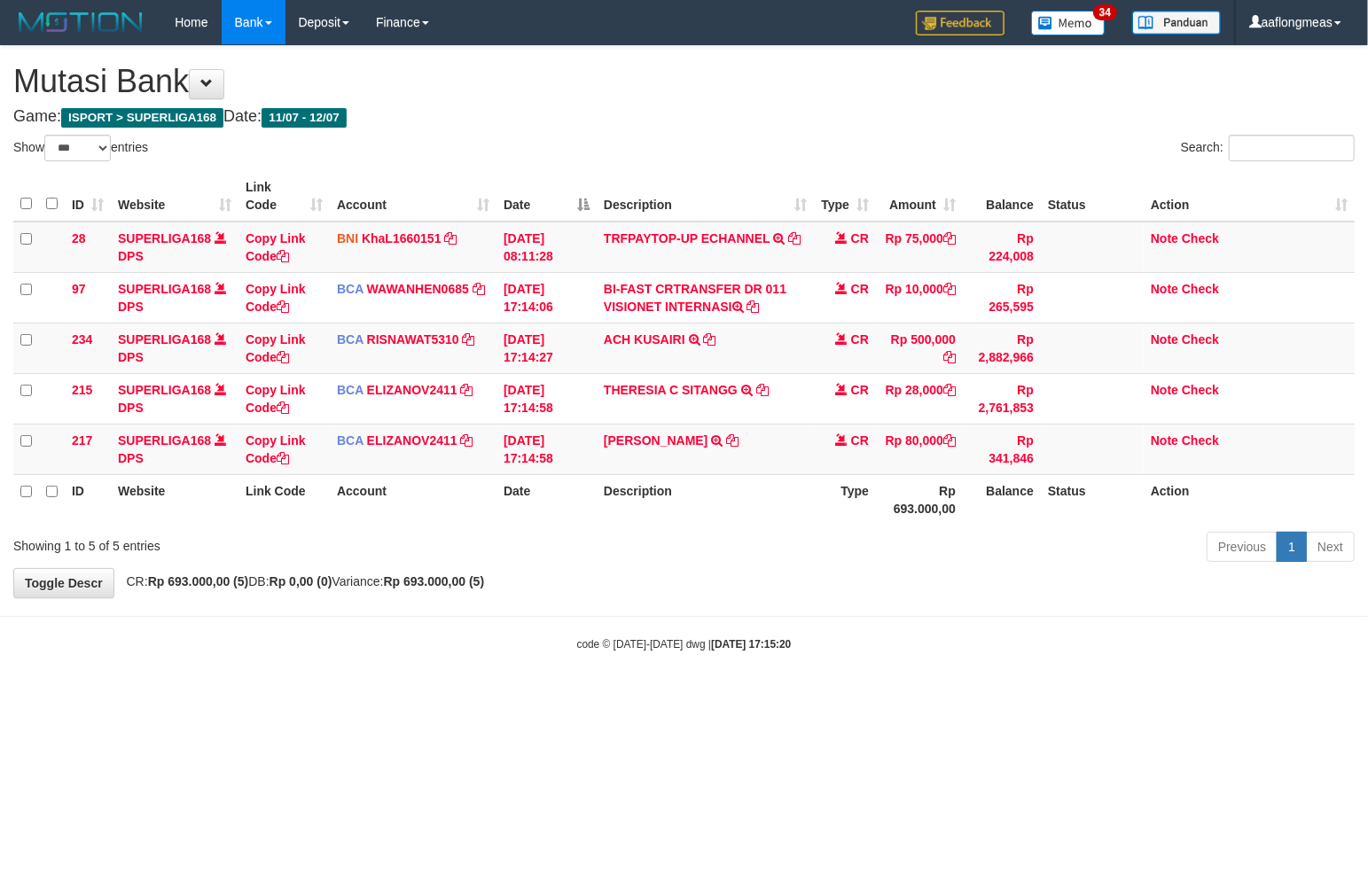 drag, startPoint x: 0, startPoint y: 0, endPoint x: 799, endPoint y: 614, distance: 1007.6691 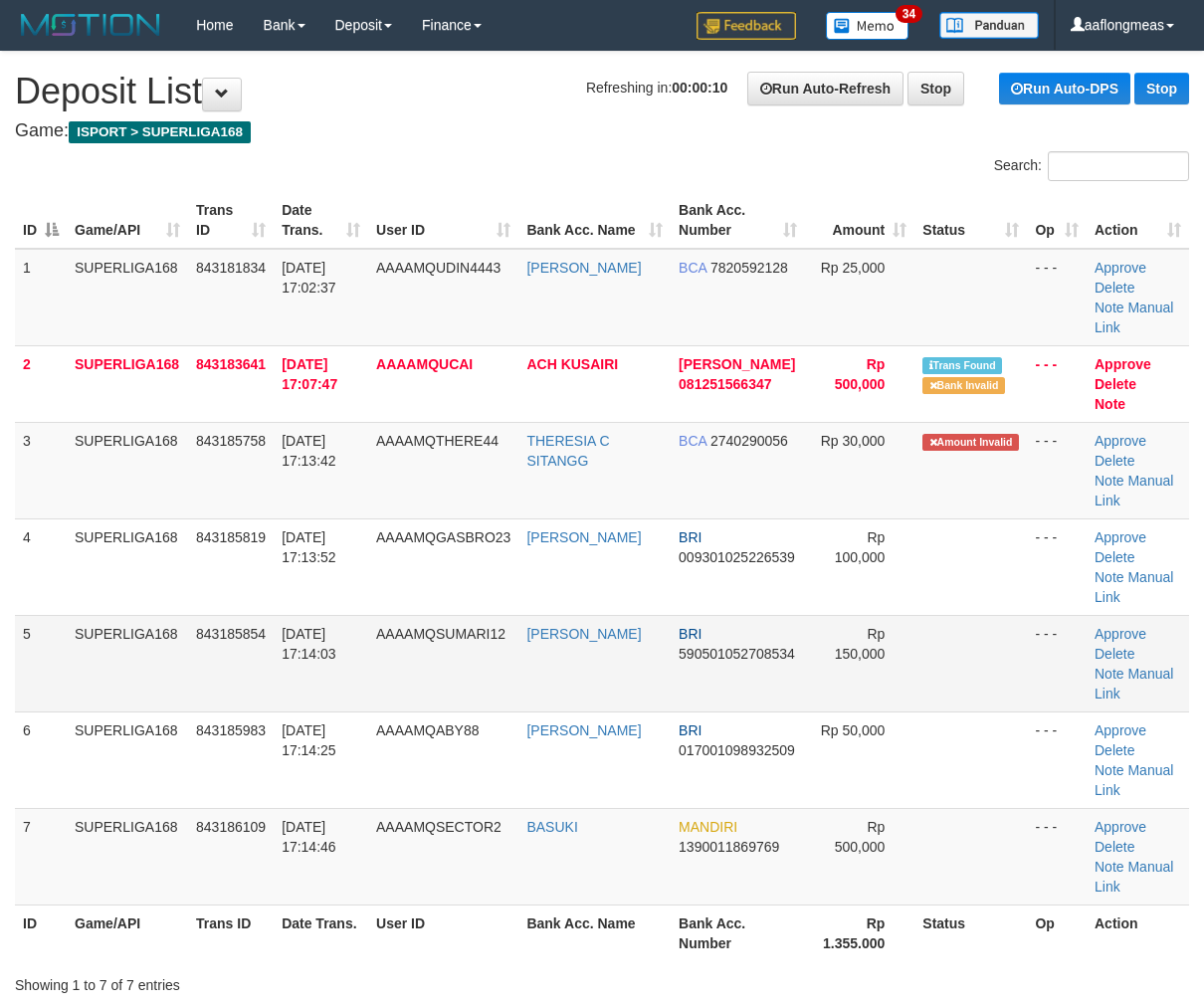scroll, scrollTop: 0, scrollLeft: 0, axis: both 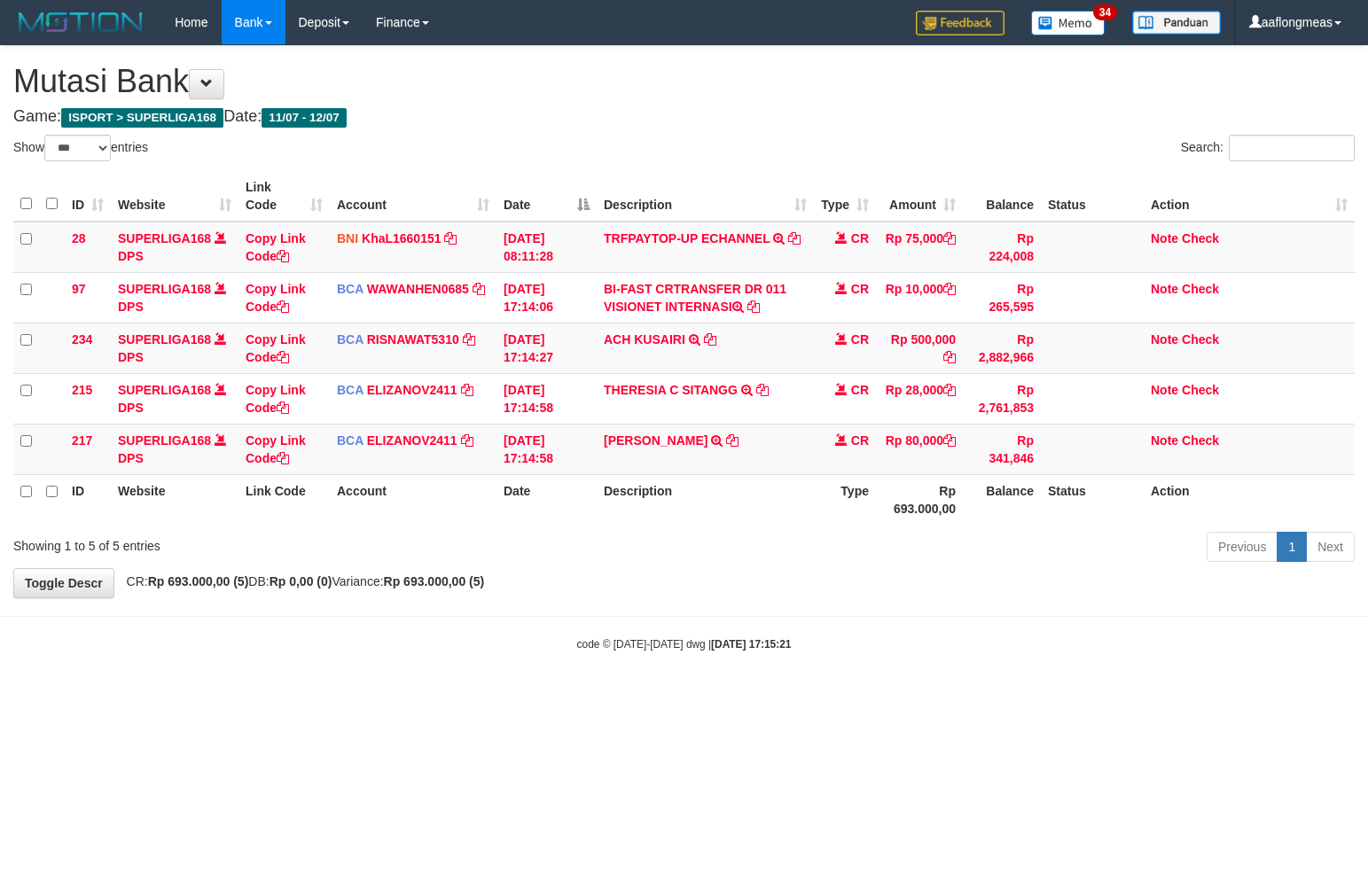 select on "***" 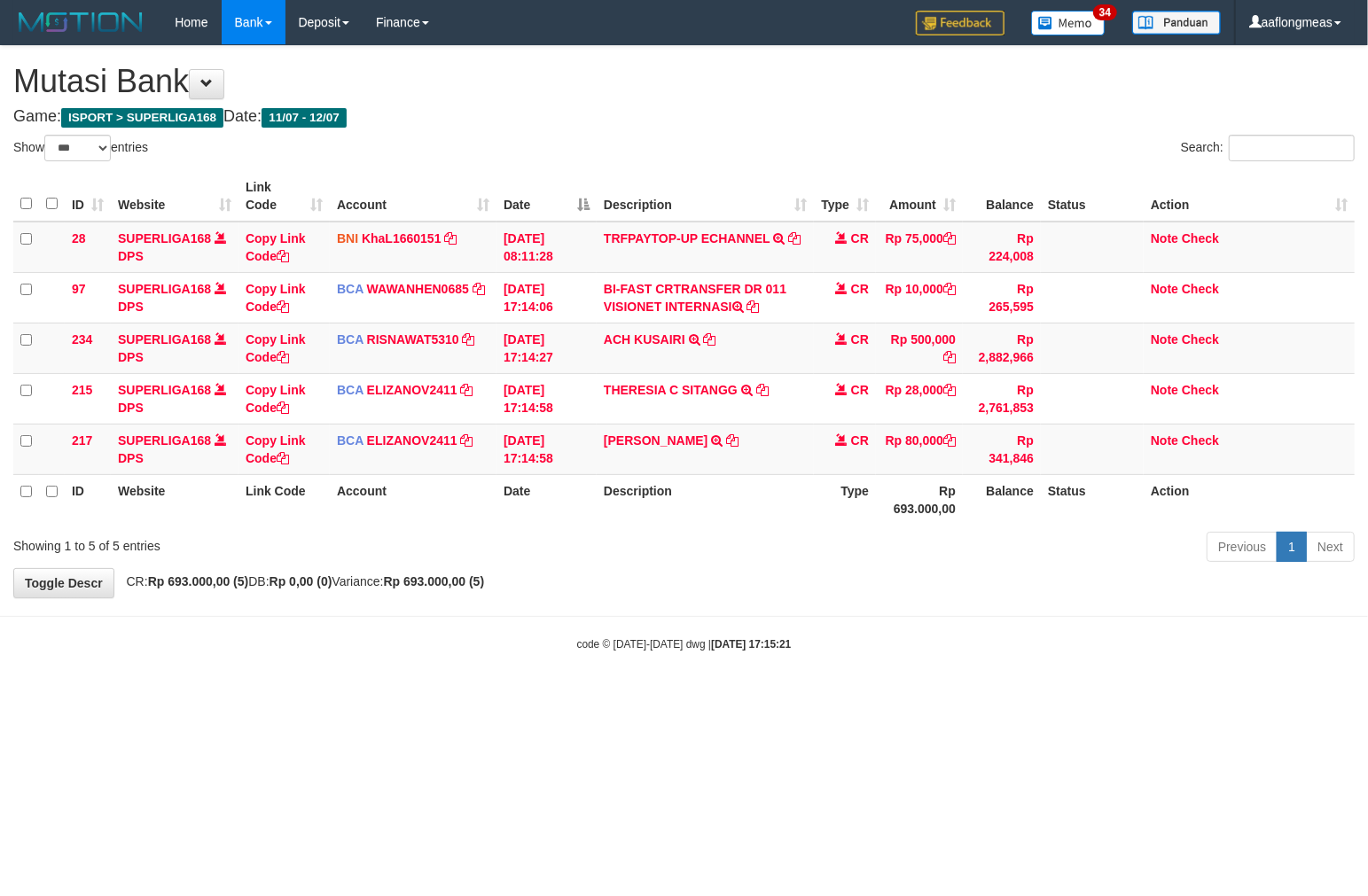 drag, startPoint x: 0, startPoint y: 0, endPoint x: 729, endPoint y: 614, distance: 953.1196 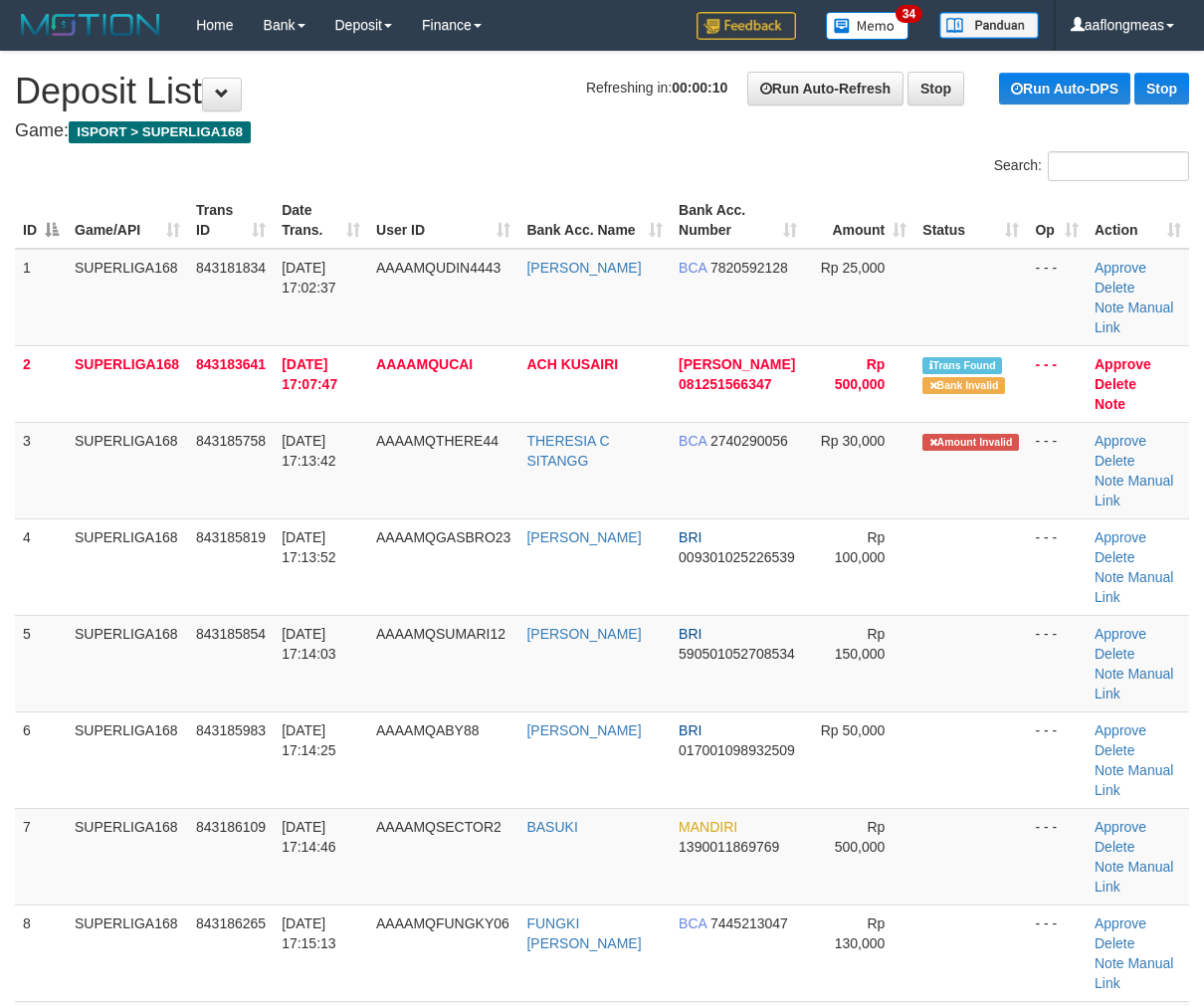 scroll, scrollTop: 0, scrollLeft: 0, axis: both 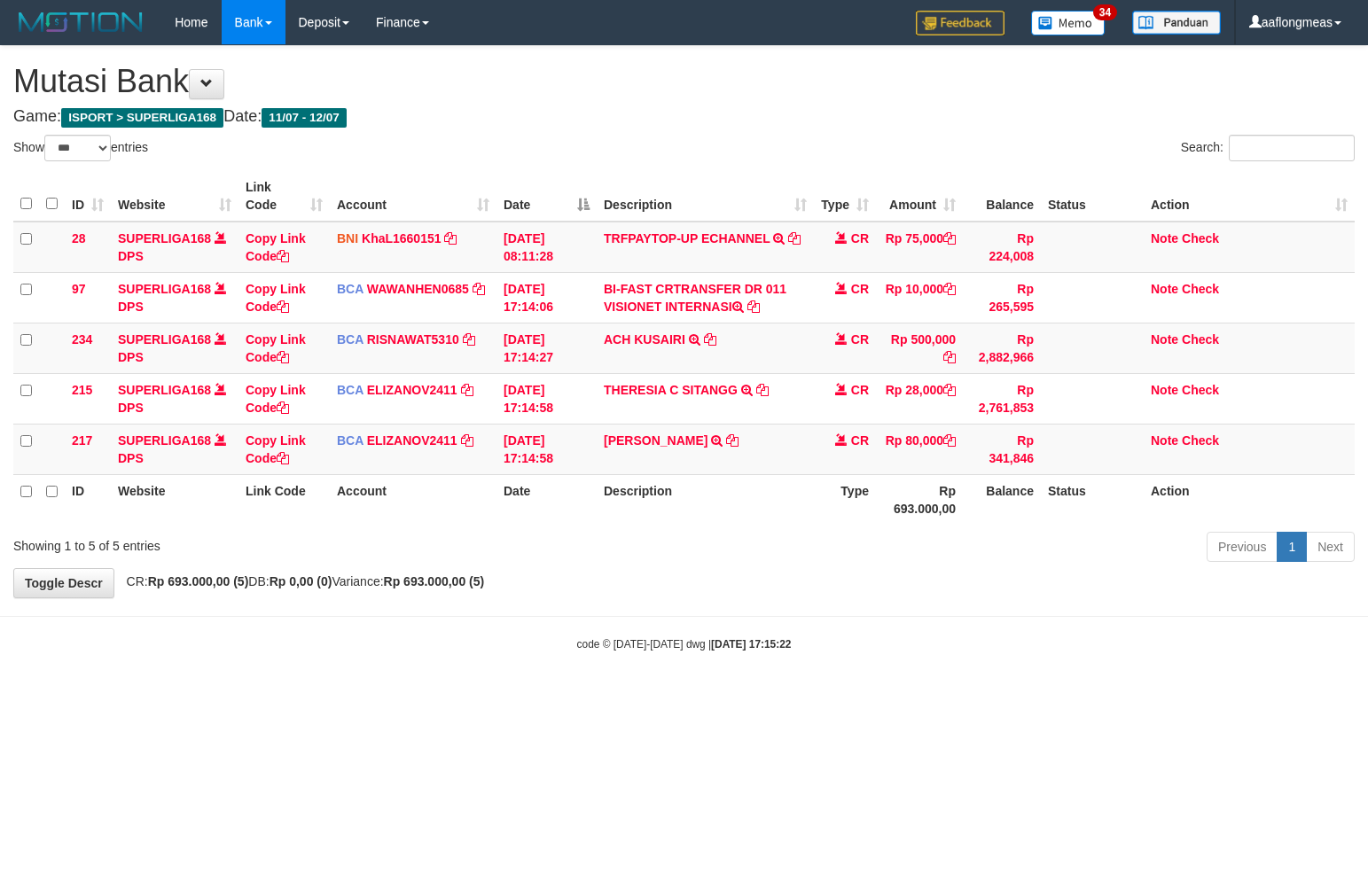 select on "***" 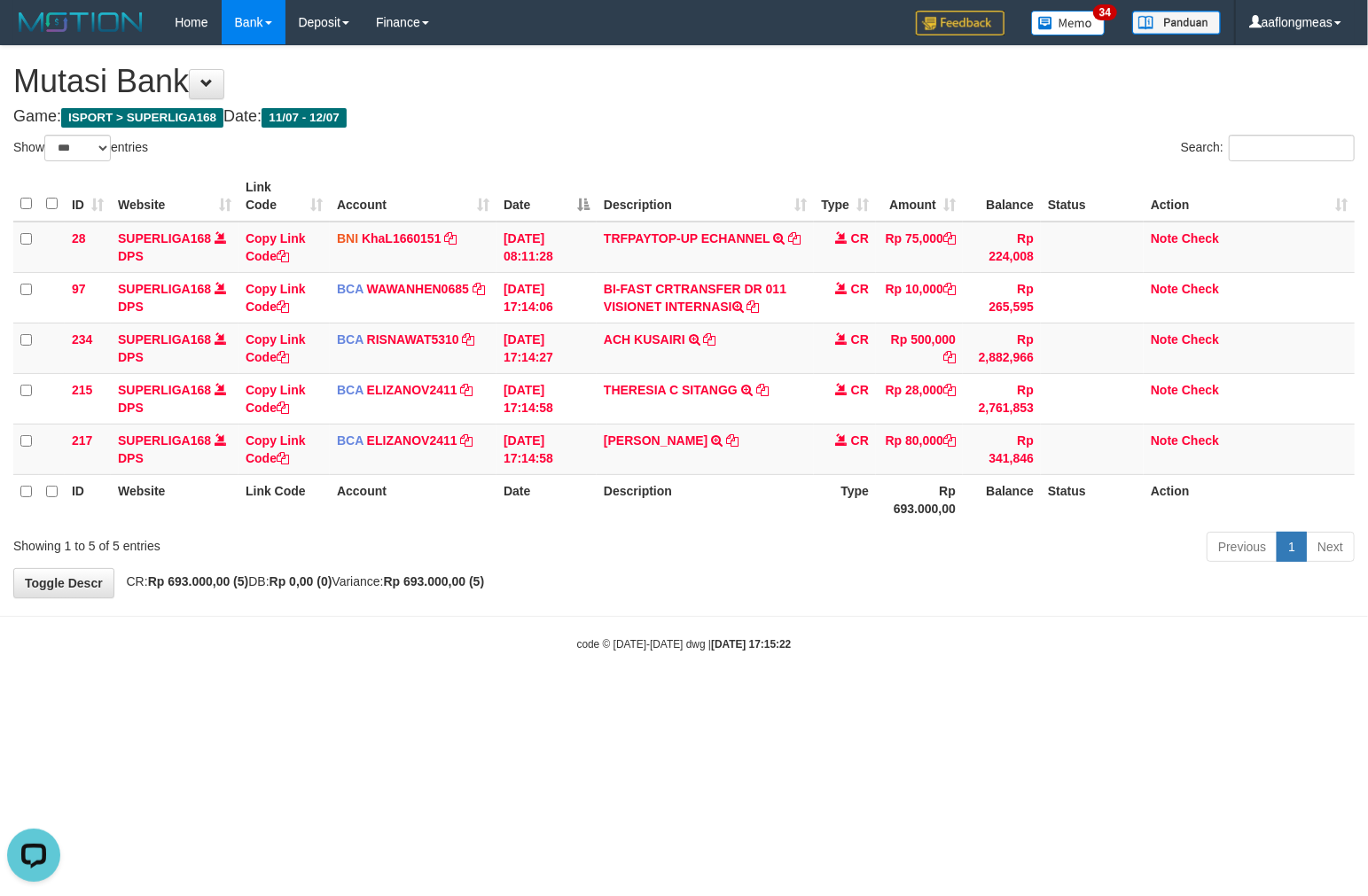 scroll, scrollTop: 0, scrollLeft: 0, axis: both 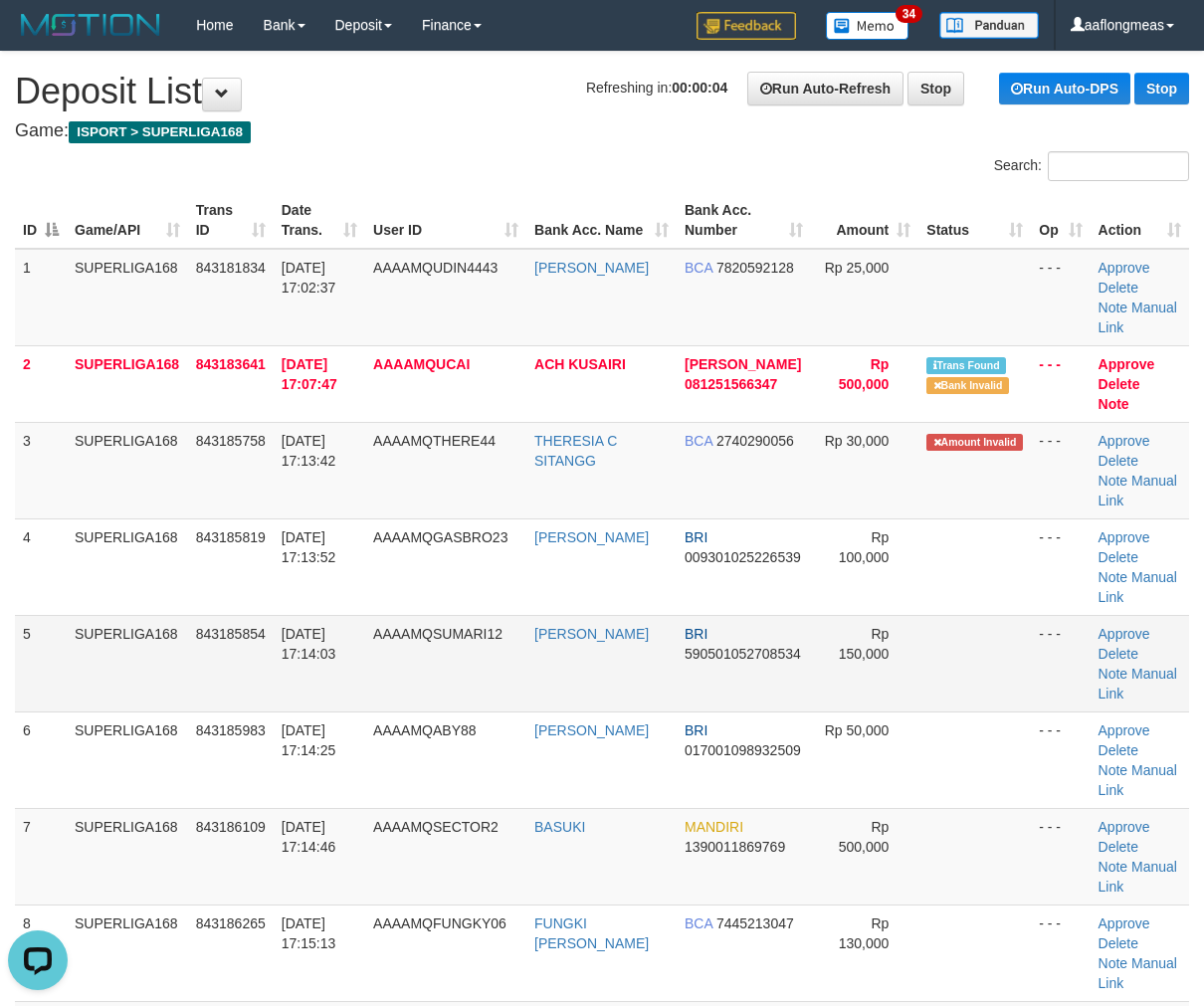 drag, startPoint x: 921, startPoint y: 621, endPoint x: 1080, endPoint y: 633, distance: 159.4522 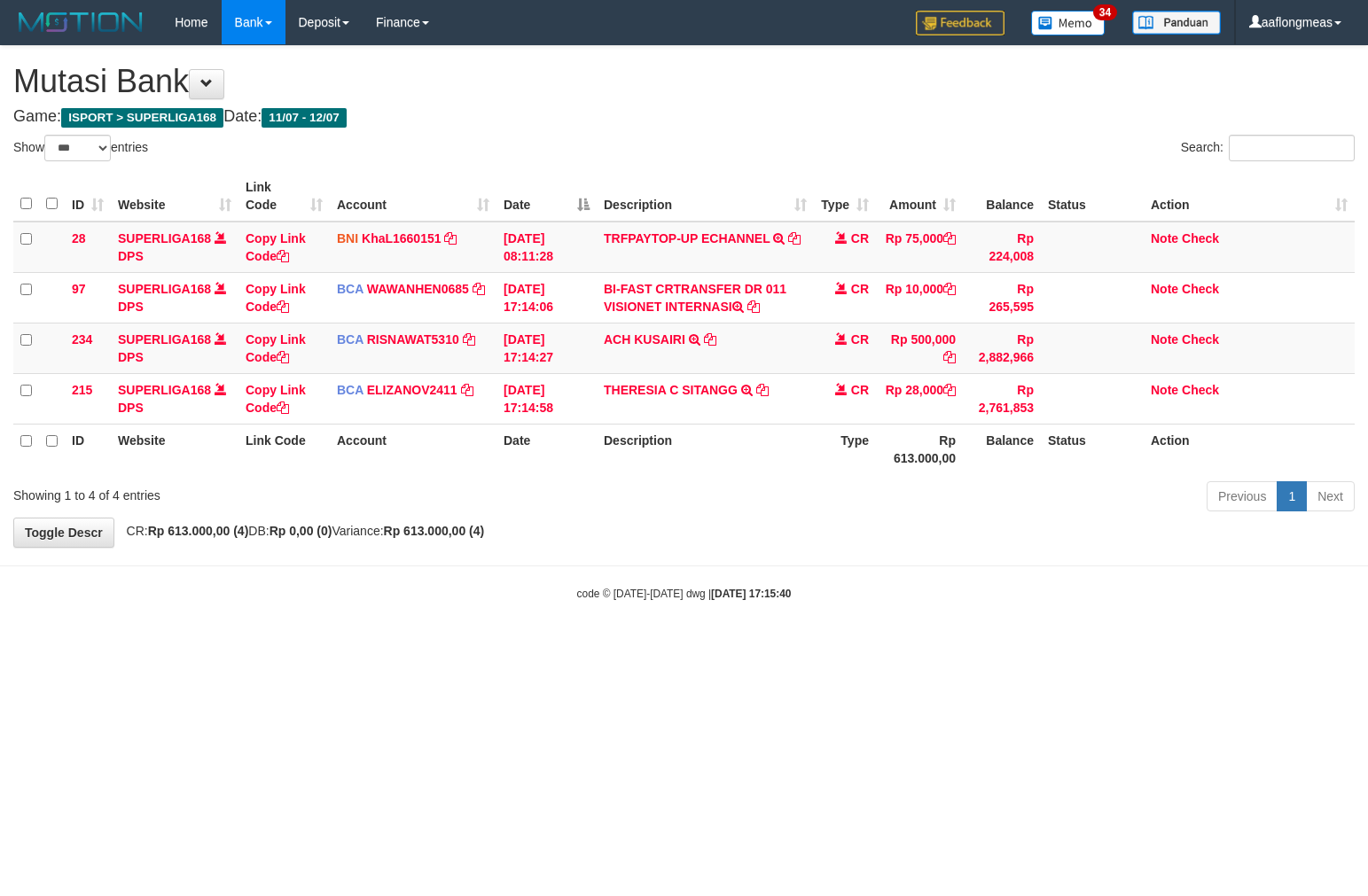 select on "***" 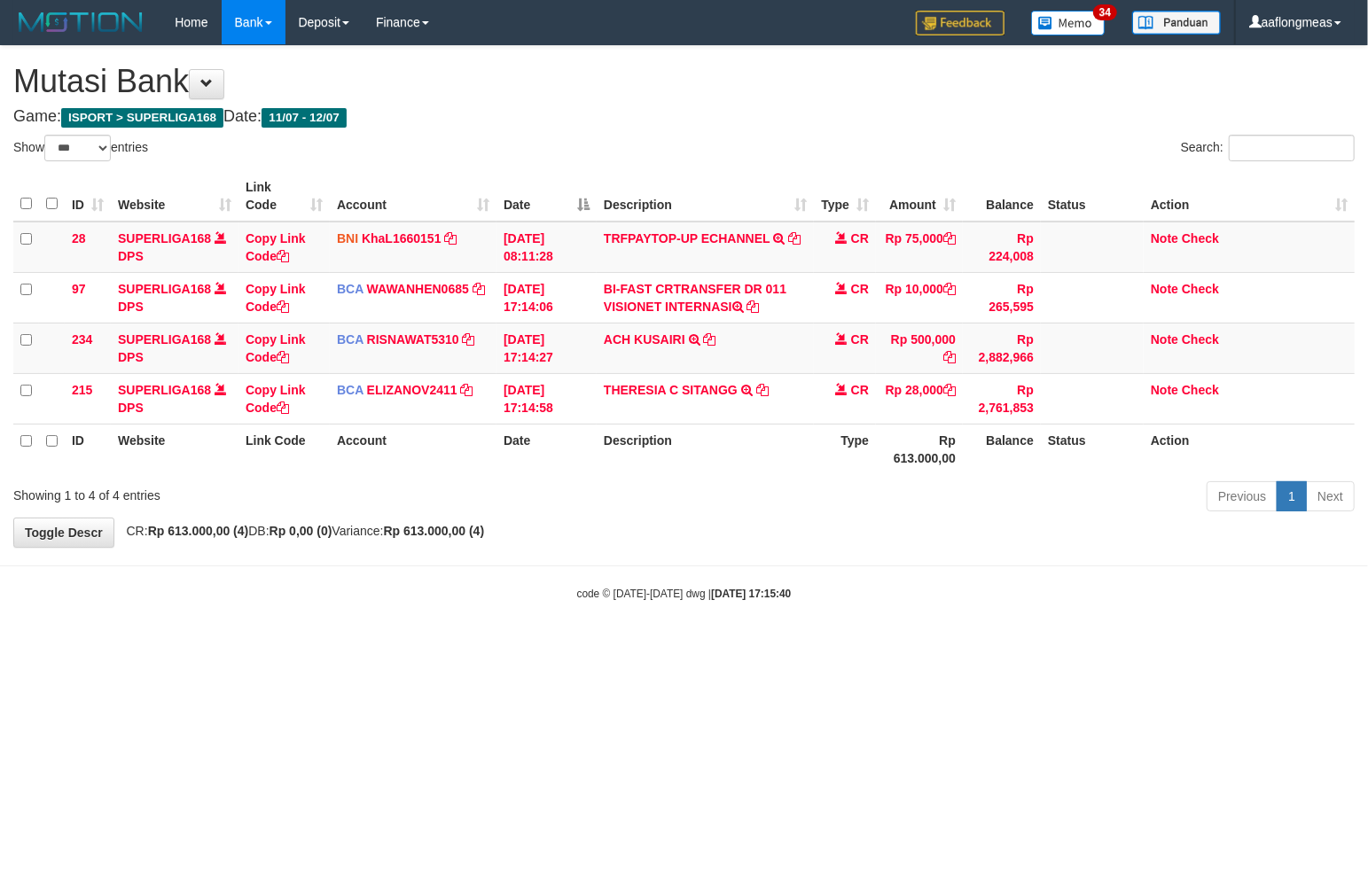 click on "Toggle navigation
Home
Bank
Account List
Load
By Website
Group
[ISPORT]													SUPERLIGA168
By Load Group (DPS)
34" at bounding box center (684, 323) 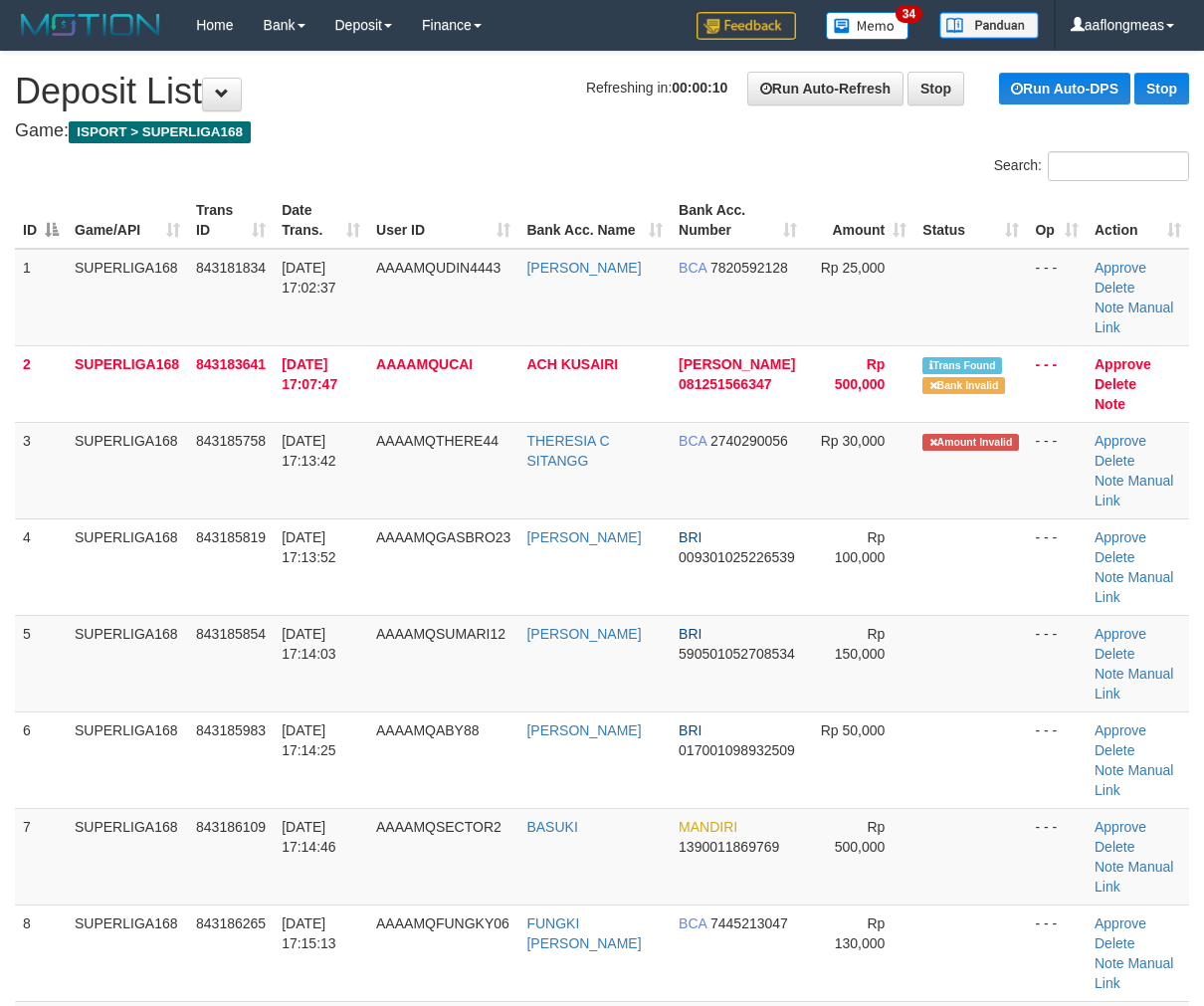 scroll, scrollTop: 0, scrollLeft: 0, axis: both 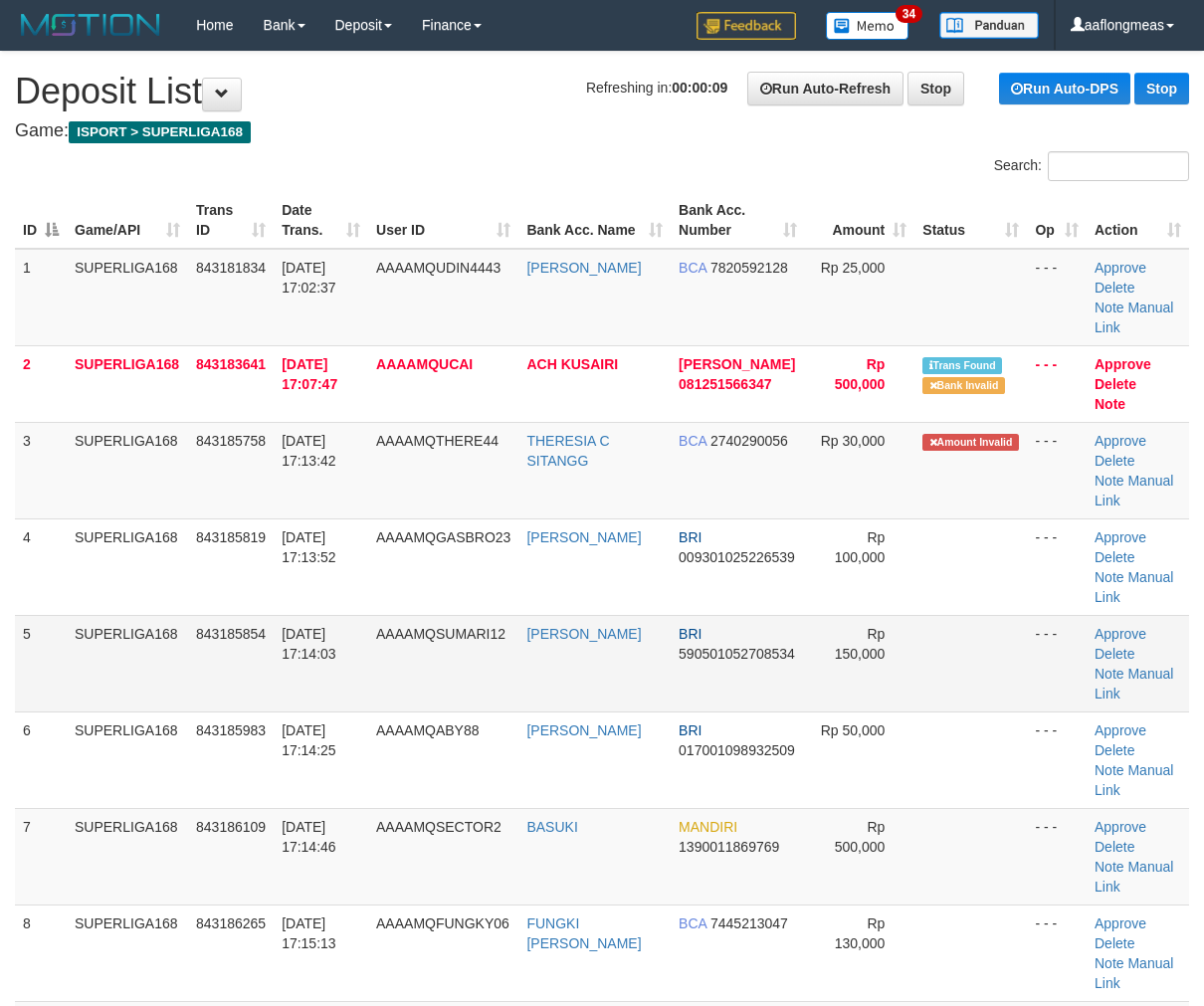 click at bounding box center (970, 663) 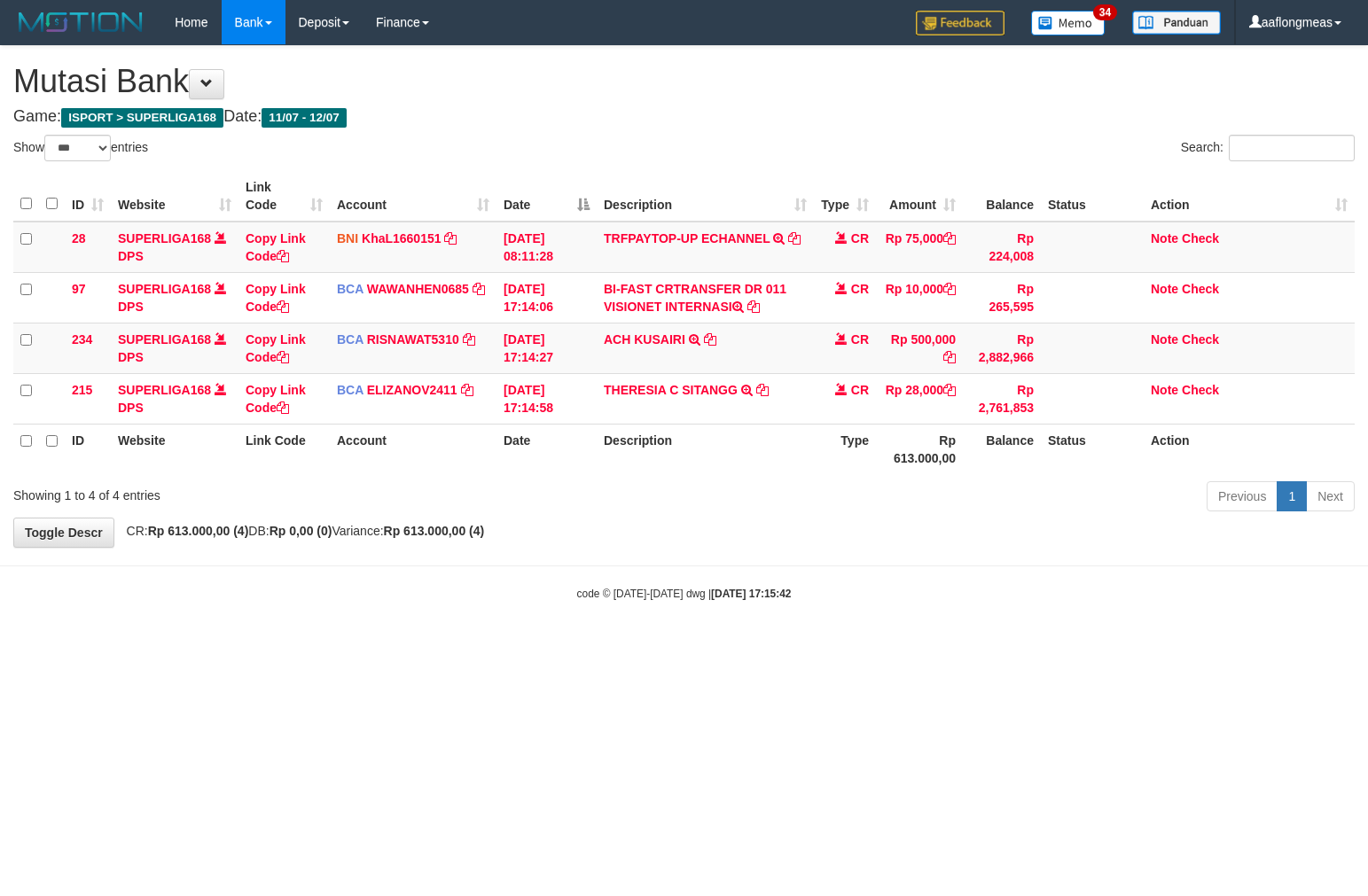 select on "***" 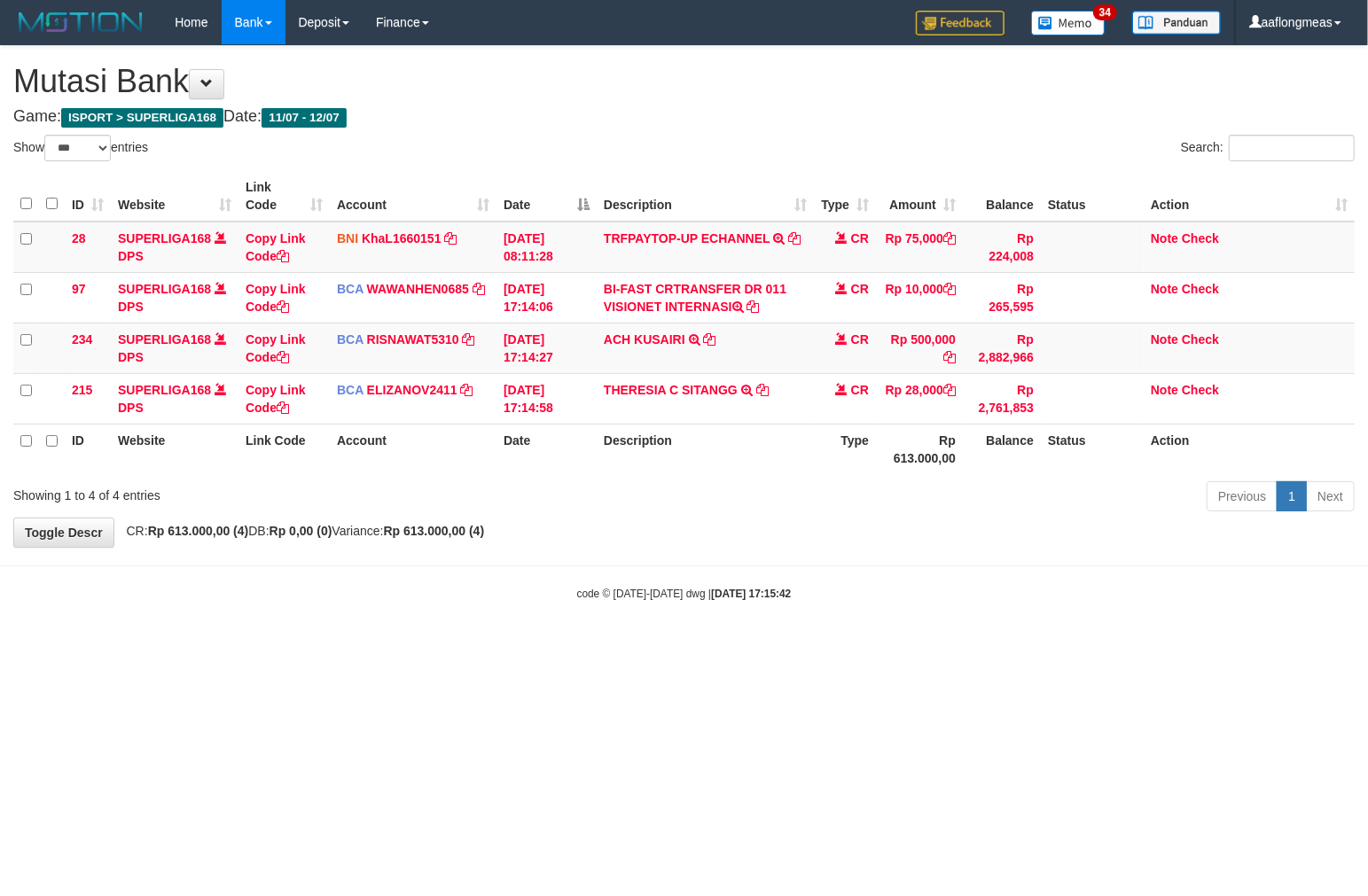drag, startPoint x: 0, startPoint y: 0, endPoint x: 707, endPoint y: 583, distance: 916.3722 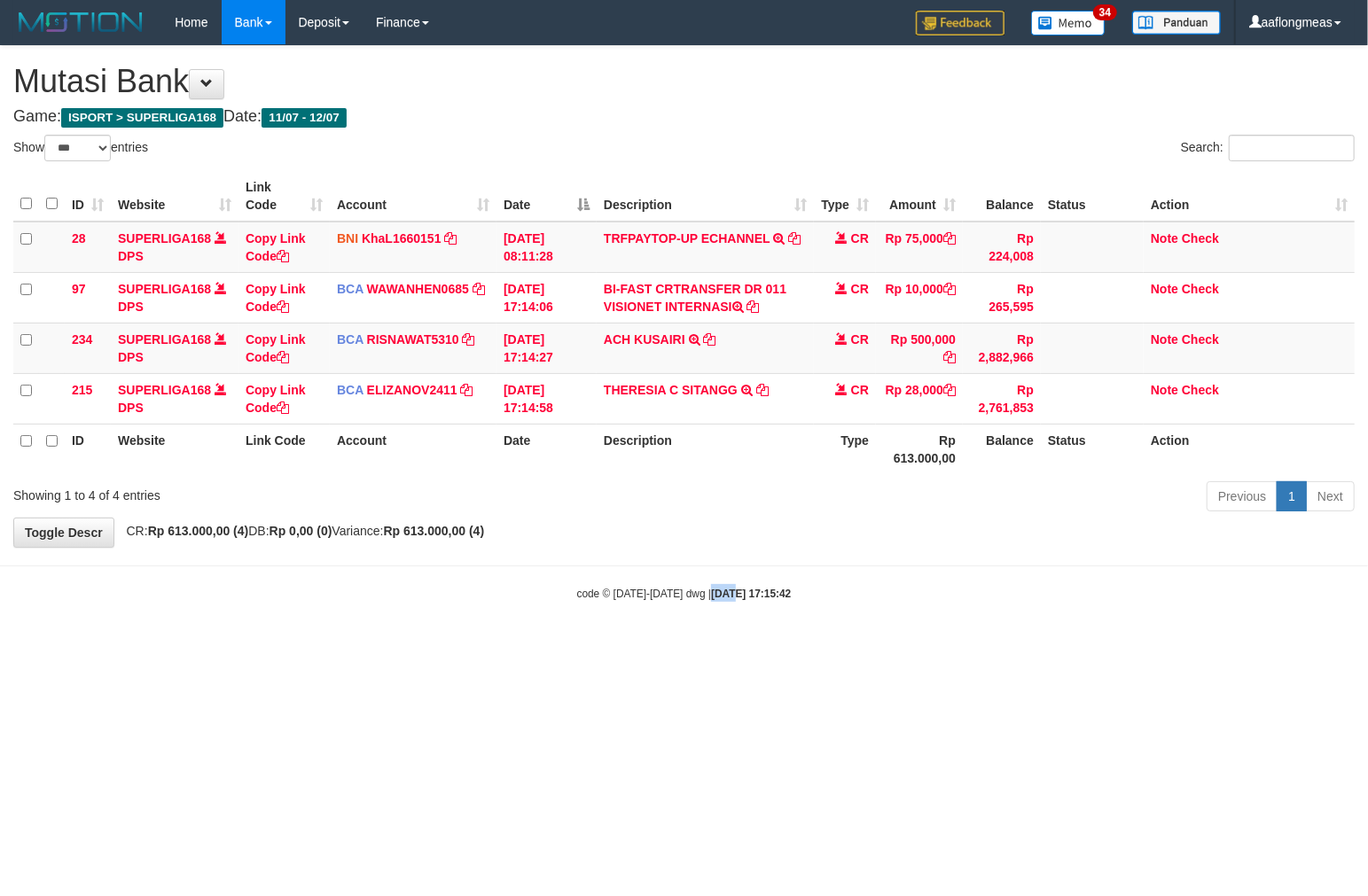 click on "Toggle navigation
Home
Bank
Account List
Load
By Website
Group
[ISPORT]													SUPERLIGA168
By Load Group (DPS)
34" at bounding box center (684, 323) 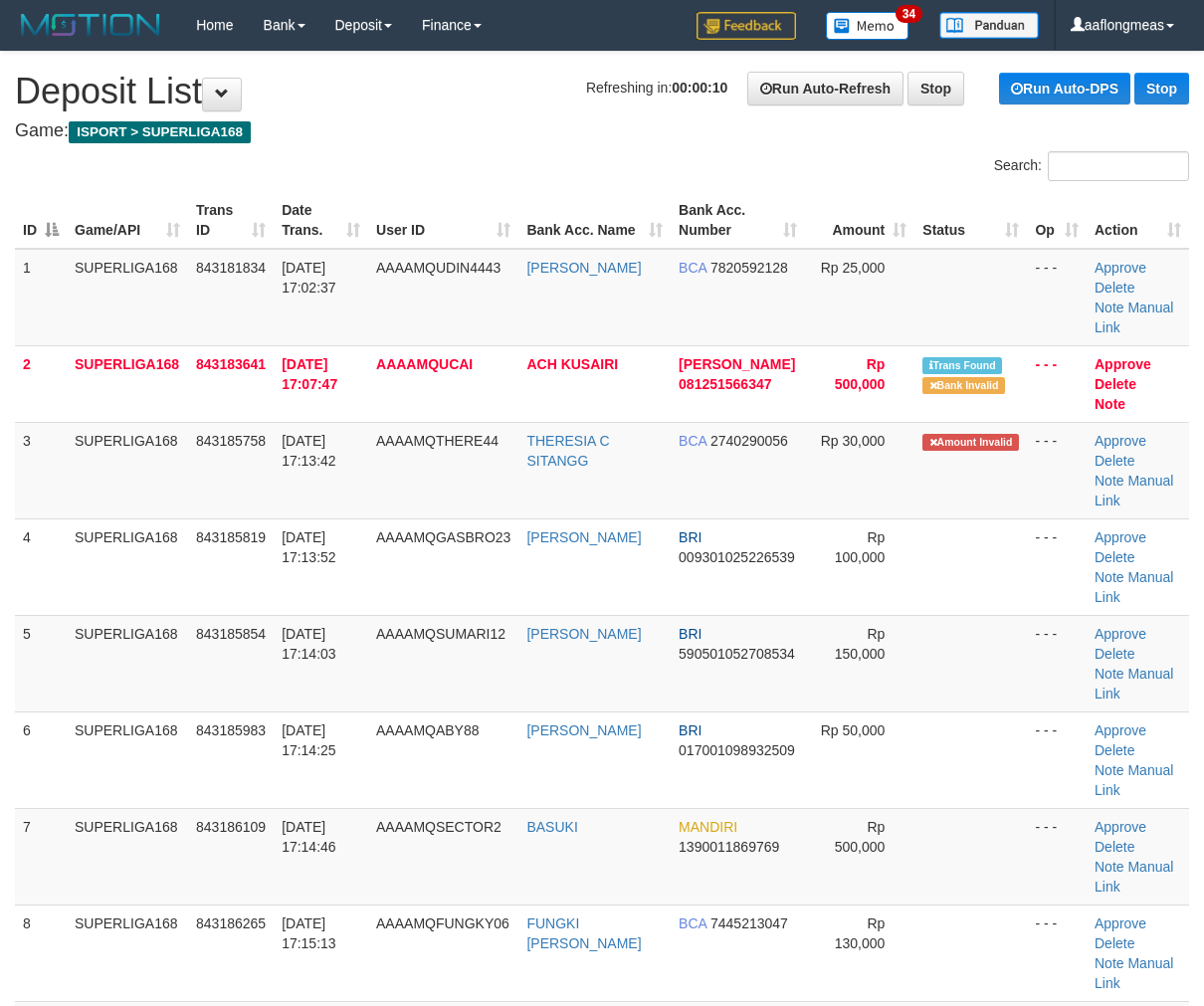 scroll, scrollTop: 0, scrollLeft: 0, axis: both 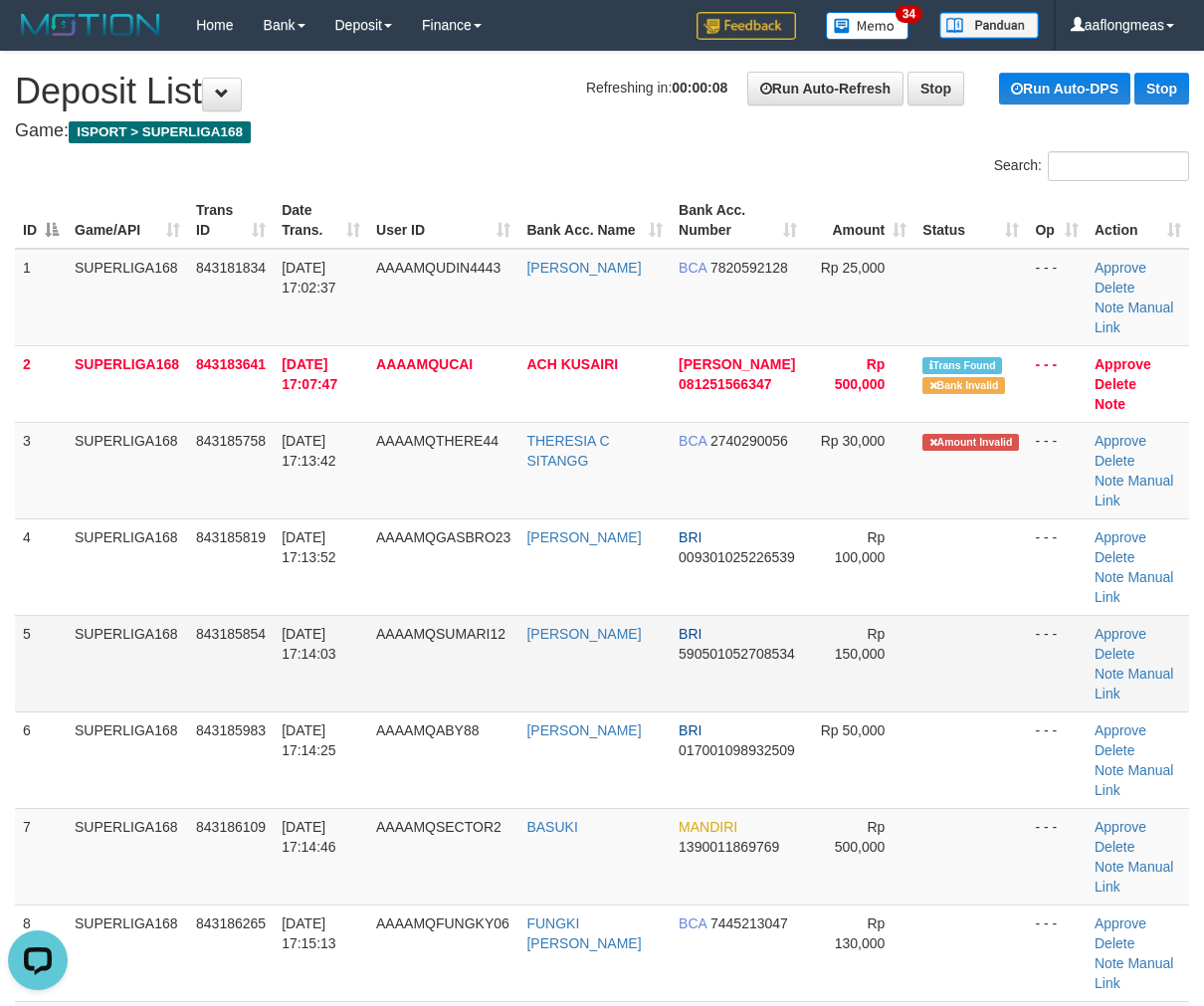 drag, startPoint x: 992, startPoint y: 581, endPoint x: 1007, endPoint y: 579, distance: 15.132746 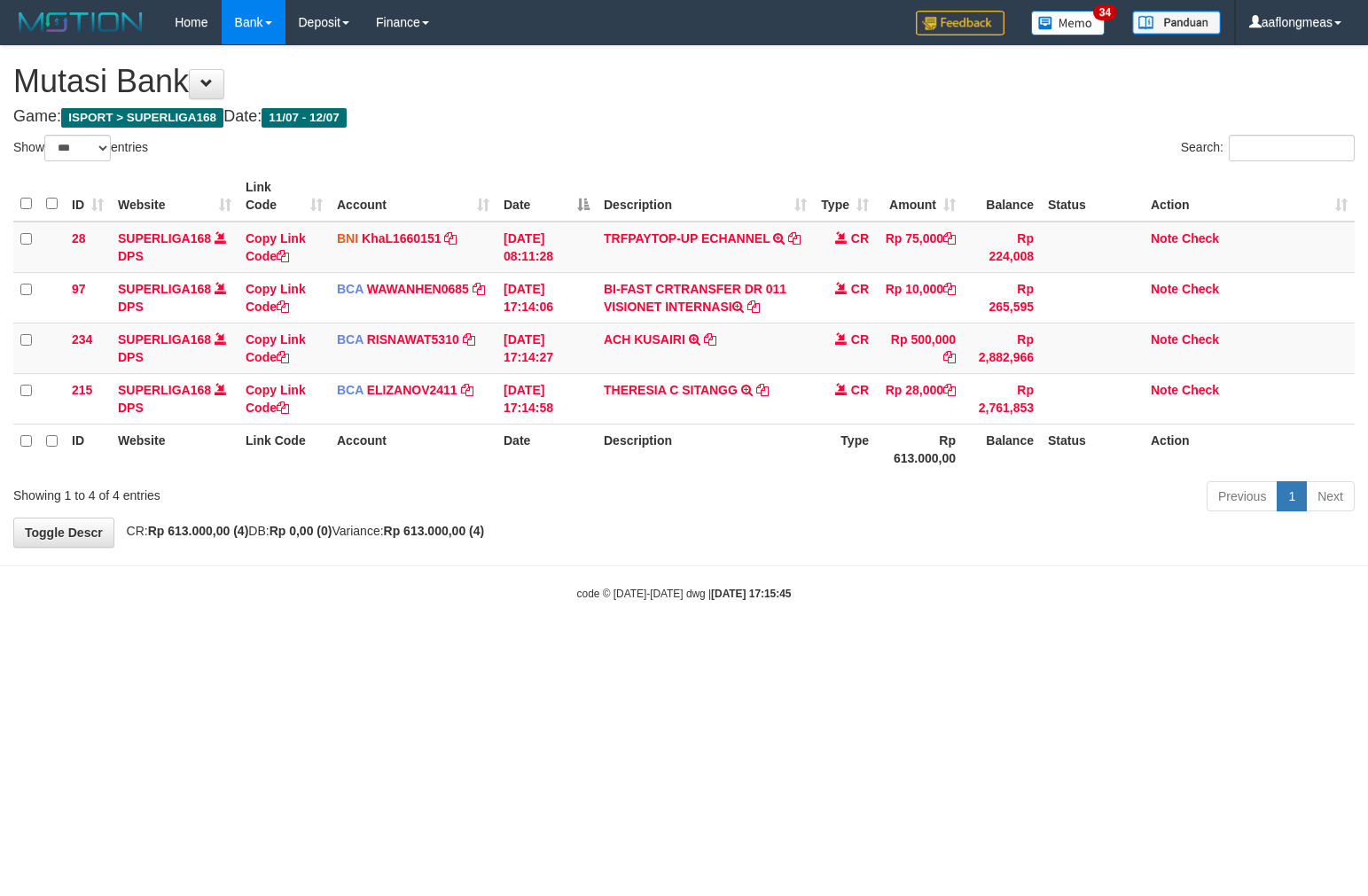 select on "***" 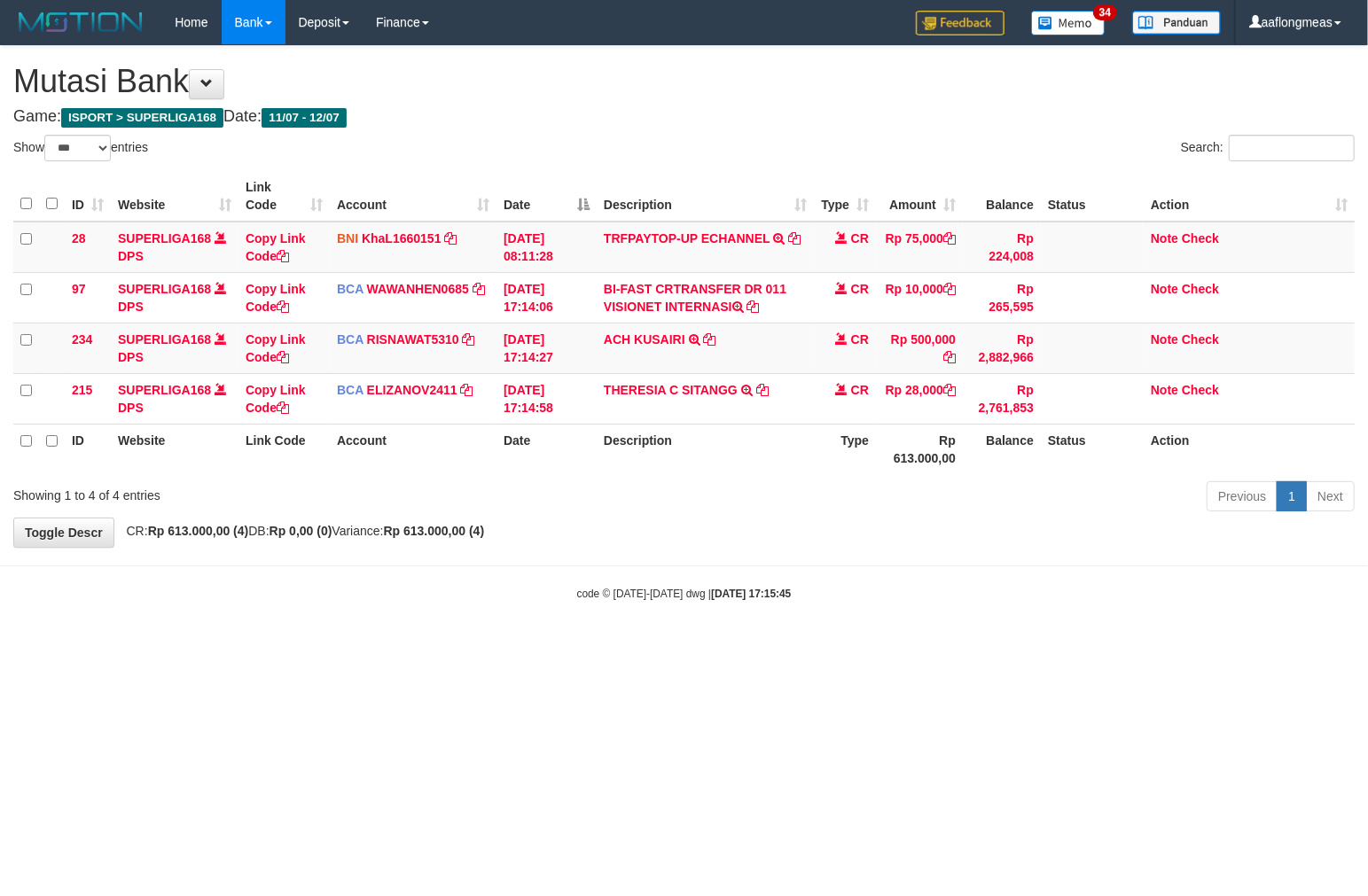 click on "**********" at bounding box center (684, 296) 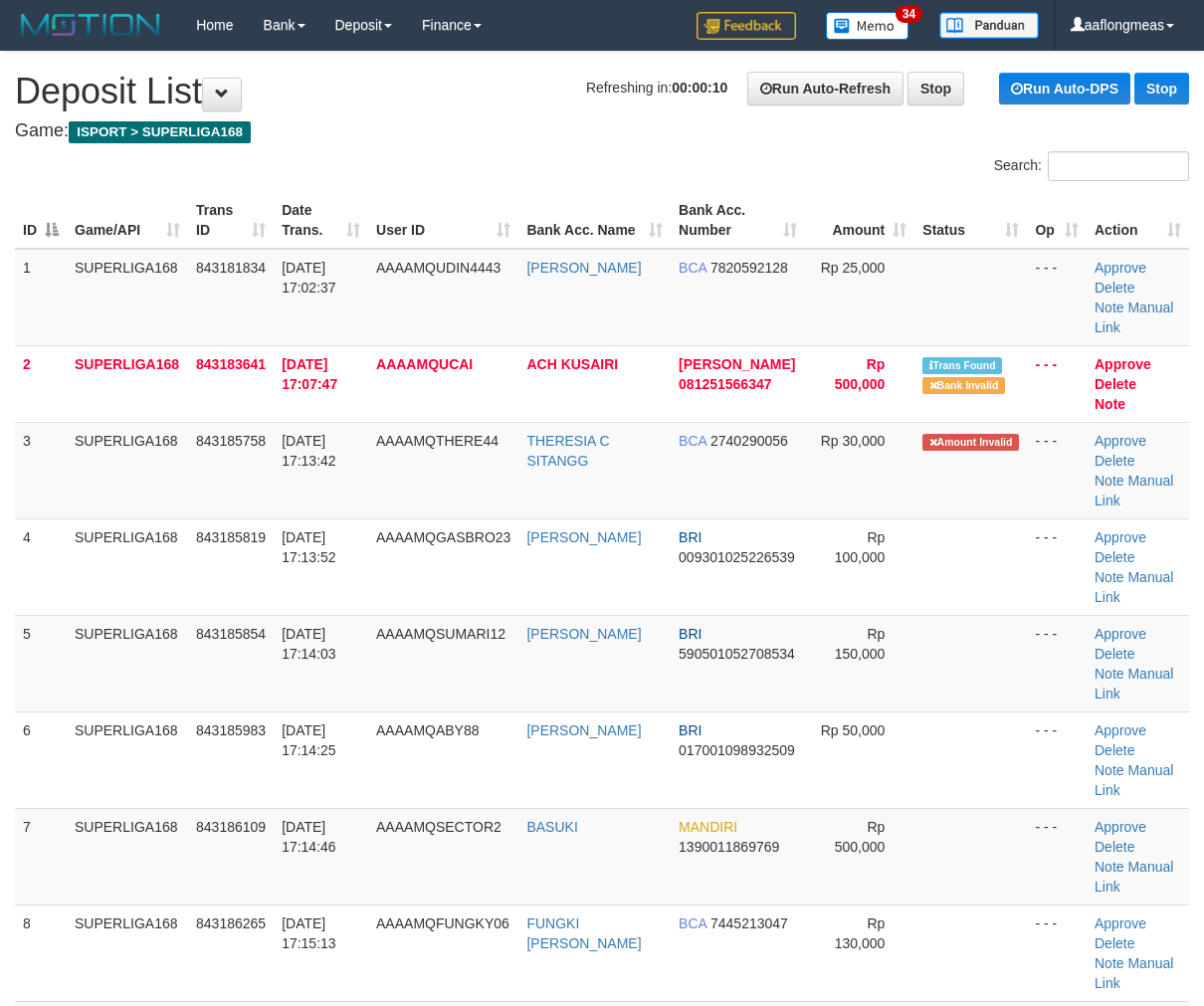 click at bounding box center [970, 663] 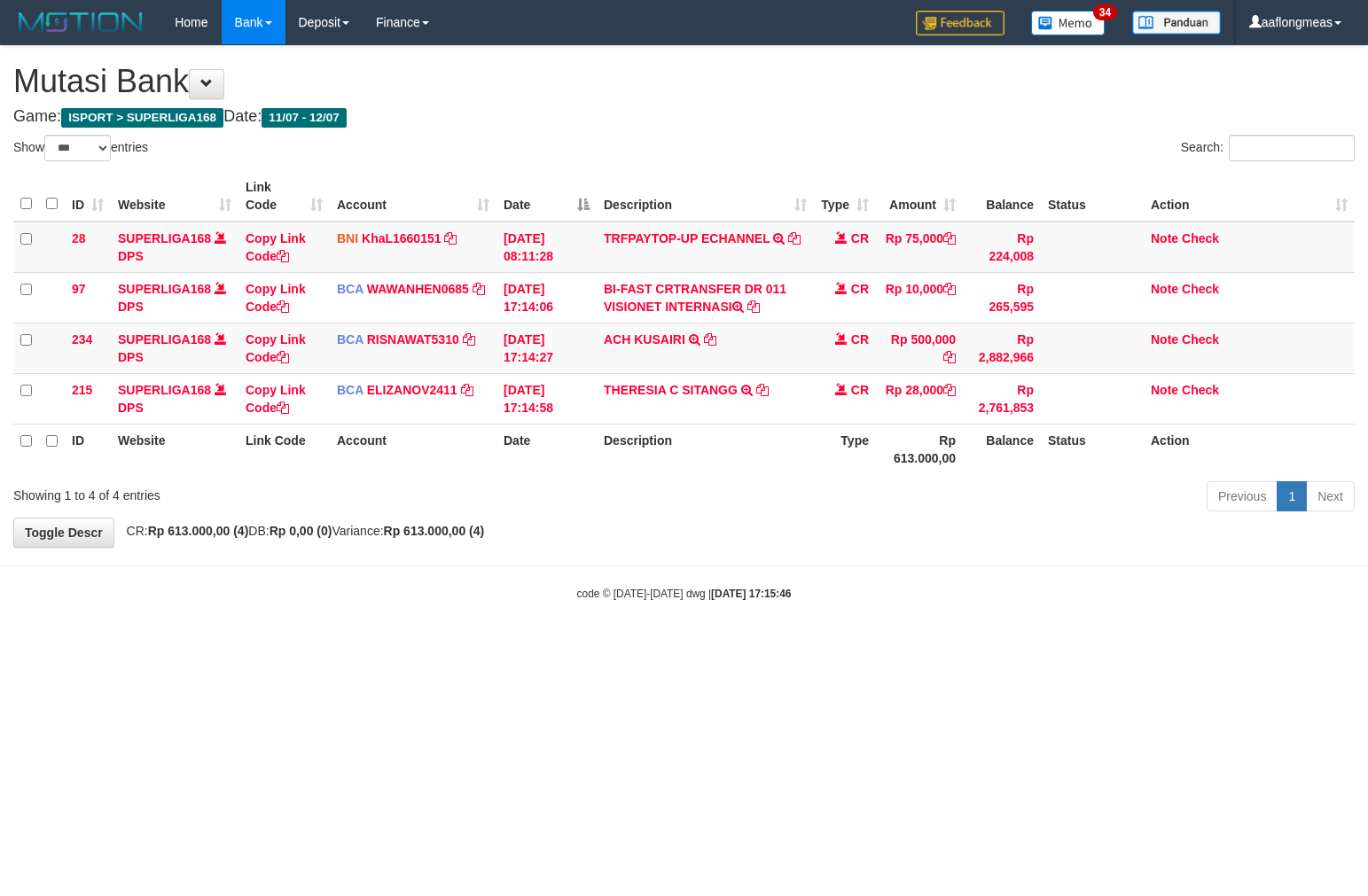 select on "***" 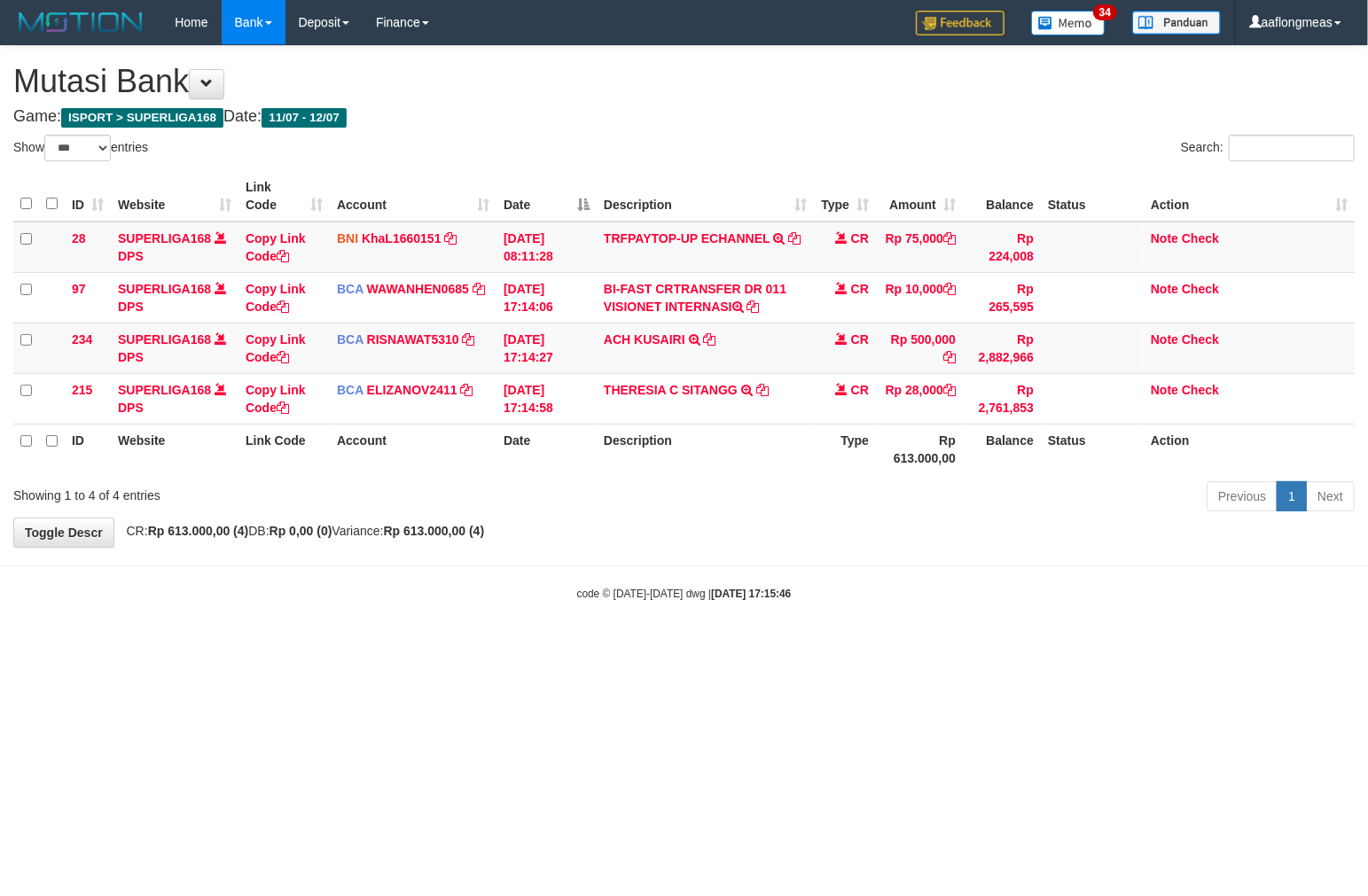 drag, startPoint x: 760, startPoint y: 559, endPoint x: 747, endPoint y: 567, distance: 15.264338 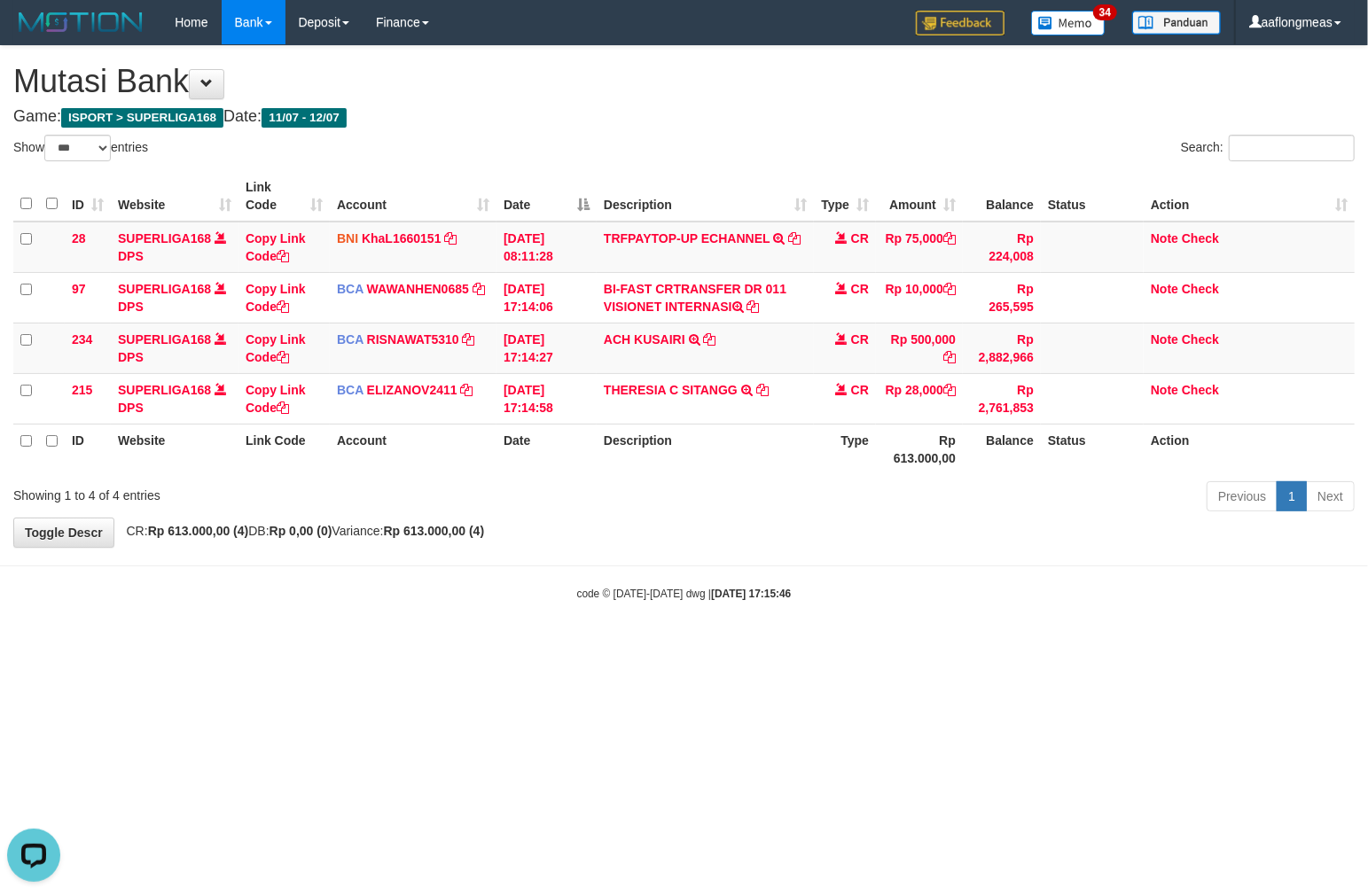 scroll, scrollTop: 0, scrollLeft: 0, axis: both 